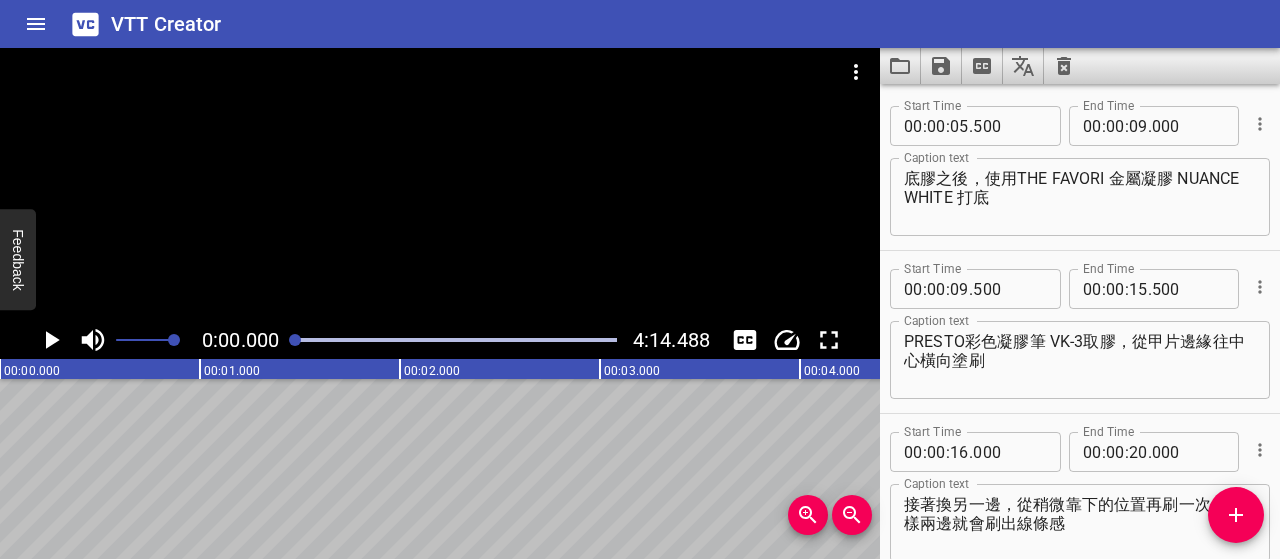 scroll, scrollTop: 0, scrollLeft: 0, axis: both 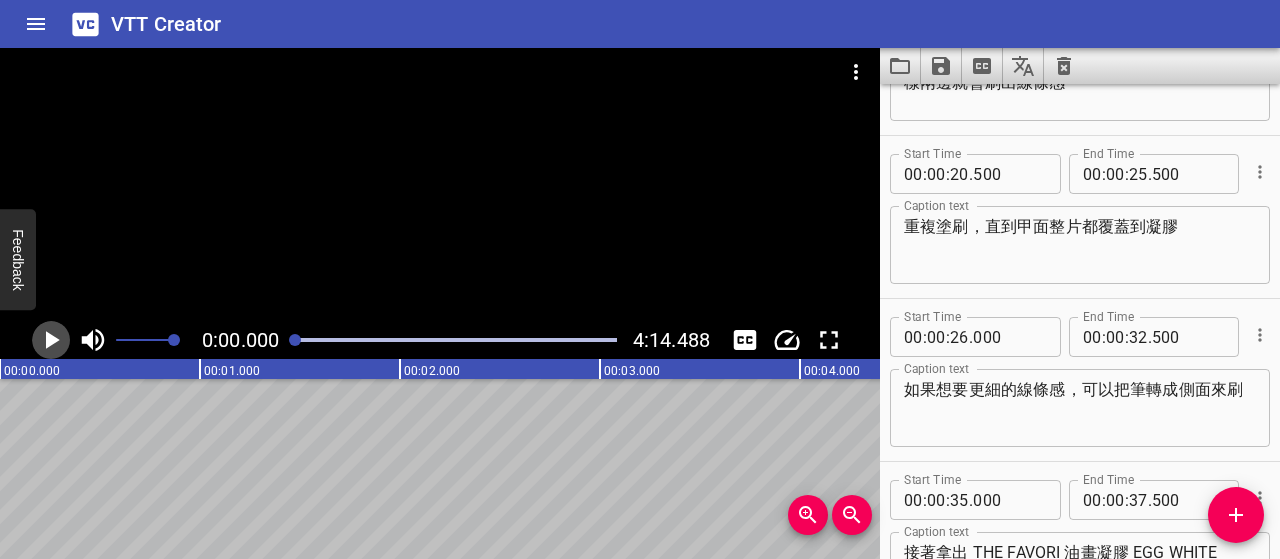 click 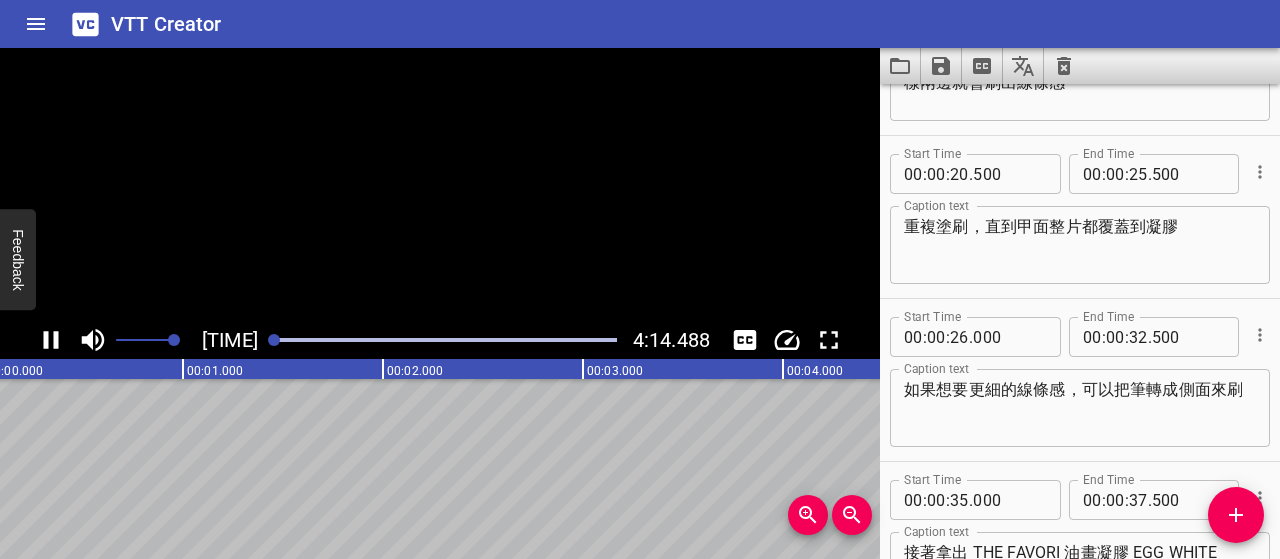 click 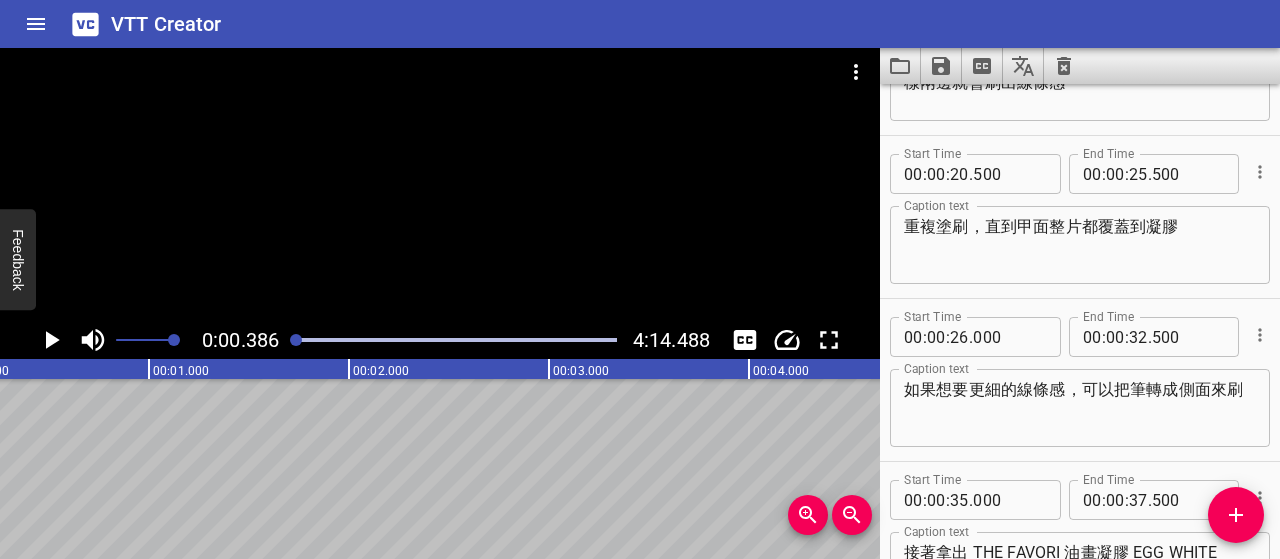 scroll, scrollTop: 0, scrollLeft: 77, axis: horizontal 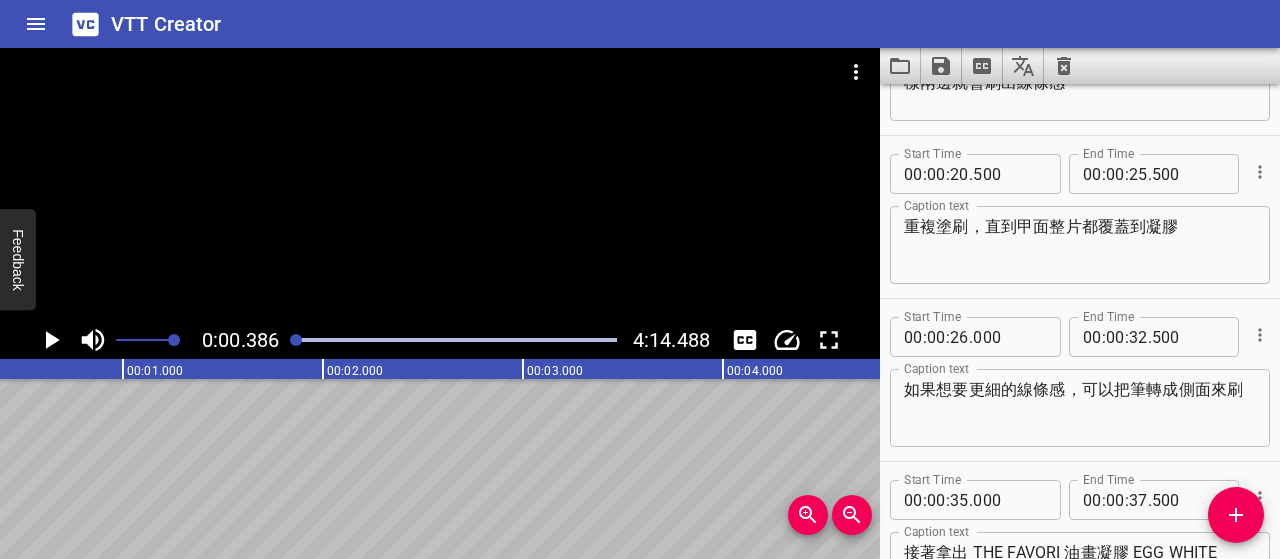 click 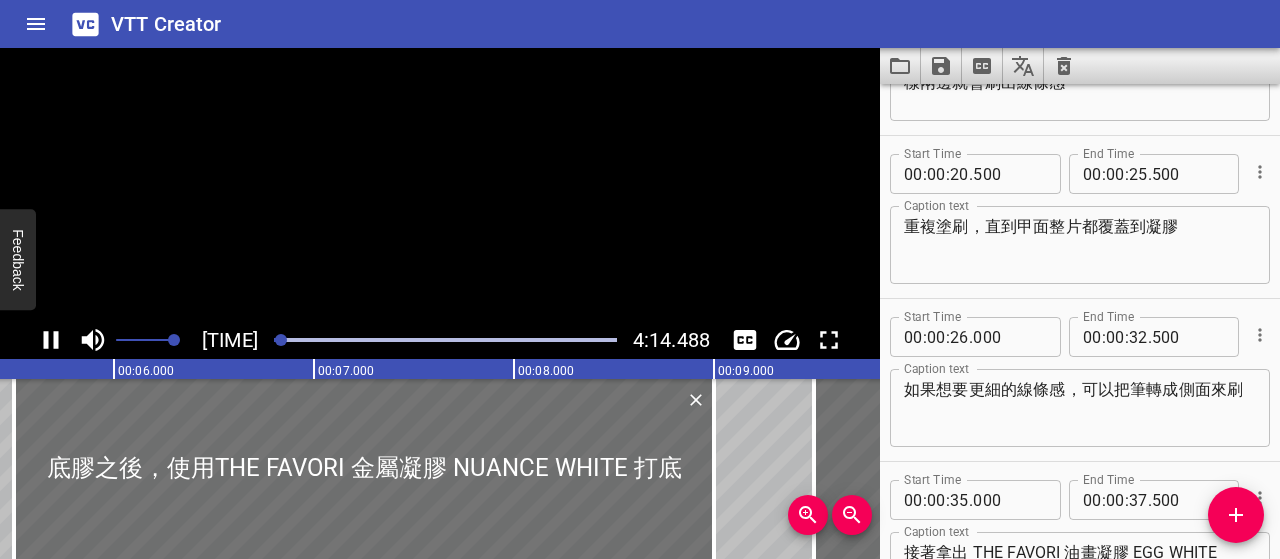 scroll, scrollTop: 0, scrollLeft: 1139, axis: horizontal 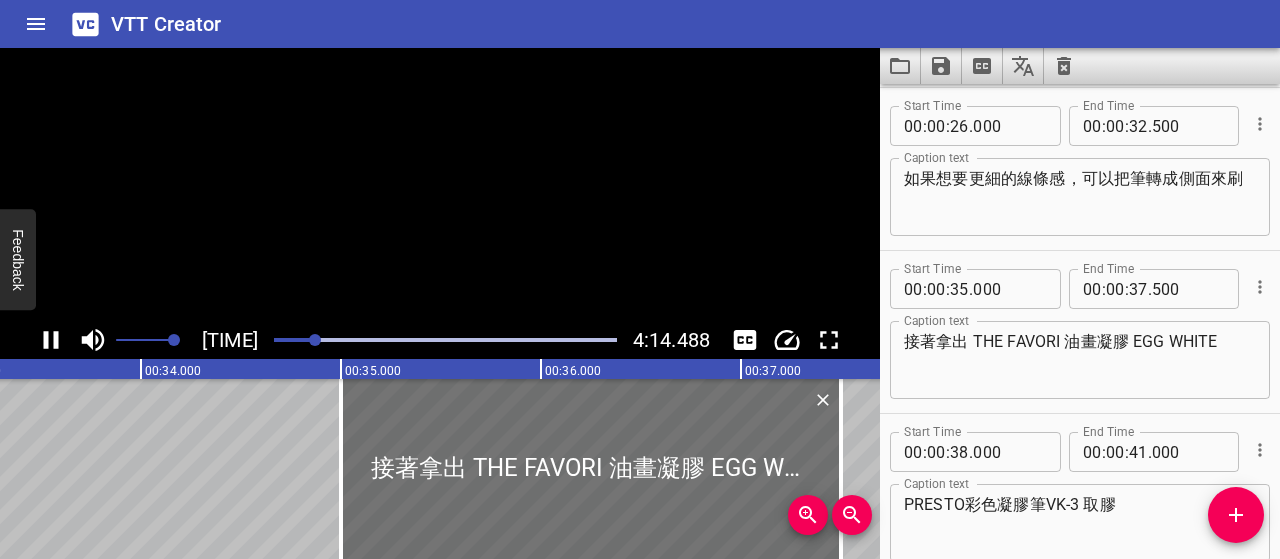 click 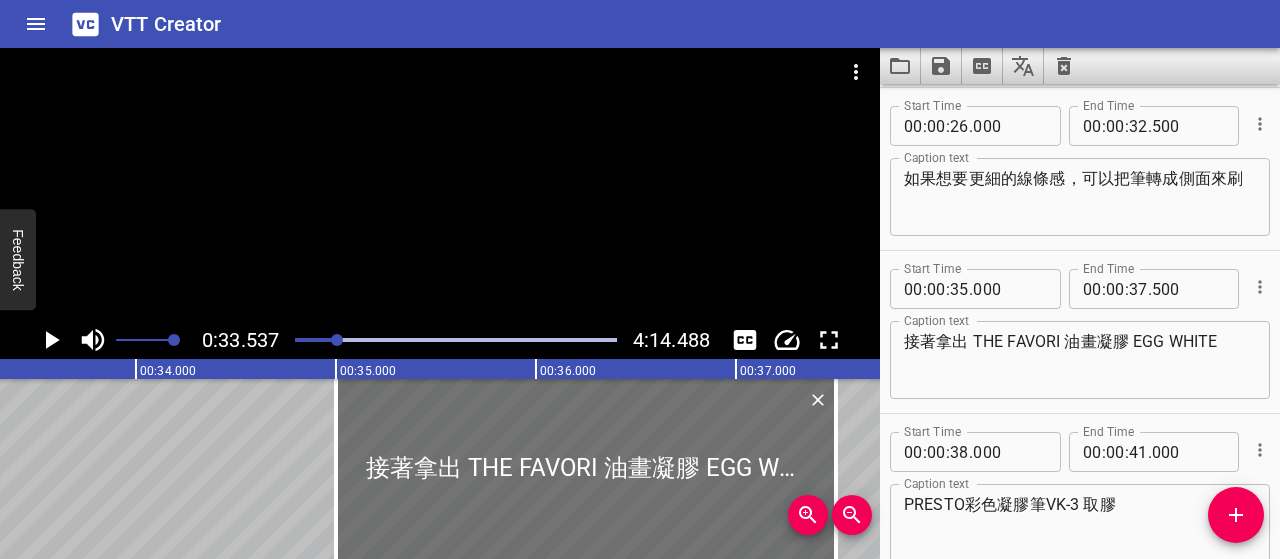 scroll, scrollTop: 0, scrollLeft: 6707, axis: horizontal 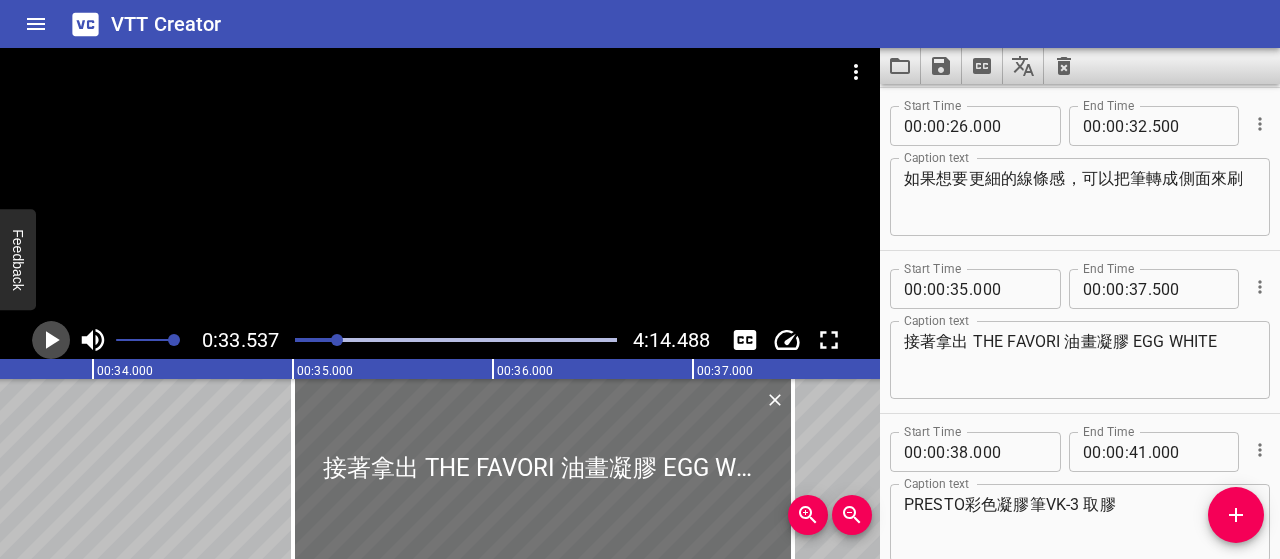 click 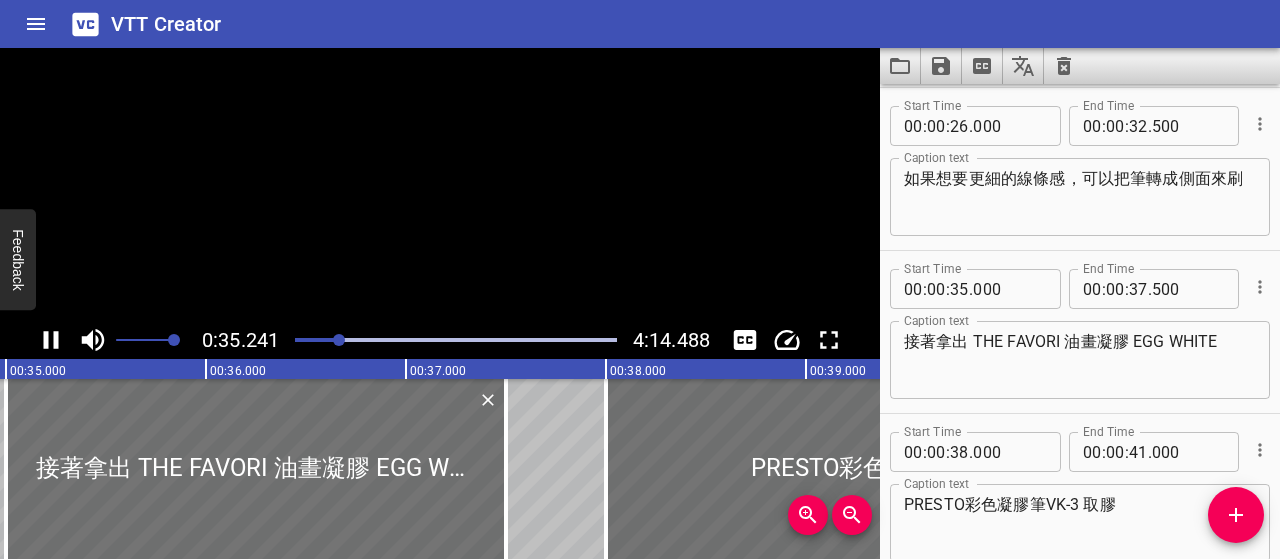 scroll, scrollTop: 0, scrollLeft: 7048, axis: horizontal 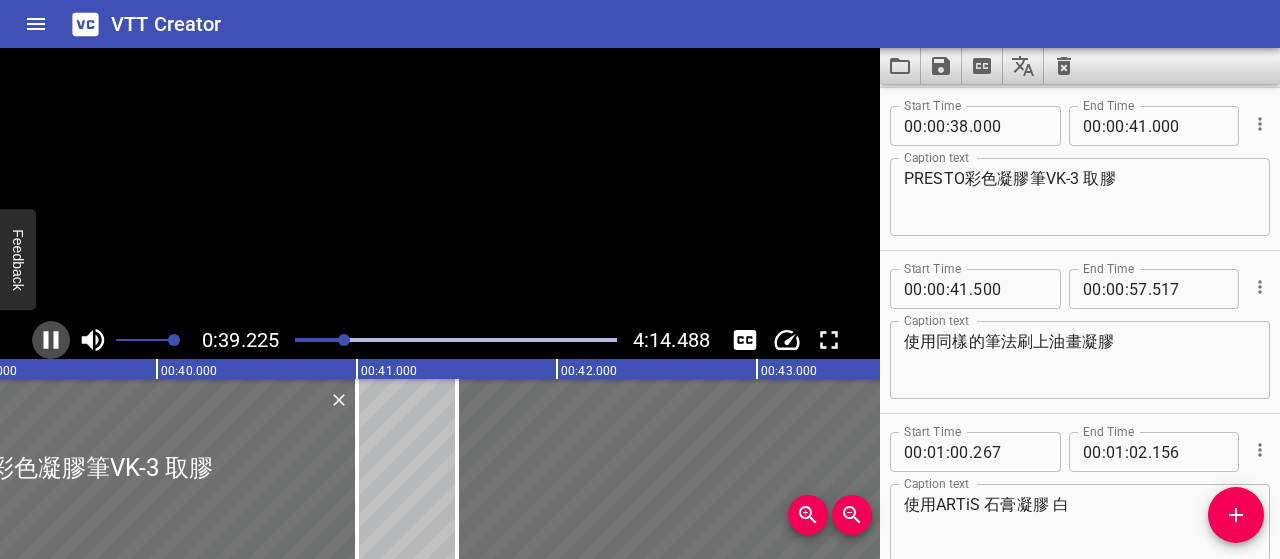 click 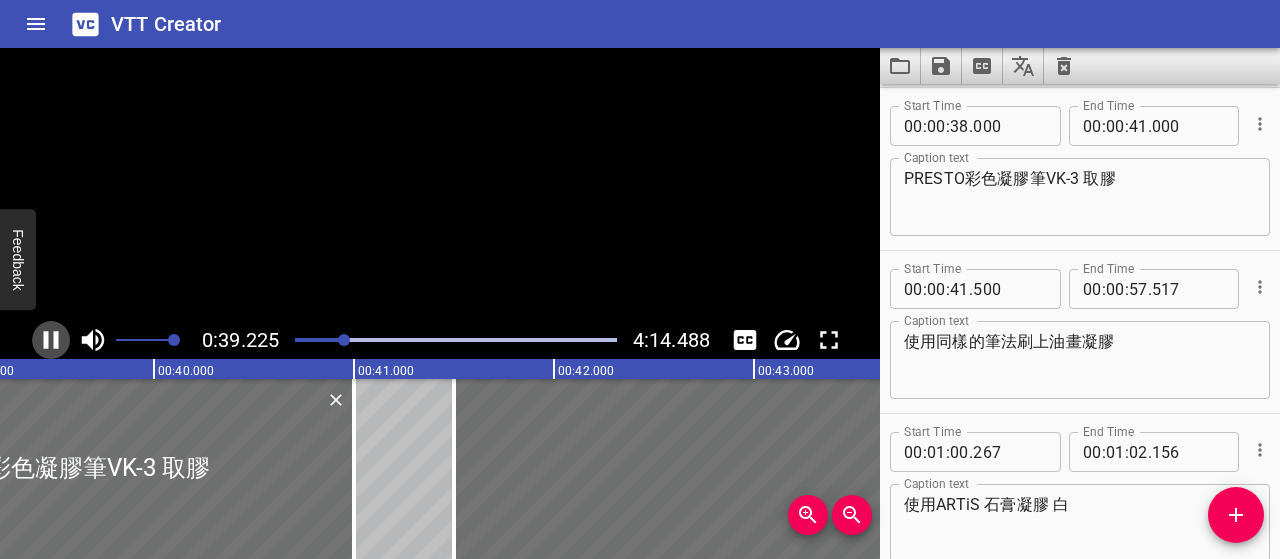 scroll, scrollTop: 0, scrollLeft: 7880, axis: horizontal 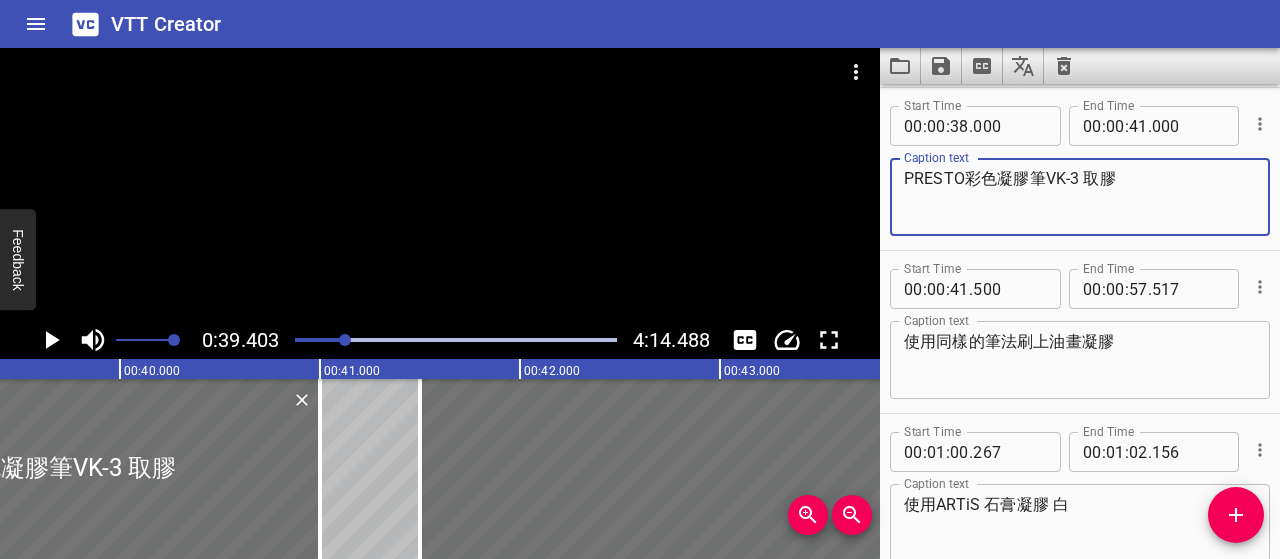 click on "PRESTO彩色凝膠筆VK-3 取膠" at bounding box center [1080, 197] 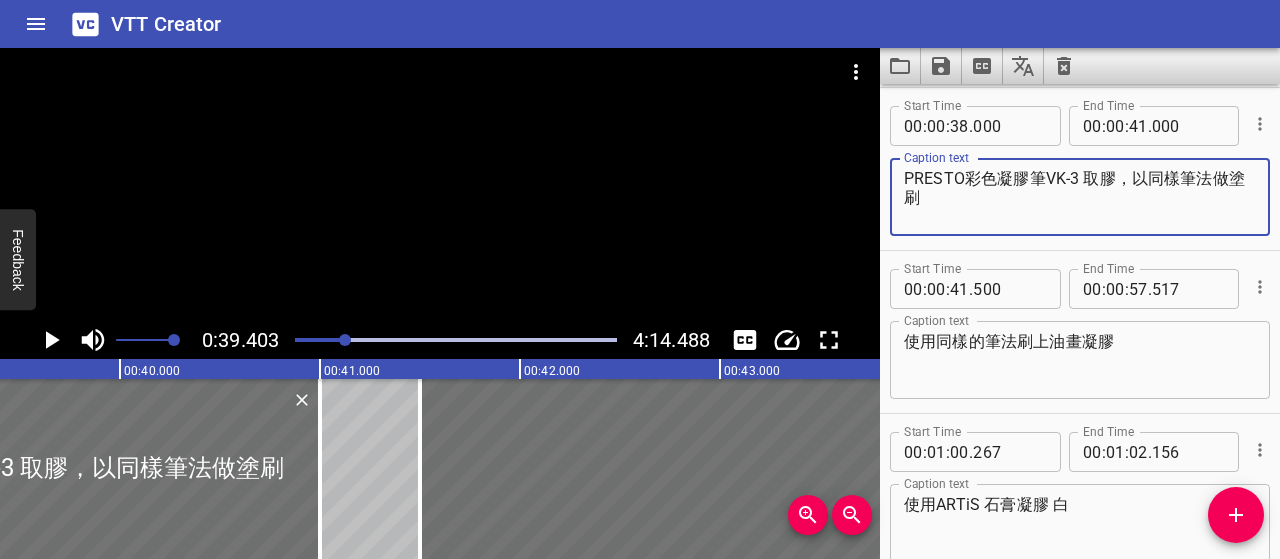 type on "PRESTO彩色凝膠筆VK-3 取膠，以同樣筆法做塗刷" 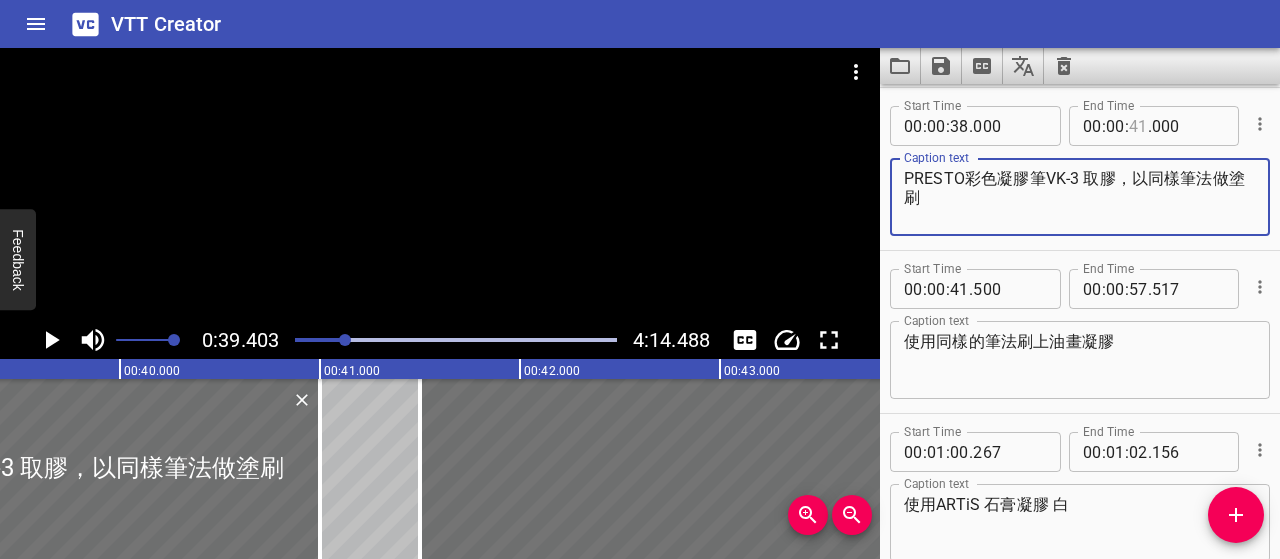 click at bounding box center (1138, 126) 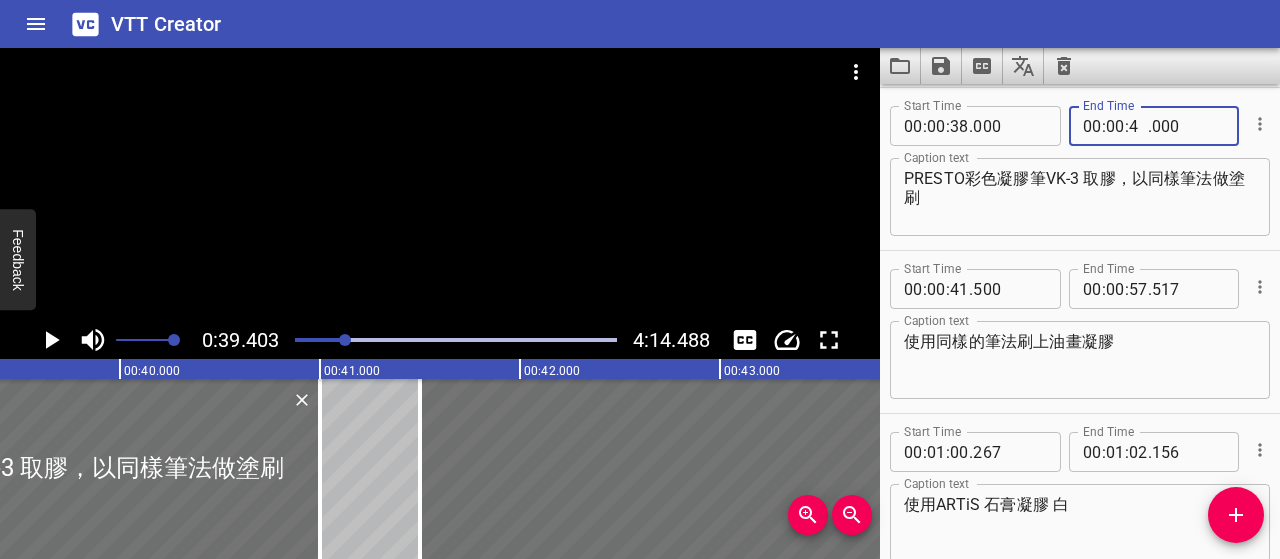 type on "45" 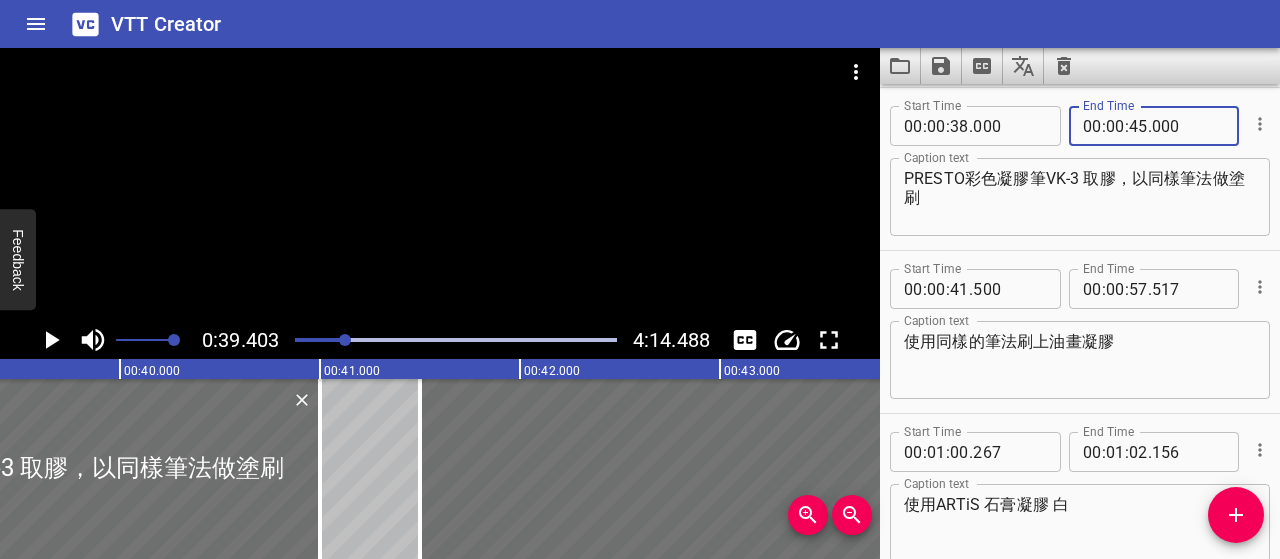 type on "000" 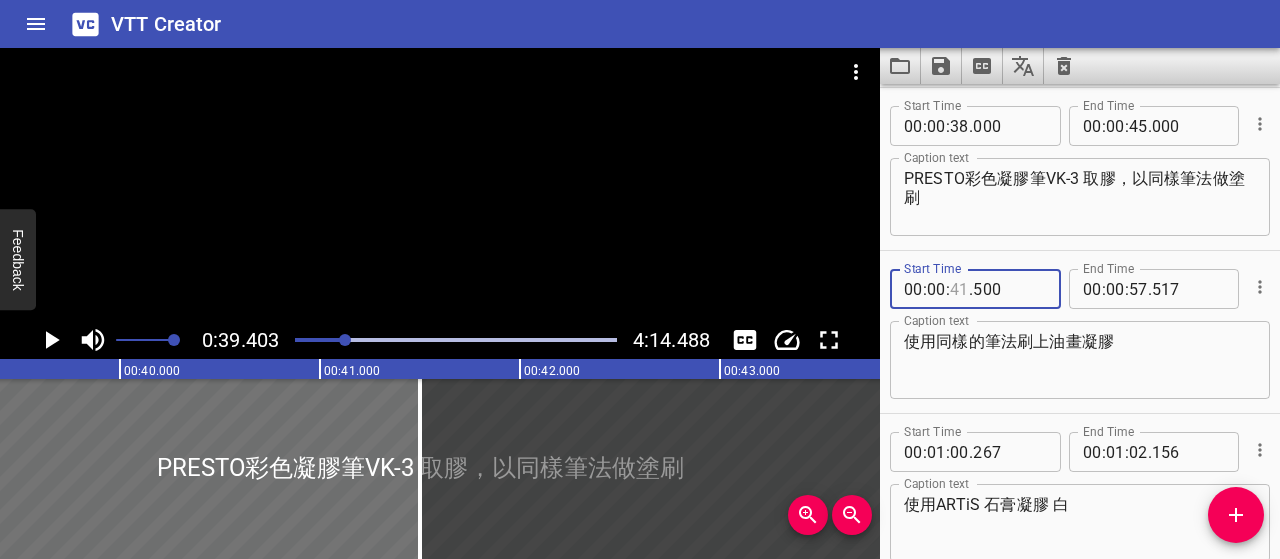 click at bounding box center (959, 289) 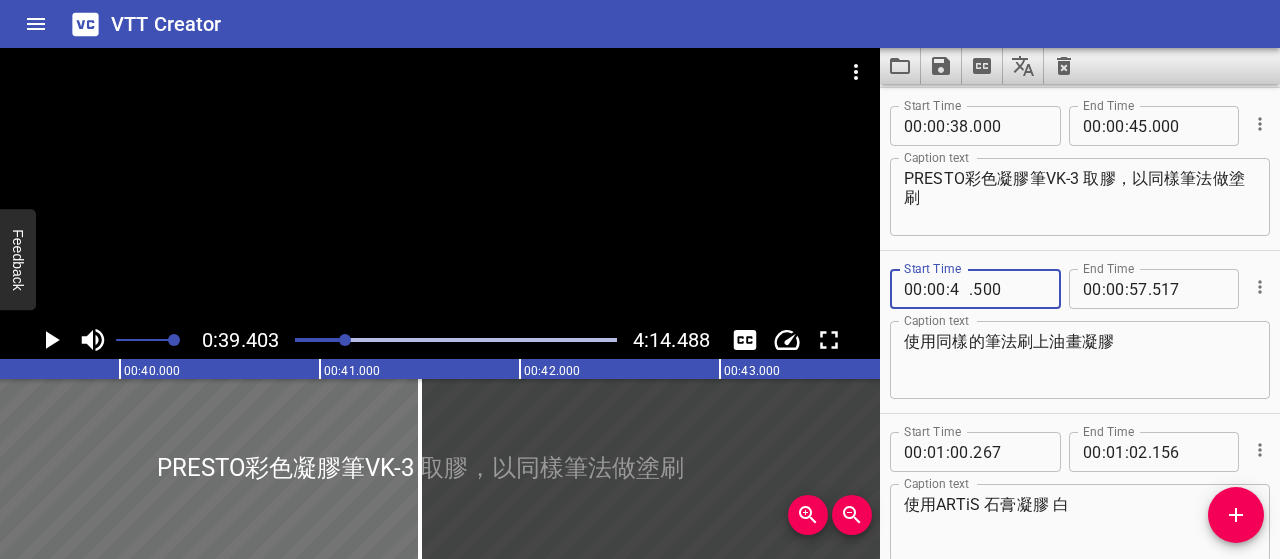 type on "45" 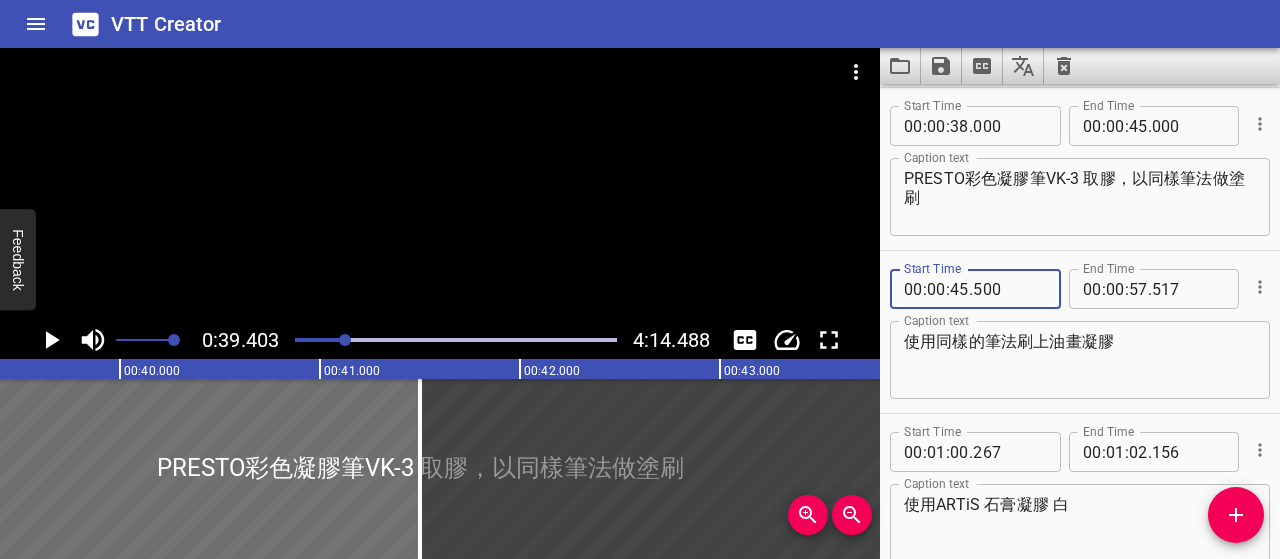 type on "500" 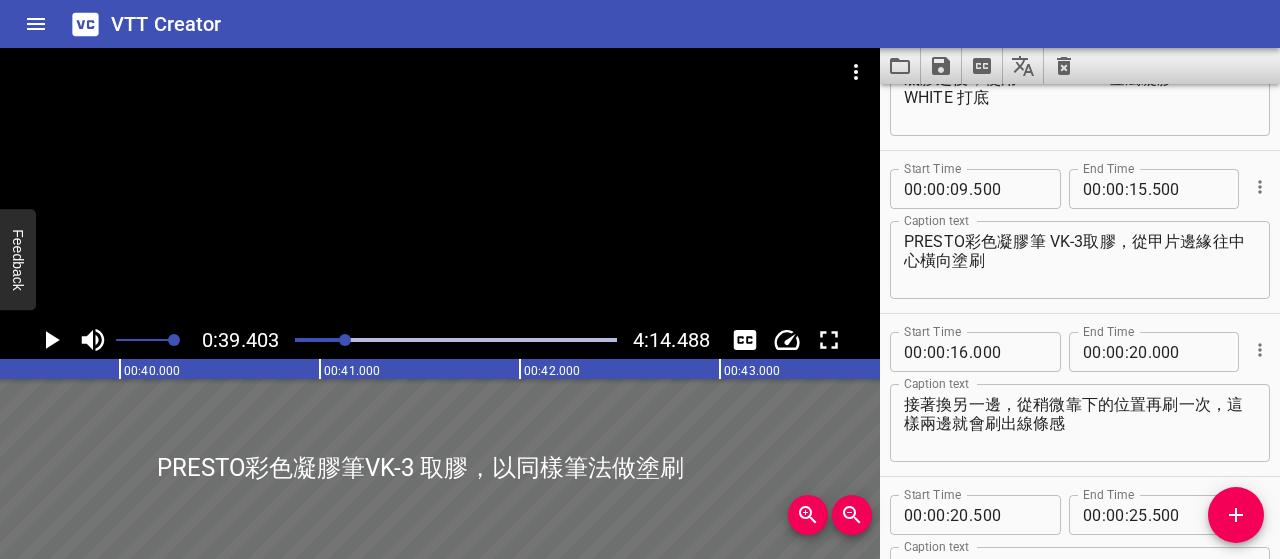 scroll, scrollTop: 78, scrollLeft: 0, axis: vertical 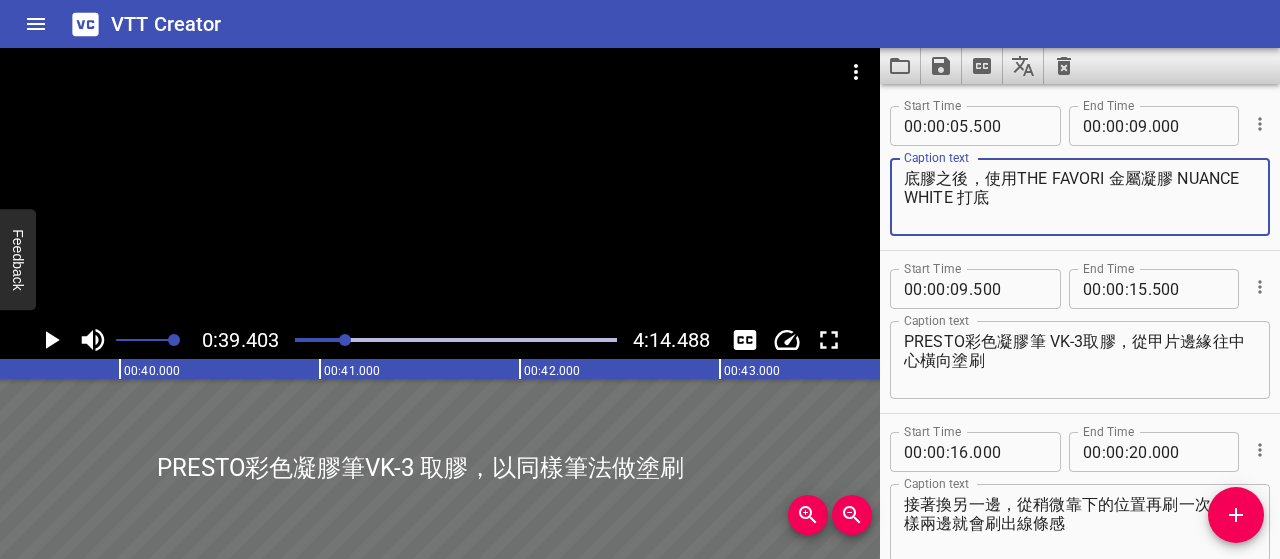 drag, startPoint x: 1017, startPoint y: 95, endPoint x: 1192, endPoint y: 93, distance: 175.01143 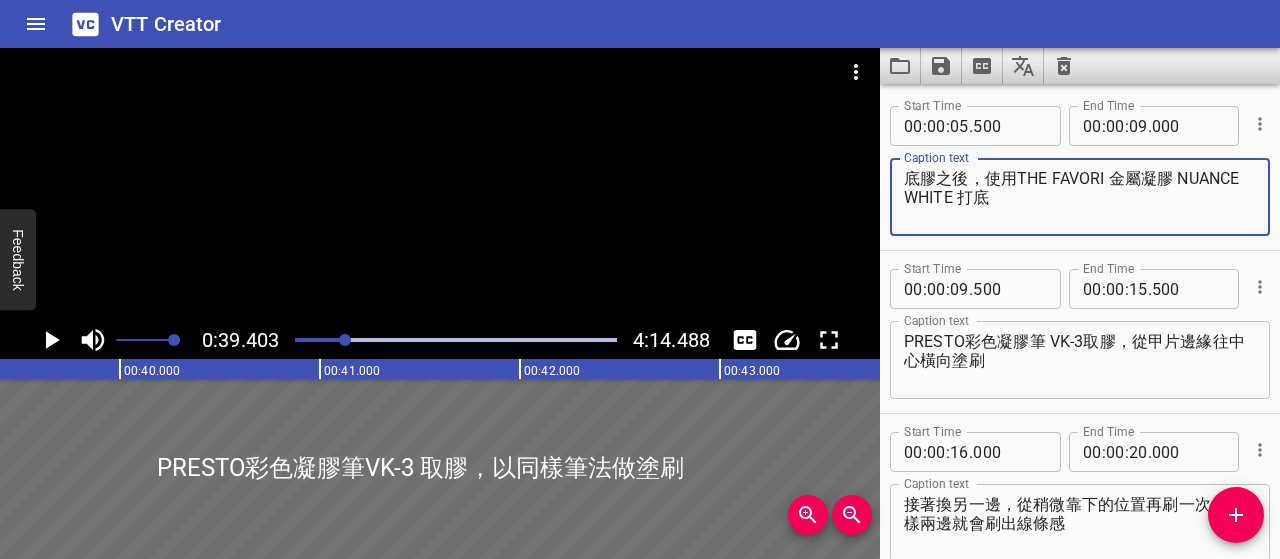 click on "Start Time 00 : 00 : 05 . 500 Start Time End Time 00 : 00 : 09 . 000 End Time Caption text 底膠之後，使用THE FAVORI 金屬凝膠 NUANCE WHITE 打底 Caption text" at bounding box center (1080, 169) 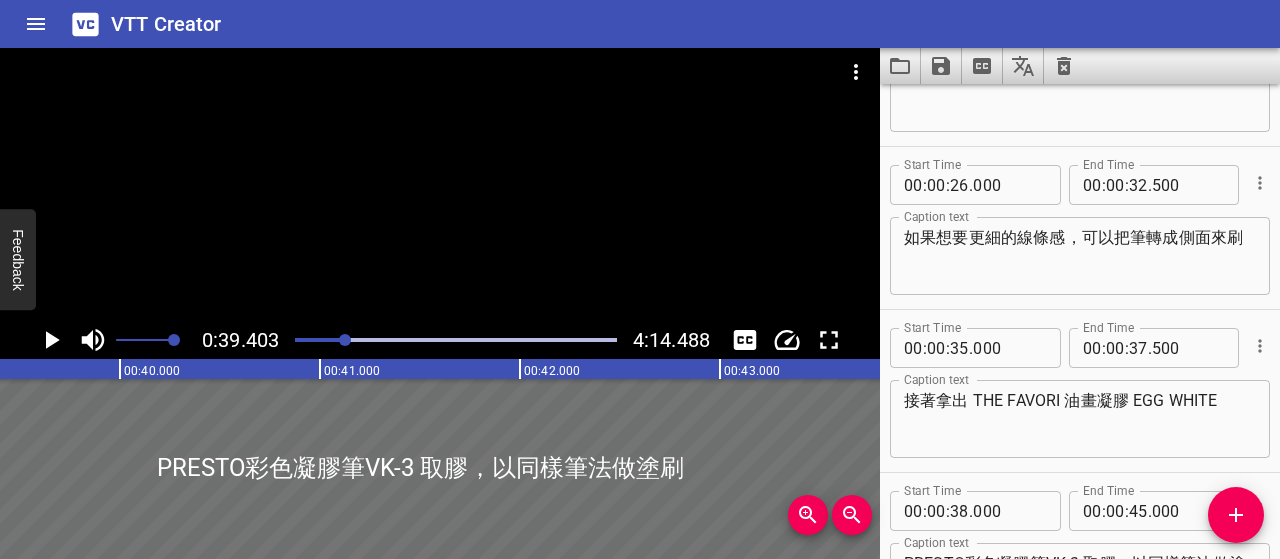 scroll, scrollTop: 700, scrollLeft: 0, axis: vertical 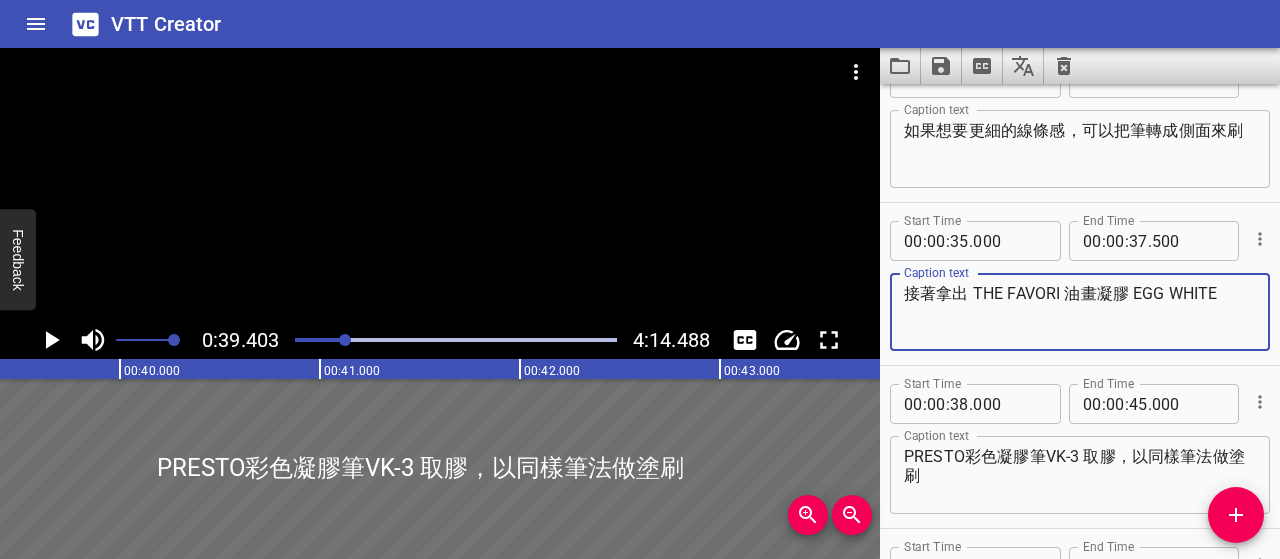 drag, startPoint x: 972, startPoint y: 293, endPoint x: 1237, endPoint y: 297, distance: 265.03018 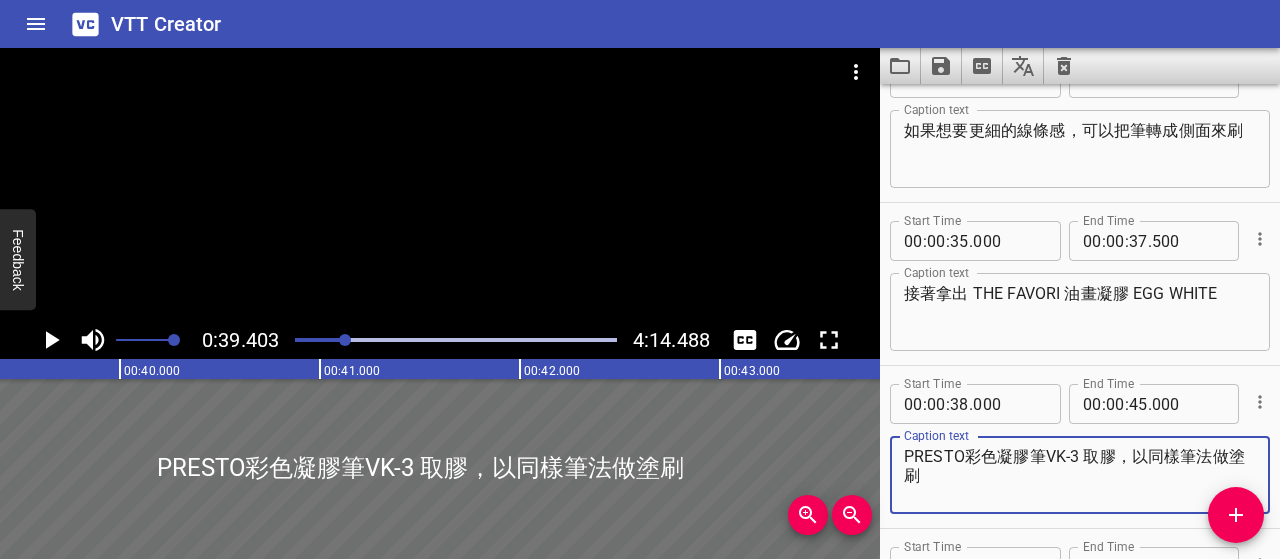 click on "PRESTO彩色凝膠筆VK-3 取膠，以同樣筆法做塗刷" at bounding box center [1080, 475] 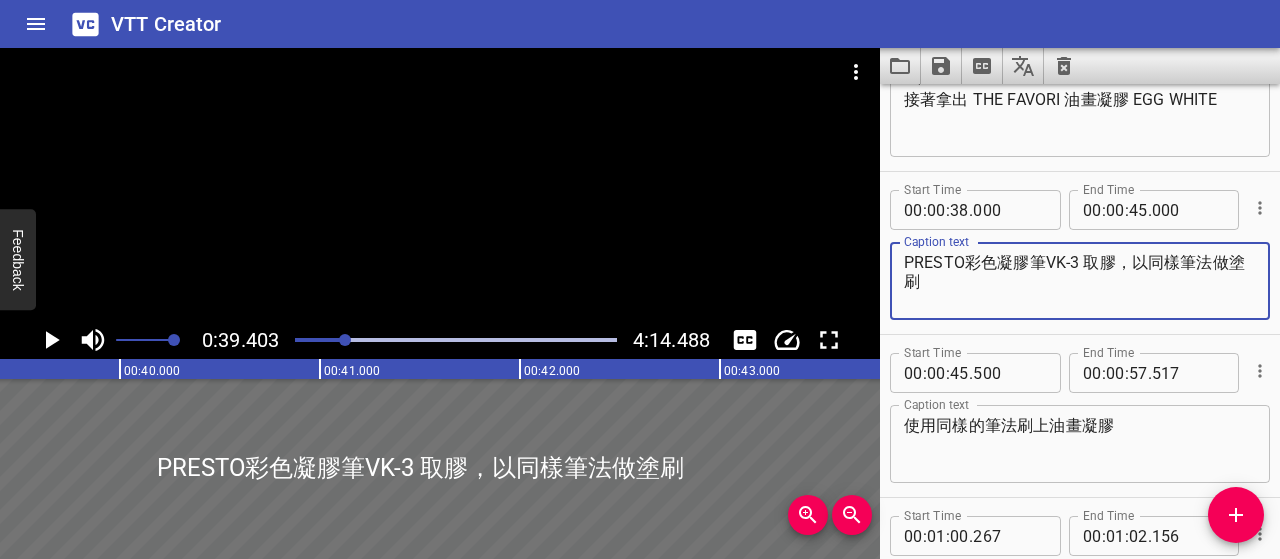 scroll, scrollTop: 900, scrollLeft: 0, axis: vertical 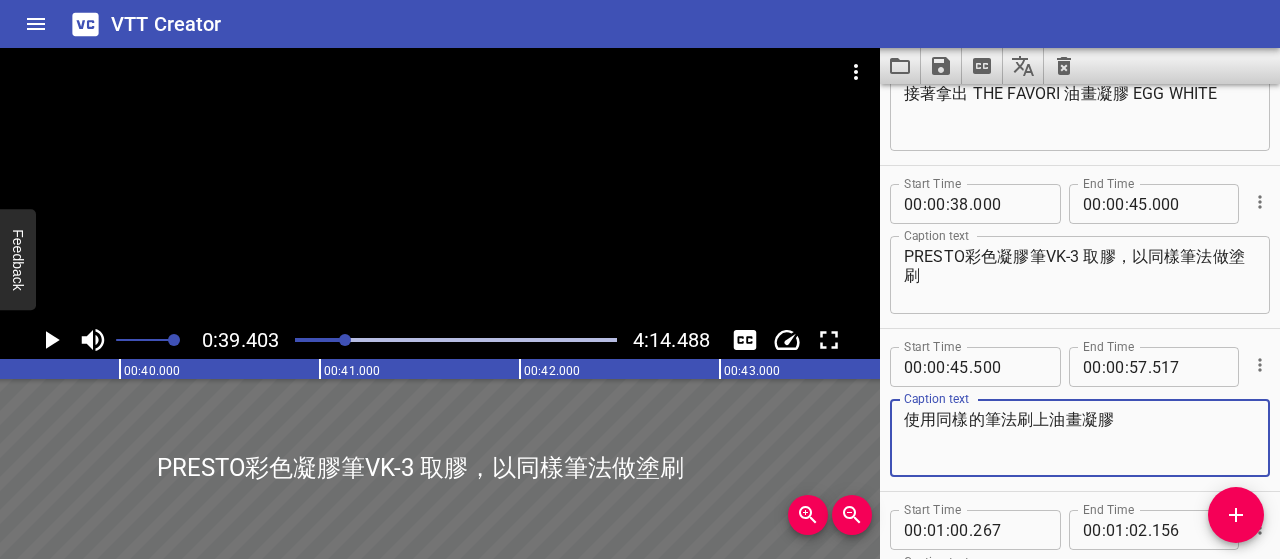 drag, startPoint x: 1144, startPoint y: 417, endPoint x: 890, endPoint y: 405, distance: 254.28331 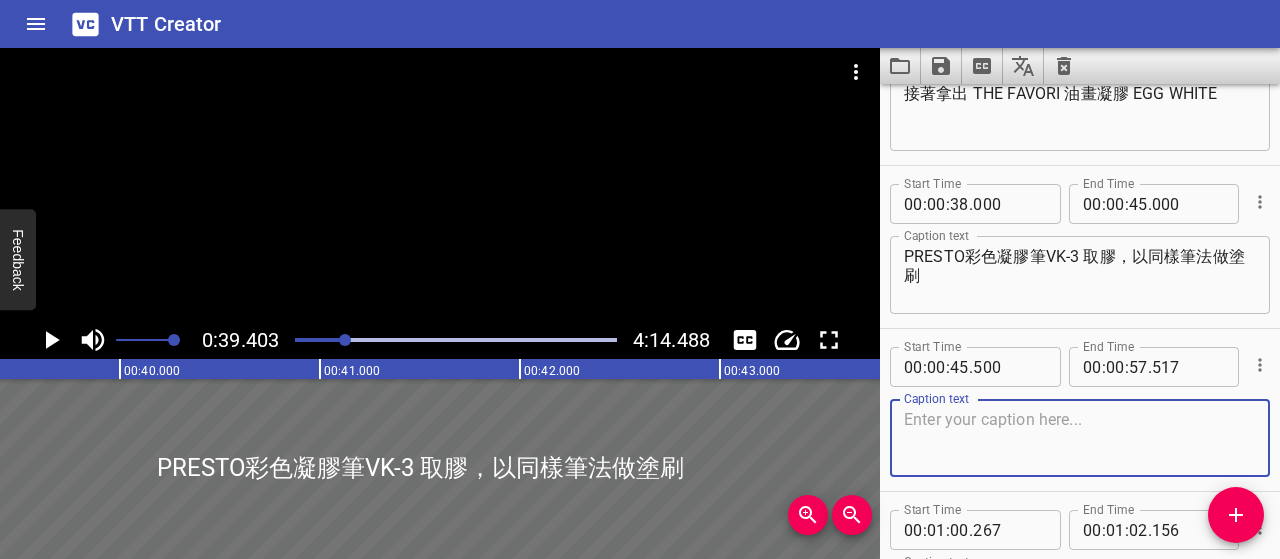 click at bounding box center (1080, 438) 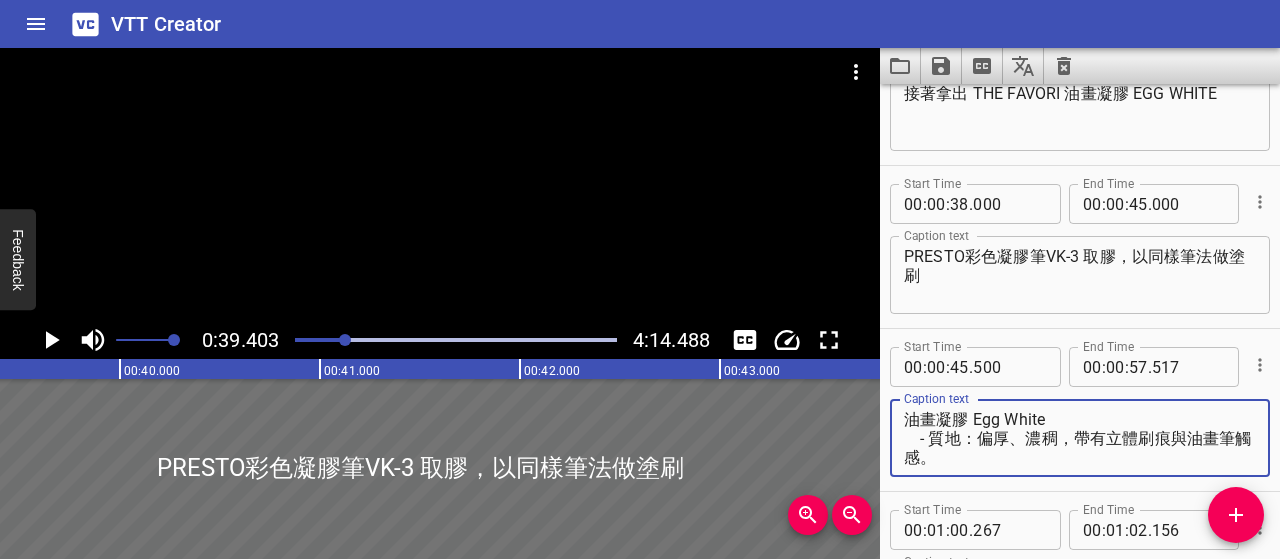 click on "油畫凝膠 Egg White
- 質地：偏厚、濃稠，帶有立體刷痕與油畫筆觸感。" at bounding box center (1080, 438) 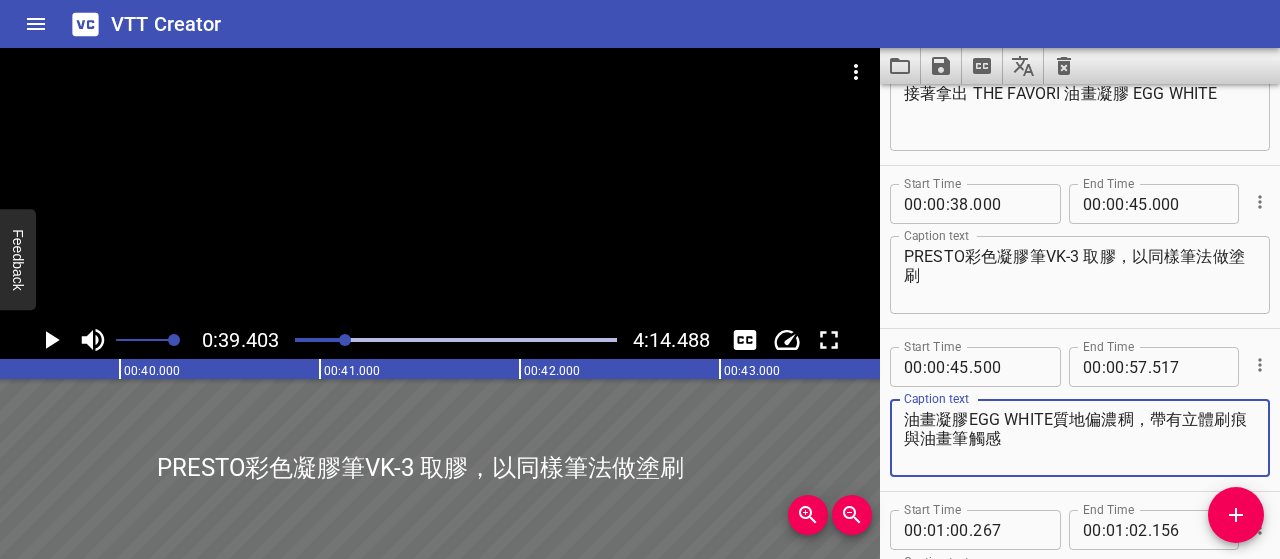 type on "油畫凝膠EGG WHITE質地偏濃稠，帶有立體刷痕與油畫筆觸感" 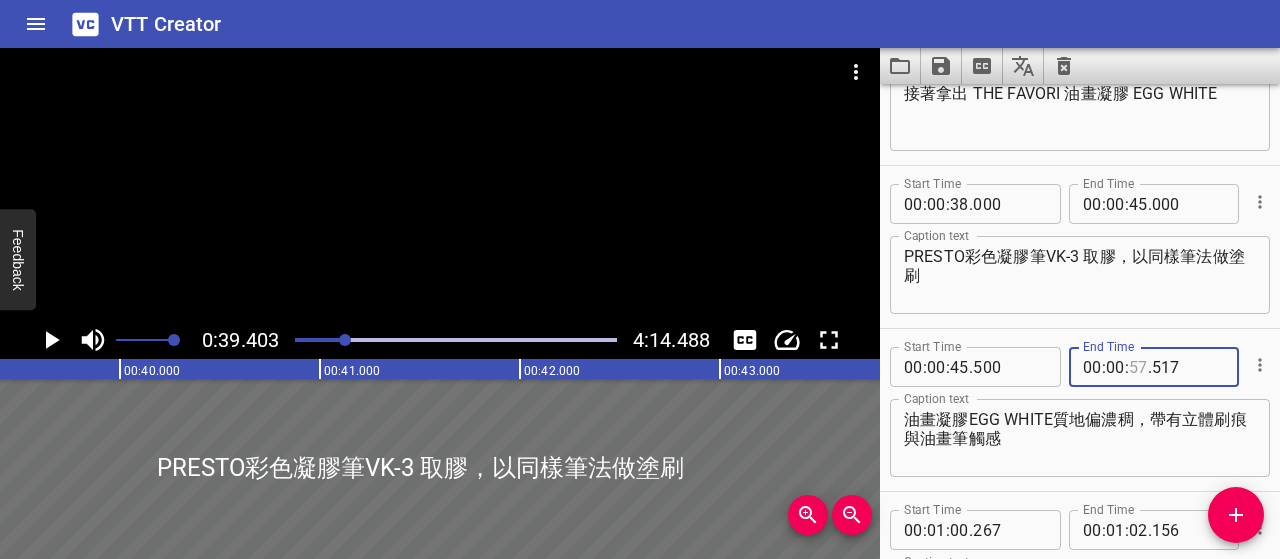 click at bounding box center (1138, 367) 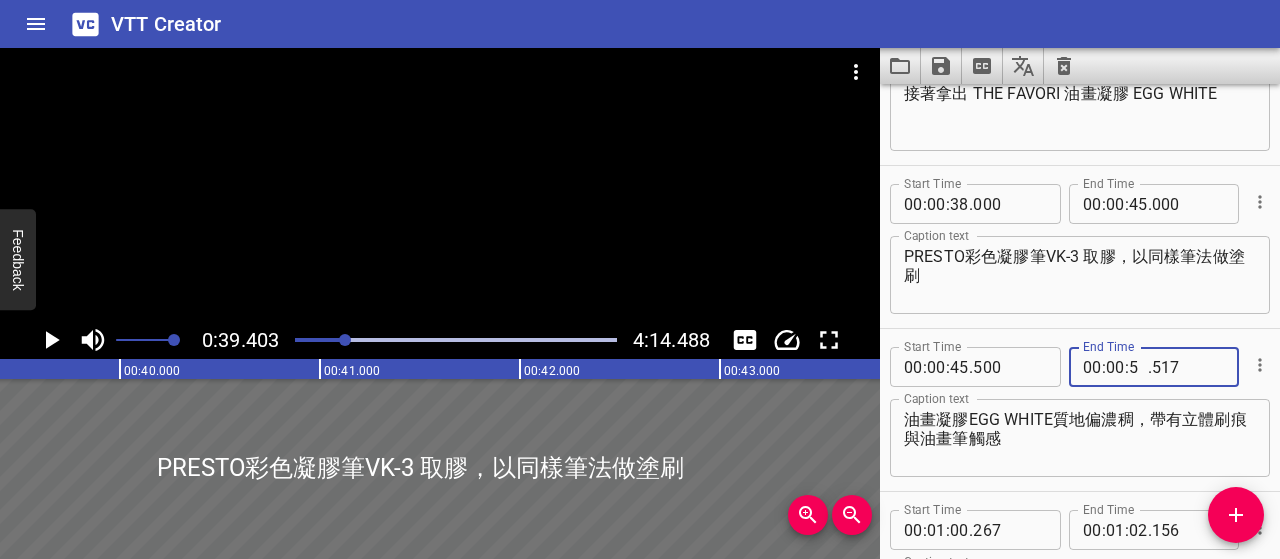 type on "51" 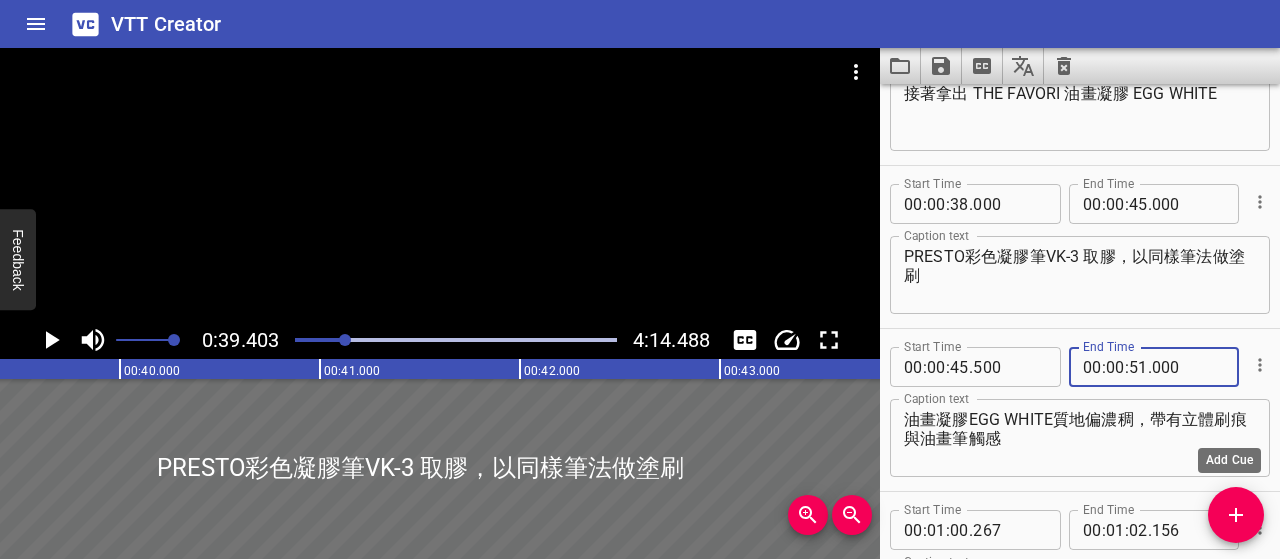 type on "000" 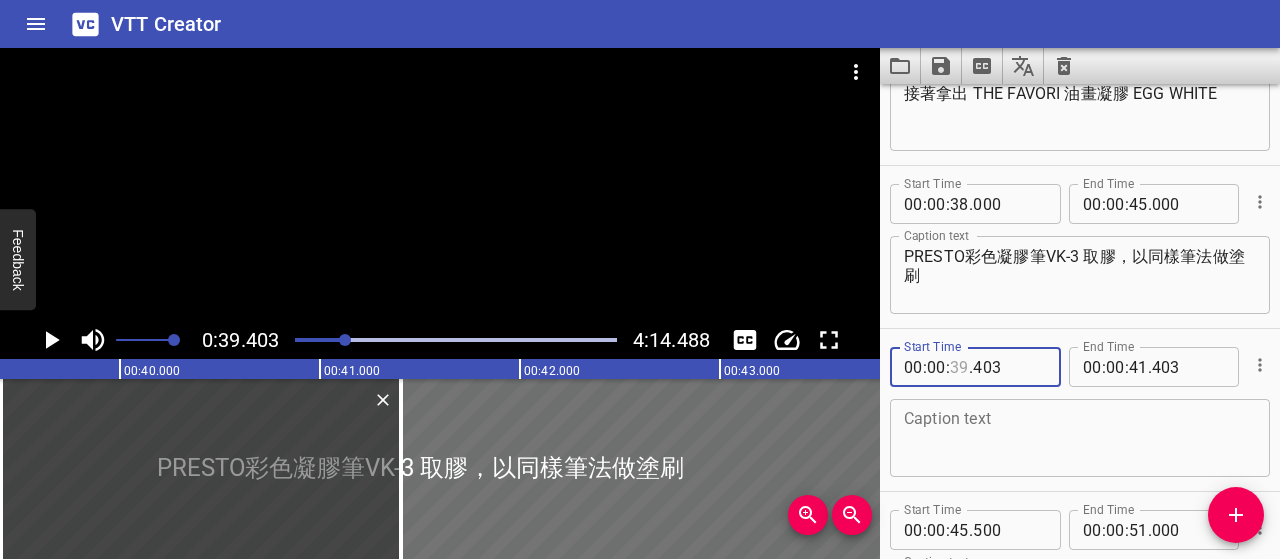 click at bounding box center [959, 367] 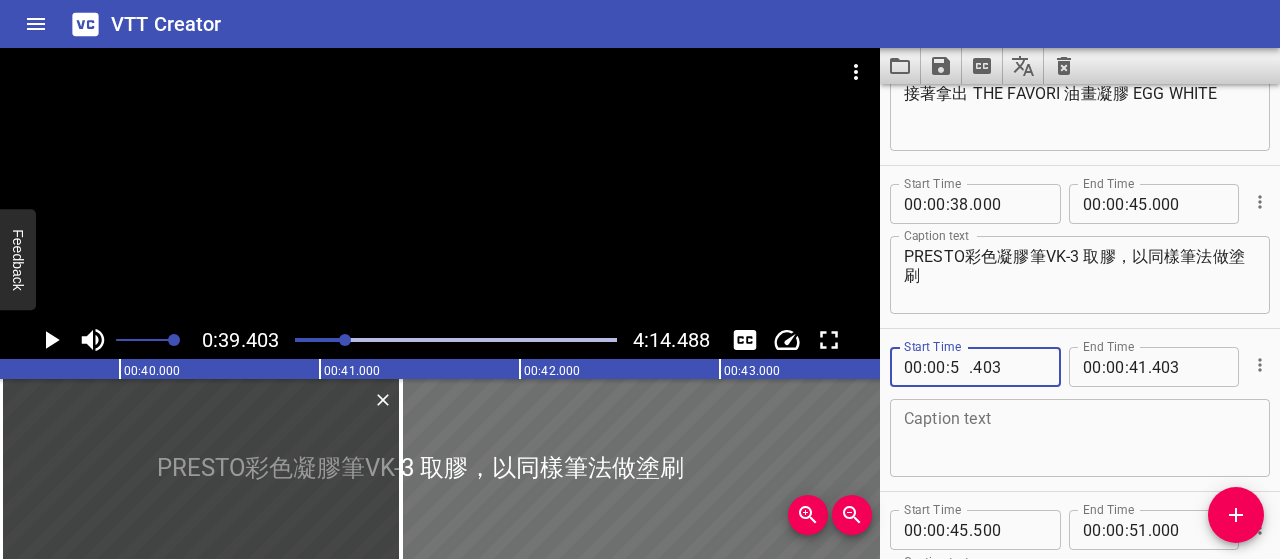 type on "51" 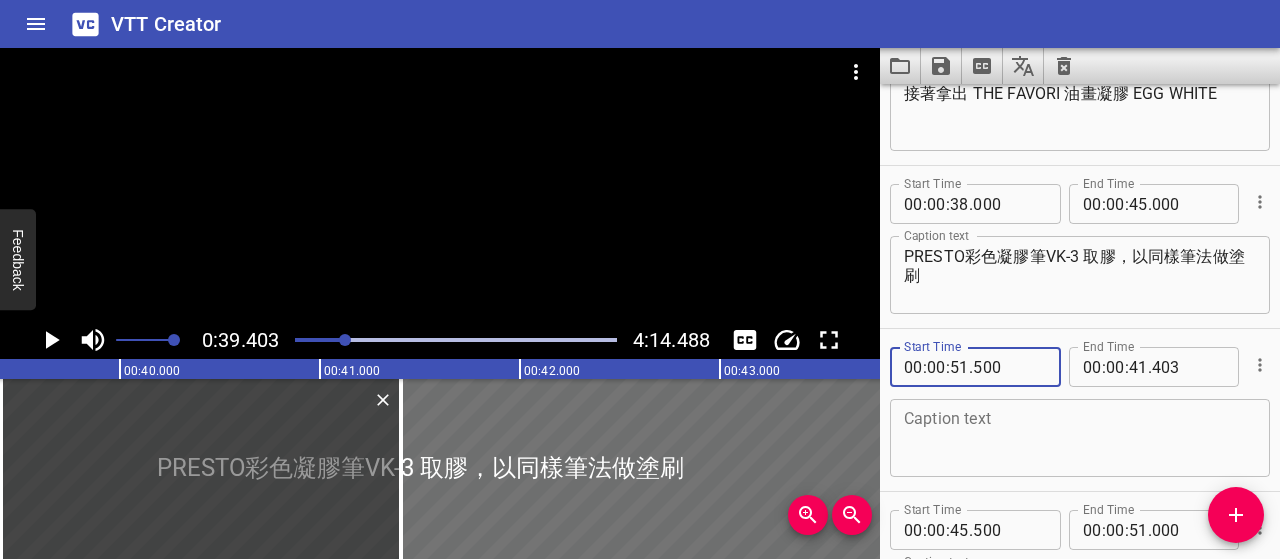 type on "500" 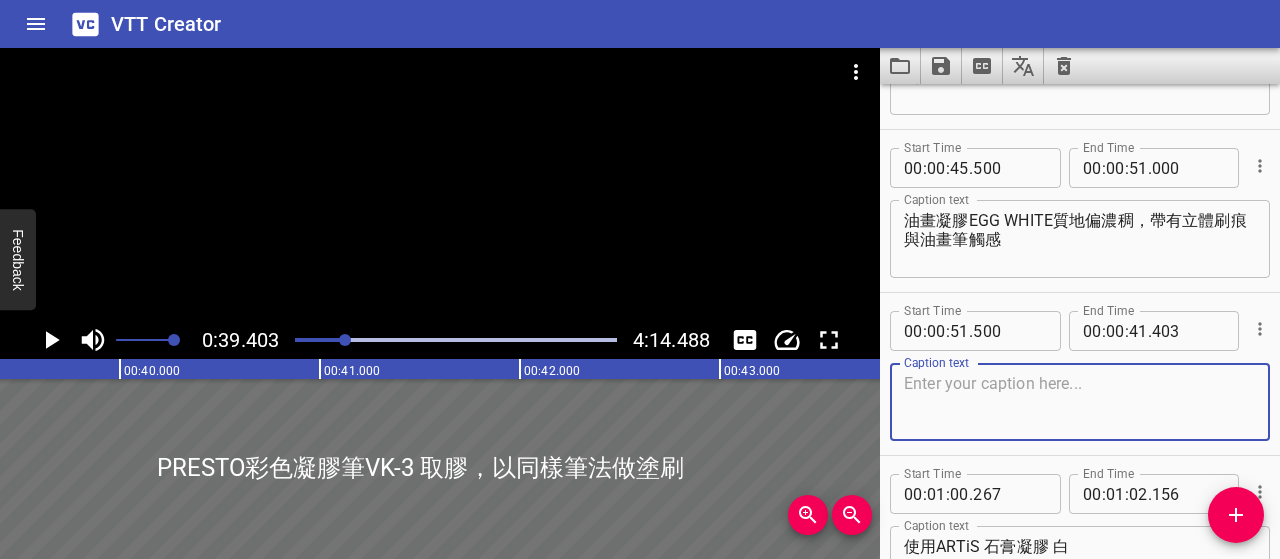 scroll, scrollTop: 1100, scrollLeft: 0, axis: vertical 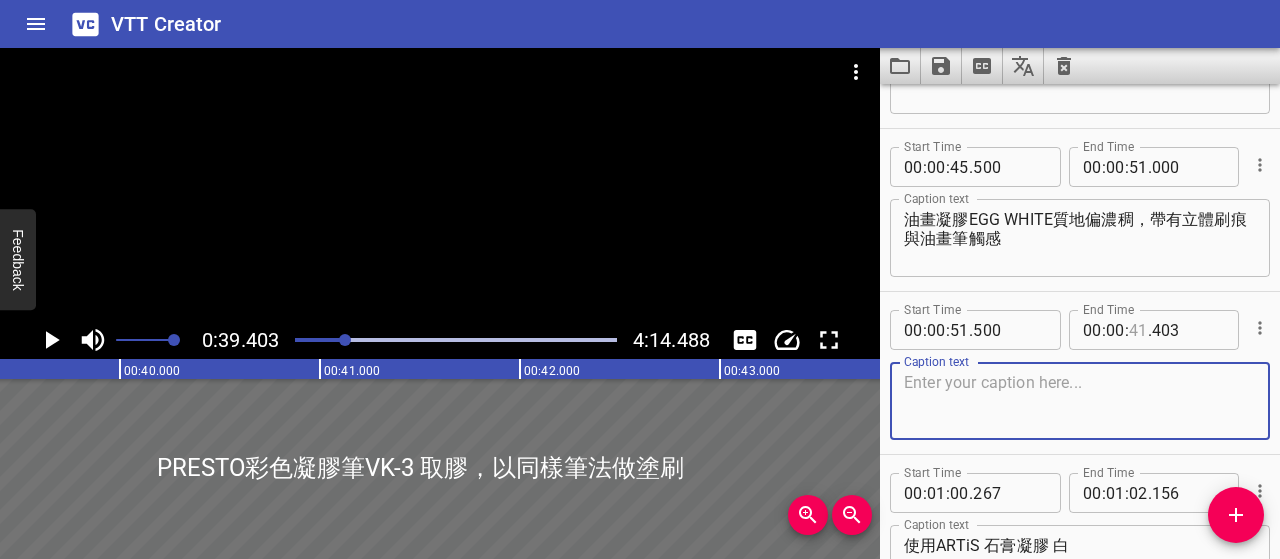 click at bounding box center (1138, 330) 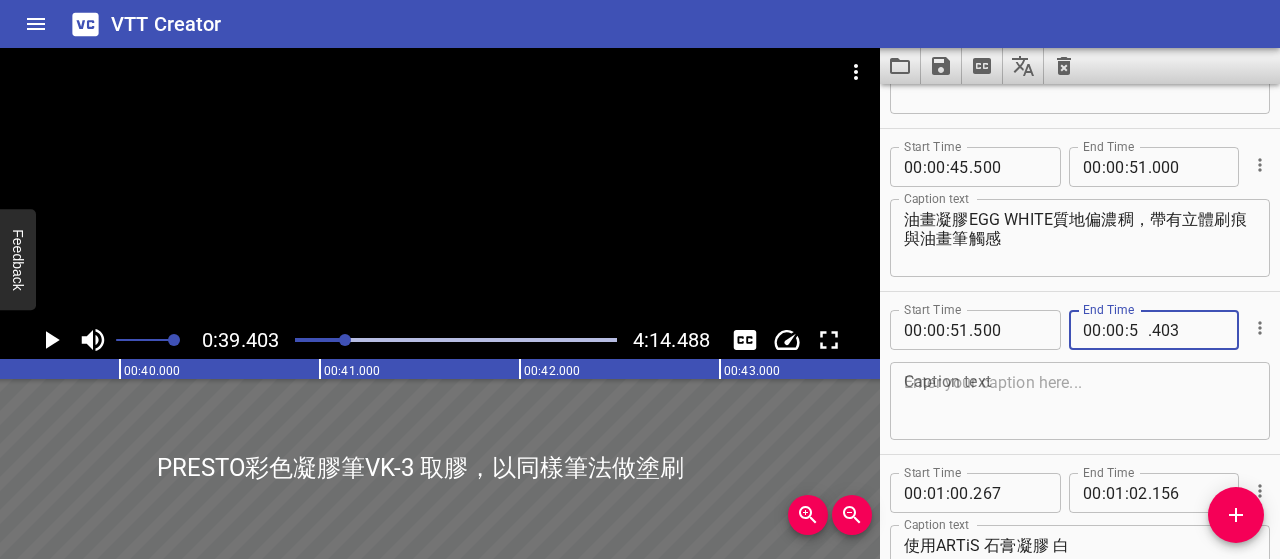 type on "57" 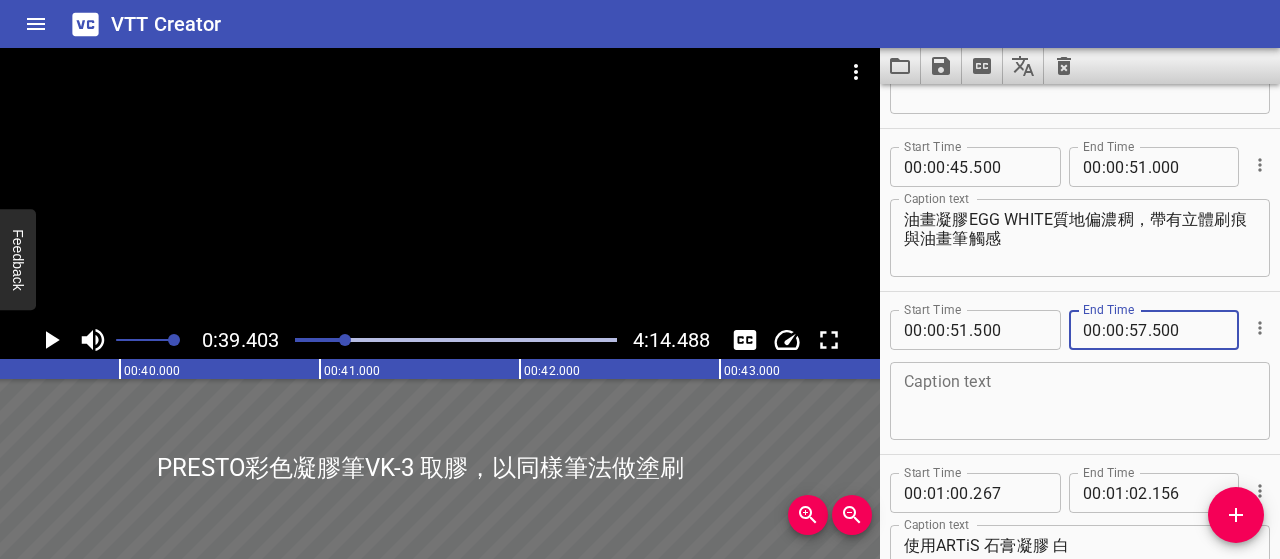 type on "500" 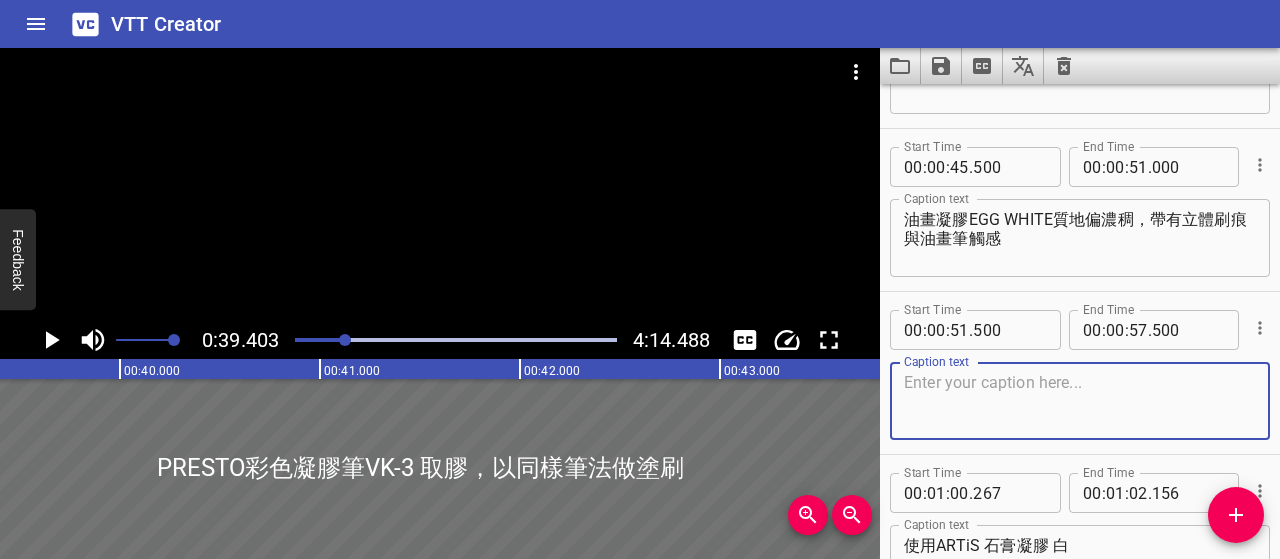 click at bounding box center [1080, 401] 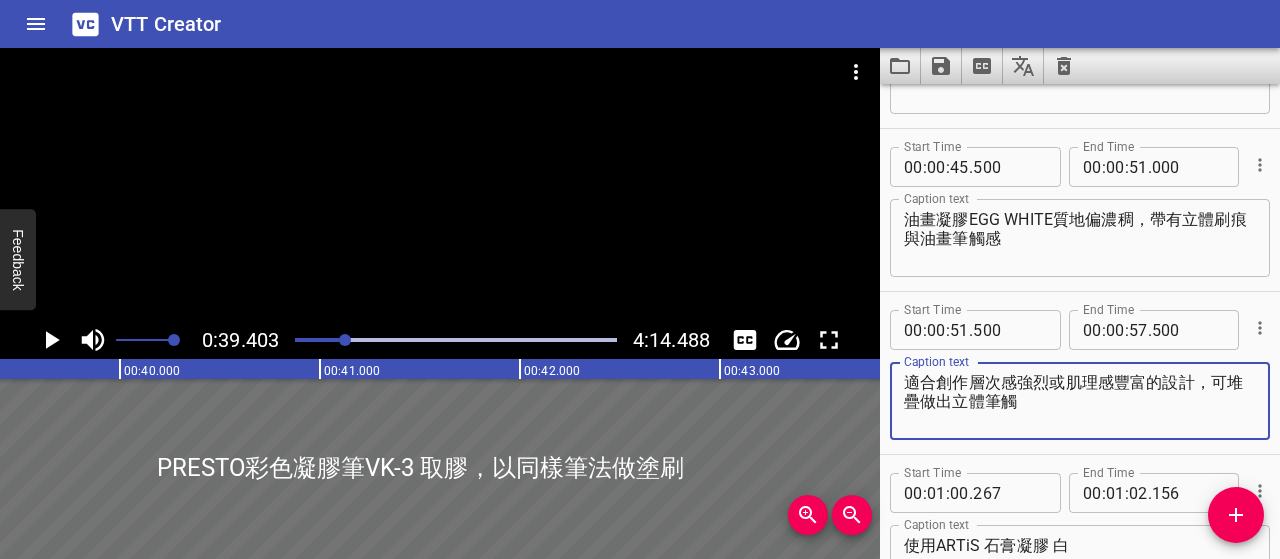 click on "適合創作層次感強烈或肌理感豐富的設計，可堆疊做出立體筆觸" at bounding box center (1080, 401) 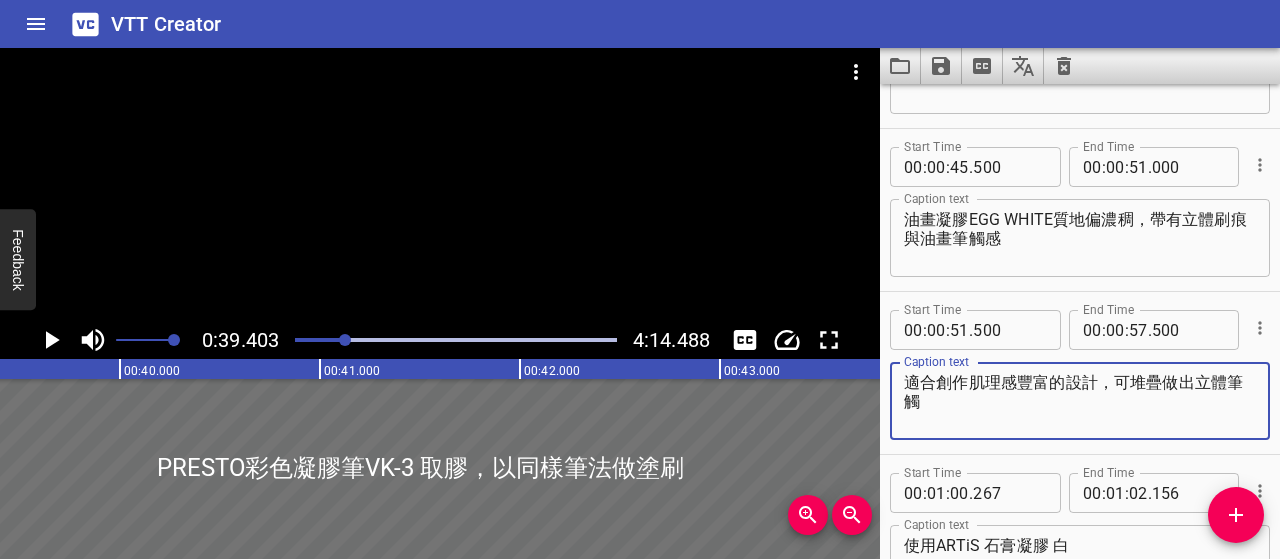 click on "適合創作肌理感豐富的設計，可堆疊做出立體筆觸" at bounding box center [1080, 401] 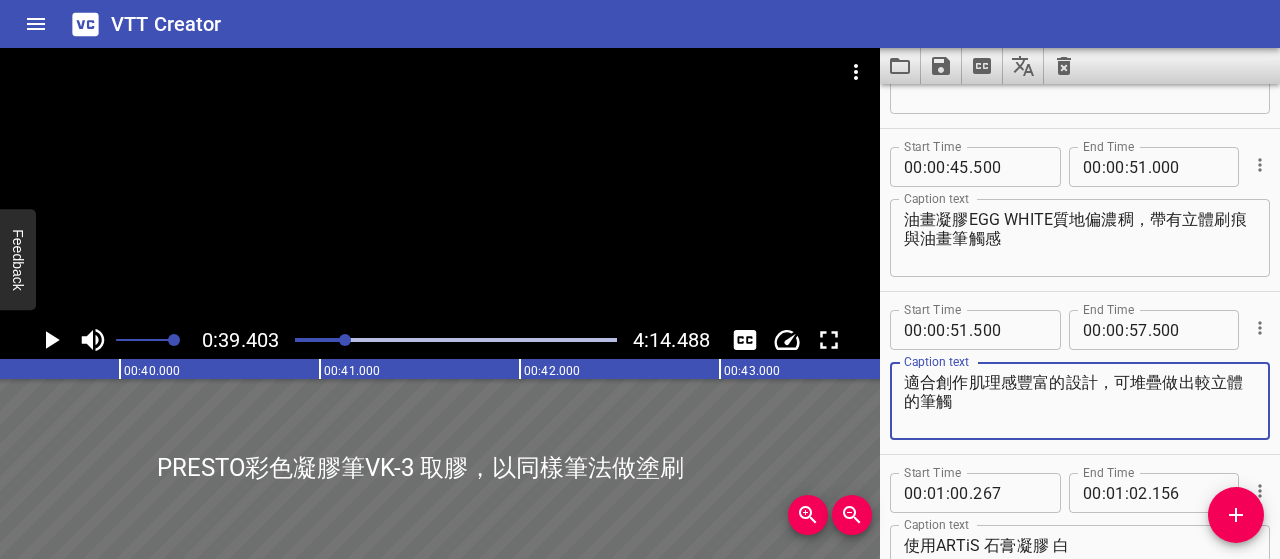 type on "適合創作肌理感豐富的設計，可堆疊做出較立體的筆觸" 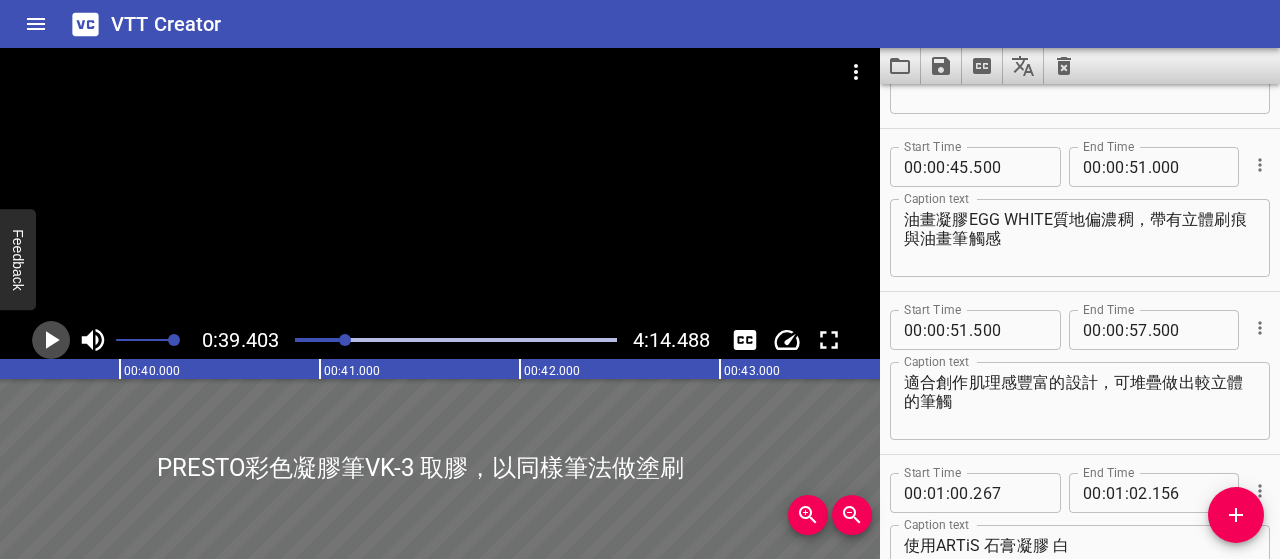 click 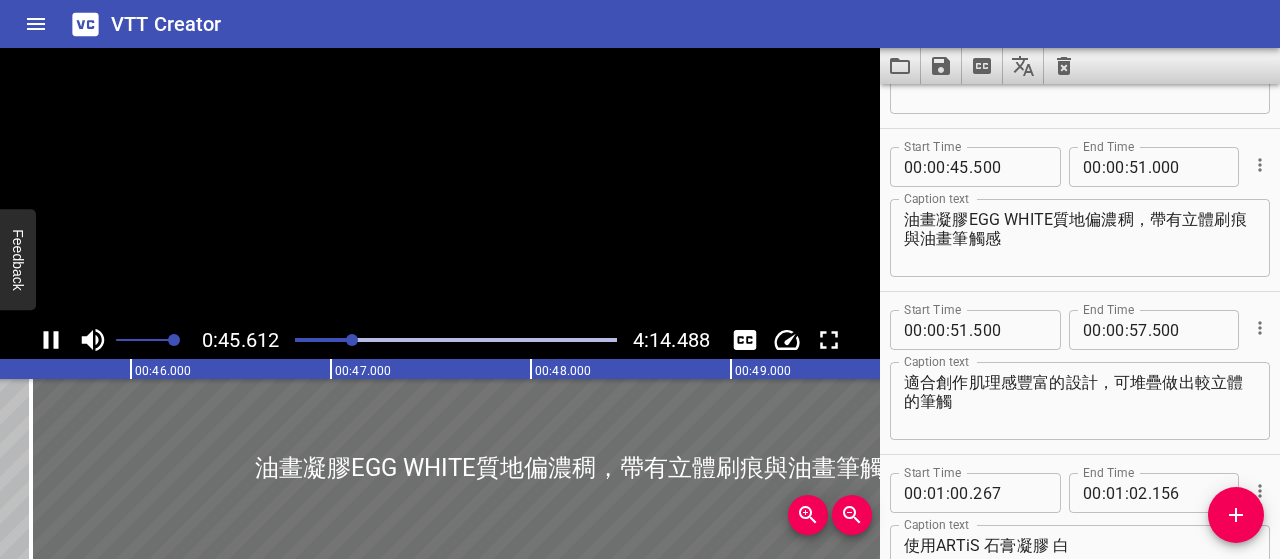 scroll, scrollTop: 0, scrollLeft: 9122, axis: horizontal 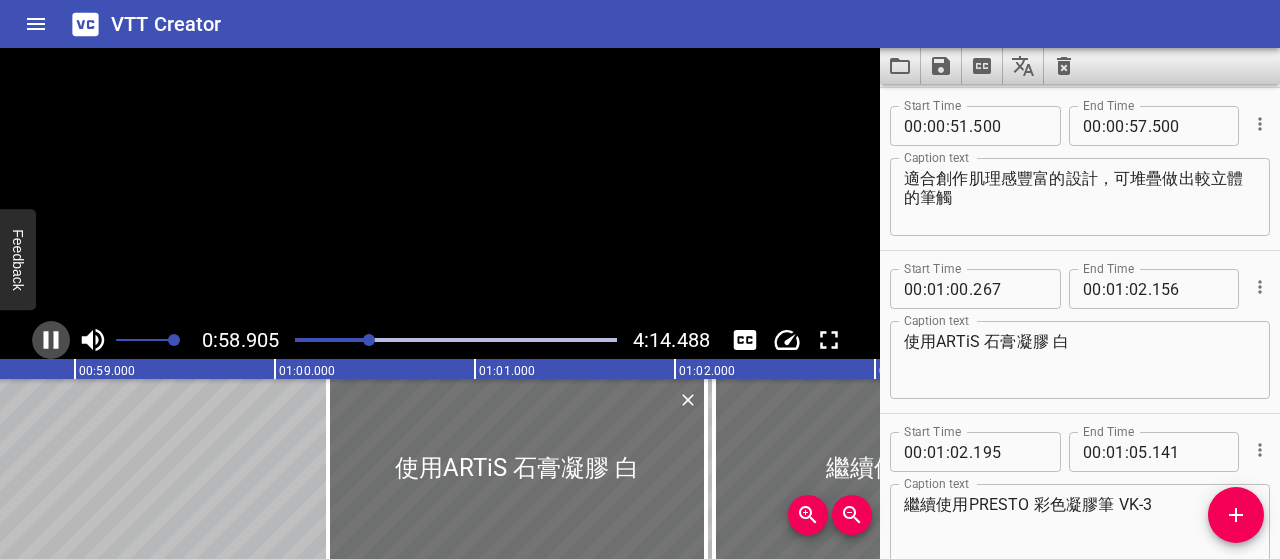 click 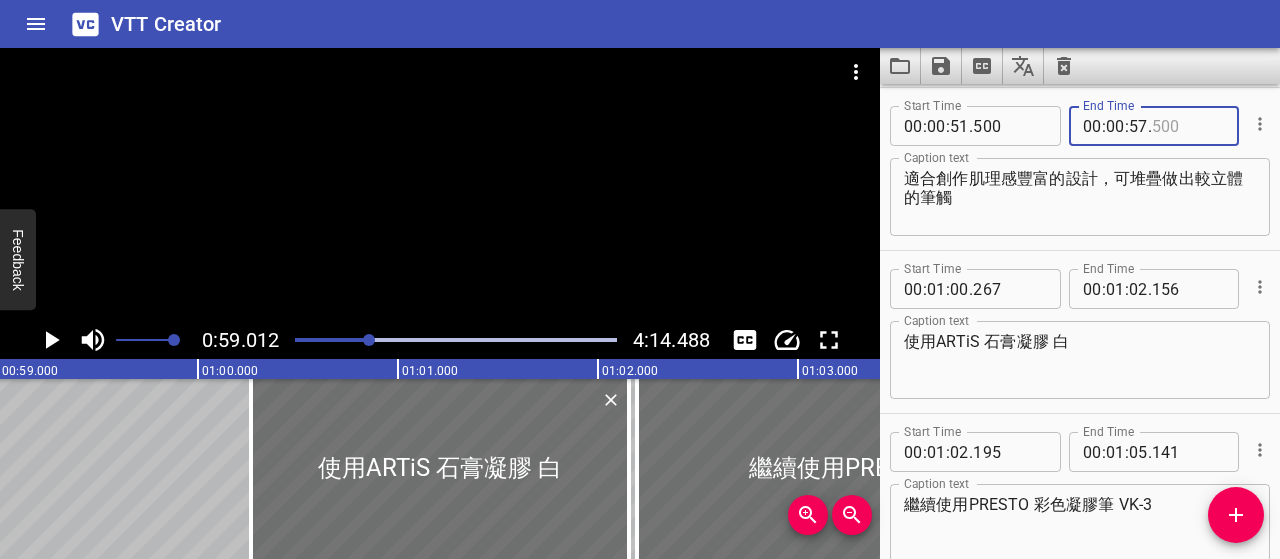 click at bounding box center [1188, 126] 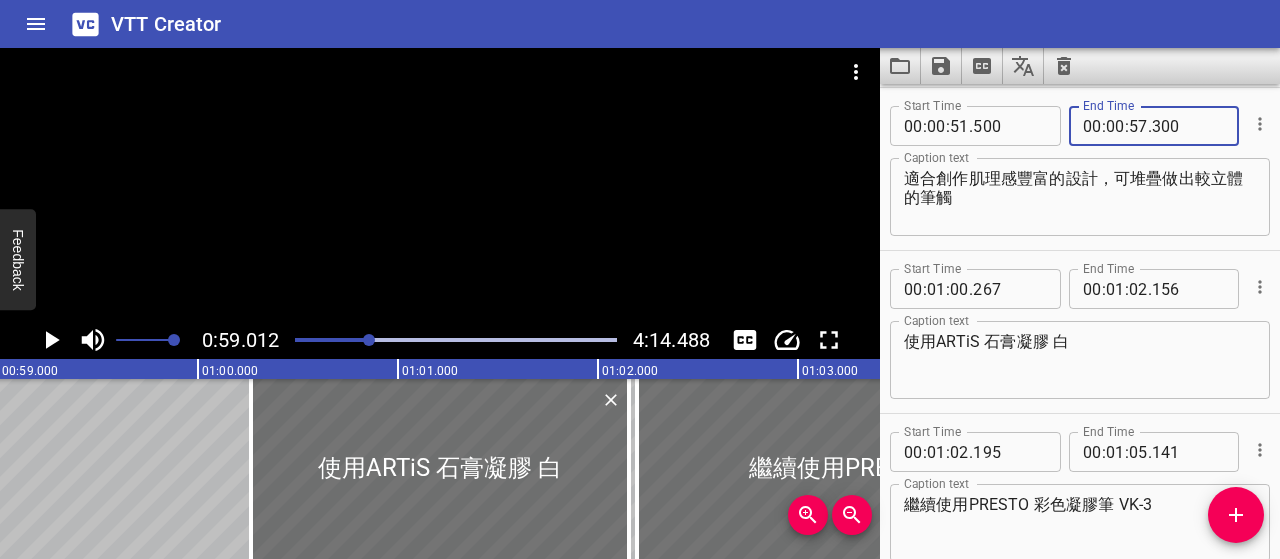type on "300" 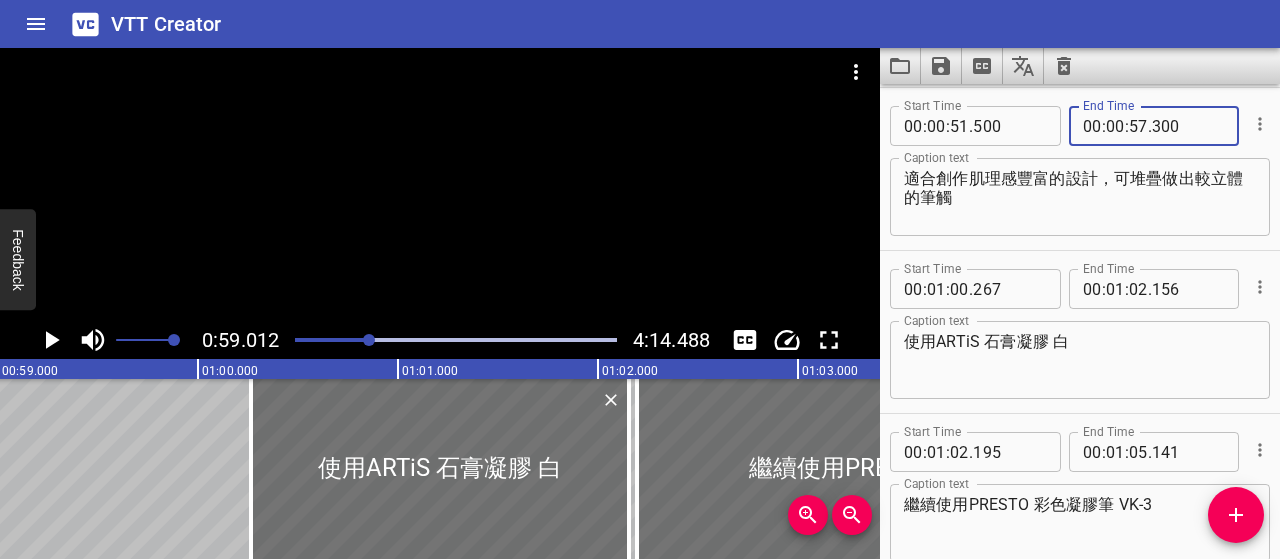 type on "300" 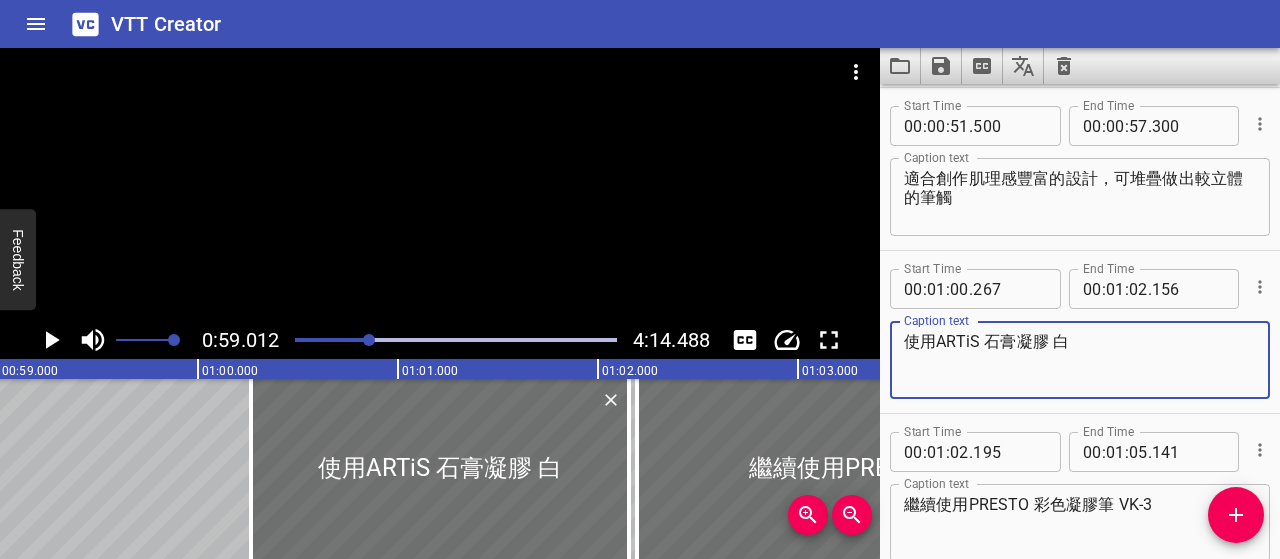 click on "使用ARTiS 石膏凝膠 白" at bounding box center [1080, 360] 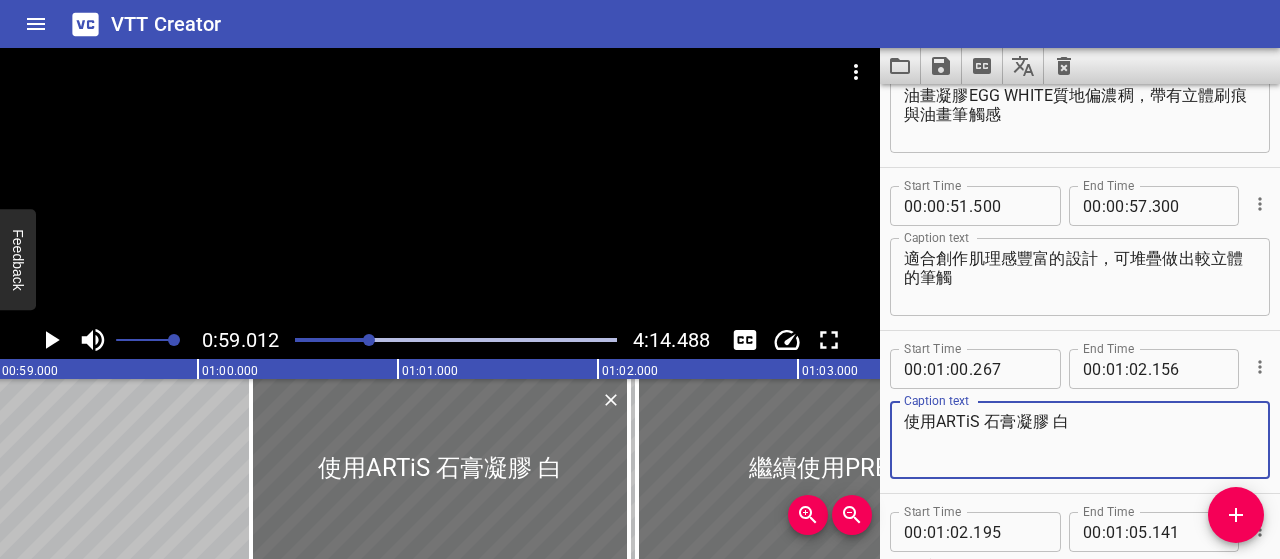 scroll, scrollTop: 1104, scrollLeft: 0, axis: vertical 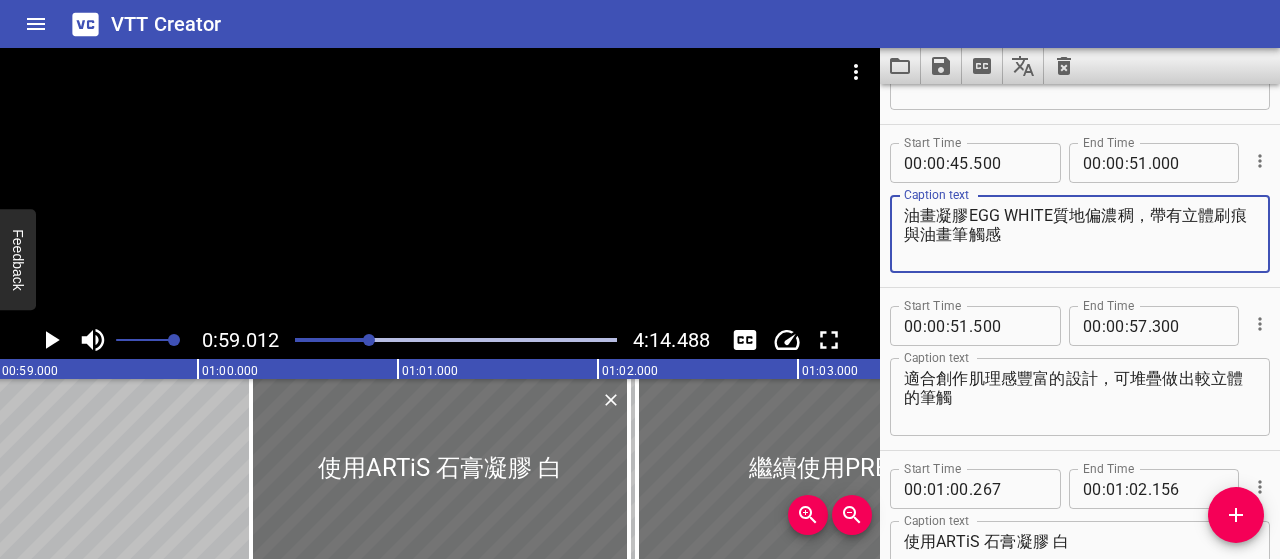 click on "油畫凝膠EGG WHITE質地偏濃稠，帶有立體刷痕與油畫筆觸感" at bounding box center (1080, 234) 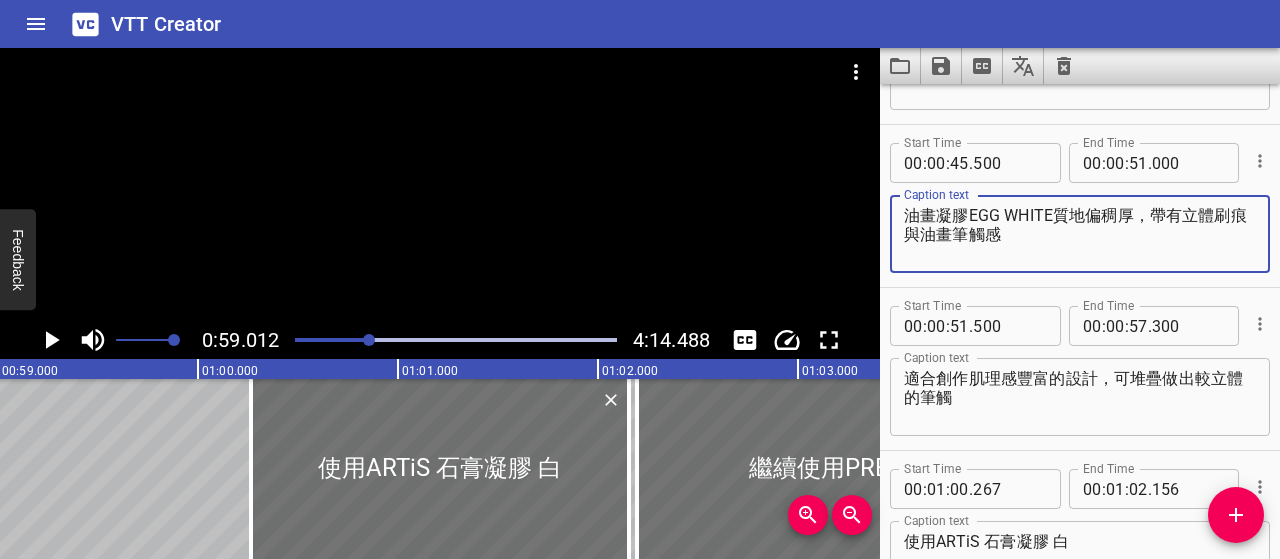 scroll, scrollTop: 1204, scrollLeft: 0, axis: vertical 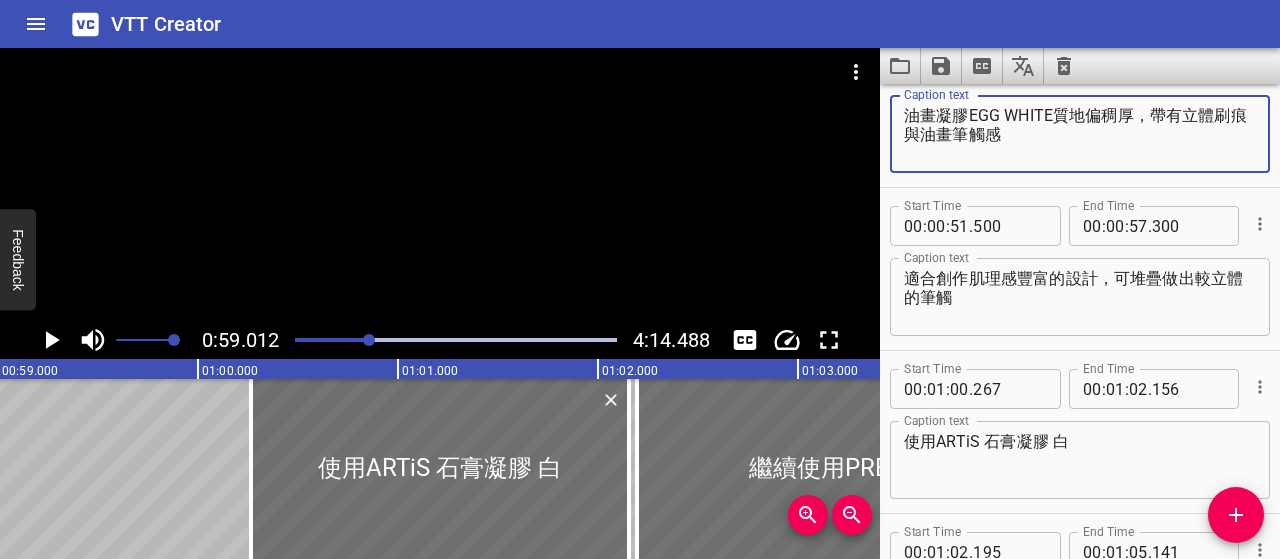 type on "油畫凝膠EGG WHITE質地偏稠厚，帶有立體刷痕與油畫筆觸感" 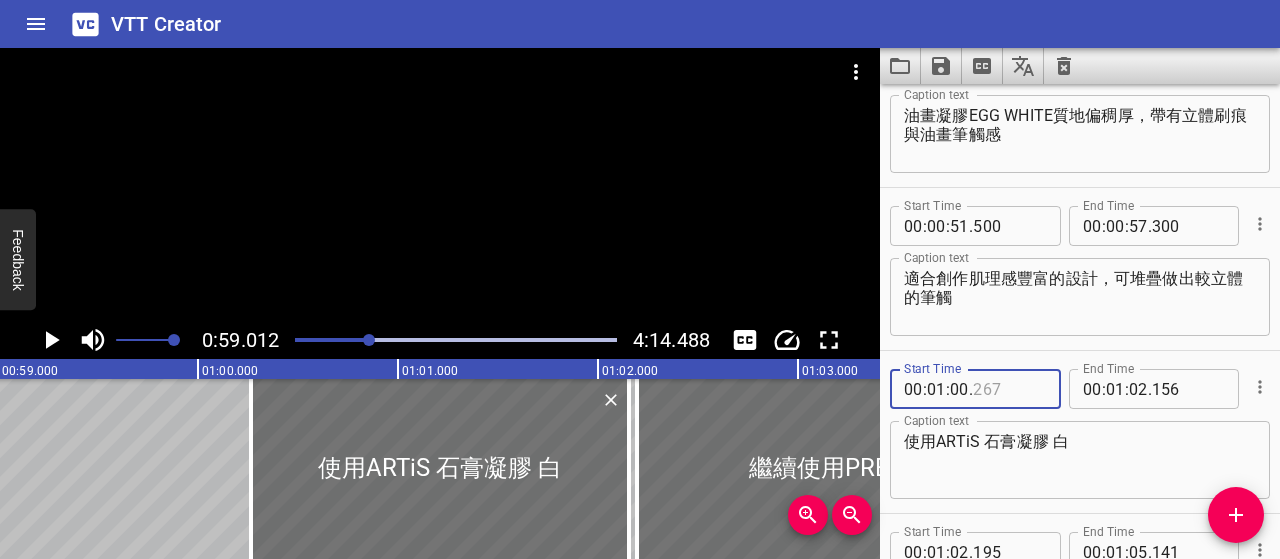 click at bounding box center [1009, 389] 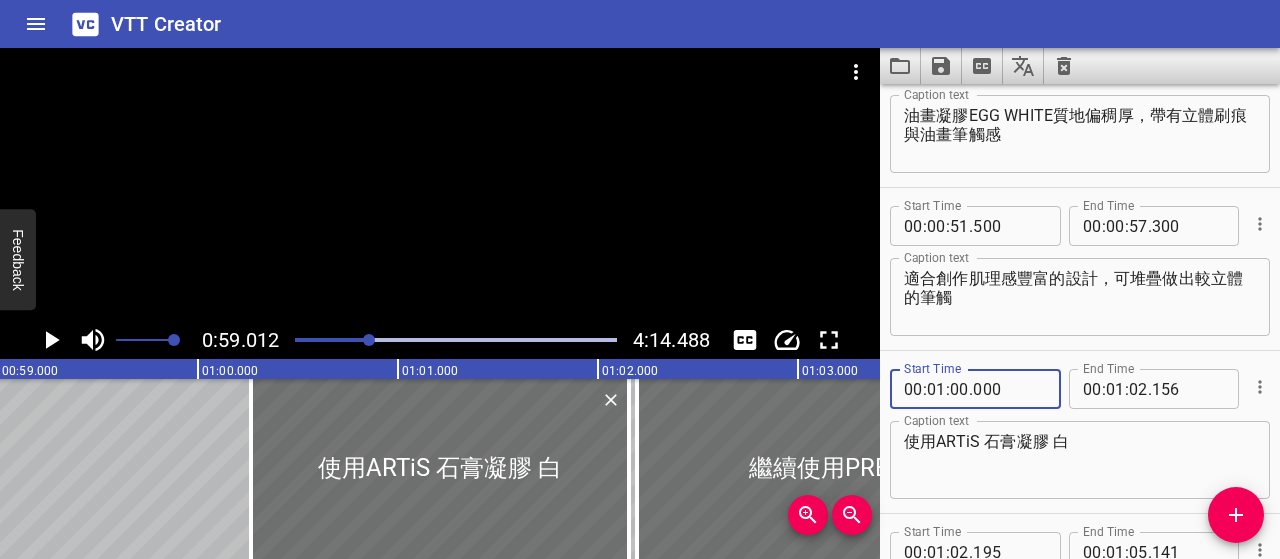 type on "000" 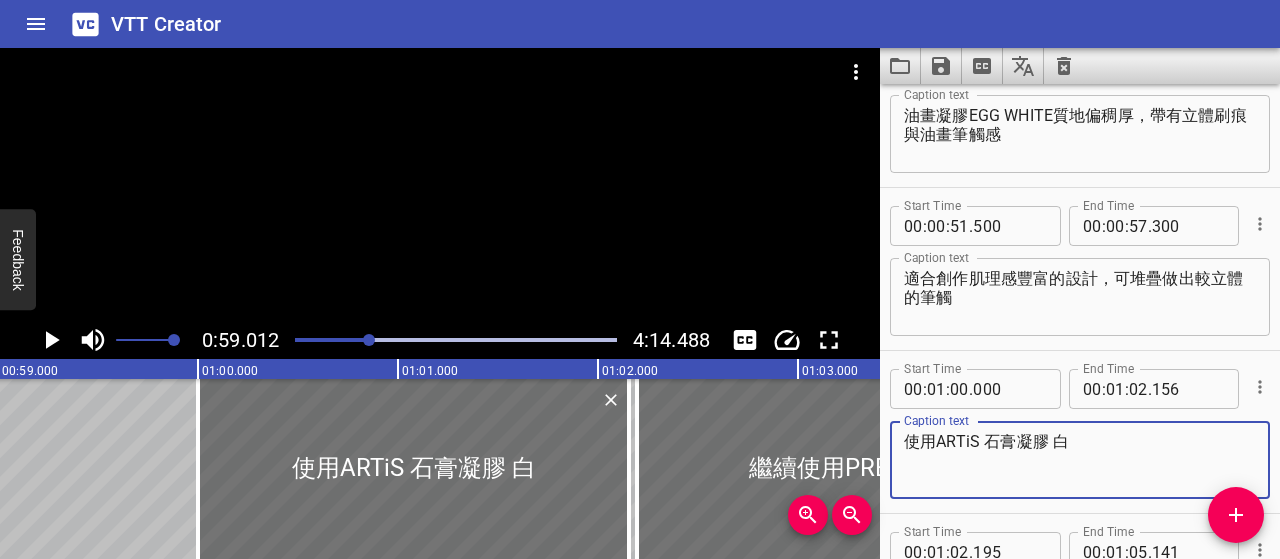 click on "使用ARTiS 石膏凝膠 白" at bounding box center [1080, 460] 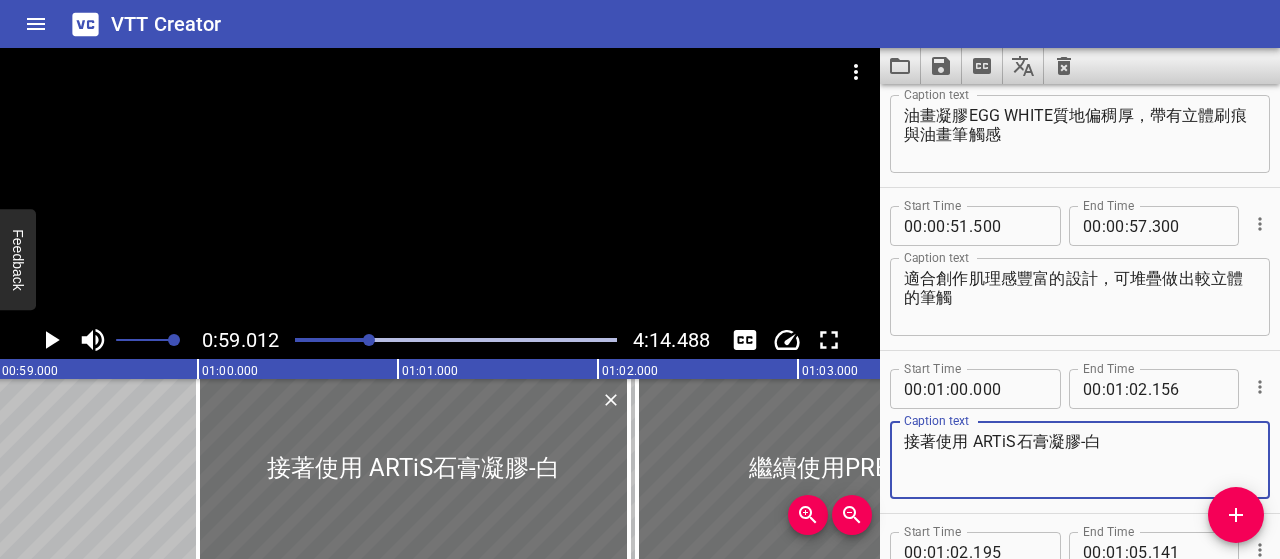 type on "接著使用 ARTiS石膏凝膠-白" 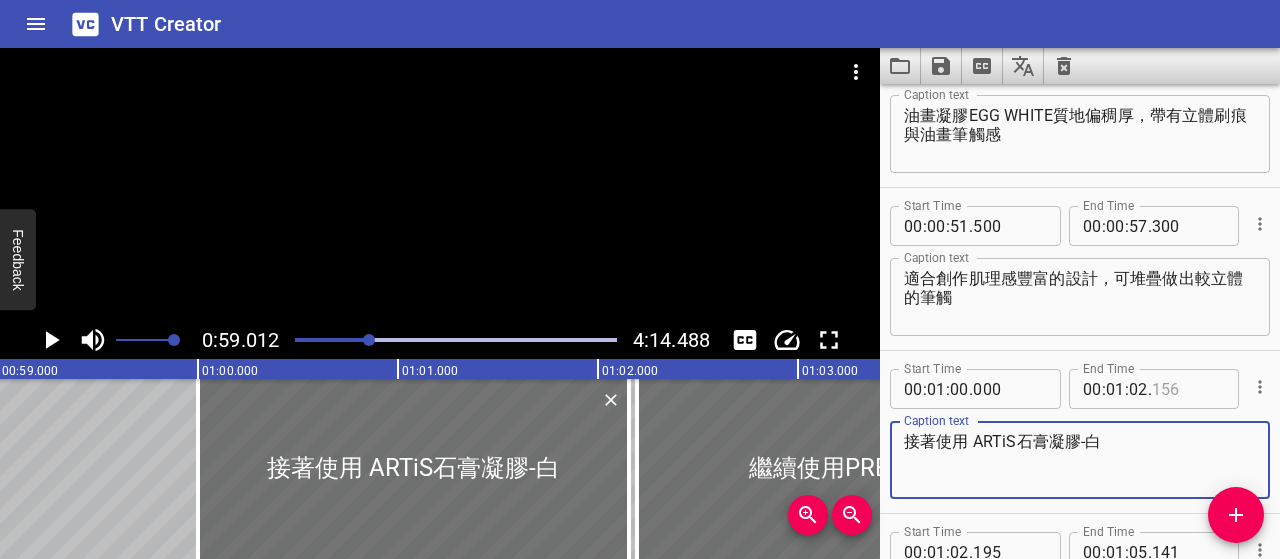 click at bounding box center [1188, 389] 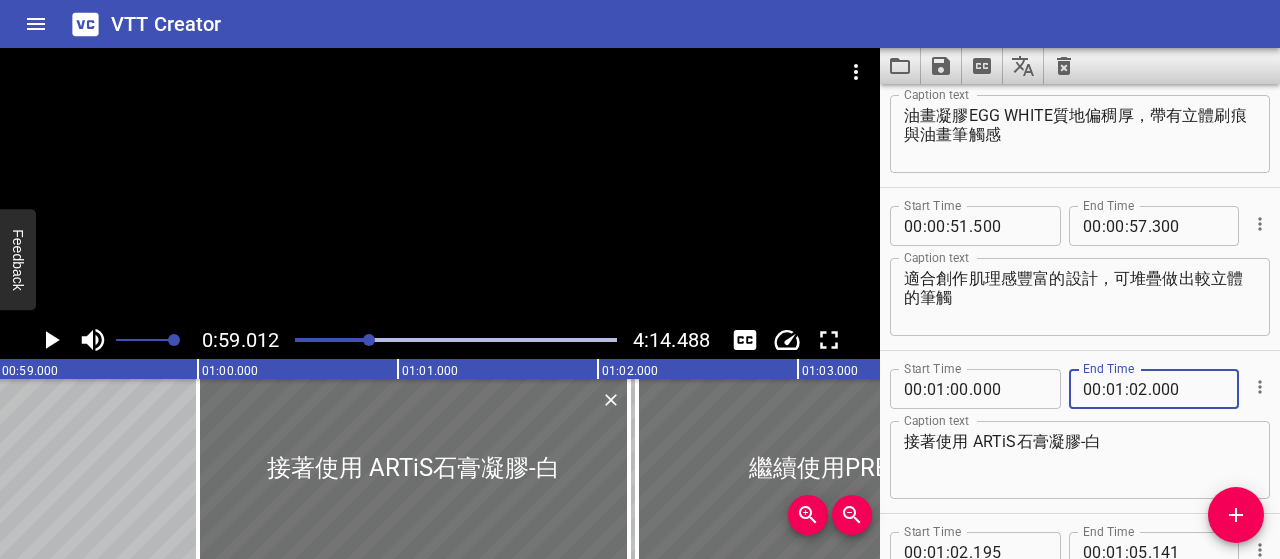 type on "-1" 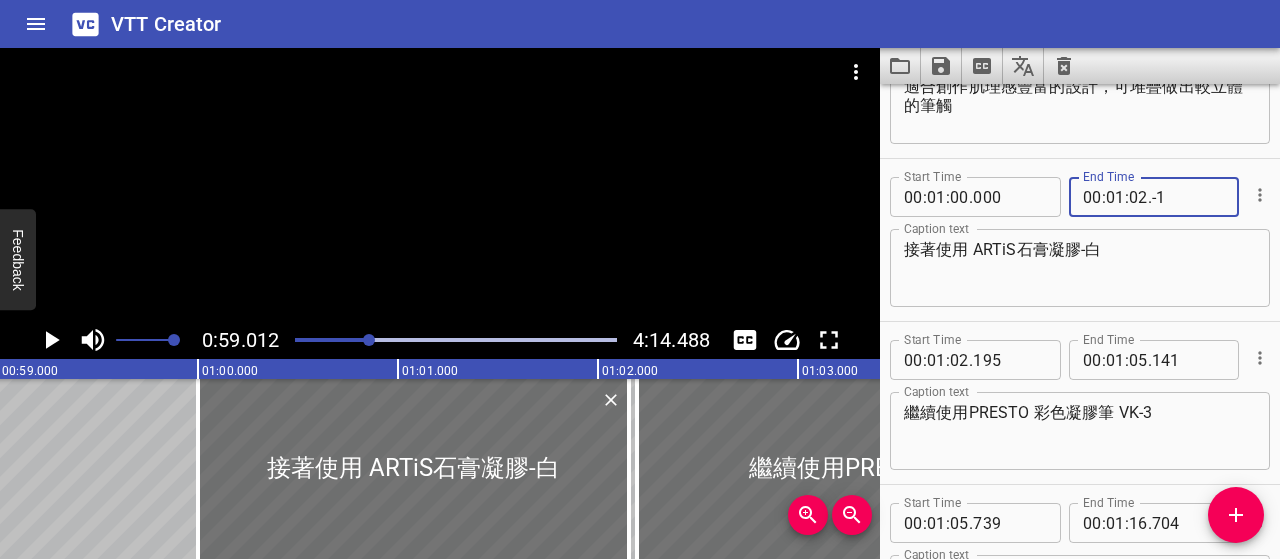 scroll, scrollTop: 1404, scrollLeft: 0, axis: vertical 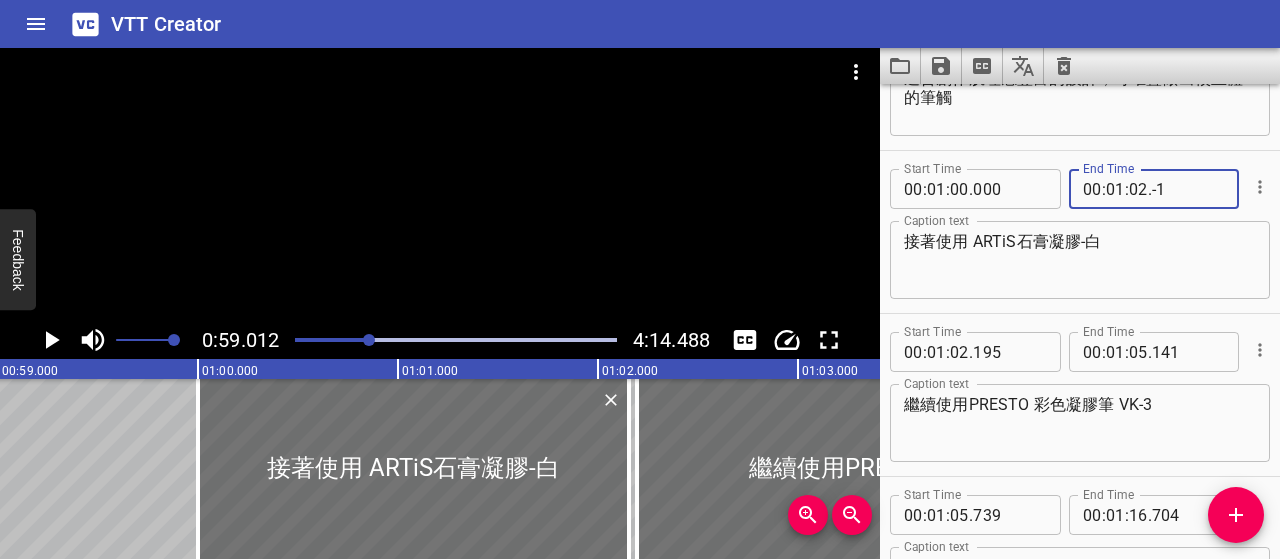 click on "-1" at bounding box center (1188, 189) 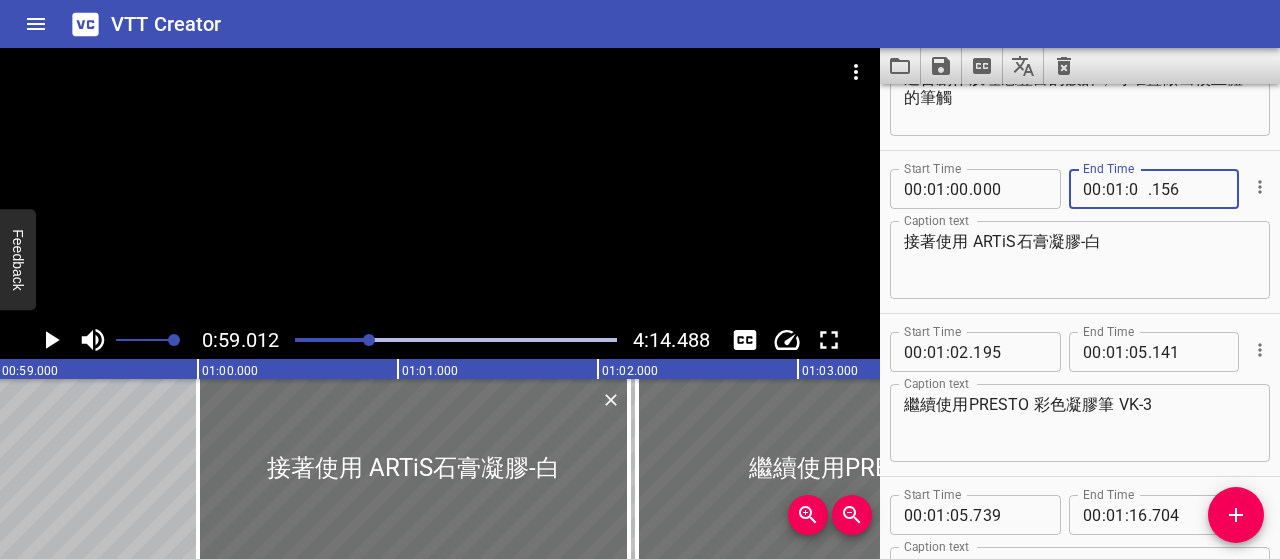 type on "02" 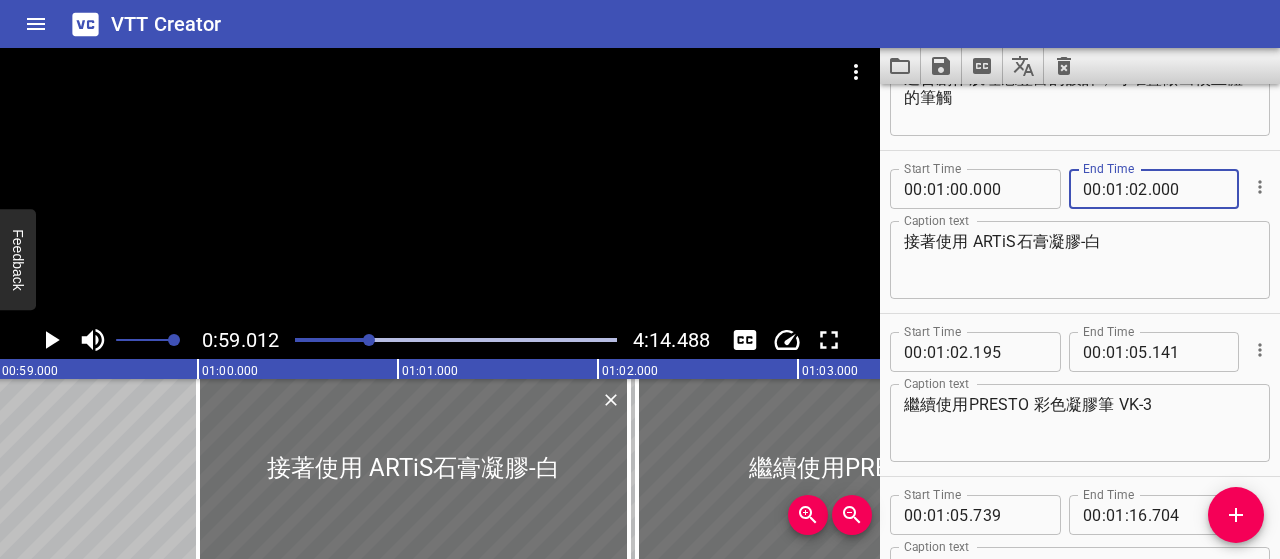 type on "000" 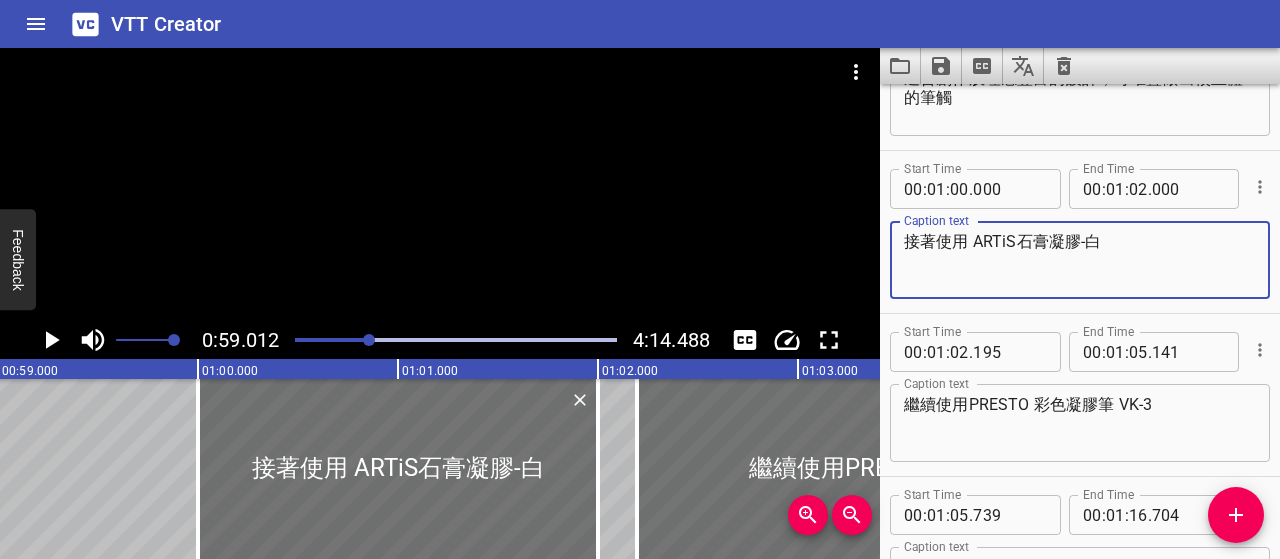 click on "接著使用 ARTiS石膏凝膠-白" at bounding box center (1080, 260) 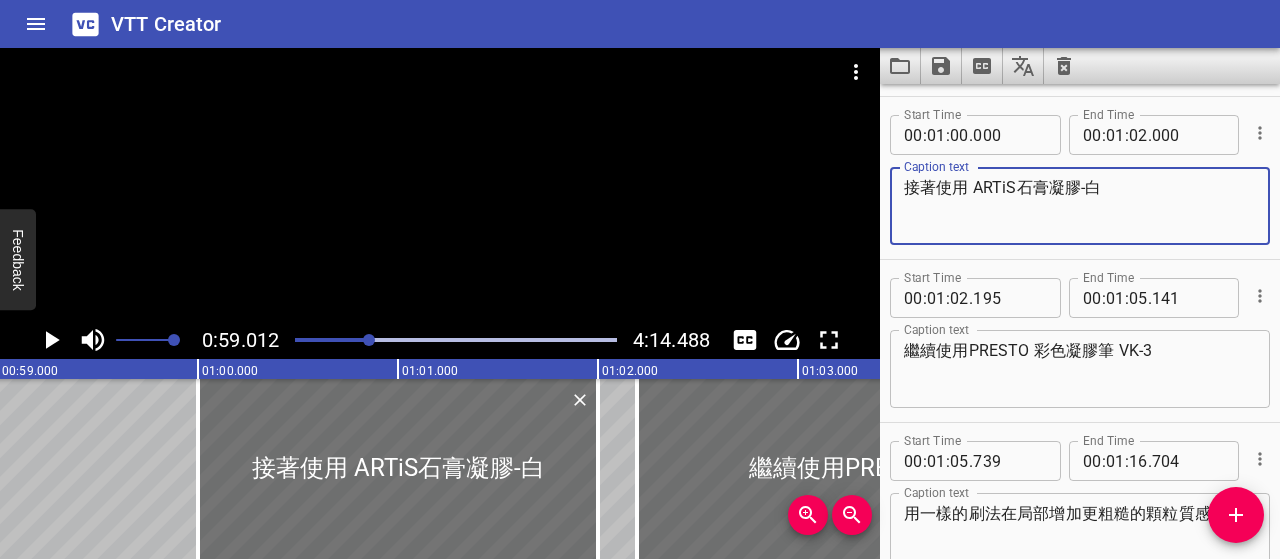 scroll, scrollTop: 1604, scrollLeft: 0, axis: vertical 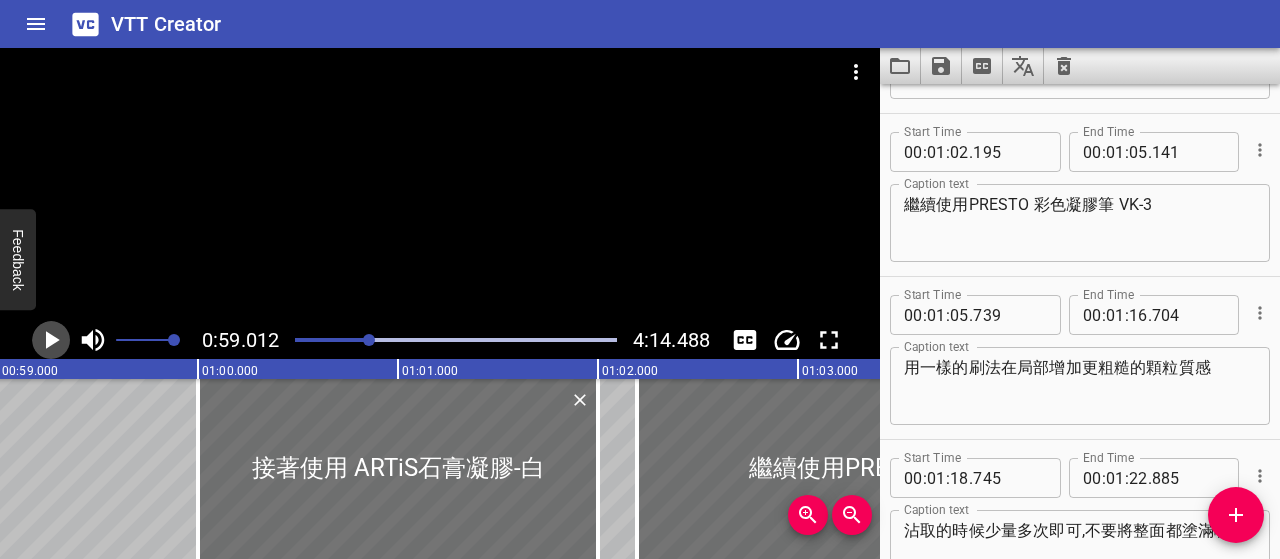 click 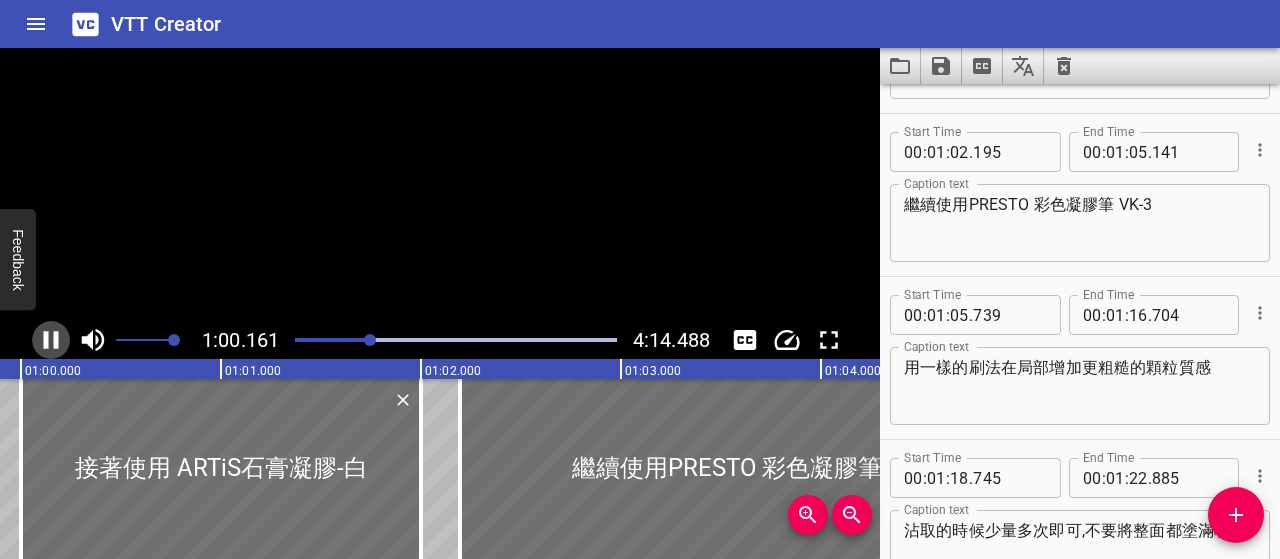 scroll, scrollTop: 0, scrollLeft: 12033, axis: horizontal 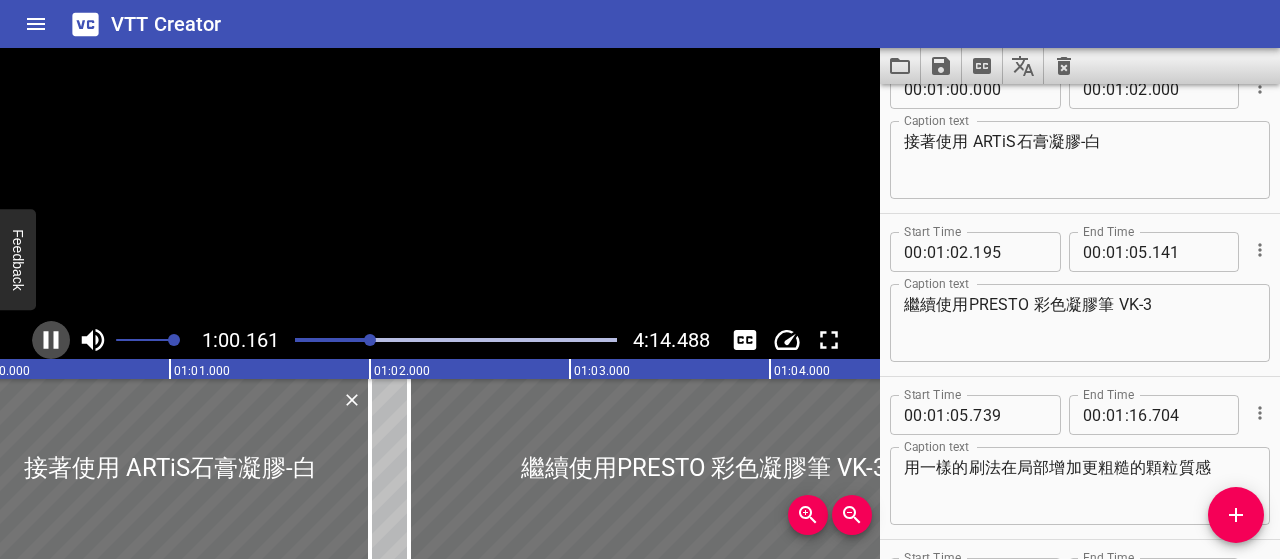 click 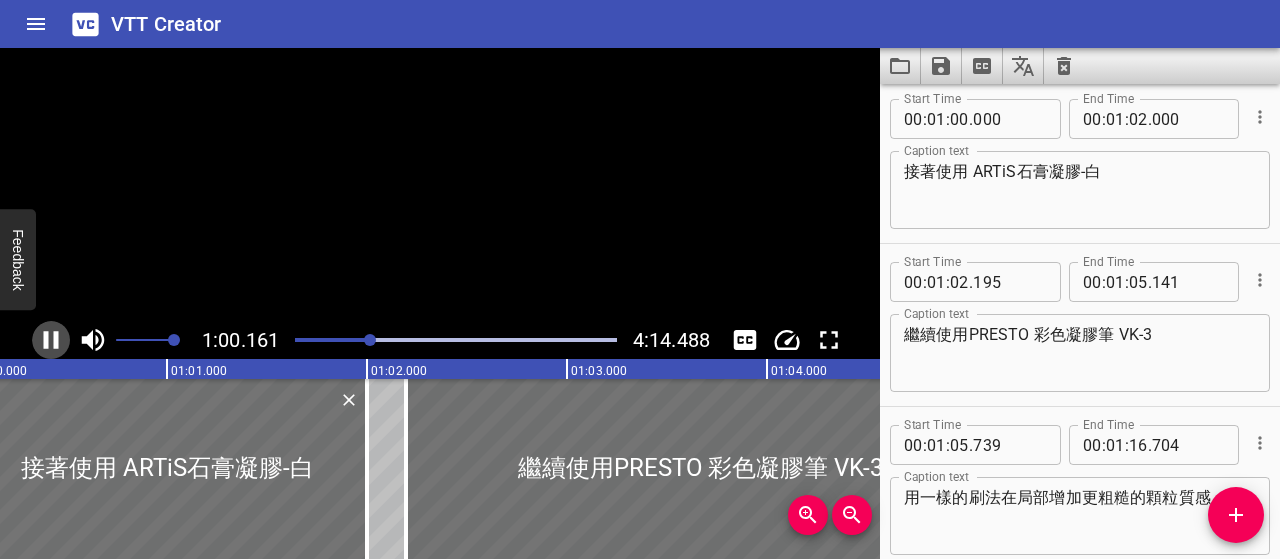 scroll, scrollTop: 0, scrollLeft: 12068, axis: horizontal 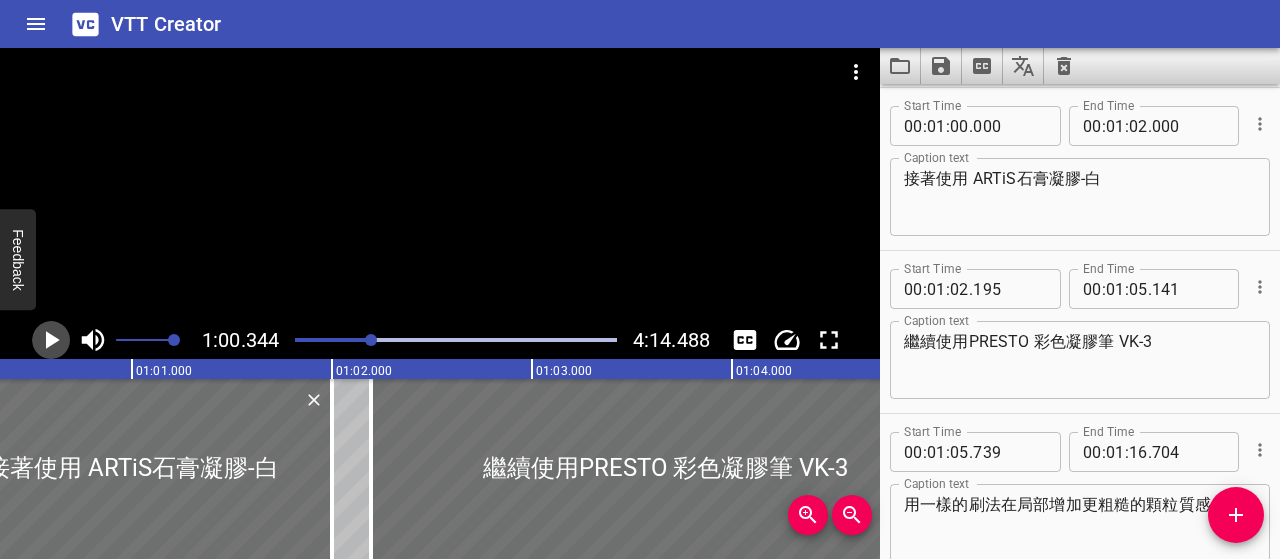 click 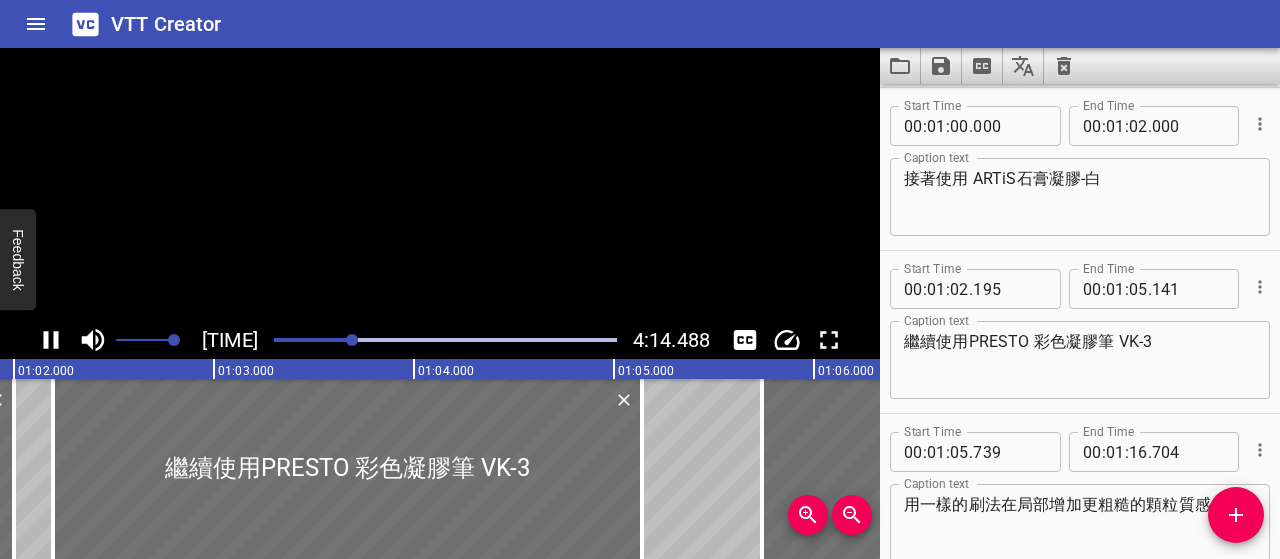 scroll, scrollTop: 0, scrollLeft: 12440, axis: horizontal 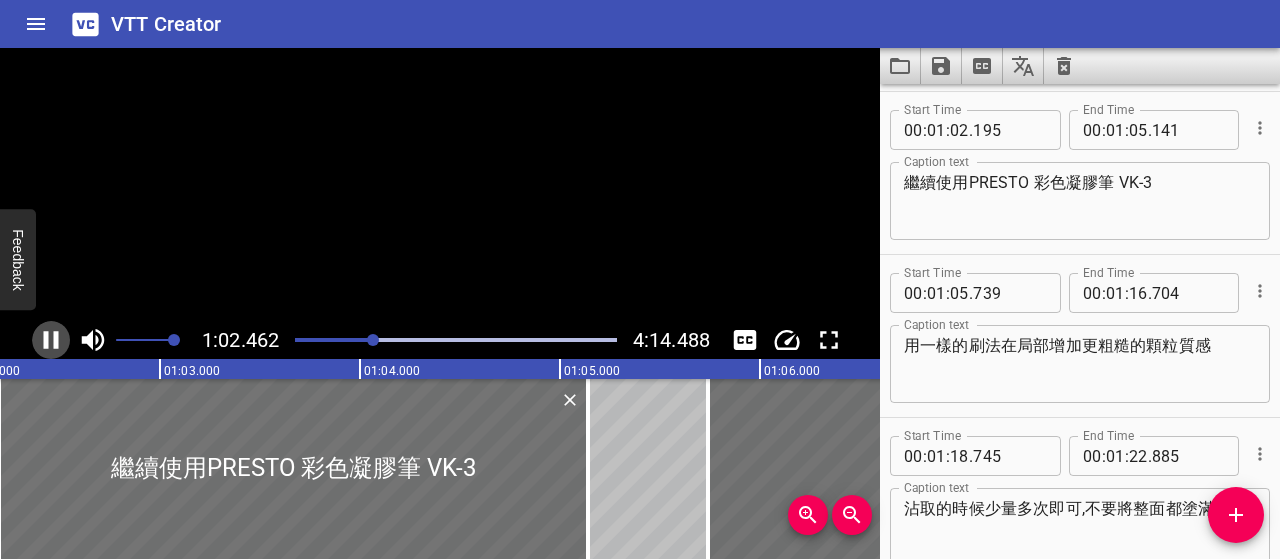 click 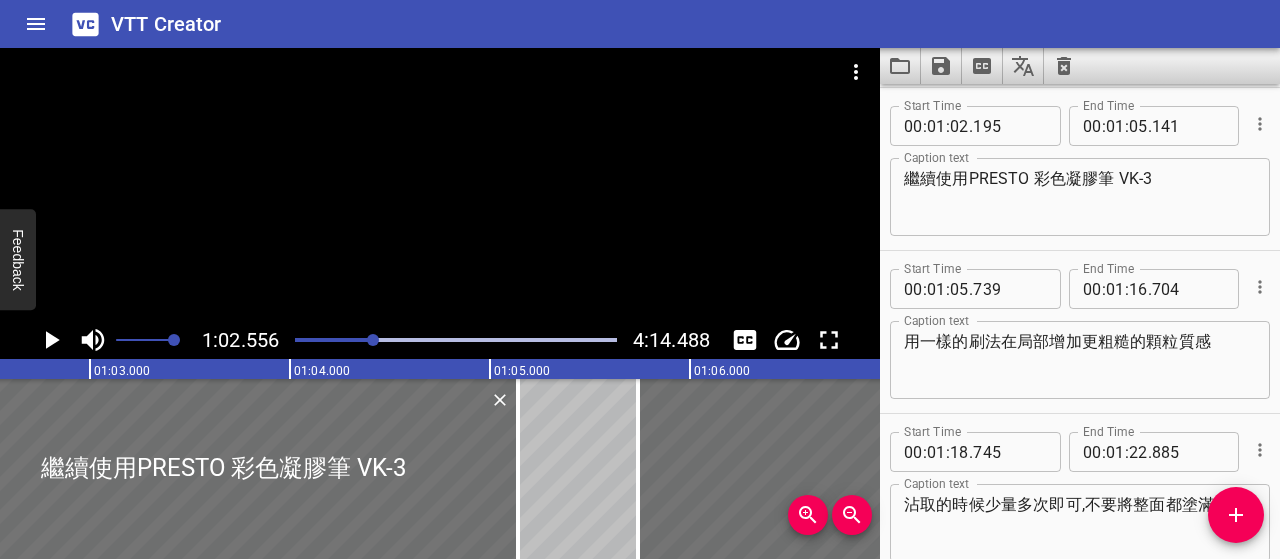 scroll, scrollTop: 0, scrollLeft: 12511, axis: horizontal 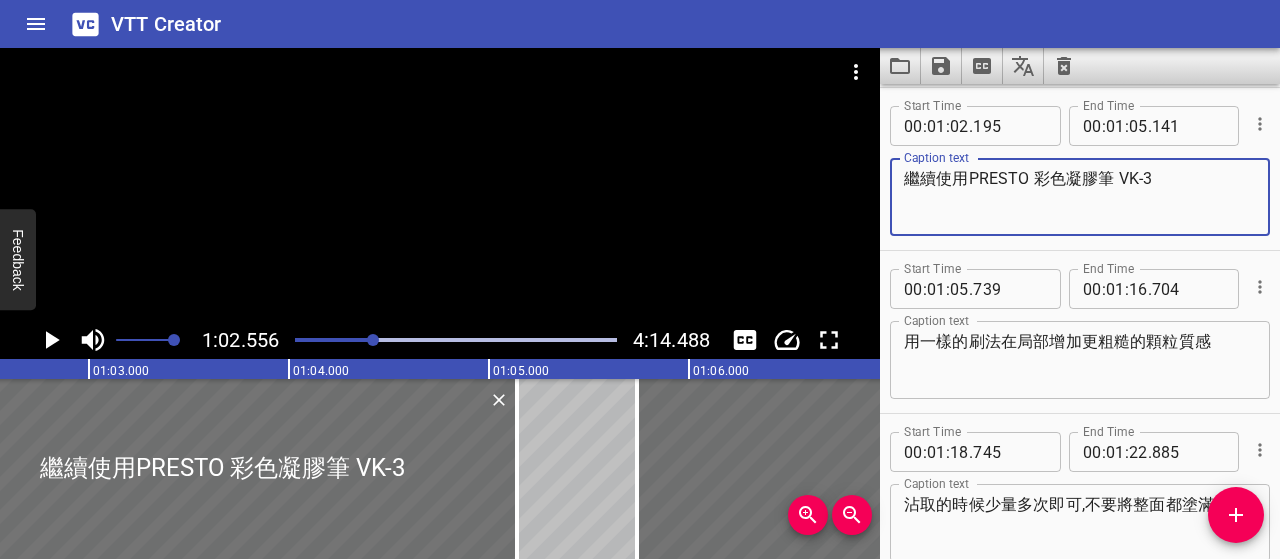 click on "繼續使用PRESTO 彩色凝膠筆 VK-3" at bounding box center [1080, 197] 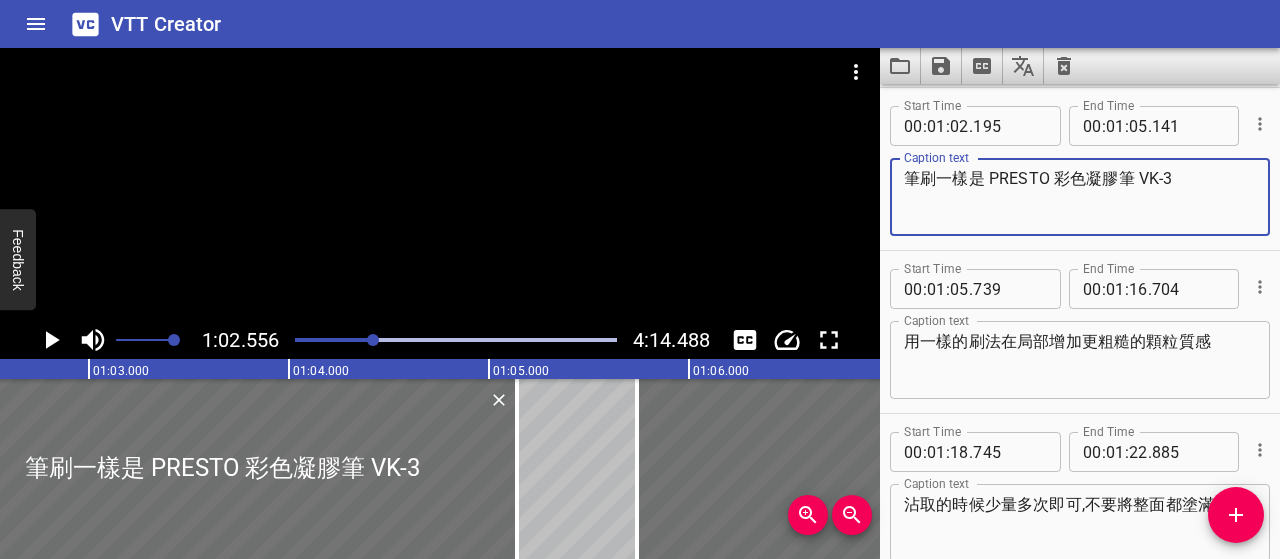 click on "筆刷一樣是 PRESTO 彩色凝膠筆 VK-3" at bounding box center [1080, 197] 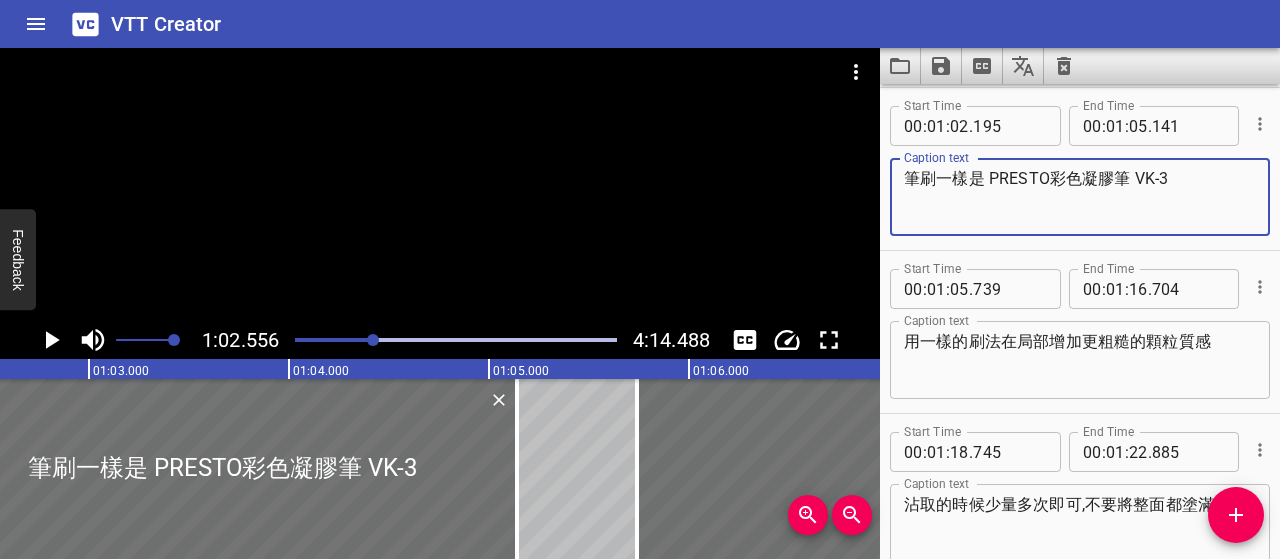 click on "筆刷一樣是 PRESTO彩色凝膠筆 VK-3" at bounding box center (1080, 197) 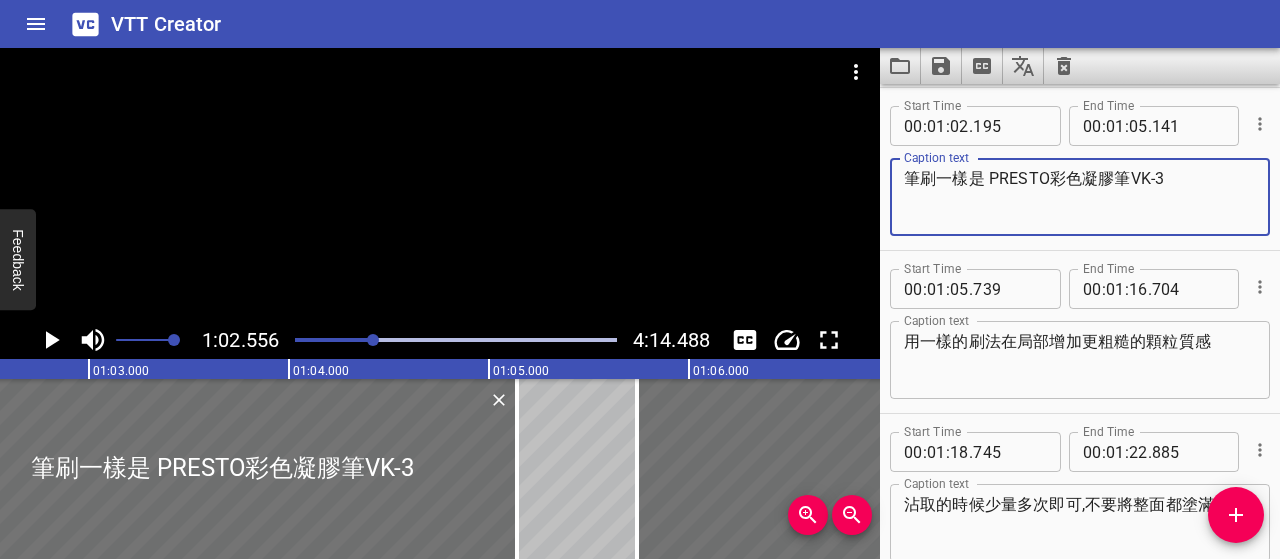 scroll, scrollTop: 1730, scrollLeft: 0, axis: vertical 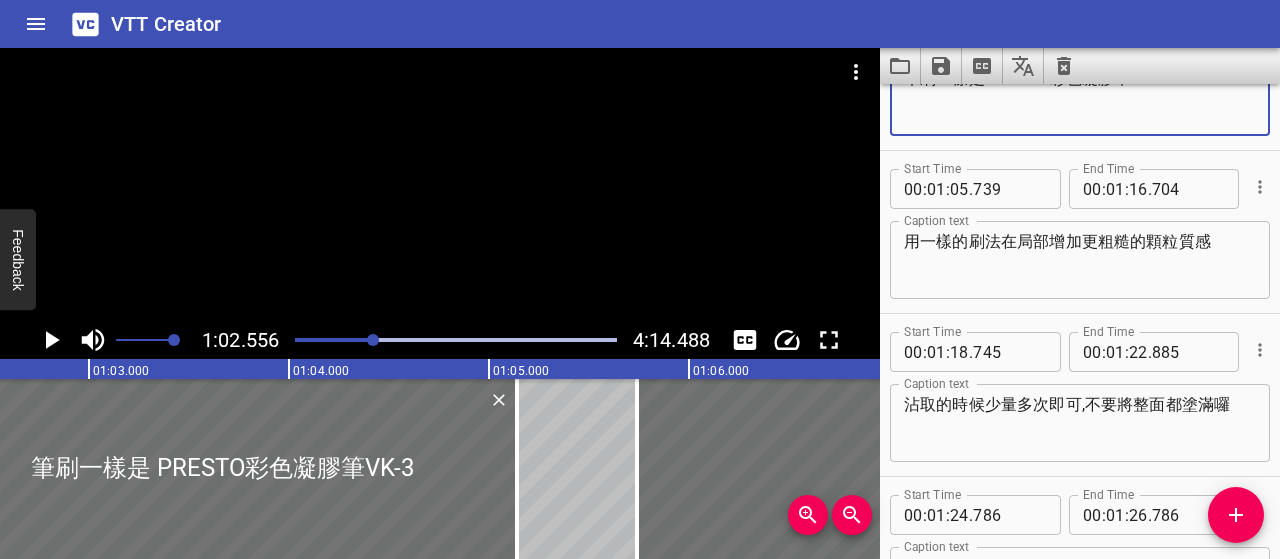 type on "筆刷一樣是 PRESTO彩色凝膠筆VK-3" 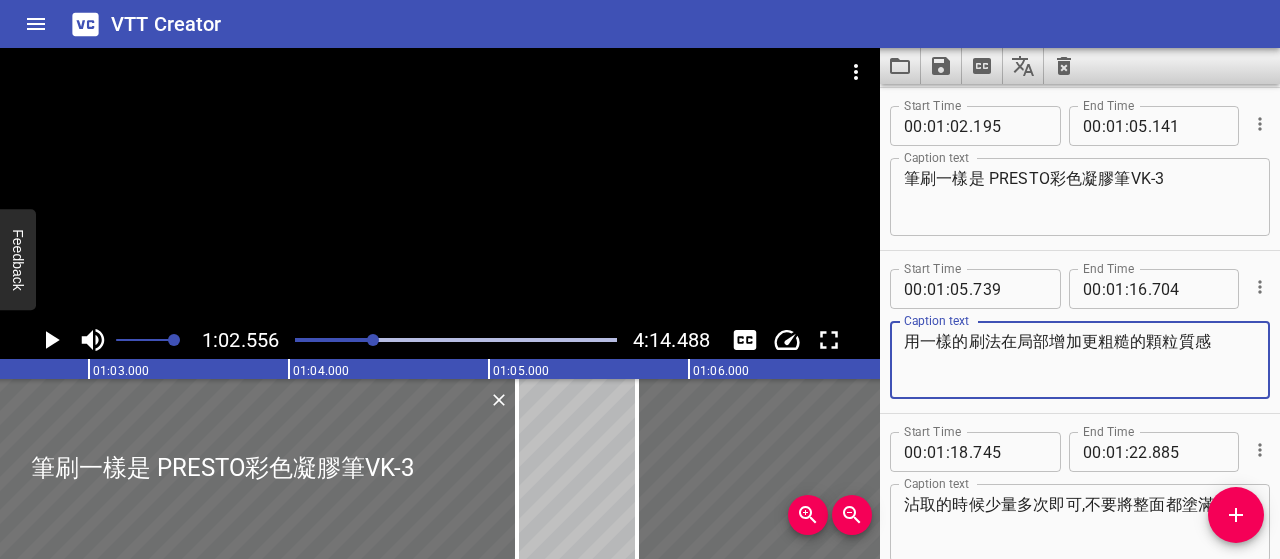 drag, startPoint x: 1001, startPoint y: 340, endPoint x: 884, endPoint y: 343, distance: 117.03845 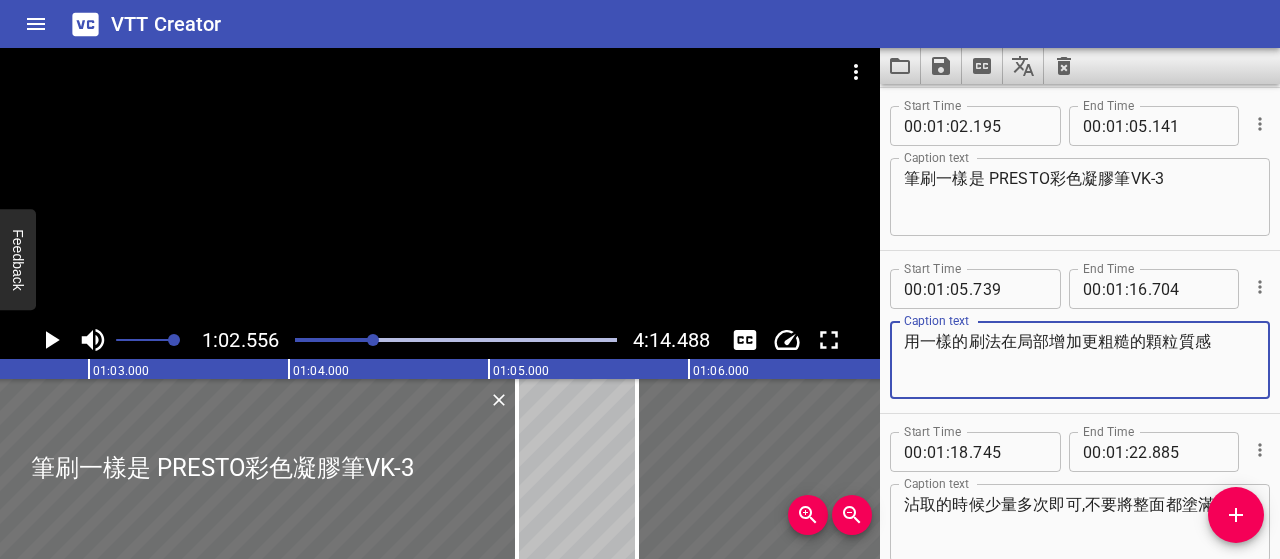 click on "Start Time 00 : 01 : 05 . 739 Start Time End Time 00 : 01 : 16 . 704 End Time Caption text 用一樣的刷法在局部增加更粗糙的顆粒質感 Caption text" at bounding box center (1080, 332) 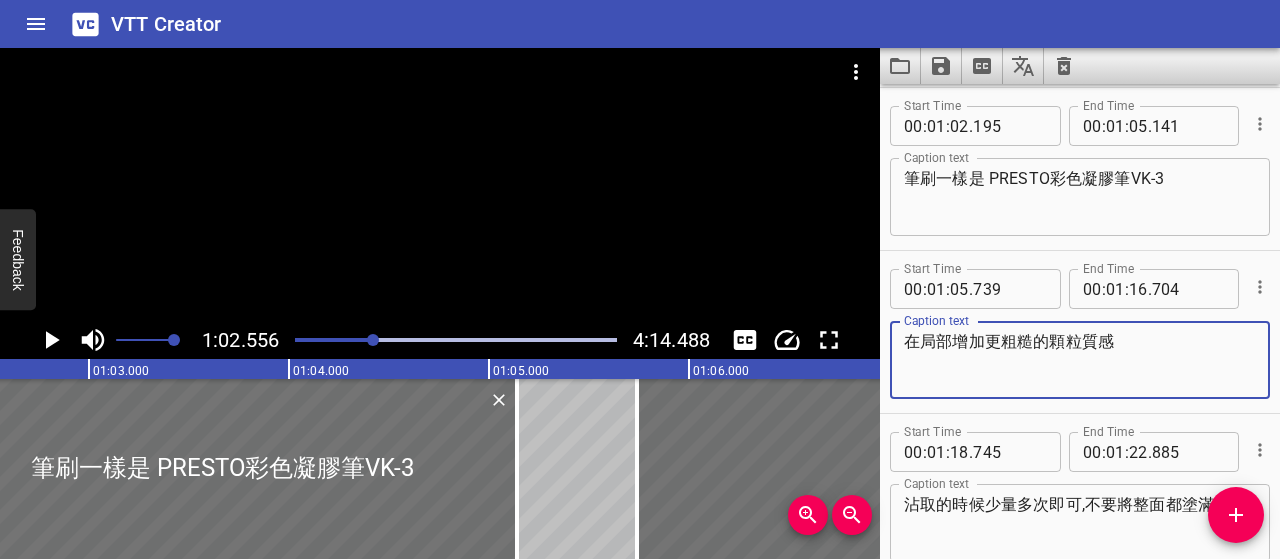 type on "在局部增加更粗糙的顆粒質感" 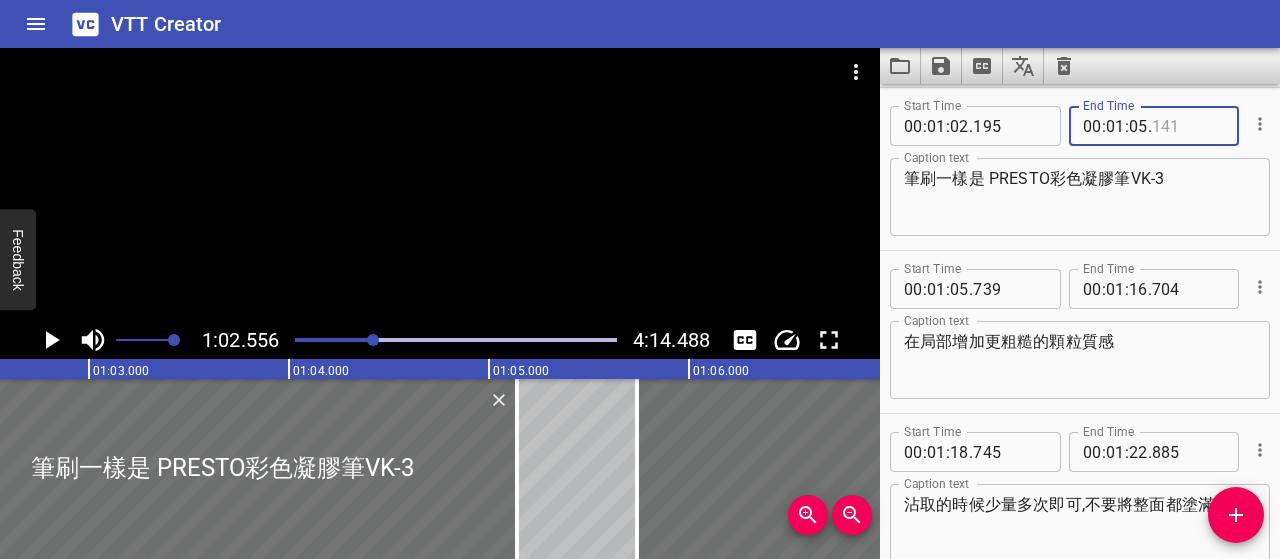 click at bounding box center [1188, 126] 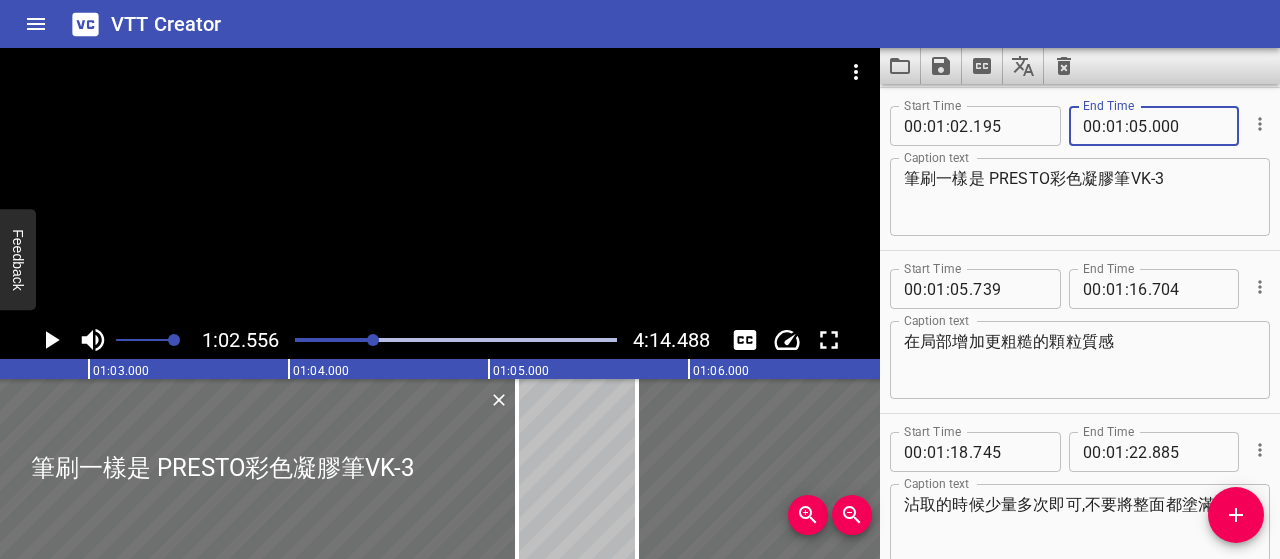 type on "000" 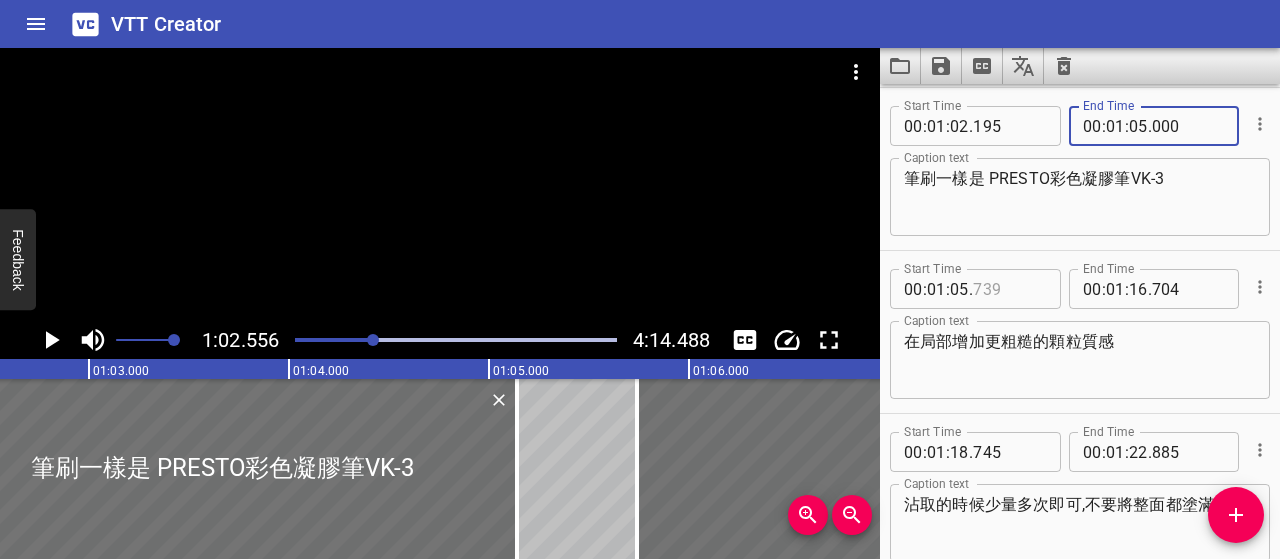 click at bounding box center [1009, 289] 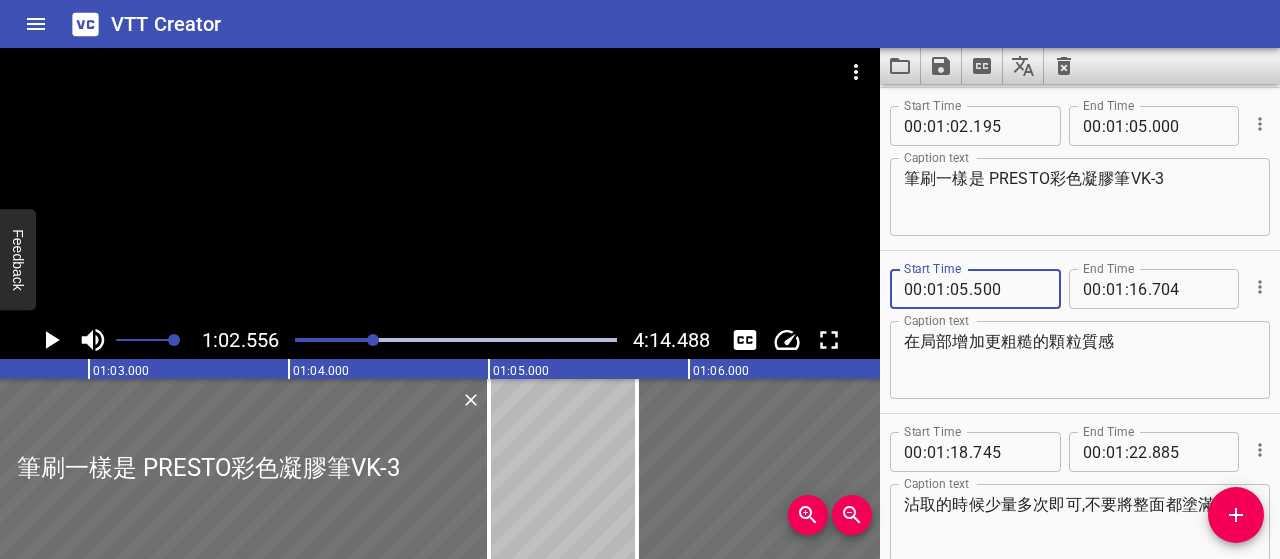type on "500" 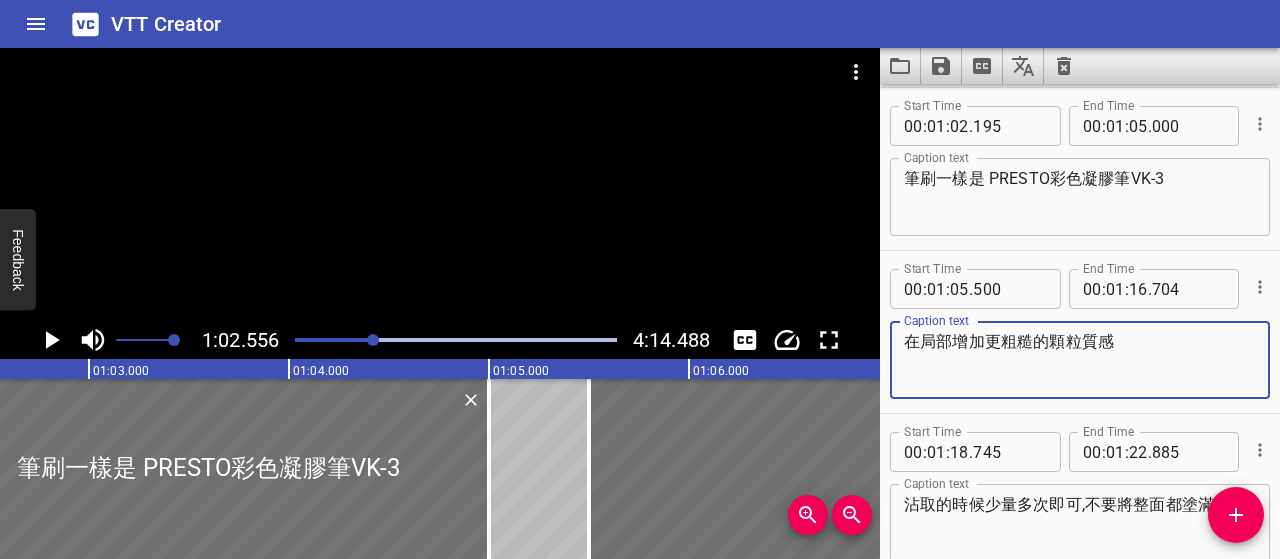 click 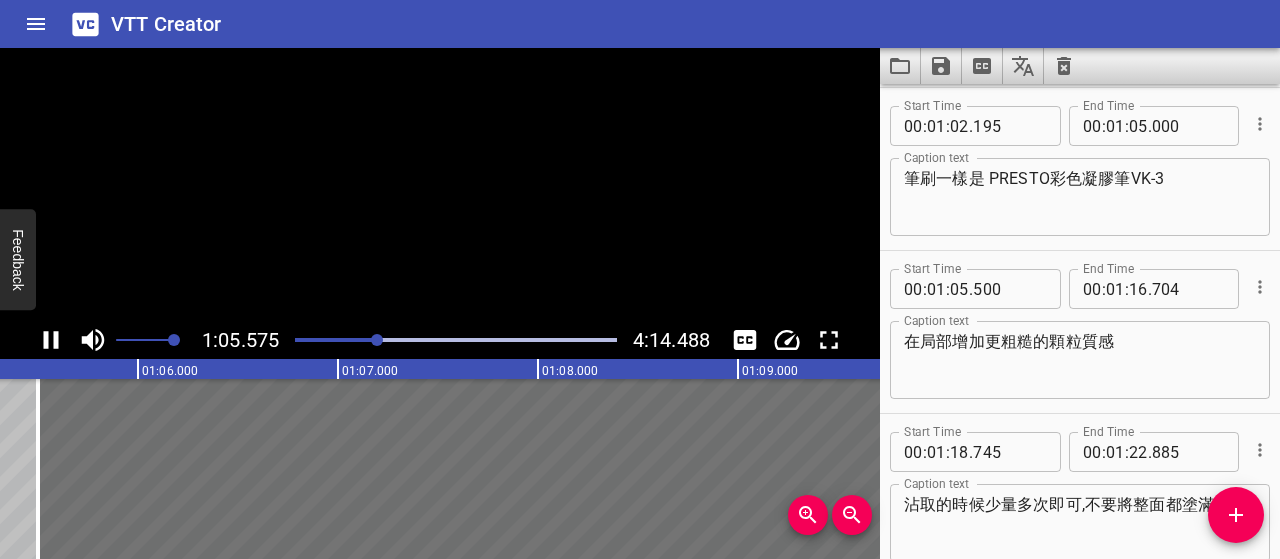scroll, scrollTop: 0, scrollLeft: 13114, axis: horizontal 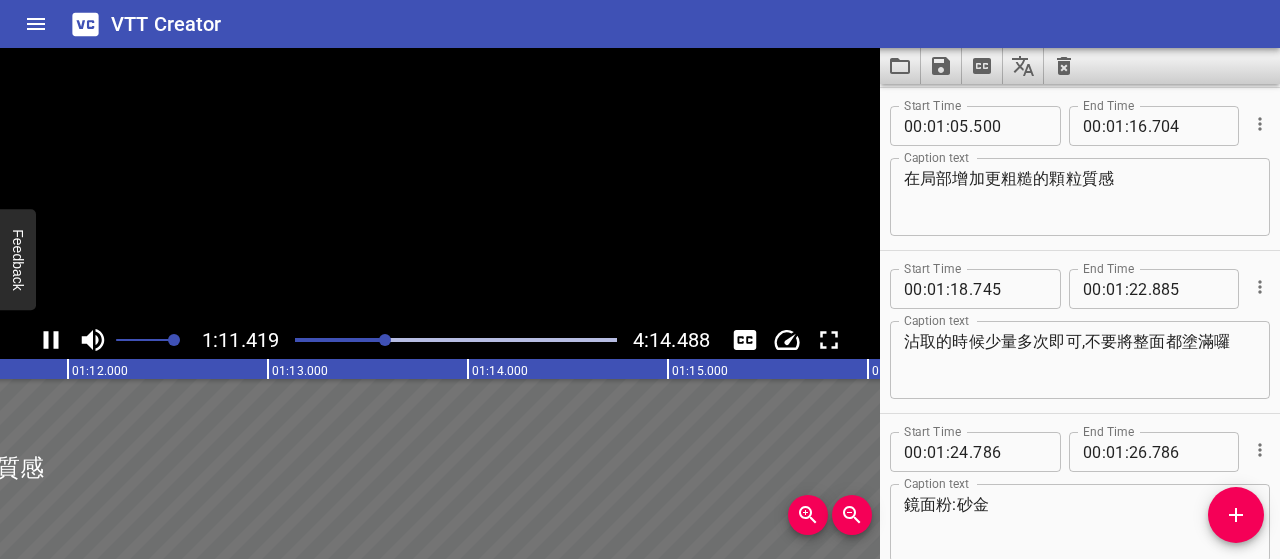 click 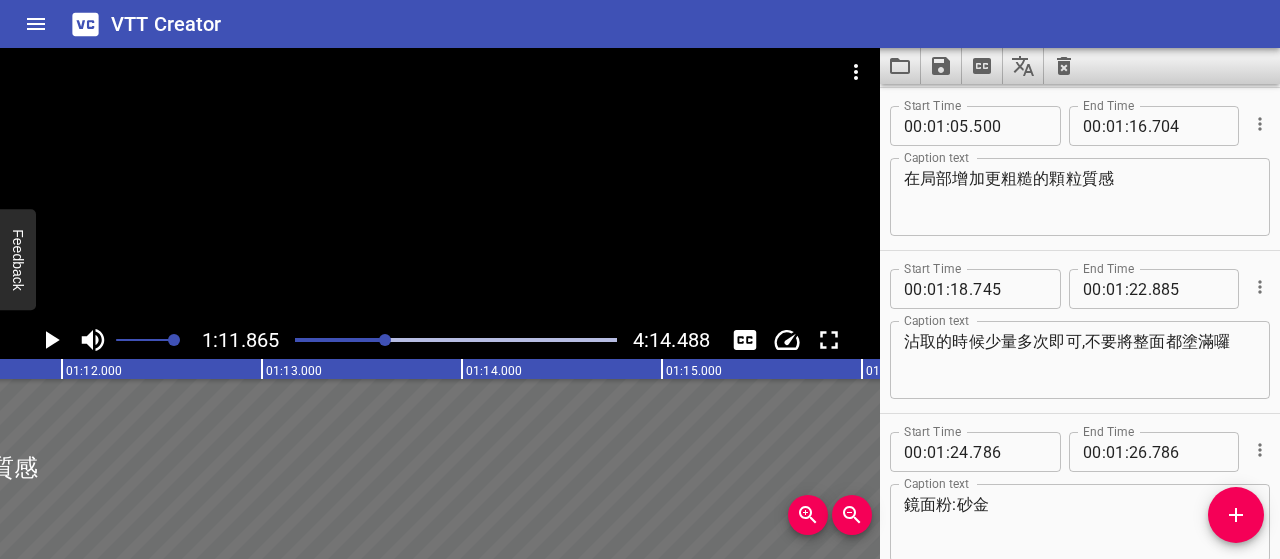 scroll, scrollTop: 0, scrollLeft: 14373, axis: horizontal 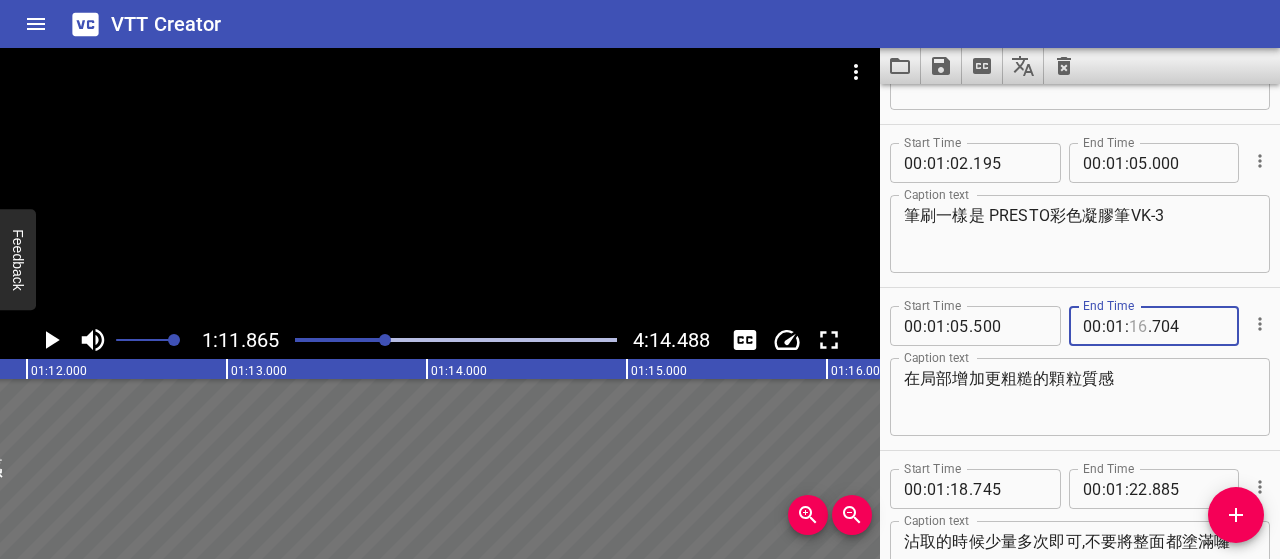 click at bounding box center [1138, 326] 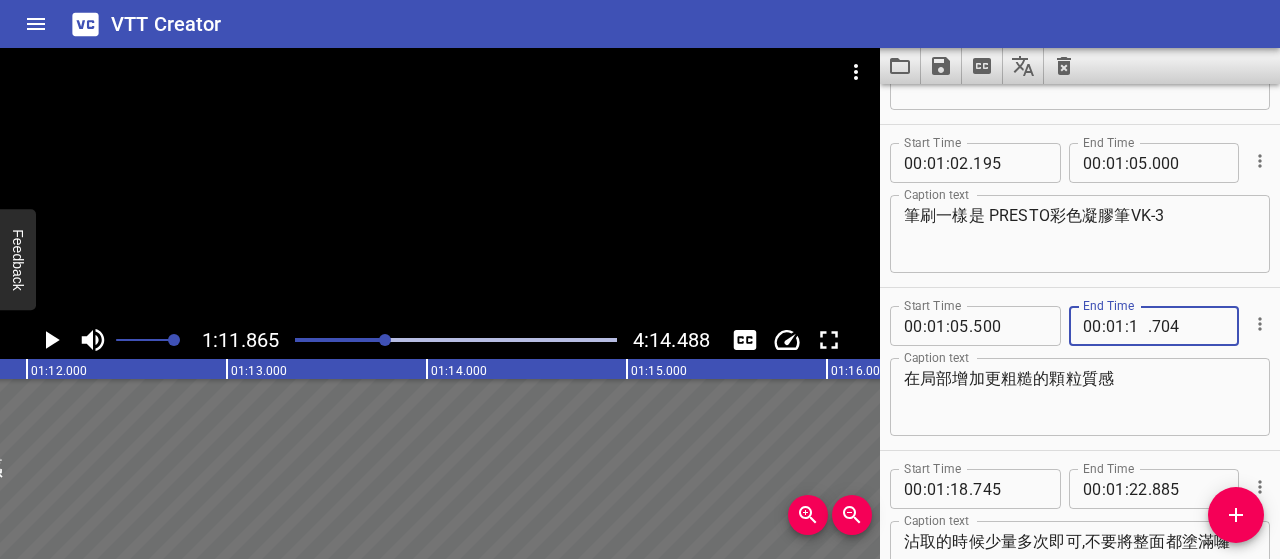 type on "10" 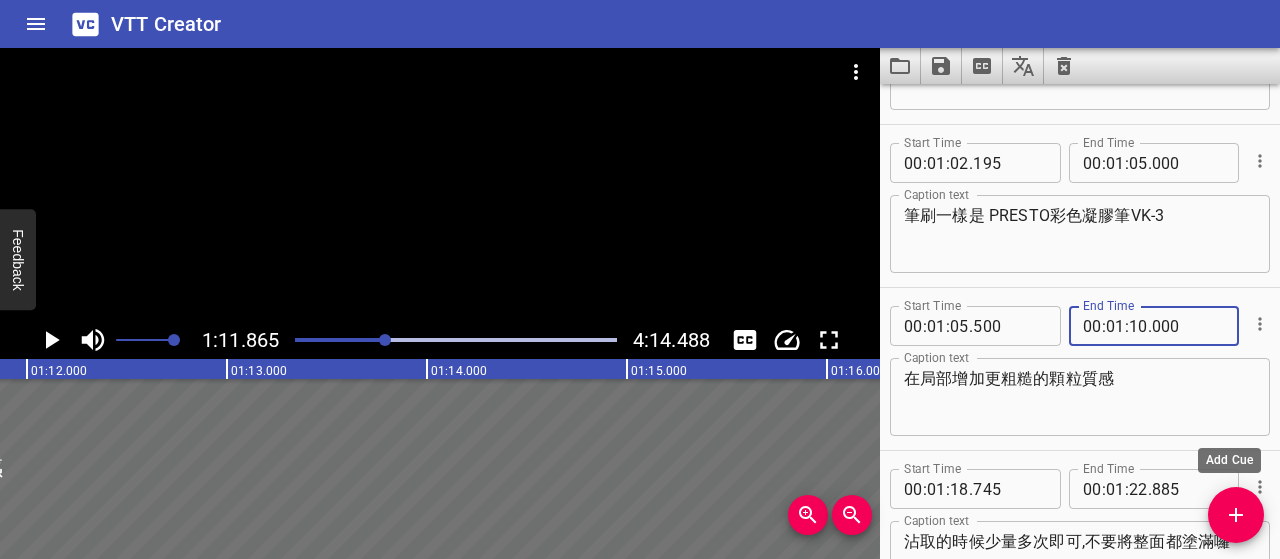 type on "000" 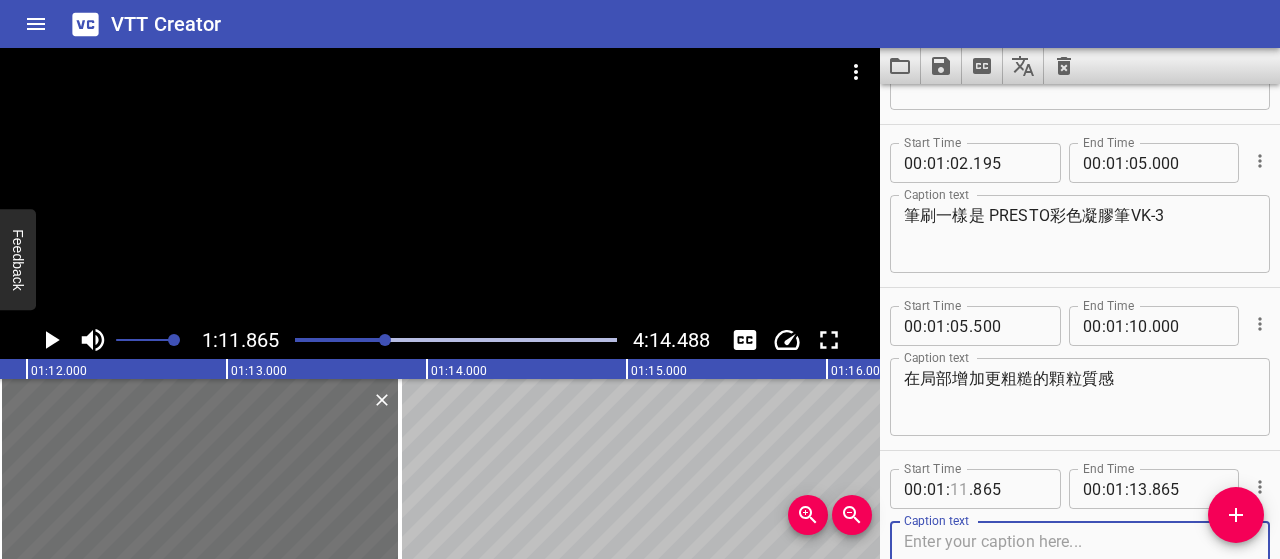 click at bounding box center (959, 489) 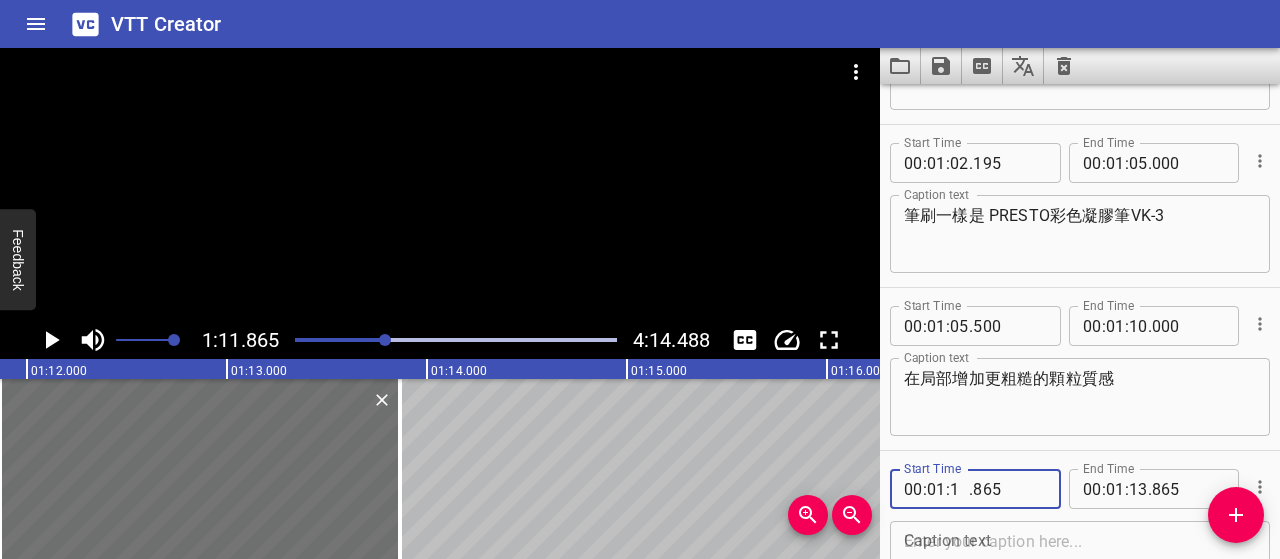 type on "10" 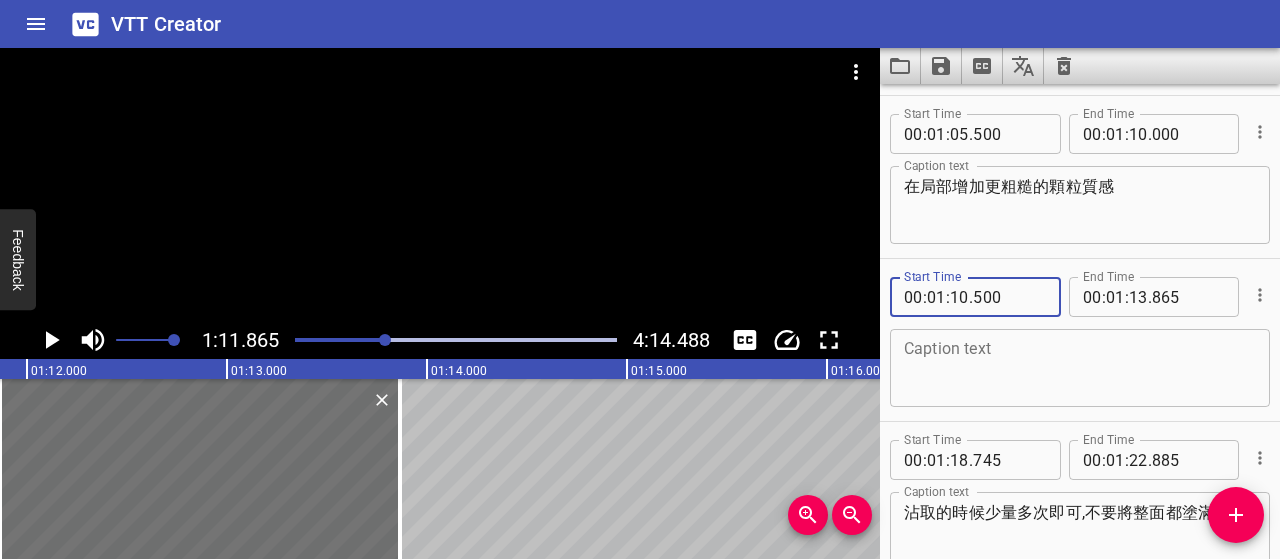 scroll, scrollTop: 1793, scrollLeft: 0, axis: vertical 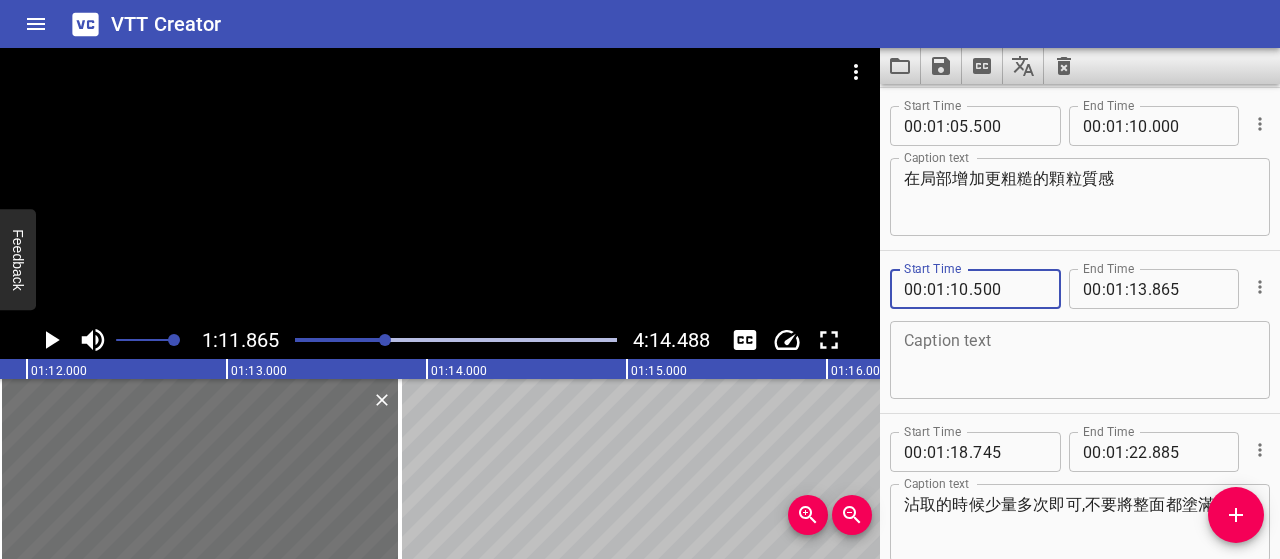 type on "500" 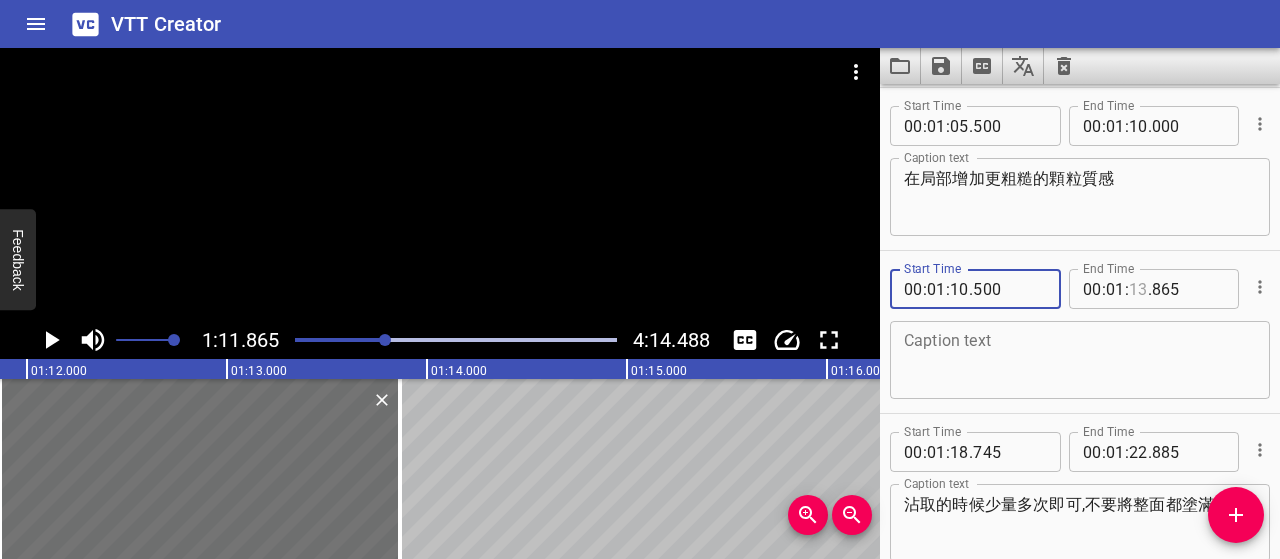 click at bounding box center [1138, 289] 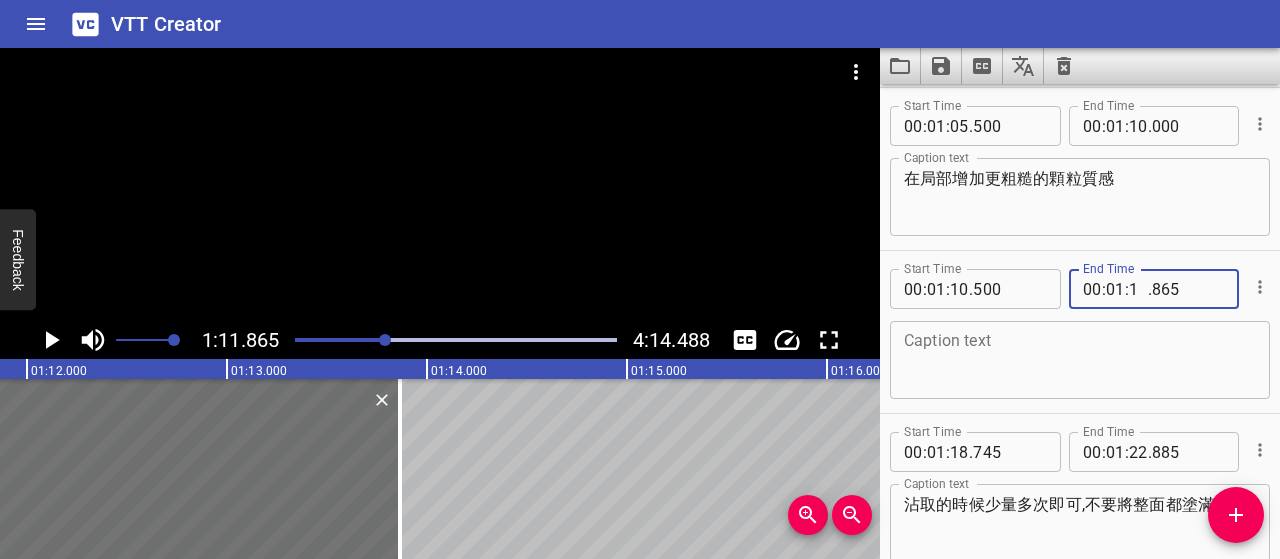 type on "16" 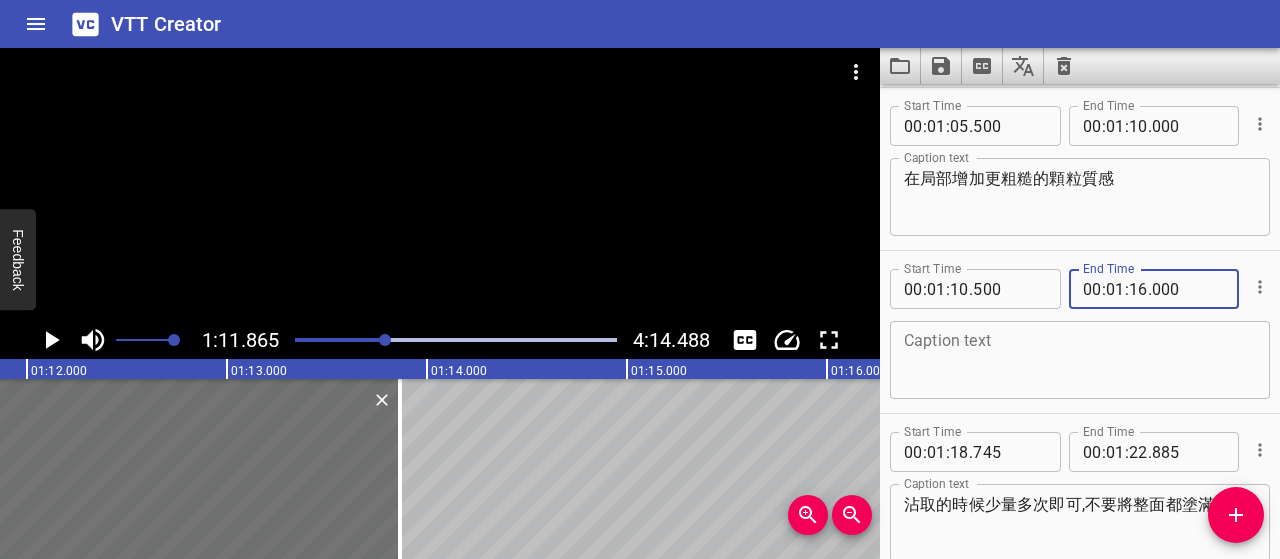 type on "000" 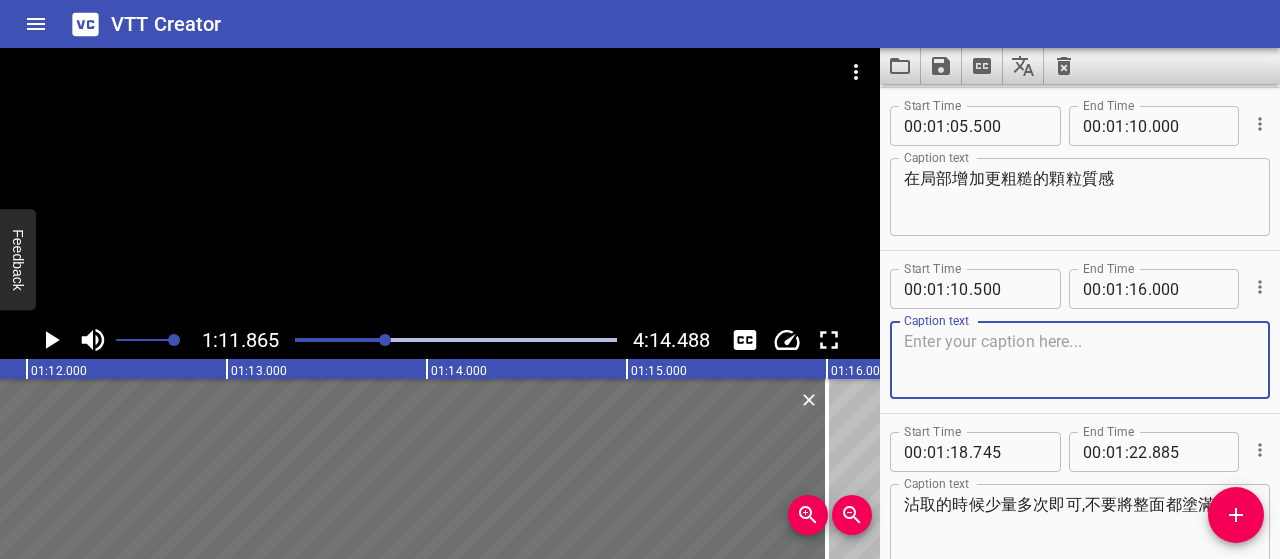 paste on "霧面立體、刮痕感強" 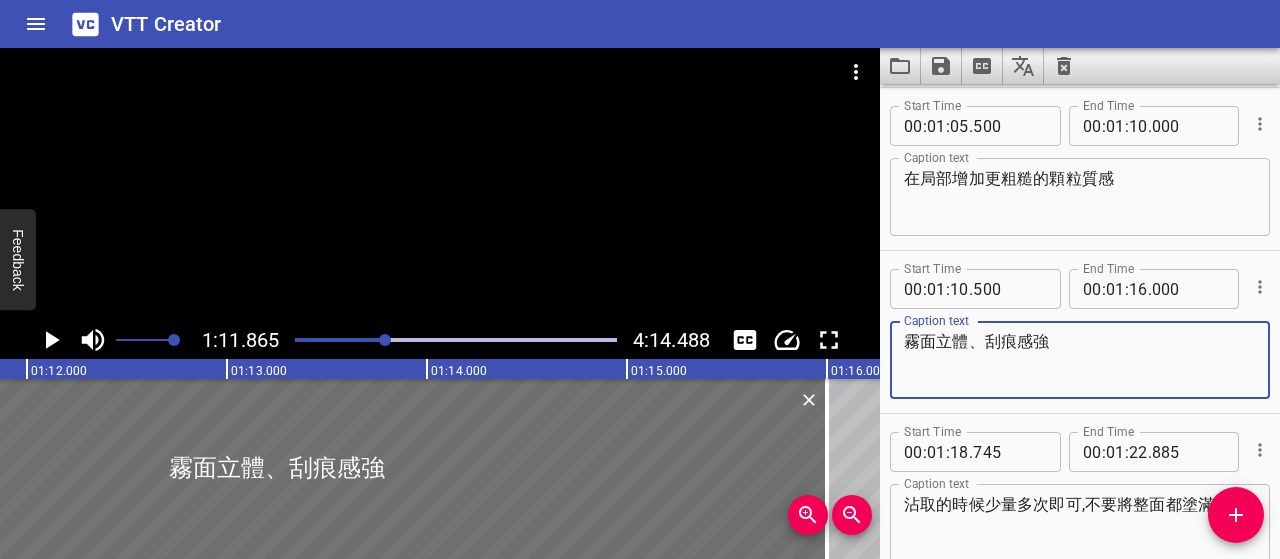 click on "霧面立體、刮痕感強" at bounding box center [1080, 360] 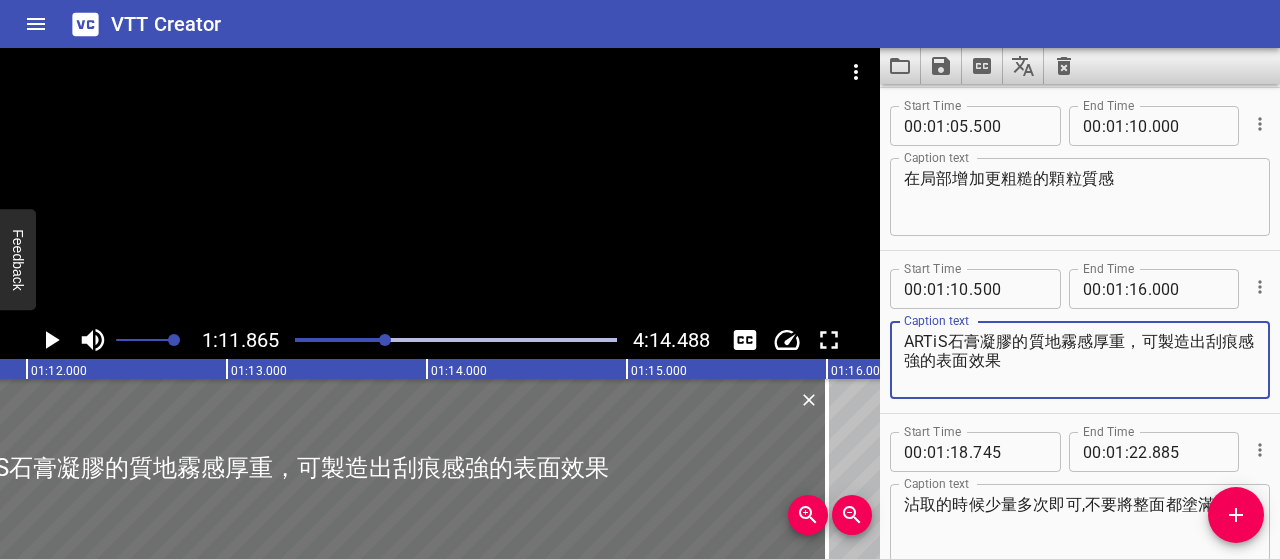 type on "ARTiS石膏凝膠的質地霧感厚重，可製造出刮痕感強的表面效果" 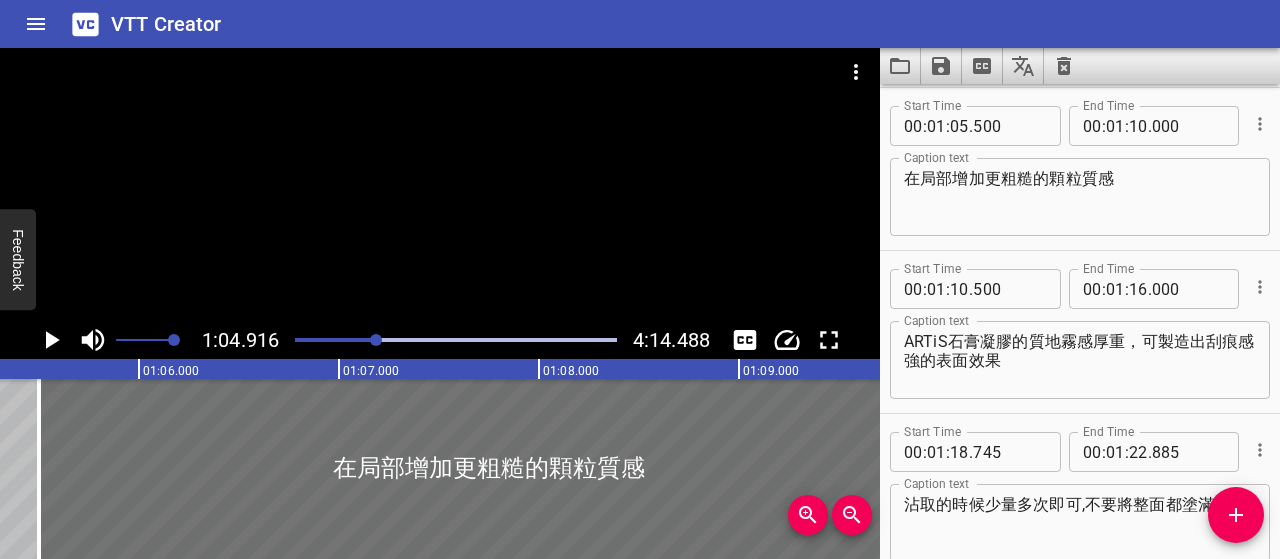 scroll, scrollTop: 0, scrollLeft: 12983, axis: horizontal 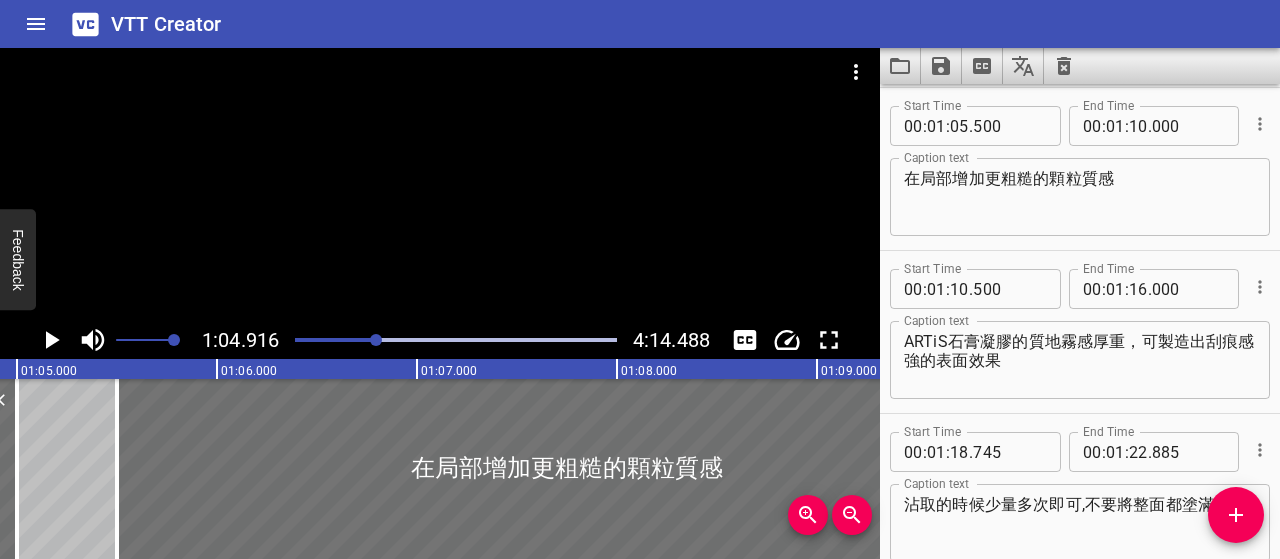 click 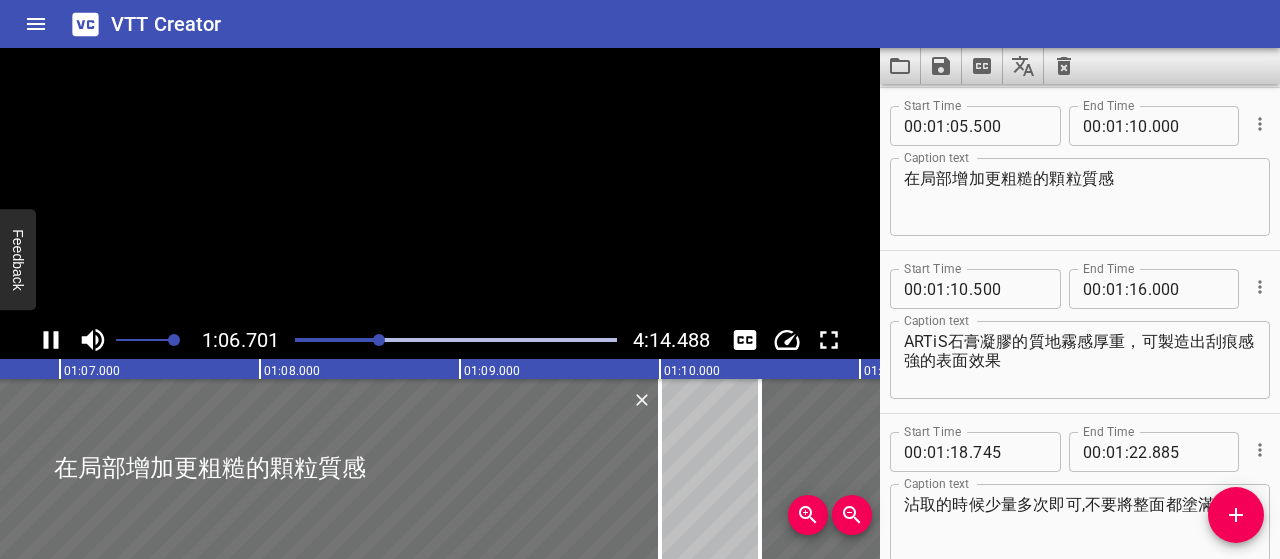 click 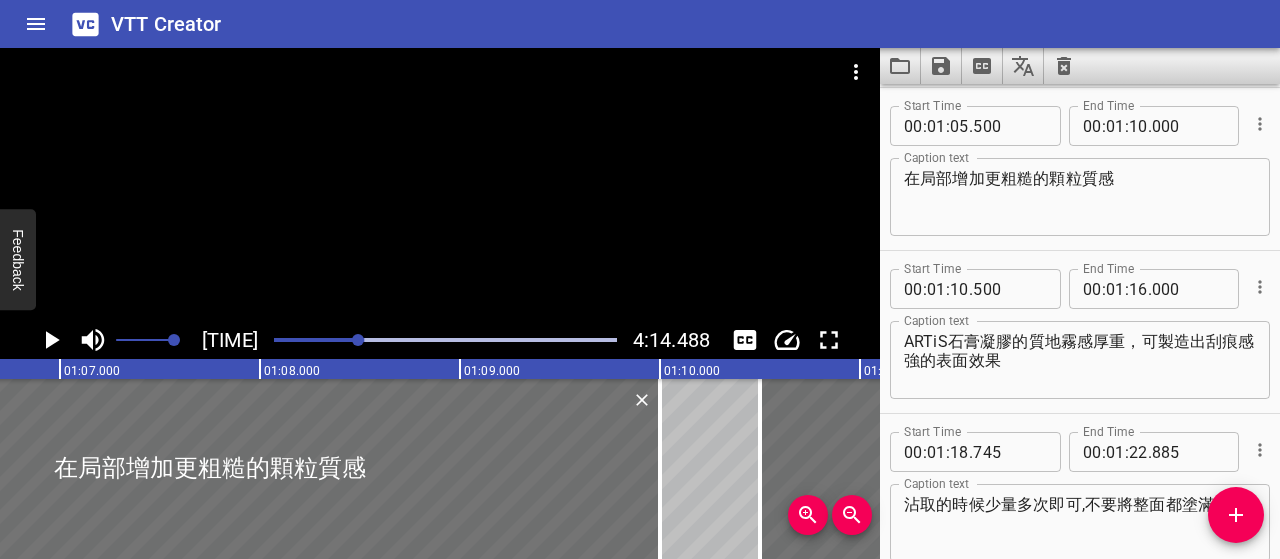 scroll, scrollTop: 0, scrollLeft: 13388, axis: horizontal 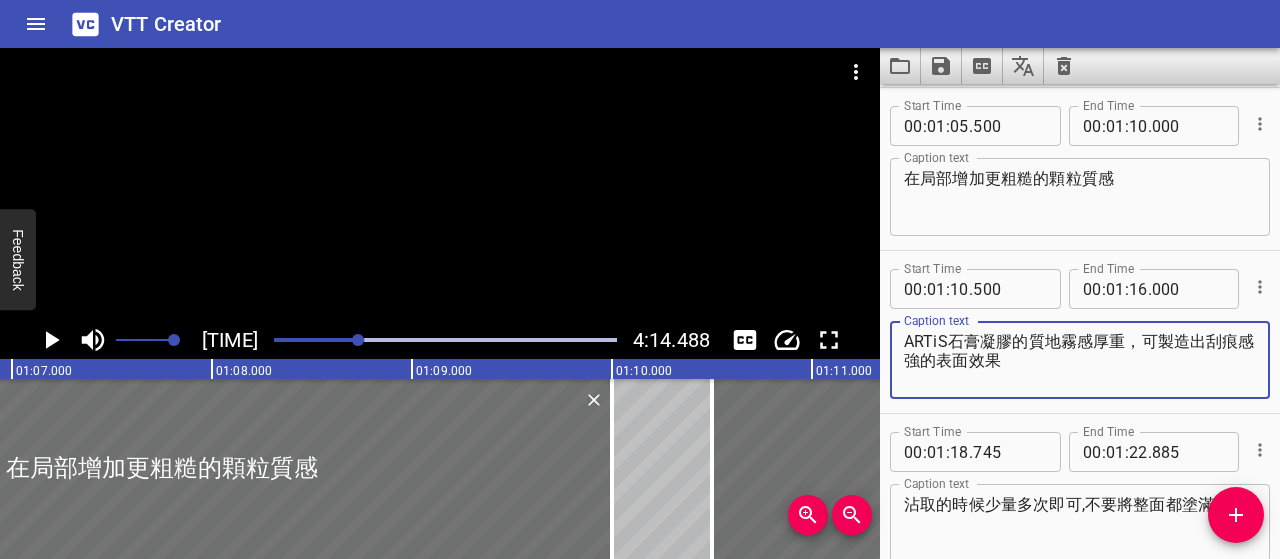 drag, startPoint x: 1022, startPoint y: 362, endPoint x: 899, endPoint y: 335, distance: 125.92855 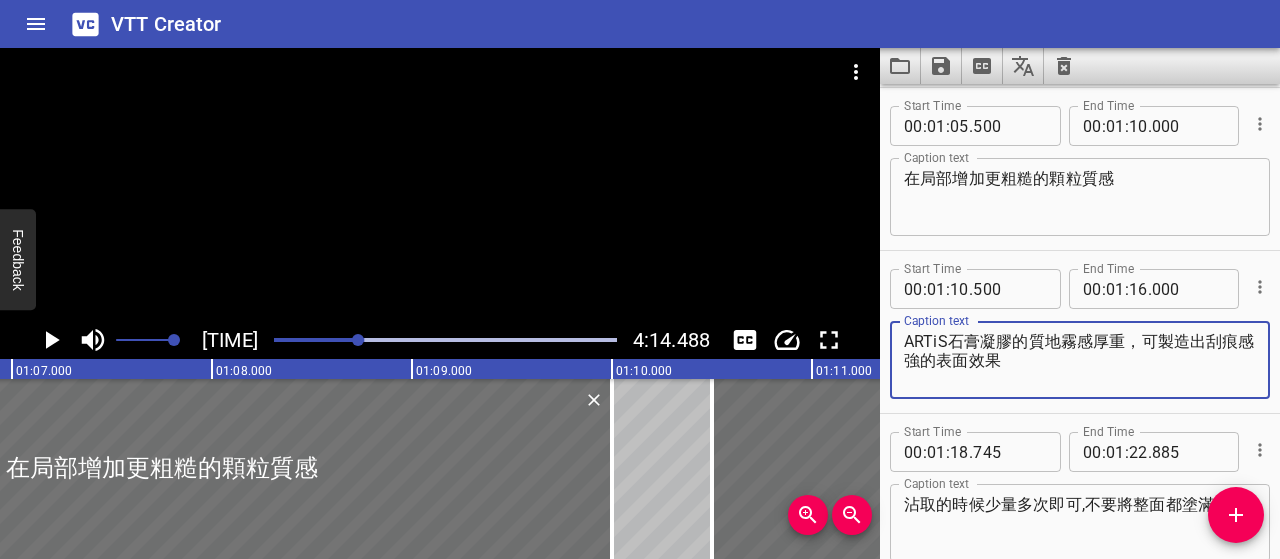 click on "Start Time 00 : 01 : 10 . 500 Start Time End Time 00 : 01 : 16 . 000 End Time Caption text ARTiS石膏凝膠的質地霧感厚重，可製造出刮痕感強的表面效果 Caption text" at bounding box center [1080, 332] 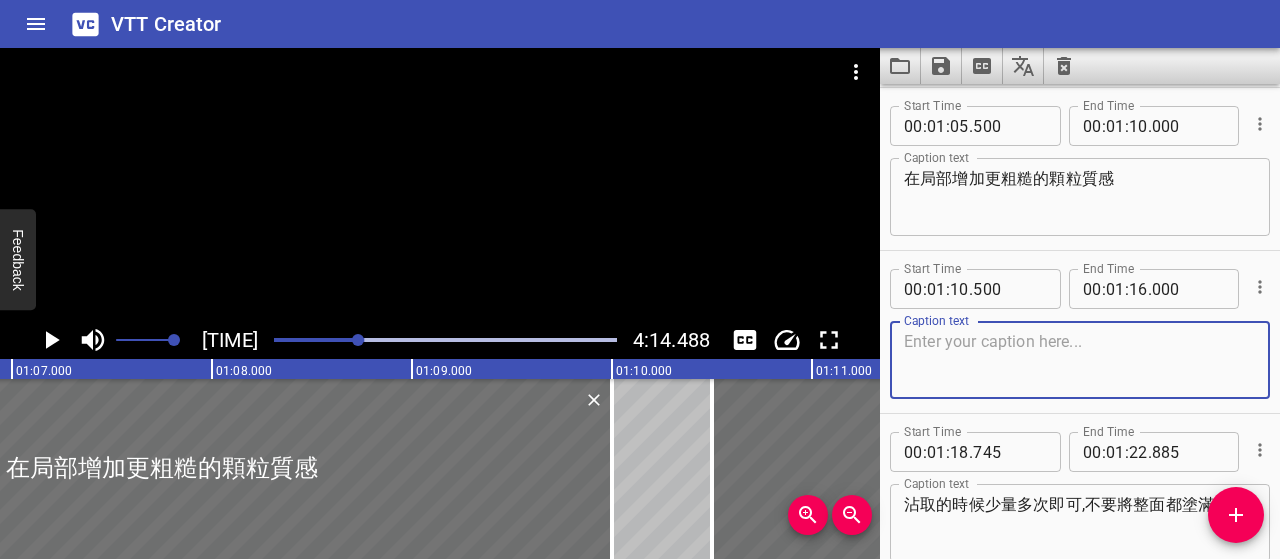 type 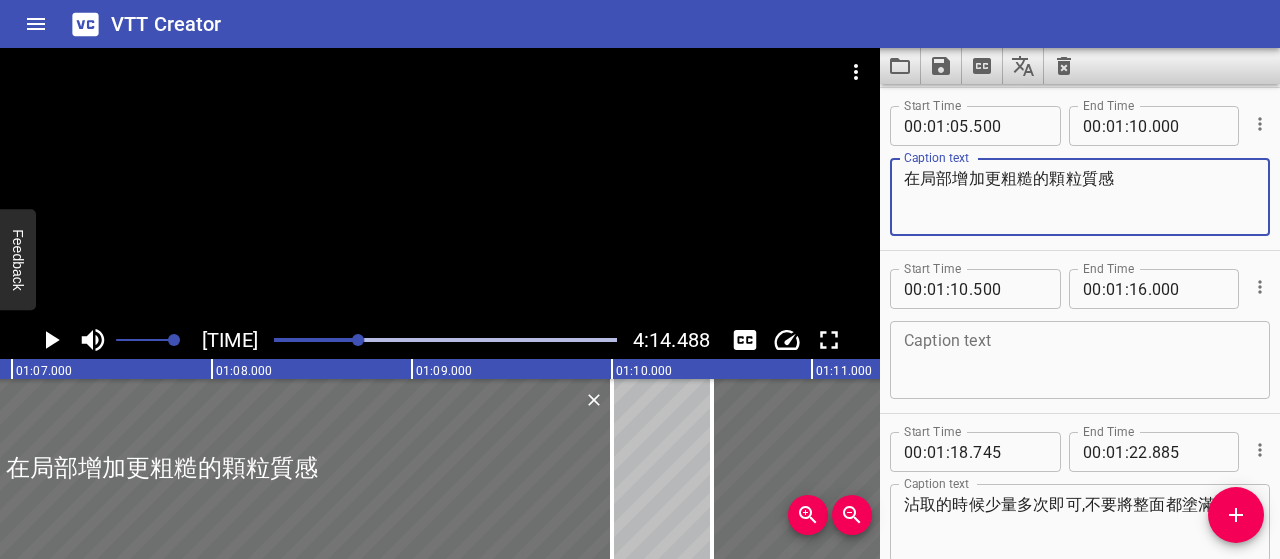 click on "在局部增加更粗糙的顆粒質感" at bounding box center (1080, 197) 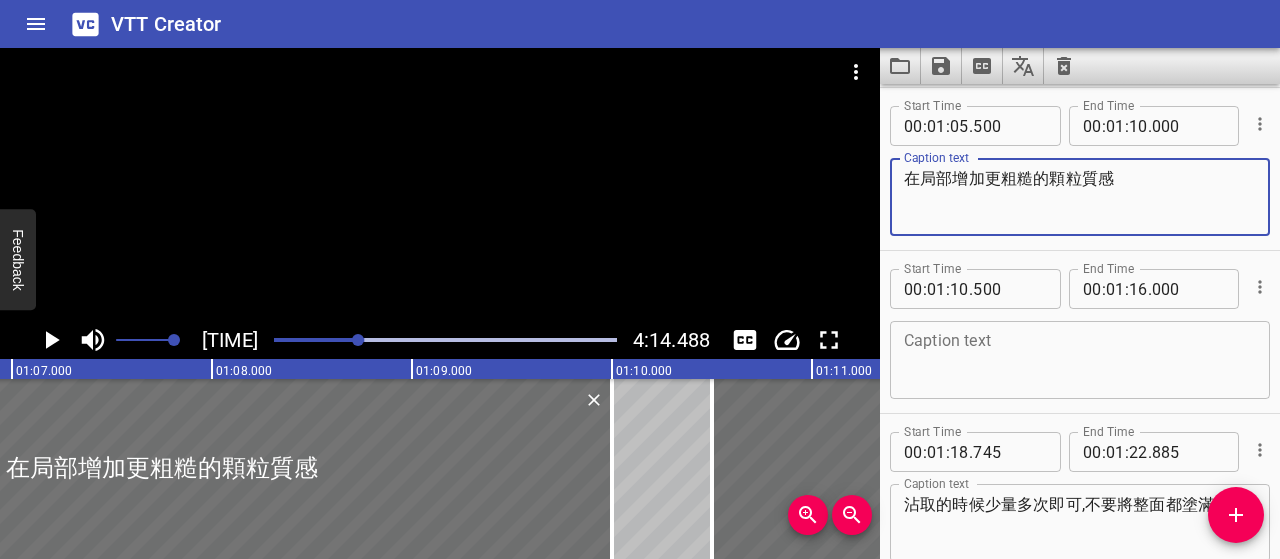 drag, startPoint x: 937, startPoint y: 200, endPoint x: 1193, endPoint y: 179, distance: 256.8599 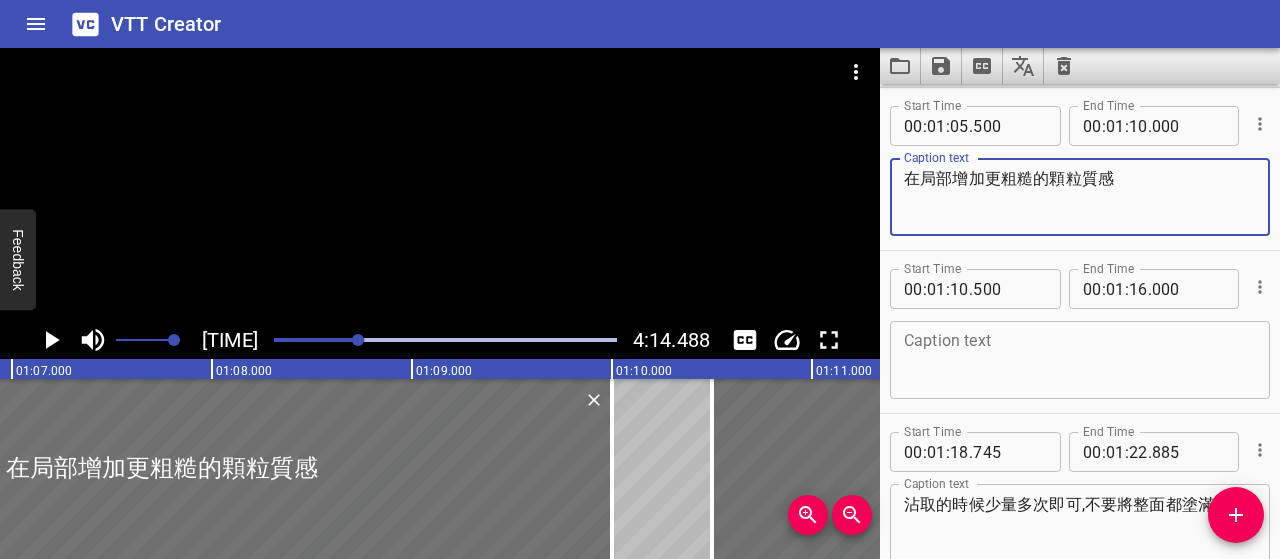 click on "在局部增加更粗糙的顆粒質感" at bounding box center [1080, 197] 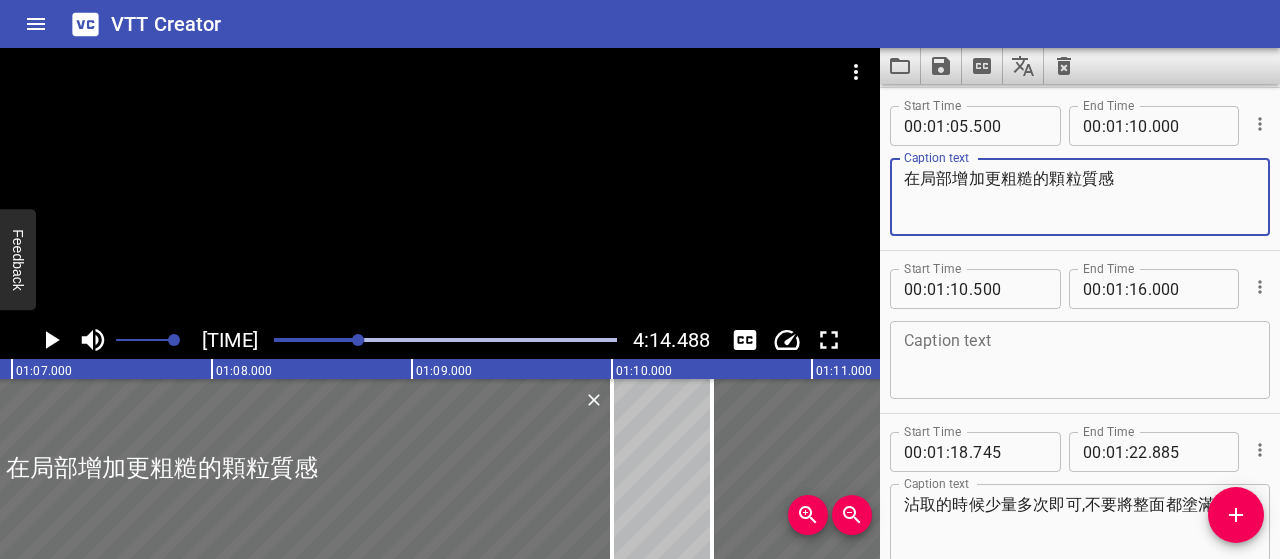 click on "在局部增加更粗糙的顆粒質感" at bounding box center (1080, 197) 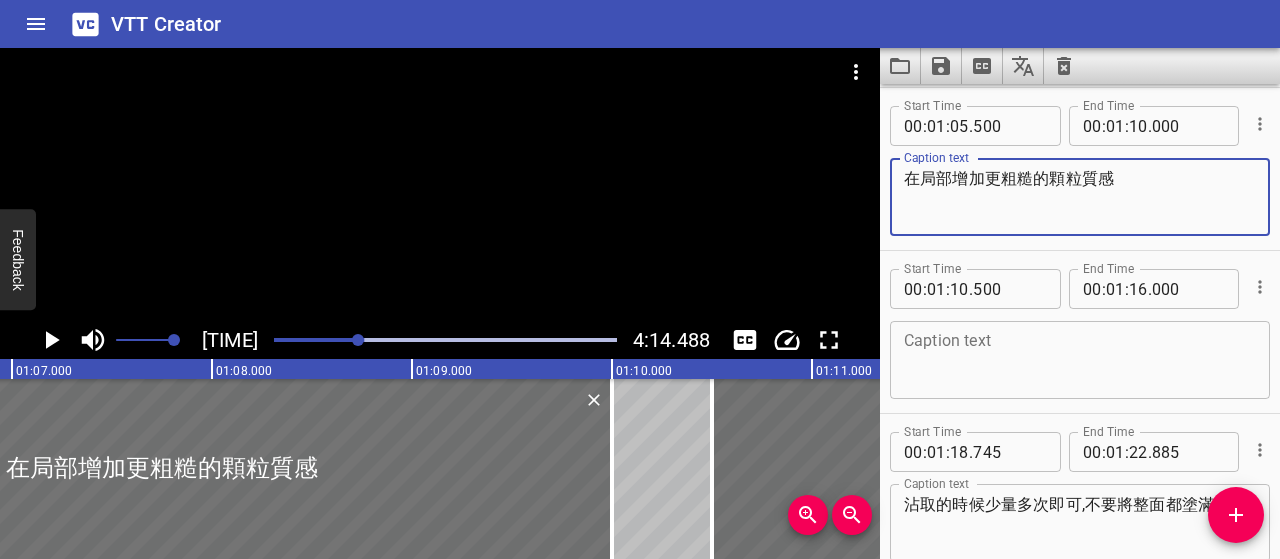 paste on "ARTiS石膏凝膠的質地霧感厚重，可製造出刮痕感強的表面效果" 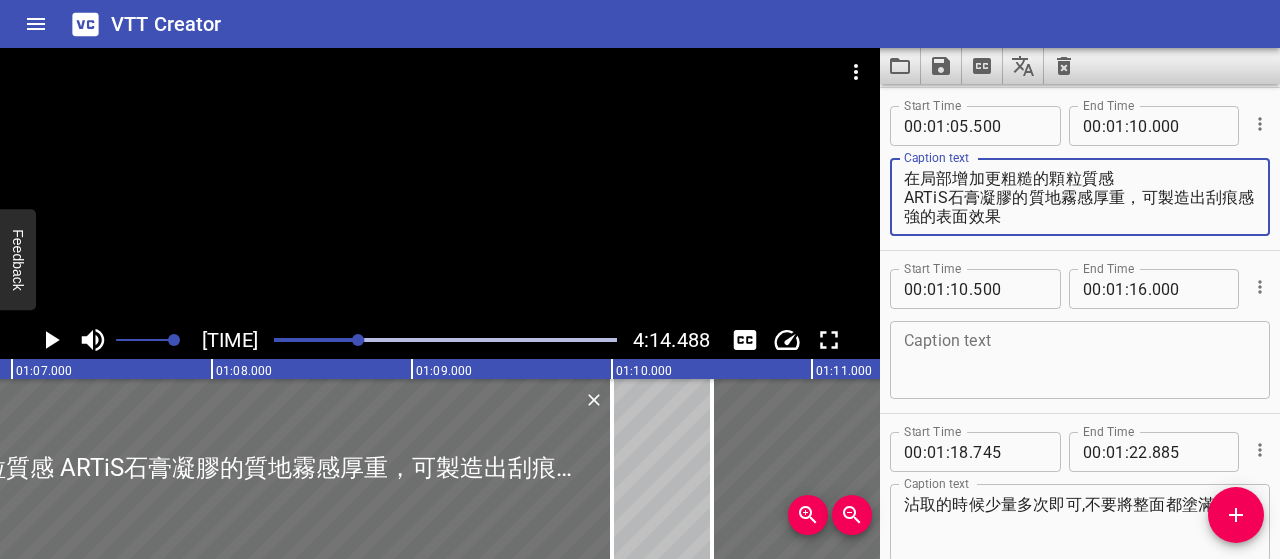drag, startPoint x: 905, startPoint y: 195, endPoint x: 905, endPoint y: 165, distance: 30 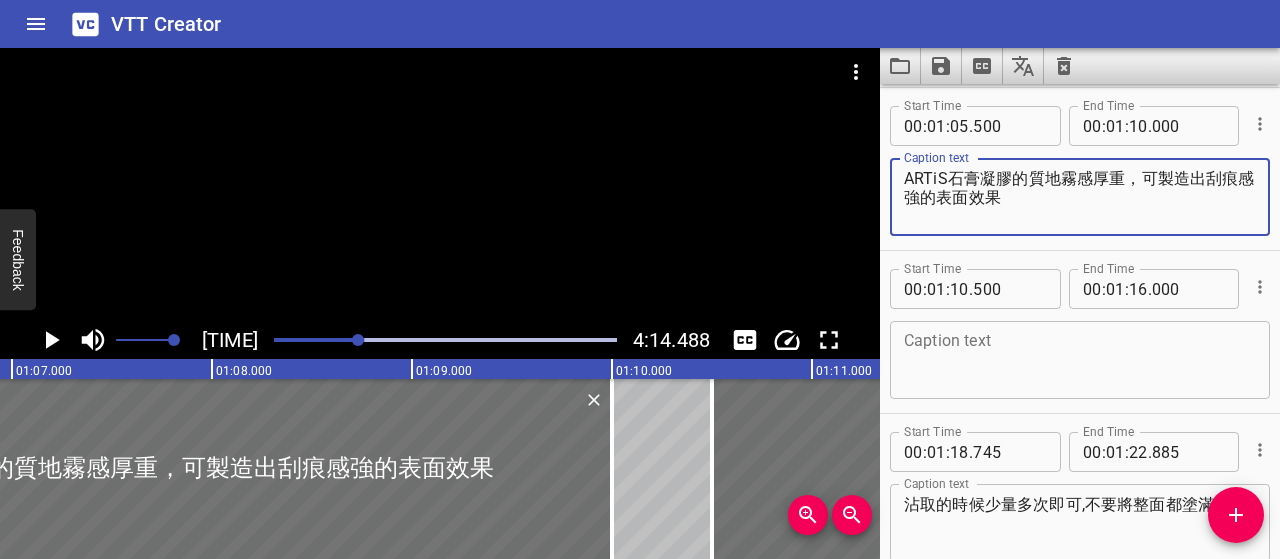 type on "ARTiS石膏凝膠的質地霧感厚重，可製造出刮痕感強的表面效果" 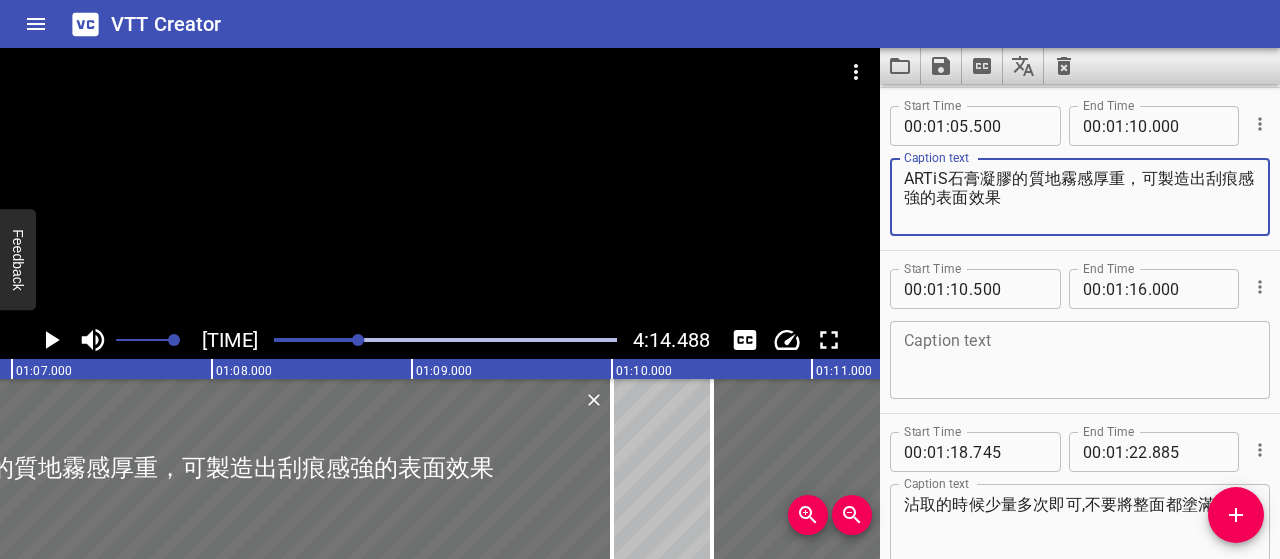 click at bounding box center [1080, 360] 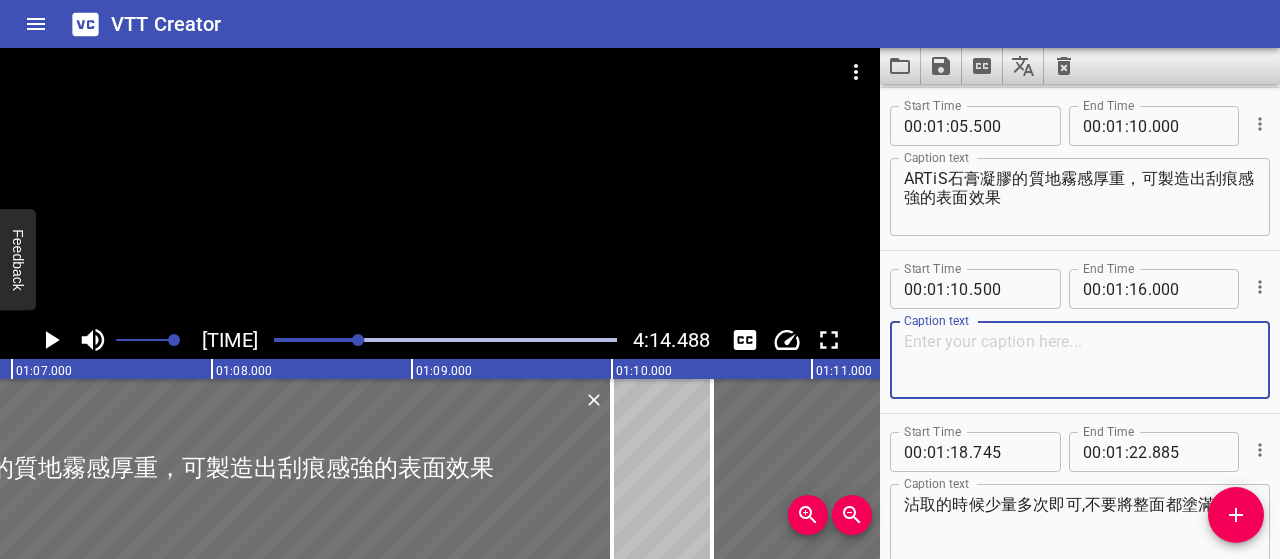 paste on "在局部增加更粗糙的顆粒質感" 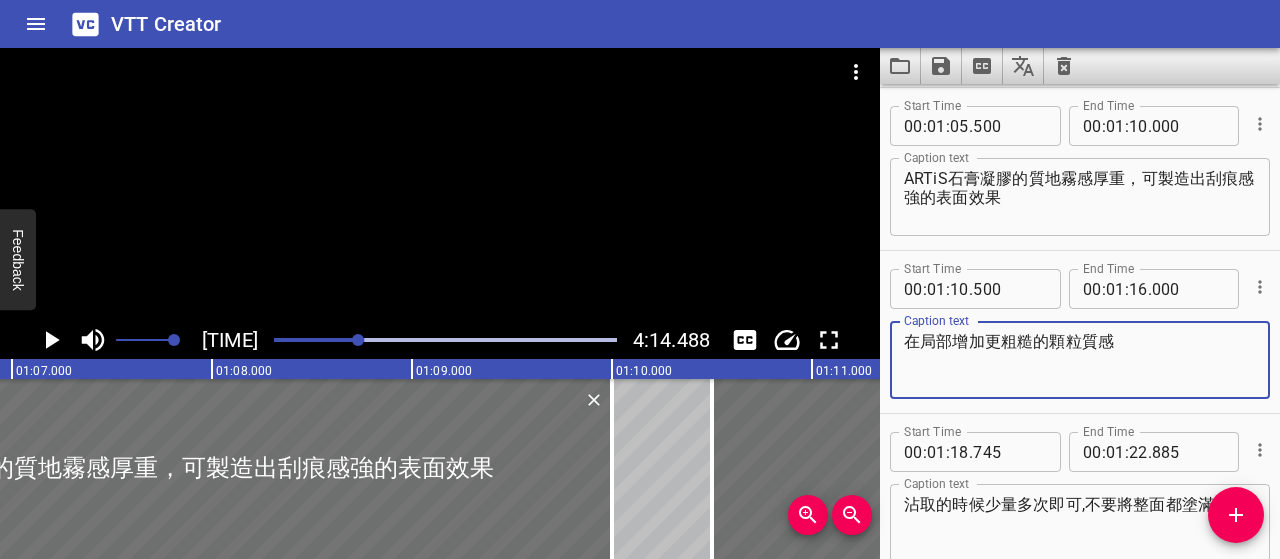 click on "在局部增加更粗糙的顆粒質感" at bounding box center [1080, 360] 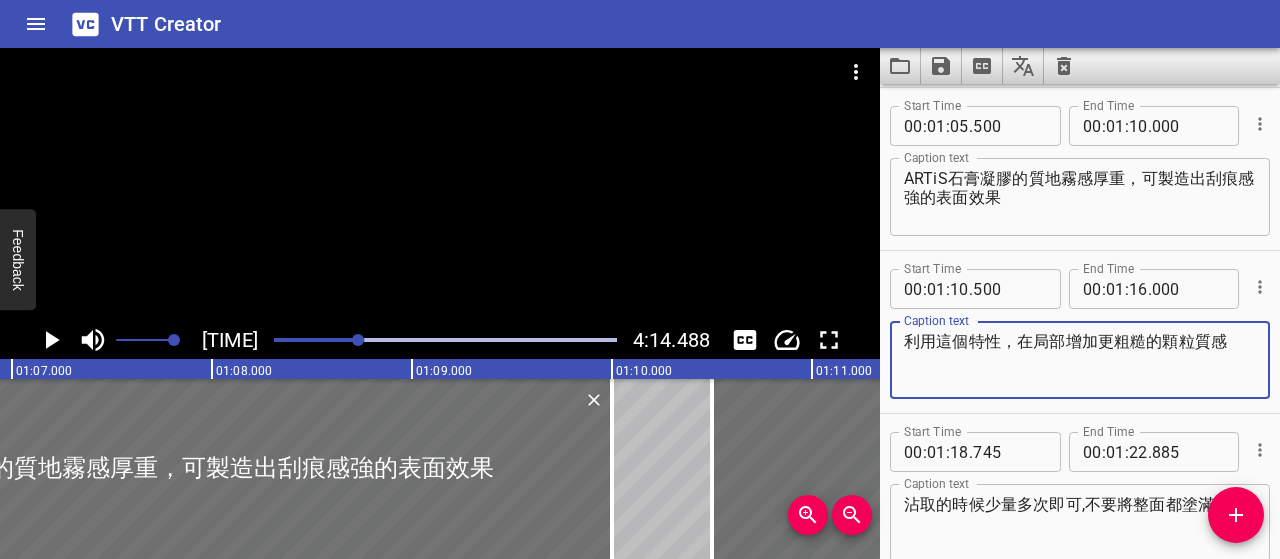 type on "利用這個特性，在局部增加更粗糙的顆粒質感" 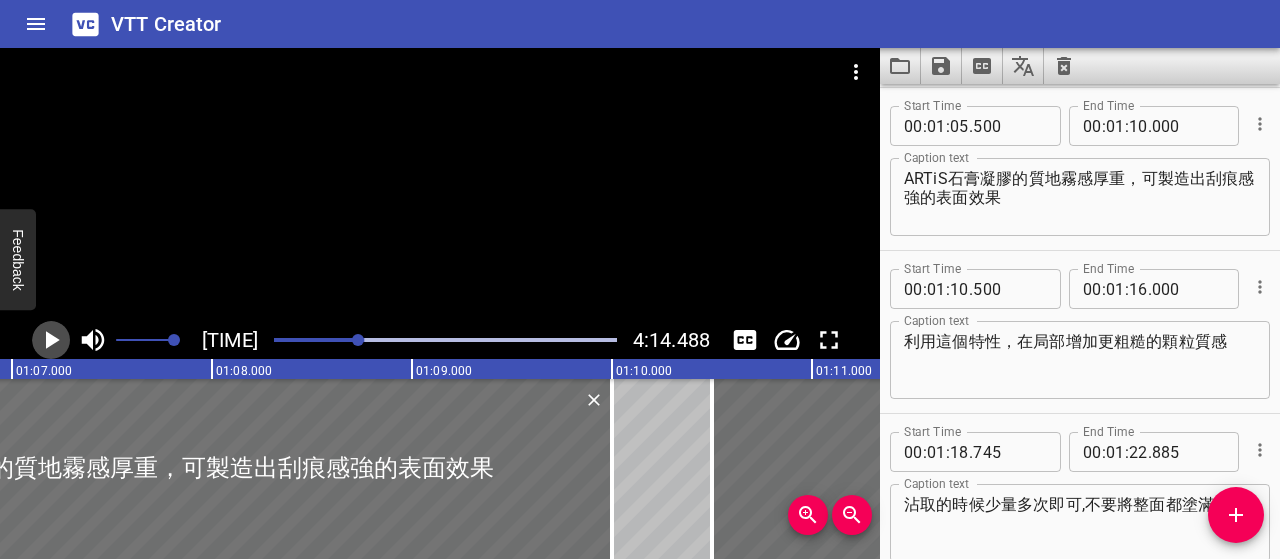 click 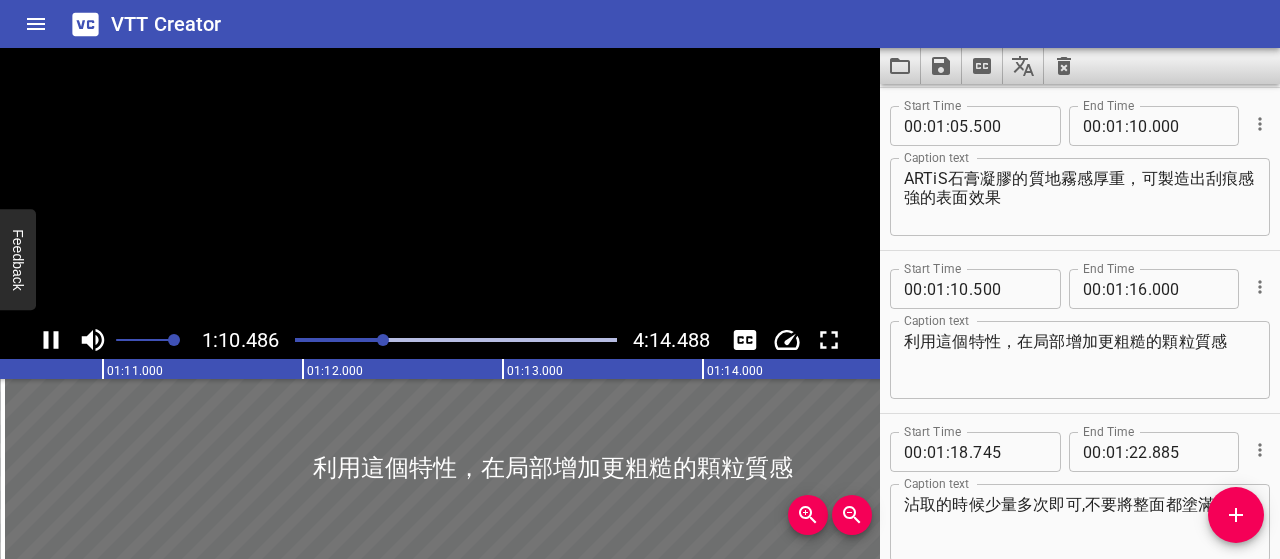 scroll, scrollTop: 0, scrollLeft: 14145, axis: horizontal 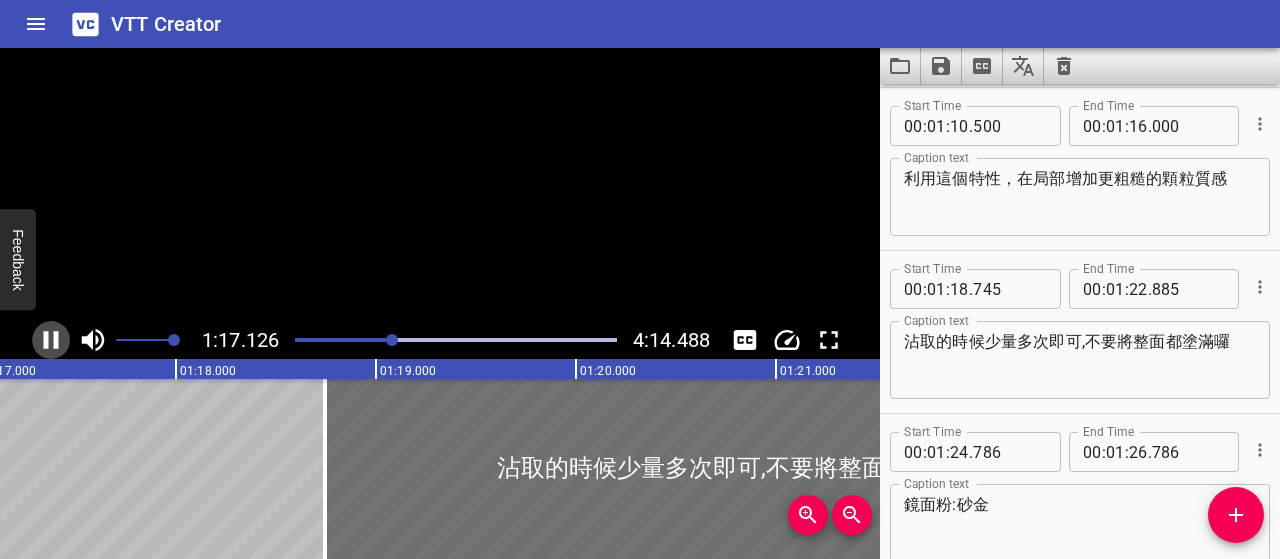 click 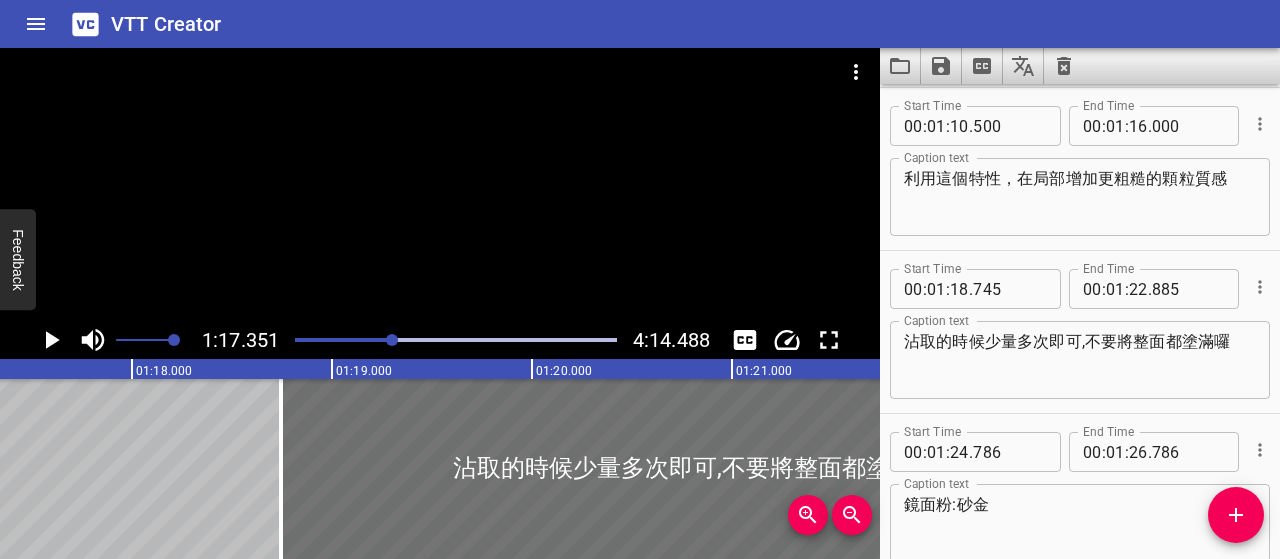 scroll, scrollTop: 0, scrollLeft: 15470, axis: horizontal 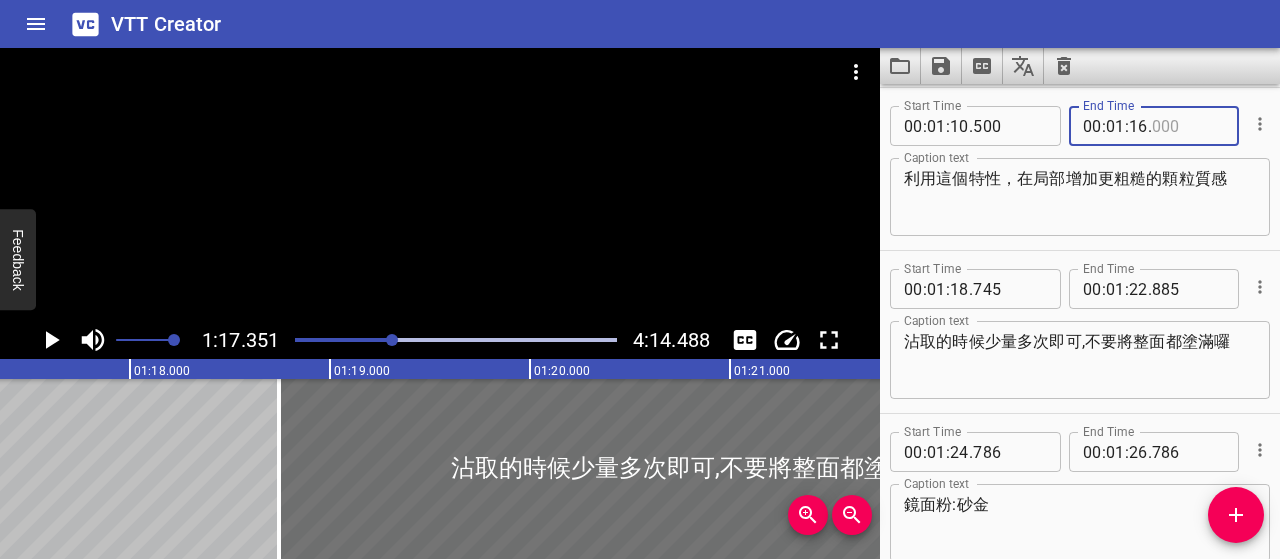 click at bounding box center (1188, 126) 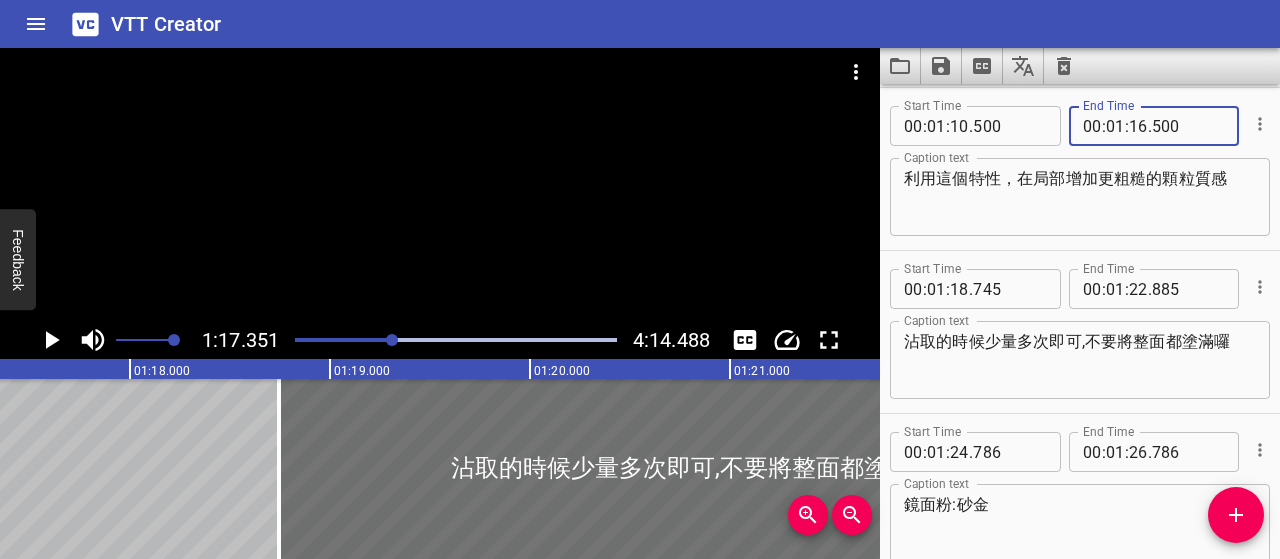 type on "500" 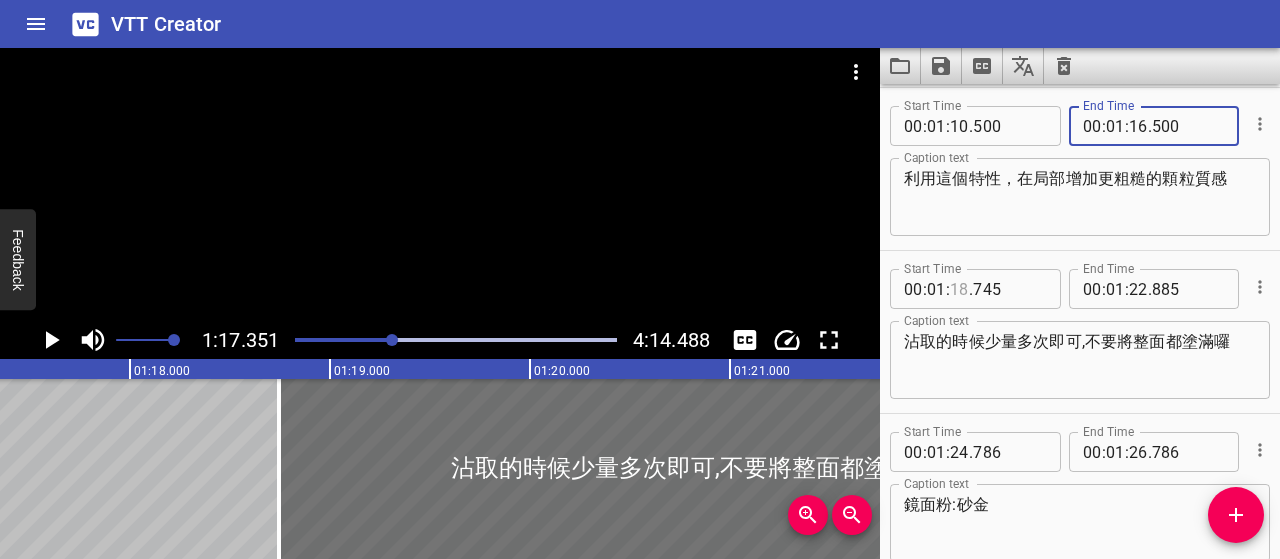 click at bounding box center [959, 289] 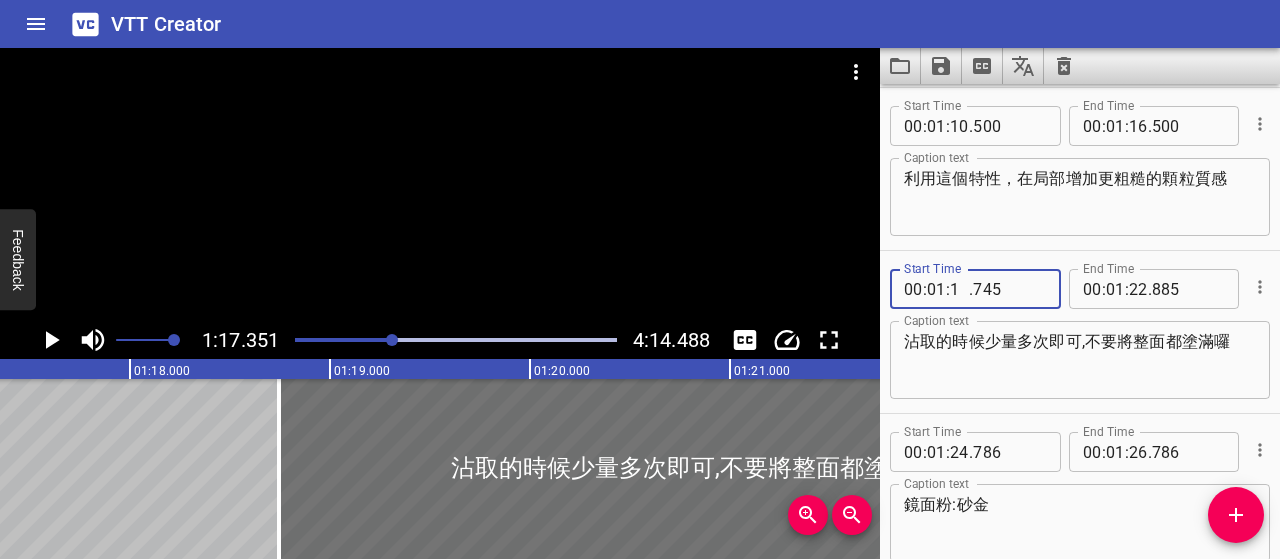 type on "17" 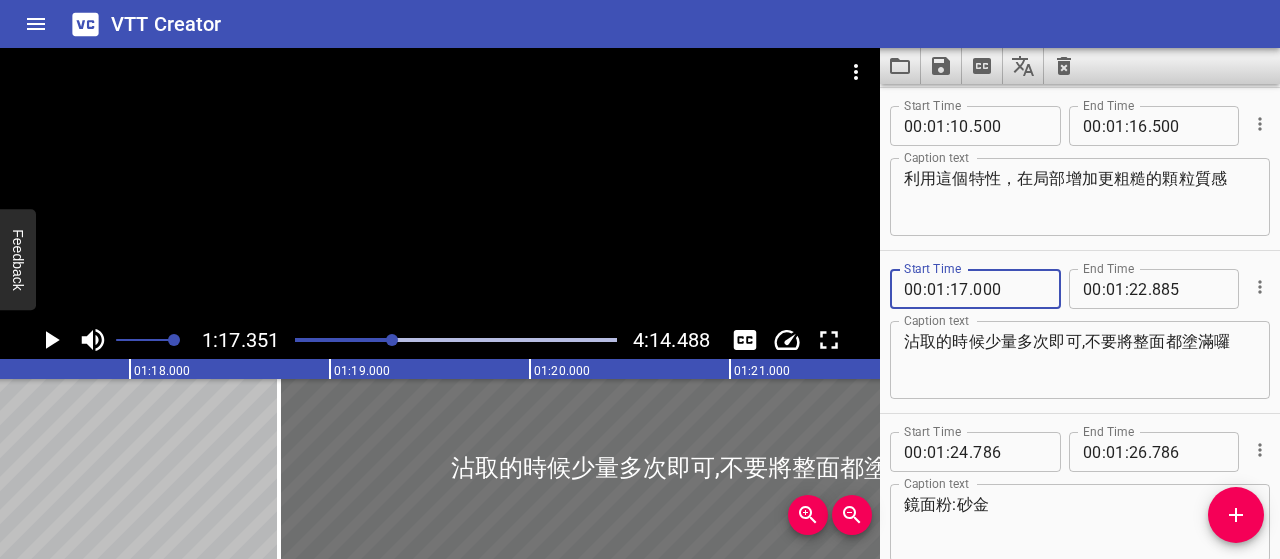 type on "000" 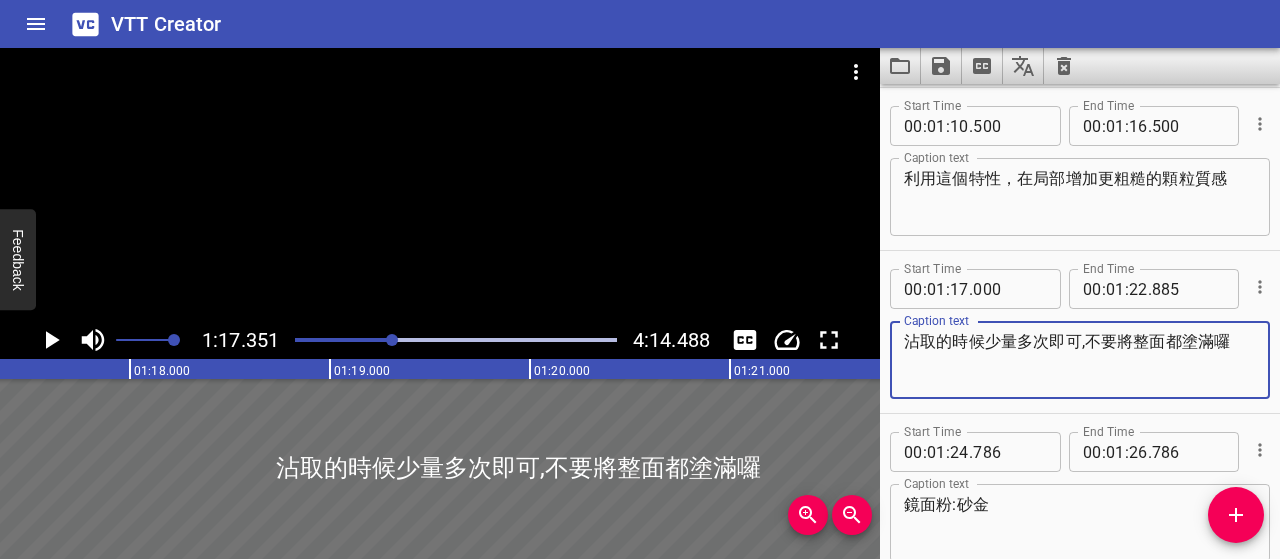 click on "沾取的時候少量多次即可,不要將整面都塗滿囉" at bounding box center (1080, 360) 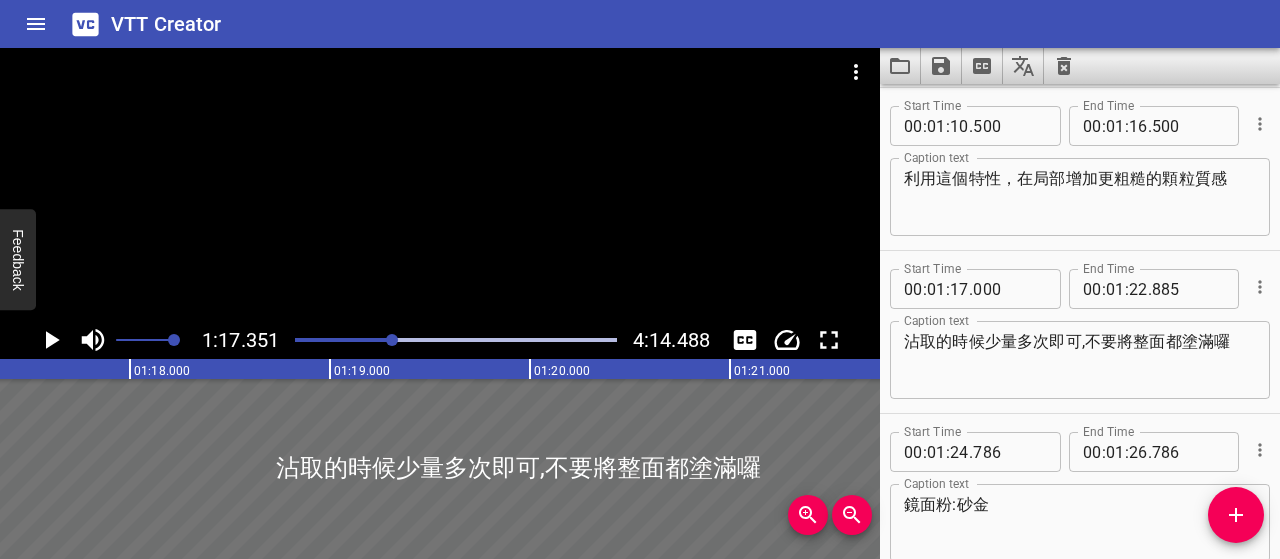 click at bounding box center [392, 340] 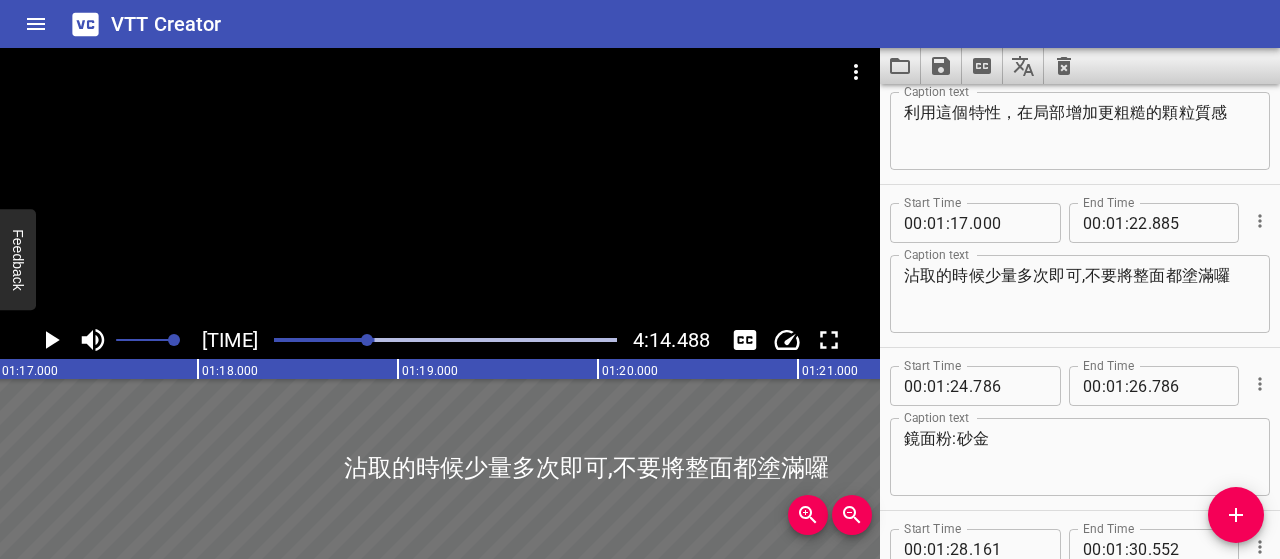 scroll, scrollTop: 0, scrollLeft: 15271, axis: horizontal 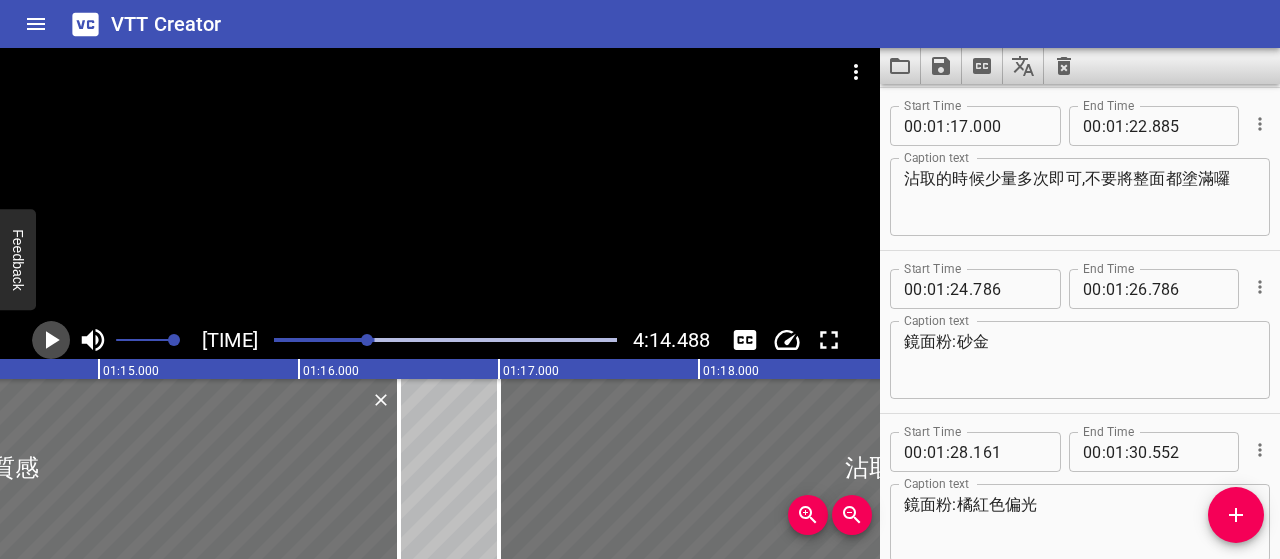 click 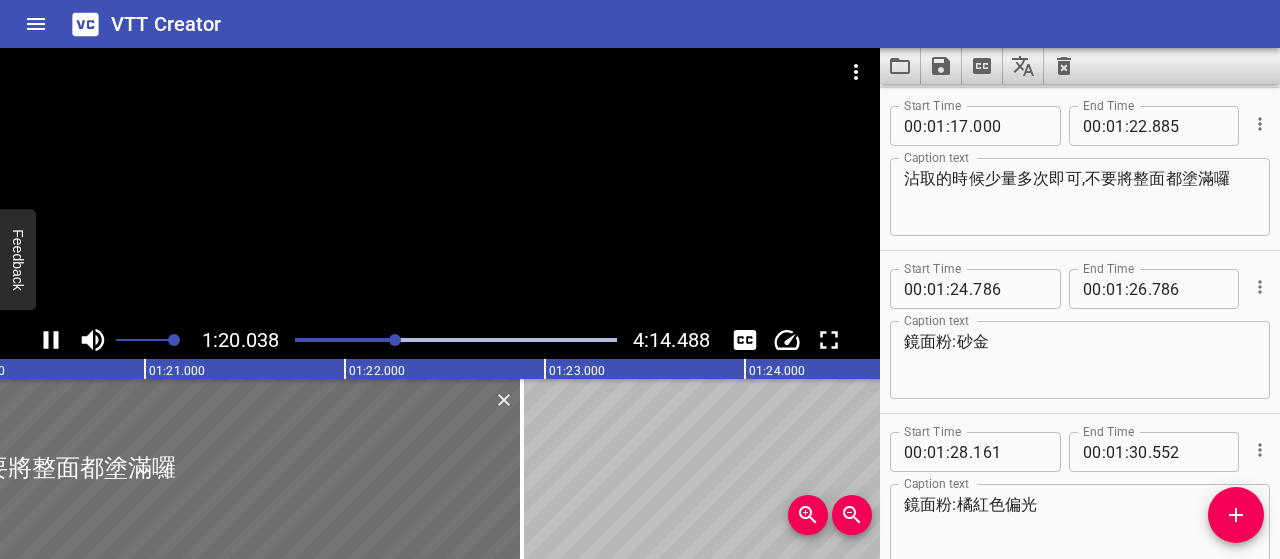 click 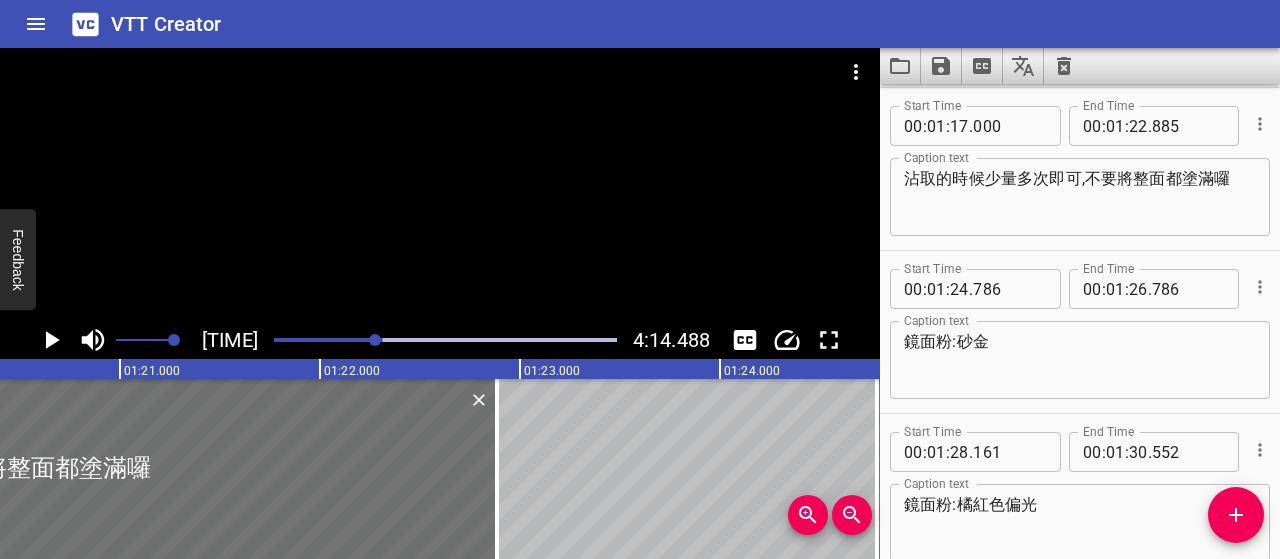 scroll, scrollTop: 0, scrollLeft: 16089, axis: horizontal 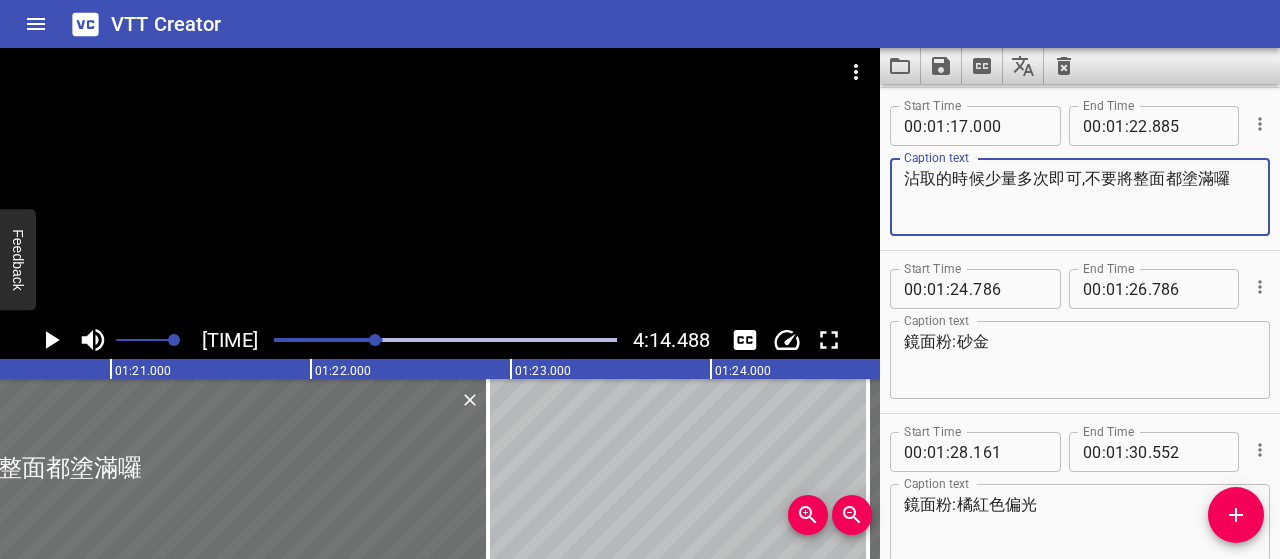 drag, startPoint x: 906, startPoint y: 183, endPoint x: 1275, endPoint y: 183, distance: 369 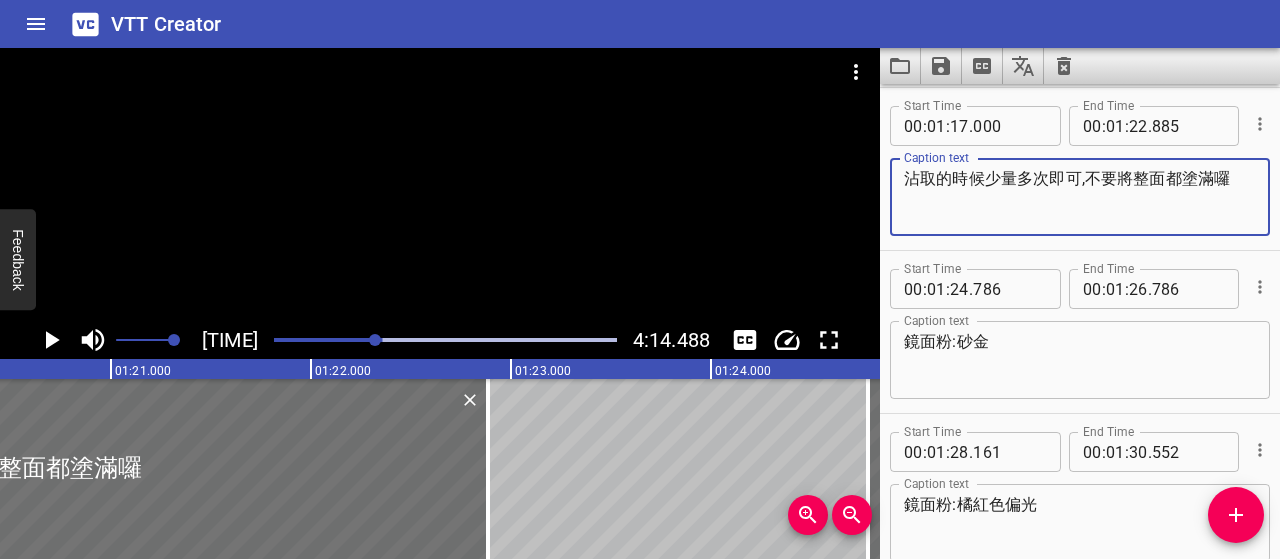 drag, startPoint x: 1087, startPoint y: 177, endPoint x: 883, endPoint y: 177, distance: 204 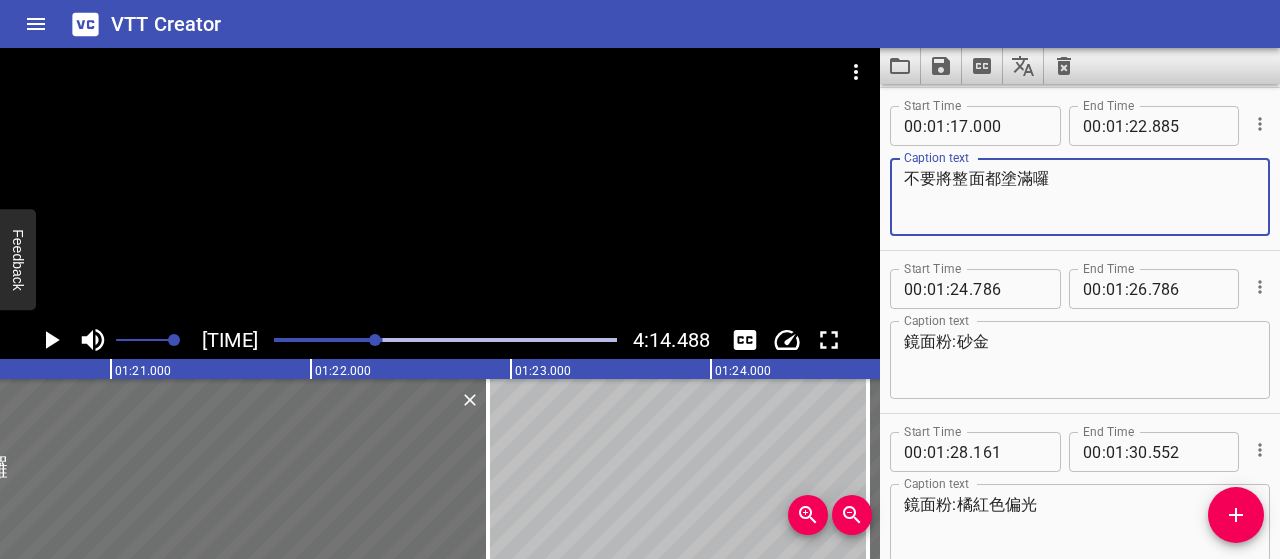 paste on "請以少量多次的方式沾取，" 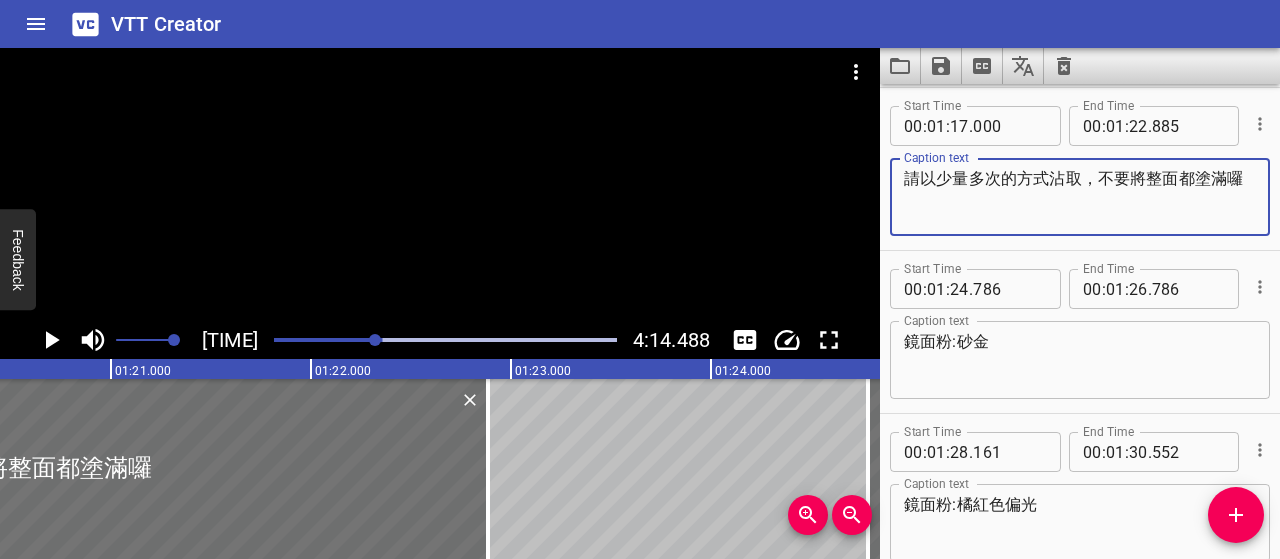 drag, startPoint x: 1095, startPoint y: 183, endPoint x: 1098, endPoint y: 213, distance: 30.149628 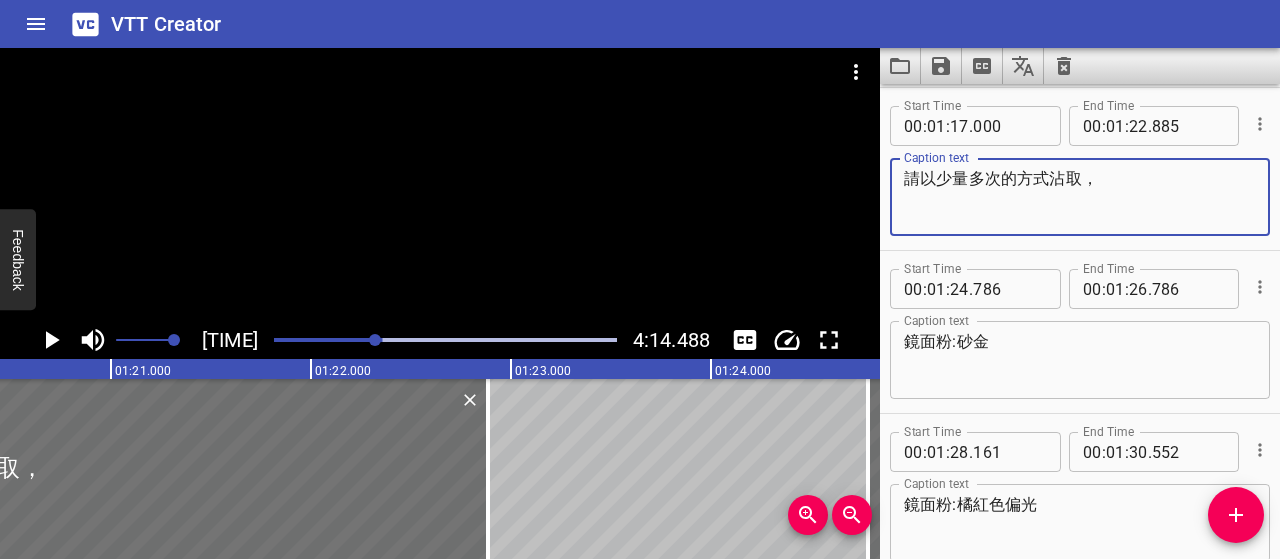 paste on "，無需覆蓋整個表面，以呈現最佳質感與層次感" 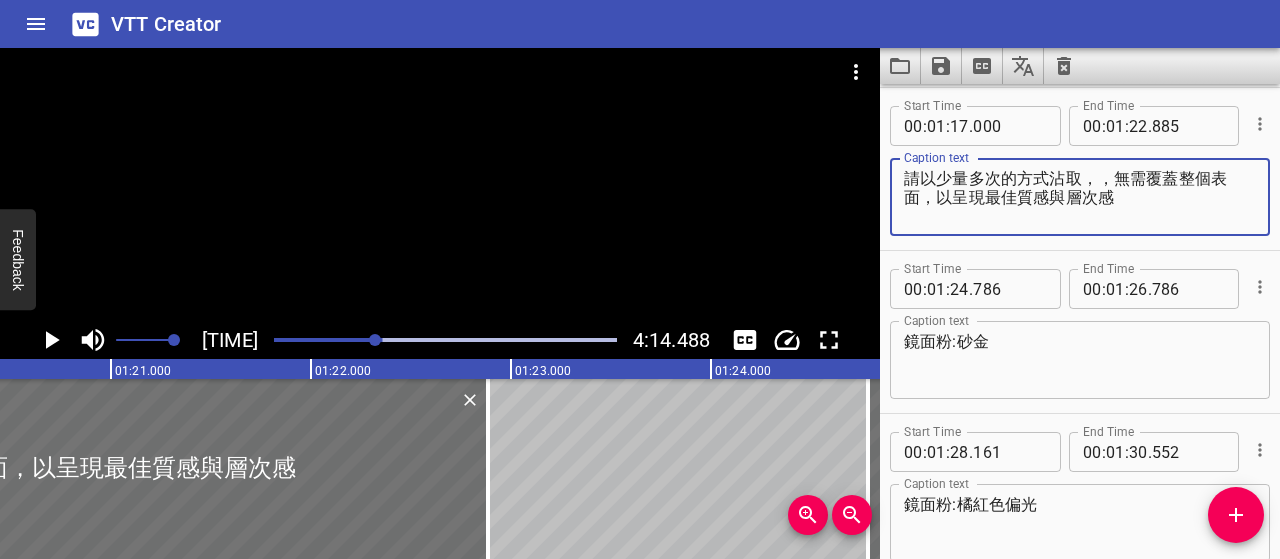click on "請以少量多次的方式沾取，，無需覆蓋整個表面，以呈現最佳質感與層次感" at bounding box center (1080, 197) 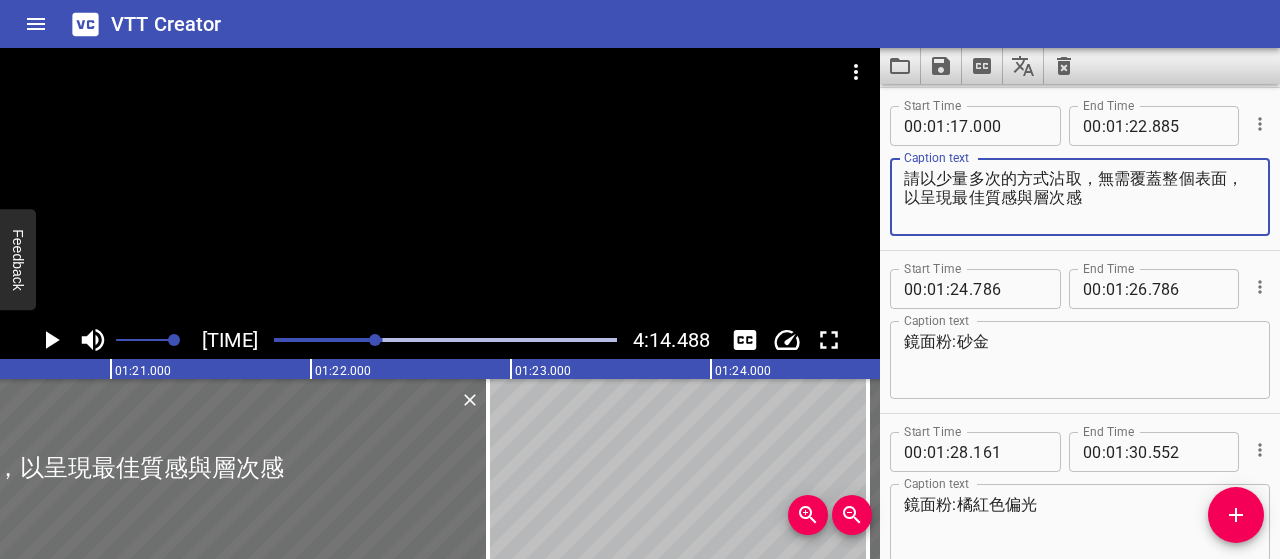 click on "請以少量多次的方式沾取，無需覆蓋整個表面，以呈現最佳質感與層次感" at bounding box center (1080, 197) 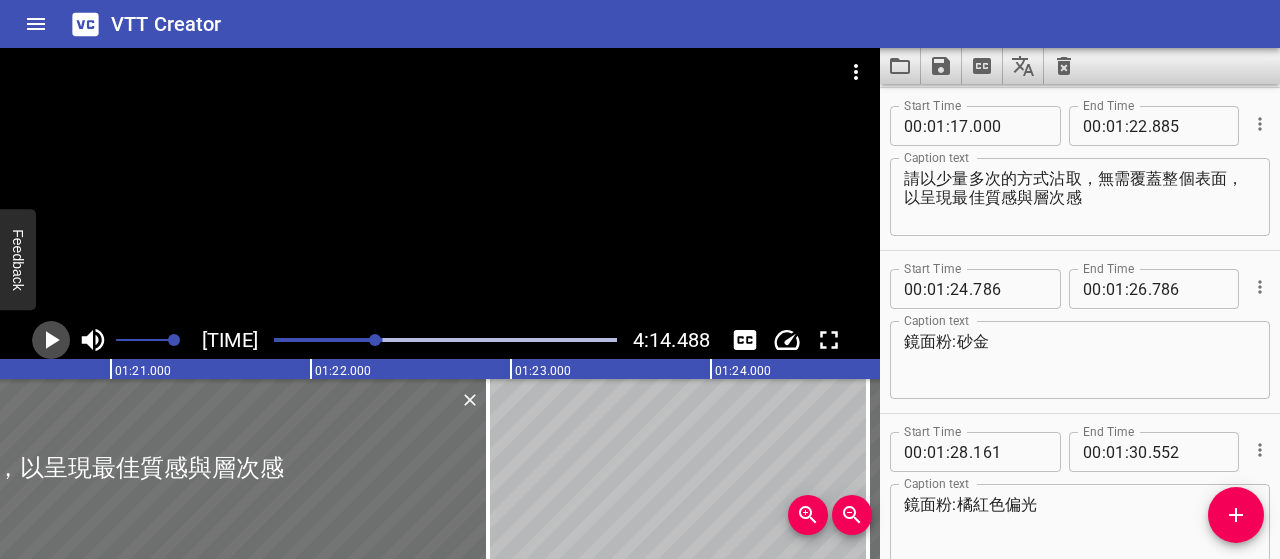 click 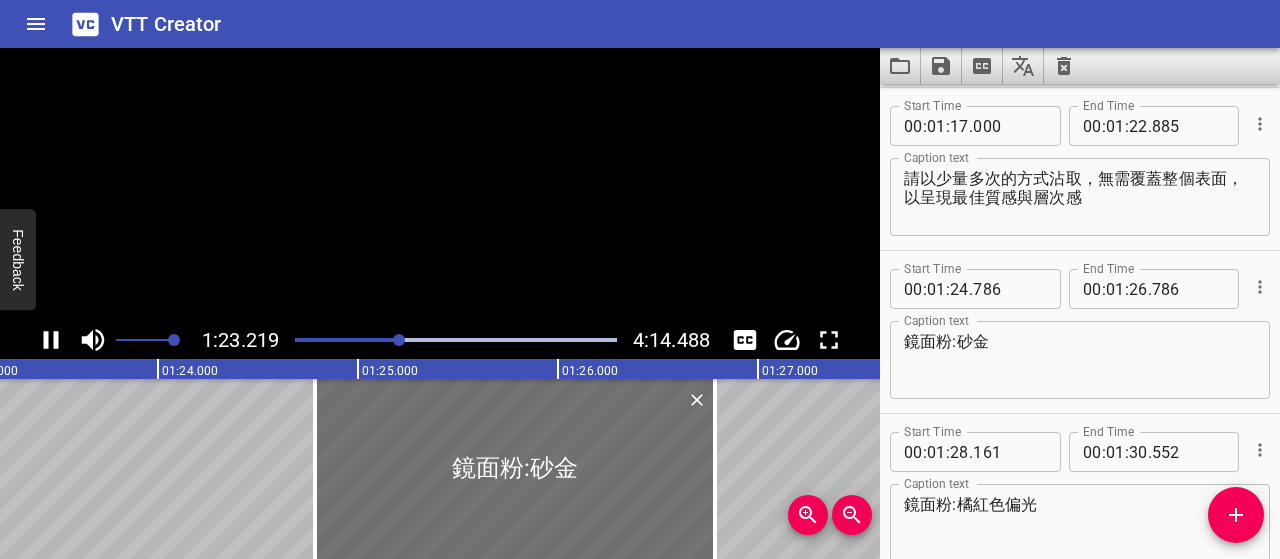 click 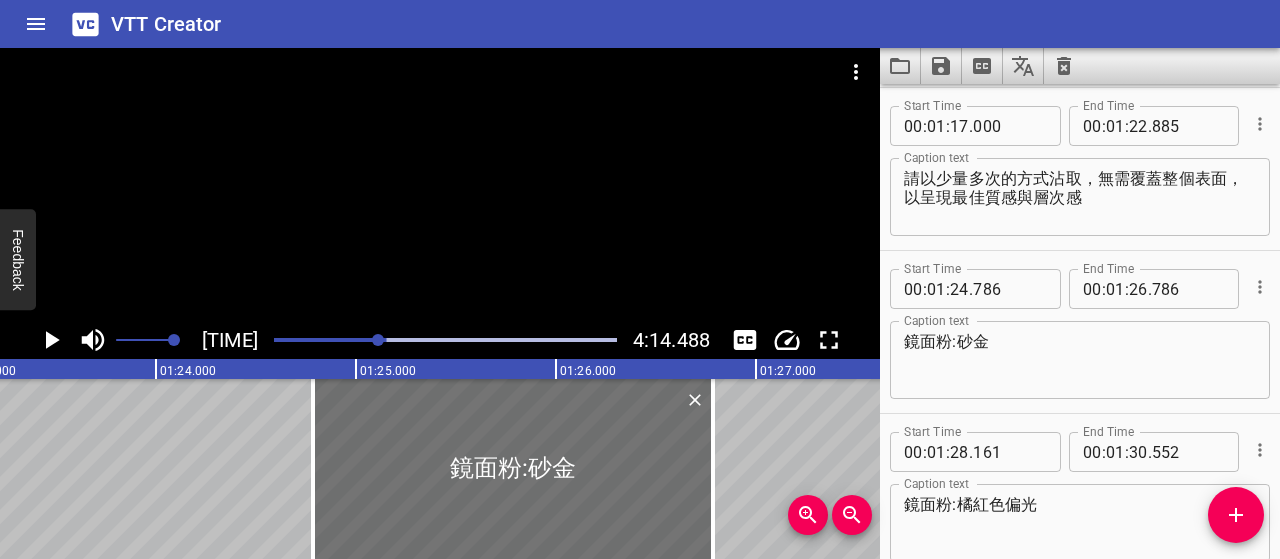 scroll, scrollTop: 0, scrollLeft: 16686, axis: horizontal 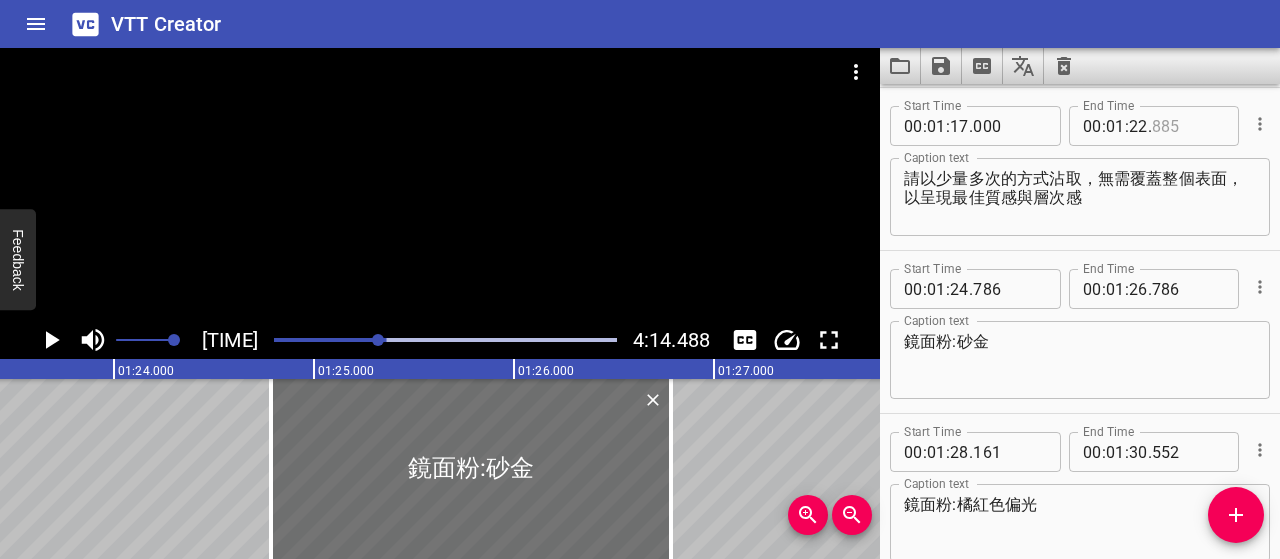 click at bounding box center (1188, 126) 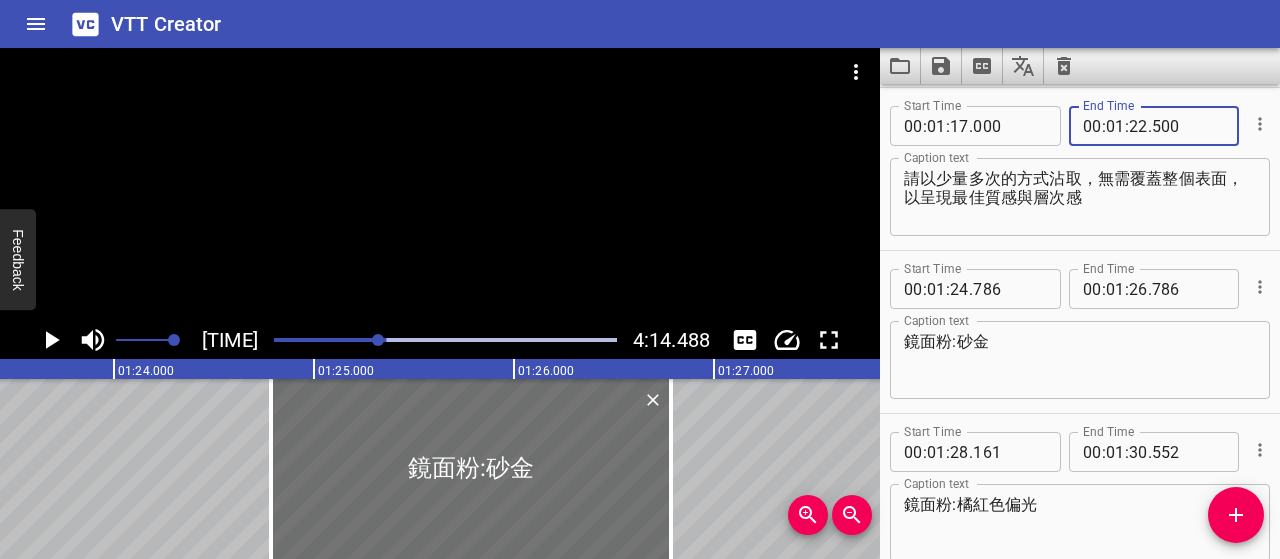 type on "500" 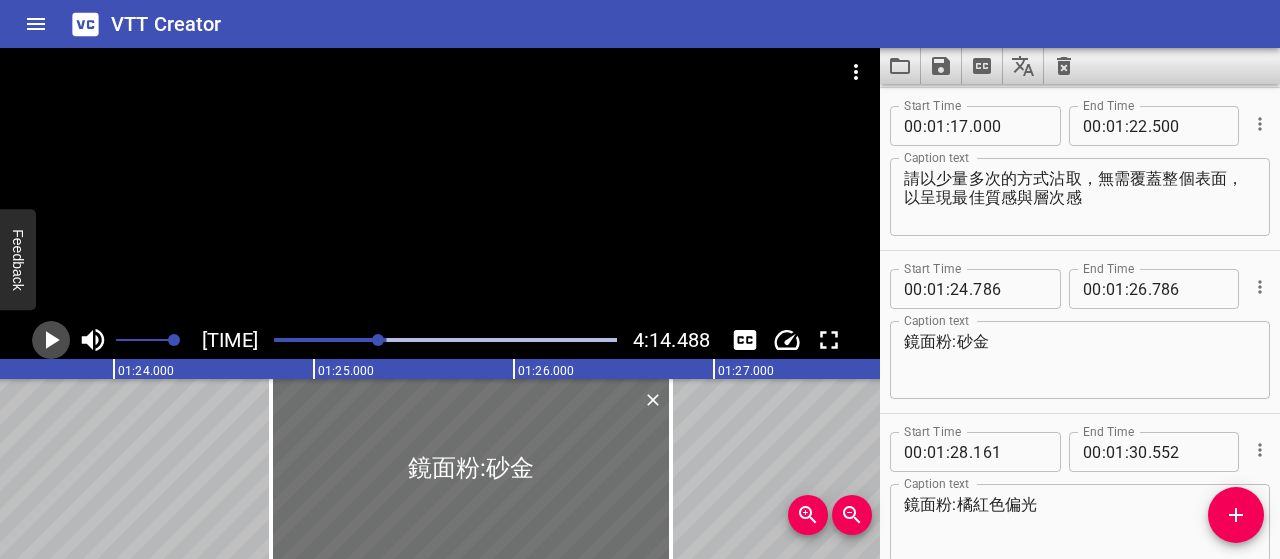click 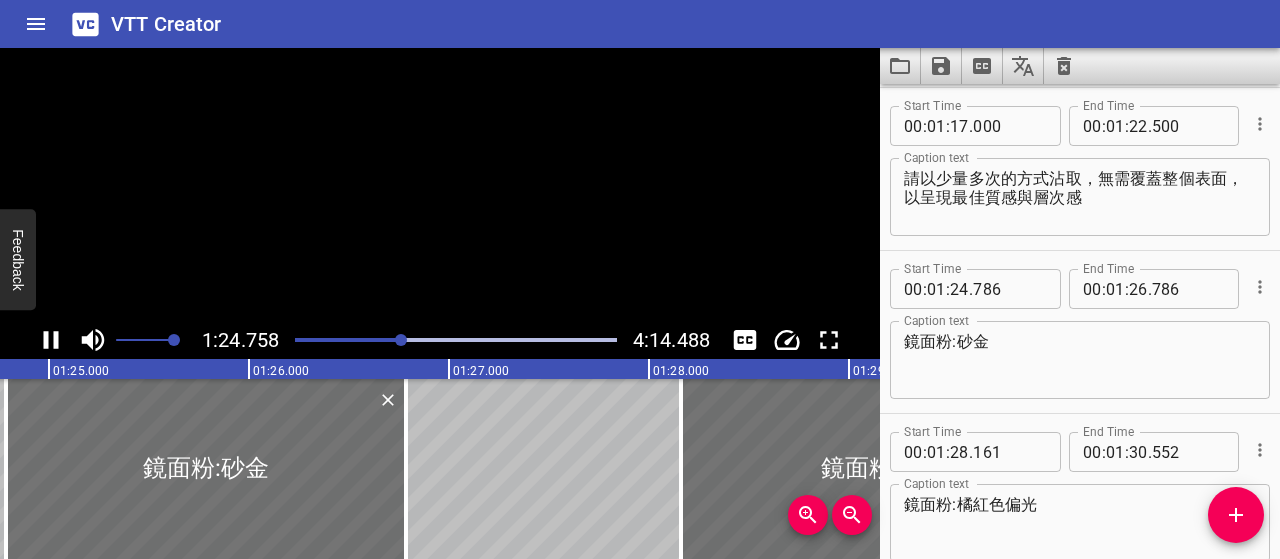 click 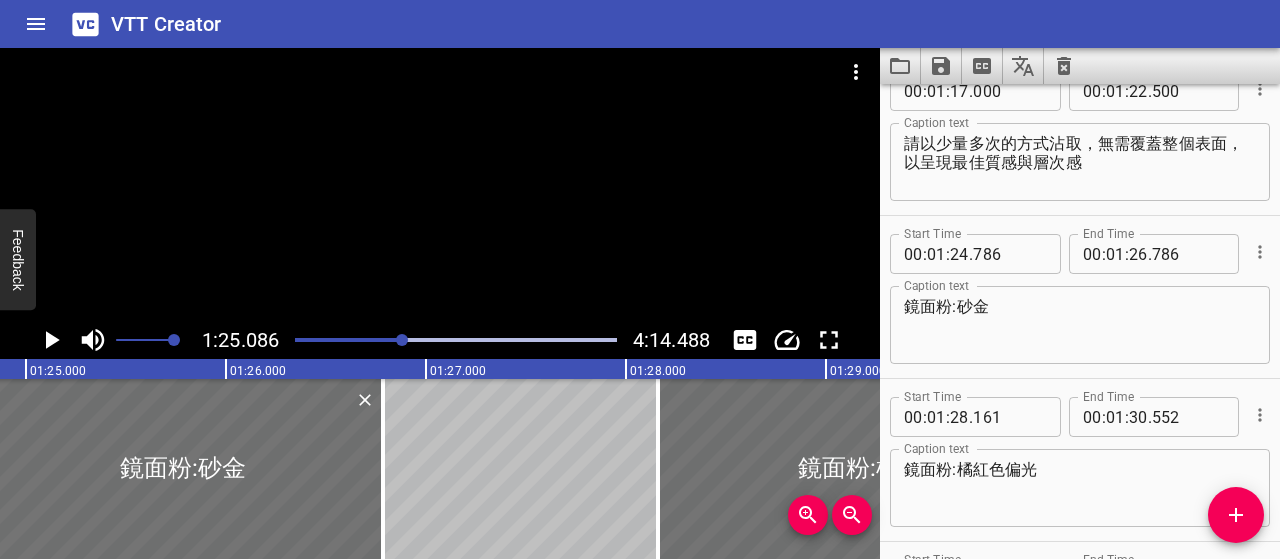scroll, scrollTop: 0, scrollLeft: 17015, axis: horizontal 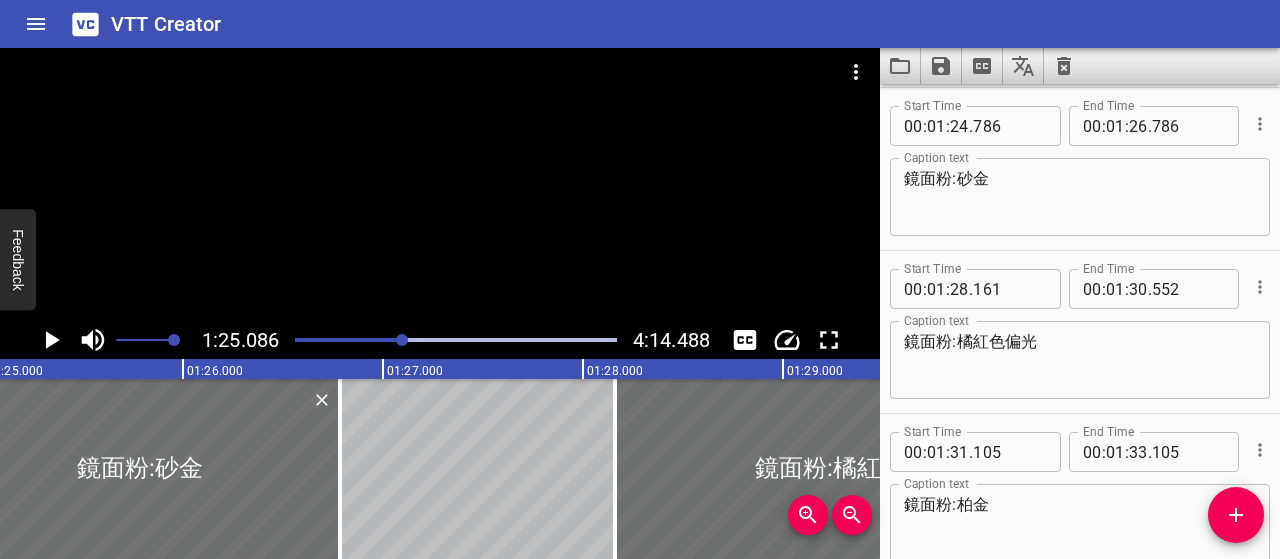 click on "鏡面粉:砂金" at bounding box center (1080, 197) 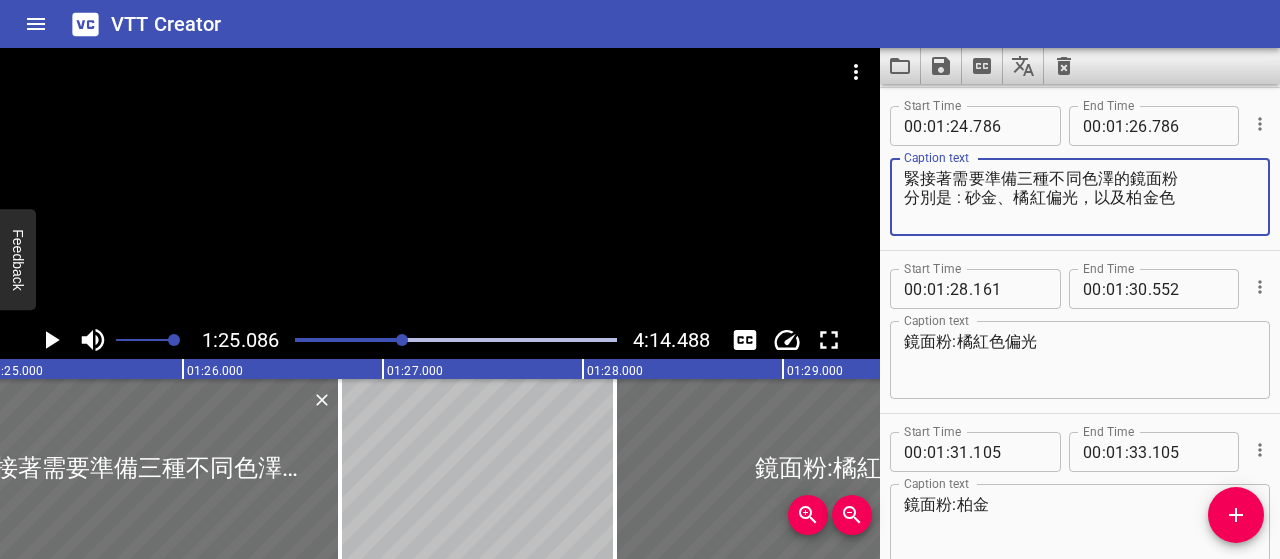 type on "緊接著需要準備三種不同色澤的鏡面粉
分別是 : 砂金、橘紅偏光，以及柏金色" 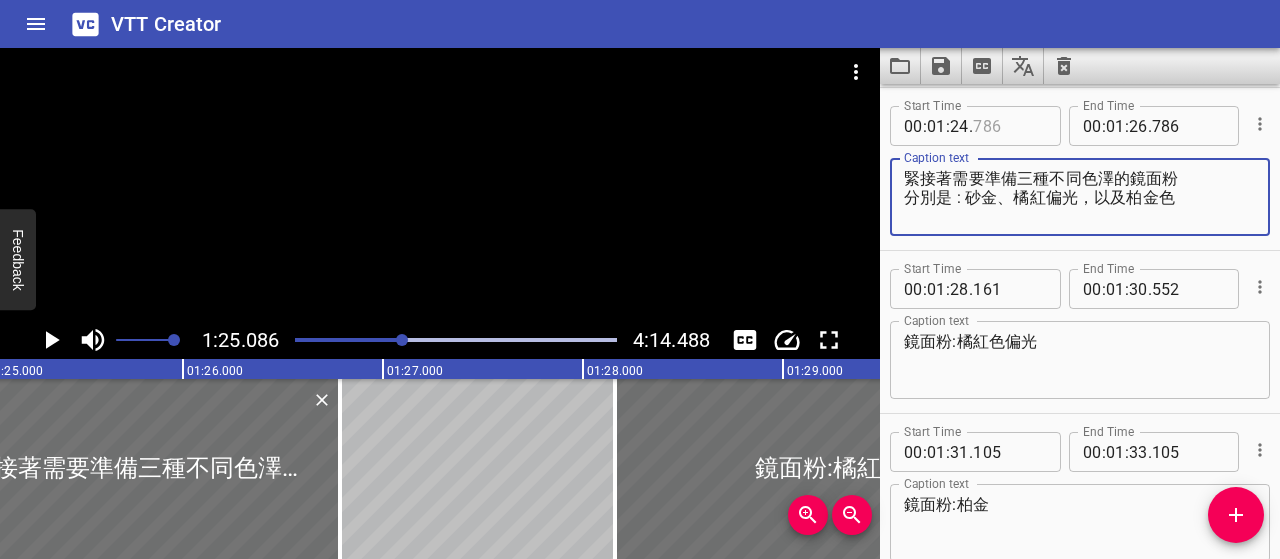 click at bounding box center [1009, 126] 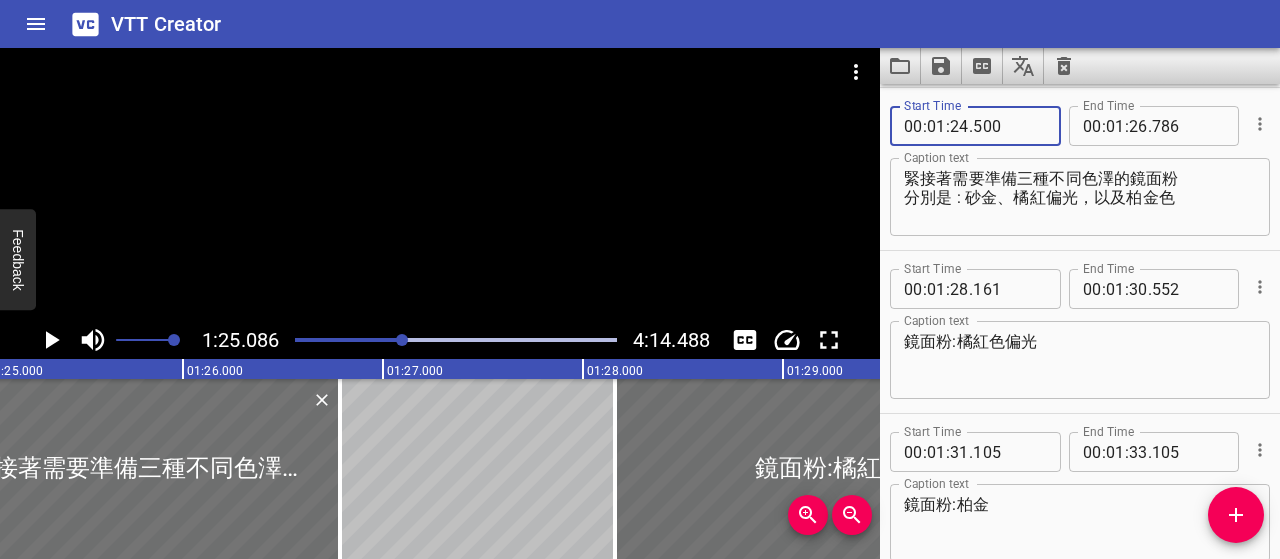 type on "500" 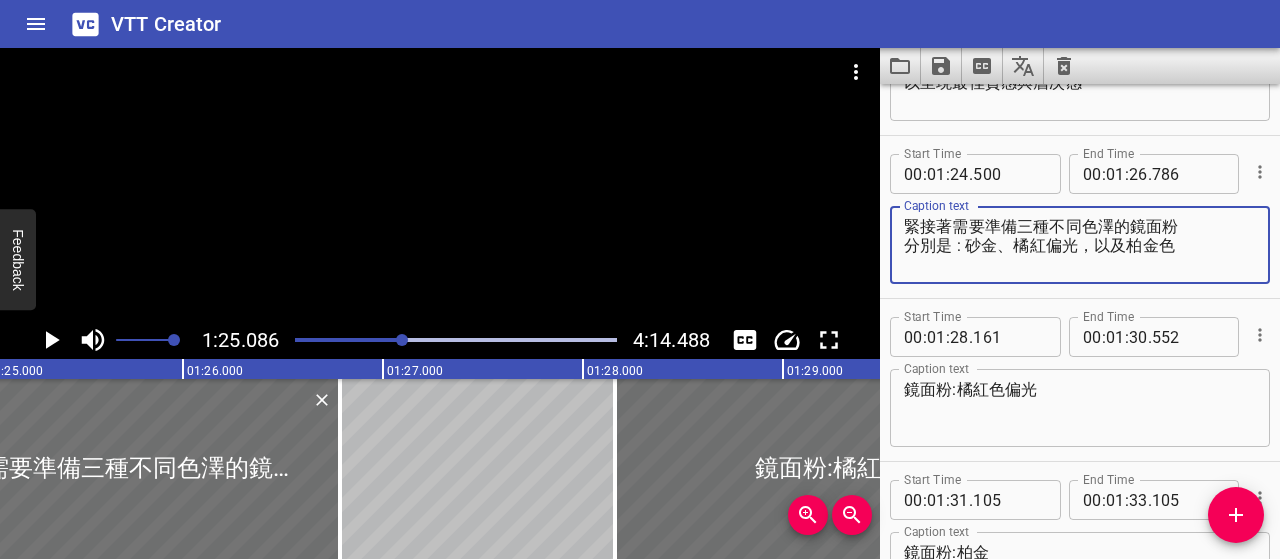 scroll, scrollTop: 2282, scrollLeft: 0, axis: vertical 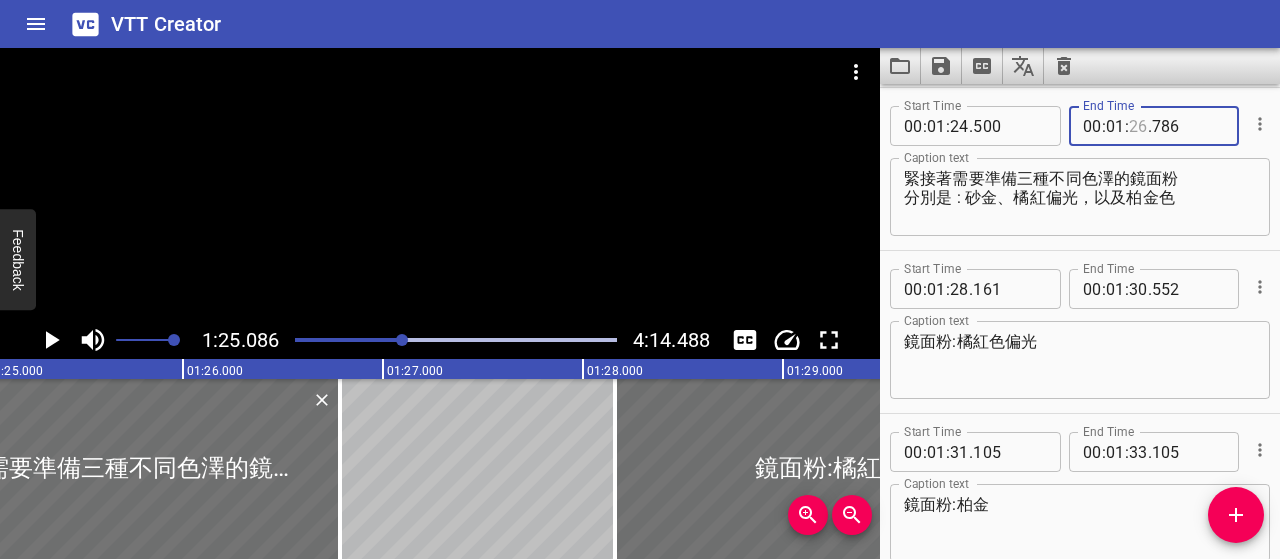 click at bounding box center [1138, 126] 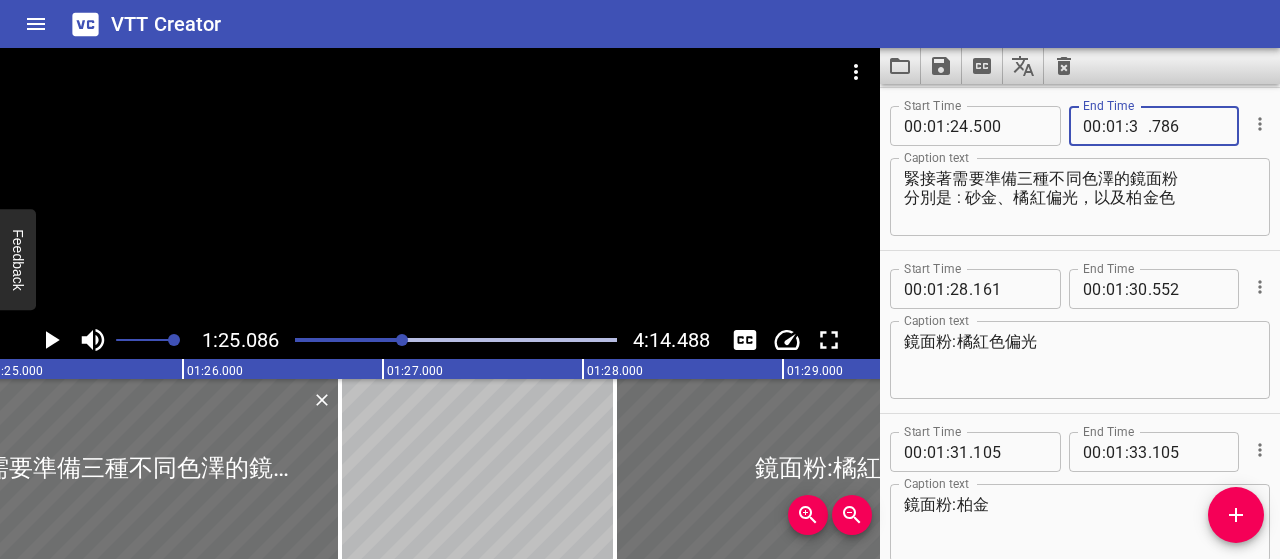 type on "33" 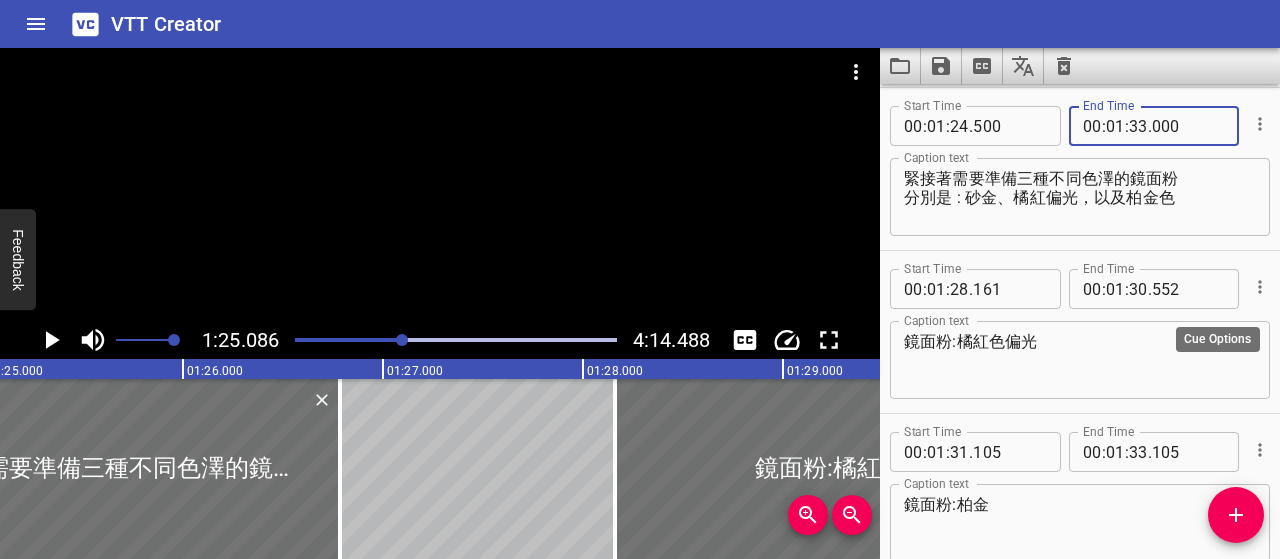 type on "000" 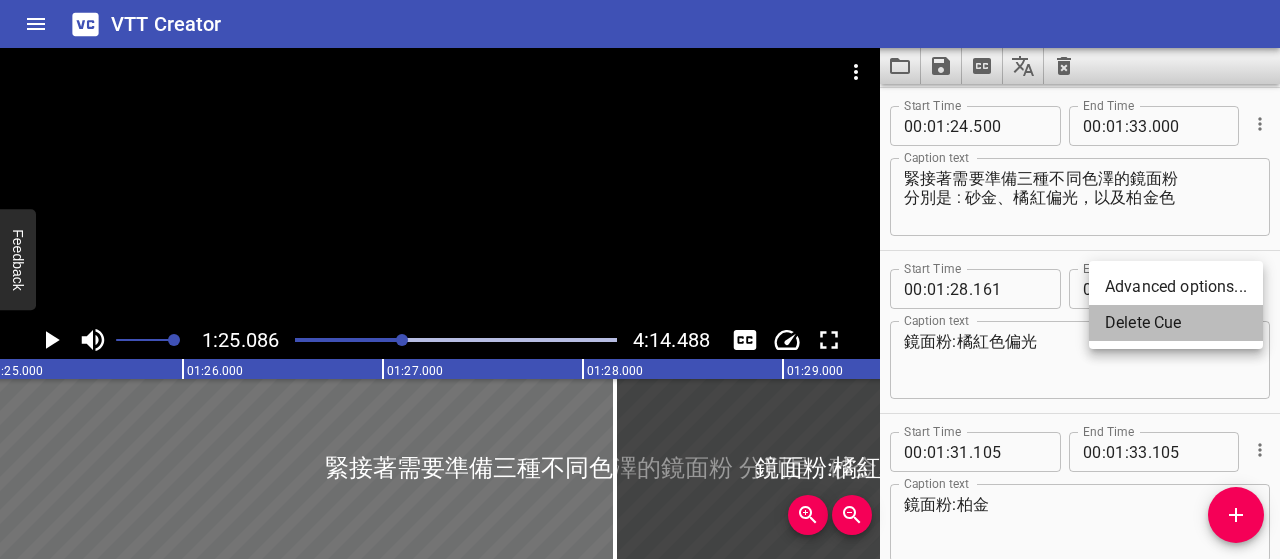 click on "Delete Cue" at bounding box center (1176, 323) 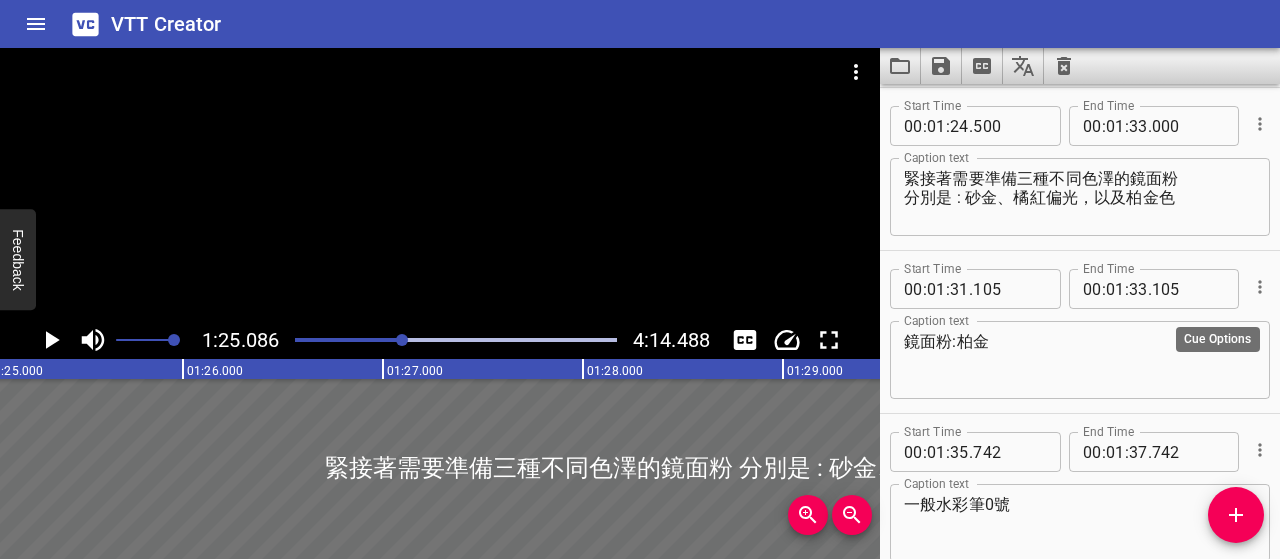 click 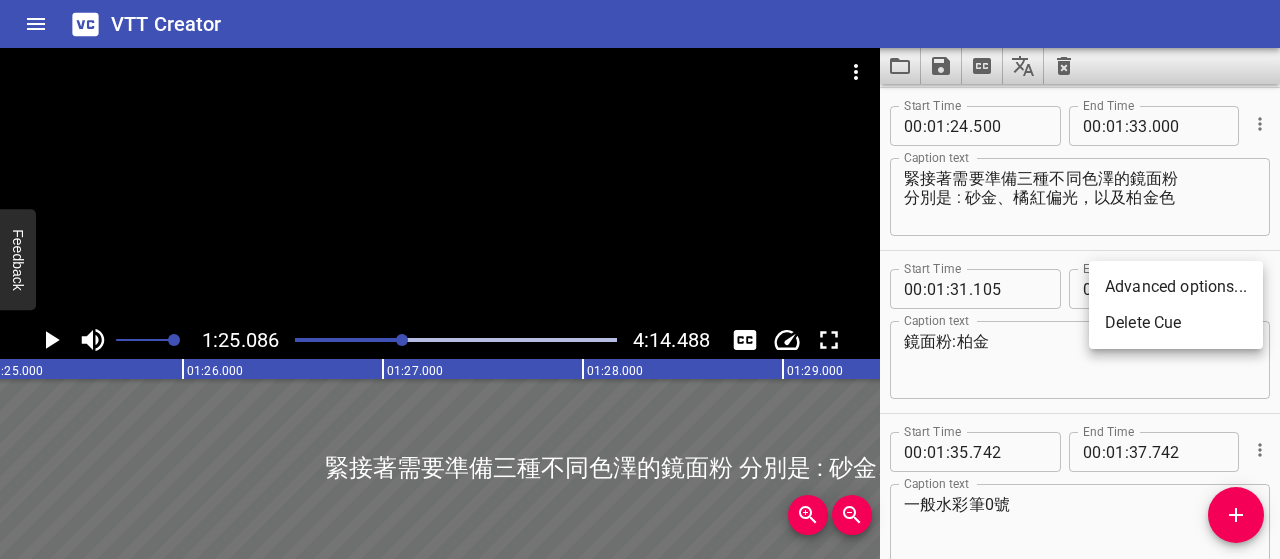 click on "Delete Cue" at bounding box center [1176, 323] 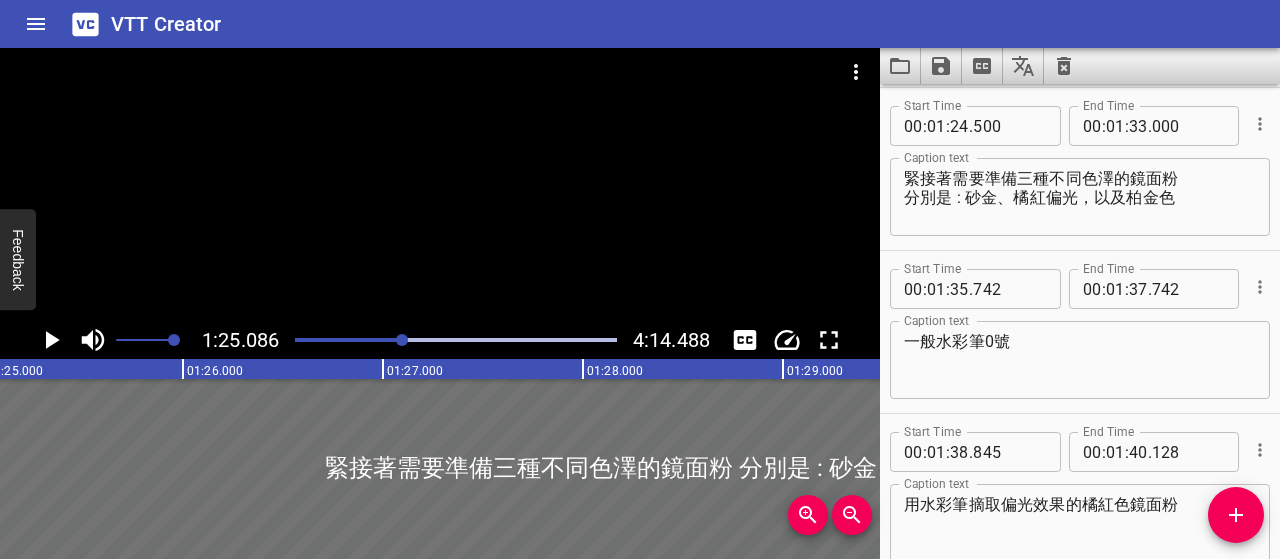 click 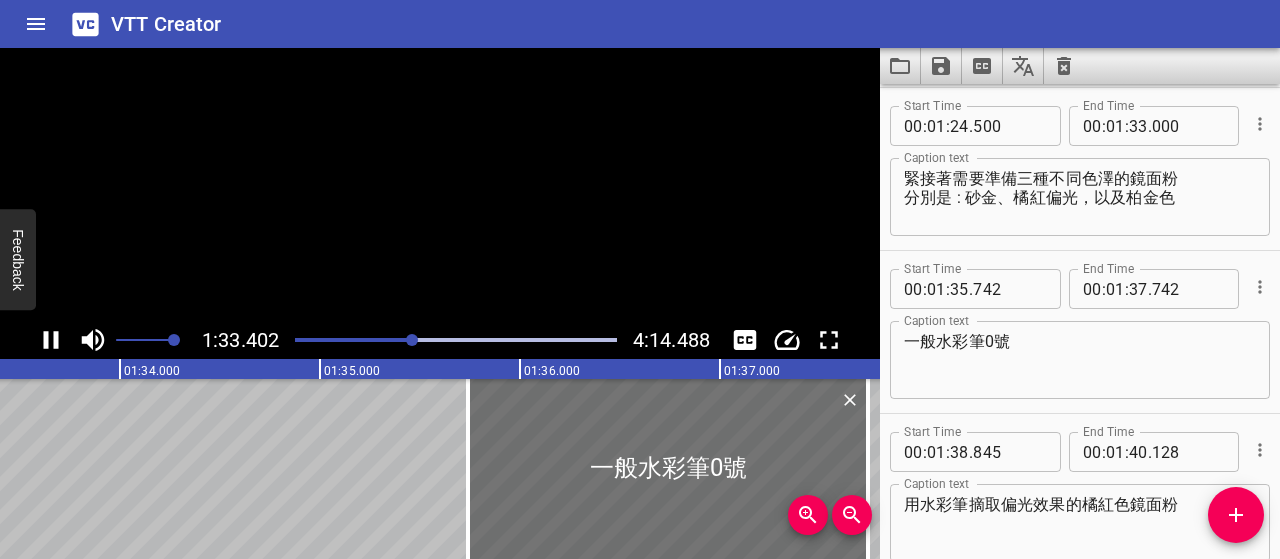 click 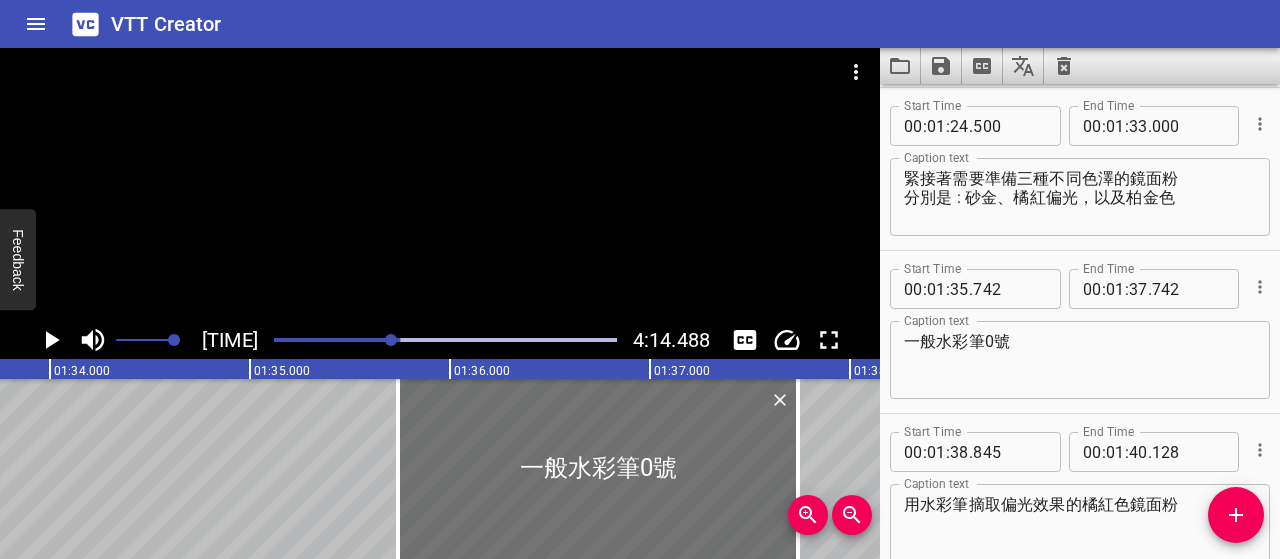 click 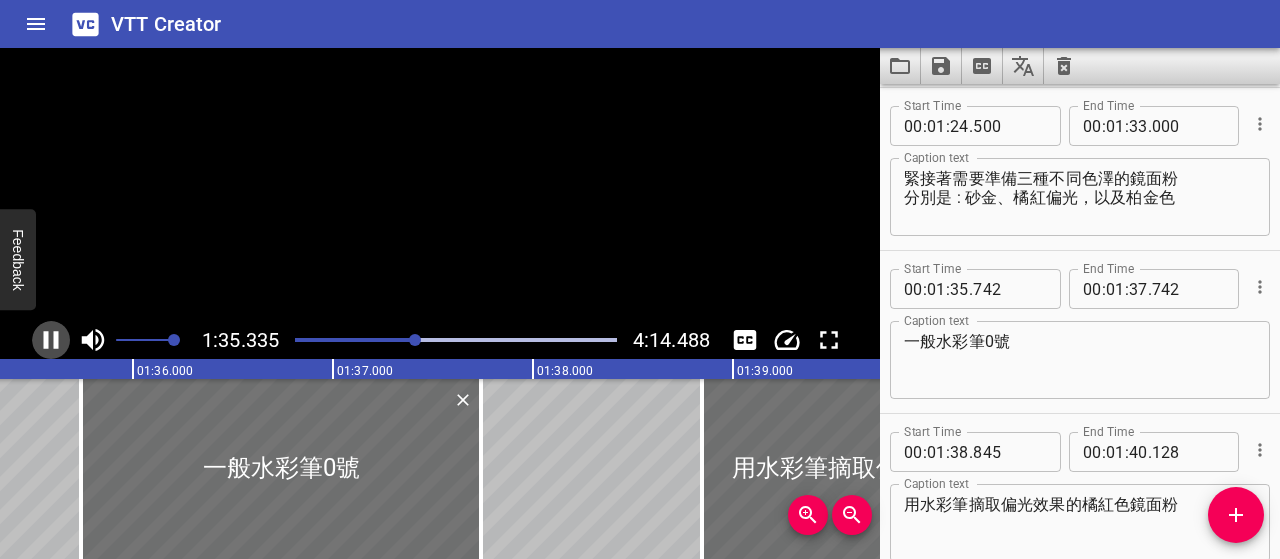 click 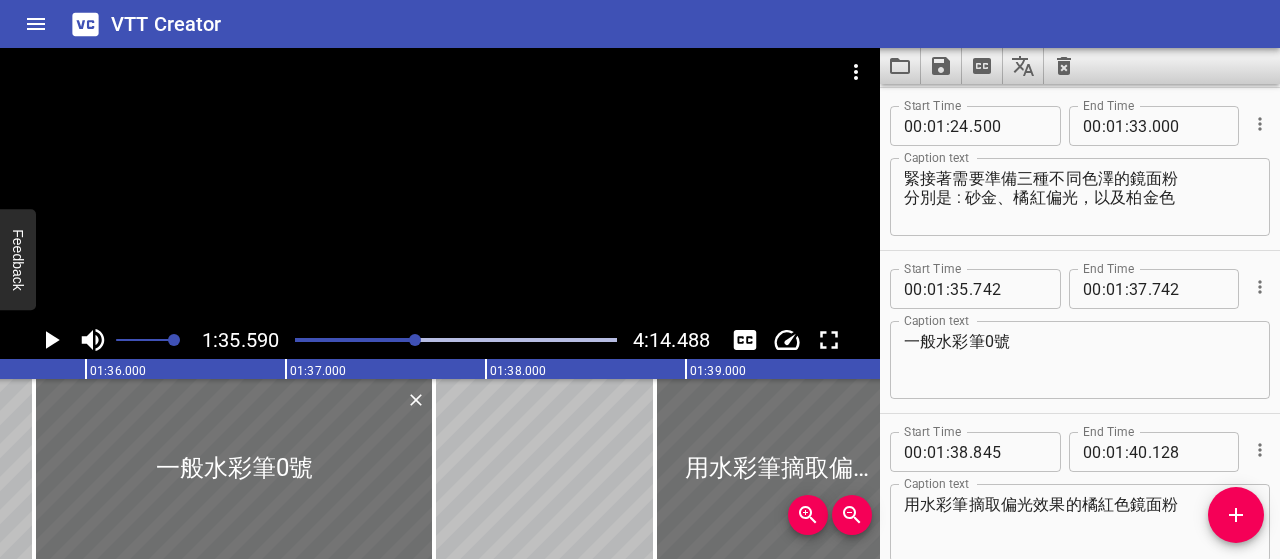 scroll, scrollTop: 0, scrollLeft: 19118, axis: horizontal 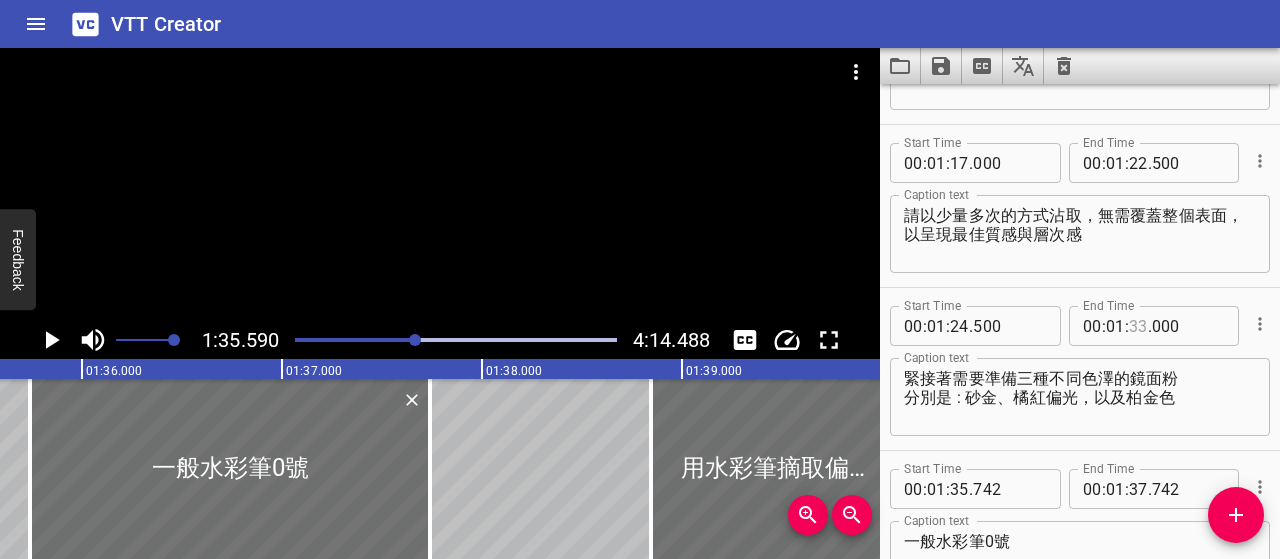 click at bounding box center [1138, 326] 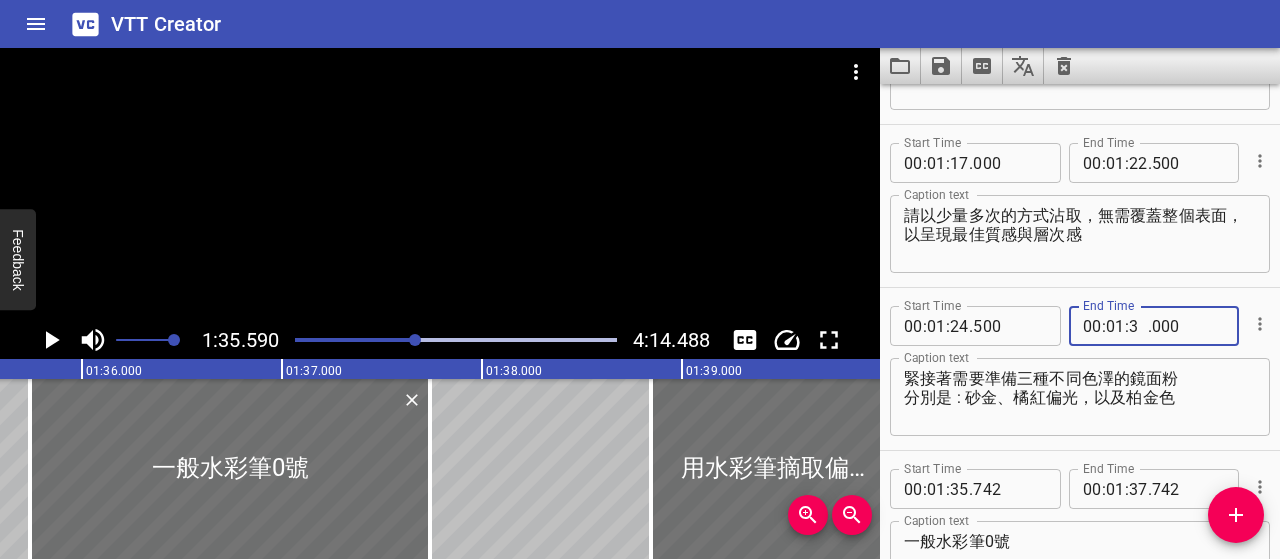 type on "34" 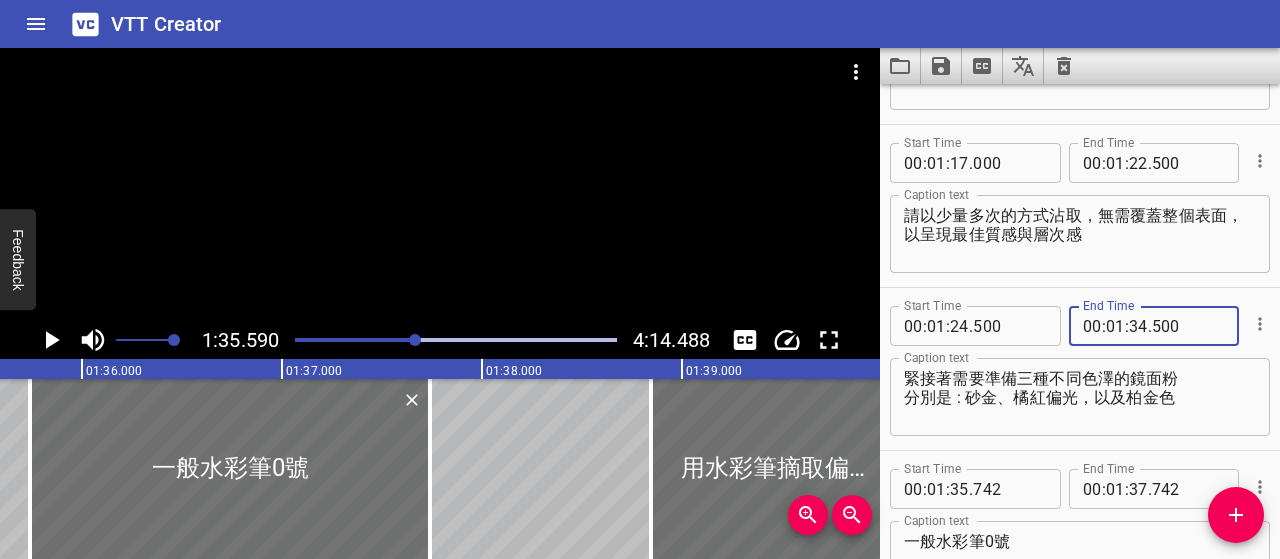type on "500" 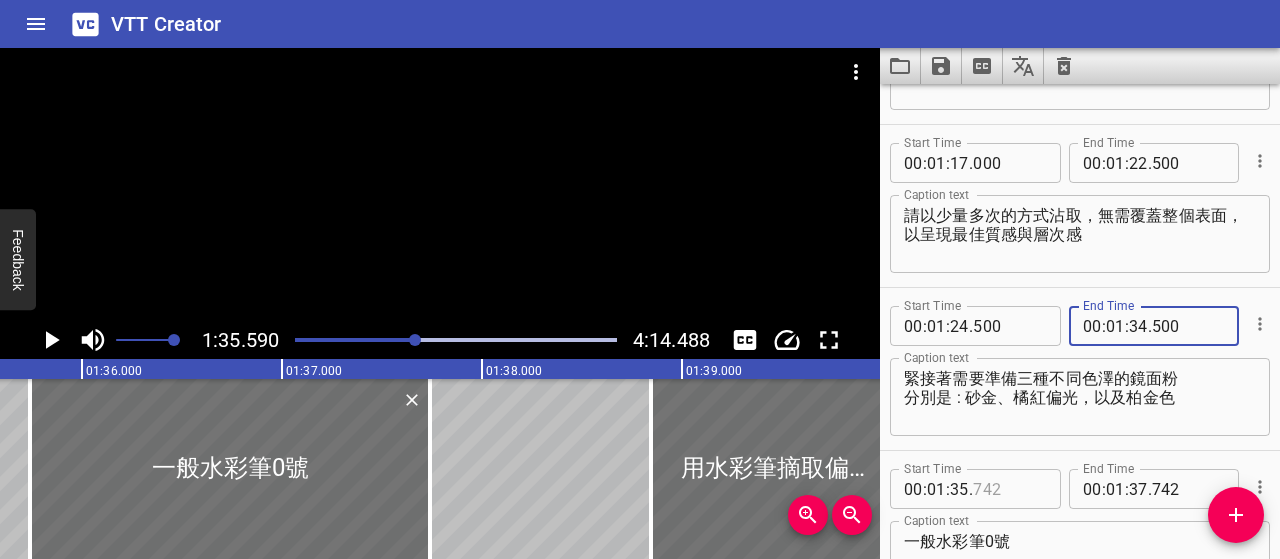 click at bounding box center (1009, 489) 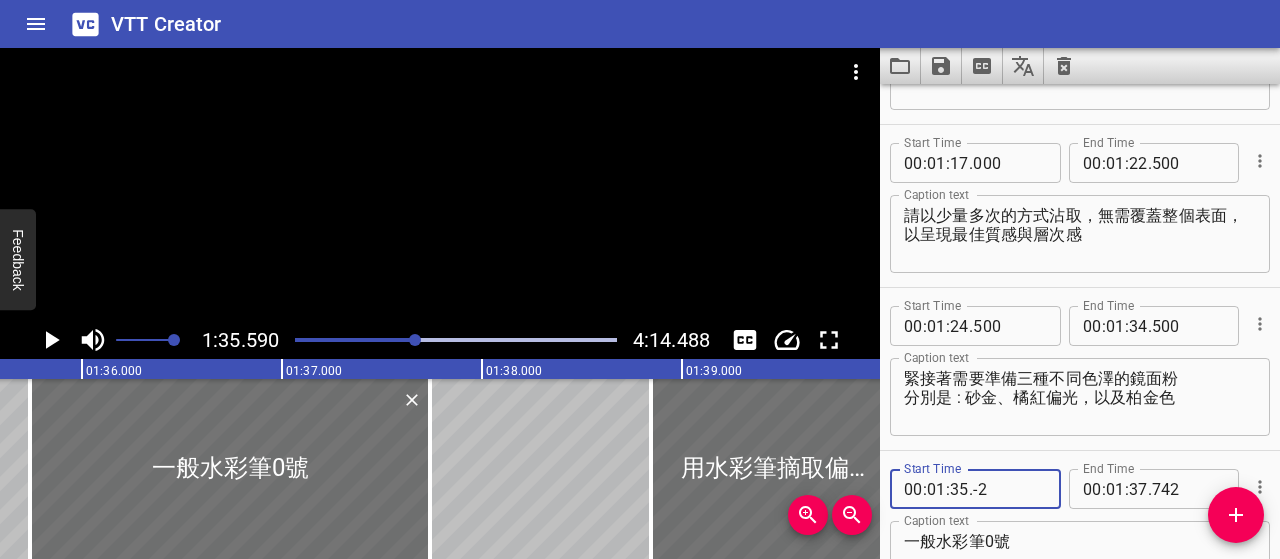 scroll, scrollTop: 2282, scrollLeft: 0, axis: vertical 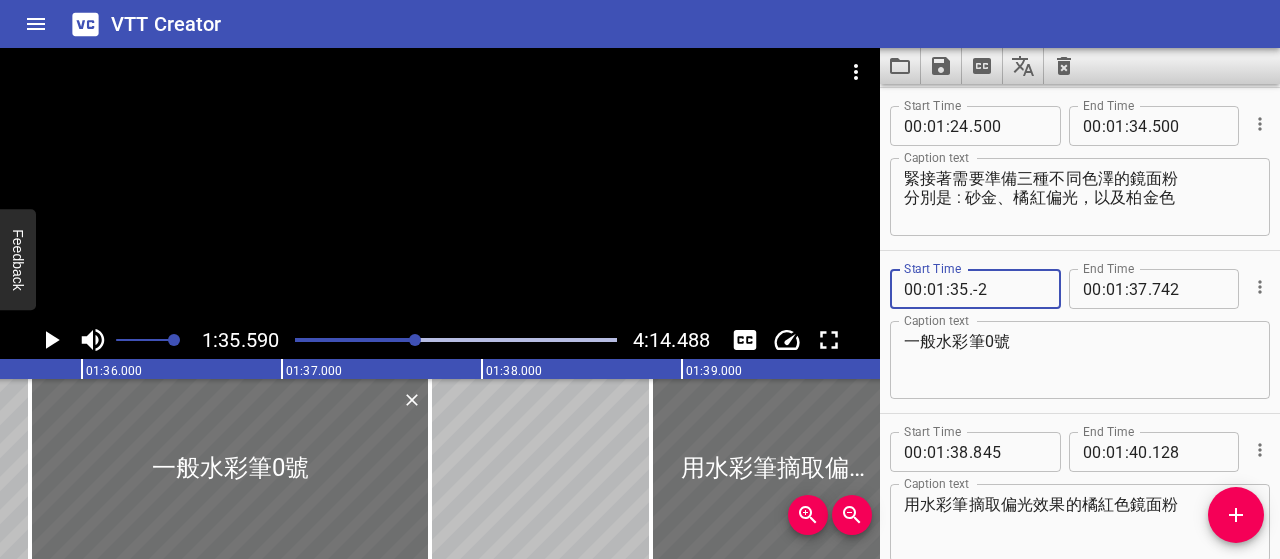 type on "-2" 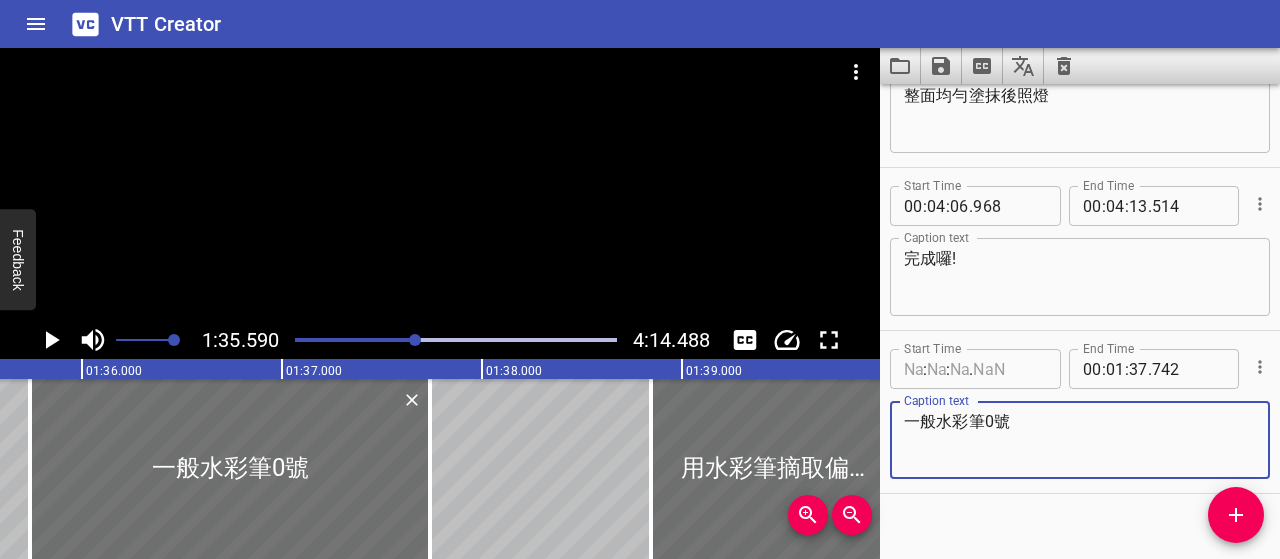 scroll, scrollTop: 5486, scrollLeft: 0, axis: vertical 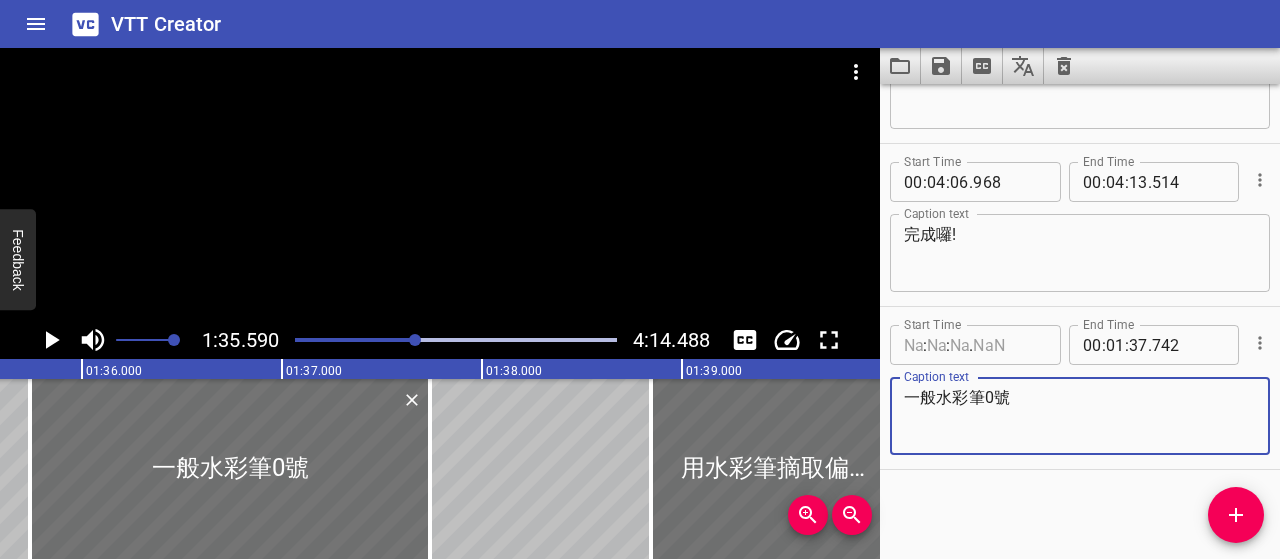 type 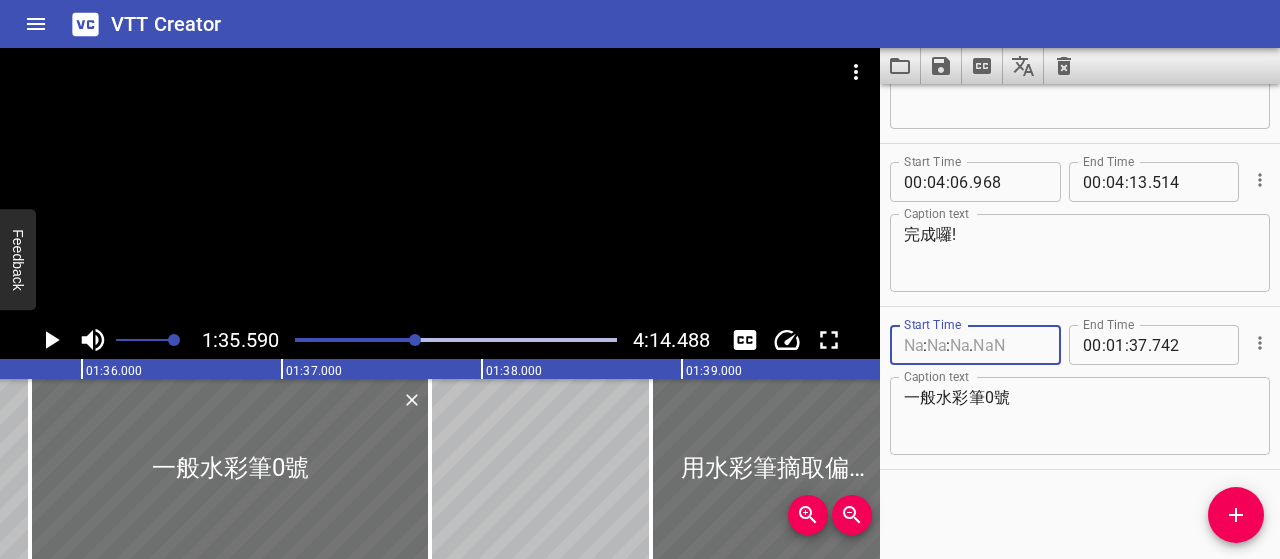 click at bounding box center [913, 345] 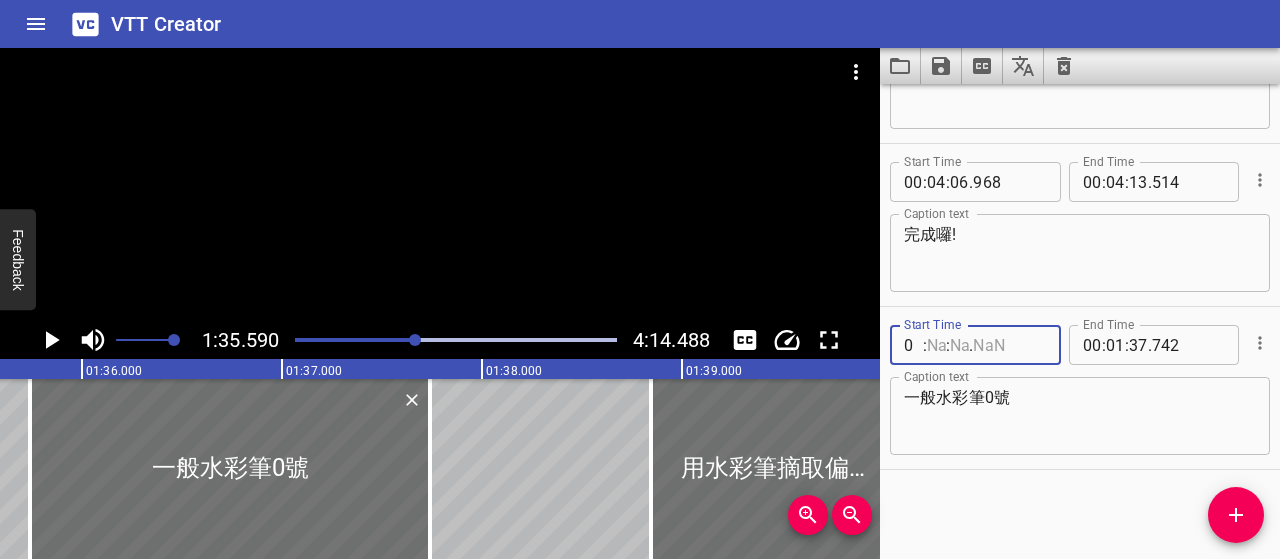 type on "00" 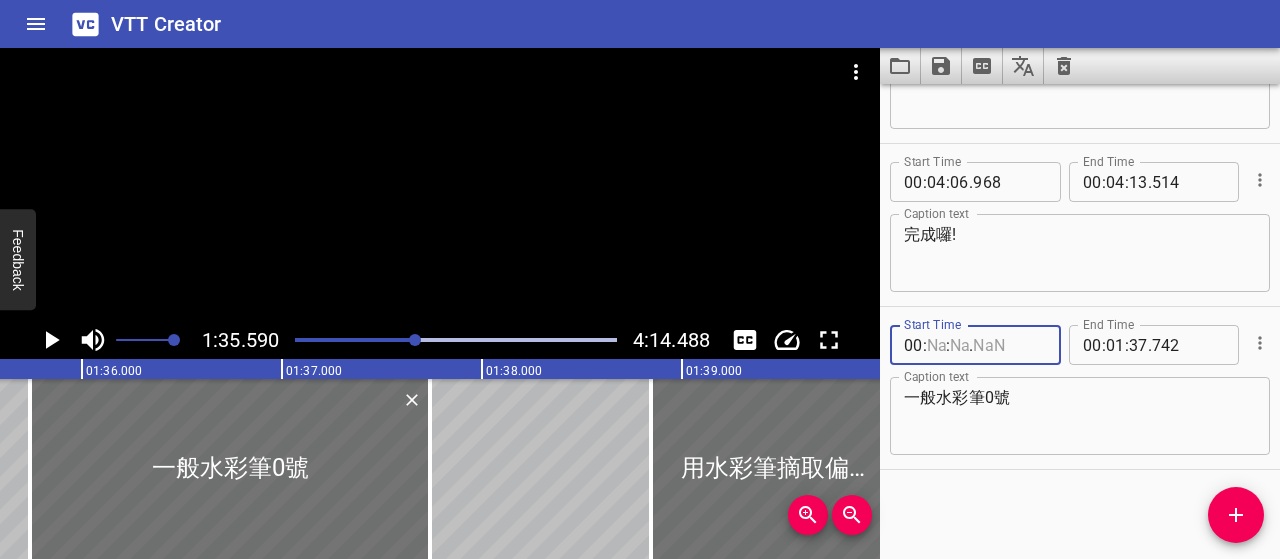 type 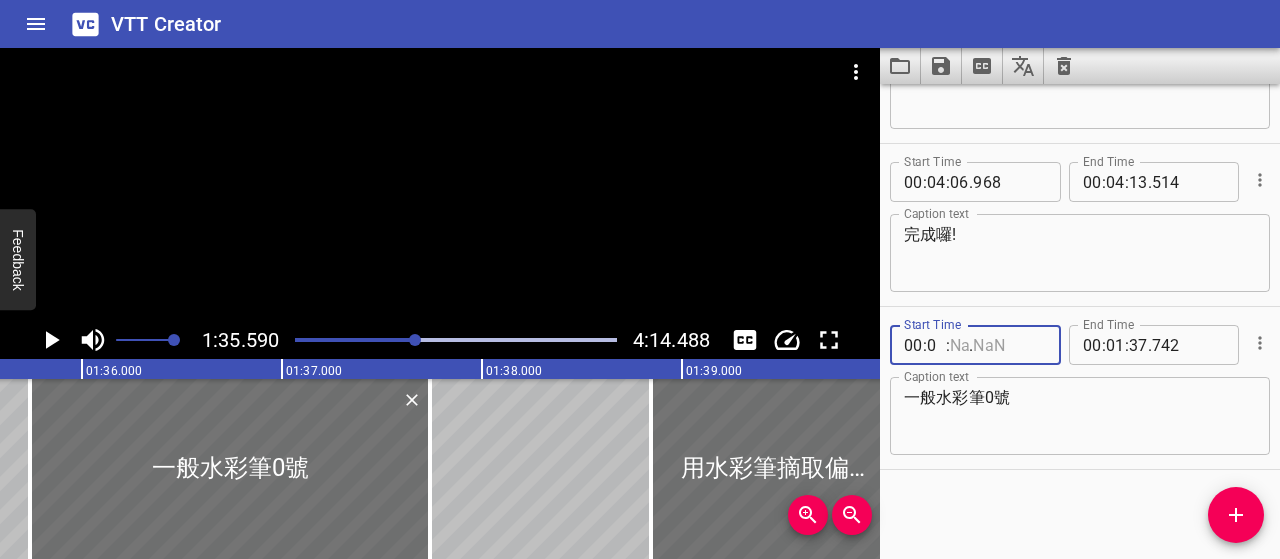 type on "01" 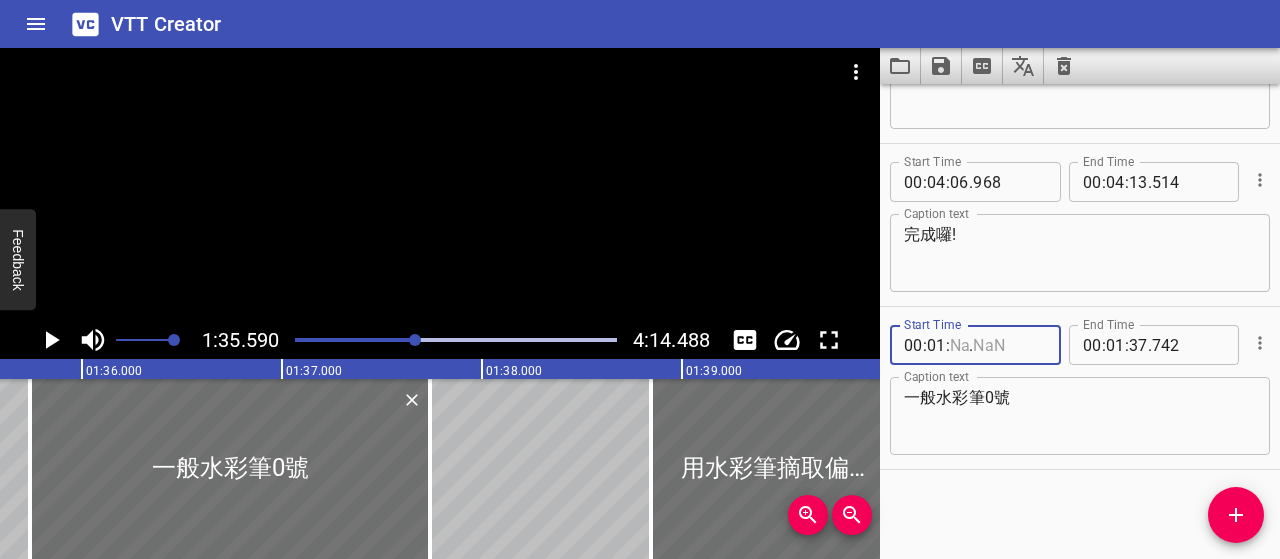 type 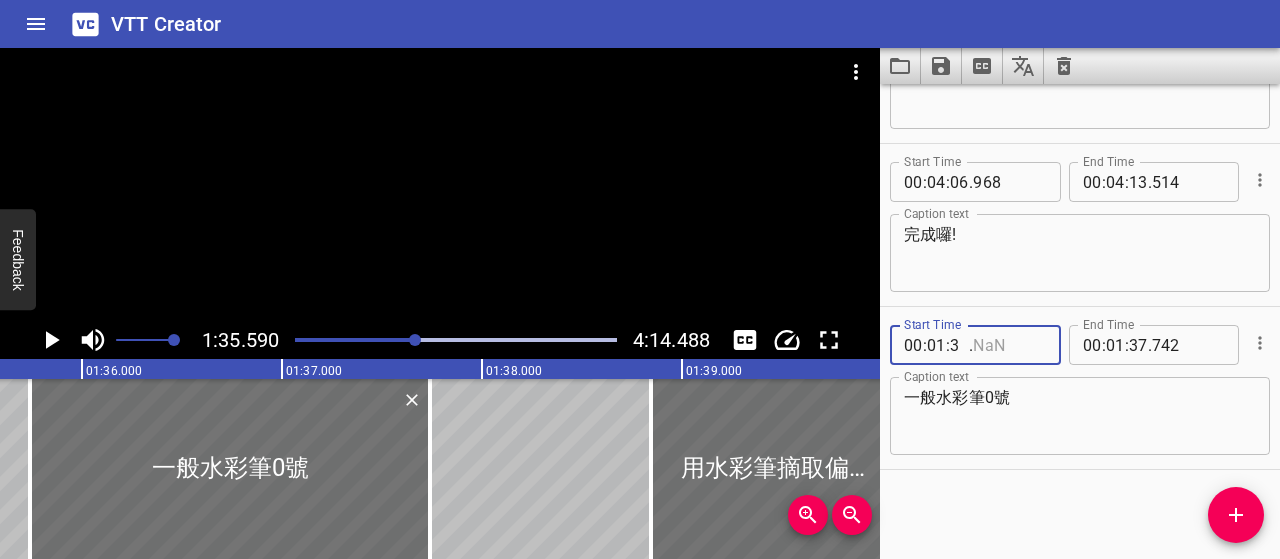 type on "35" 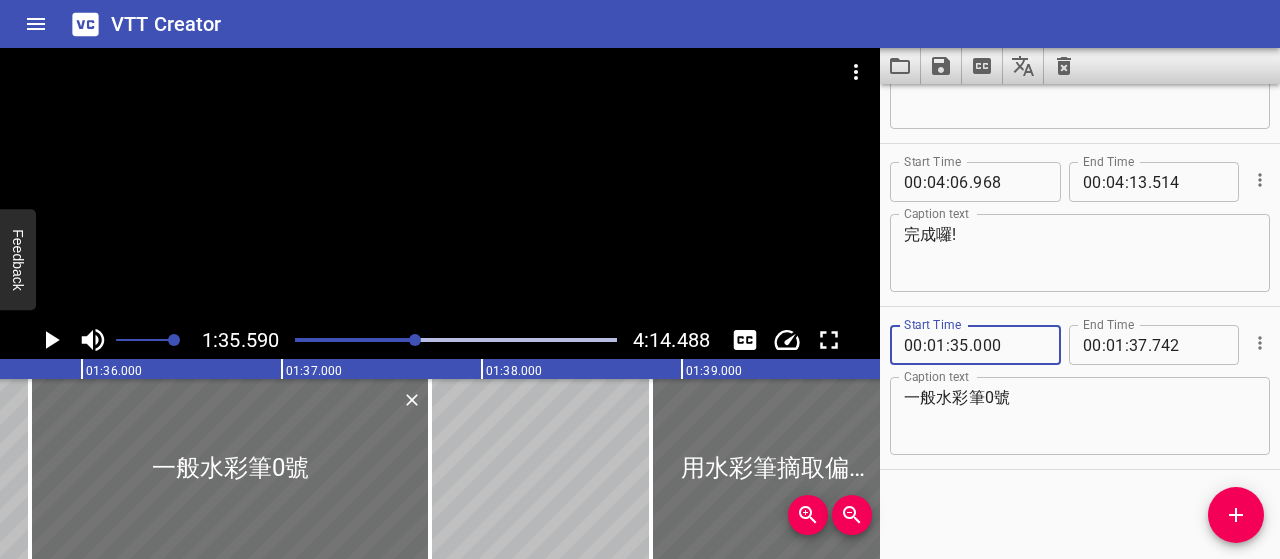 type on "000" 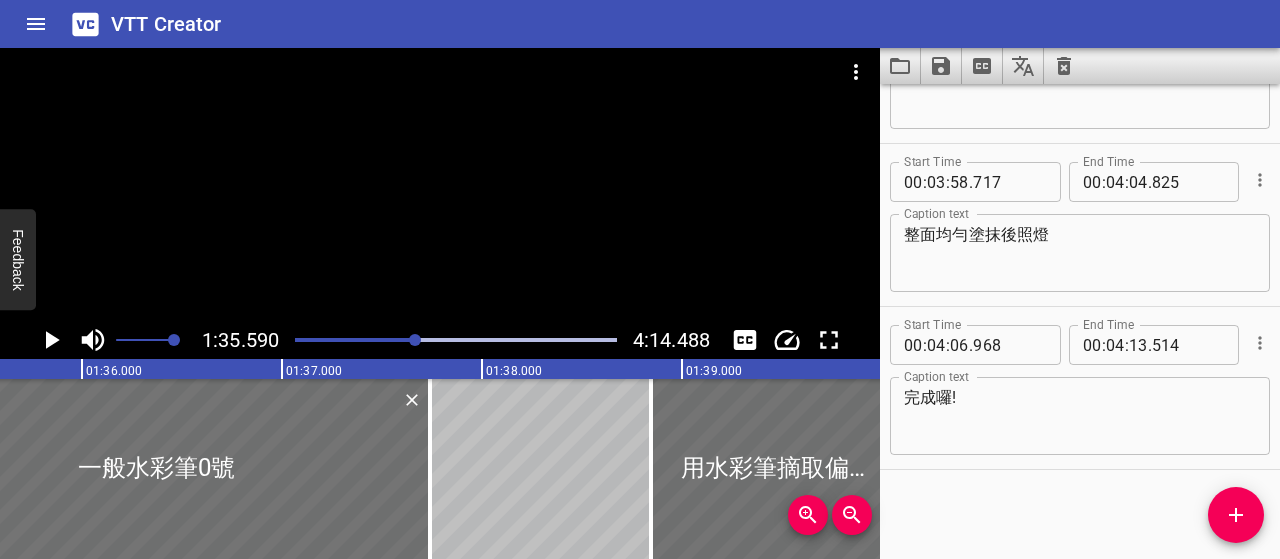 scroll, scrollTop: 2226, scrollLeft: 0, axis: vertical 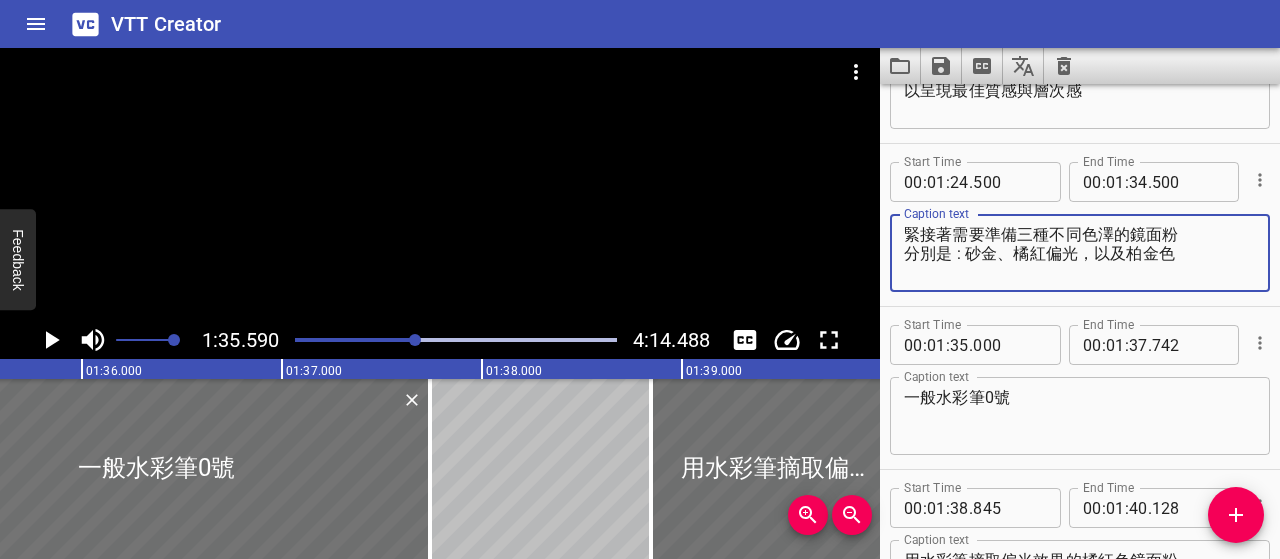 drag, startPoint x: 905, startPoint y: 232, endPoint x: 1229, endPoint y: 265, distance: 325.6762 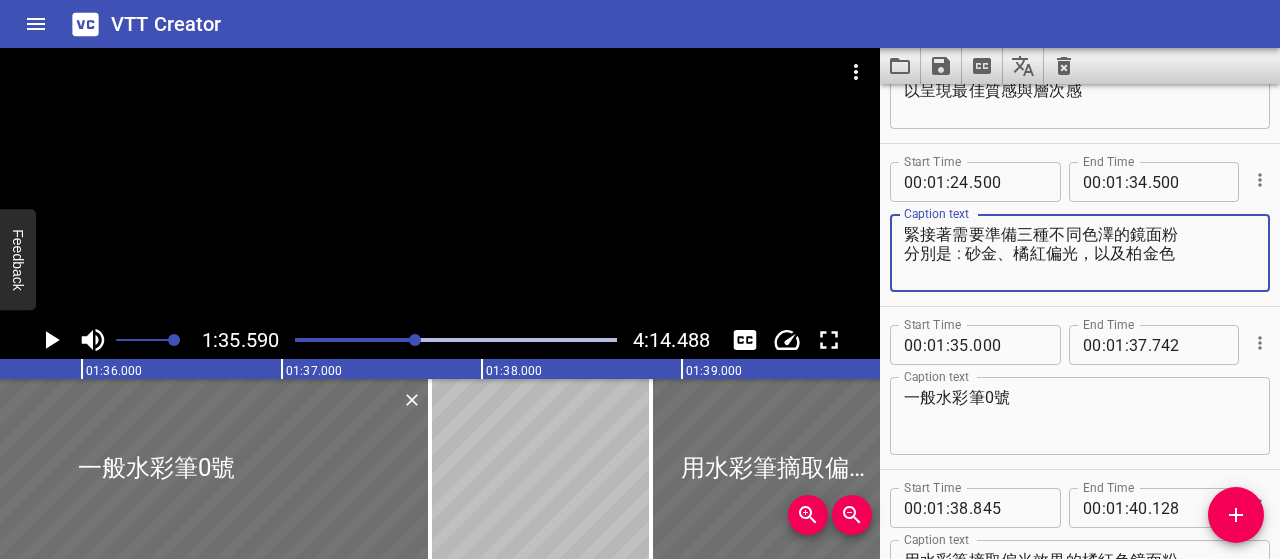 scroll, scrollTop: 2326, scrollLeft: 0, axis: vertical 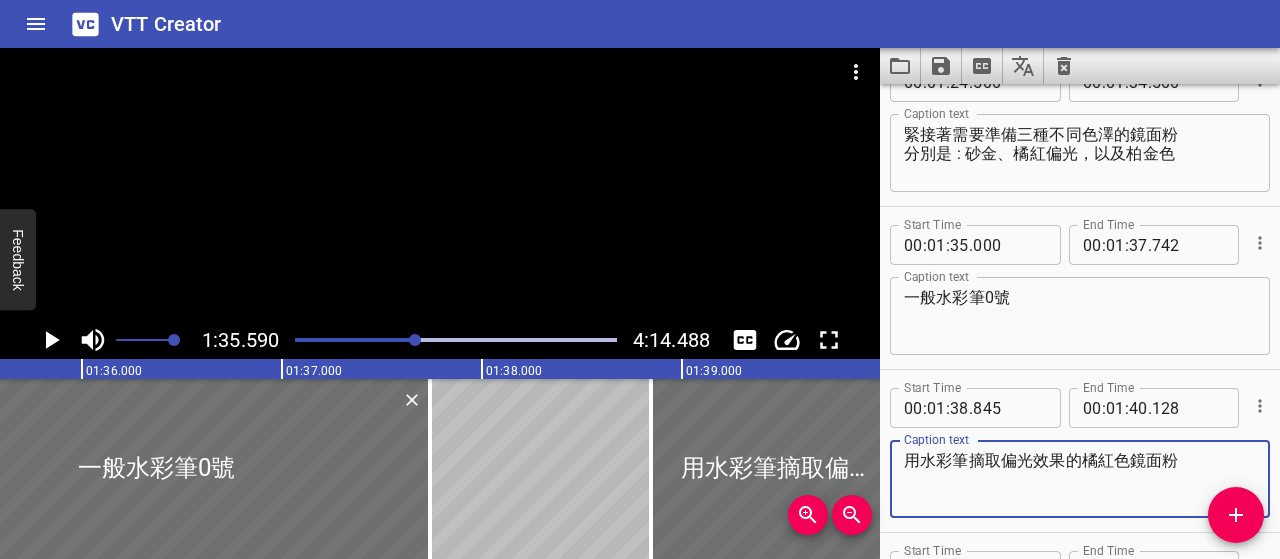 drag, startPoint x: 910, startPoint y: 462, endPoint x: 1222, endPoint y: 471, distance: 312.1298 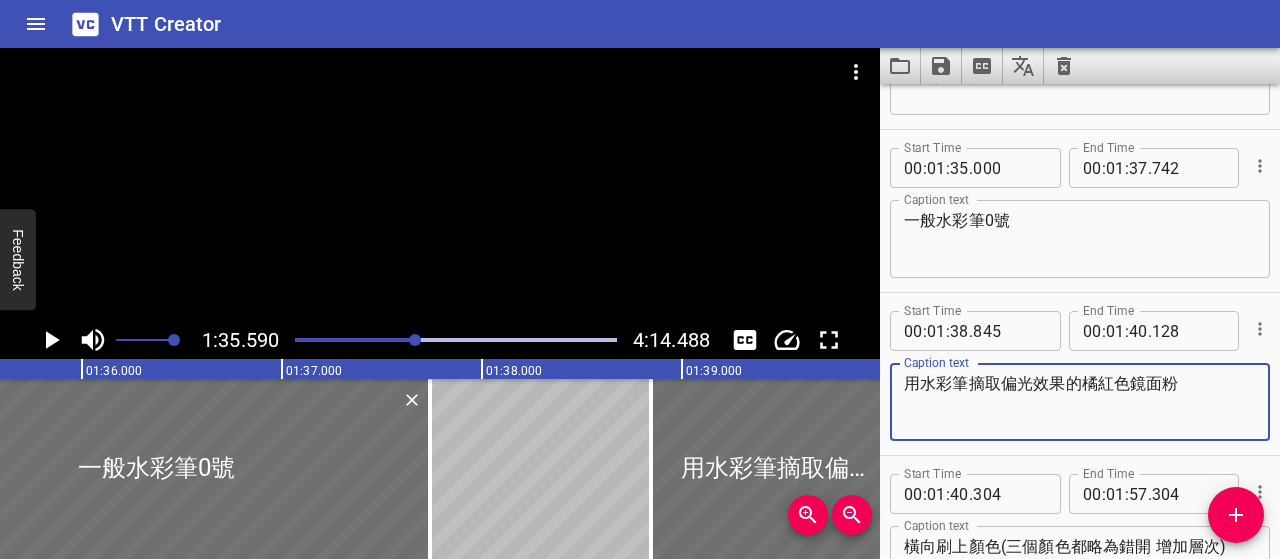 scroll, scrollTop: 2626, scrollLeft: 0, axis: vertical 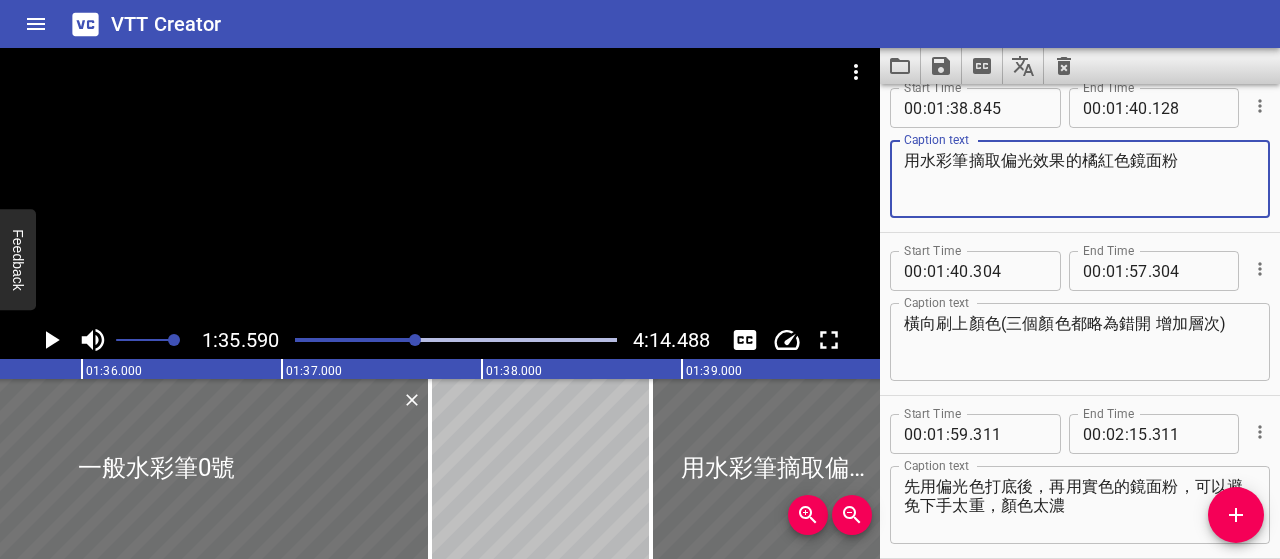click on "用水彩筆摘取偏光效果的橘紅色鏡面粉" at bounding box center [1080, 179] 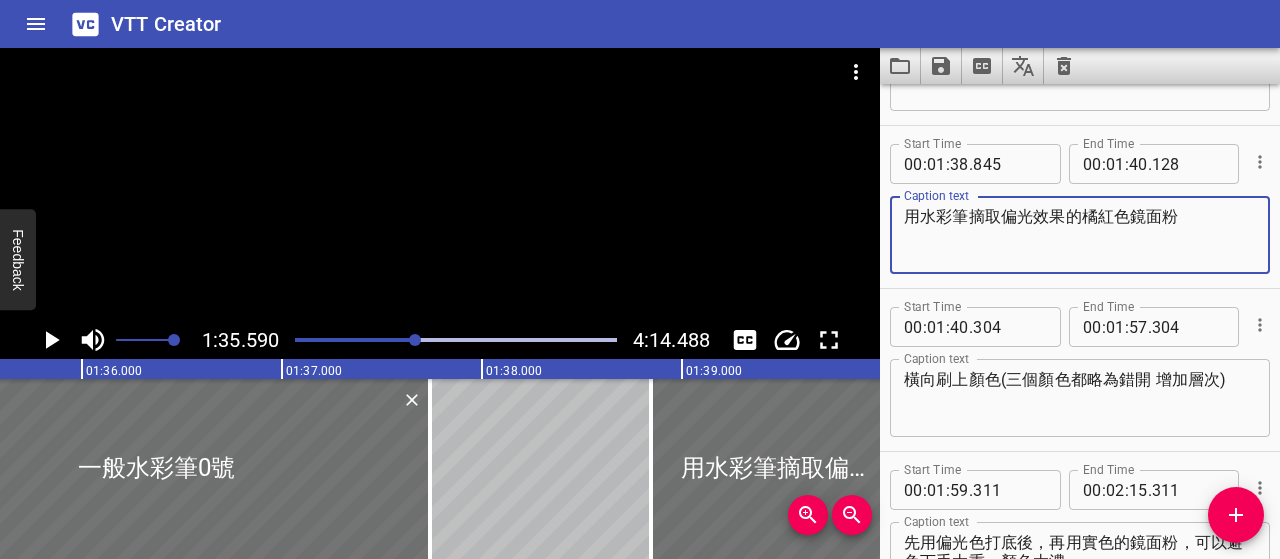 scroll, scrollTop: 2526, scrollLeft: 0, axis: vertical 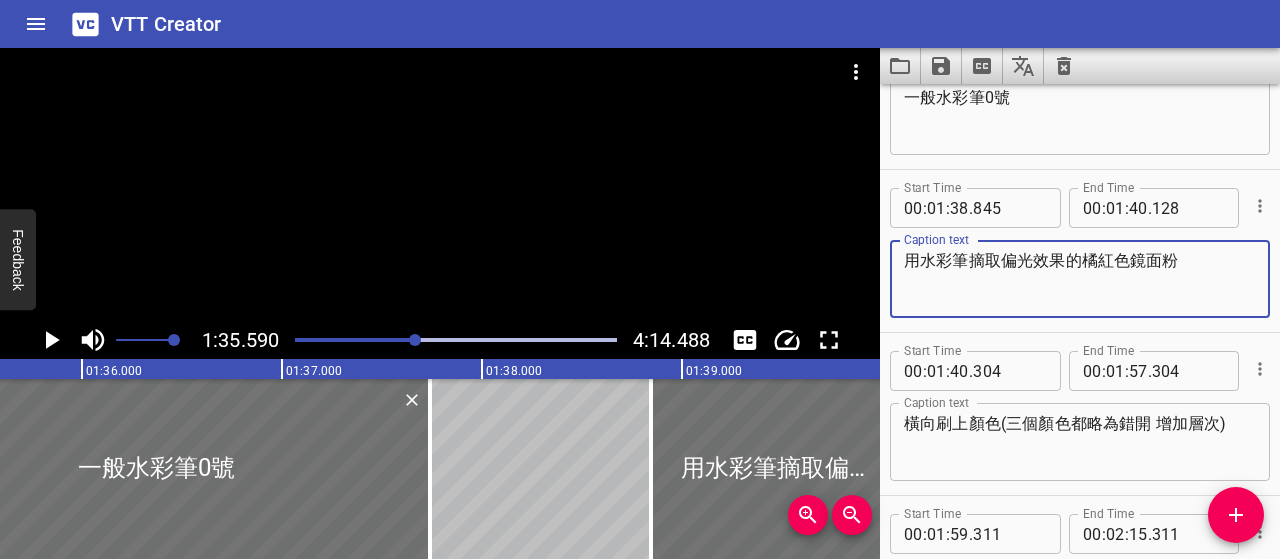 click on "用水彩筆摘取偏光效果的橘紅色鏡面粉" at bounding box center (1080, 279) 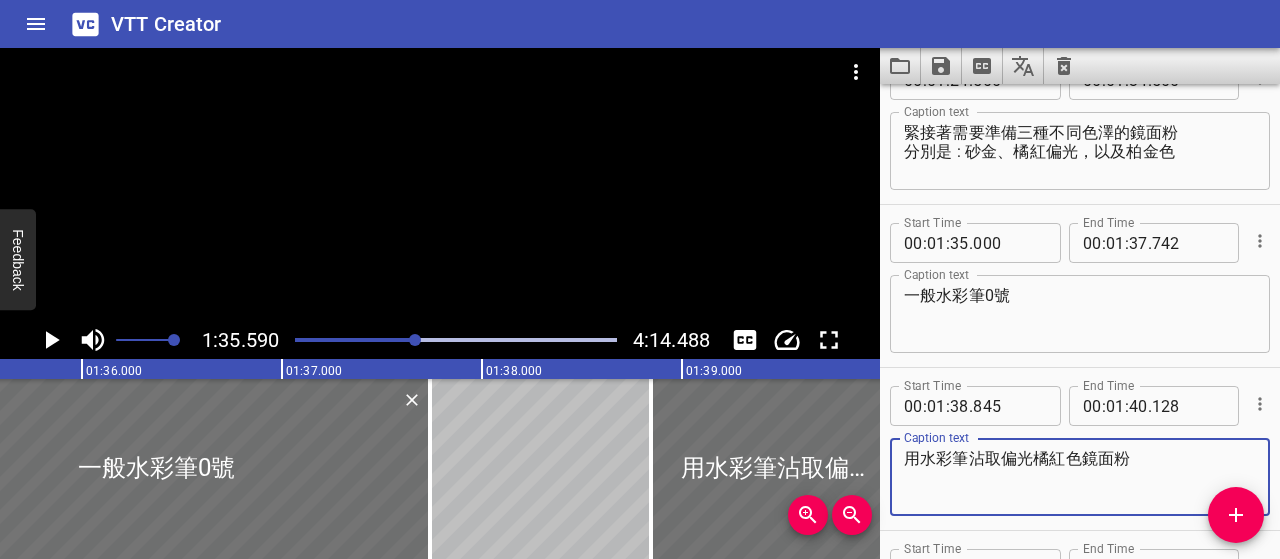 scroll, scrollTop: 2326, scrollLeft: 0, axis: vertical 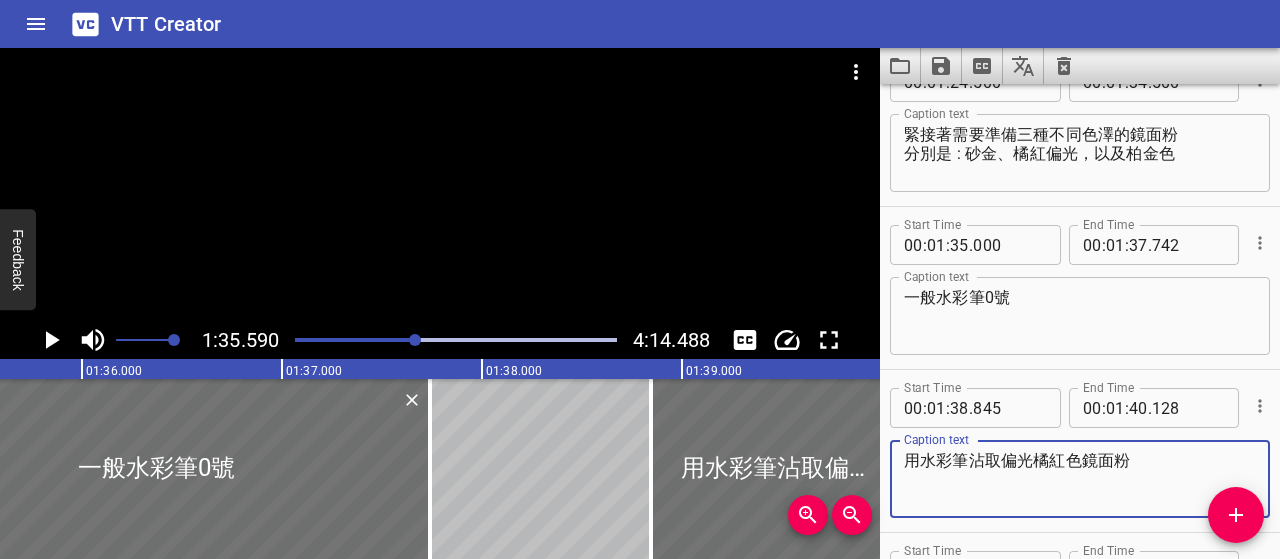 type on "用水彩筆沾取偏光橘紅色鏡面粉" 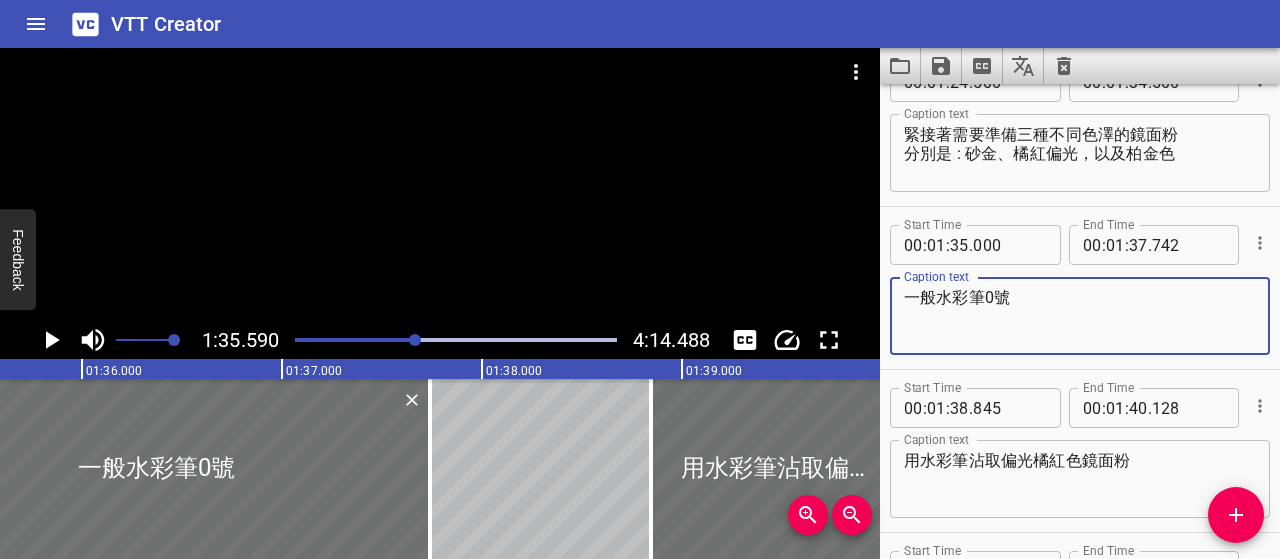 click on "一般水彩筆0號" at bounding box center (1080, 316) 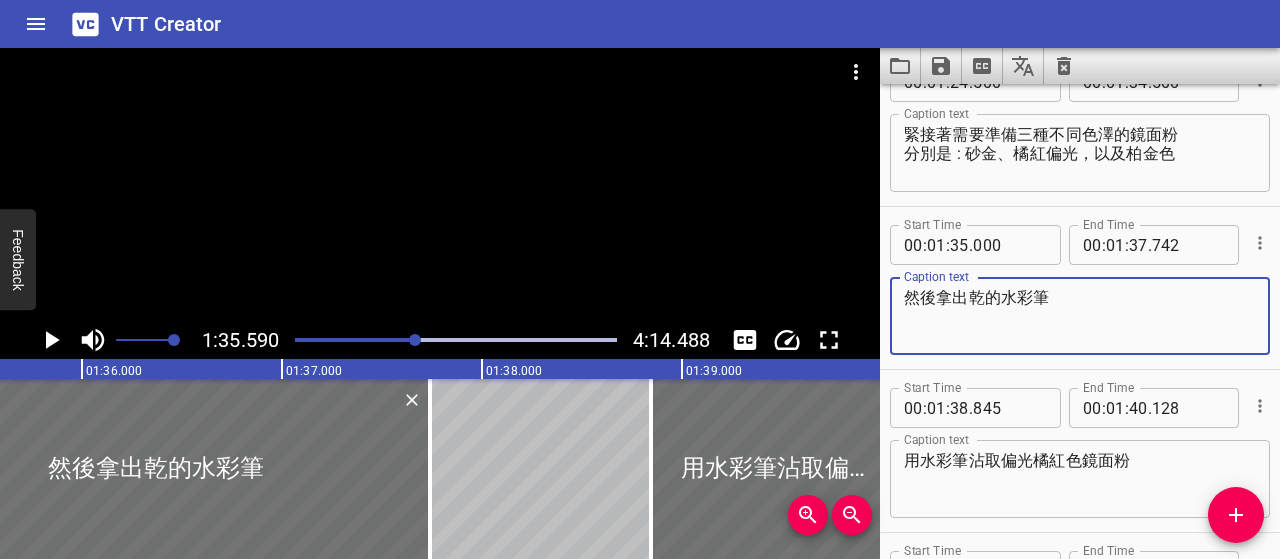 type on "然後拿出乾的水彩筆" 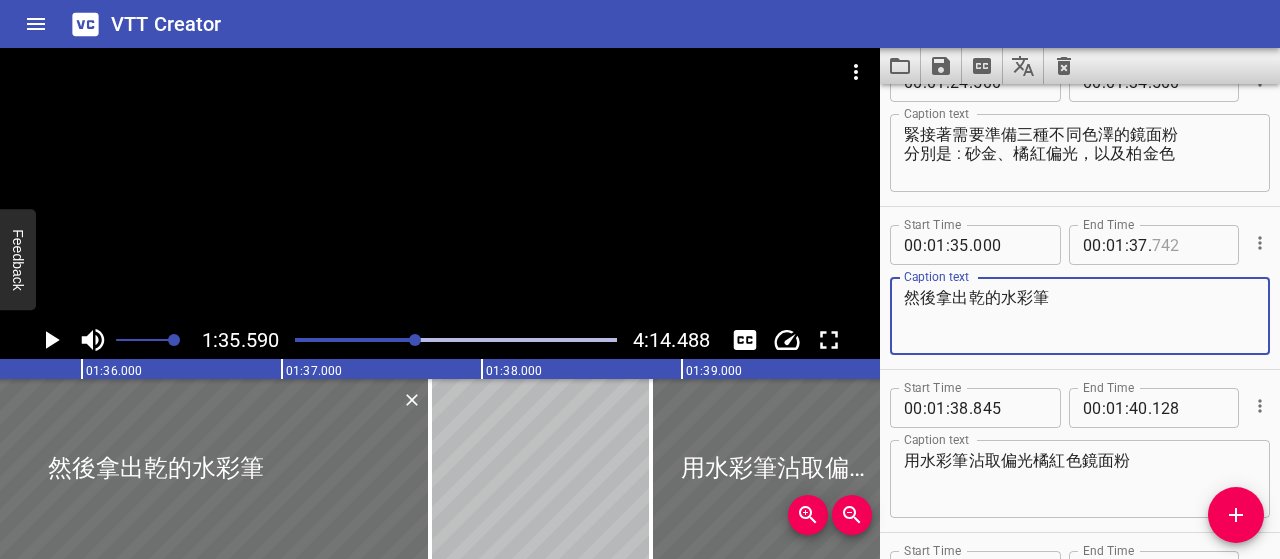click at bounding box center [1188, 245] 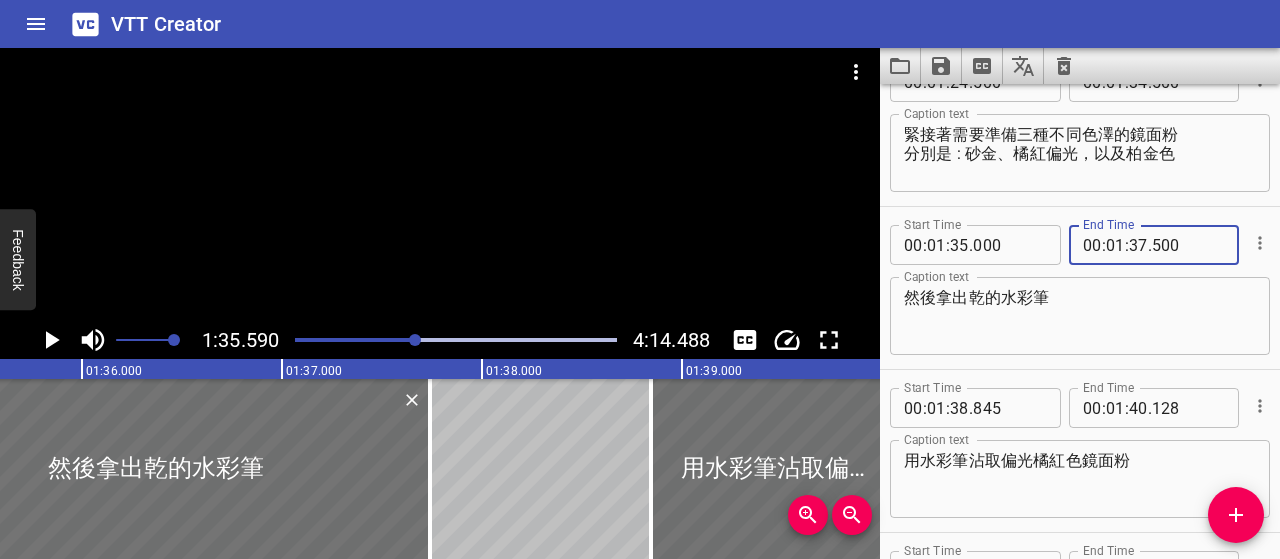 type on "500" 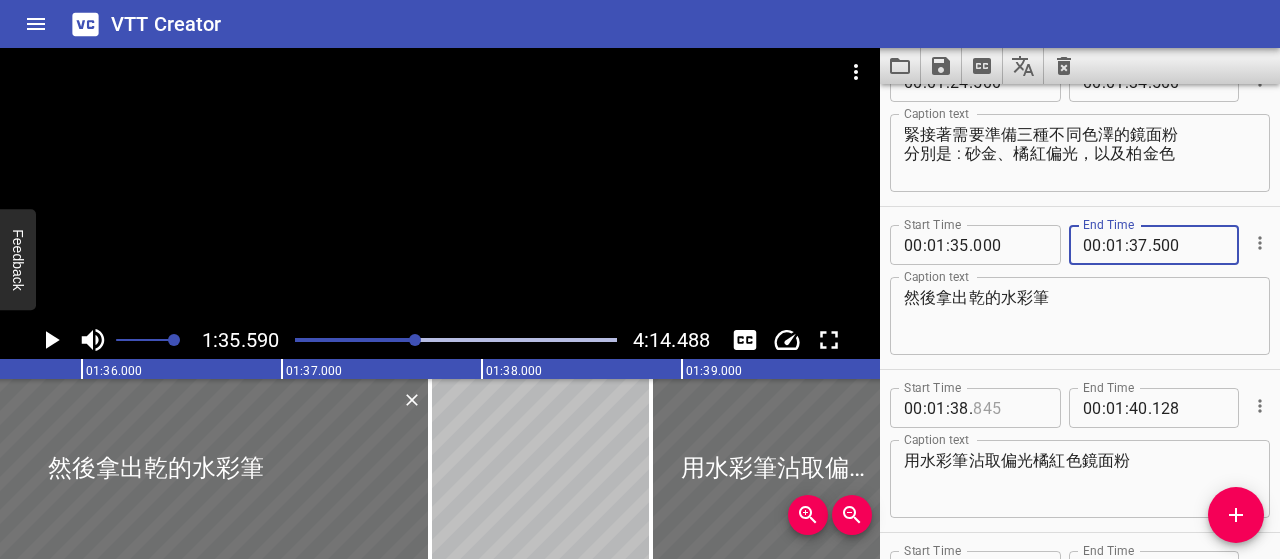click at bounding box center (1009, 408) 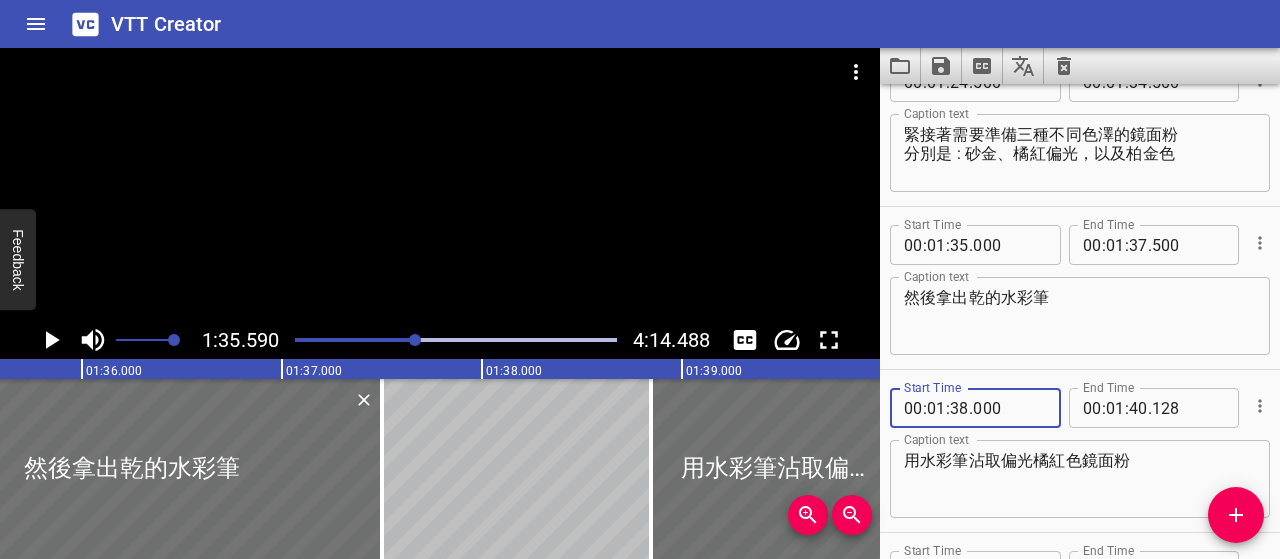 type on "000" 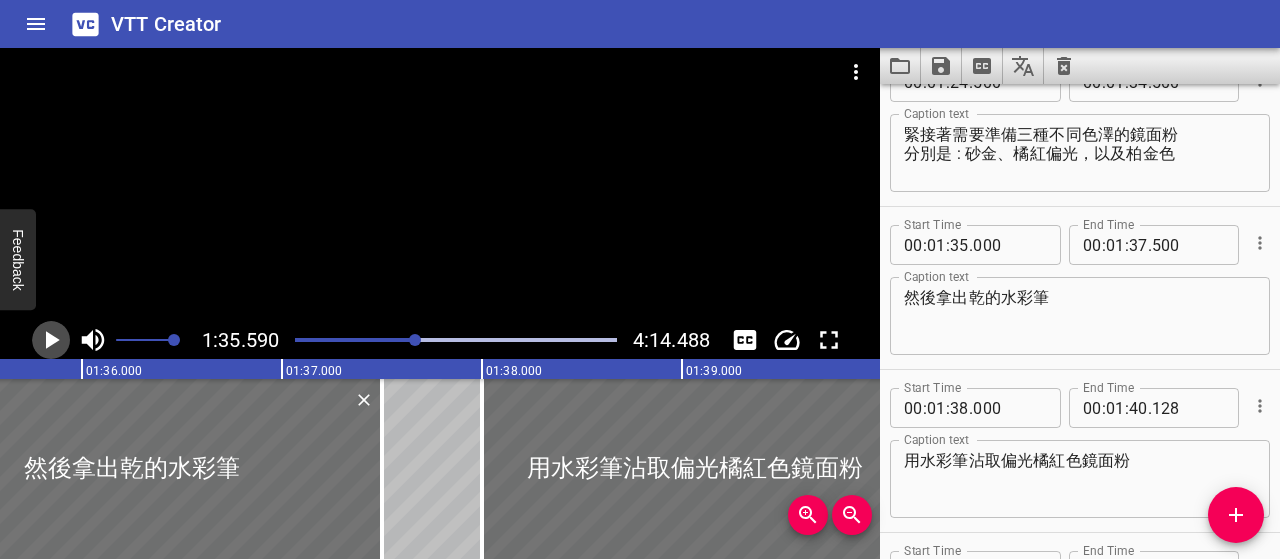click 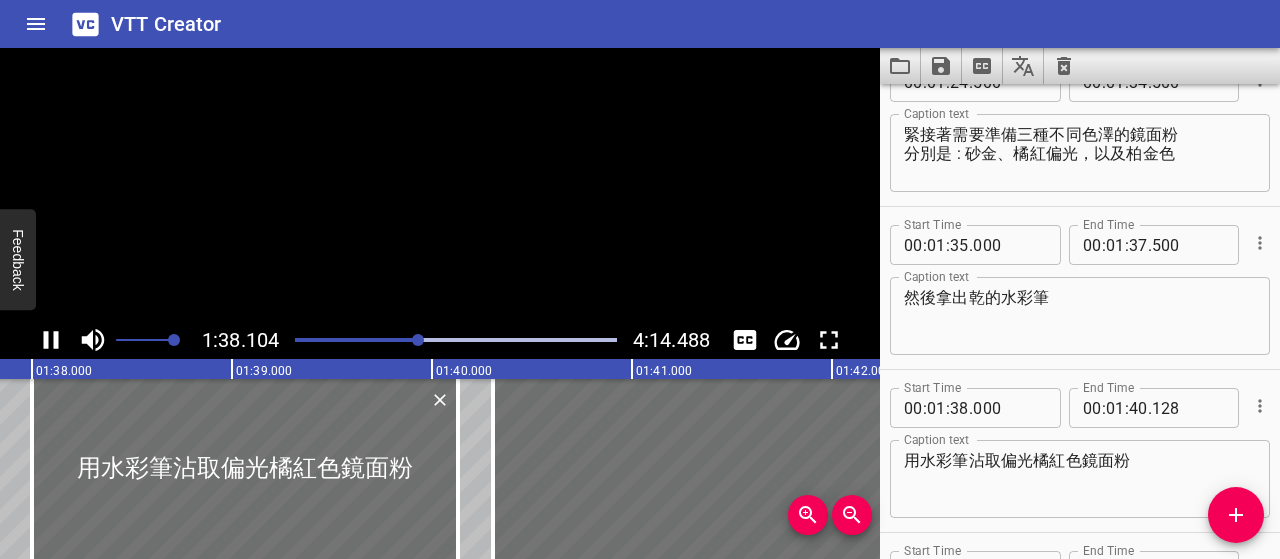scroll, scrollTop: 0, scrollLeft: 19620, axis: horizontal 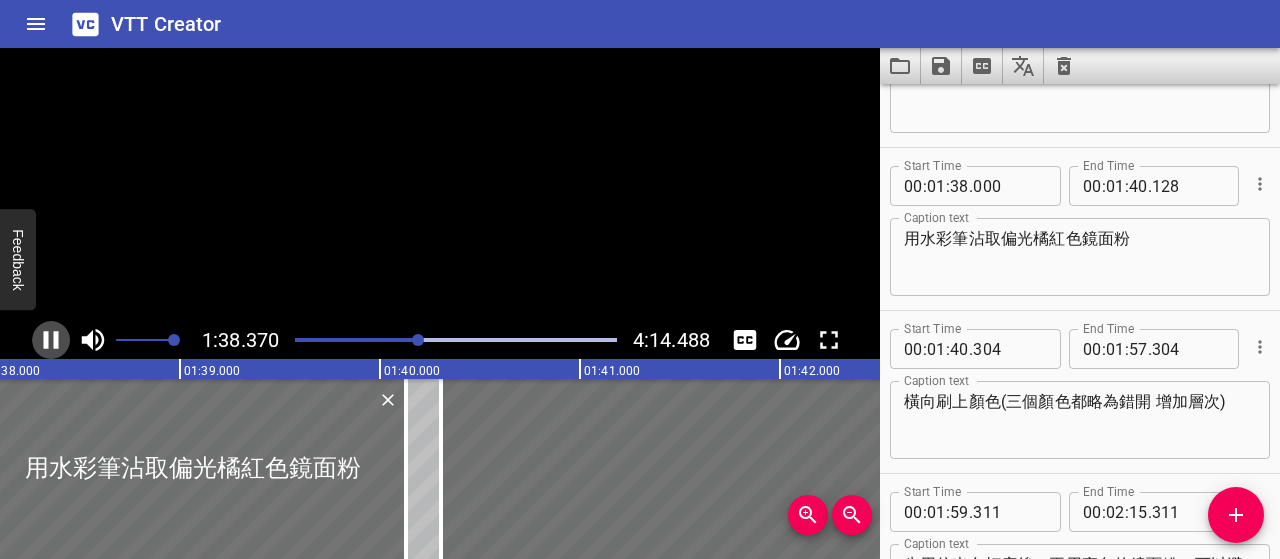 click 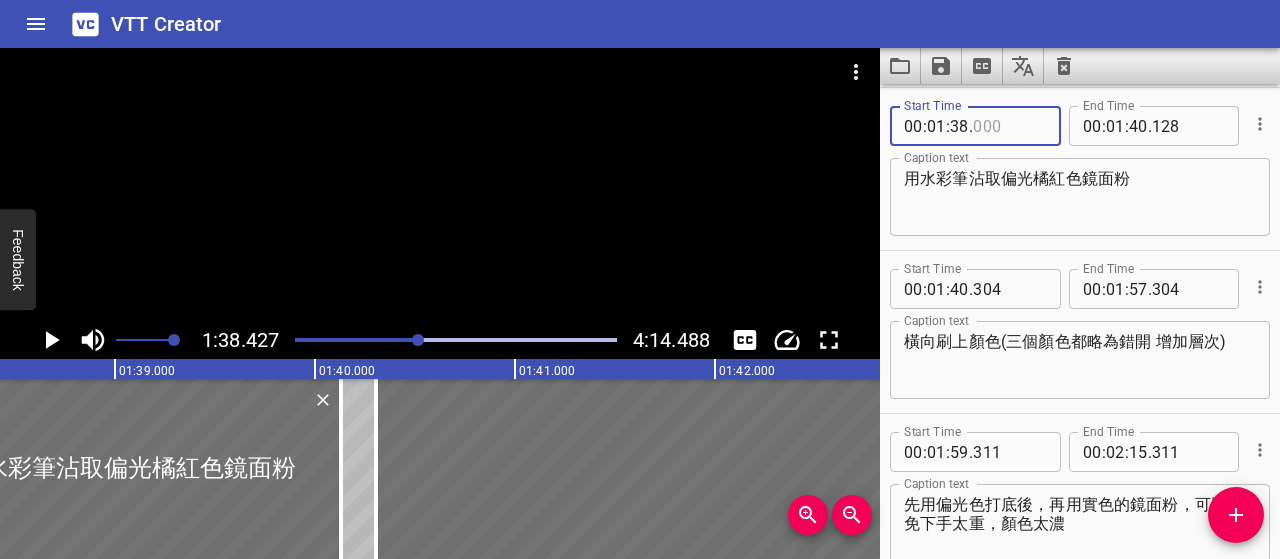 click at bounding box center (1009, 126) 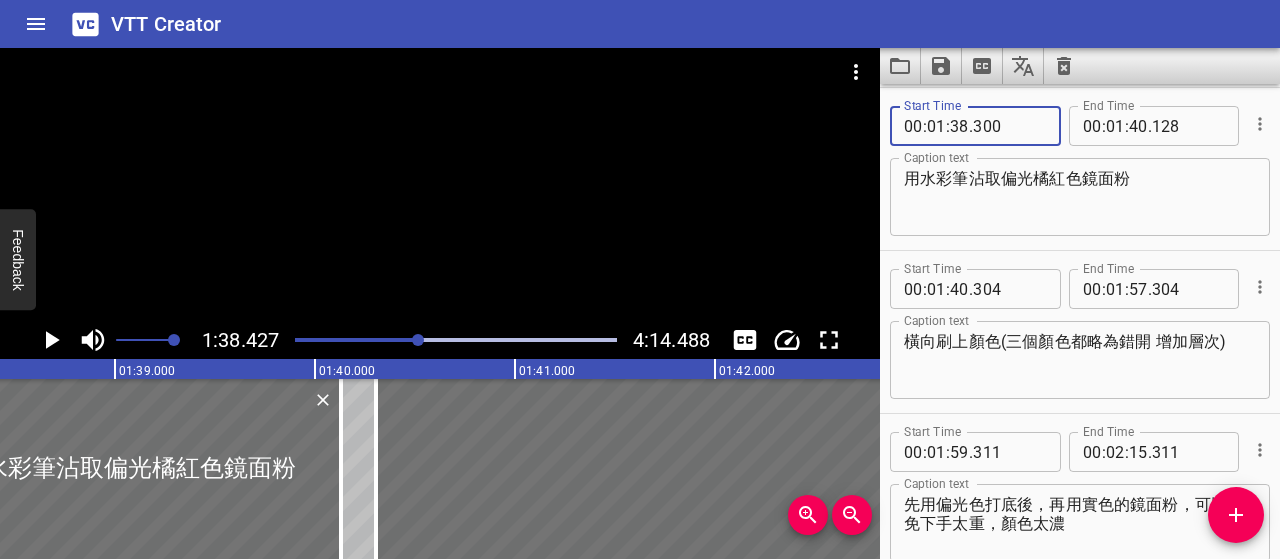 type on "300" 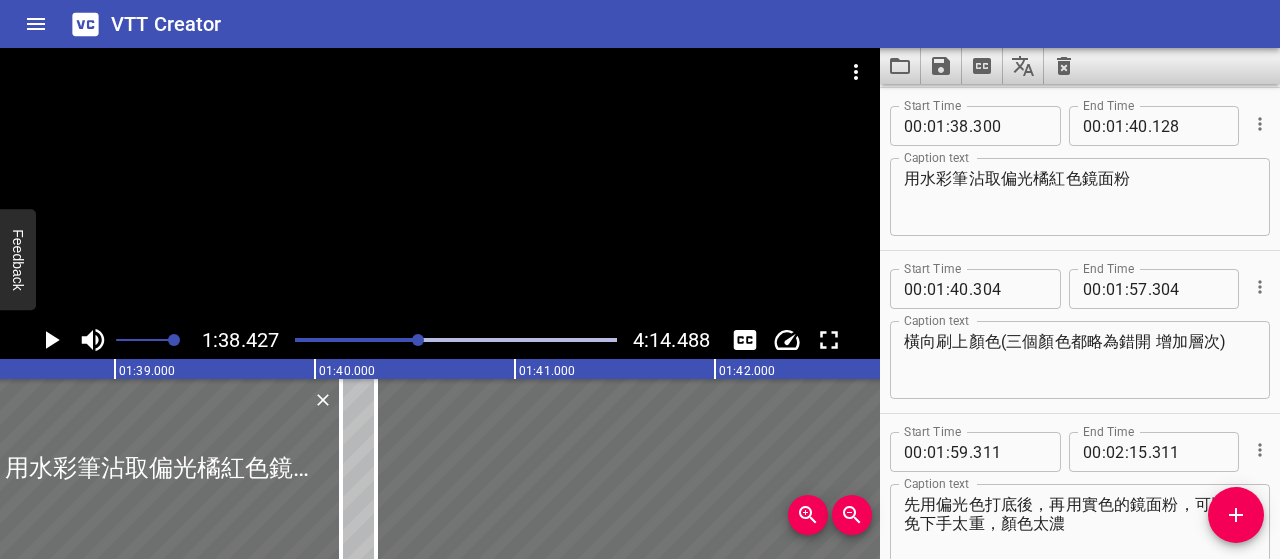 click on "用水彩筆沾取偏光橘紅色鏡面粉 Caption text" at bounding box center [1080, 197] 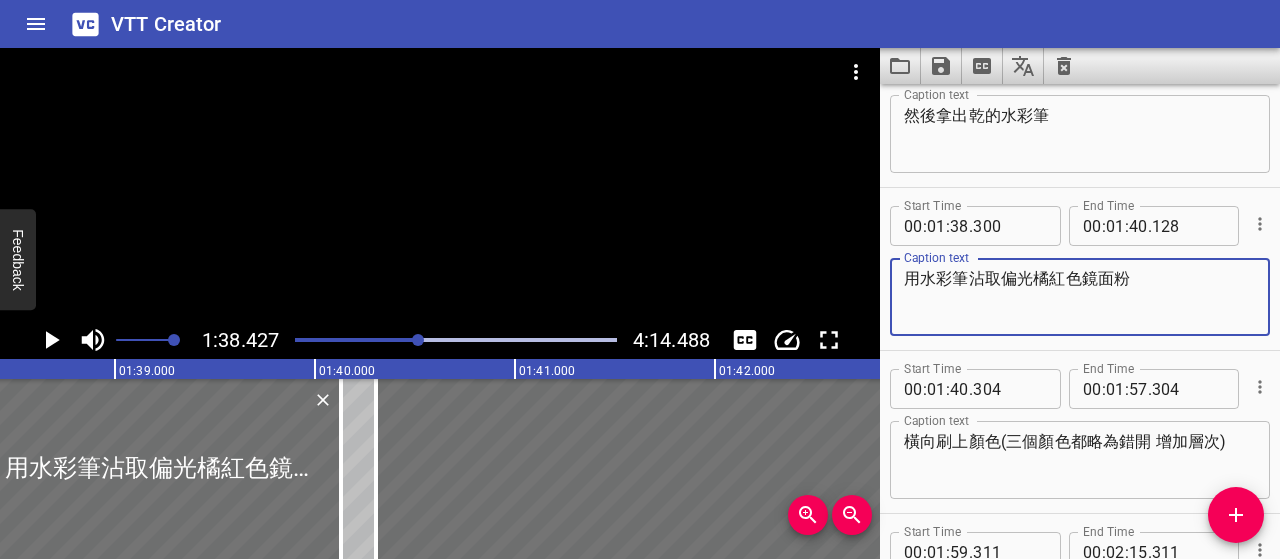 scroll, scrollTop: 2408, scrollLeft: 0, axis: vertical 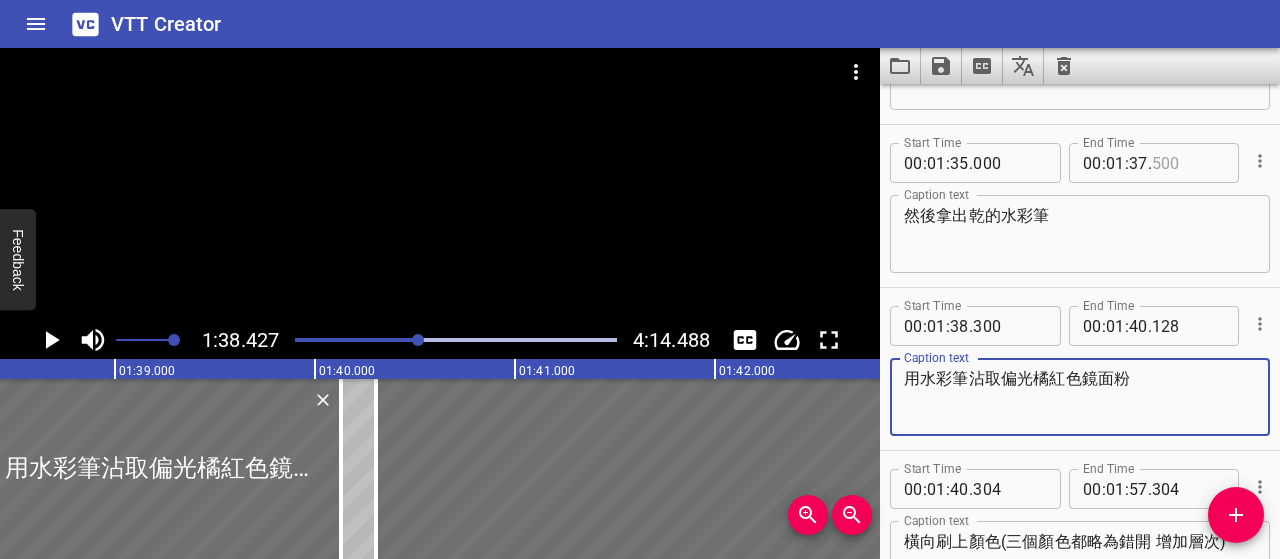 click at bounding box center (1188, 163) 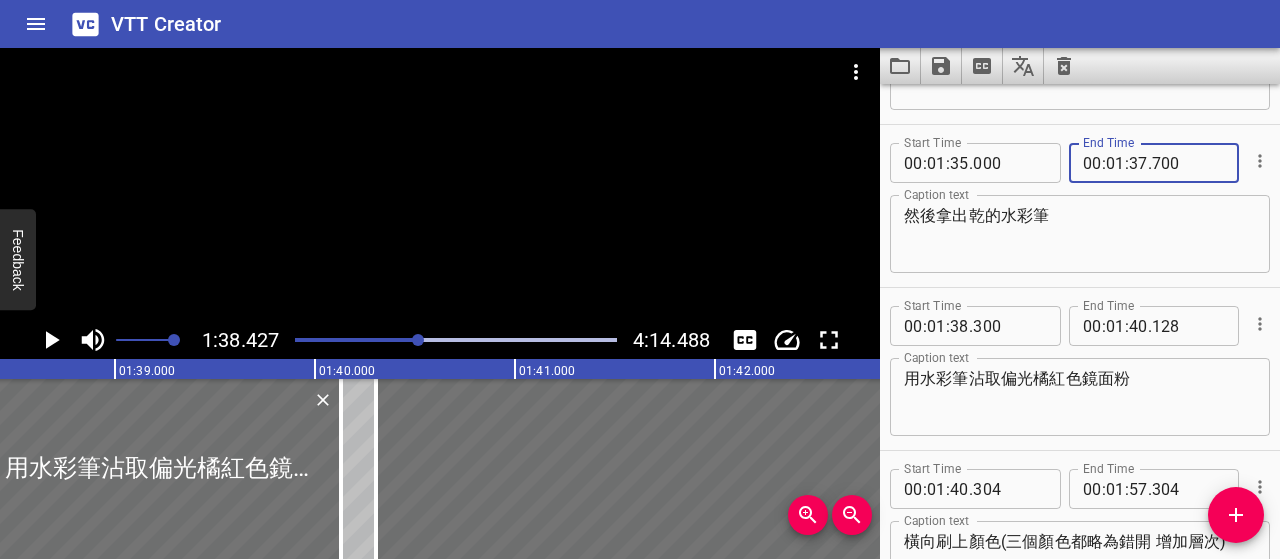 type on "700" 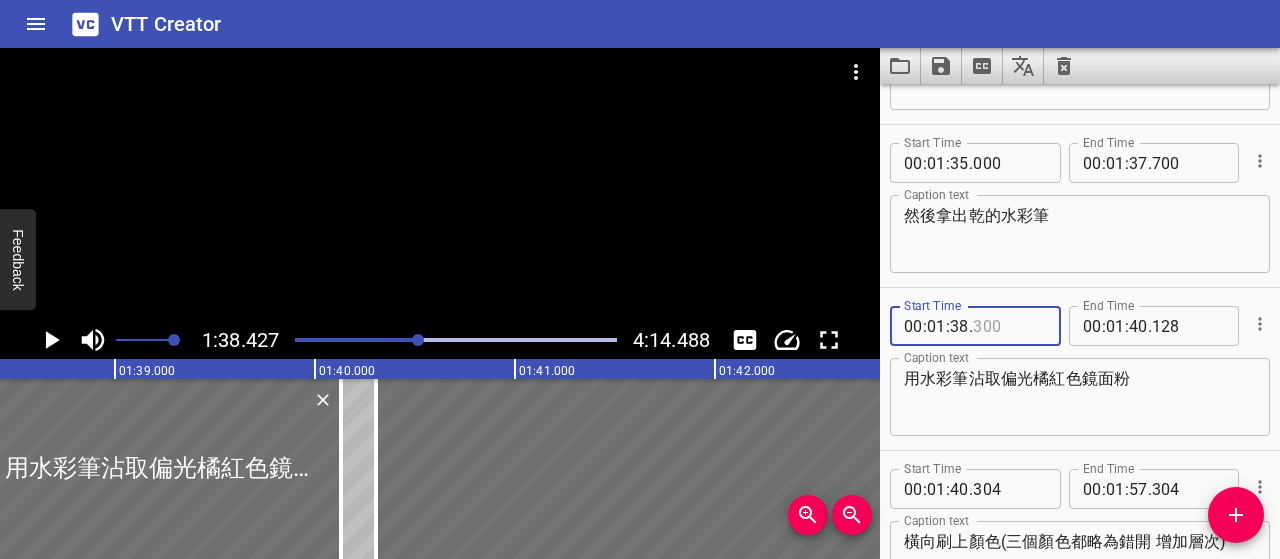 click at bounding box center [1009, 326] 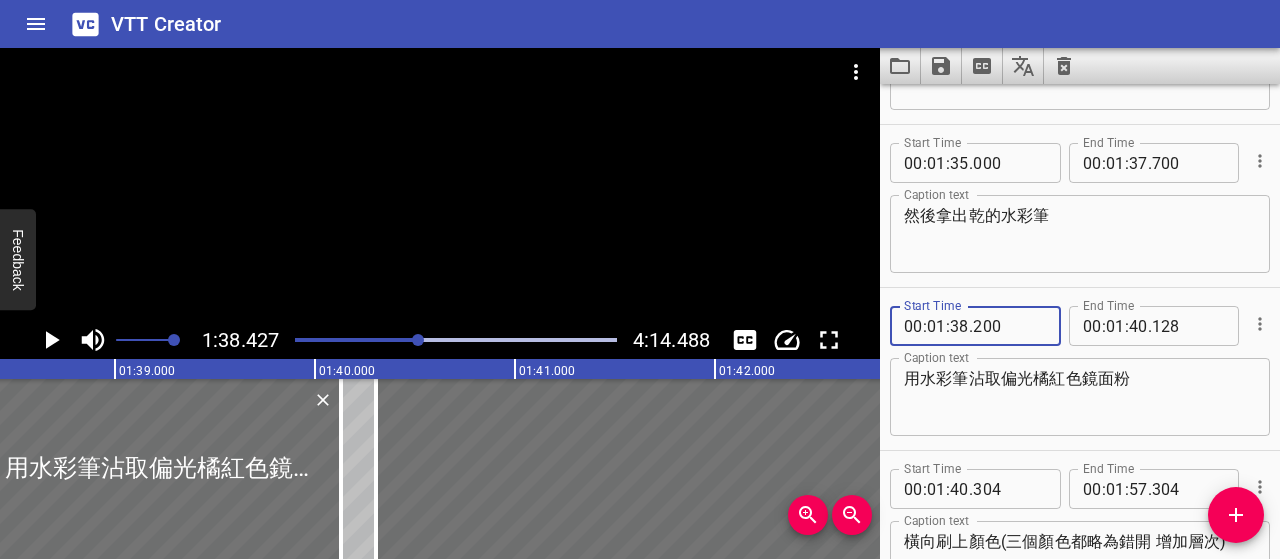type on "200" 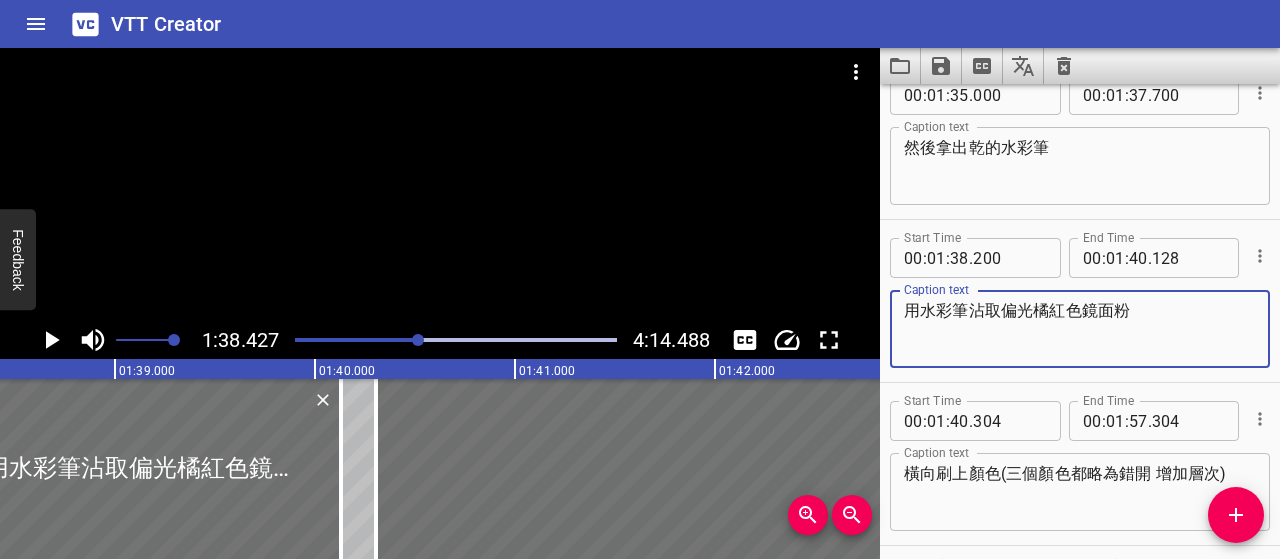 scroll, scrollTop: 2508, scrollLeft: 0, axis: vertical 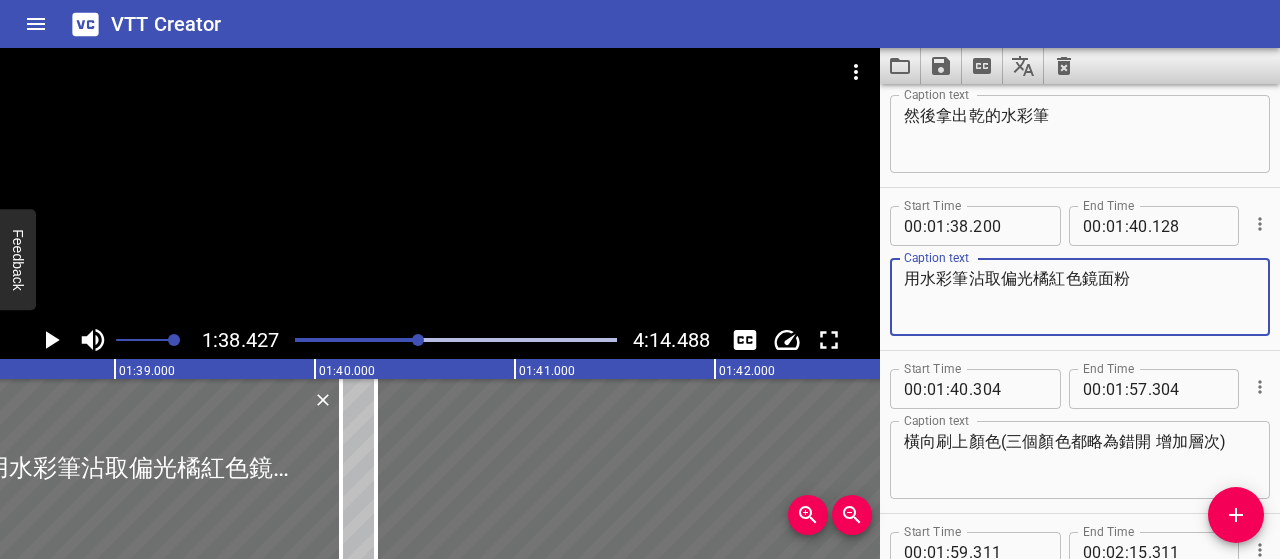 click on "用水彩筆沾取偏光橘紅色鏡面粉" at bounding box center (1080, 297) 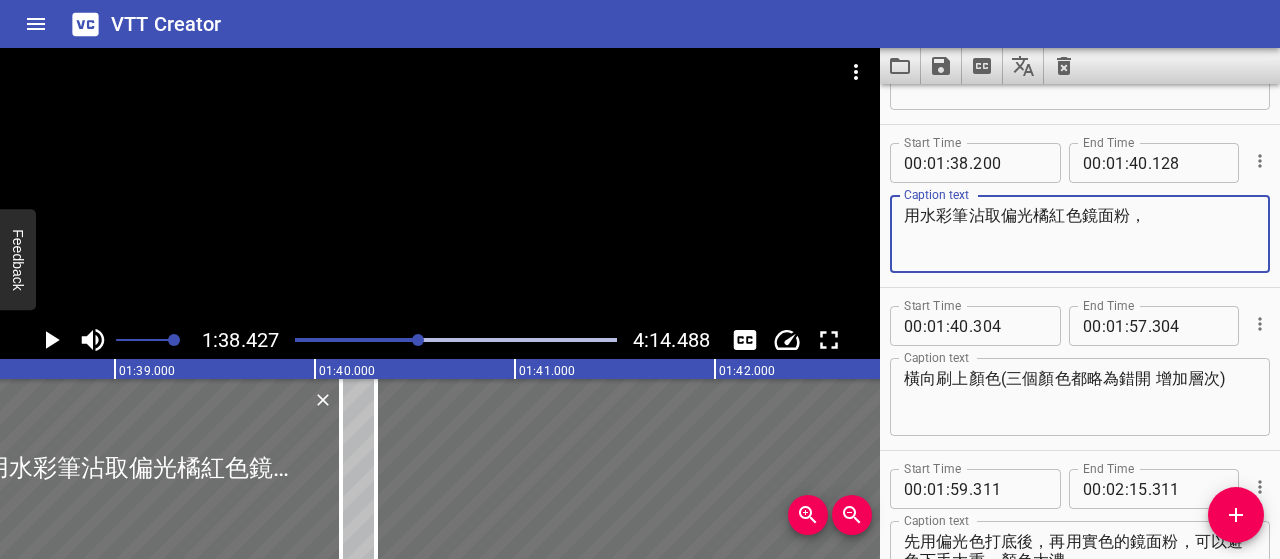 scroll, scrollTop: 2508, scrollLeft: 0, axis: vertical 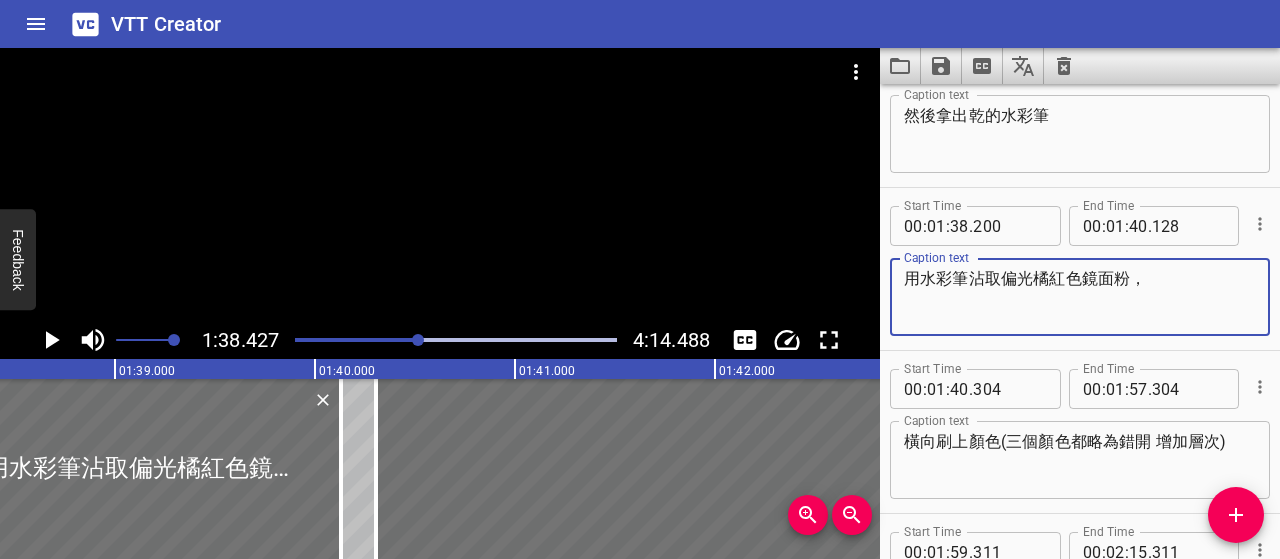 click on "用水彩筆沾取偏光橘紅色鏡面粉，" at bounding box center [1080, 297] 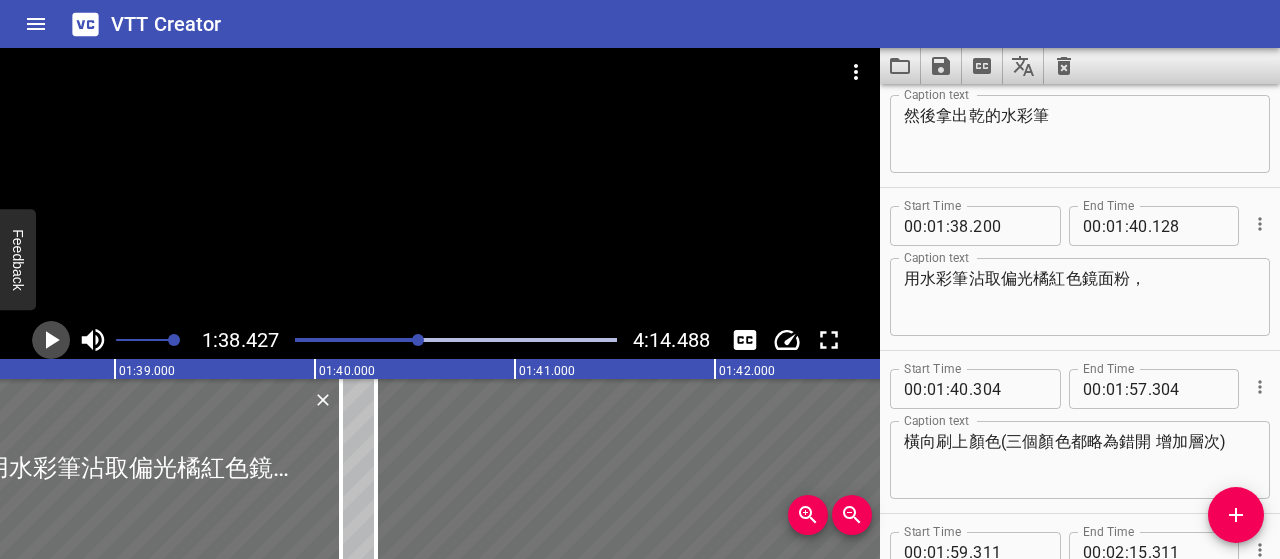 click 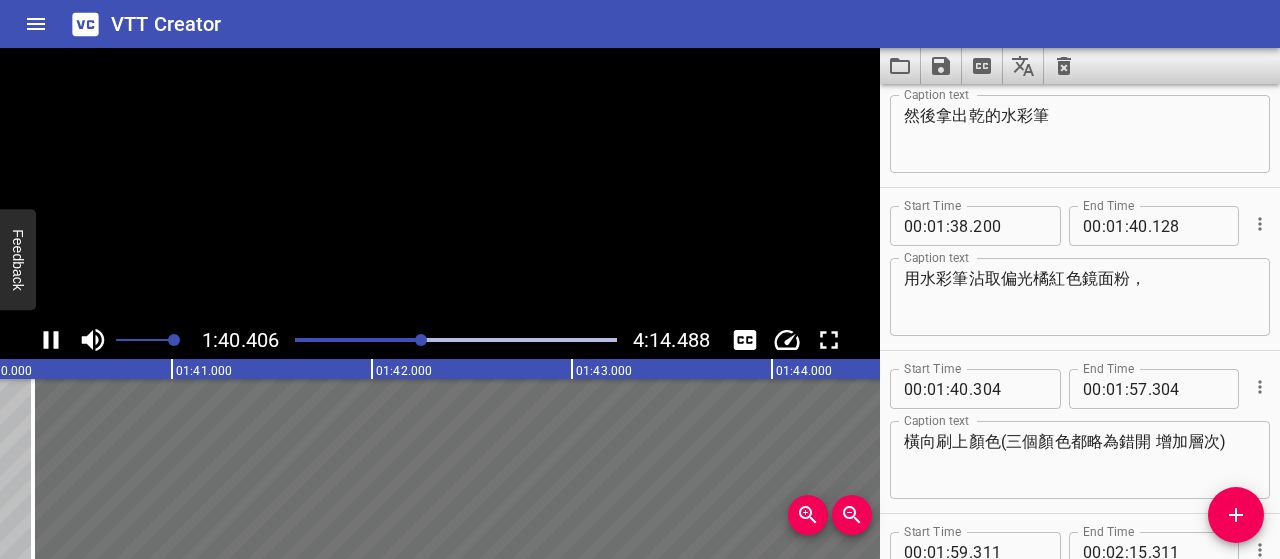 scroll, scrollTop: 0, scrollLeft: 20081, axis: horizontal 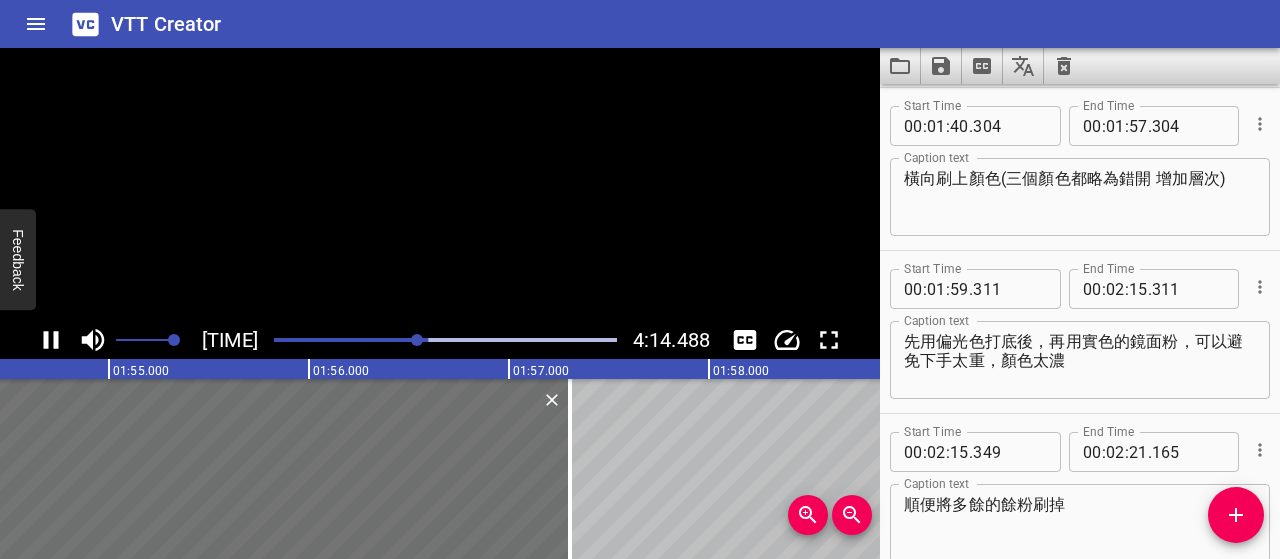 click 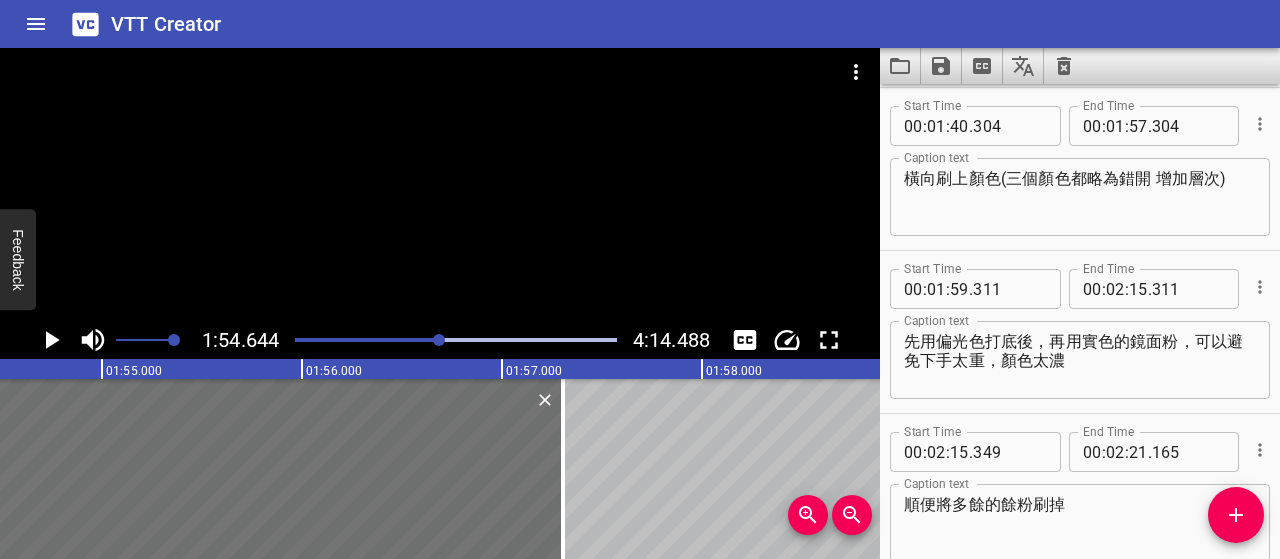 scroll, scrollTop: 0, scrollLeft: 22928, axis: horizontal 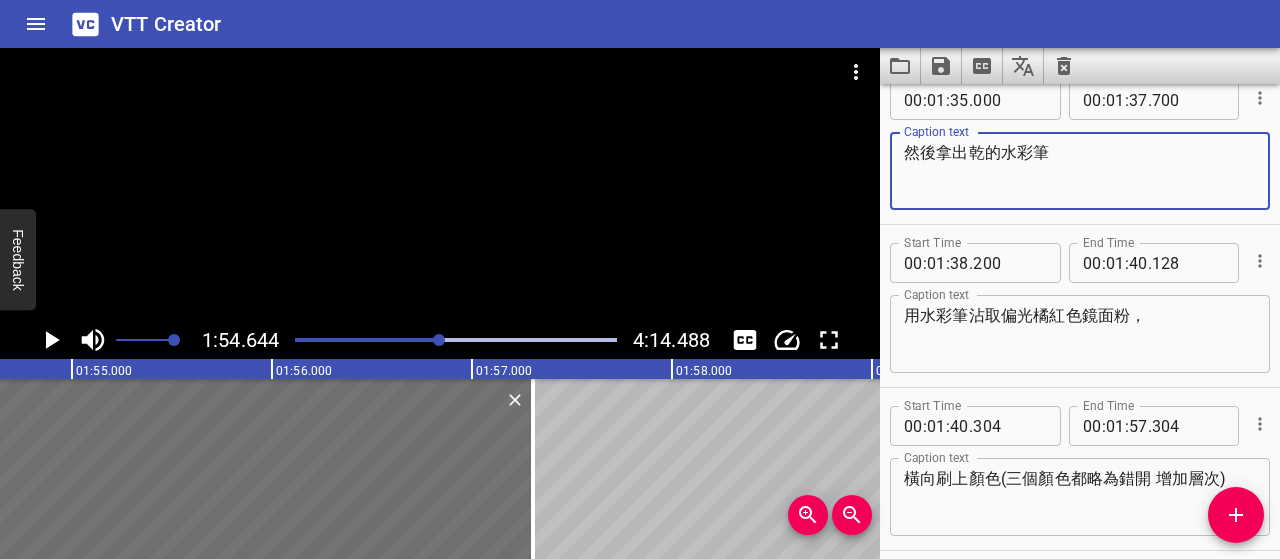 drag, startPoint x: 907, startPoint y: 155, endPoint x: 1044, endPoint y: 152, distance: 137.03284 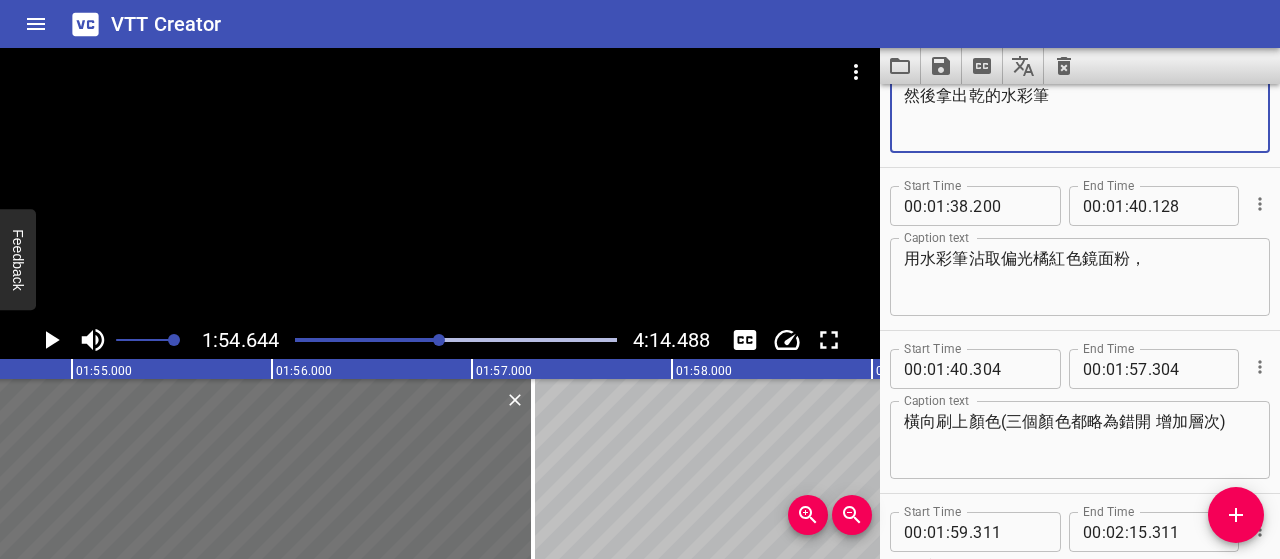 scroll, scrollTop: 2571, scrollLeft: 0, axis: vertical 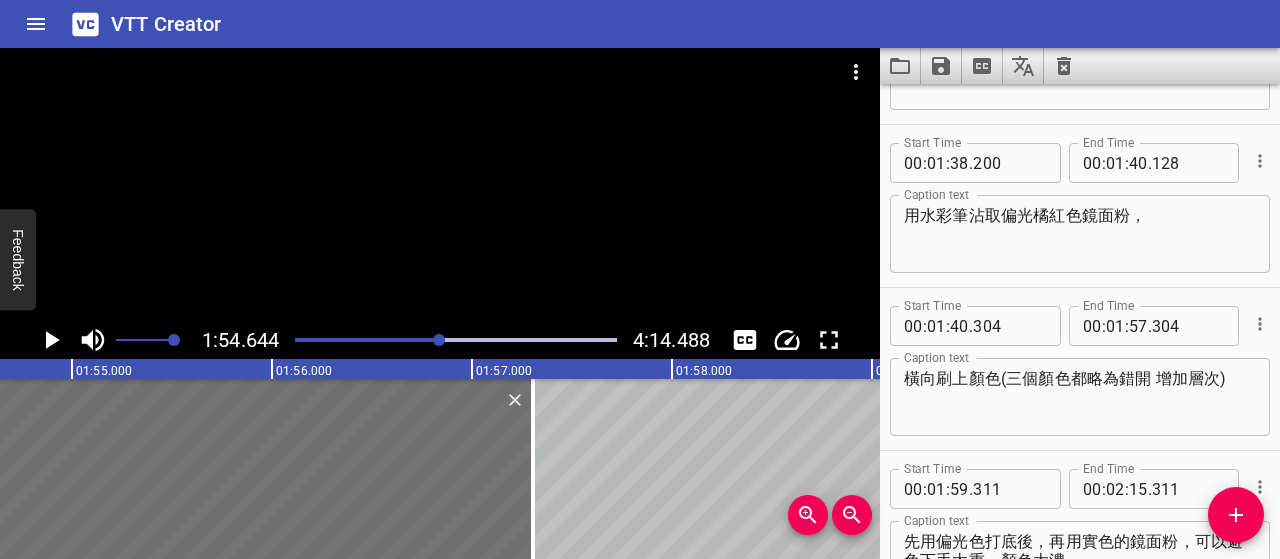 drag, startPoint x: 903, startPoint y: 215, endPoint x: 1150, endPoint y: 227, distance: 247.29132 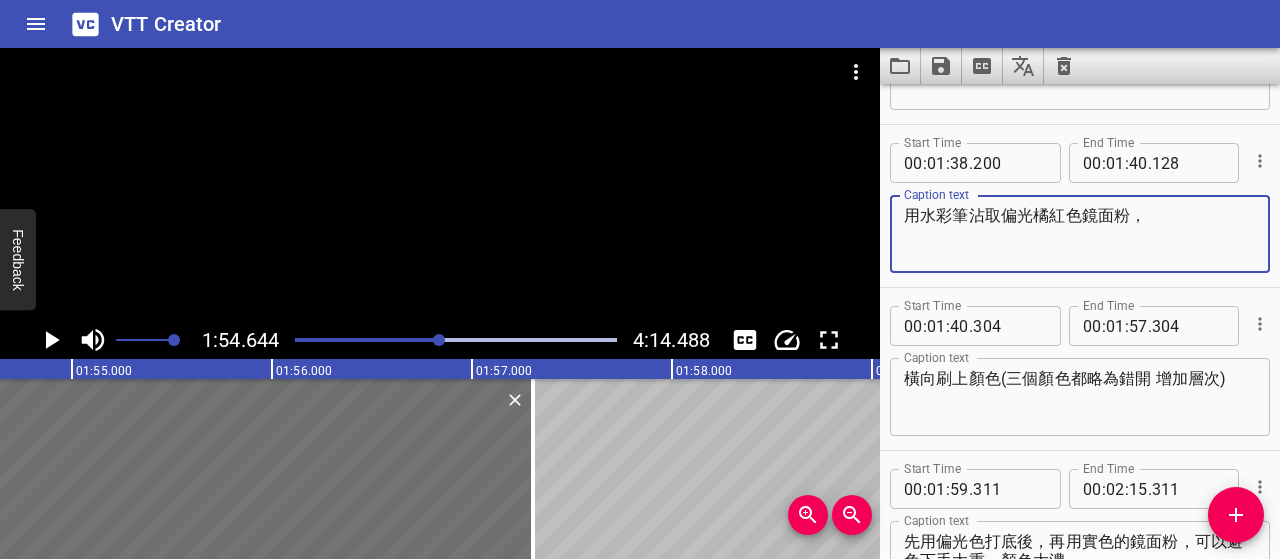 drag, startPoint x: 1150, startPoint y: 225, endPoint x: 904, endPoint y: 215, distance: 246.20317 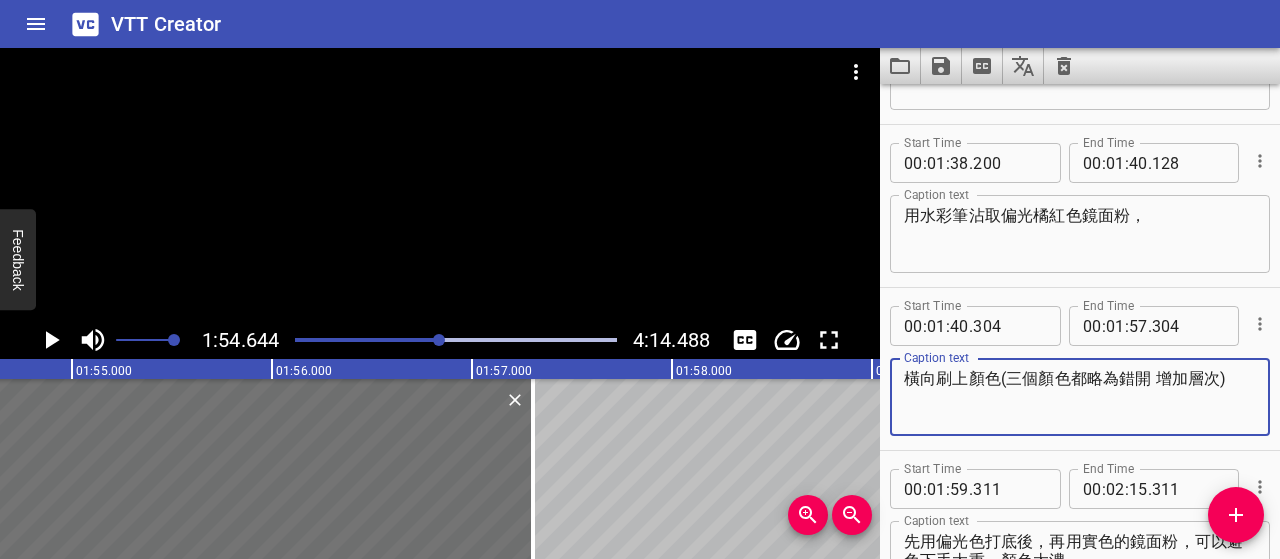drag, startPoint x: 907, startPoint y: 383, endPoint x: 1264, endPoint y: 403, distance: 357.55978 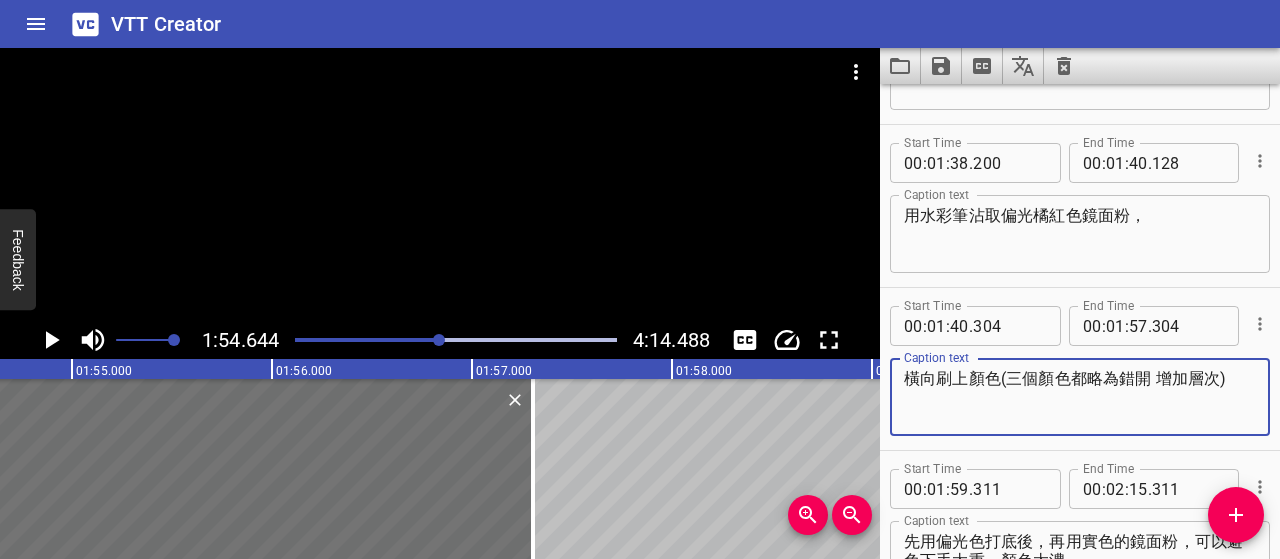 click on "Start Time 00 : 01 : 40 . 304 Start Time End Time 00 : 01 : 57 . 304 End Time Caption text 橫向刷上顏色(三個顏色都略為錯開 增加層次) Caption text" at bounding box center (1080, 369) 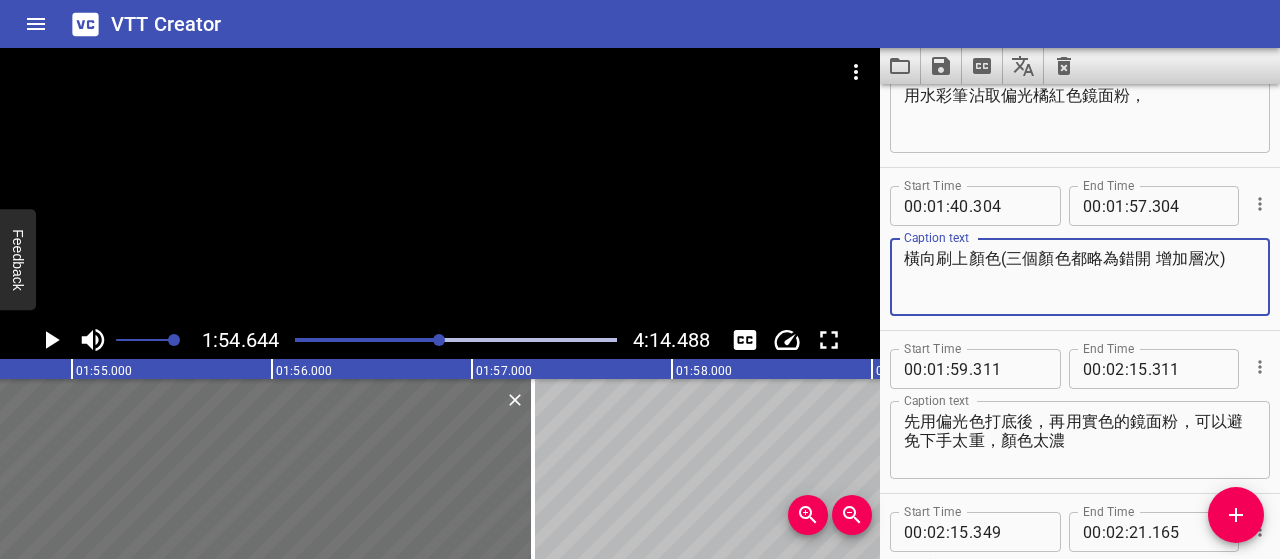 scroll, scrollTop: 2871, scrollLeft: 0, axis: vertical 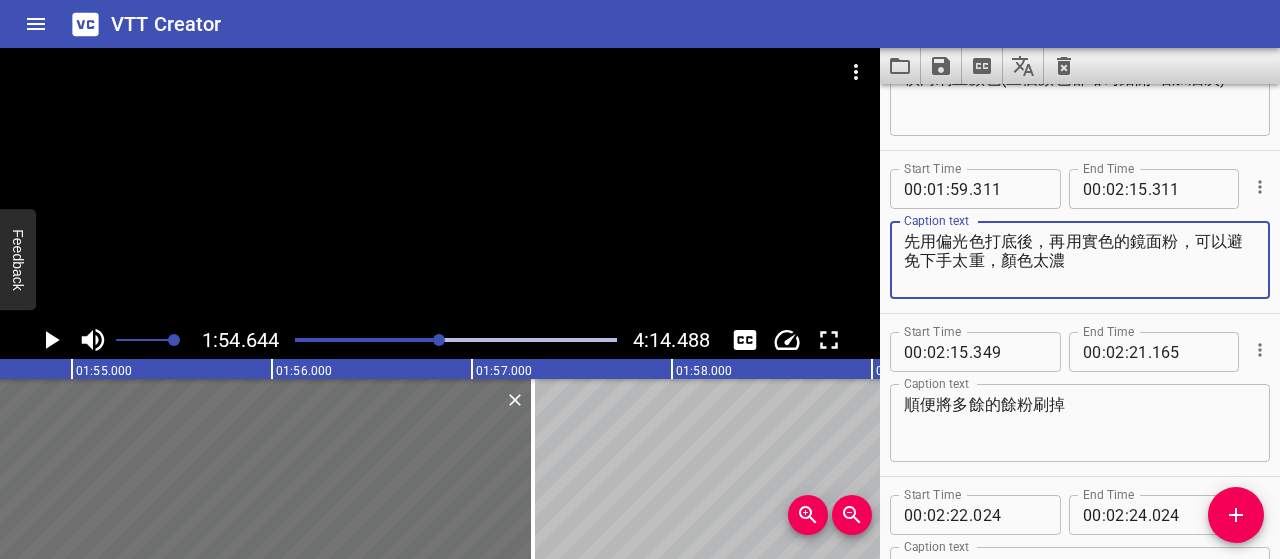 drag, startPoint x: 910, startPoint y: 240, endPoint x: 1136, endPoint y: 255, distance: 226.49724 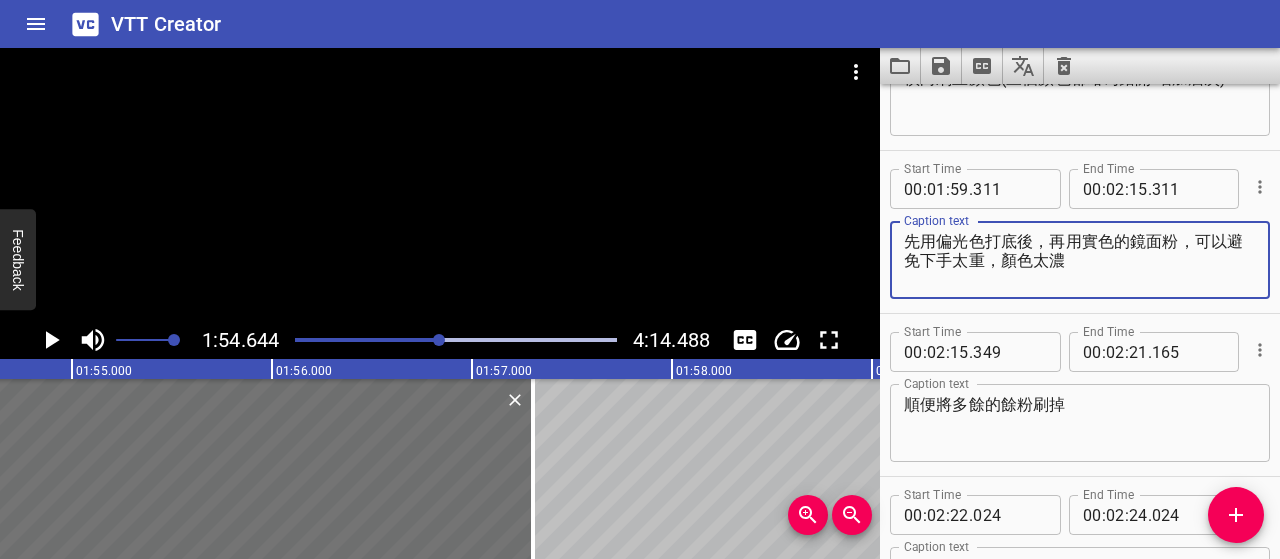 click on "先用偏光色打底後，再用實色的鏡面粉，可以避免下手太重，顏色太濃" at bounding box center (1080, 260) 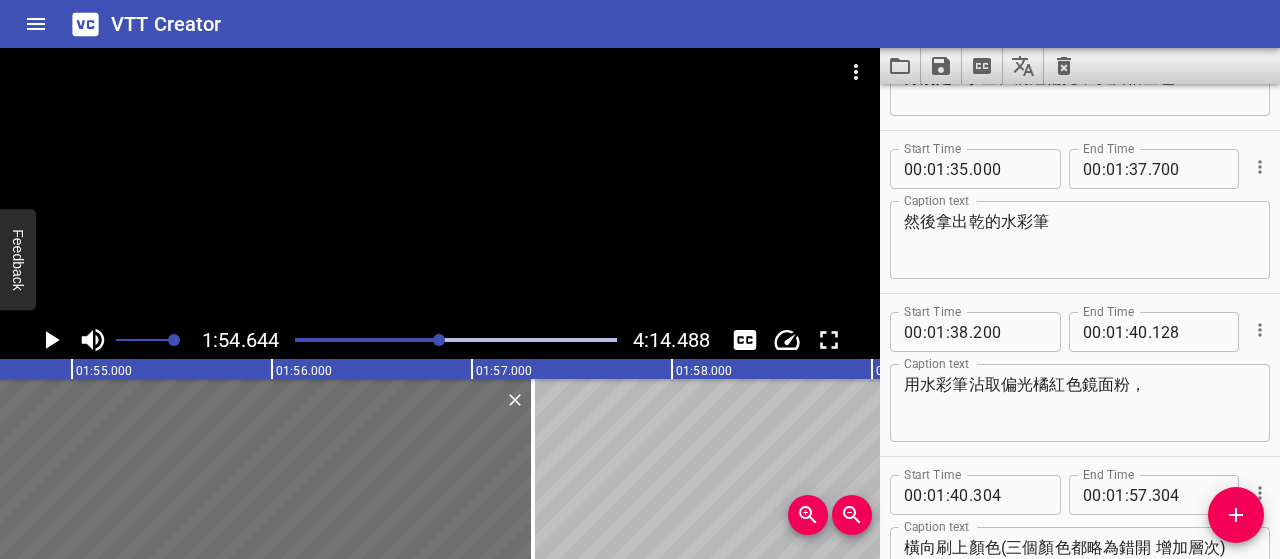 scroll, scrollTop: 2371, scrollLeft: 0, axis: vertical 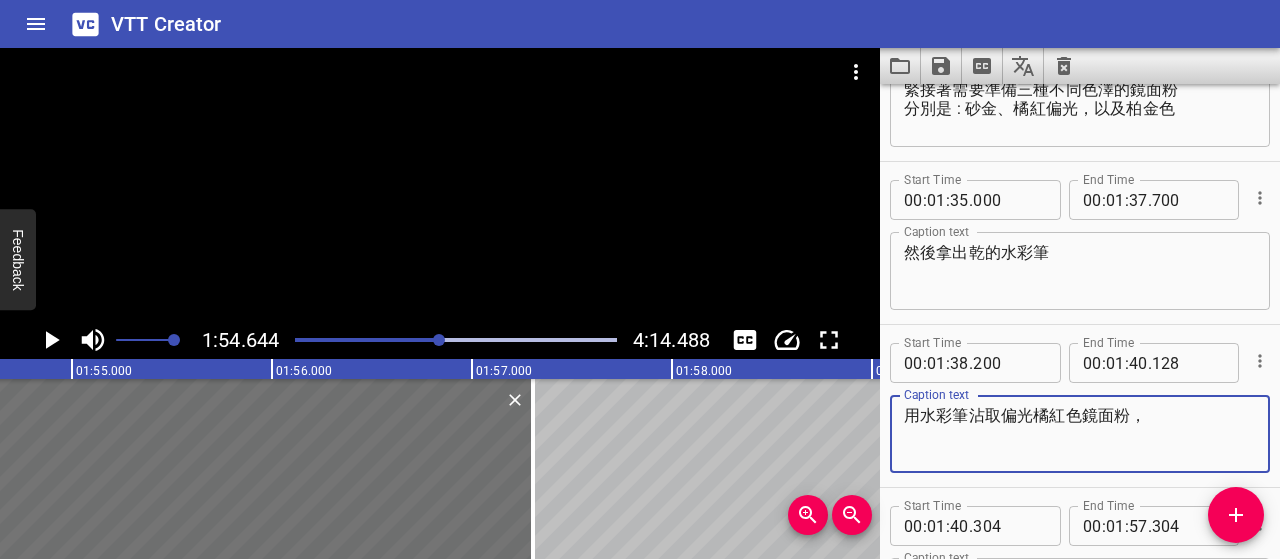 drag, startPoint x: 1170, startPoint y: 420, endPoint x: 901, endPoint y: 430, distance: 269.18582 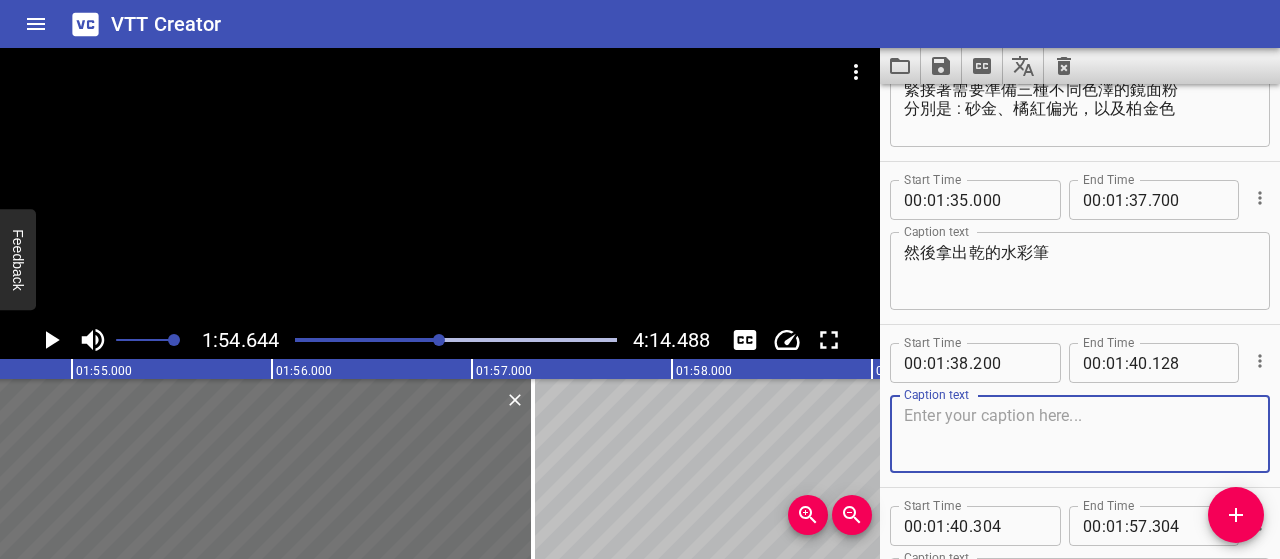 paste on "為了避免顏色下手太重，我們會先用偏光色打底，再疊上實色鏡面粉" 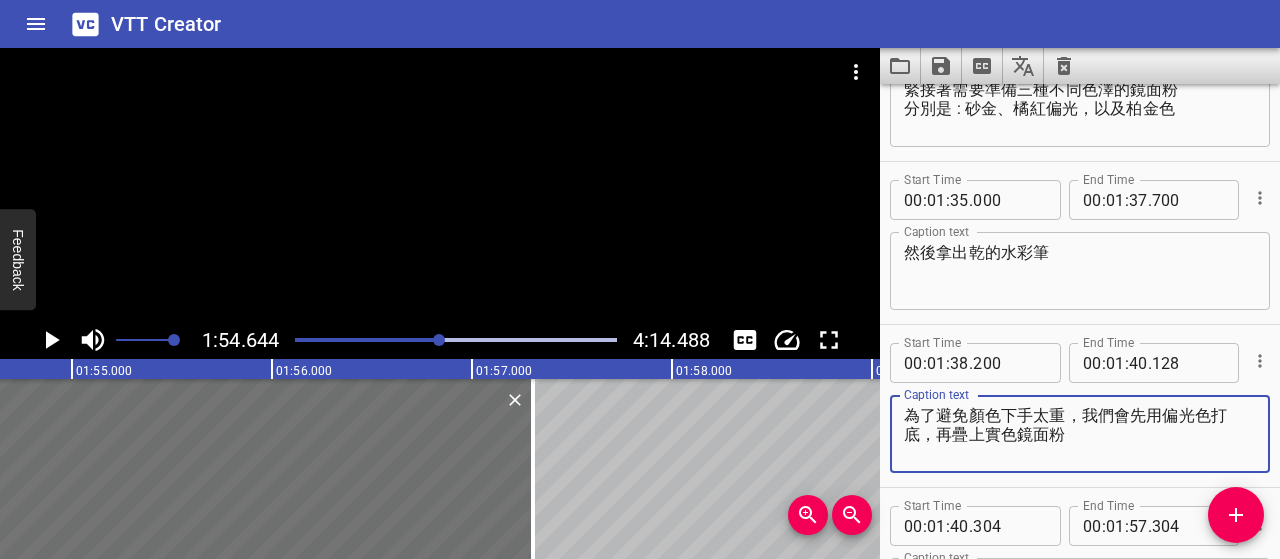 click on "為了避免顏色下手太重，我們會先用偏光色打底，再疊上實色鏡面粉" at bounding box center (1080, 434) 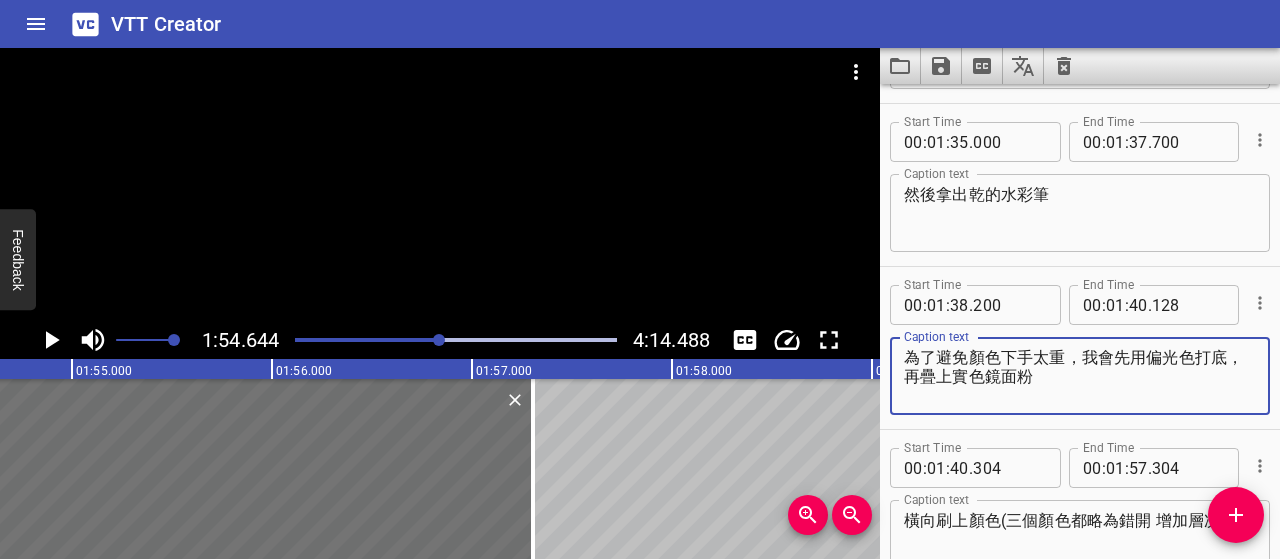 scroll, scrollTop: 2471, scrollLeft: 0, axis: vertical 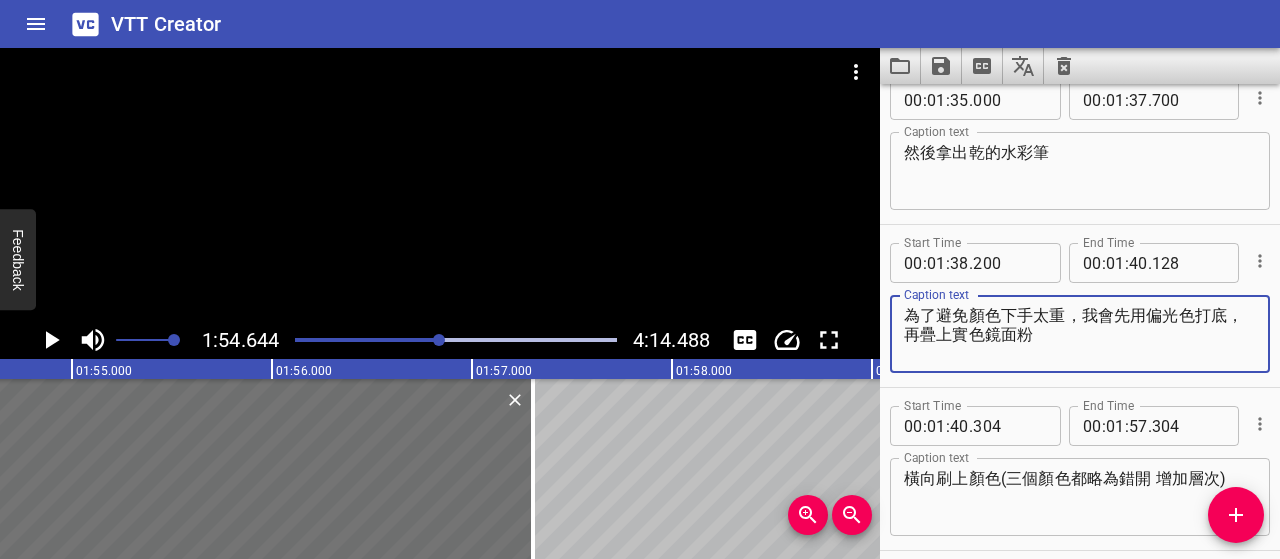 type on "為了避免顏色下手太重，我會先用偏光色打底，再疊上實色鏡面粉" 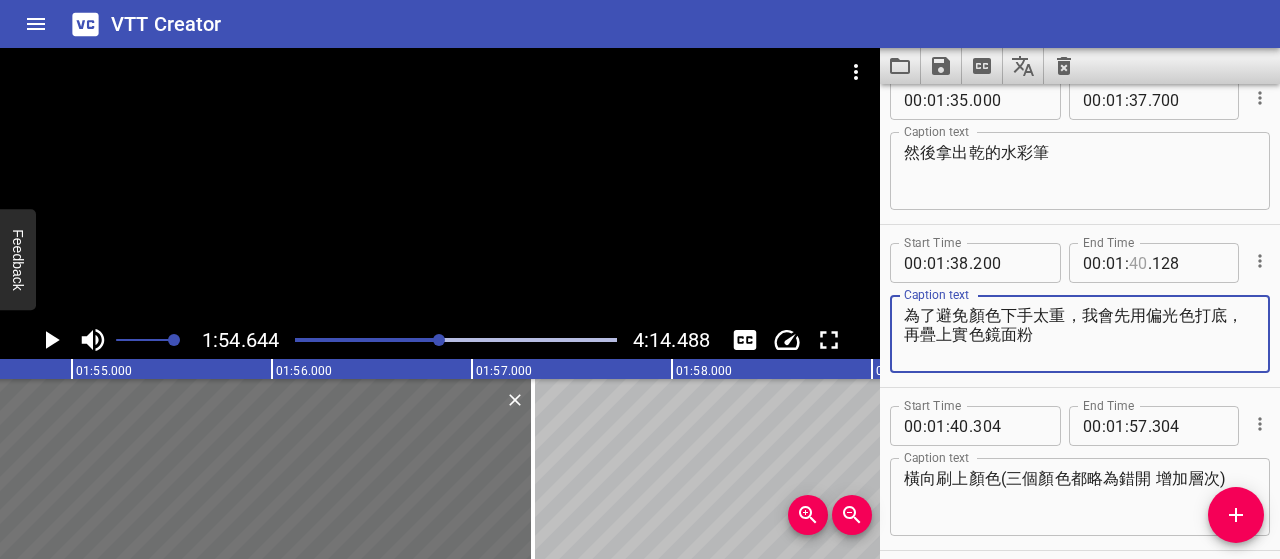click at bounding box center [1138, 263] 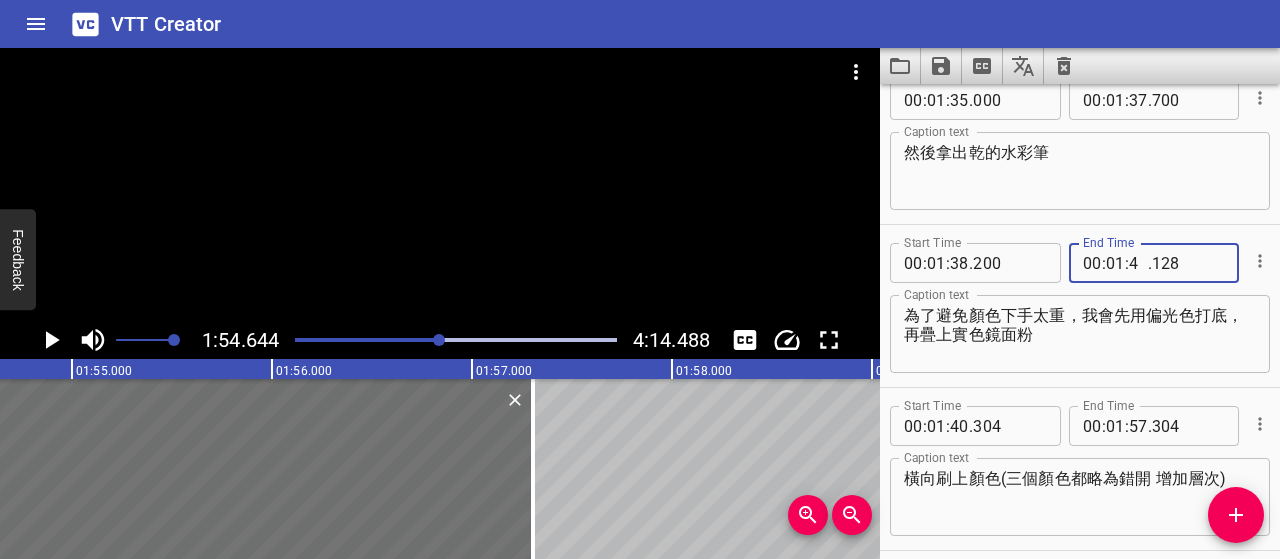 type on "42" 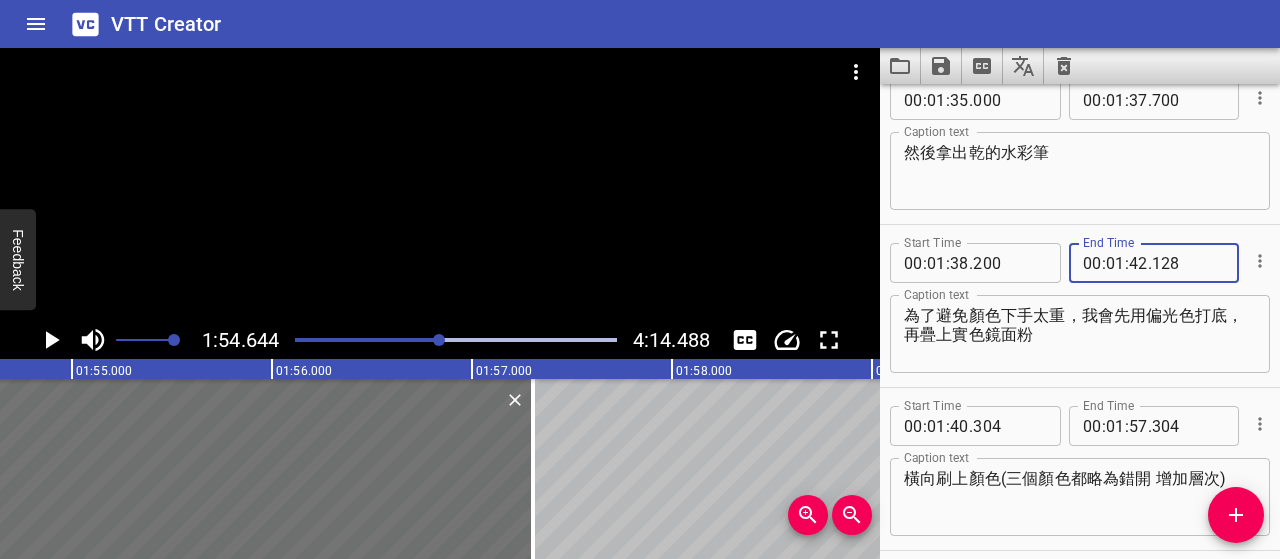type 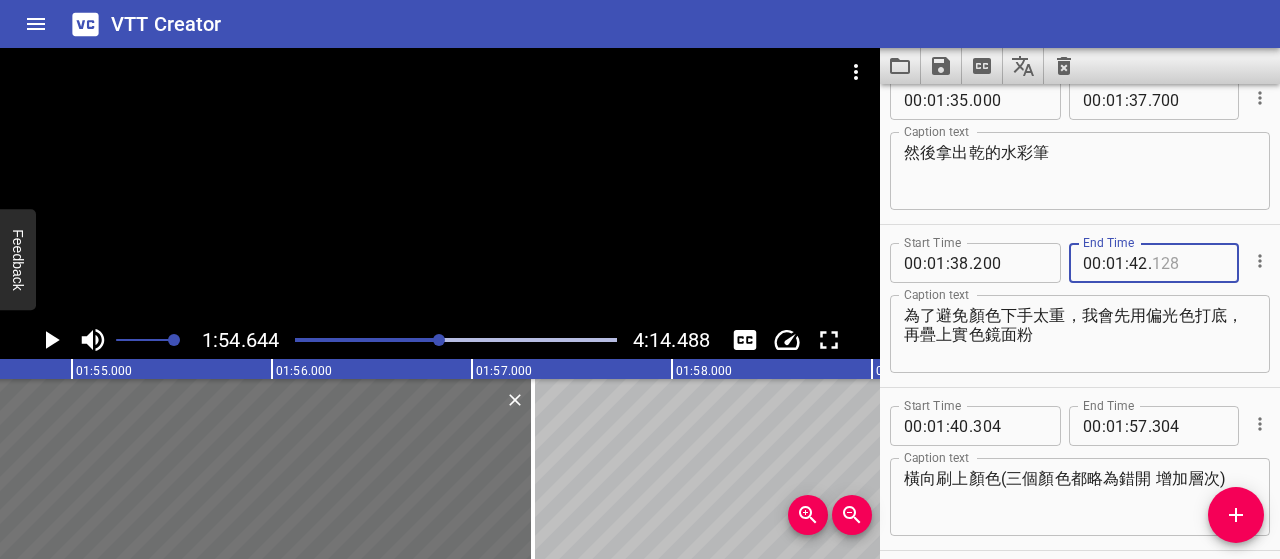 type 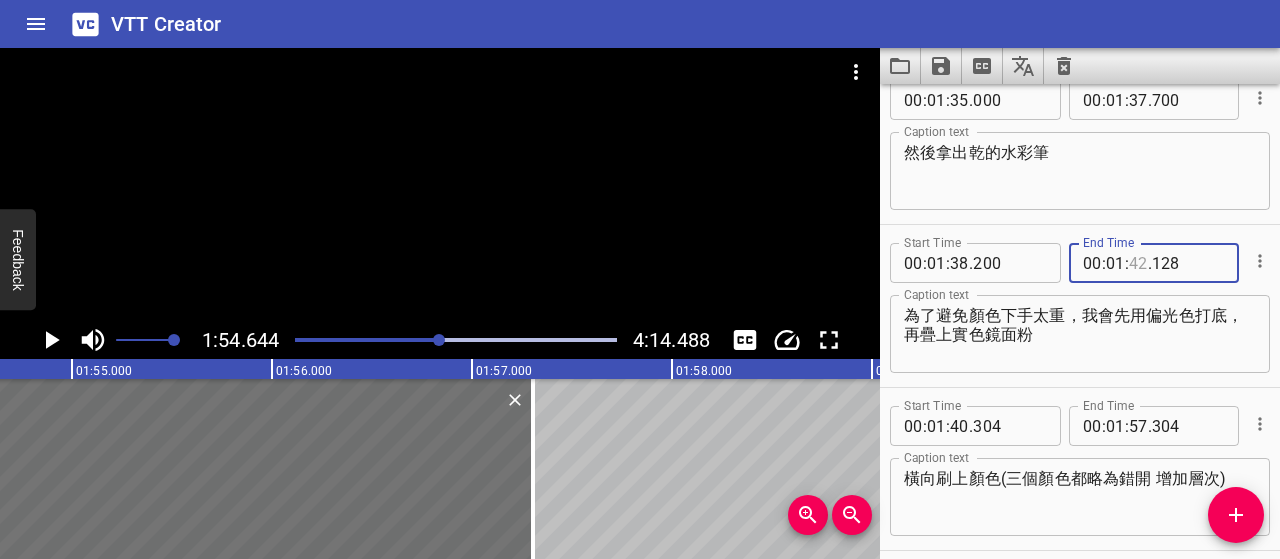 click at bounding box center [1138, 263] 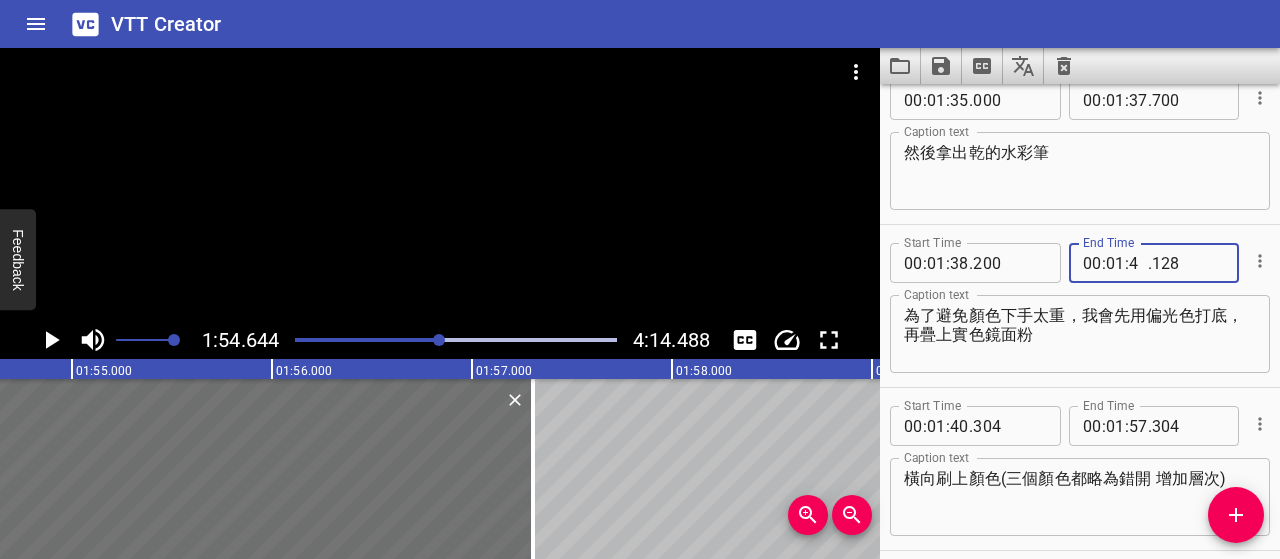 type on "41" 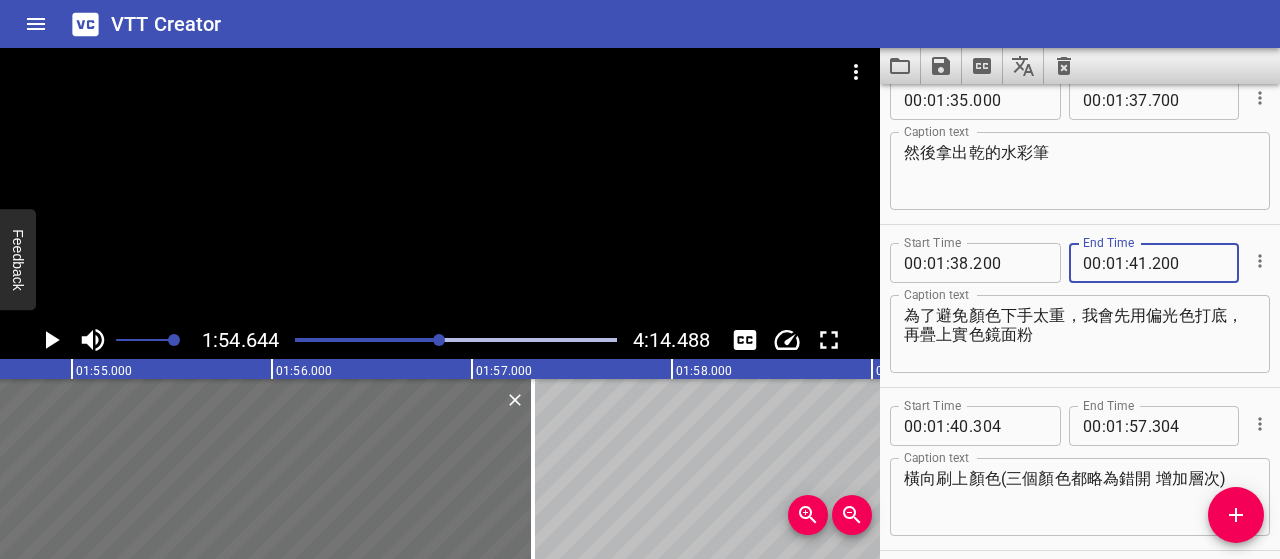 type on "200" 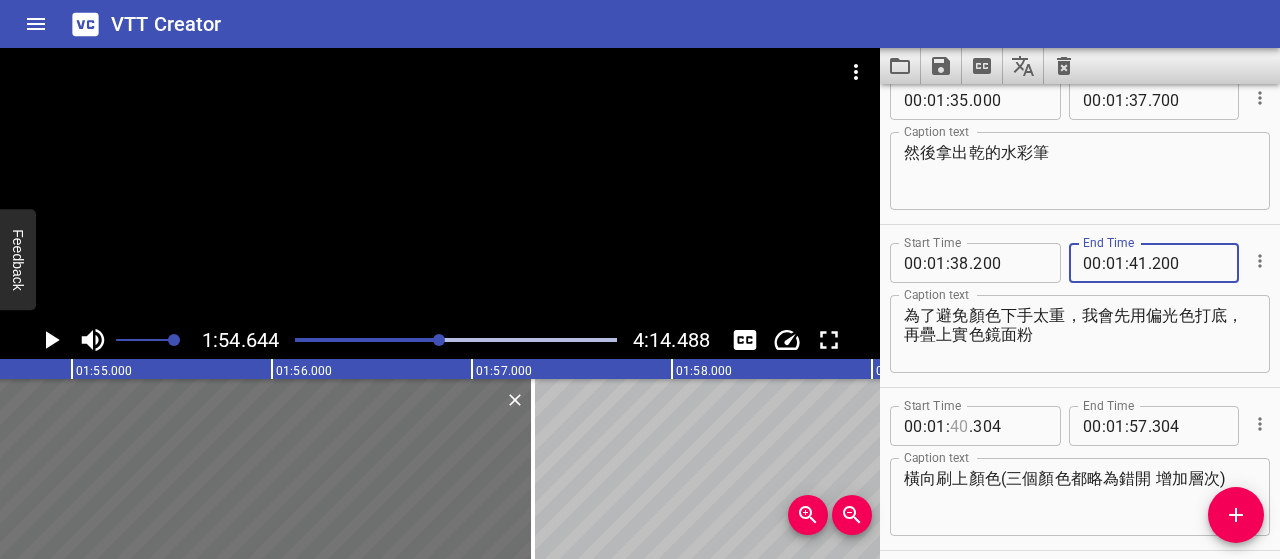 click at bounding box center (959, 426) 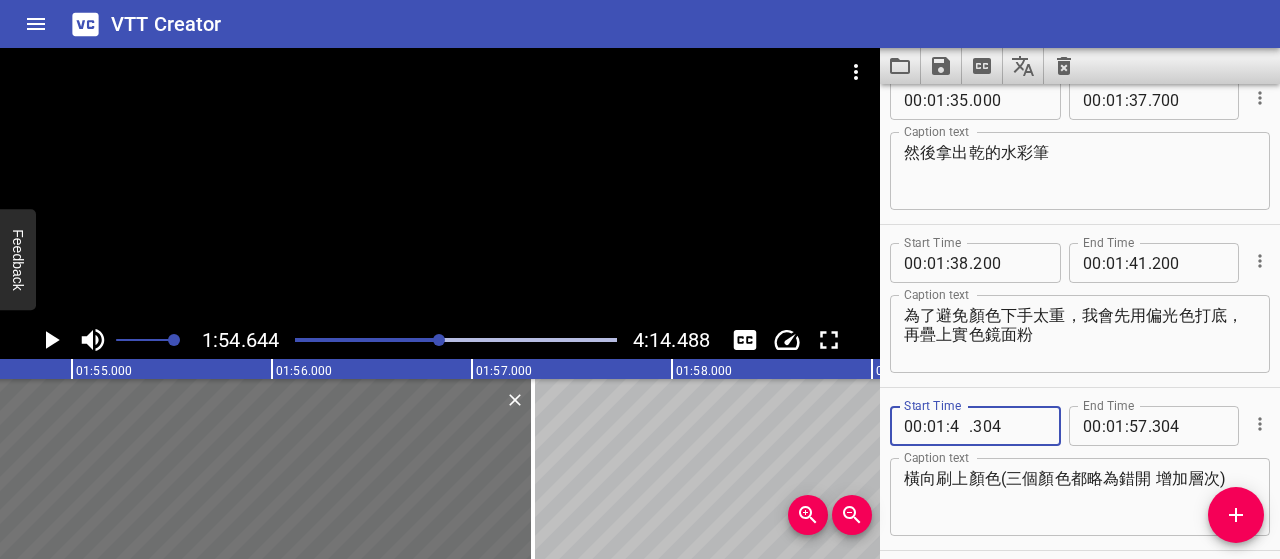 type on "41" 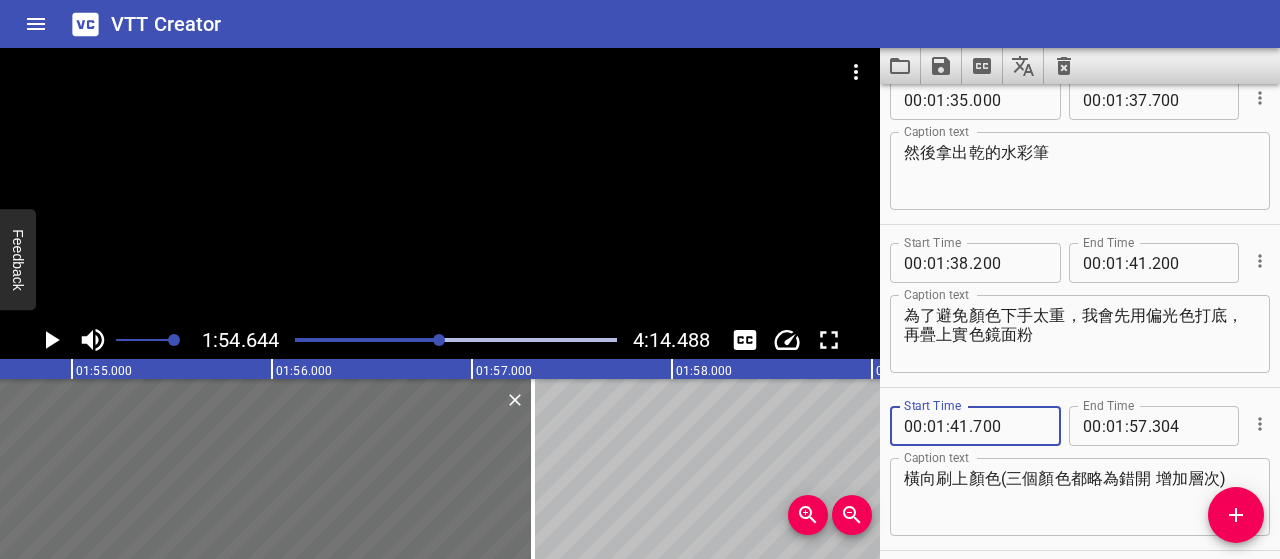 type on "700" 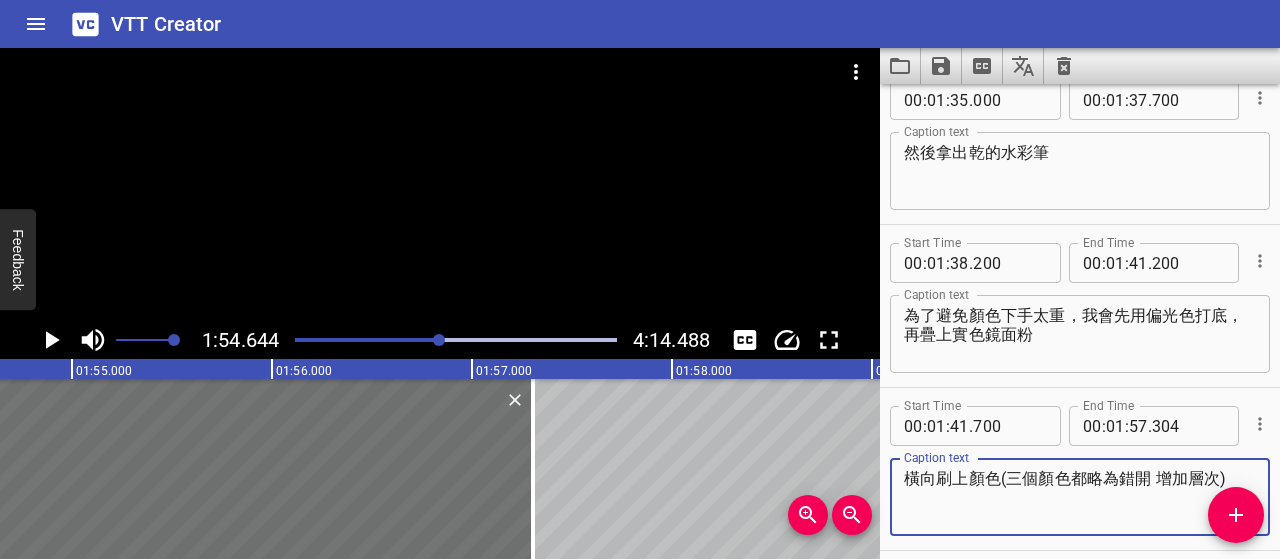 click on "橫向刷上顏色(三個顏色都略為錯開 增加層次)" at bounding box center (1080, 497) 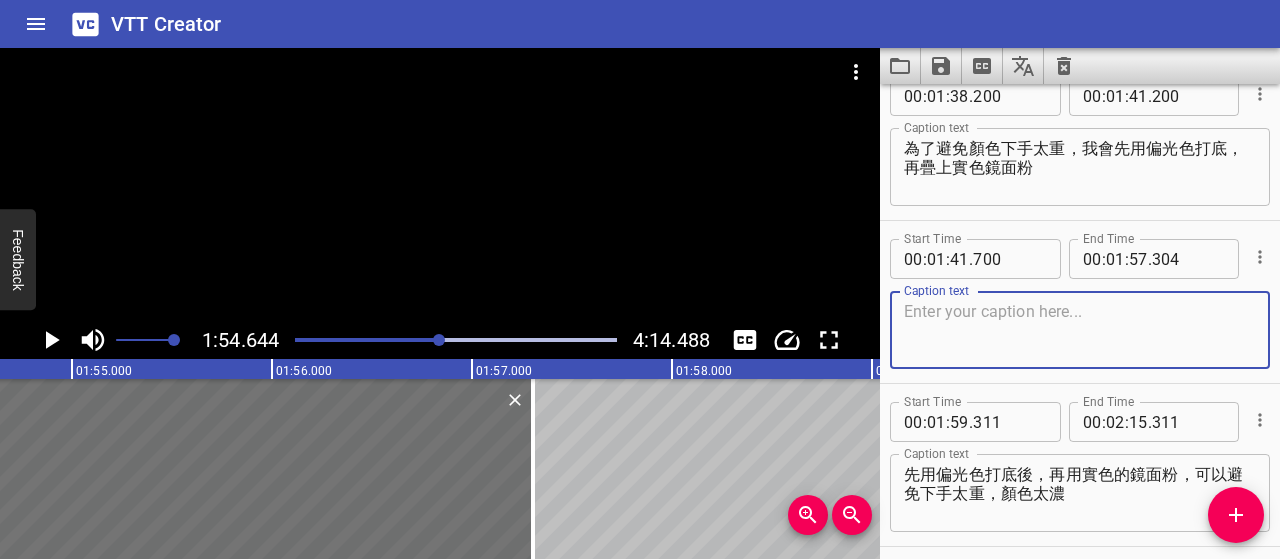 scroll, scrollTop: 2671, scrollLeft: 0, axis: vertical 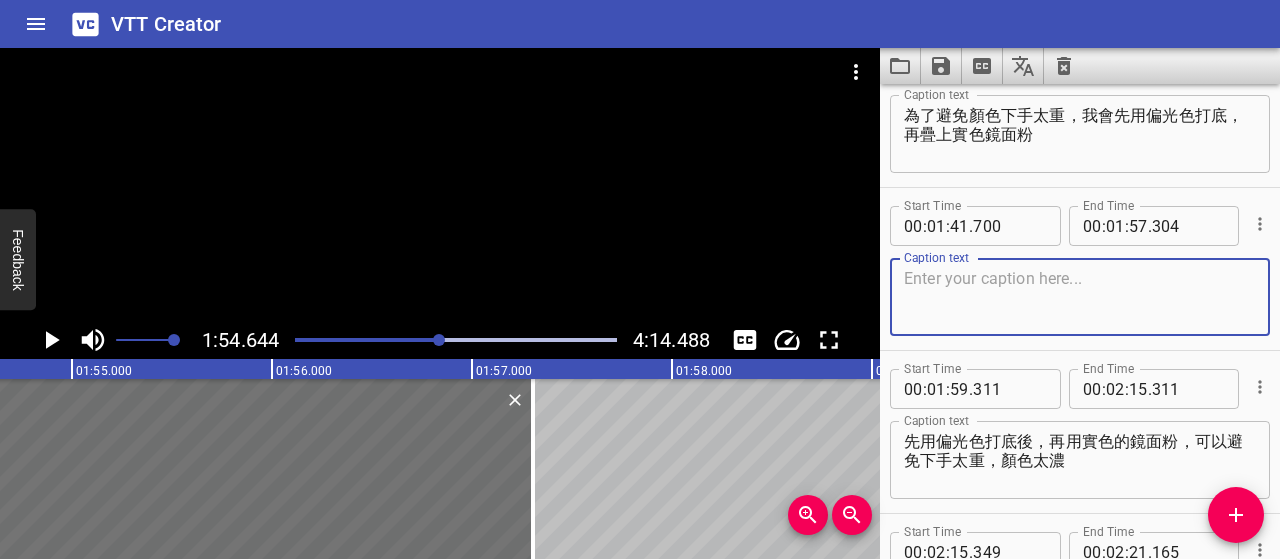 type 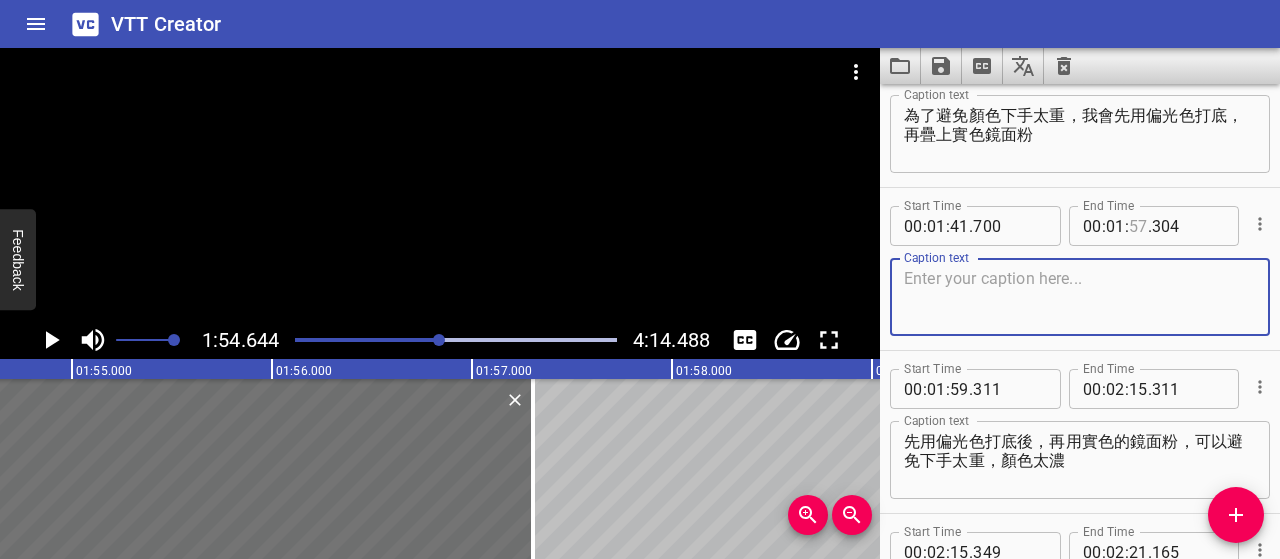 click at bounding box center (1138, 226) 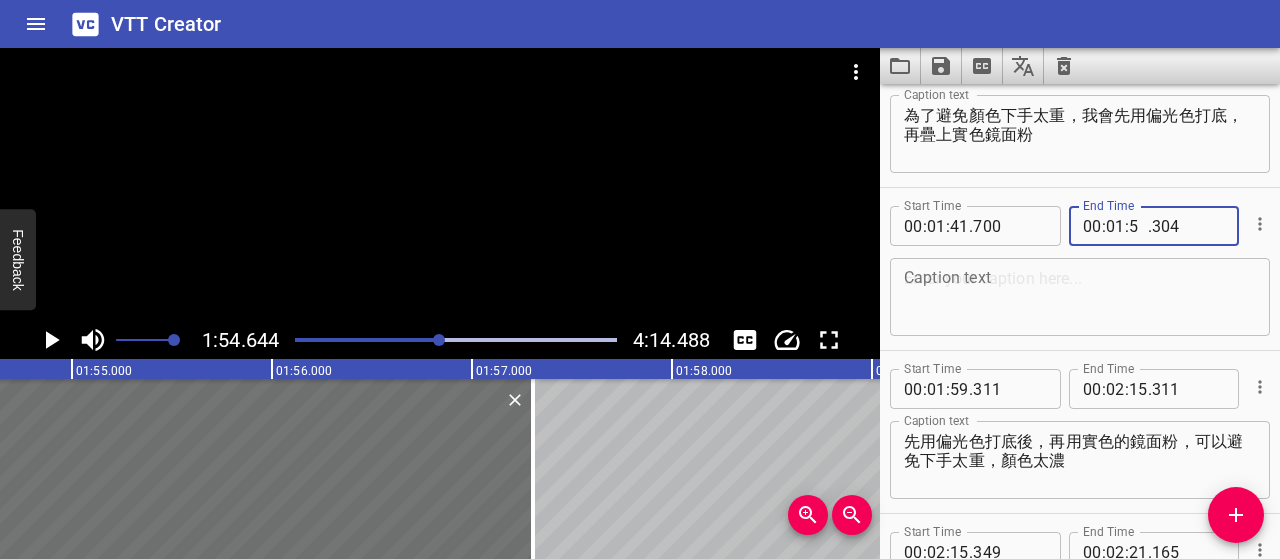 type on "57" 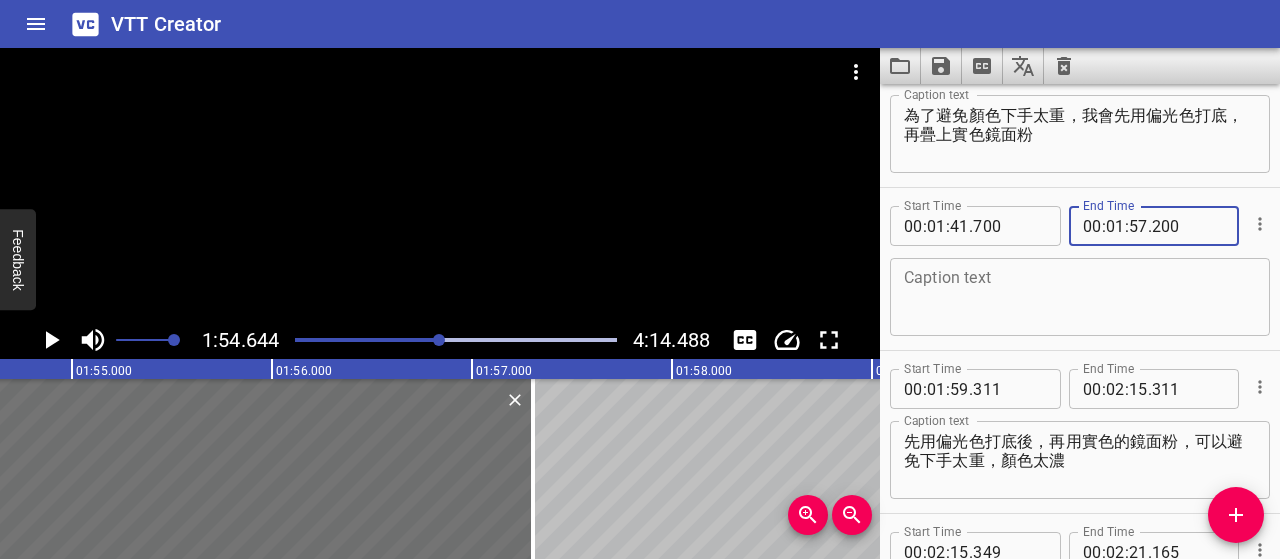 type on "200" 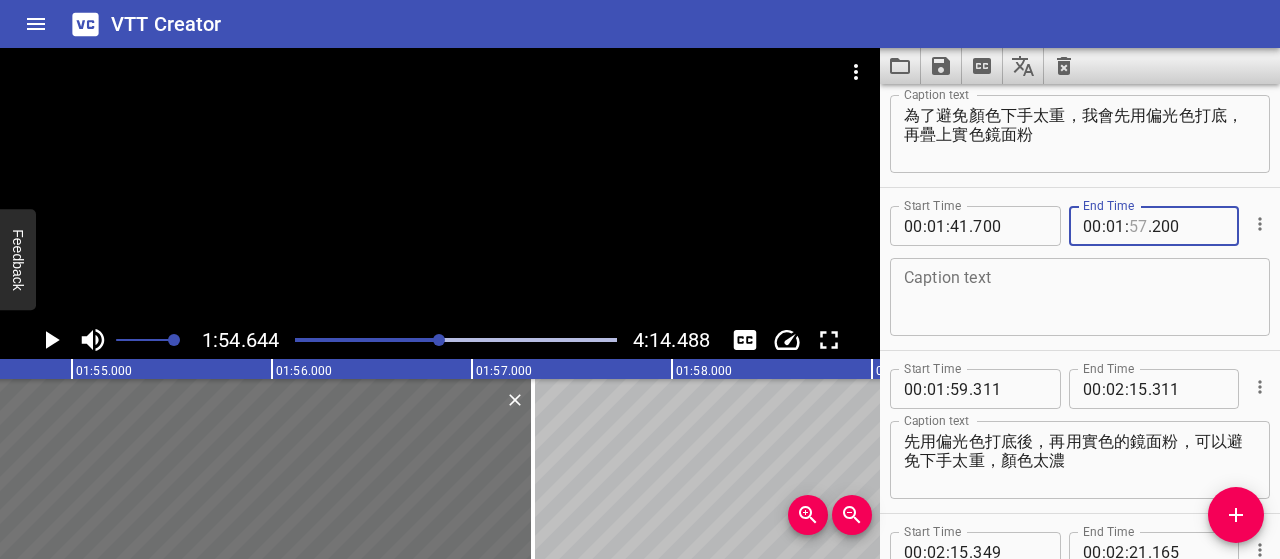 click at bounding box center [1138, 226] 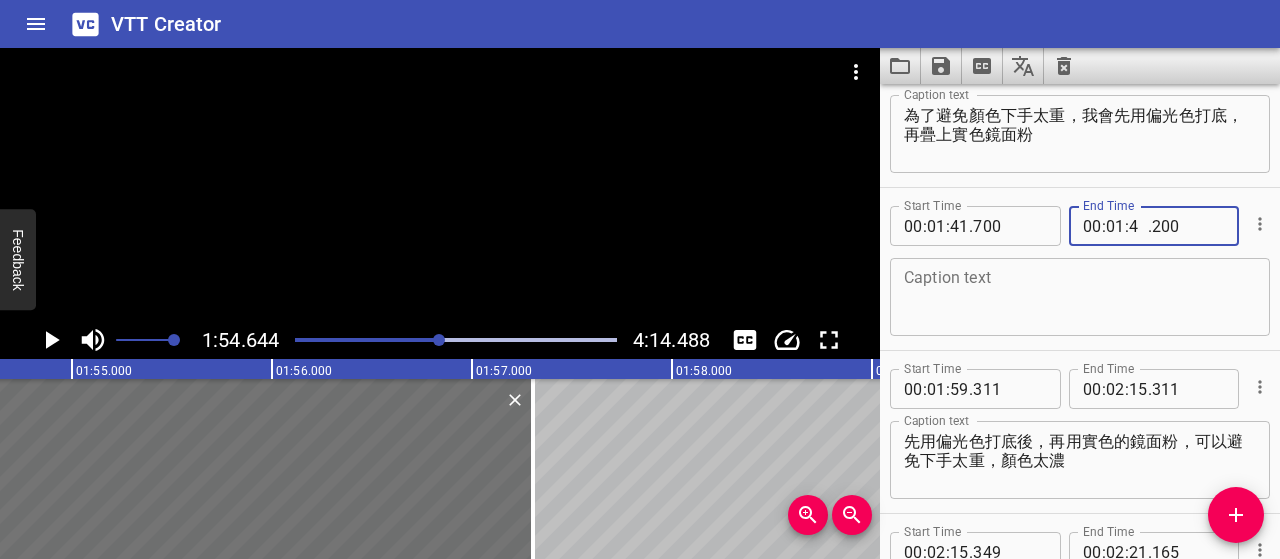 type on "47" 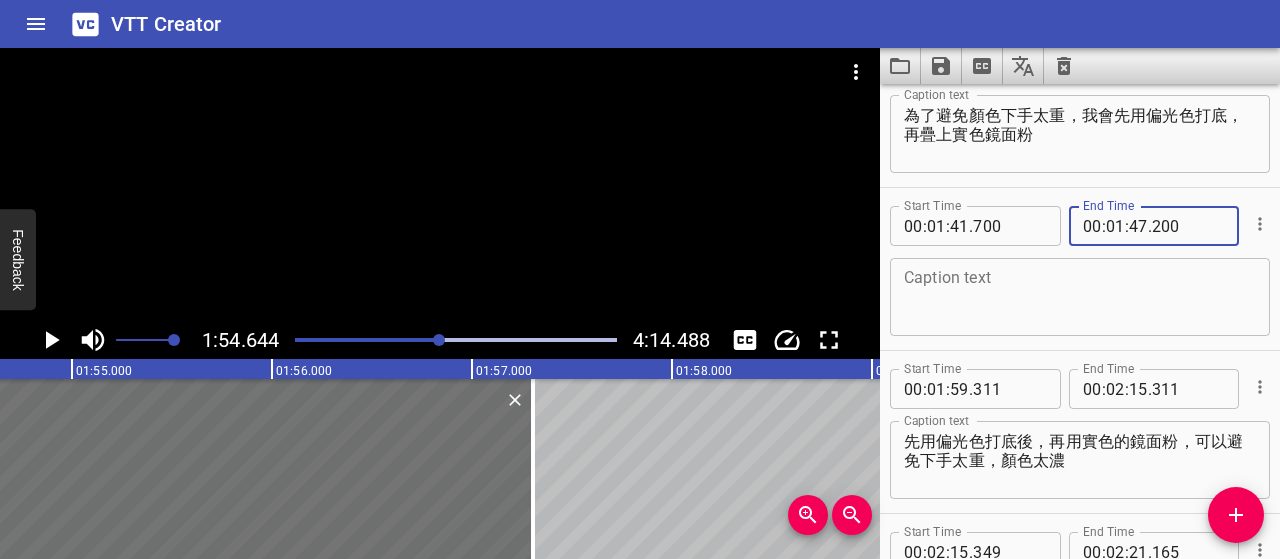 type on "200" 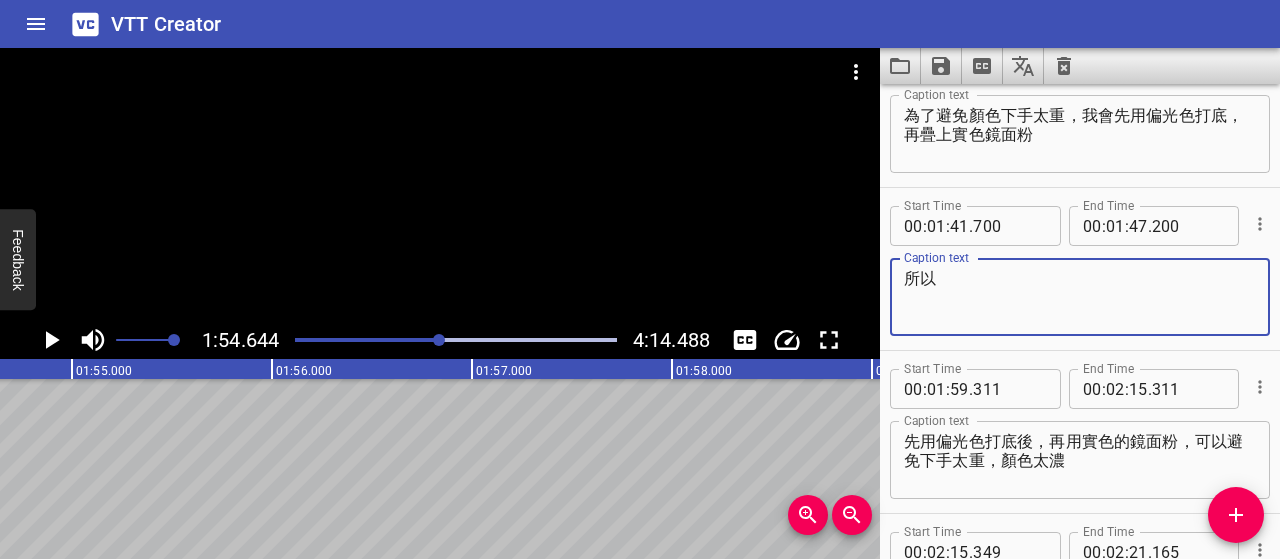 paste on "水彩筆，沾取偏光橘紅色鏡面粉。" 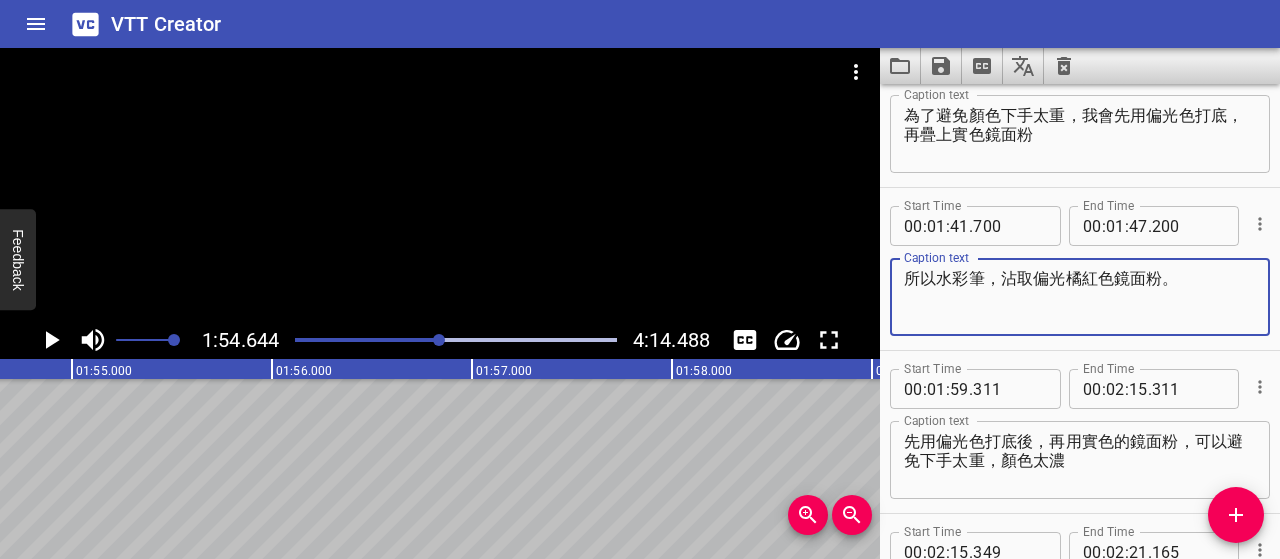 click on "所以水彩筆，沾取偏光橘紅色鏡面粉。" at bounding box center [1080, 297] 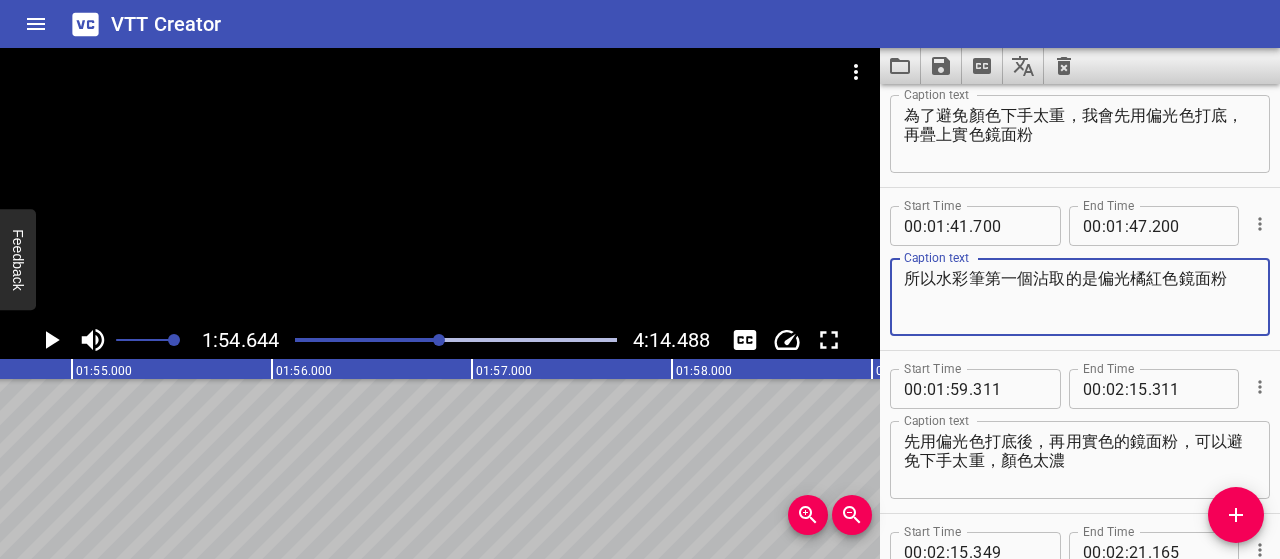 scroll, scrollTop: 2771, scrollLeft: 0, axis: vertical 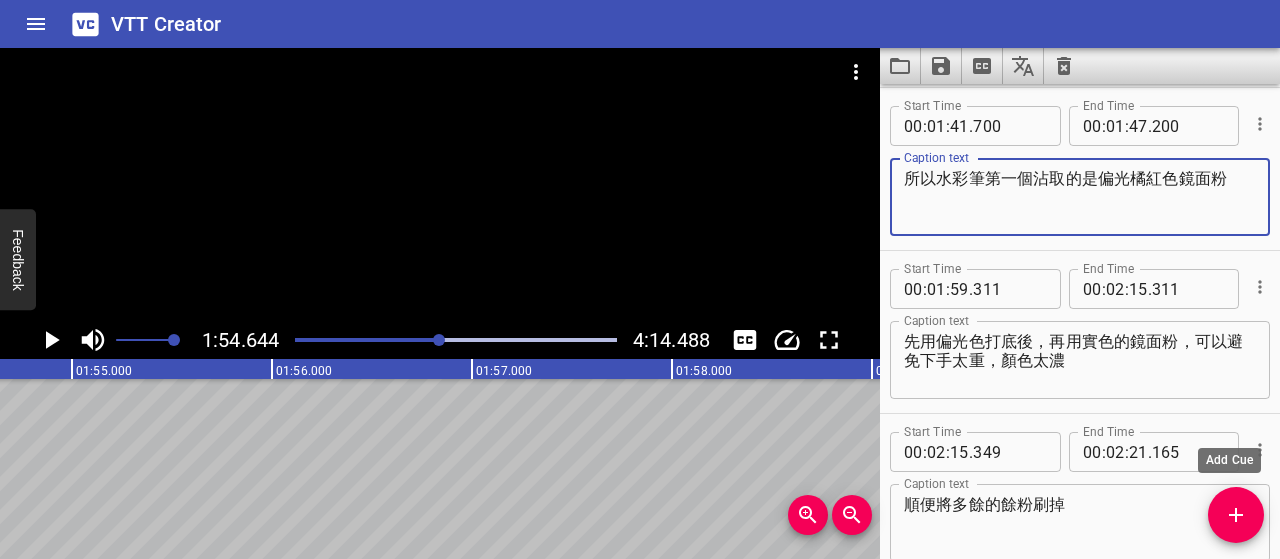 type on "所以水彩筆第一個沾取的是偏光橘紅色鏡面粉" 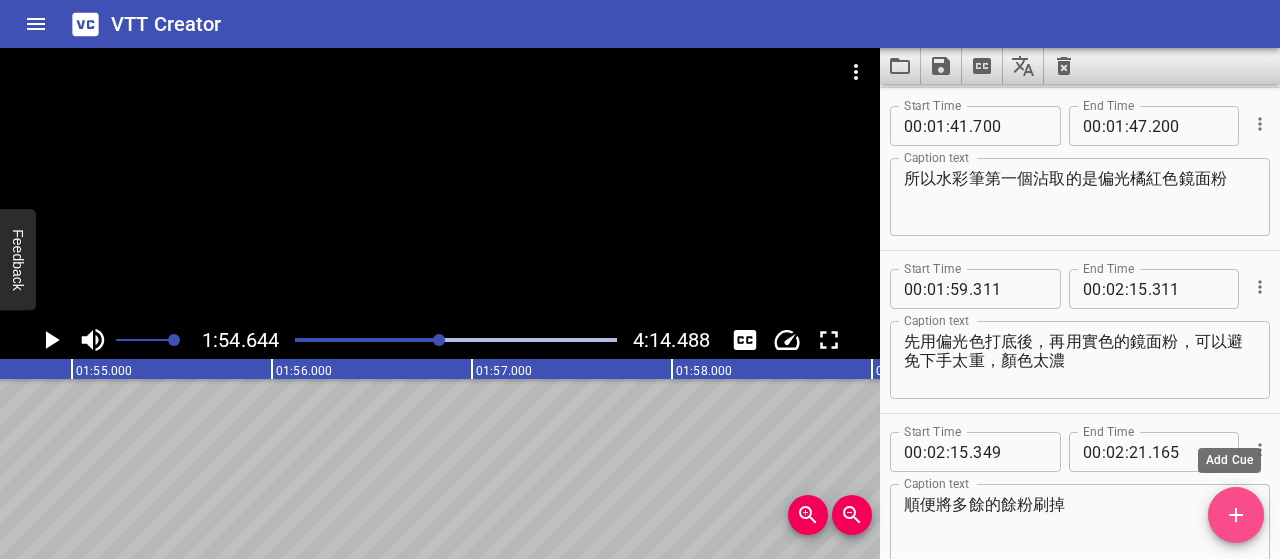 click 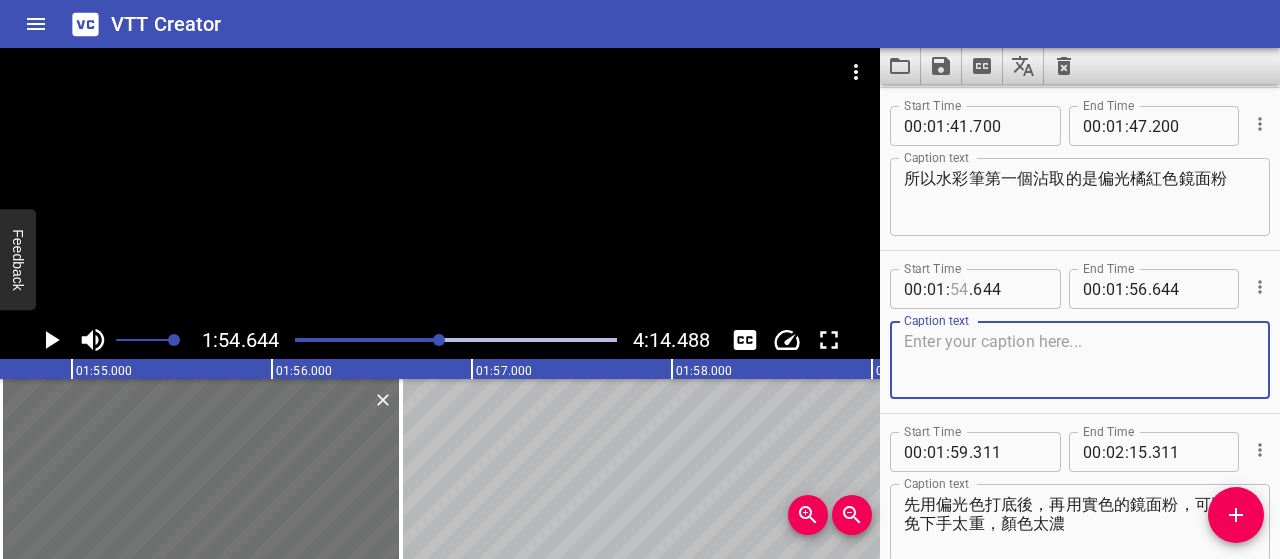 click at bounding box center (959, 289) 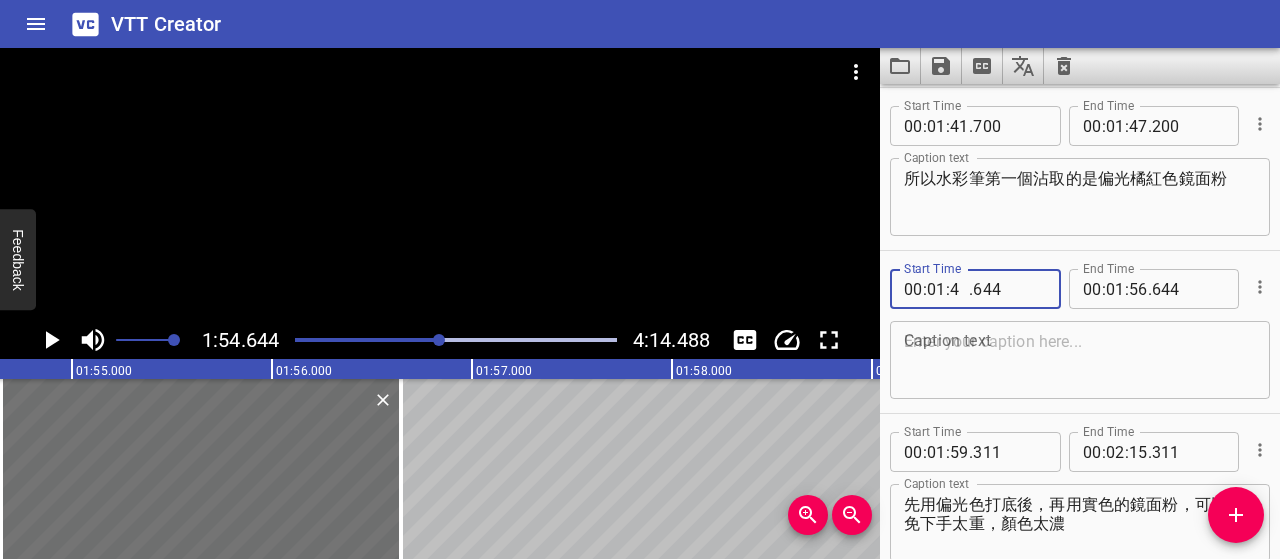 type on "47" 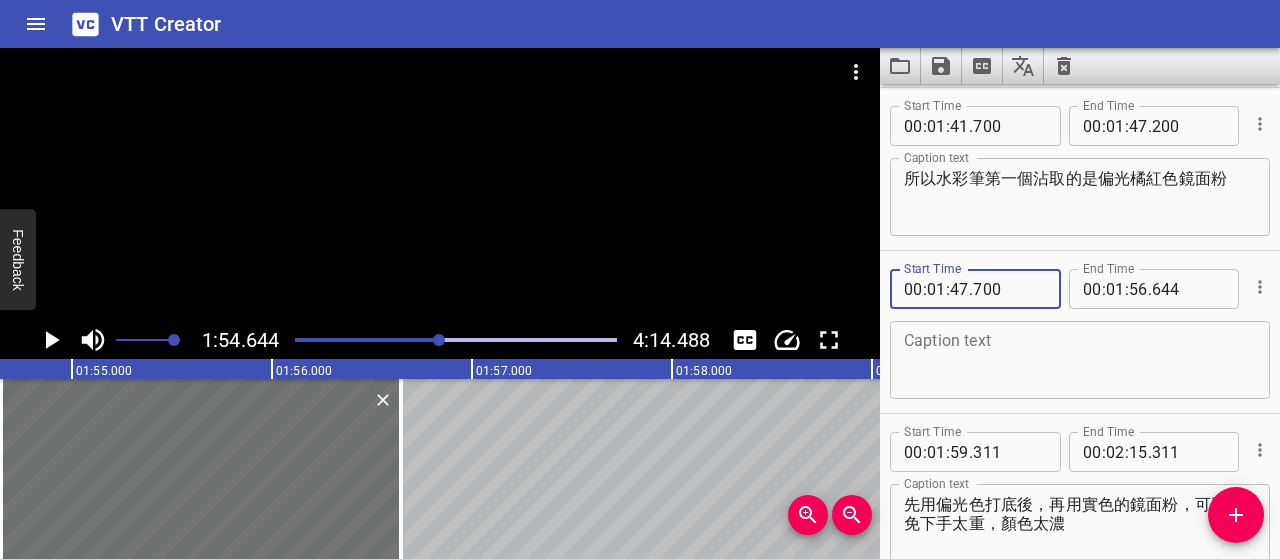 type on "700" 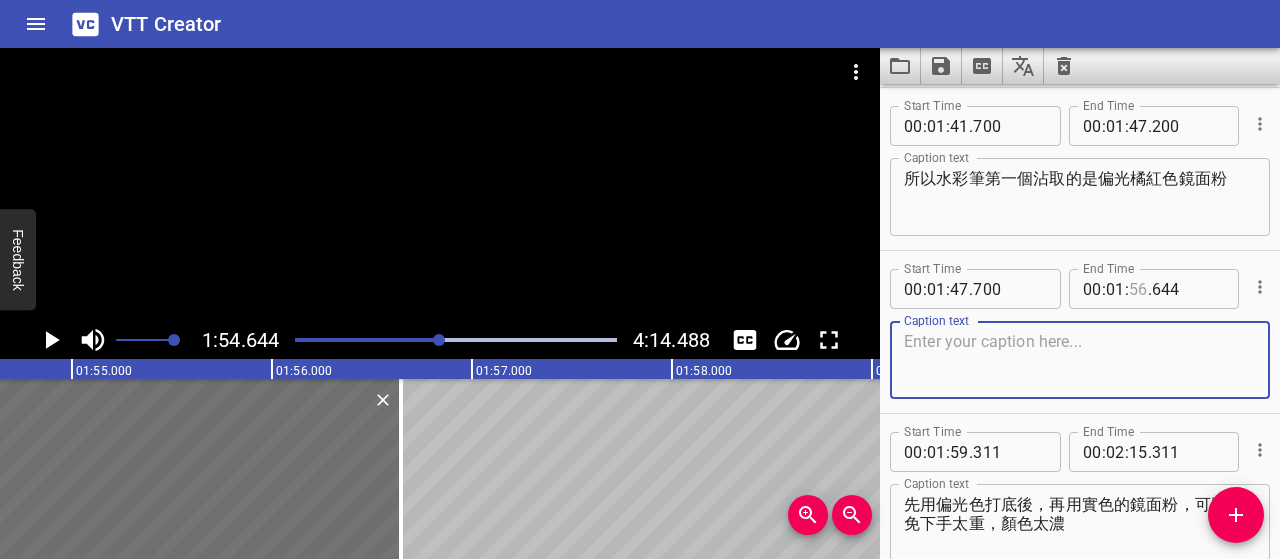 click at bounding box center [1138, 289] 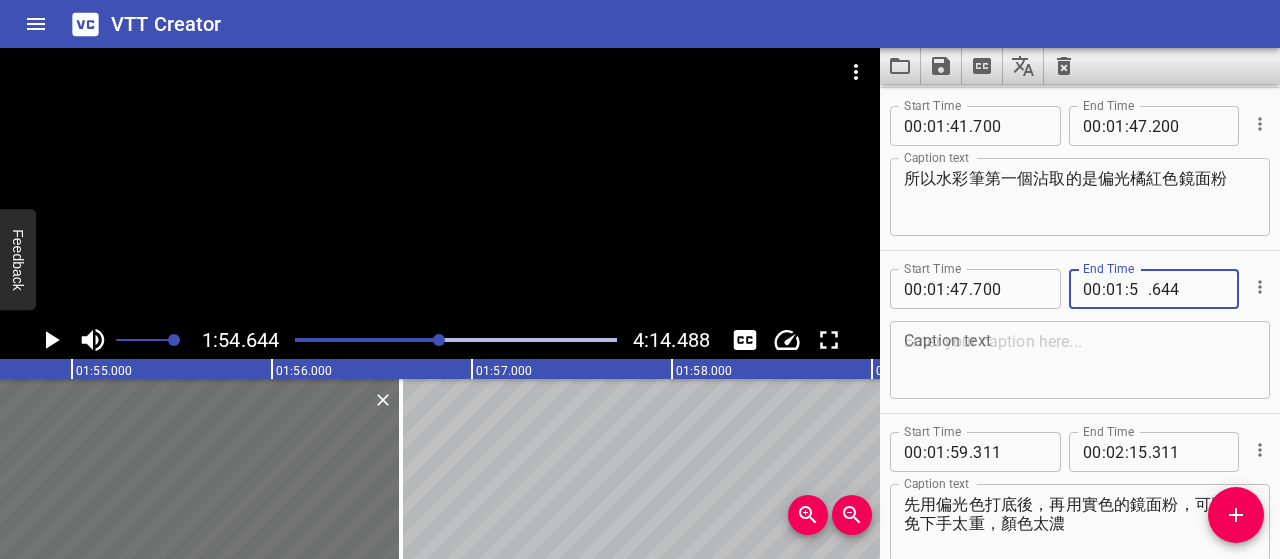 type on "52" 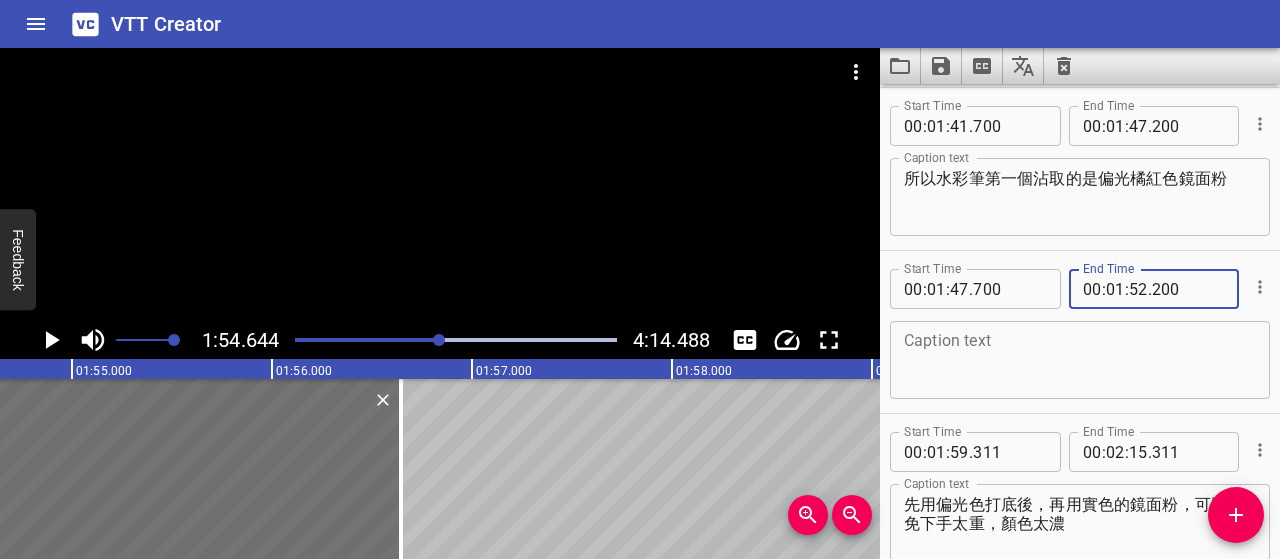 type on "200" 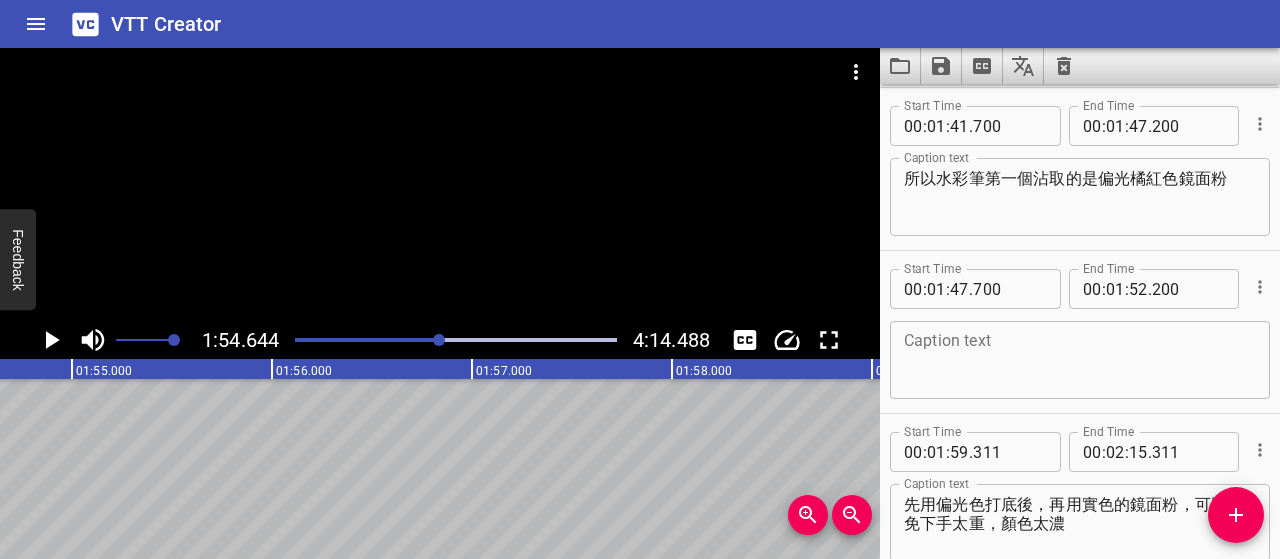 click at bounding box center (279, 340) 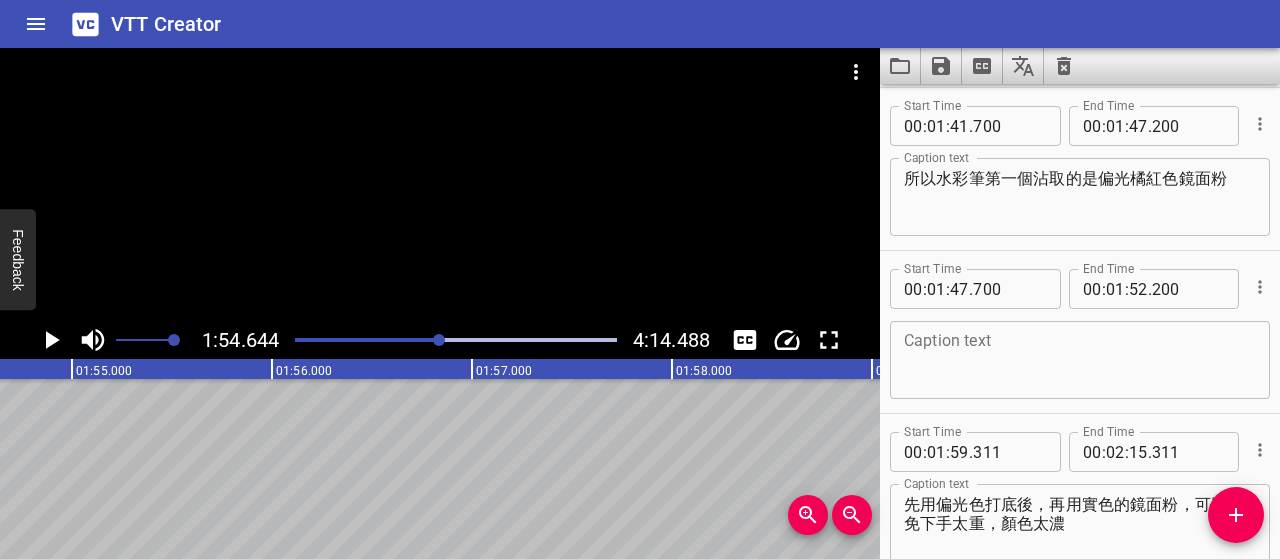 scroll, scrollTop: 0, scrollLeft: 22854, axis: horizontal 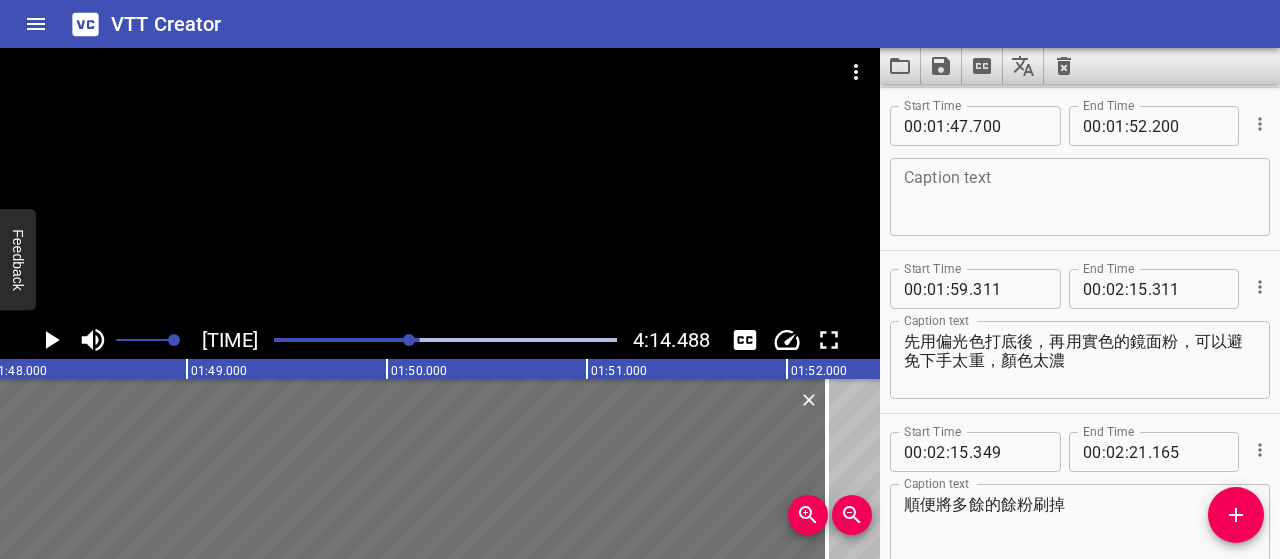 click at bounding box center [248, 340] 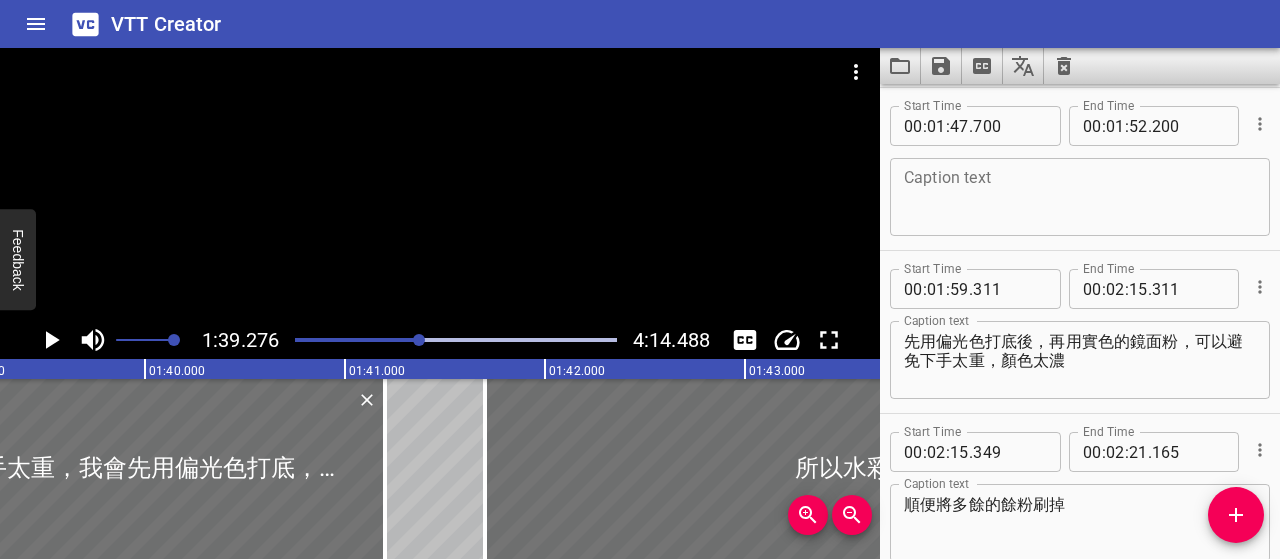 click at bounding box center [260, 340] 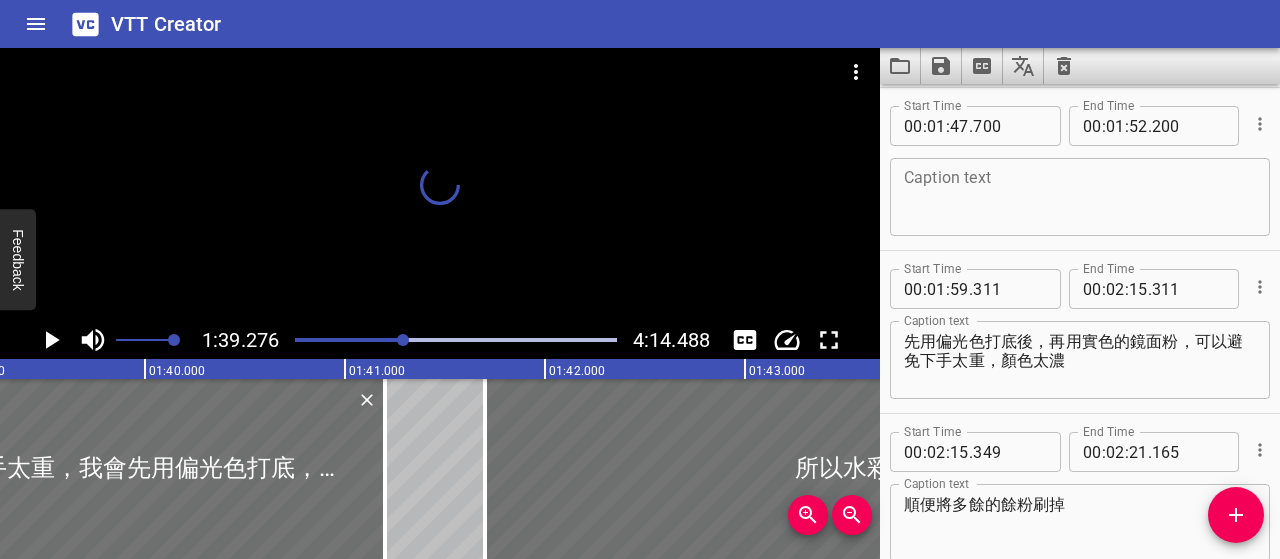 scroll, scrollTop: 0, scrollLeft: 19712, axis: horizontal 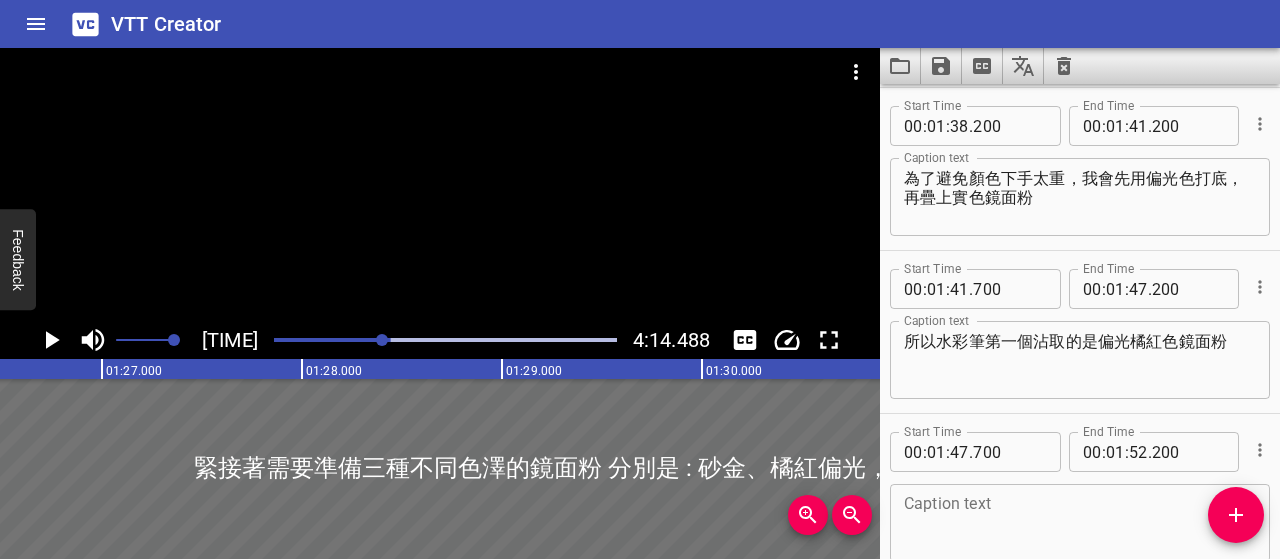 click 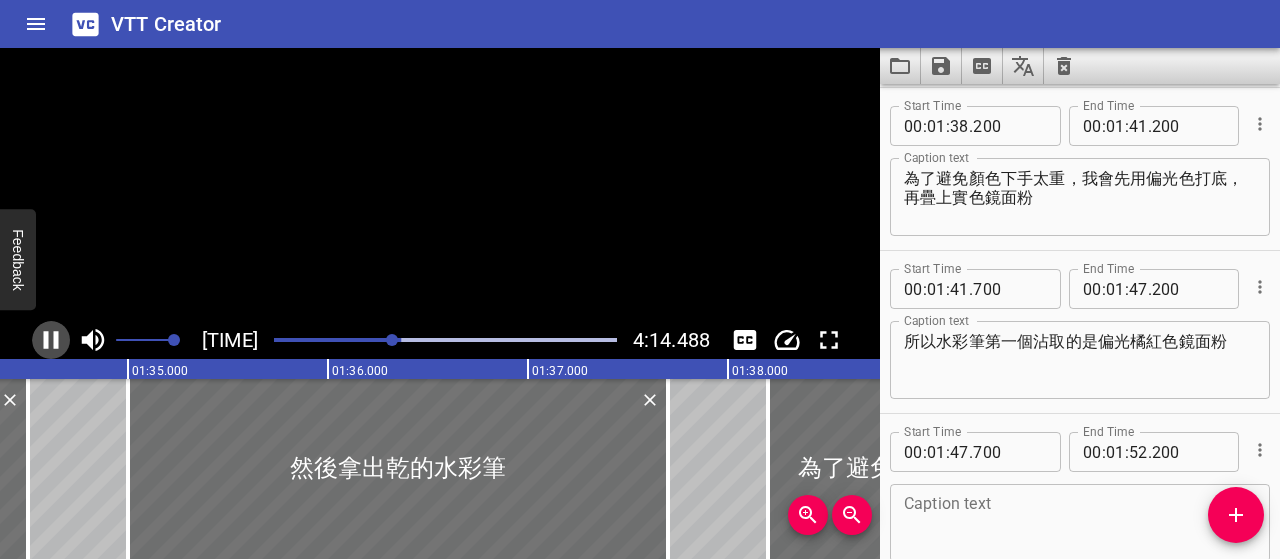 click 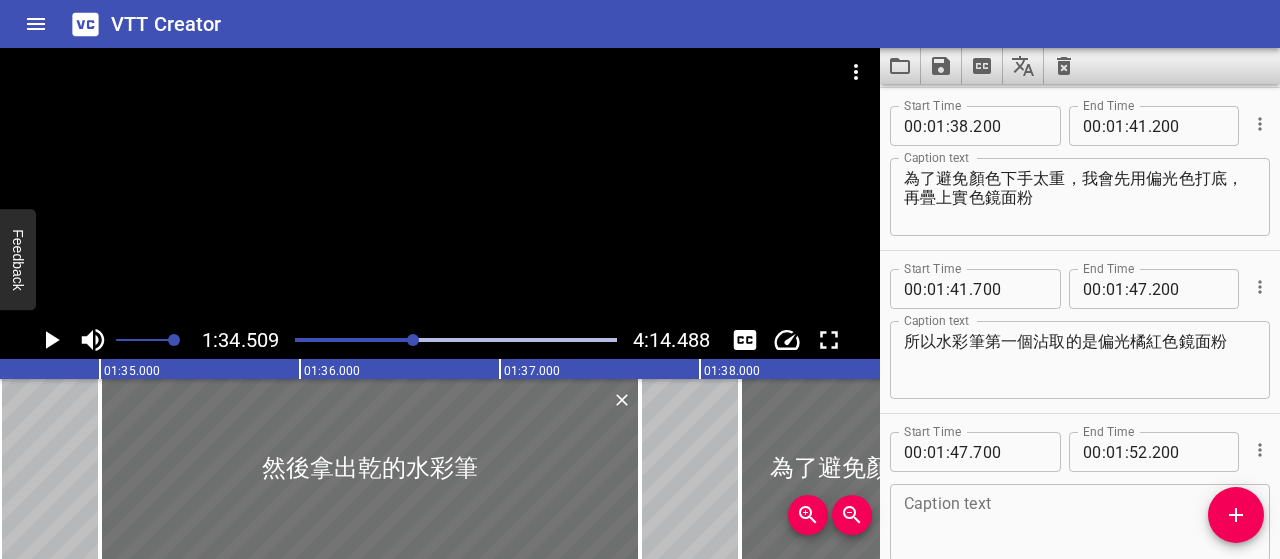 scroll, scrollTop: 0, scrollLeft: 18902, axis: horizontal 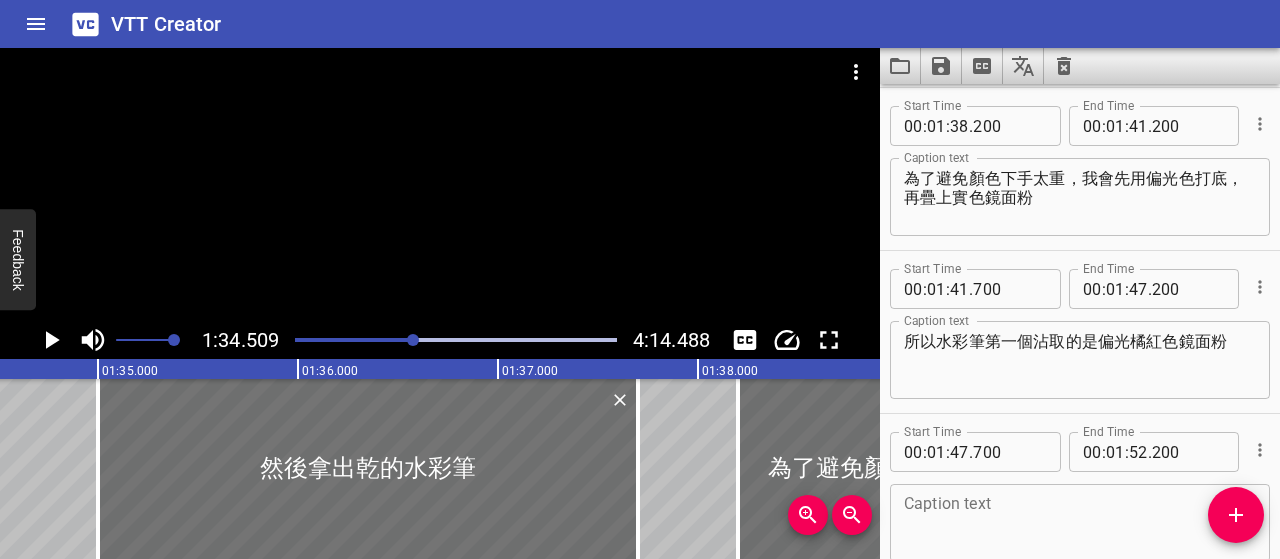 click at bounding box center [254, 340] 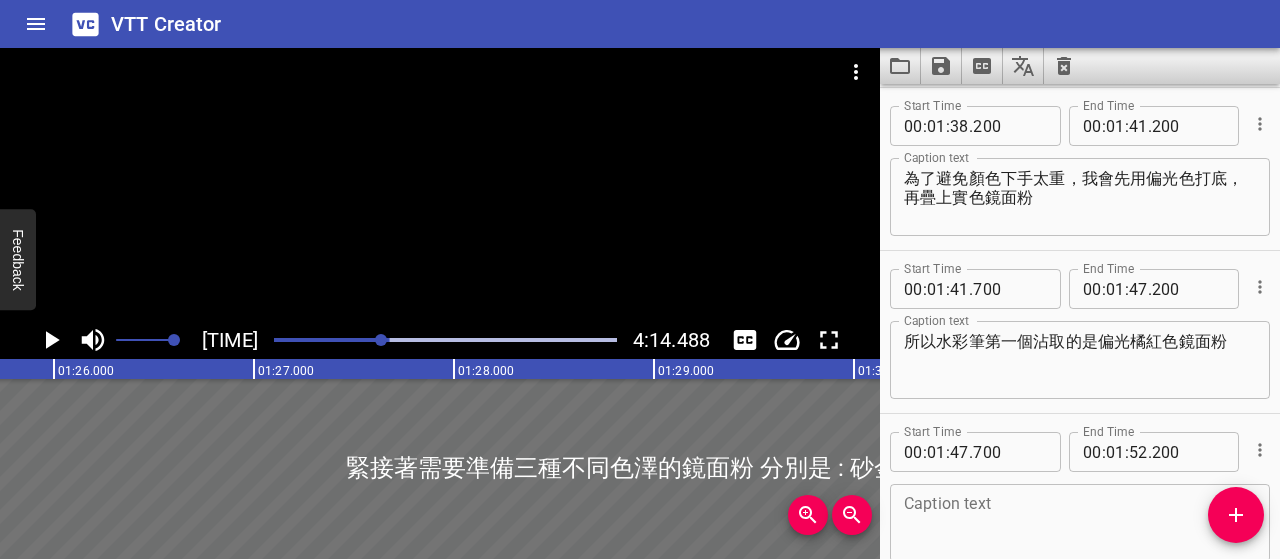 scroll, scrollTop: 0, scrollLeft: 17138, axis: horizontal 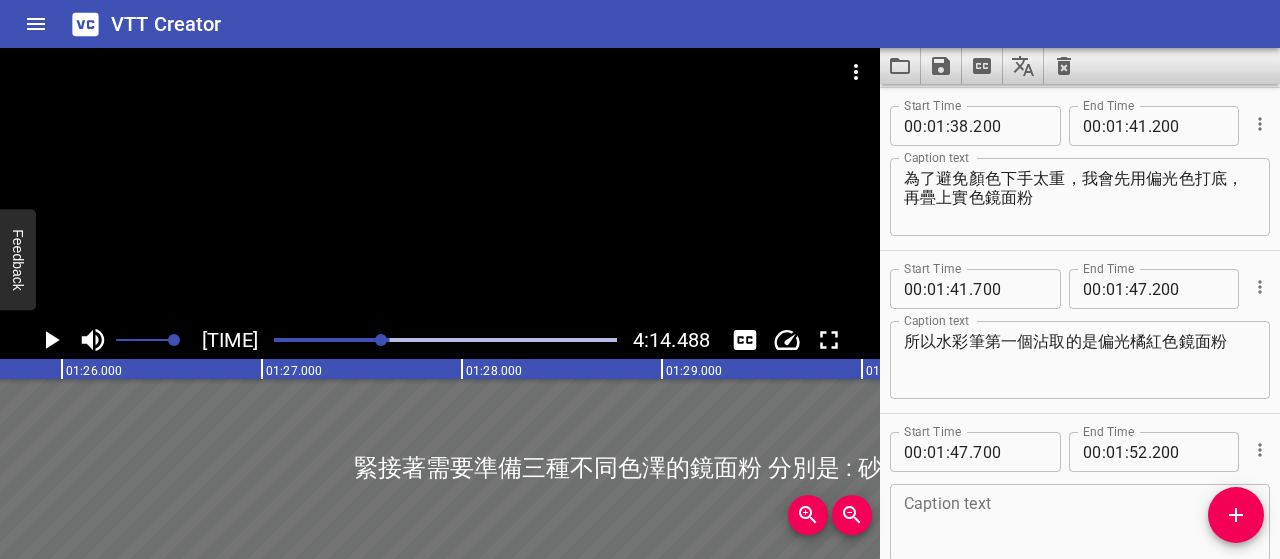 click at bounding box center (217, 340) 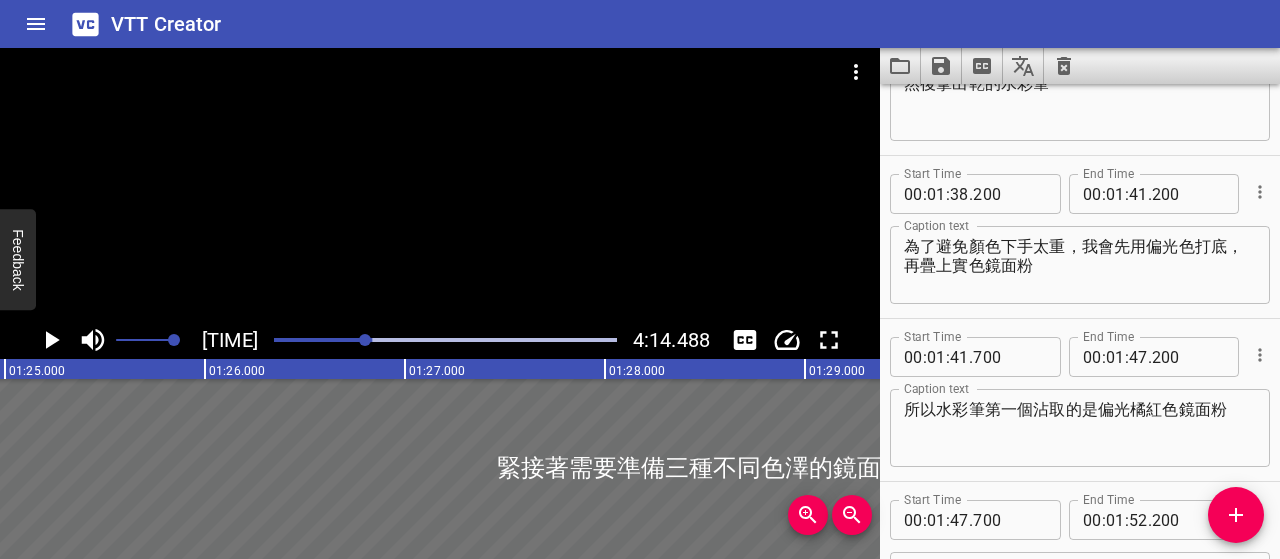 scroll, scrollTop: 0, scrollLeft: 16546, axis: horizontal 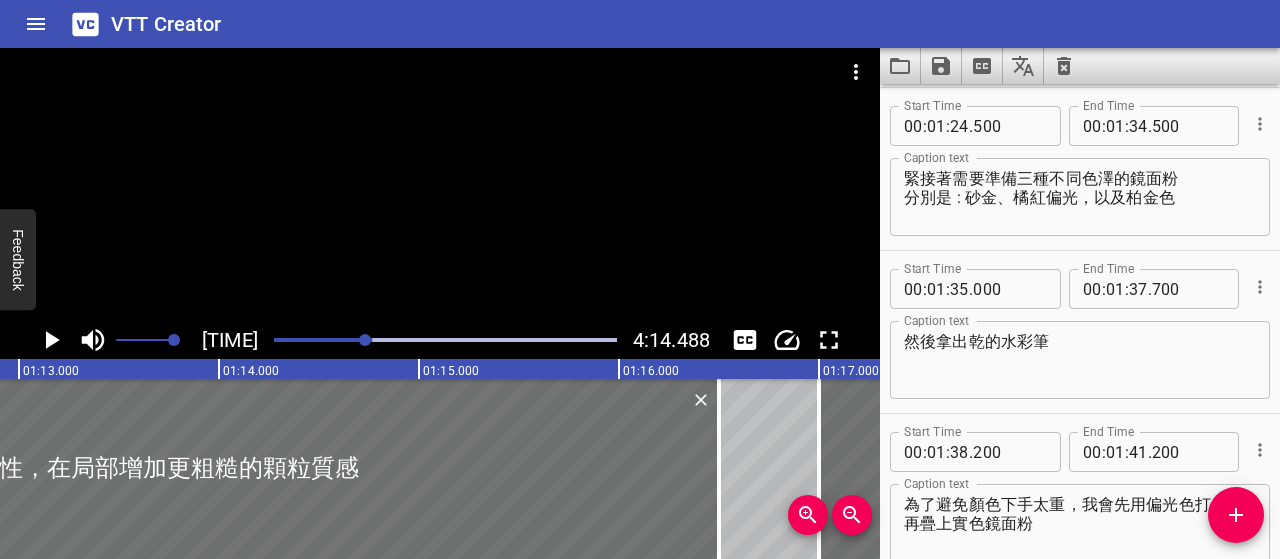 click 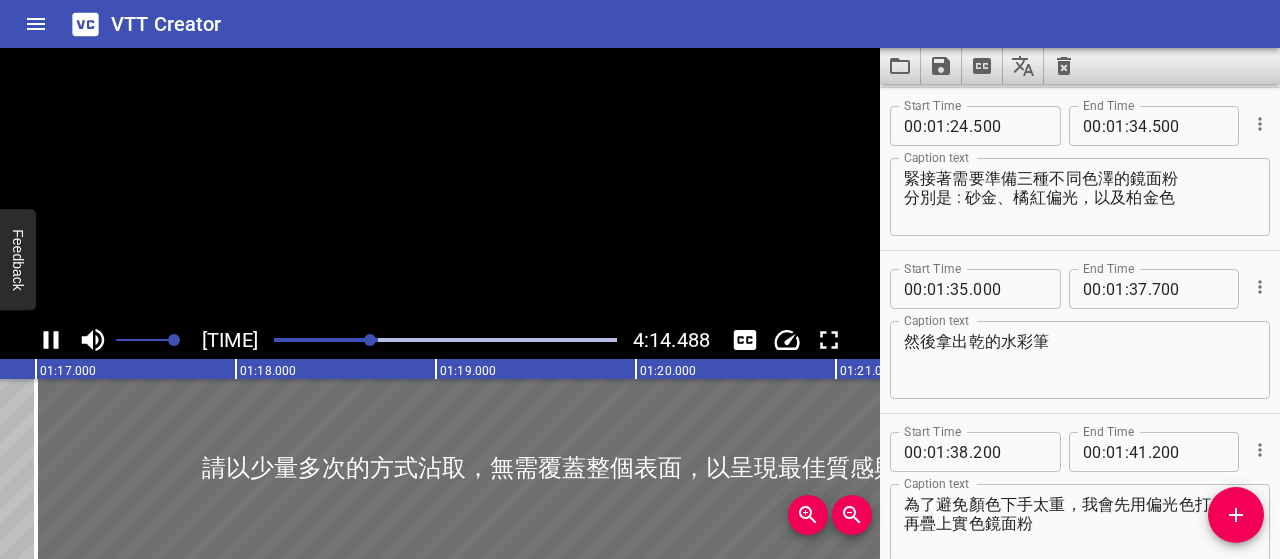 scroll, scrollTop: 0, scrollLeft: 15417, axis: horizontal 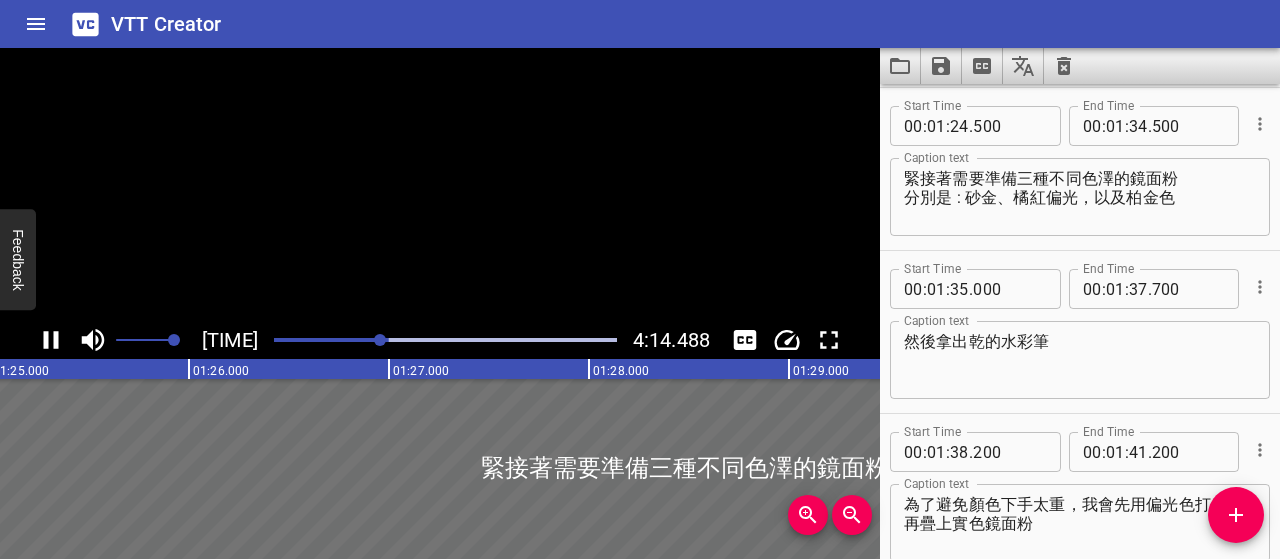 click 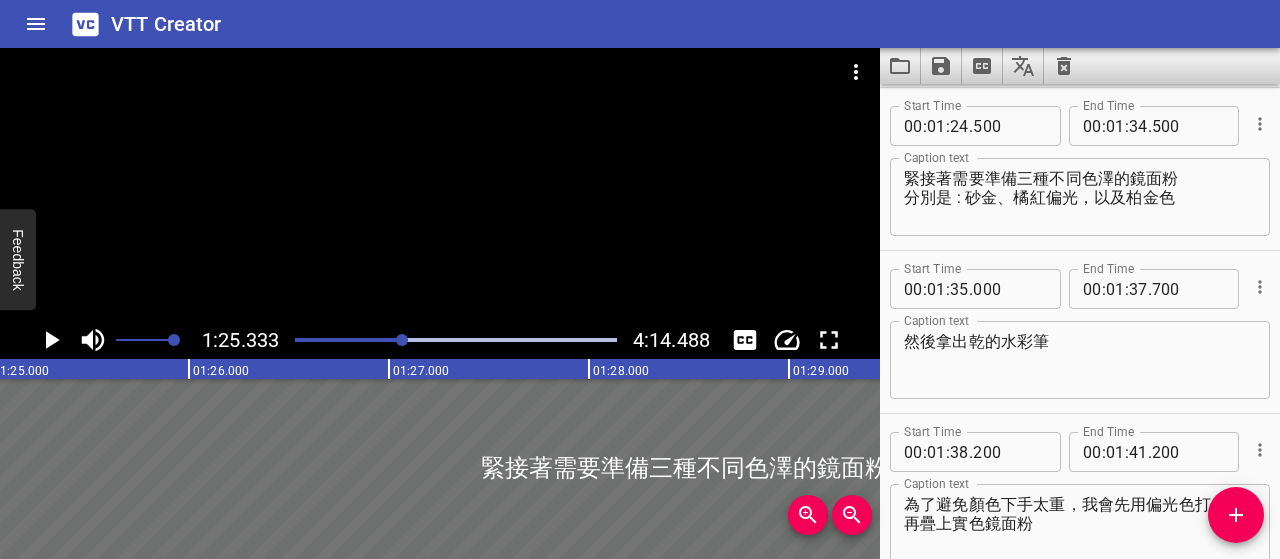 scroll 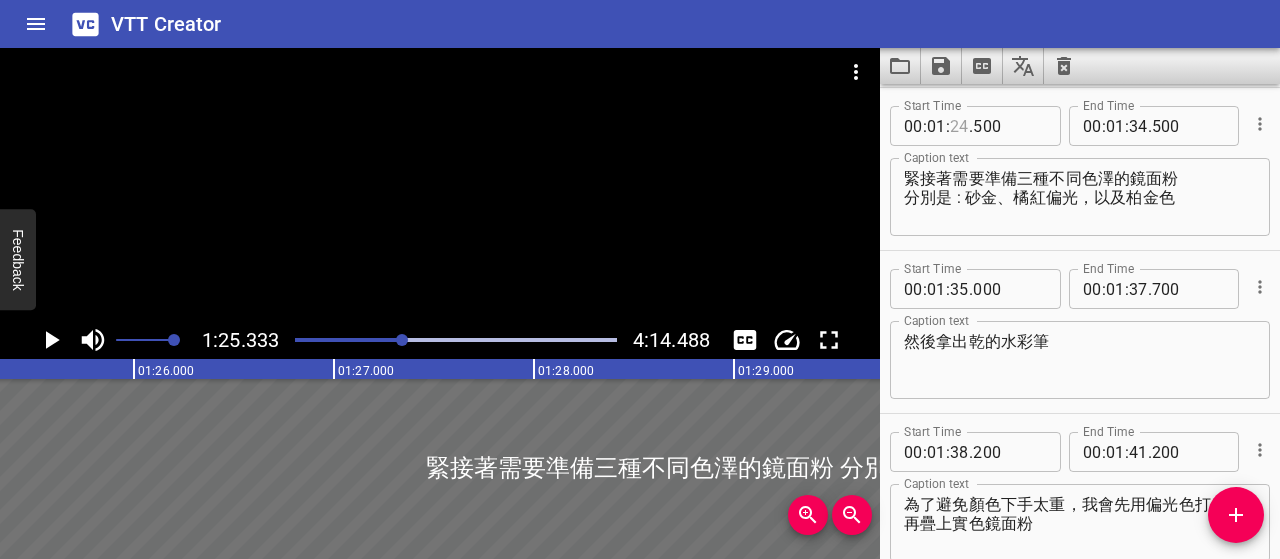 click at bounding box center (959, 126) 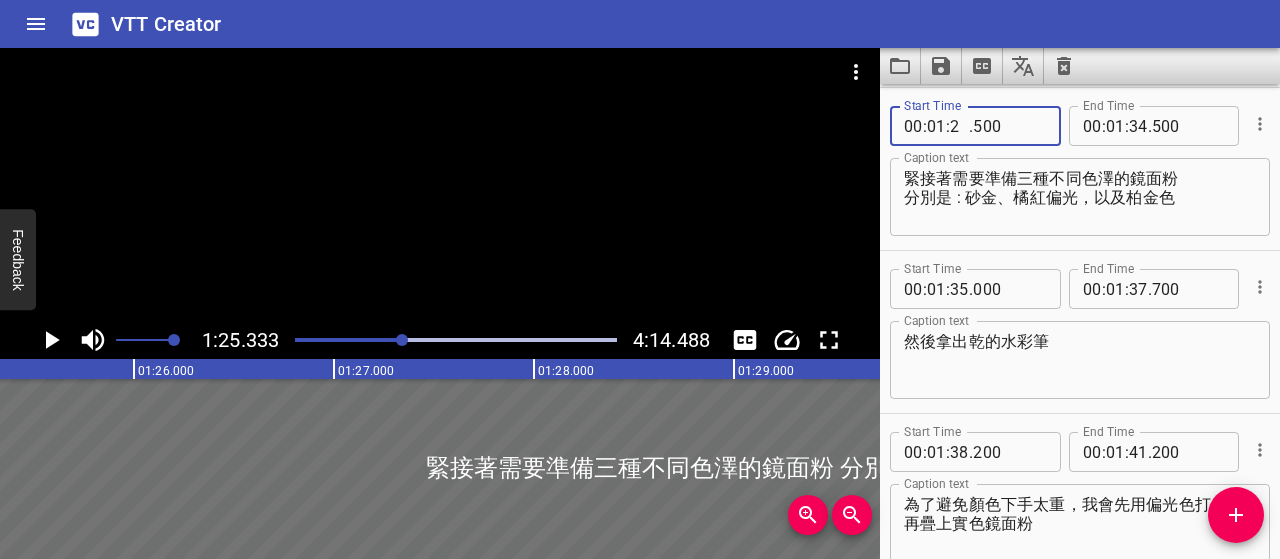 type on "25" 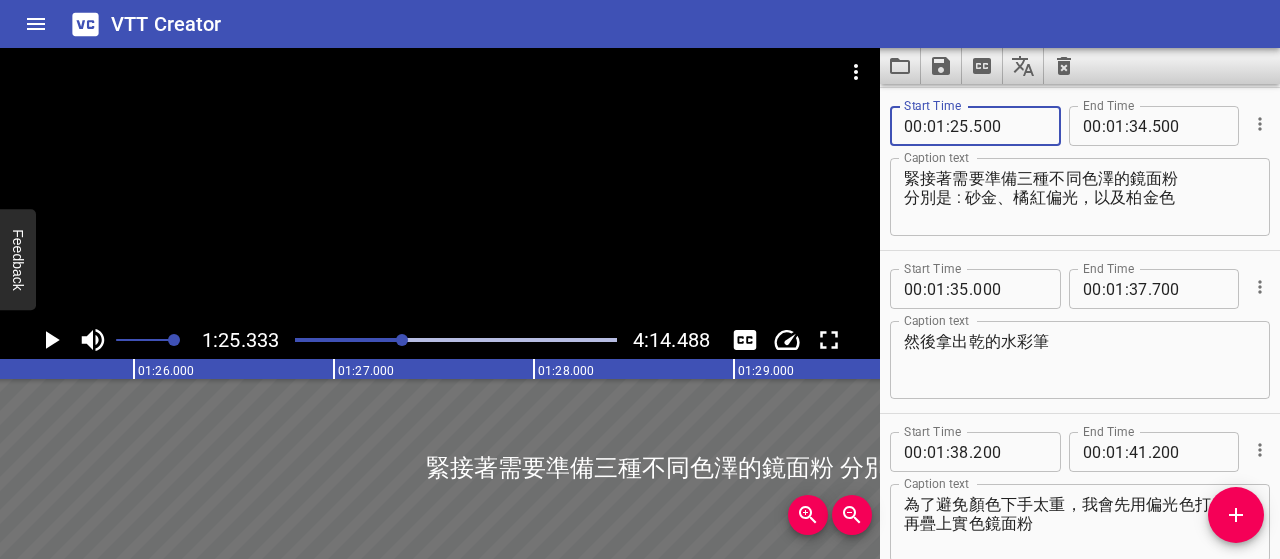 click on "500" at bounding box center (1009, 126) 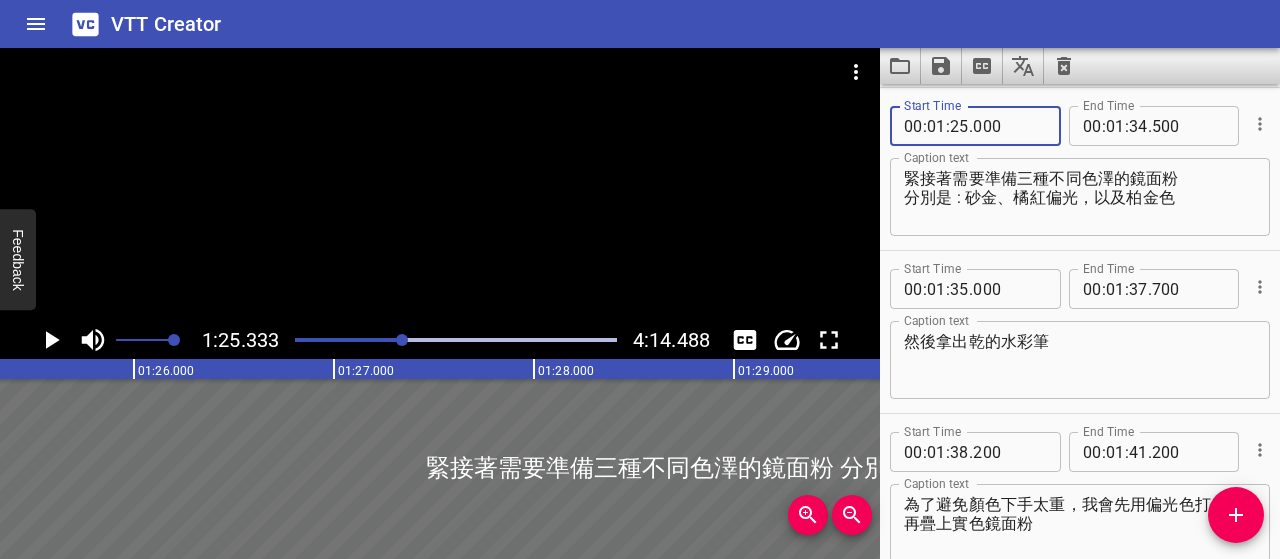 type on "000" 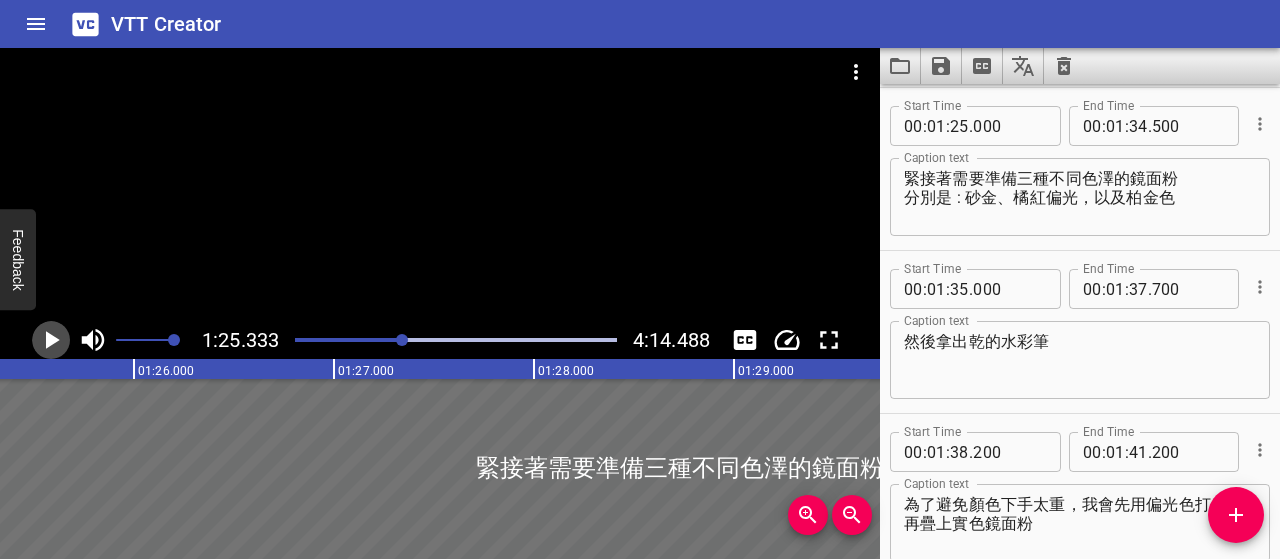 click 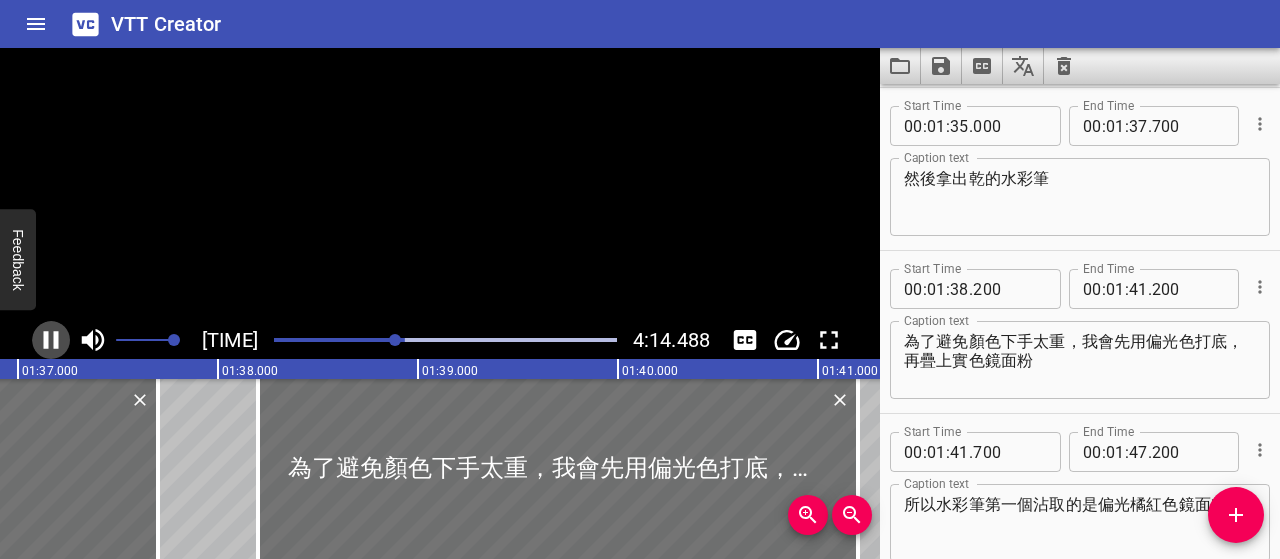 click 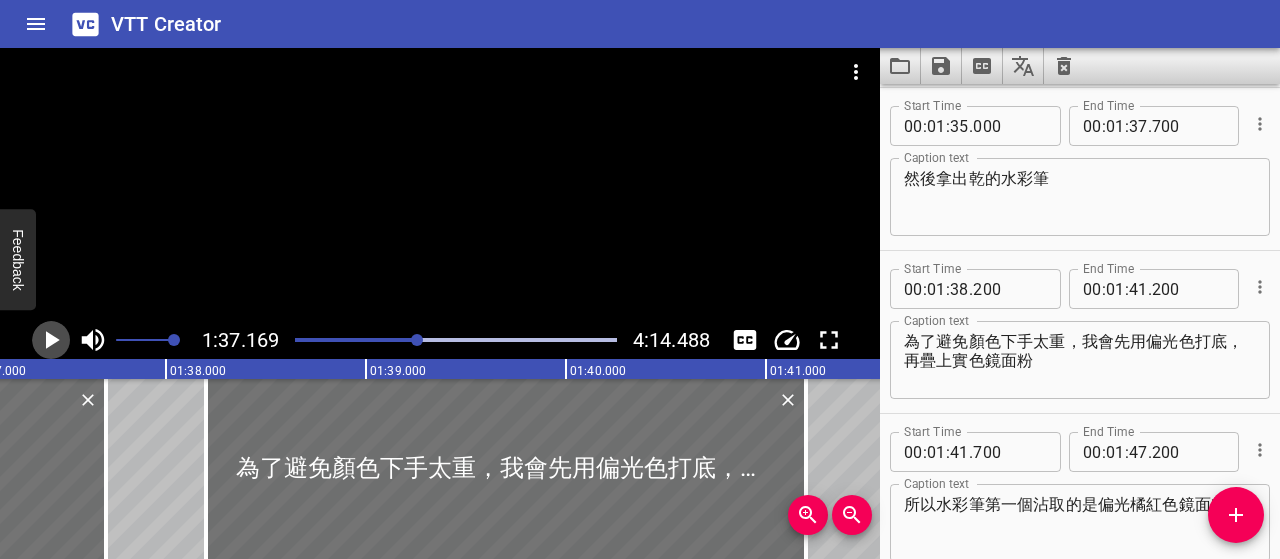 click 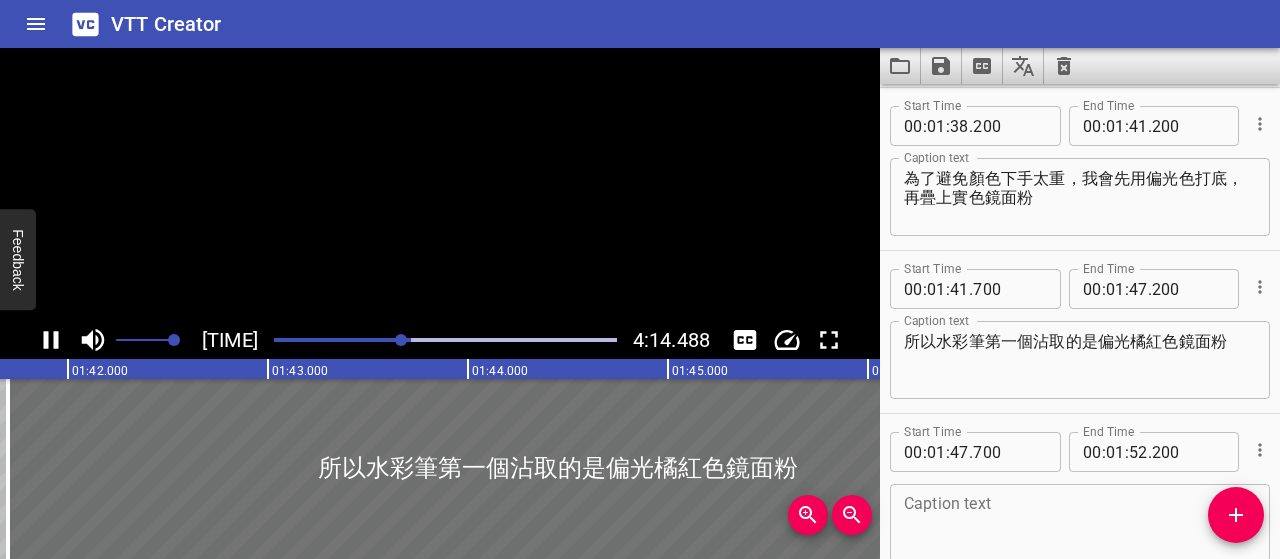 scroll, scrollTop: 0, scrollLeft: 20380, axis: horizontal 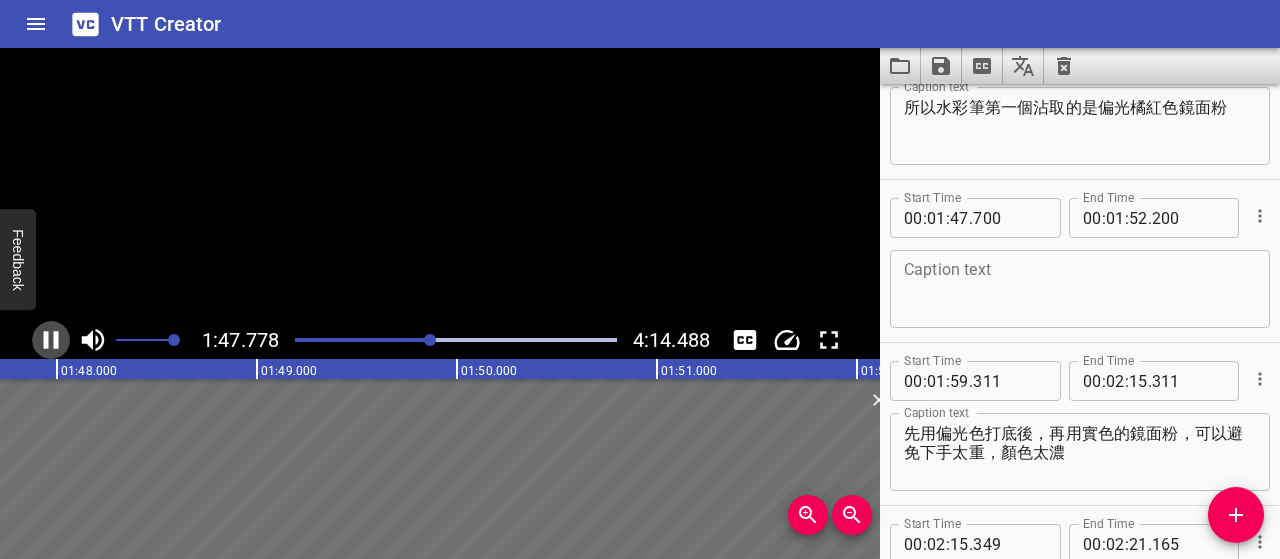 click 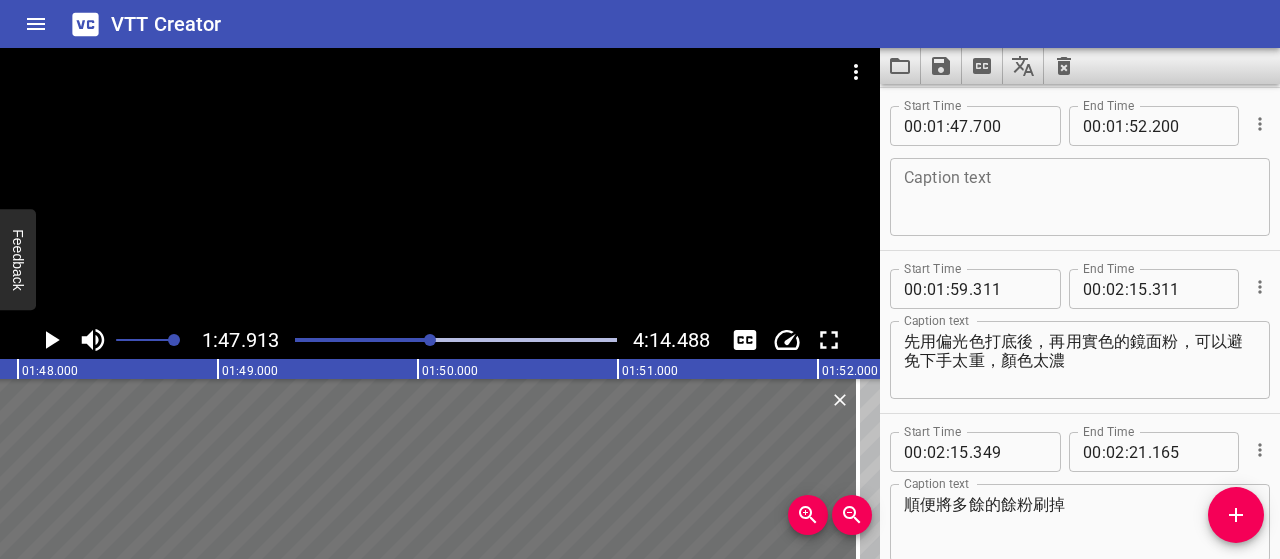click 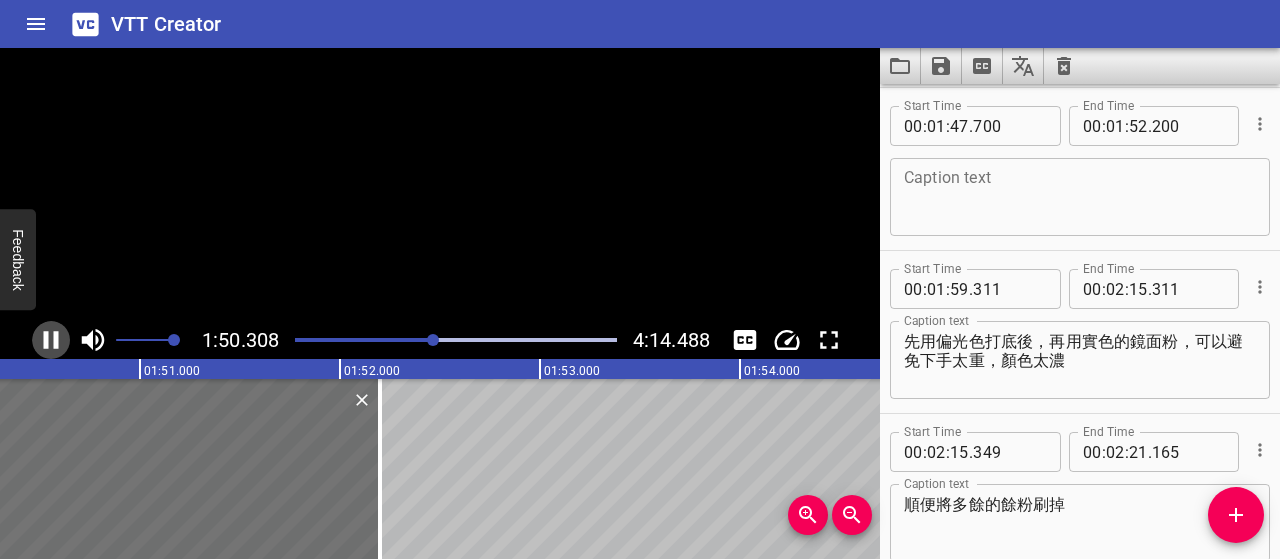click 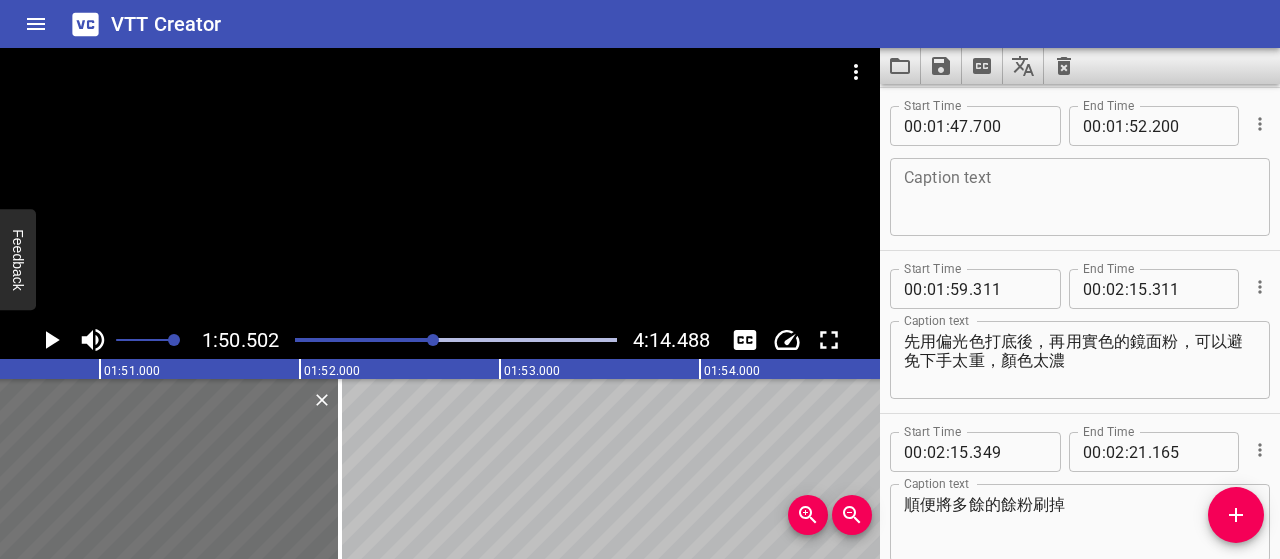 click 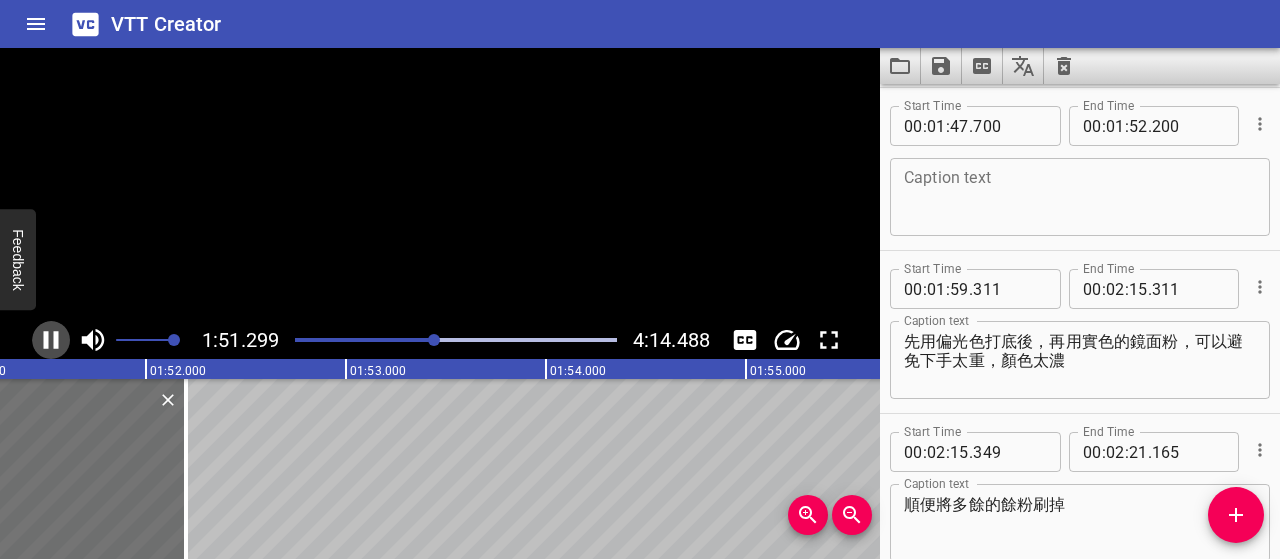 click 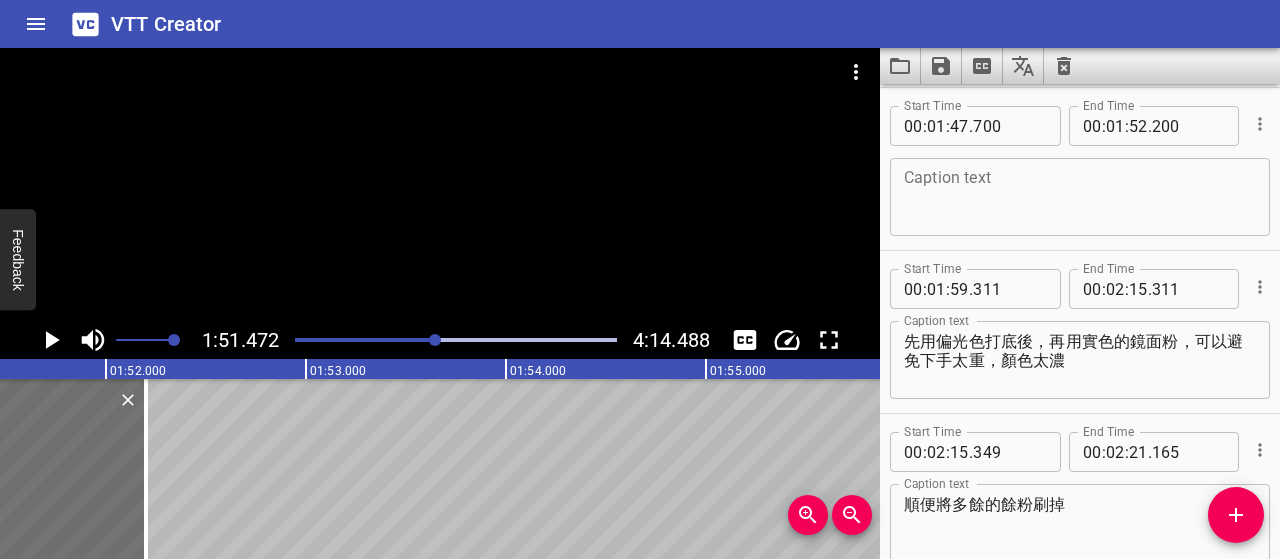 click 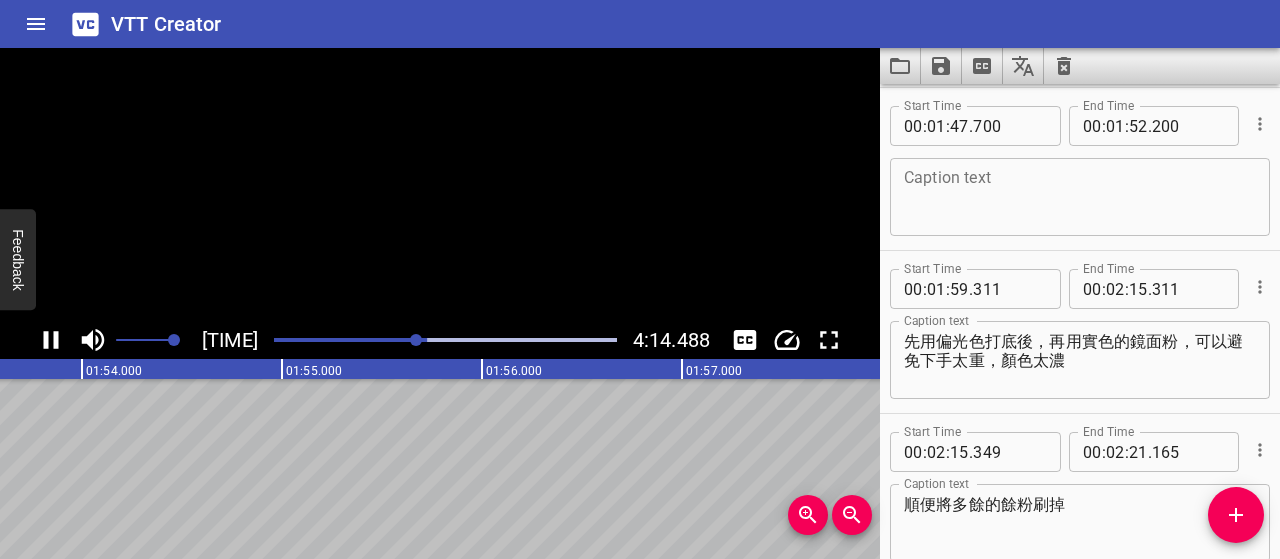 click 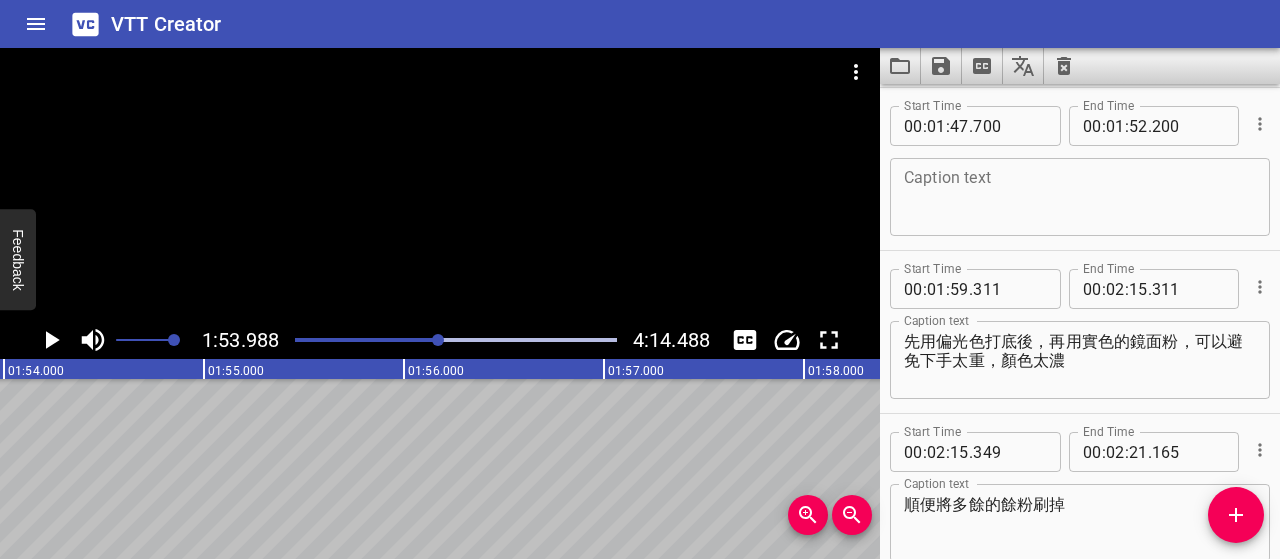 scroll, scrollTop: 0, scrollLeft: 22798, axis: horizontal 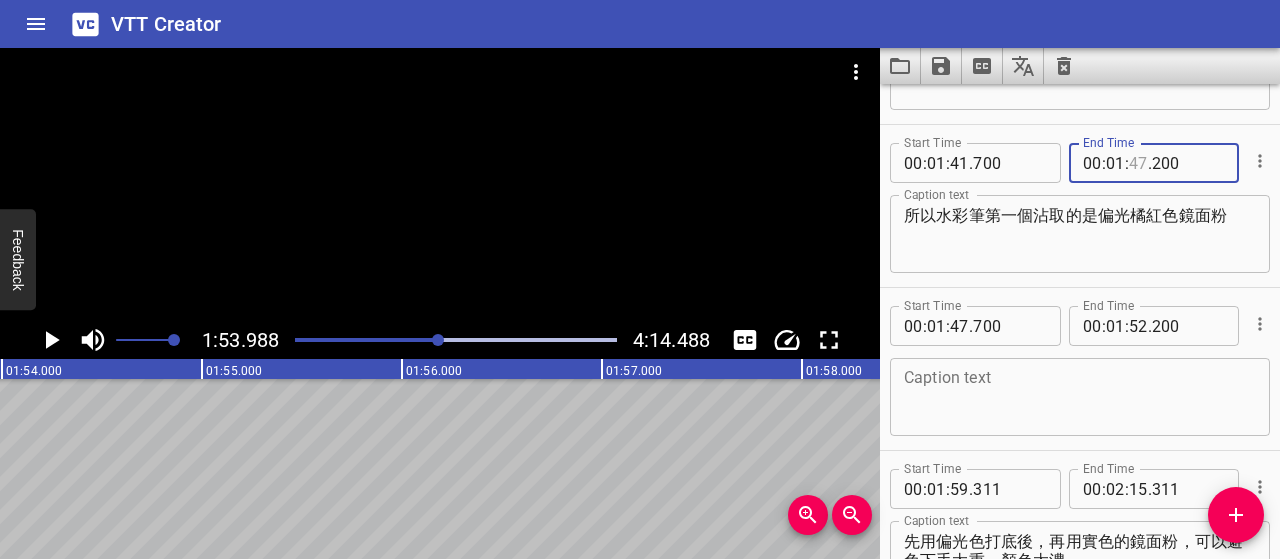 click at bounding box center (1138, 163) 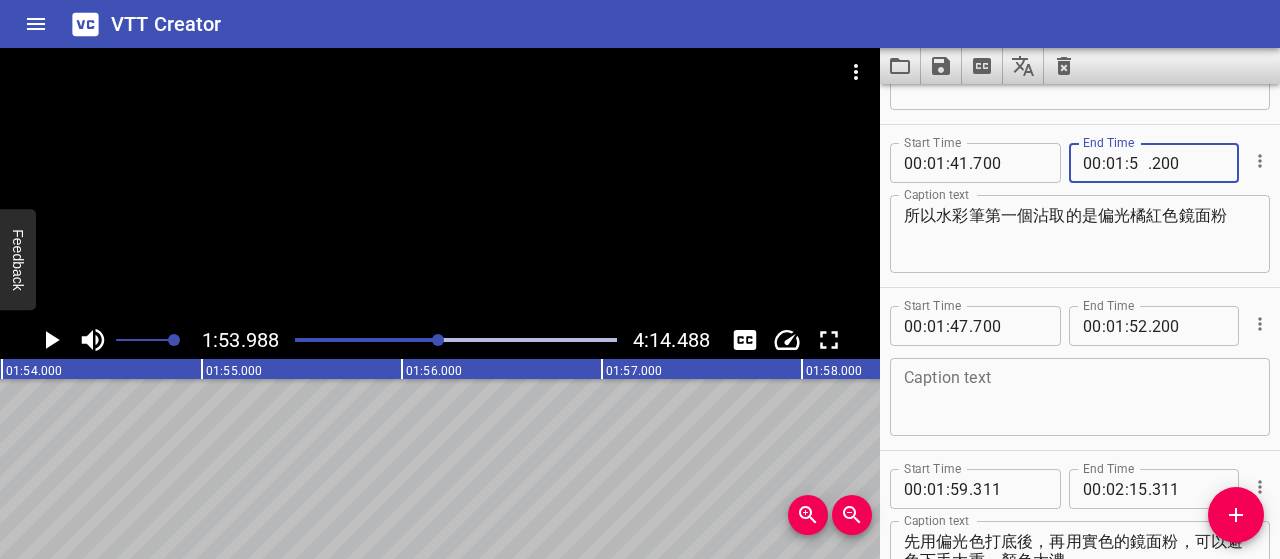 type on "52" 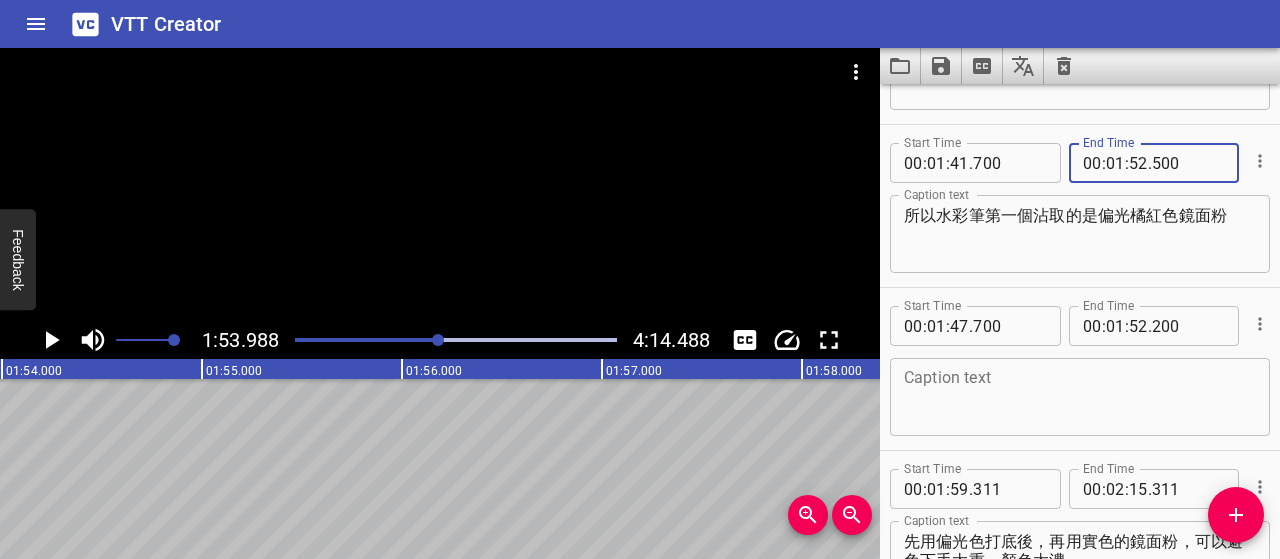 type on "500" 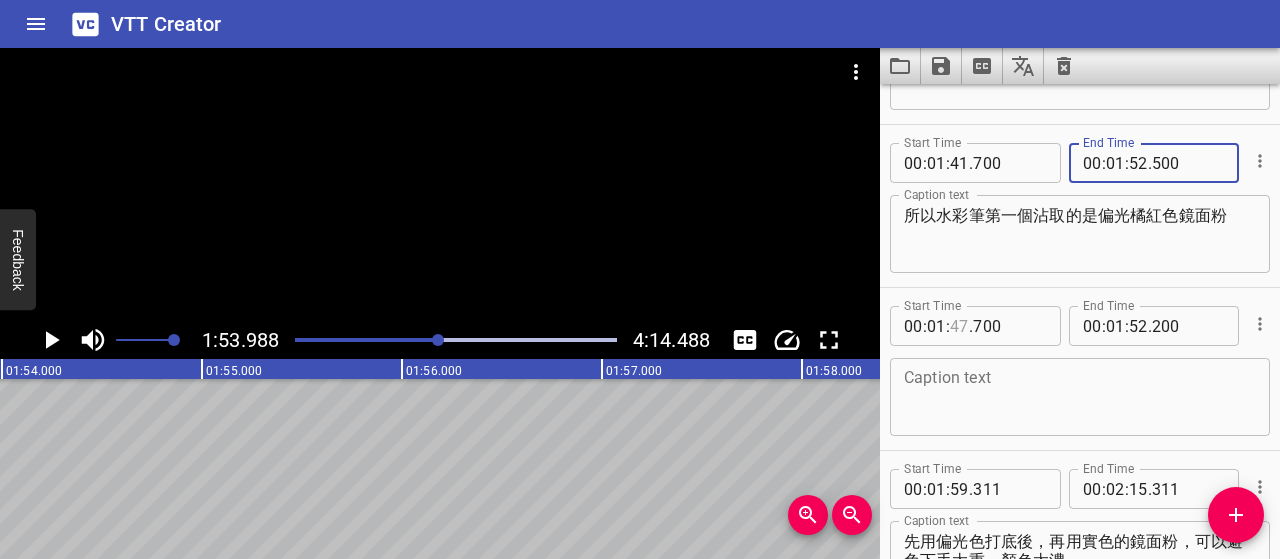 click at bounding box center [959, 326] 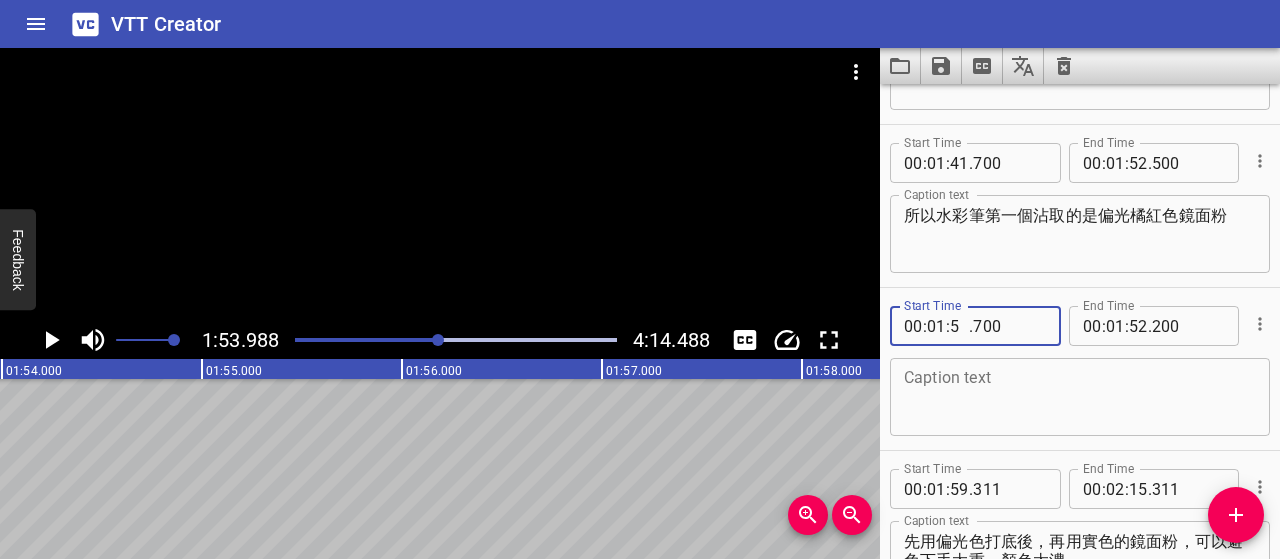 type on "53" 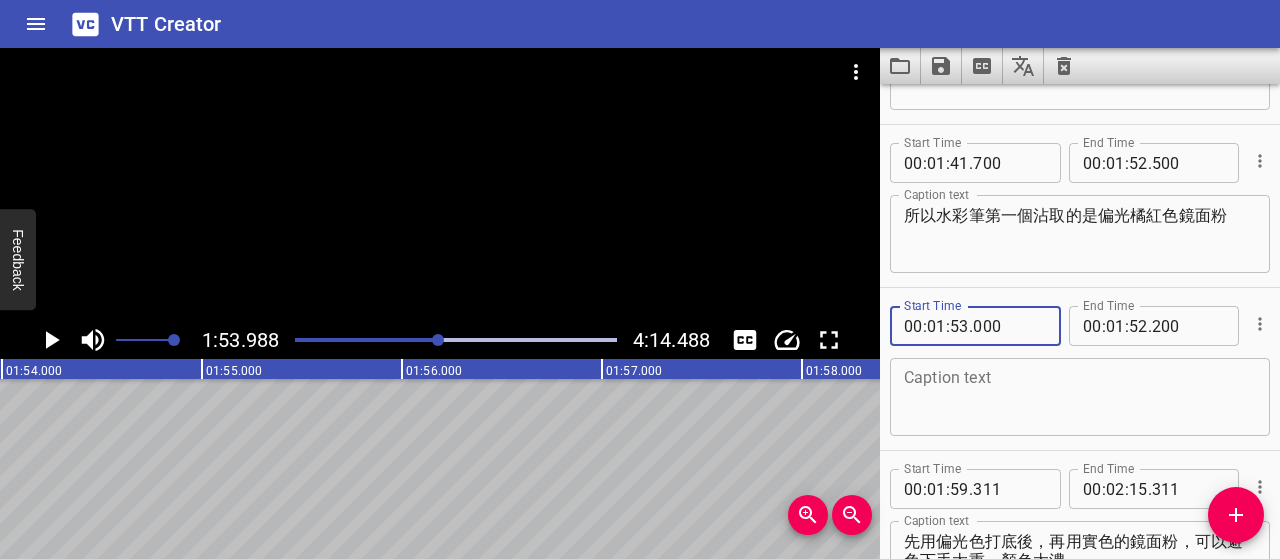 type on "000" 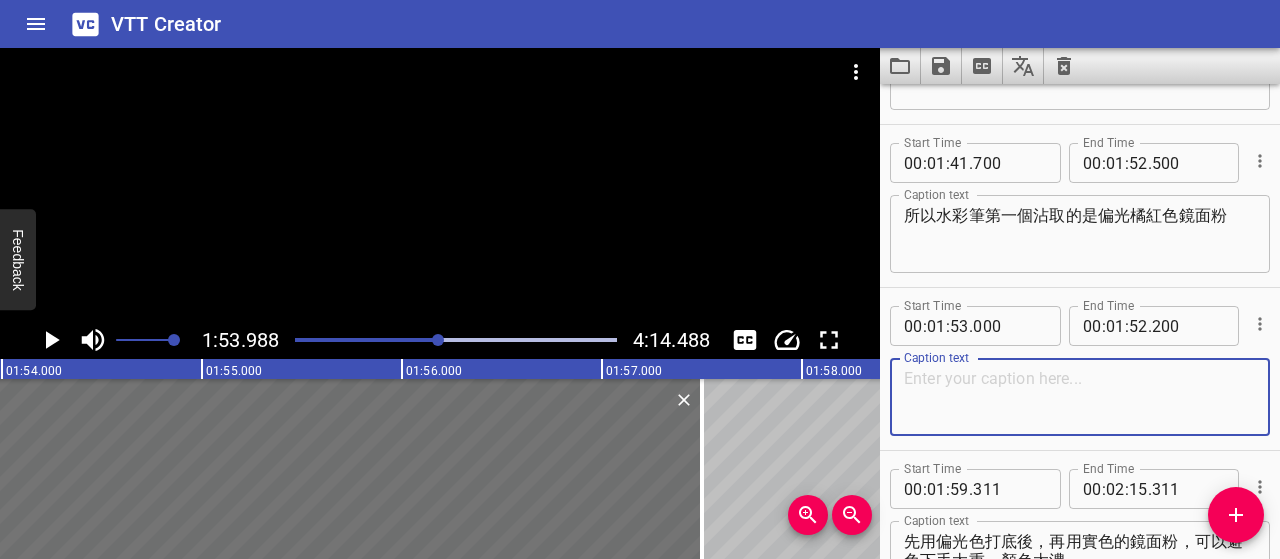 scroll, scrollTop: 2834, scrollLeft: 0, axis: vertical 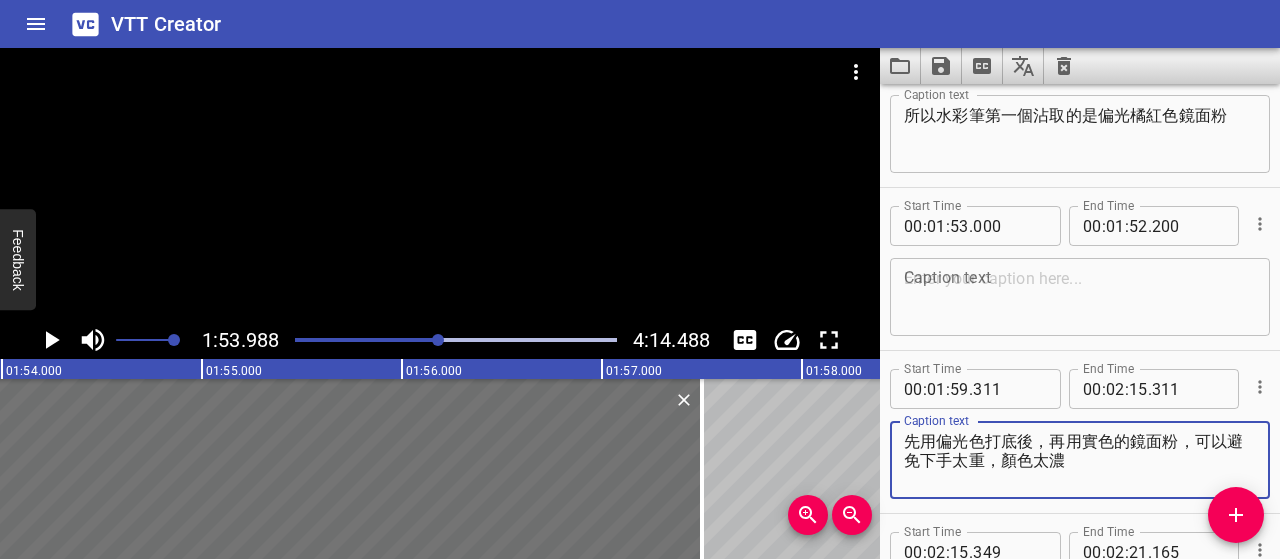 drag, startPoint x: 941, startPoint y: 439, endPoint x: 1176, endPoint y: 438, distance: 235.00212 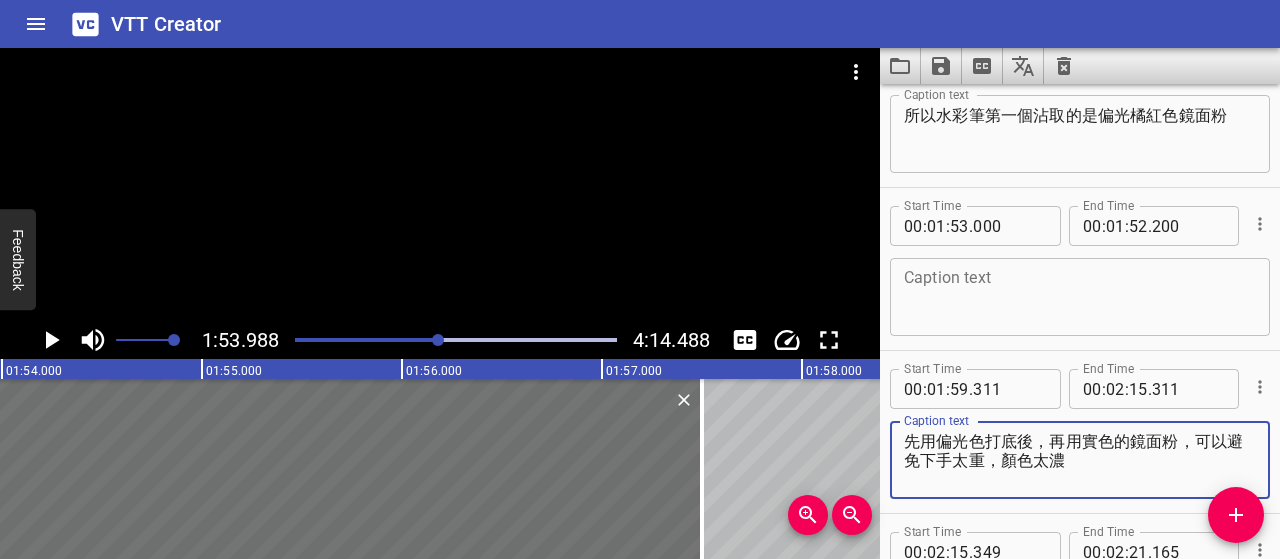 click on "先用偏光色打底後，再用實色的鏡面粉，可以避免下手太重，顏色太濃" at bounding box center [1080, 460] 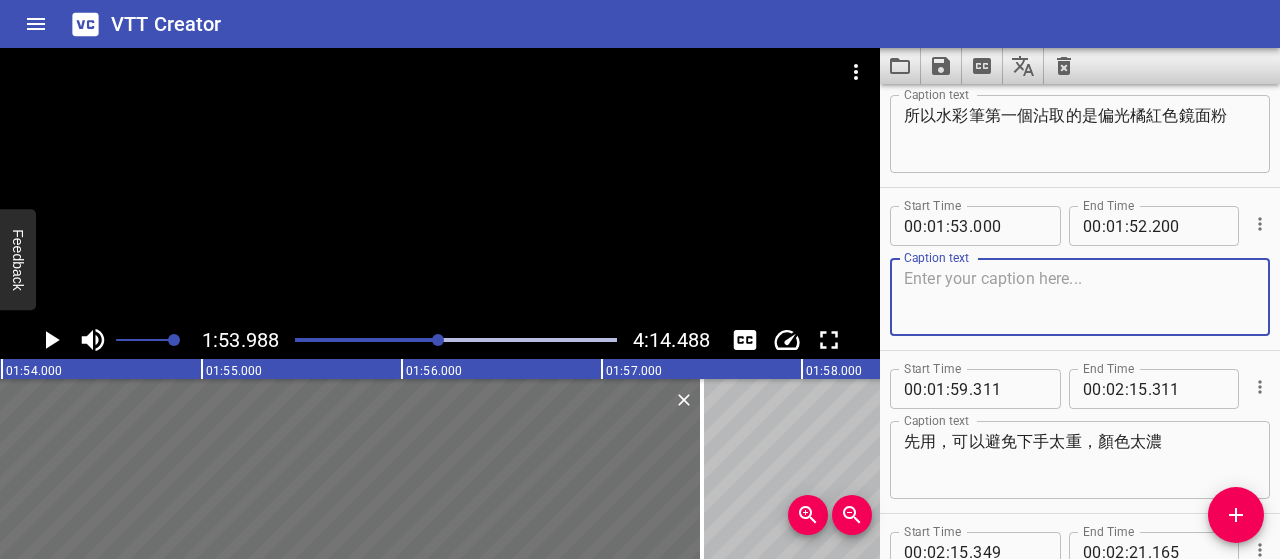 click at bounding box center (1080, 297) 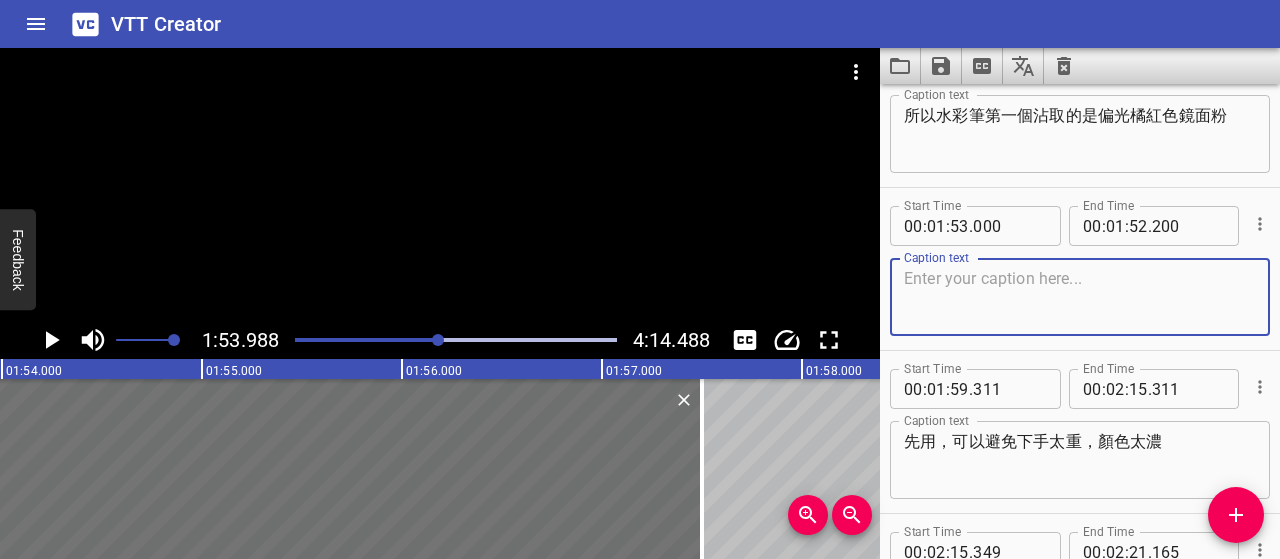 drag, startPoint x: 991, startPoint y: 285, endPoint x: 944, endPoint y: 289, distance: 47.169907 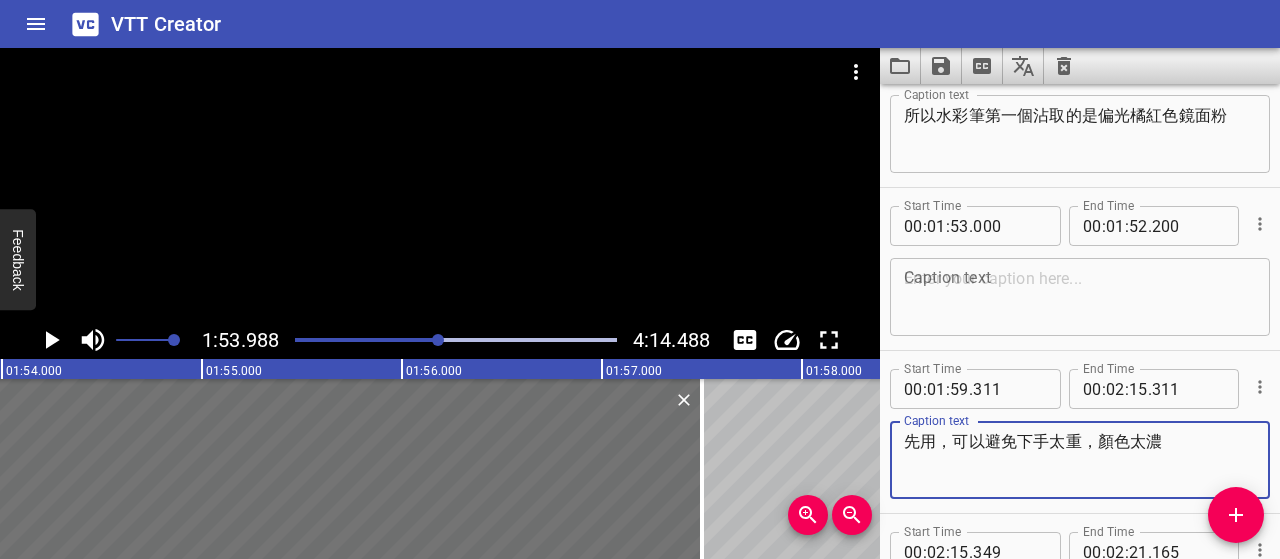 paste on "偏光色打底後，再用實色的鏡面粉" 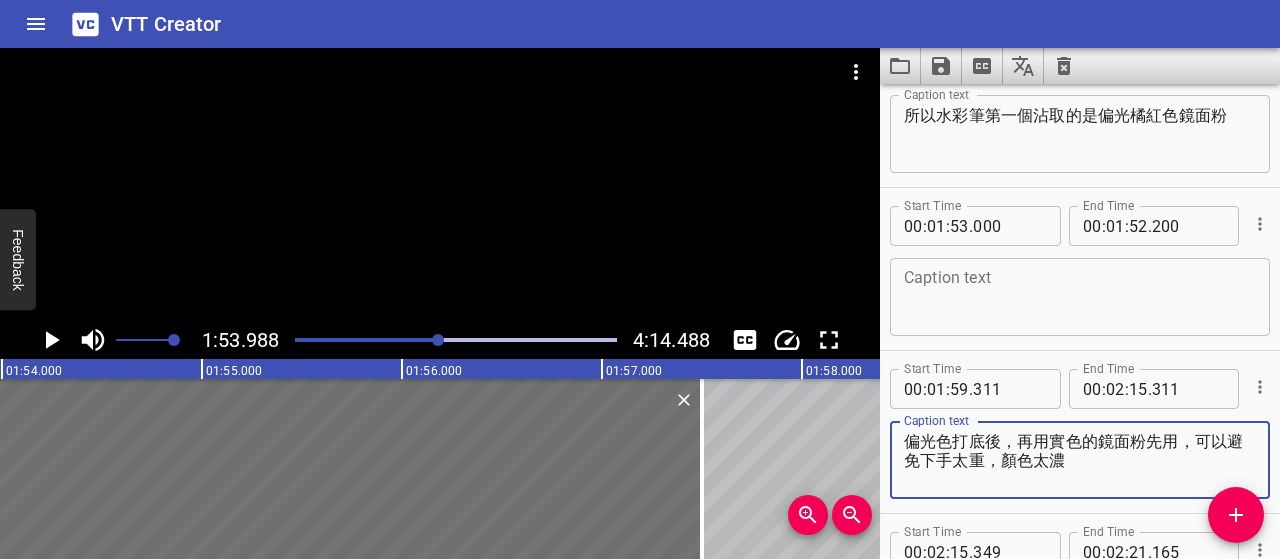 type on "偏光色打底後，再用實色的鏡面粉先用，可以避免下手太重，顏色太濃" 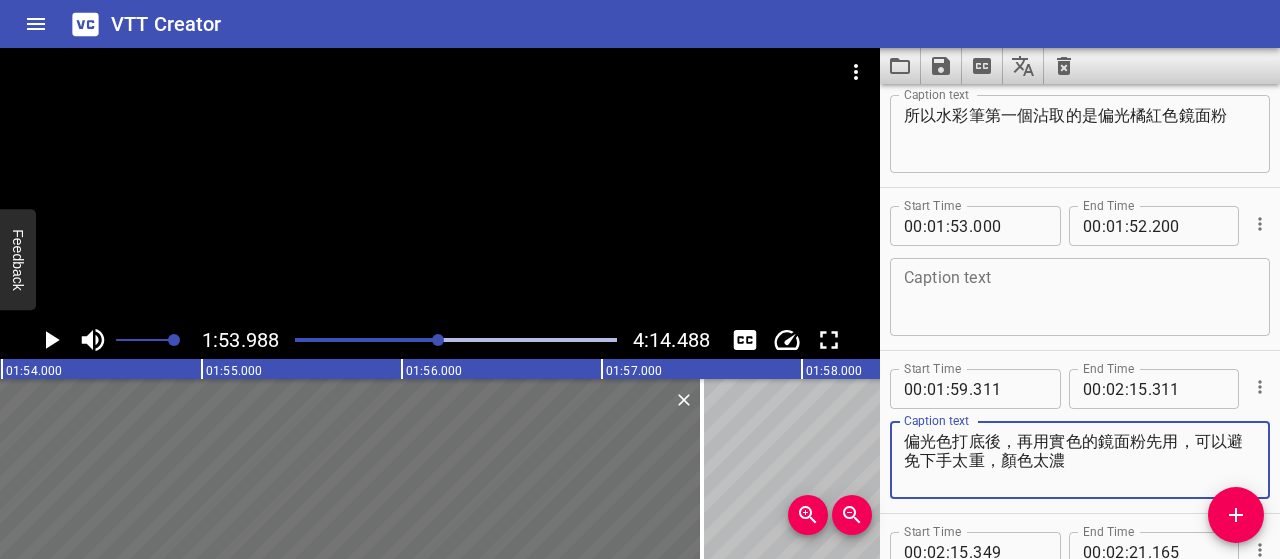 click at bounding box center [1080, 297] 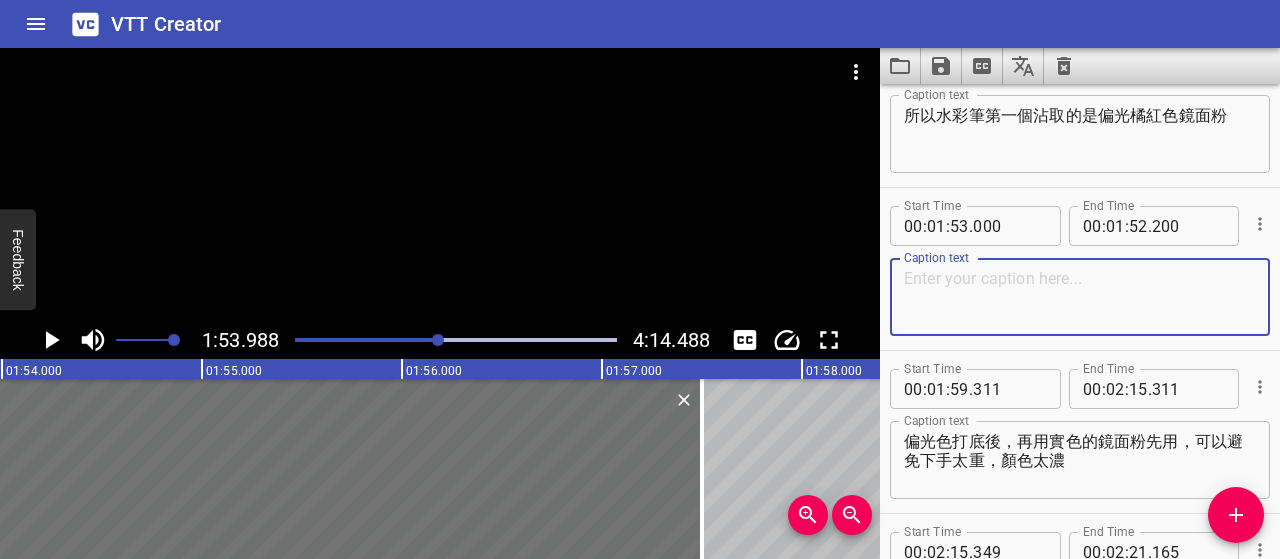 paste on "橫向刷上色粉" 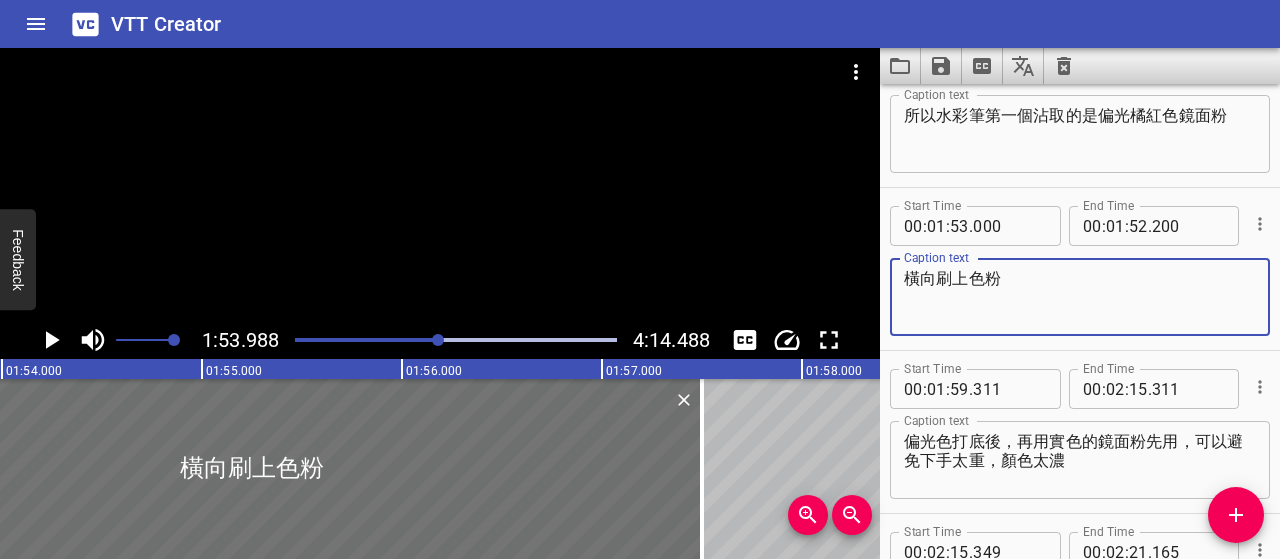 click on "橫向刷上色粉" at bounding box center (1080, 297) 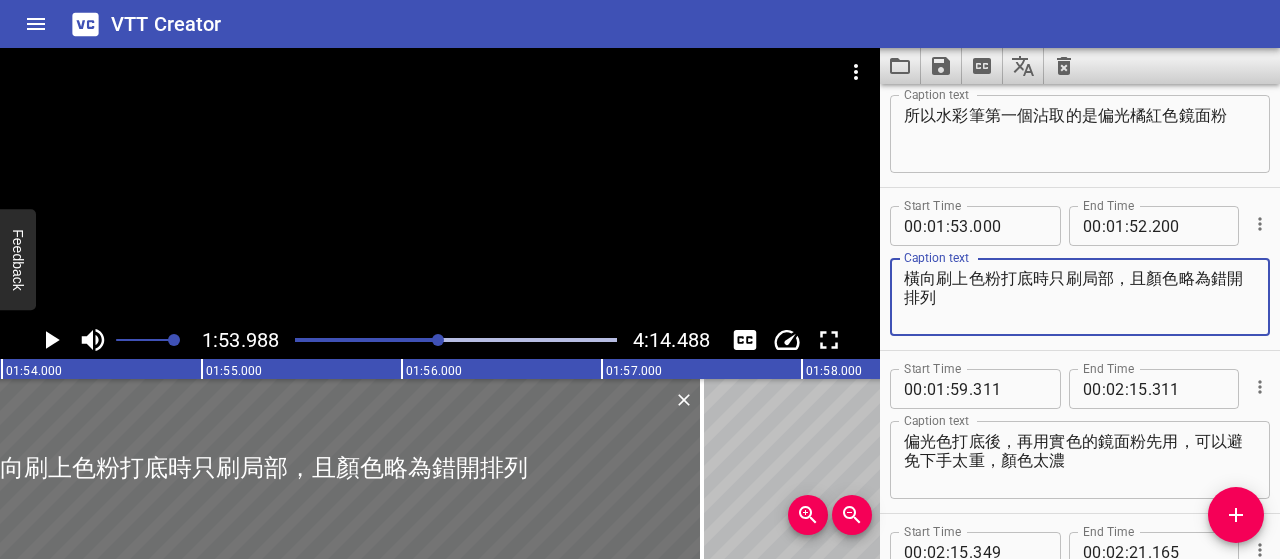 click on "橫向刷上色粉打底時只刷局部，且顏色略為錯開排列" at bounding box center (1080, 297) 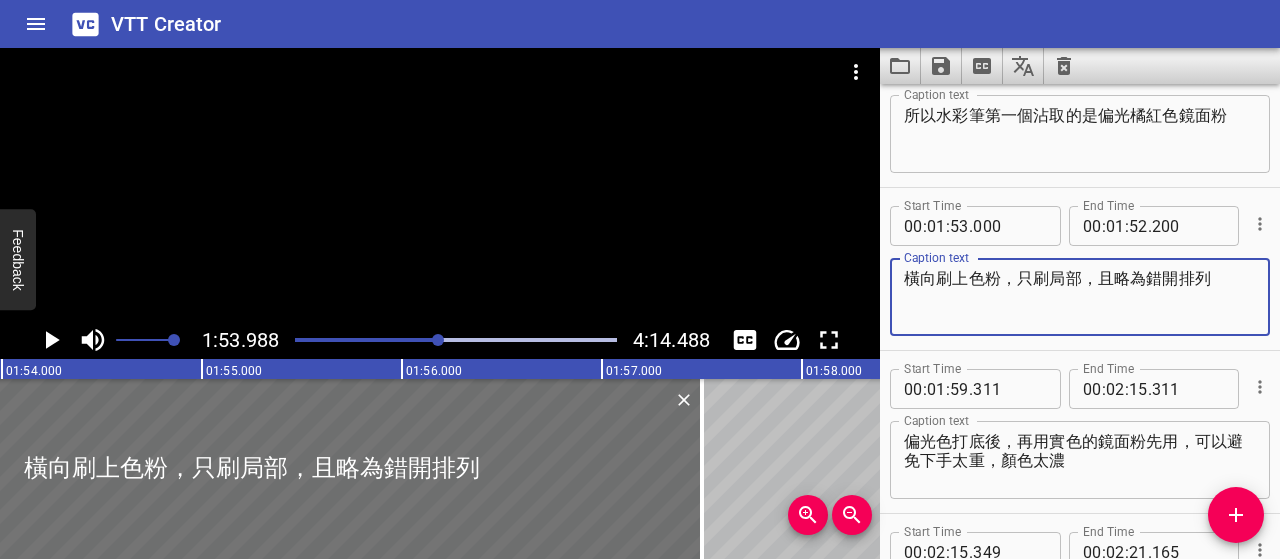 drag, startPoint x: 1214, startPoint y: 279, endPoint x: 866, endPoint y: 277, distance: 348.00574 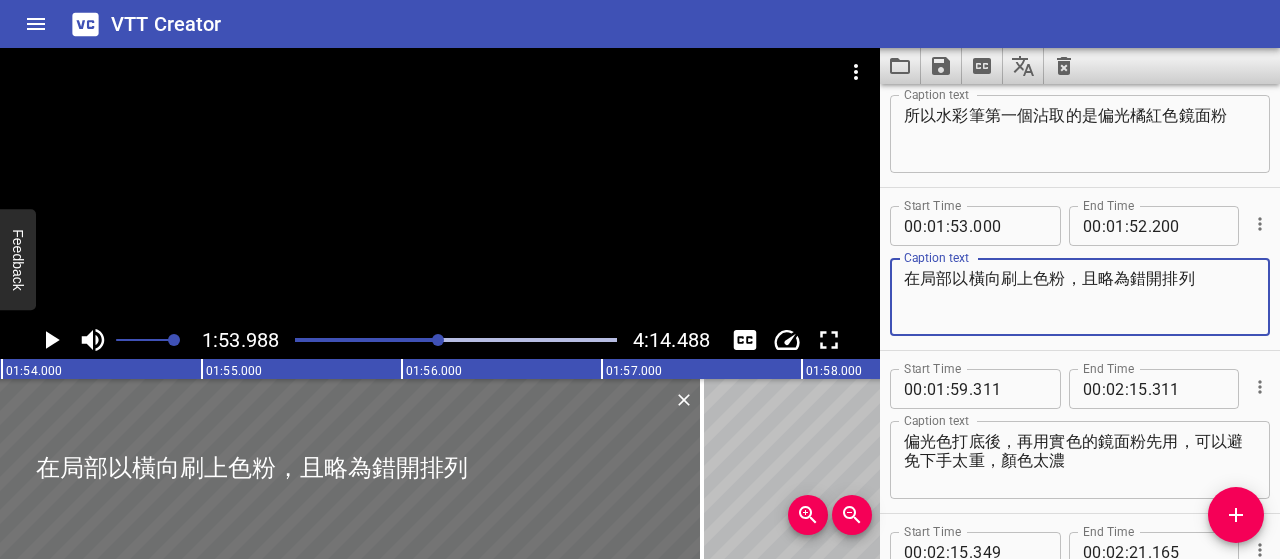 drag, startPoint x: 908, startPoint y: 278, endPoint x: 1233, endPoint y: 255, distance: 325.81284 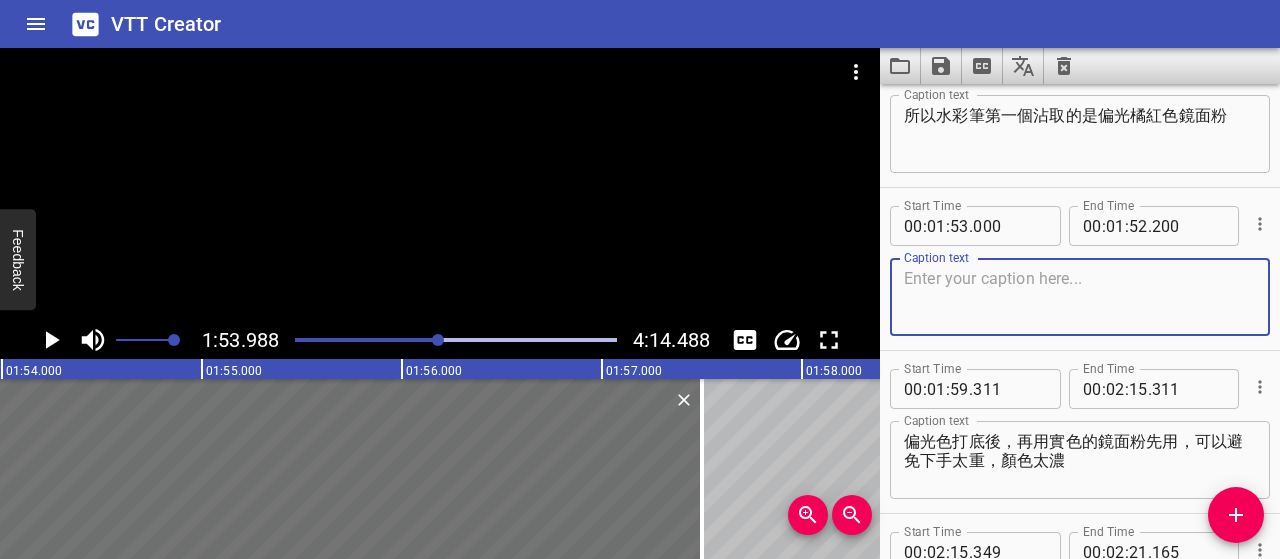 paste on "以橫向刷法在局部上色，且顏色略為錯開排列" 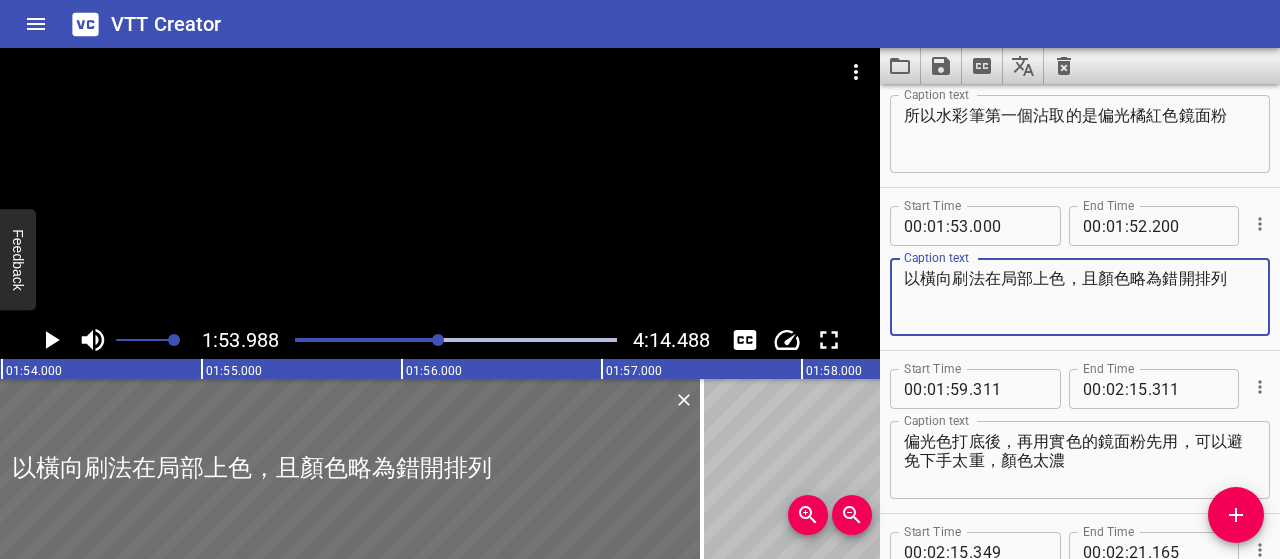 click on "以橫向刷法在局部上色，且顏色略為錯開排列" at bounding box center (1080, 297) 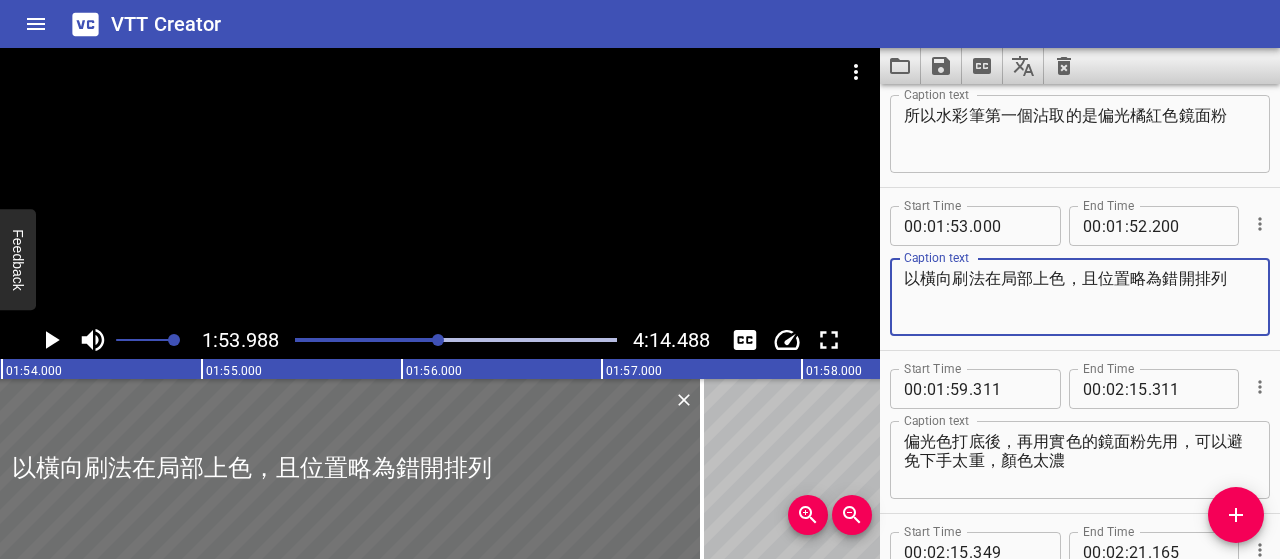 click on "以橫向刷法在局部上色，且位置略為錯開排列" at bounding box center [1080, 297] 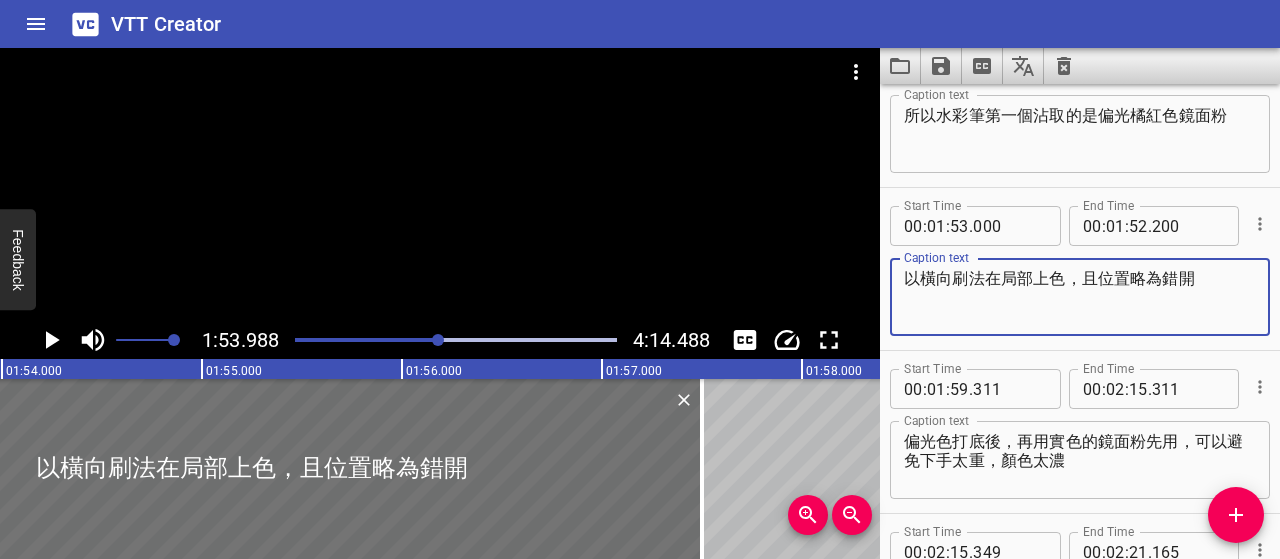 scroll, scrollTop: 2734, scrollLeft: 0, axis: vertical 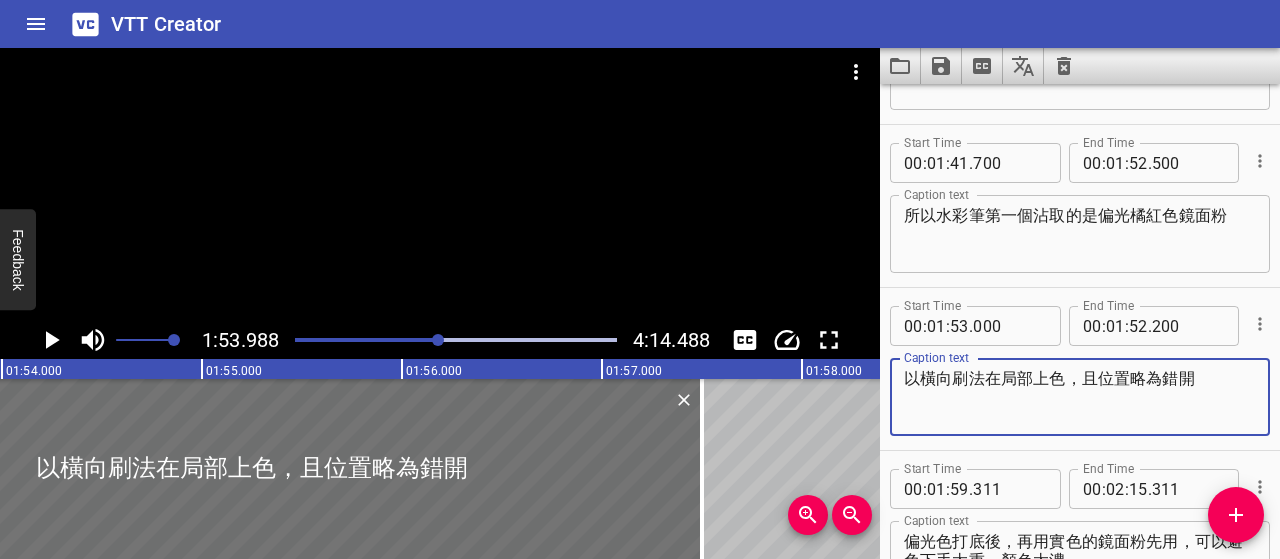 type on "以橫向刷法在局部上色，且位置略為錯開" 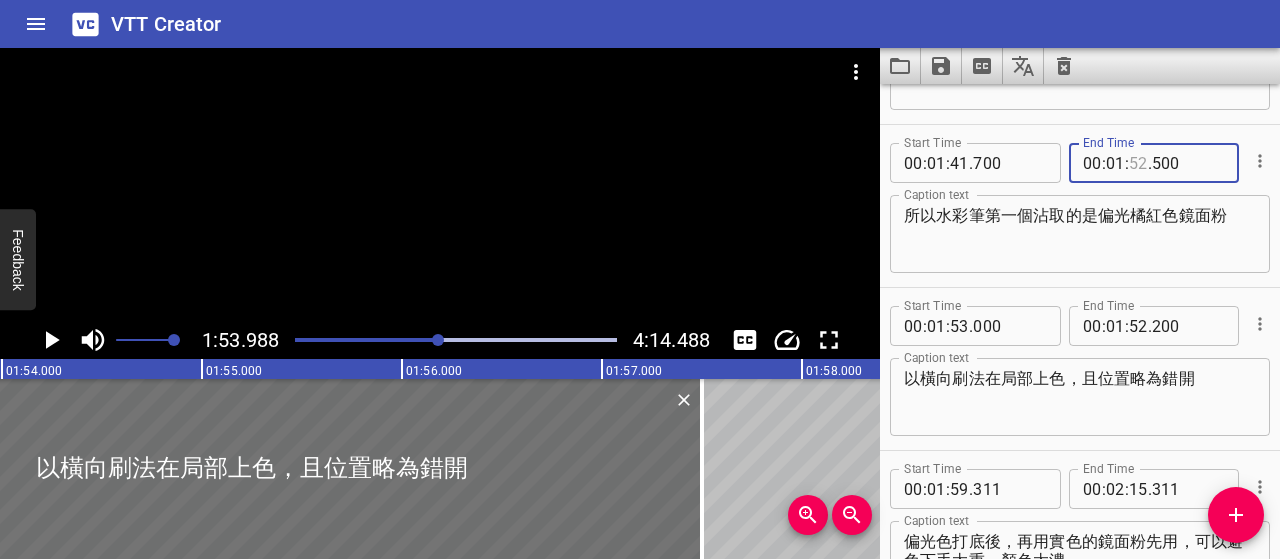 click at bounding box center [1138, 163] 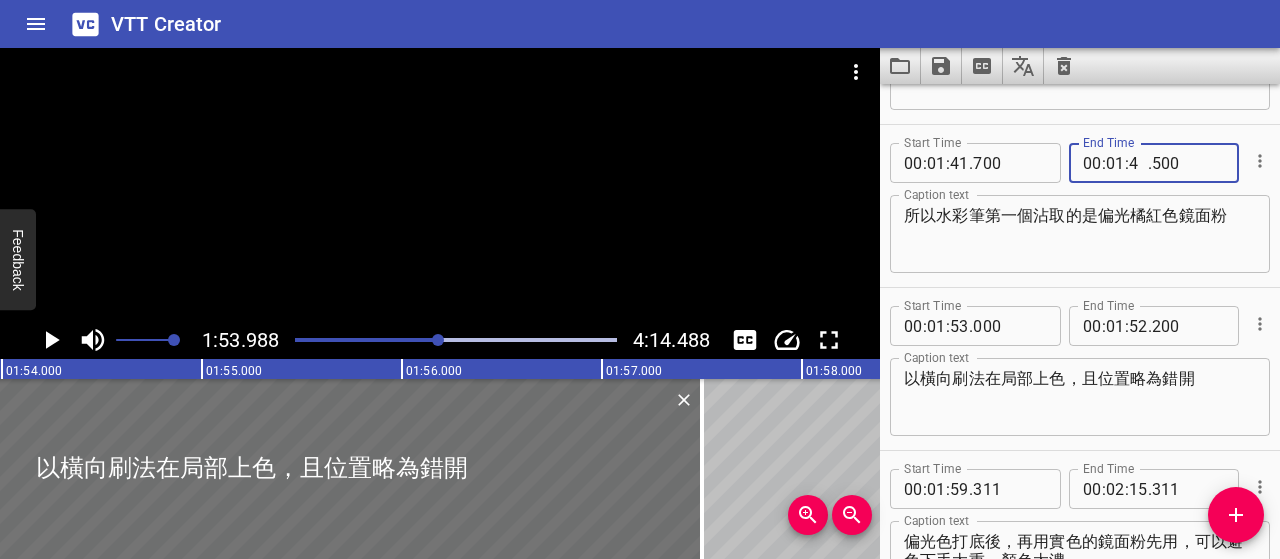 type on "46" 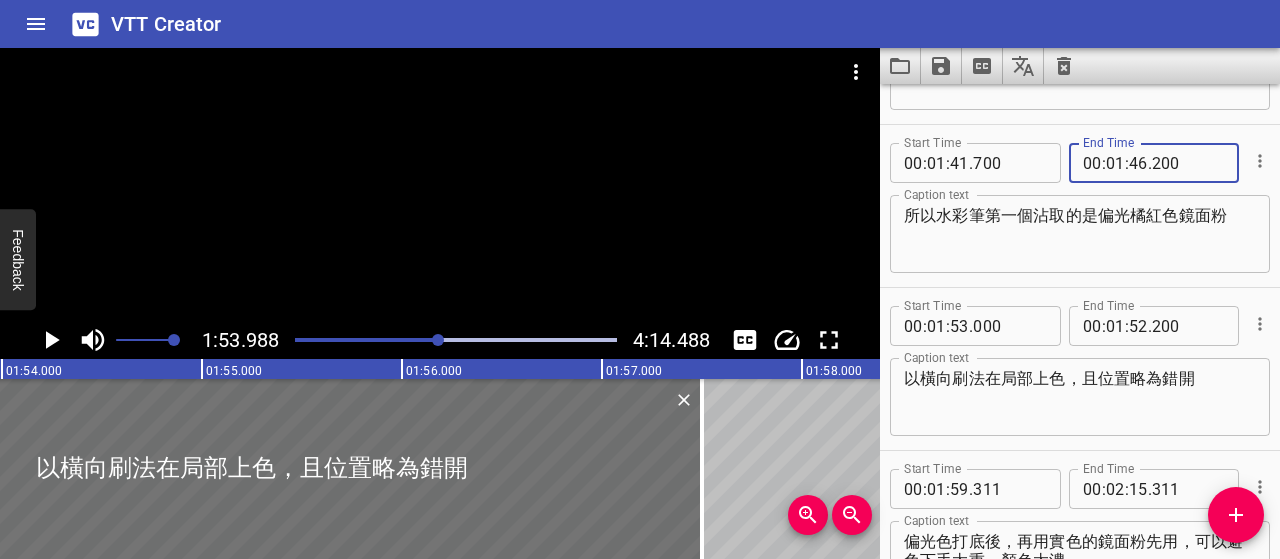 type on "200" 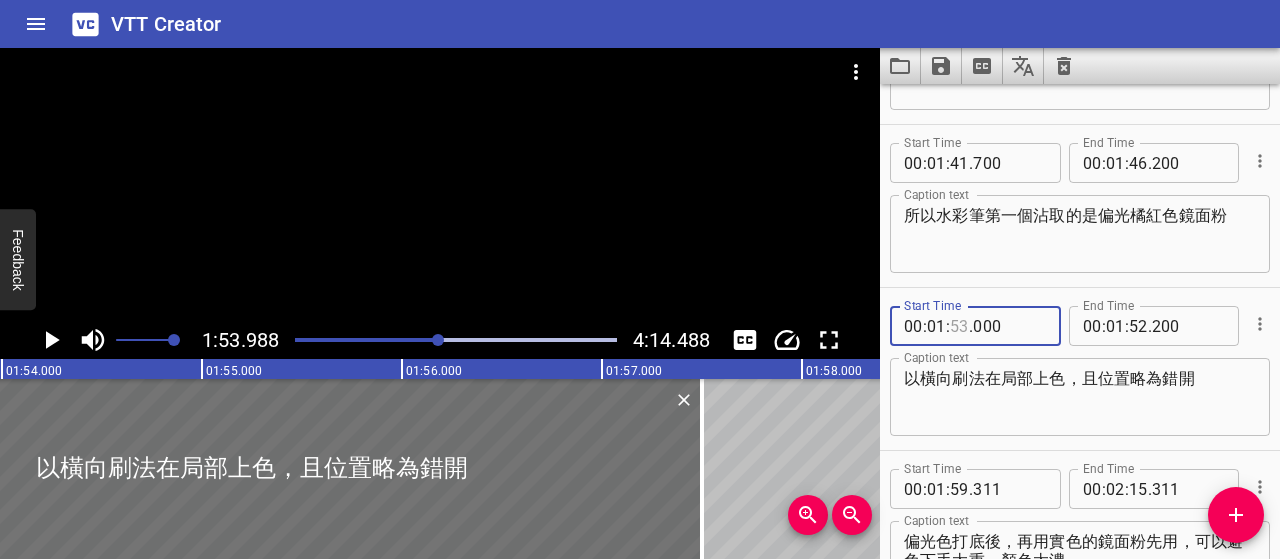 click at bounding box center (959, 326) 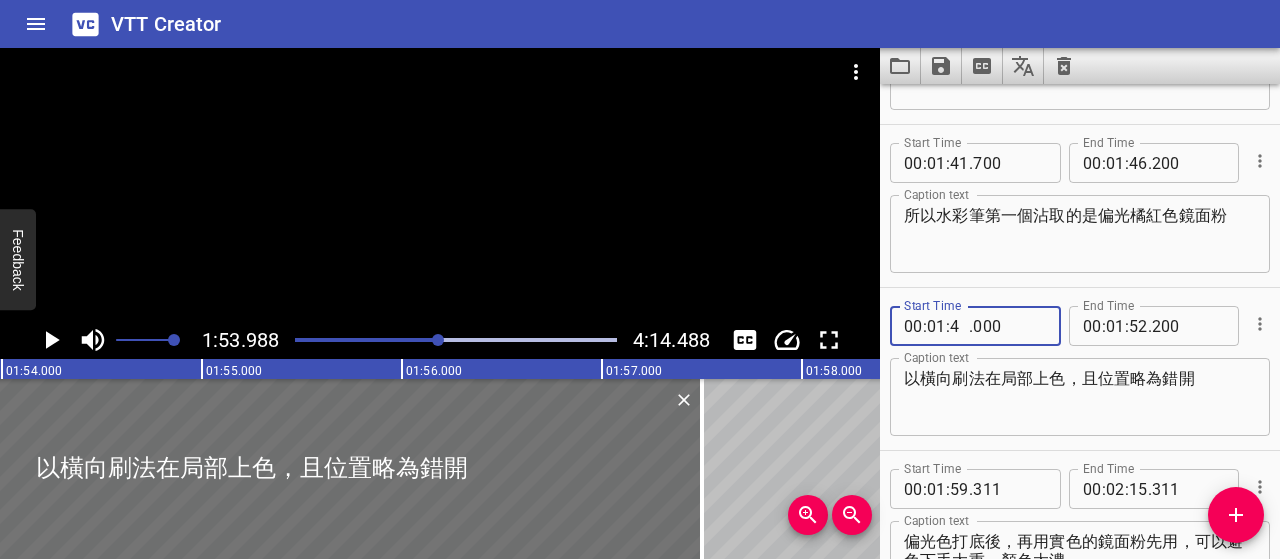 type on "46" 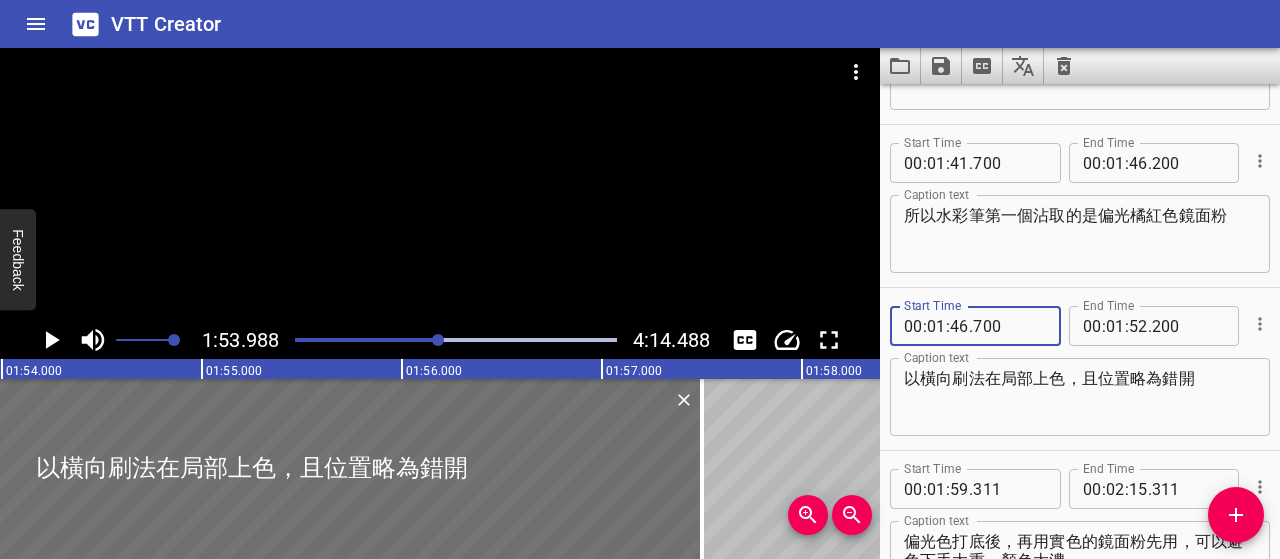 type on "700" 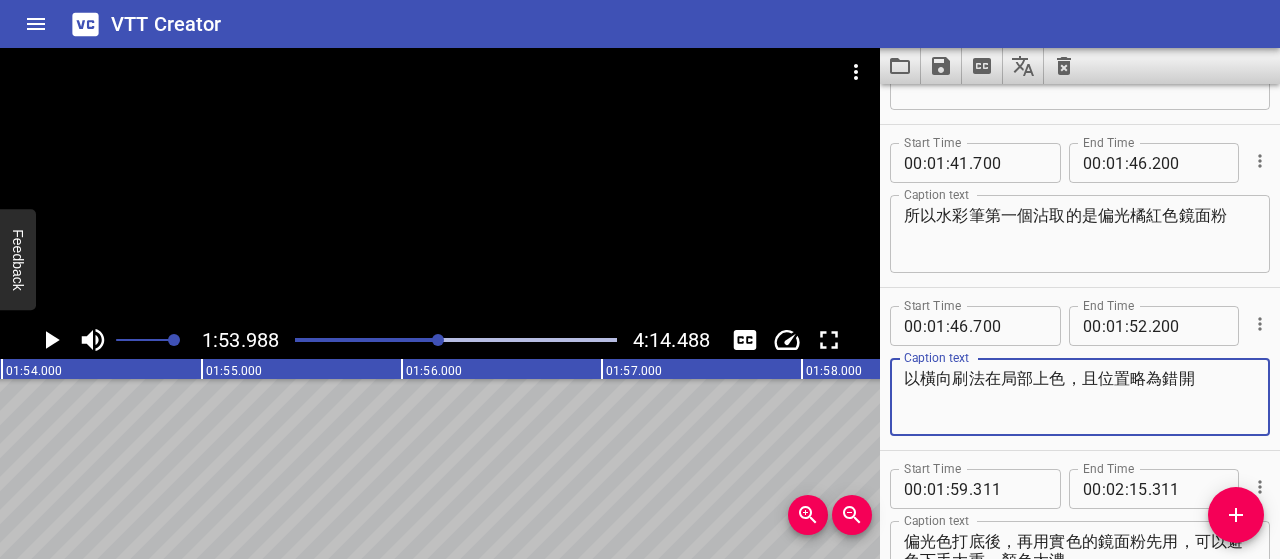click on "以橫向刷法在局部上色，且位置略為錯開" at bounding box center [1080, 397] 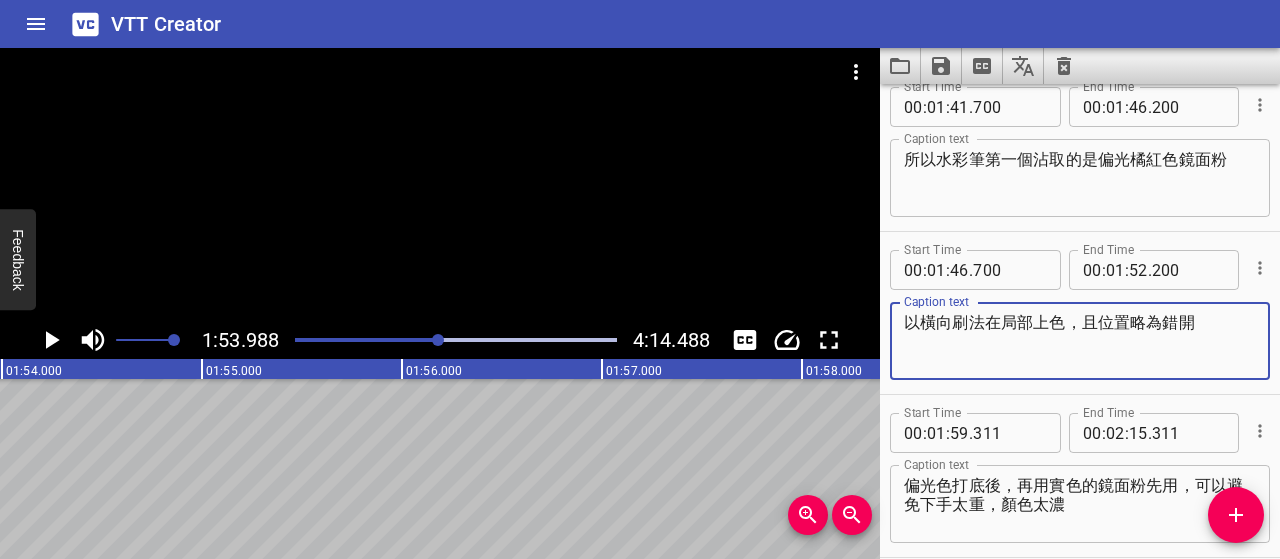 scroll, scrollTop: 2834, scrollLeft: 0, axis: vertical 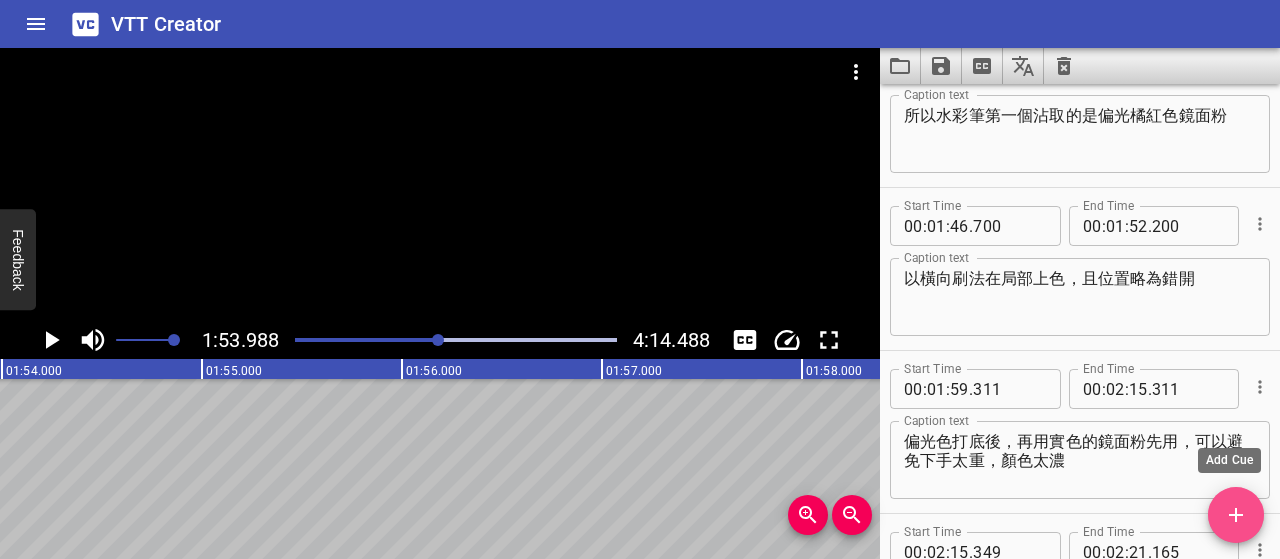 click 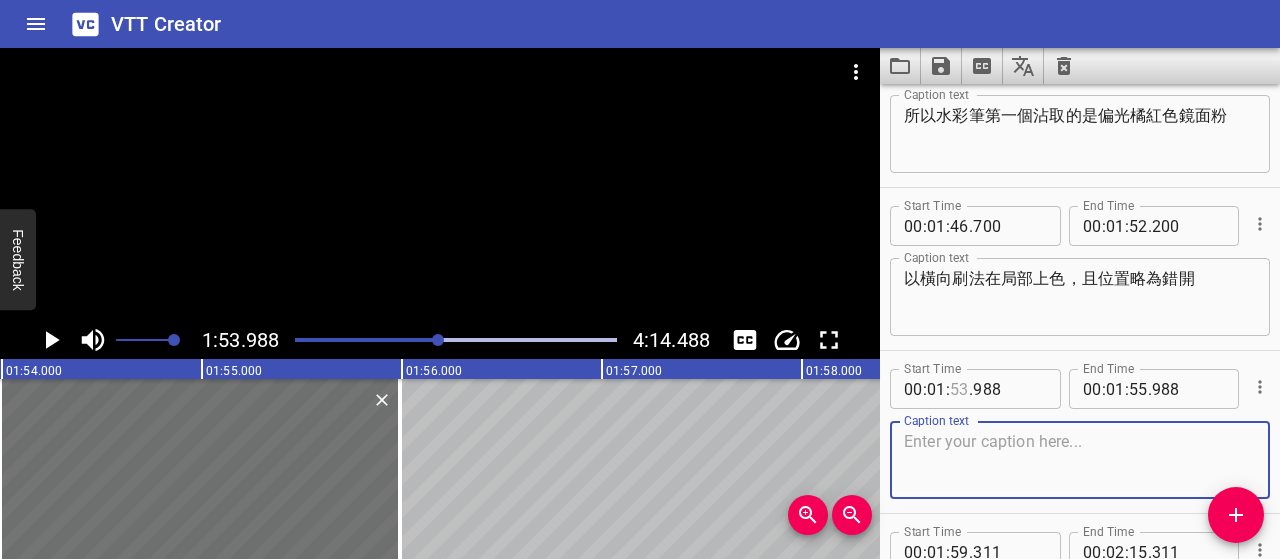click at bounding box center (959, 389) 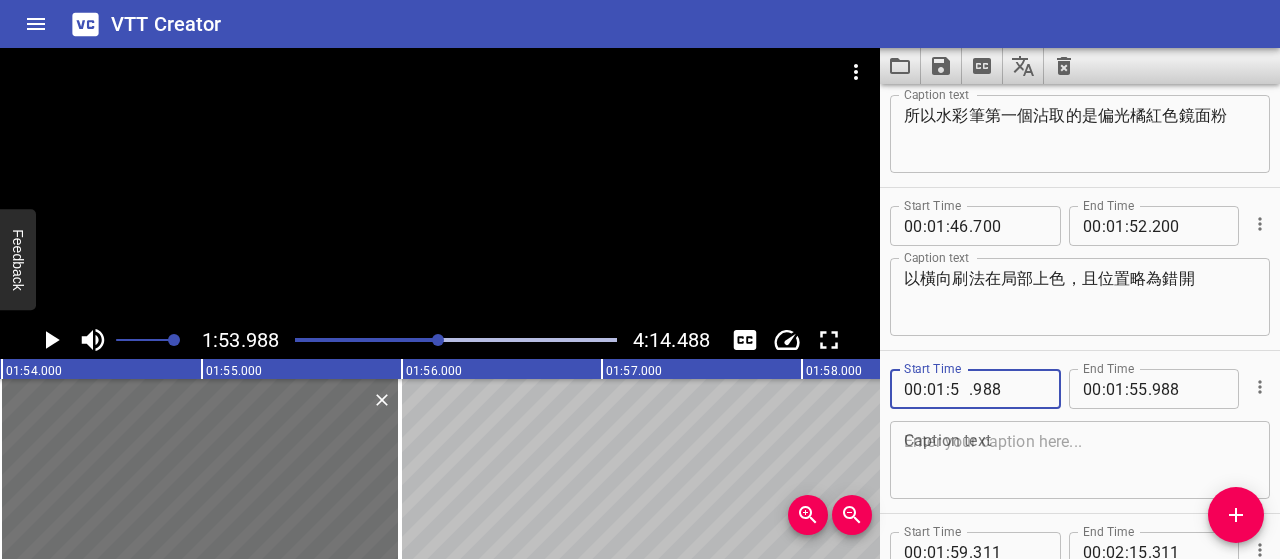 type on "52" 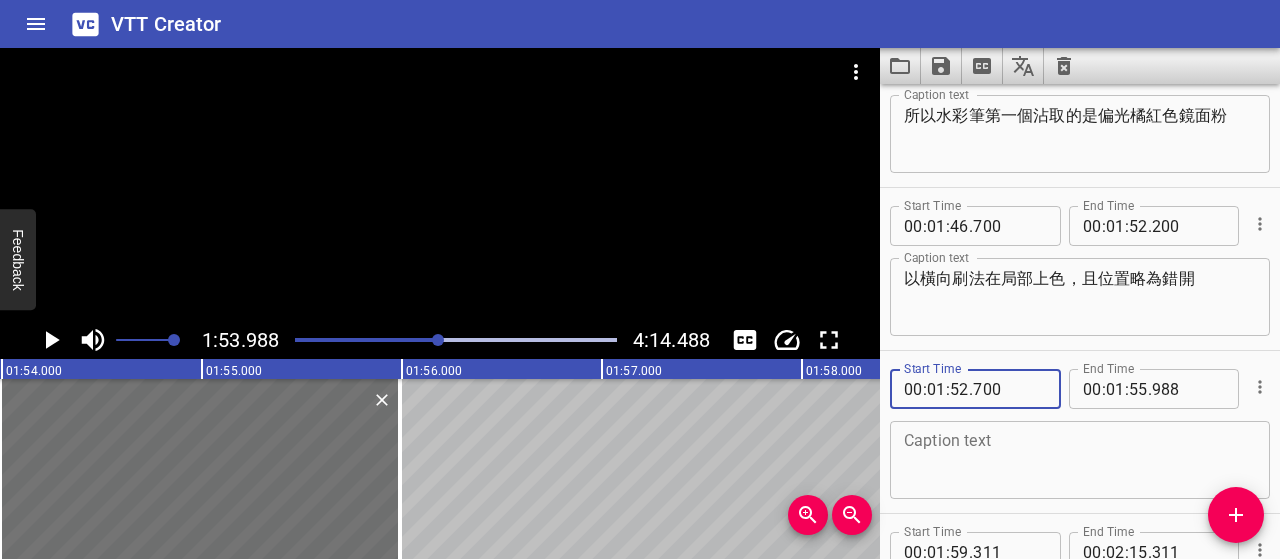 type on "700" 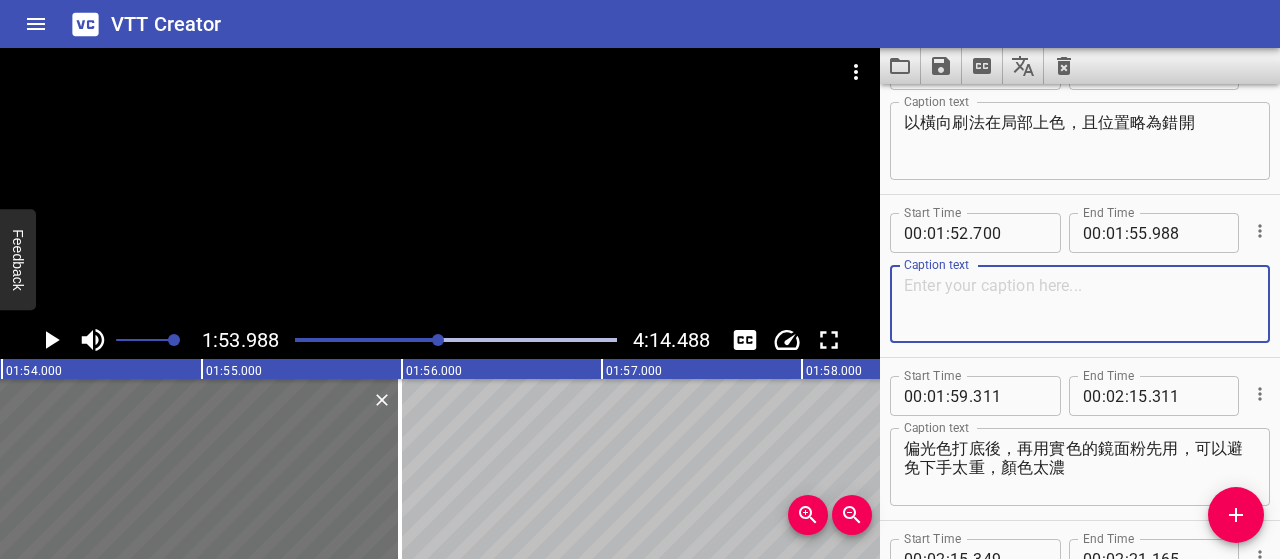 scroll, scrollTop: 3034, scrollLeft: 0, axis: vertical 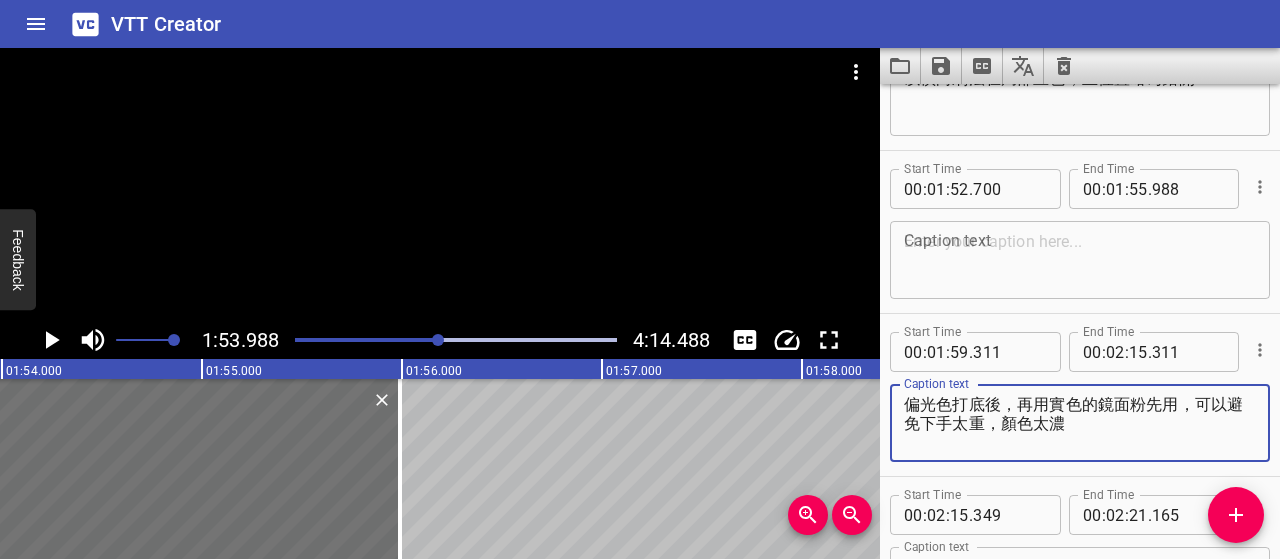 drag, startPoint x: 1138, startPoint y: 406, endPoint x: 900, endPoint y: 405, distance: 238.0021 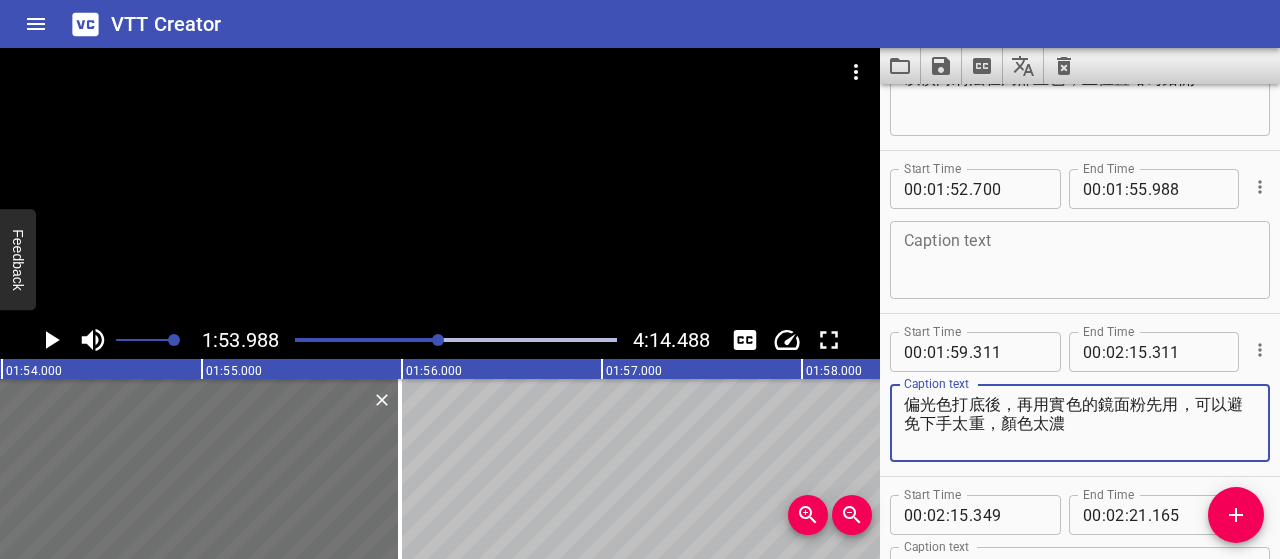click on "[PRODUCT] [PRODUCT] [PRODUCT] [PRODUCT]" at bounding box center [1080, 423] 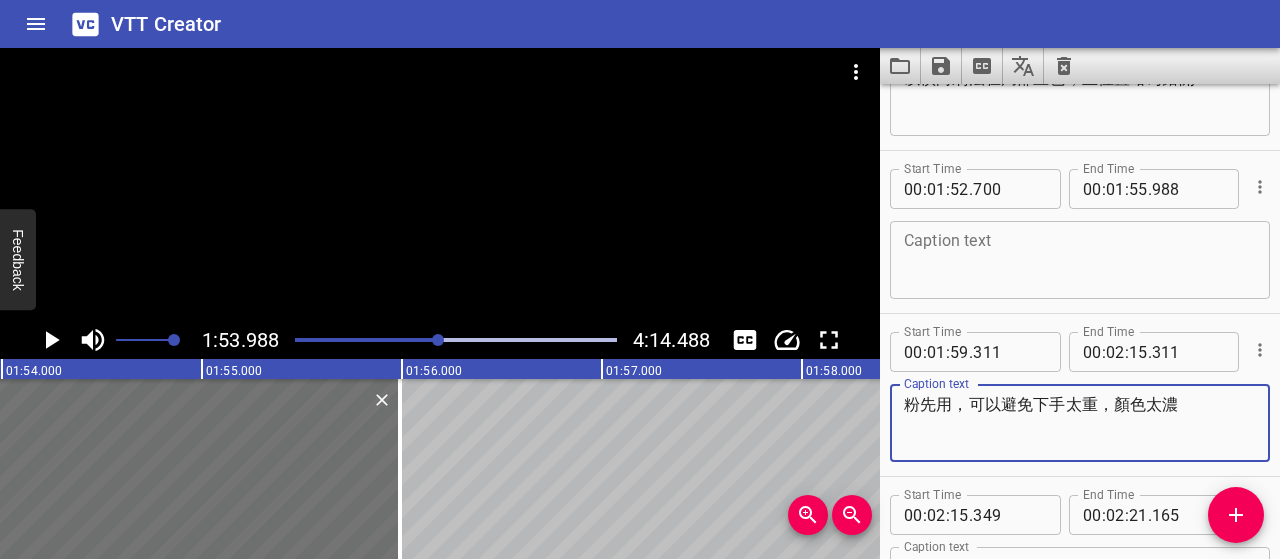 type on "粉先用，可以避免下手太重，顏色太濃" 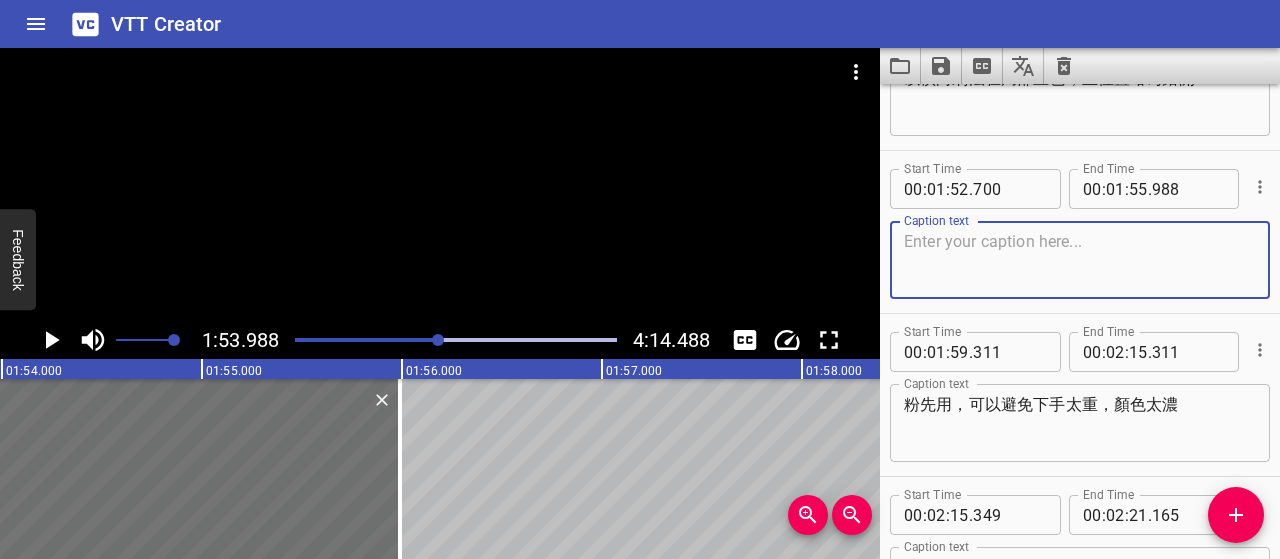 paste on "偏光色打底後，再用實色的鏡面" 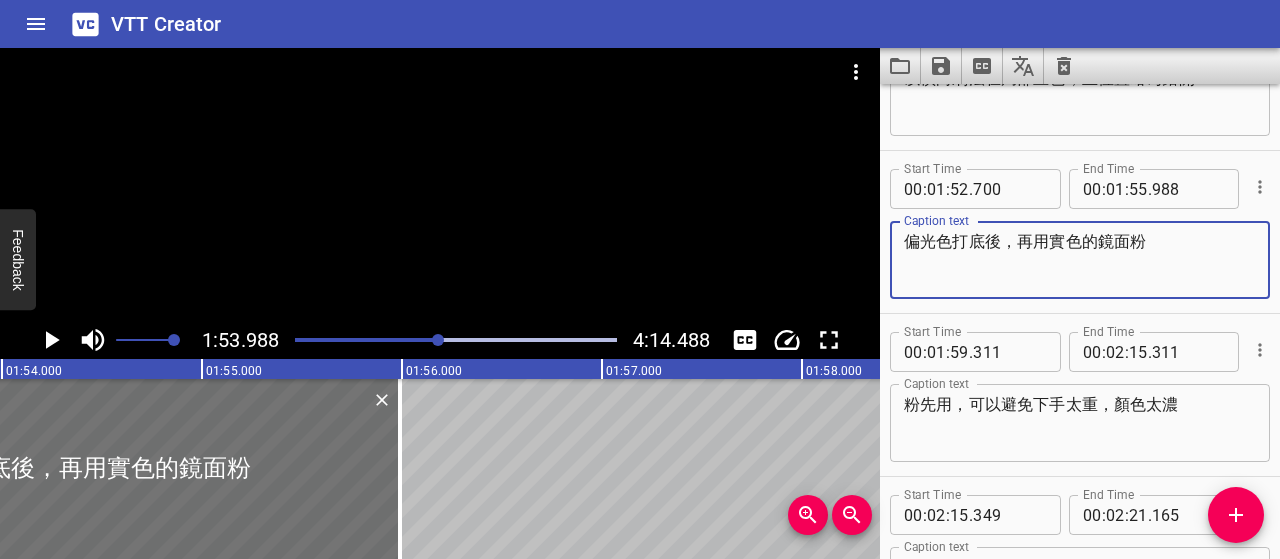 type on "偏光色打底後，再用實色的鏡面粉" 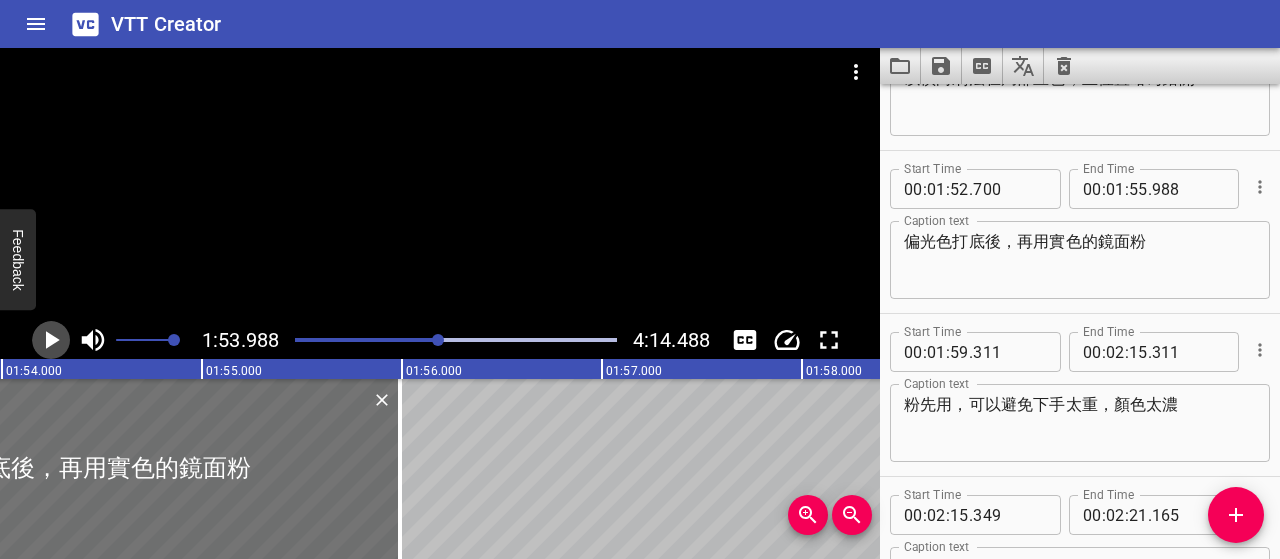 click 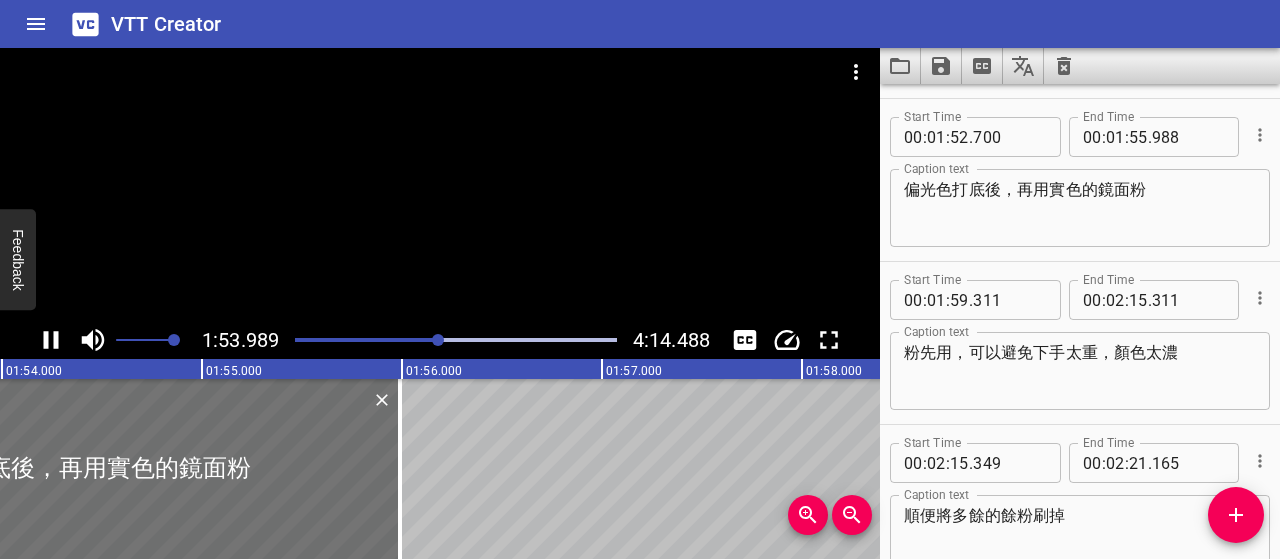 scroll, scrollTop: 3097, scrollLeft: 0, axis: vertical 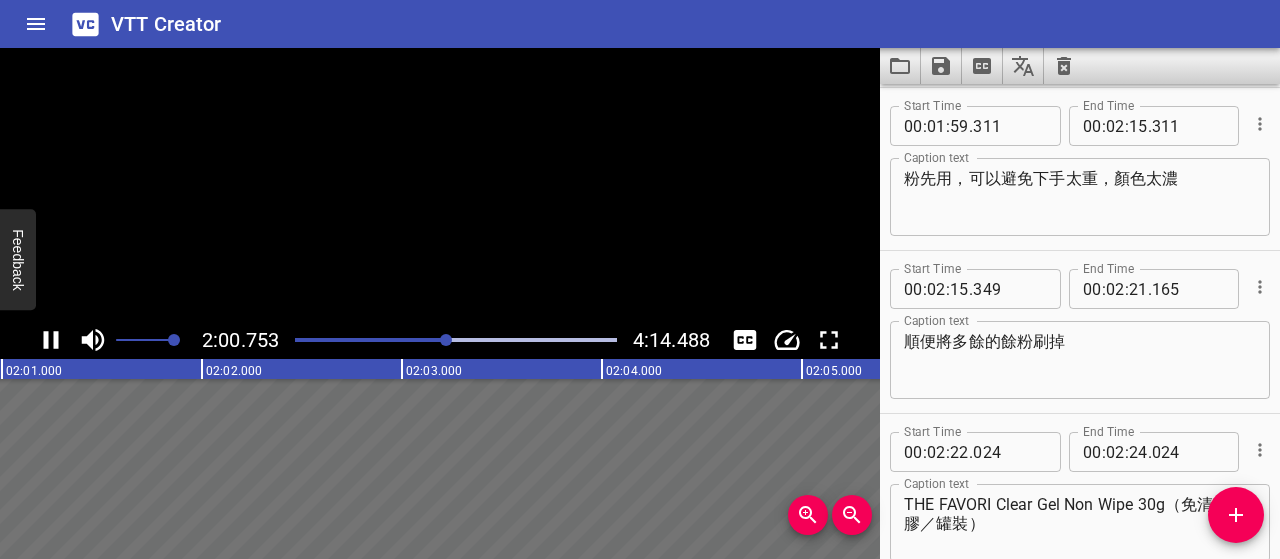 click 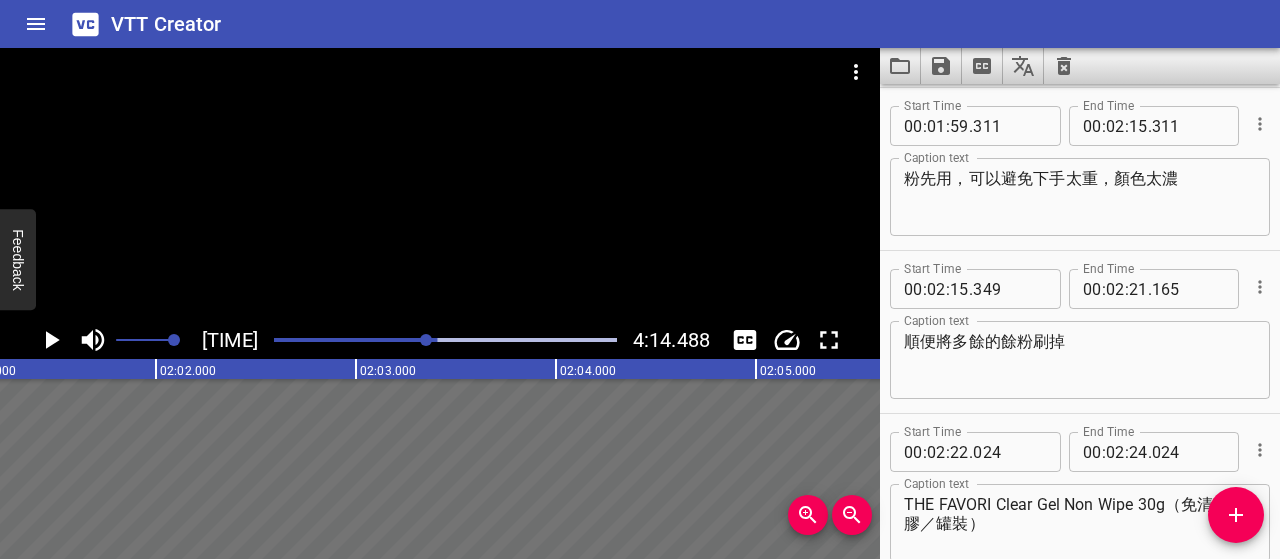 scroll, scrollTop: 0, scrollLeft: 24246, axis: horizontal 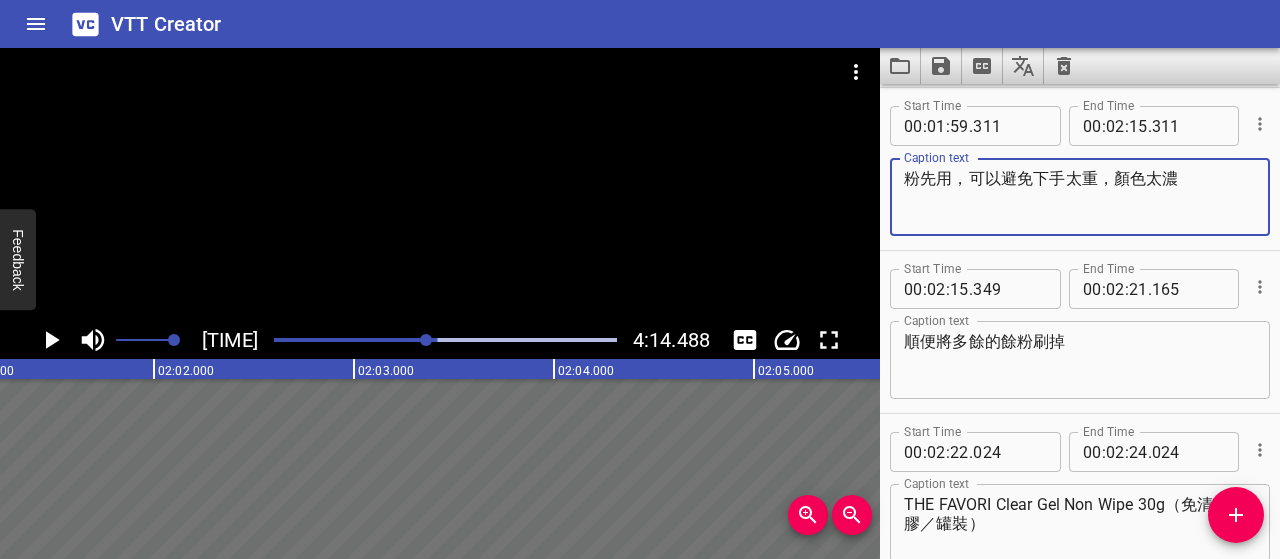 drag, startPoint x: 1184, startPoint y: 182, endPoint x: 851, endPoint y: 211, distance: 334.26038 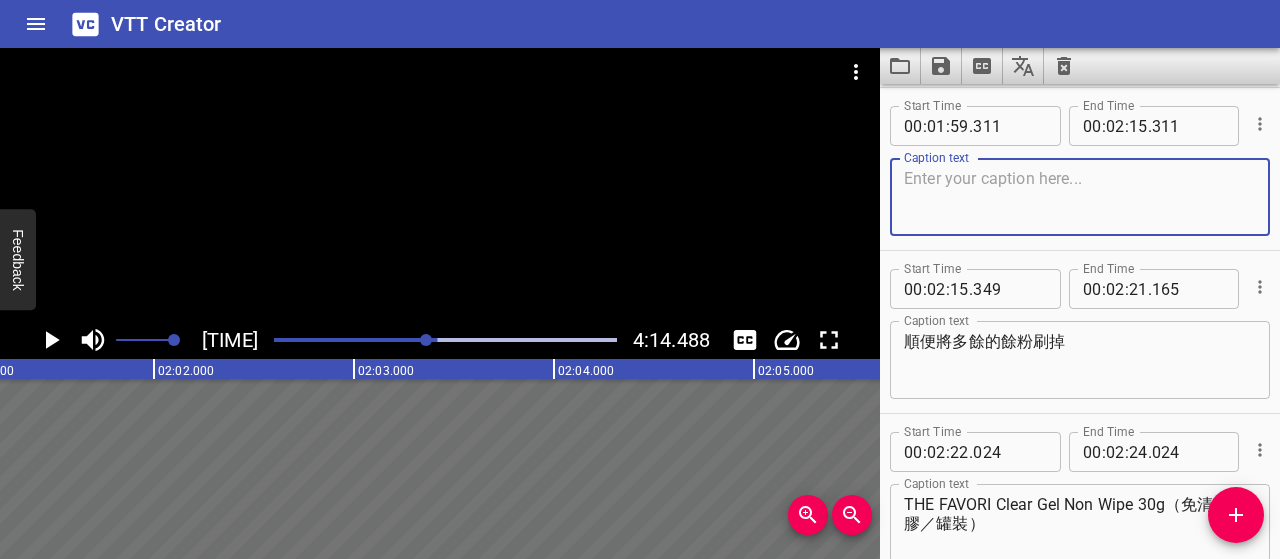 paste on "實色鏡面粉從較淺的顏色開始刷，記得少量多次沾取，" 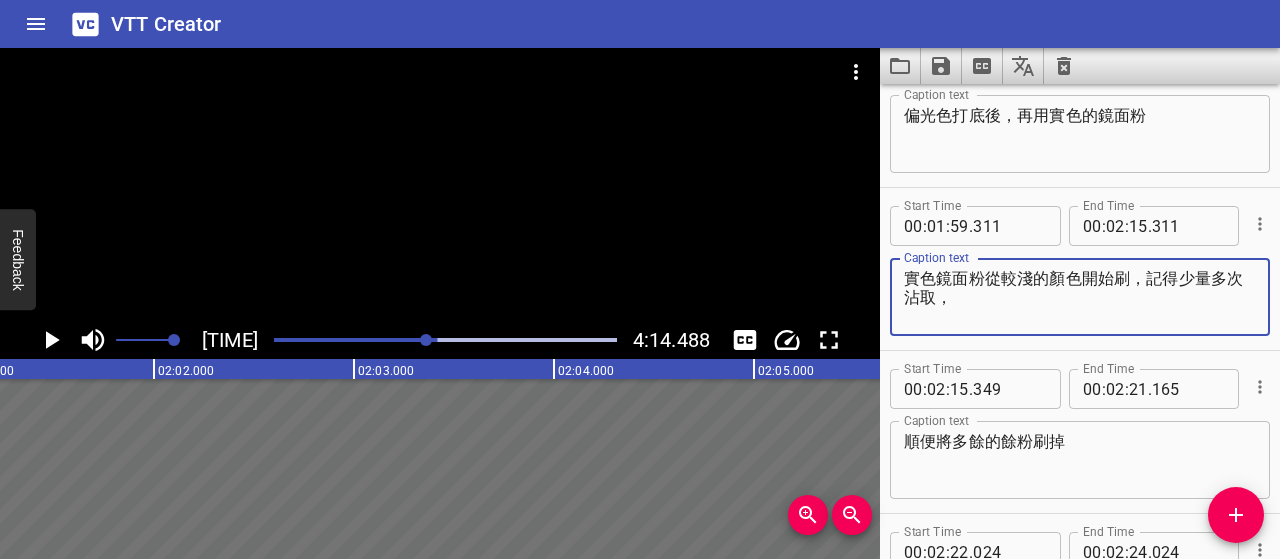scroll, scrollTop: 3060, scrollLeft: 0, axis: vertical 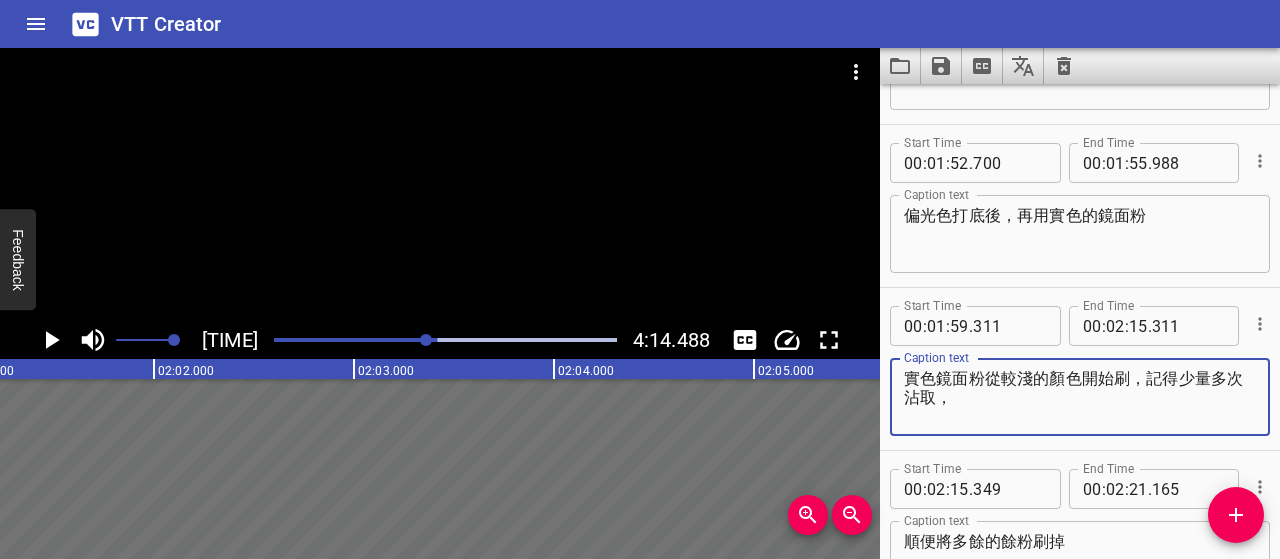 type on "實色鏡面粉從較淺的顏色開始刷，記得少量多次沾取，" 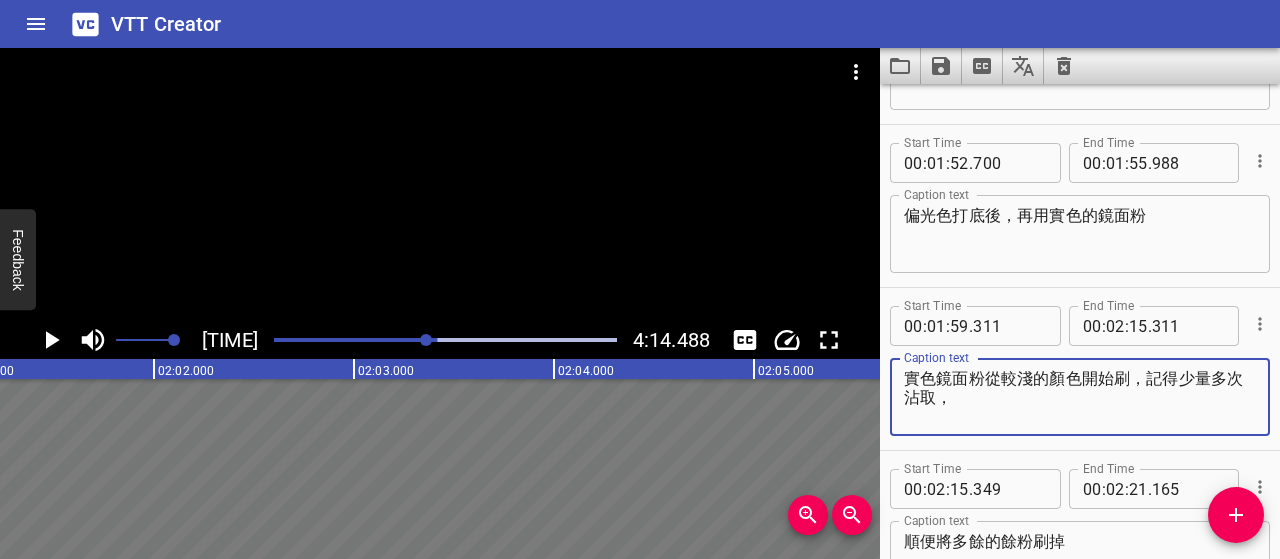 drag, startPoint x: 980, startPoint y: 404, endPoint x: 858, endPoint y: 383, distance: 123.79418 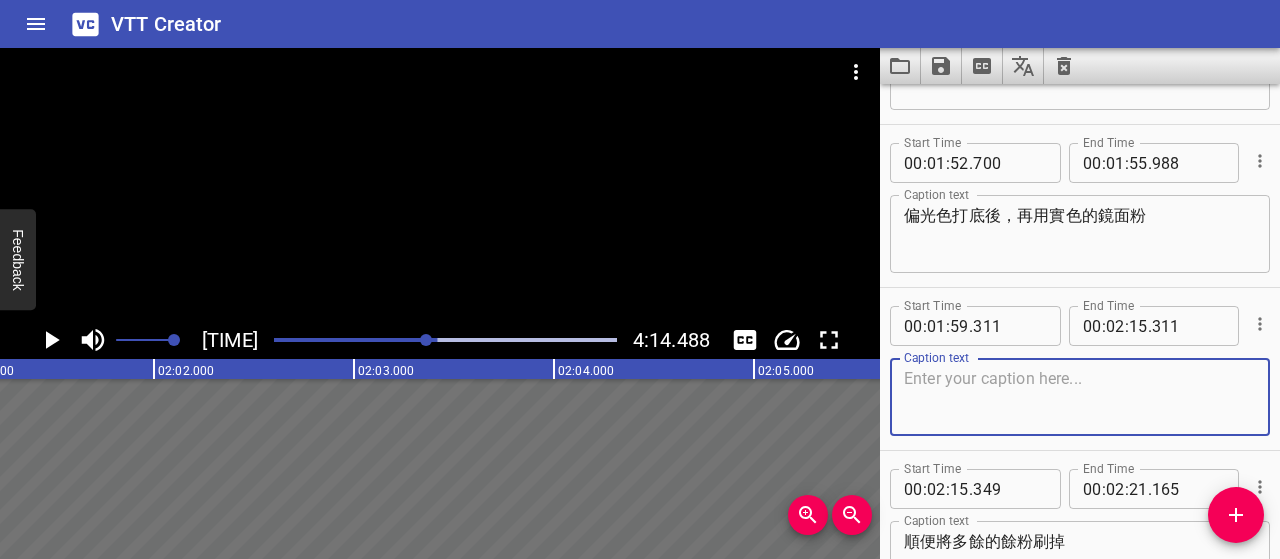 paste on "刷實色鏡面粉時，先從淺色開始，少量沾取，這樣顏色才不會太重喔！" 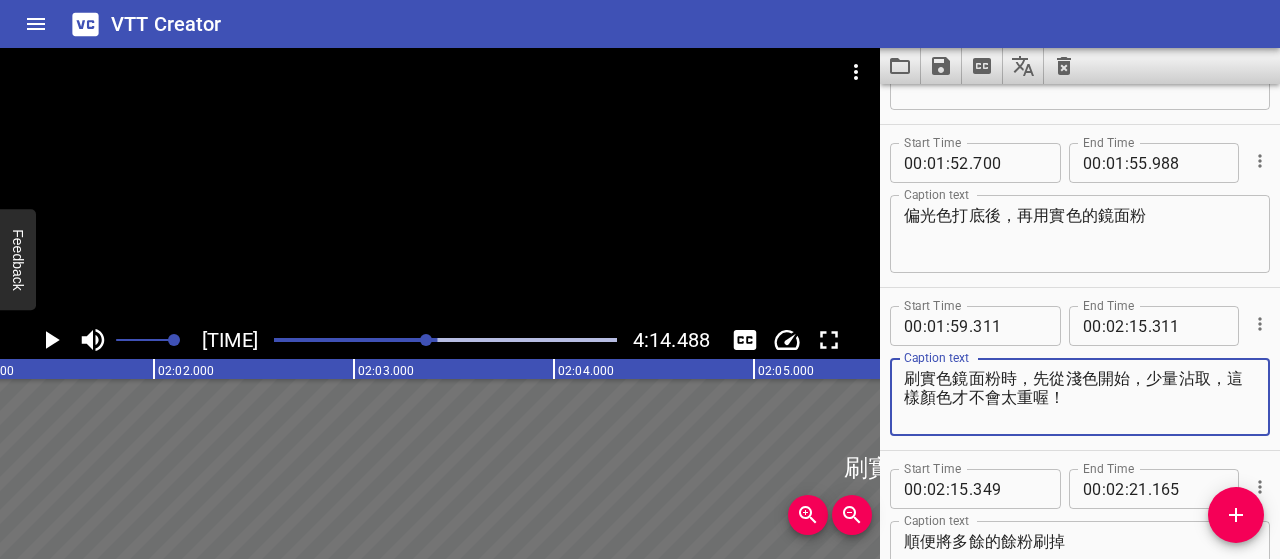 type on "刷實色鏡面粉時，先從淺色開始，少量沾取，這樣顏色才不會太重喔！" 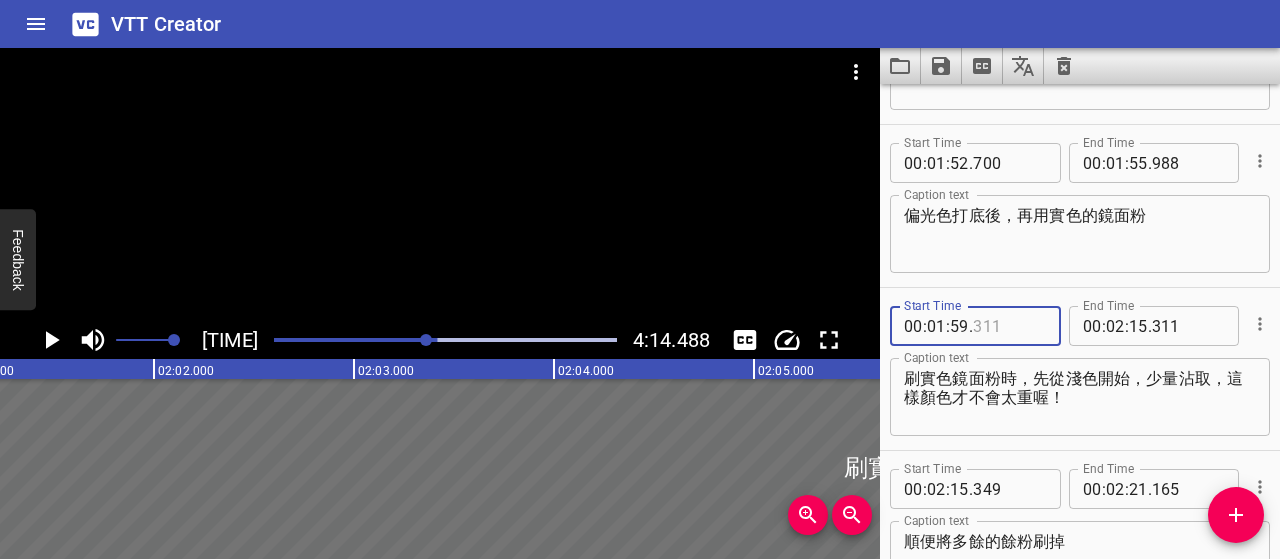 click at bounding box center (1009, 326) 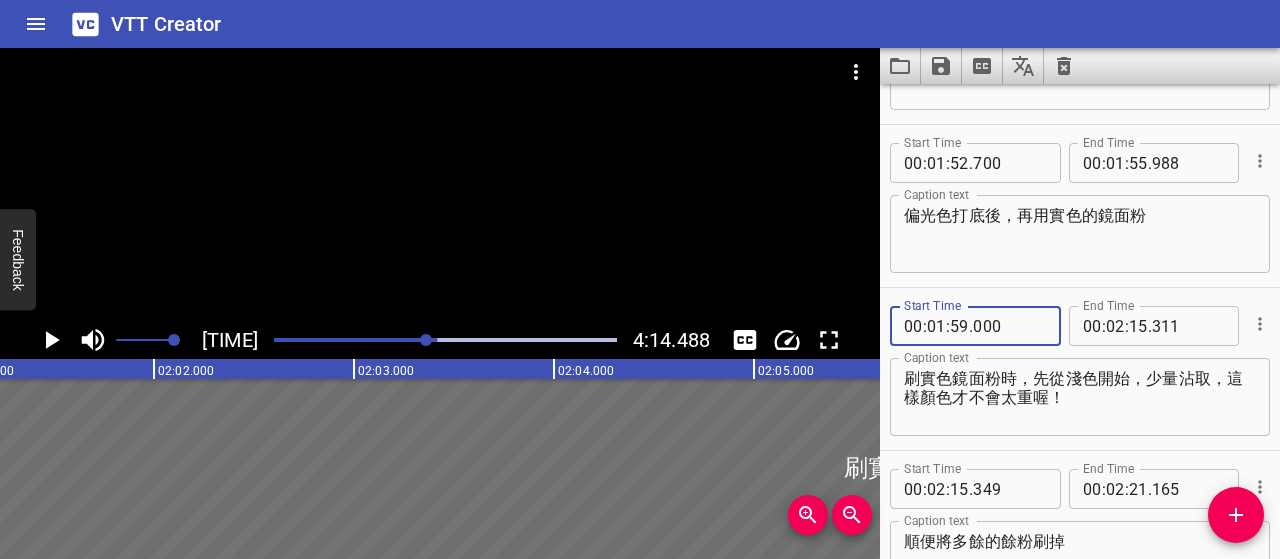 type on "000" 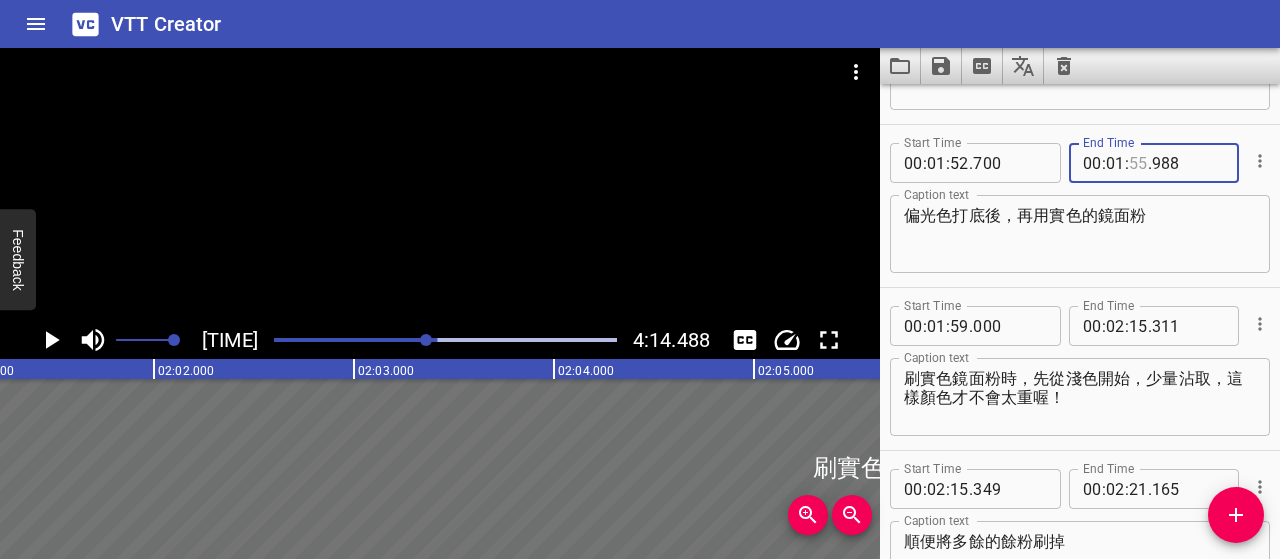 click at bounding box center (1138, 163) 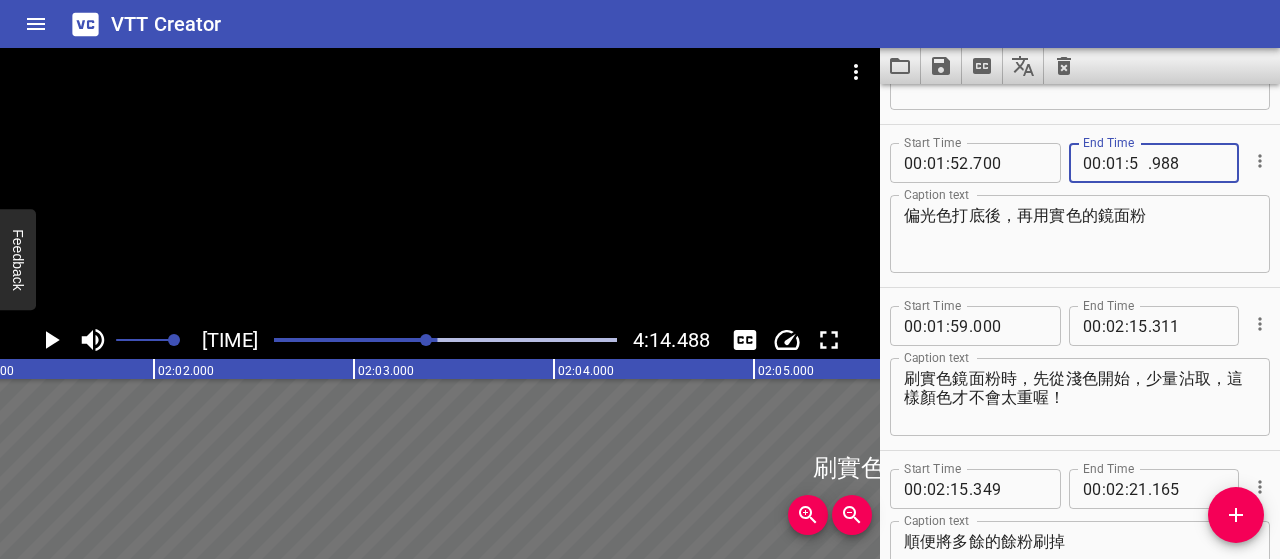 type on "58" 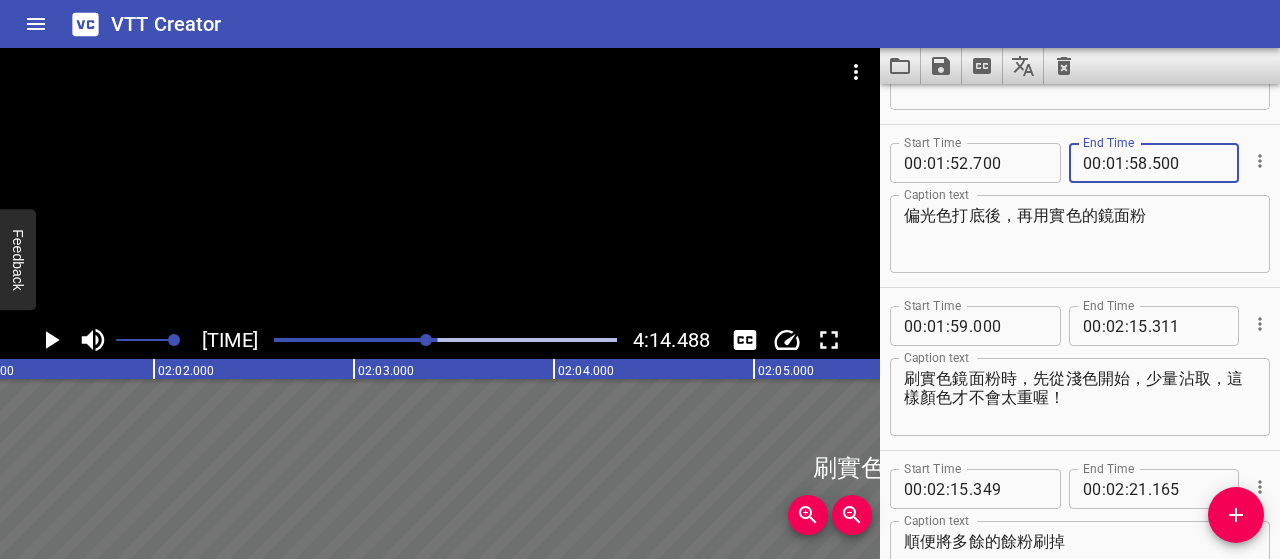 type on "500" 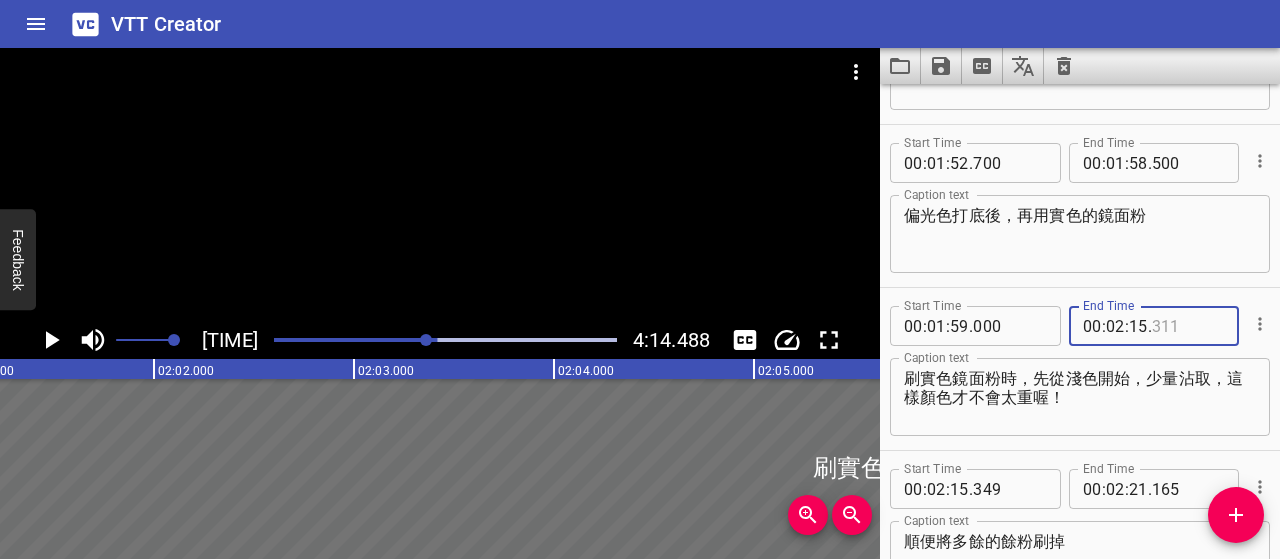click at bounding box center [1188, 326] 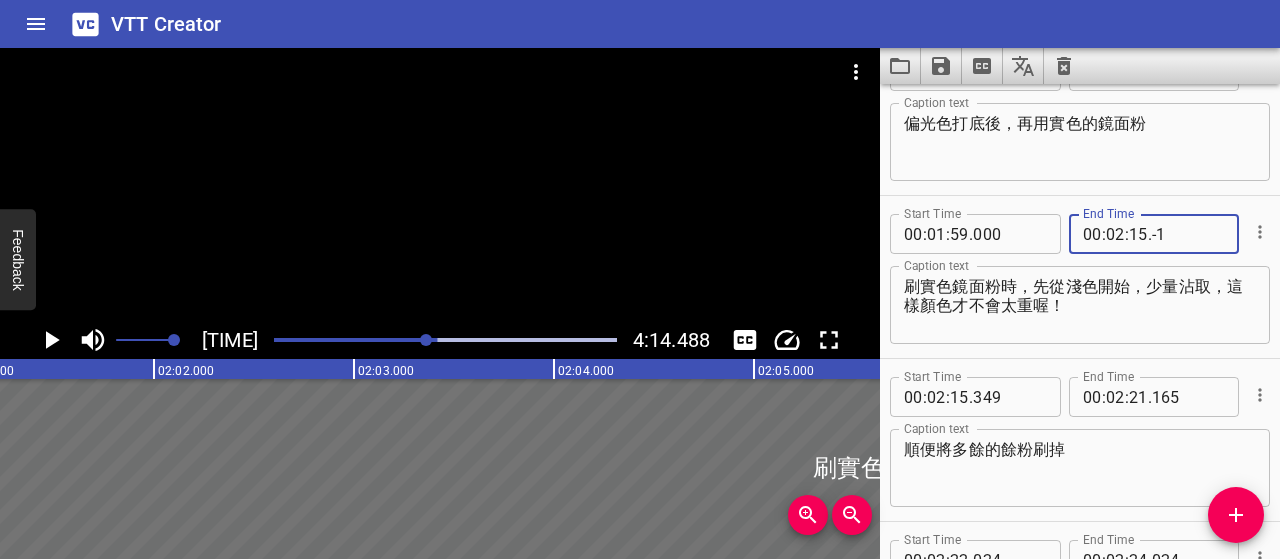 scroll, scrollTop: 3260, scrollLeft: 0, axis: vertical 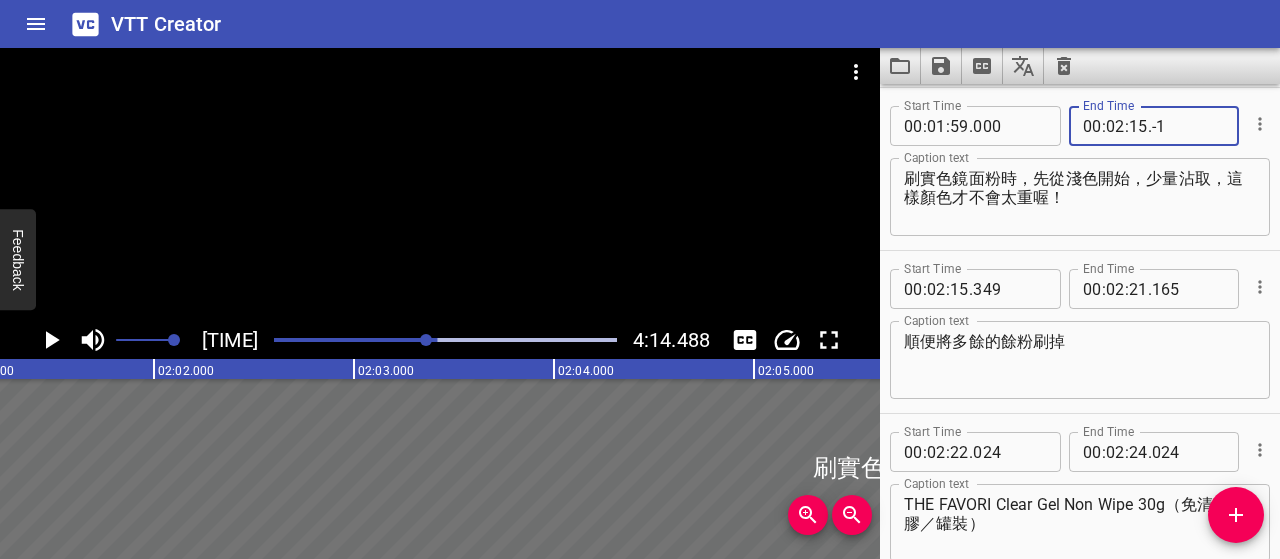 type on "-1" 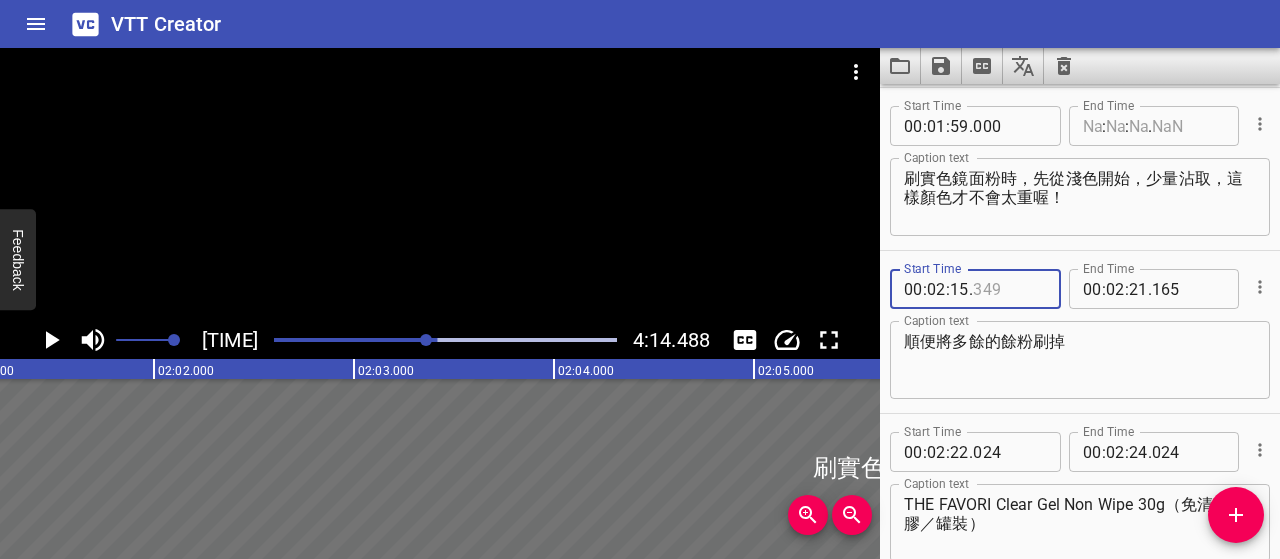 click at bounding box center (1009, 289) 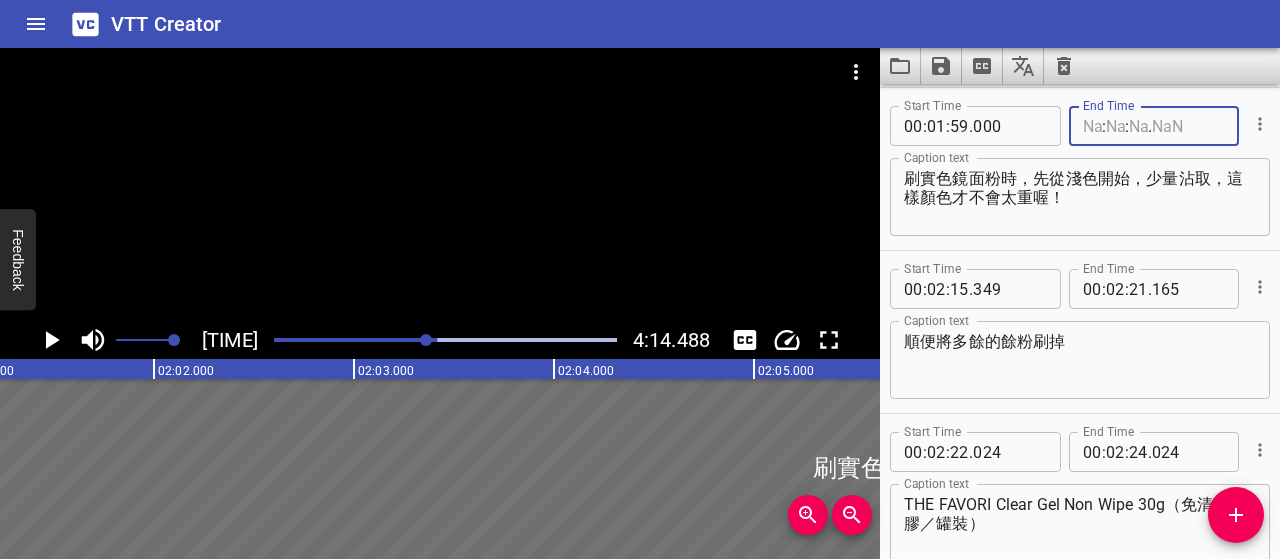 click at bounding box center (1092, 126) 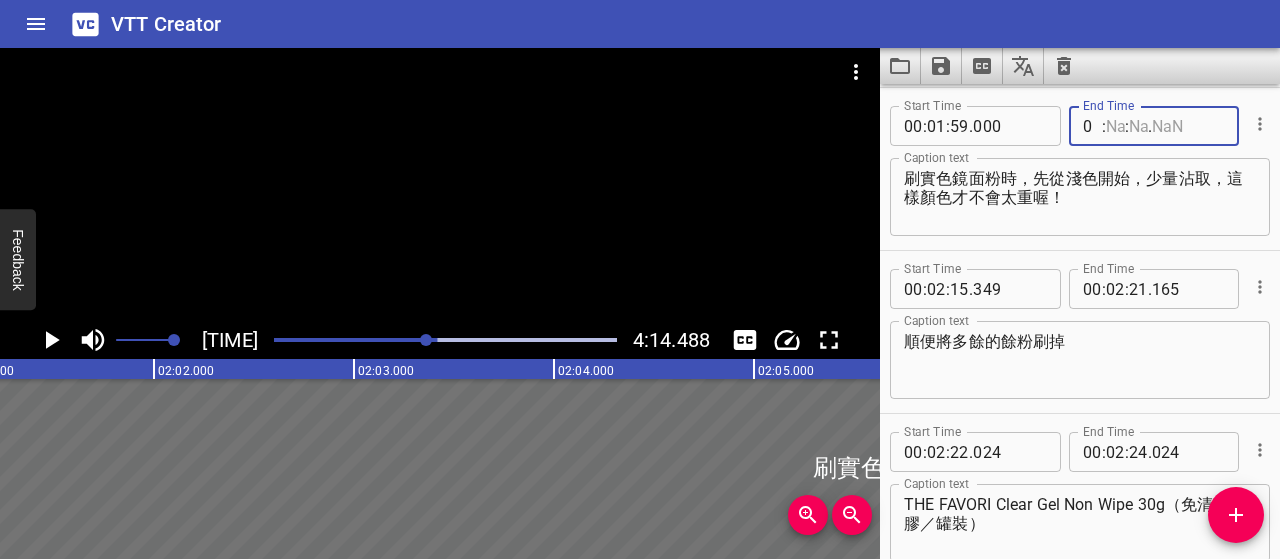 type on "00" 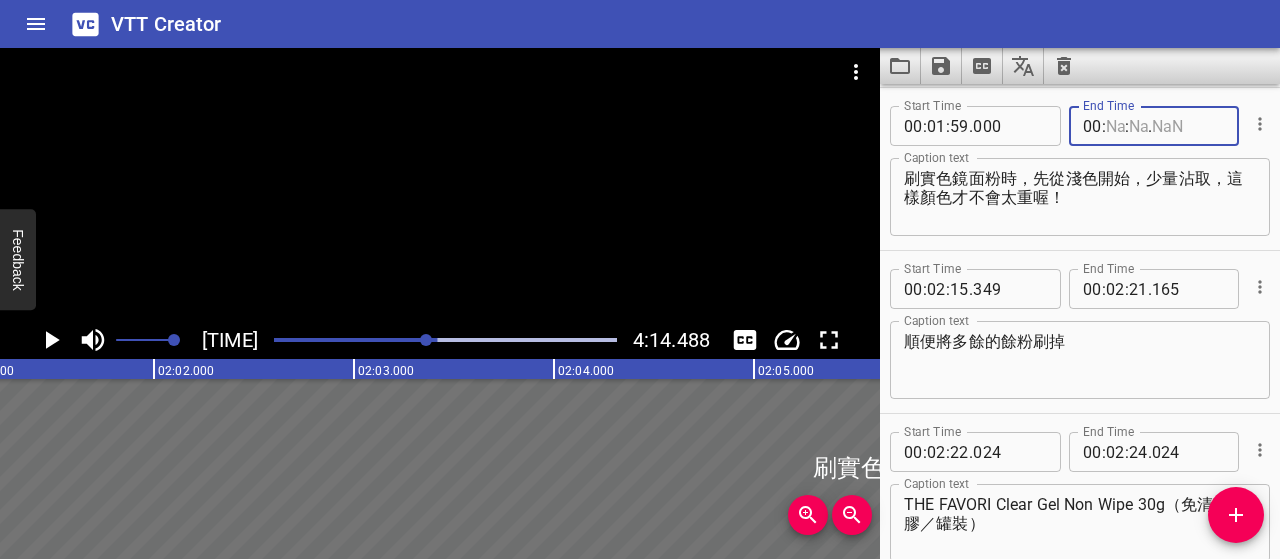 type 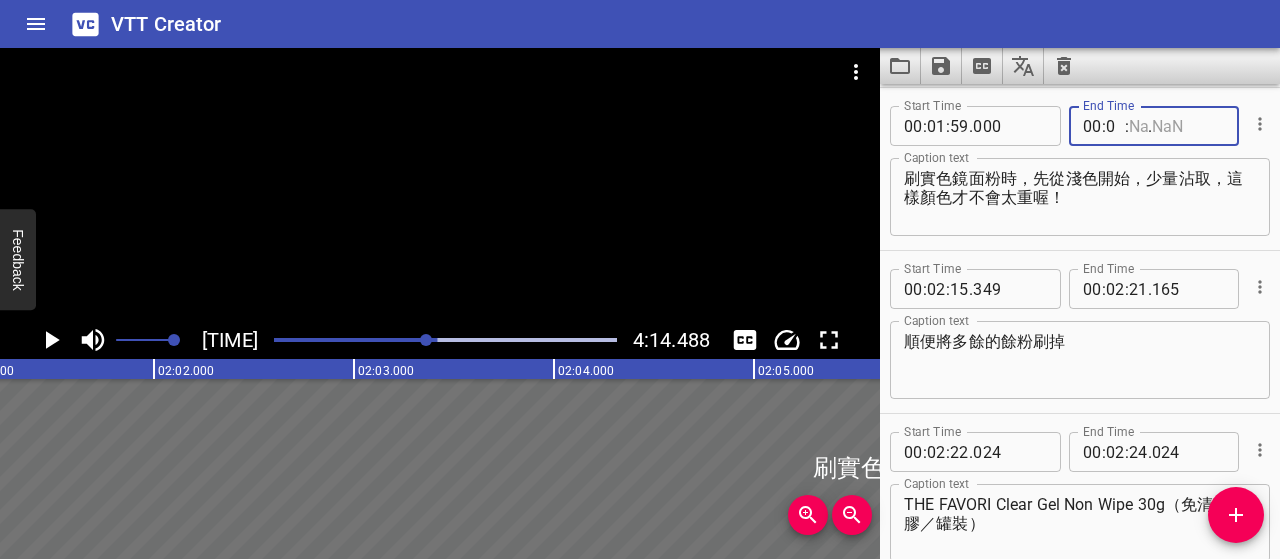 type on "02" 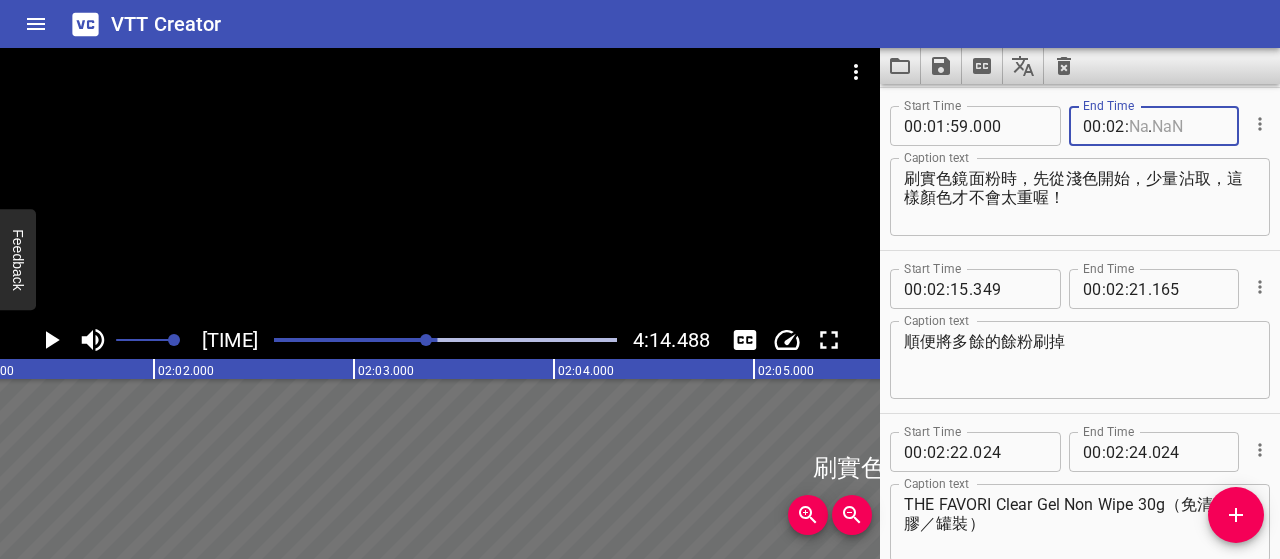 type 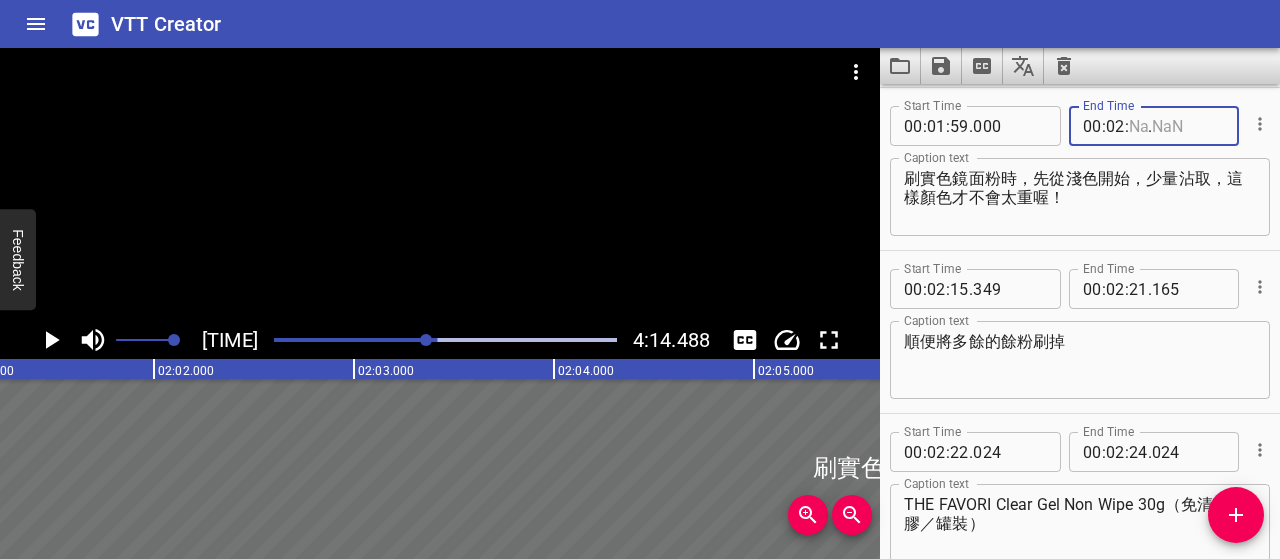 type 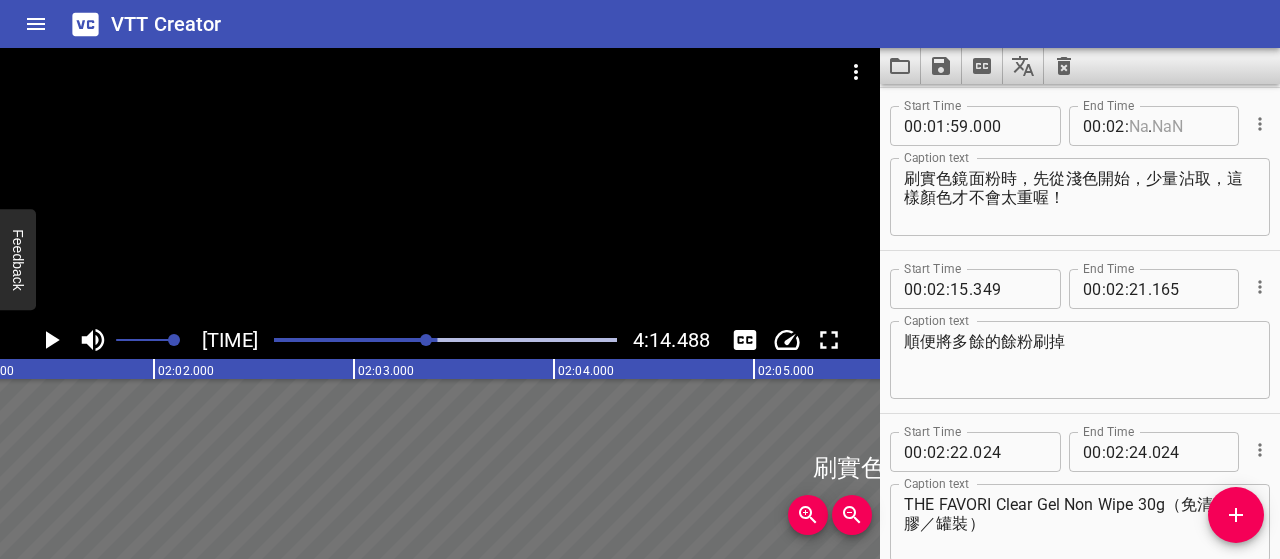 type 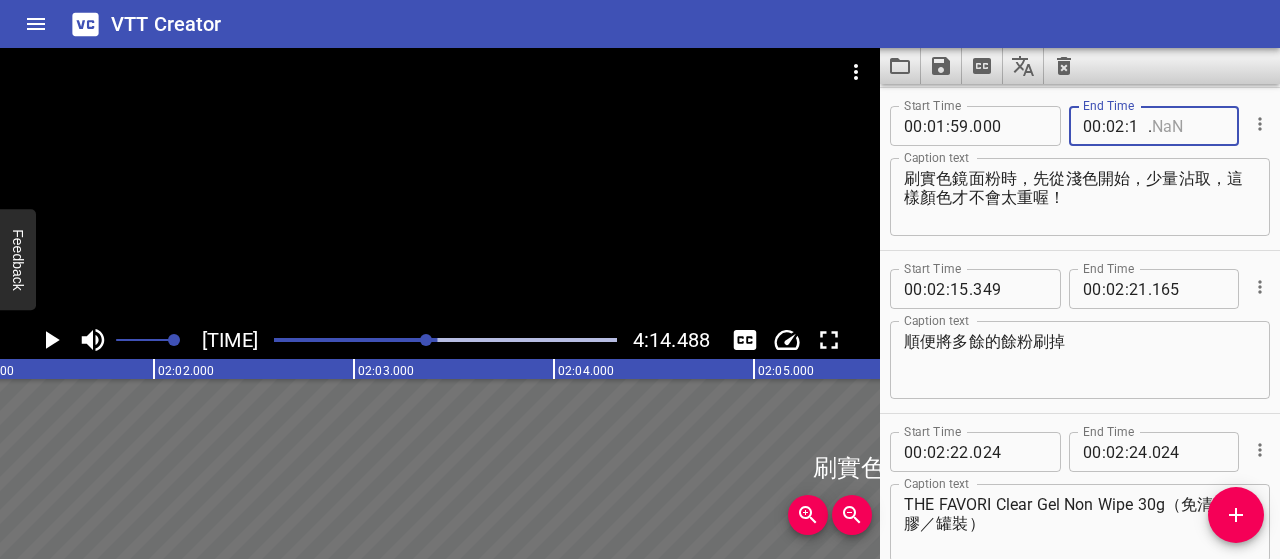type on "14" 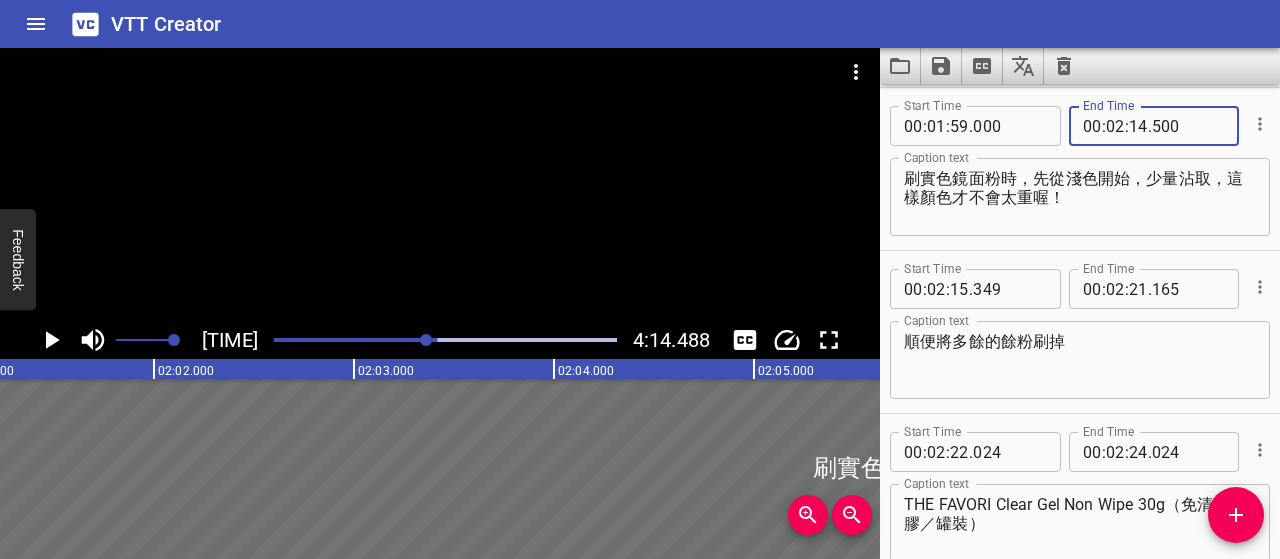 type on "500" 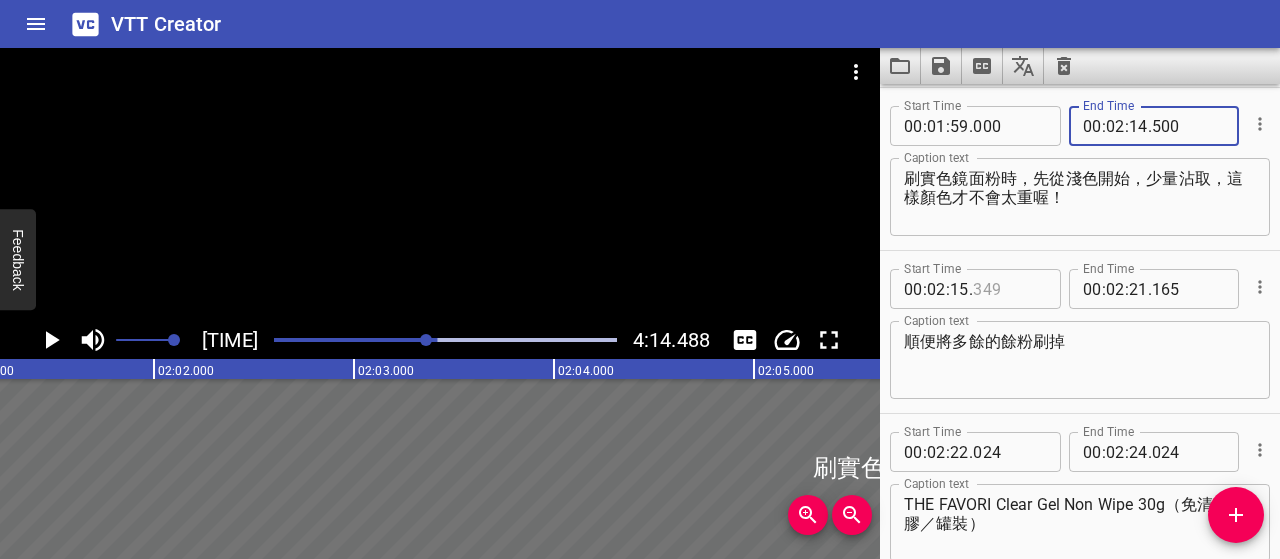 click at bounding box center [1009, 289] 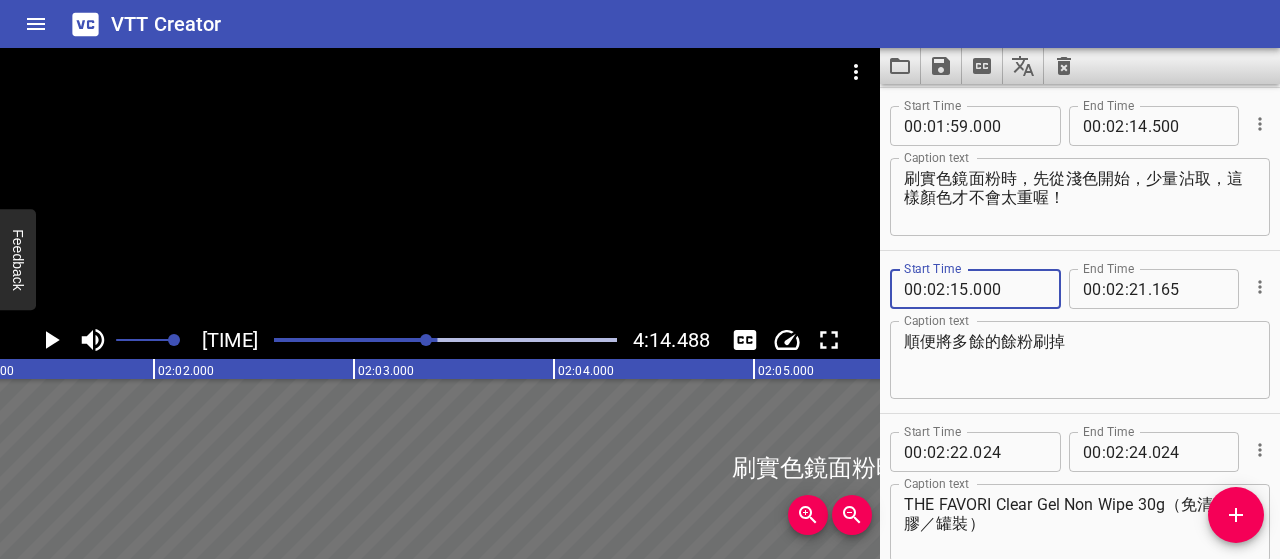 type on "000" 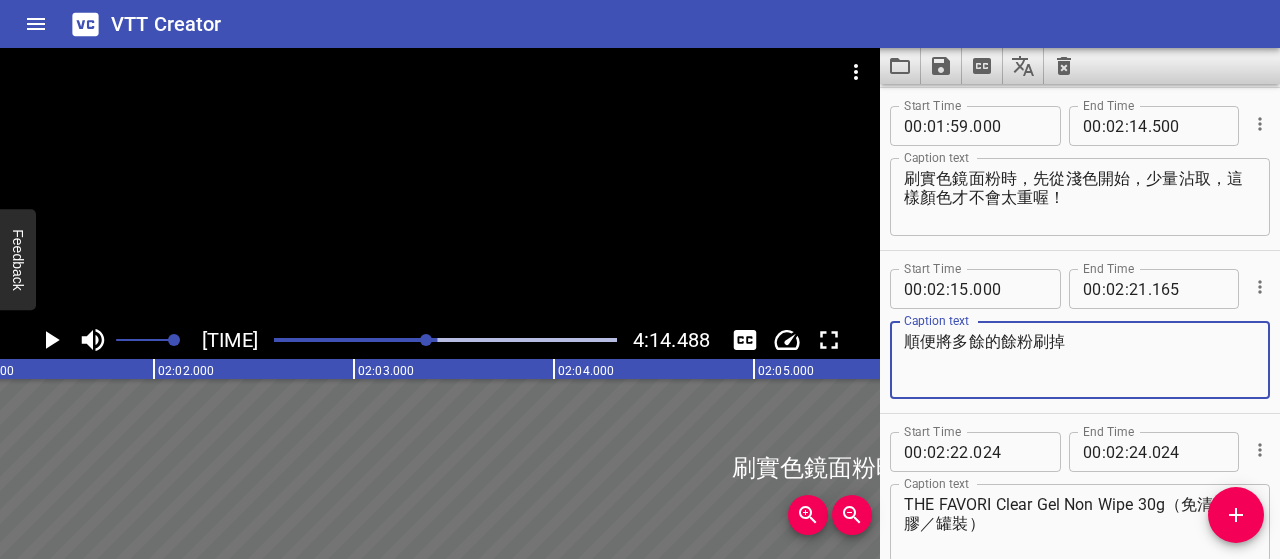 drag, startPoint x: 1098, startPoint y: 342, endPoint x: 900, endPoint y: 358, distance: 198.64542 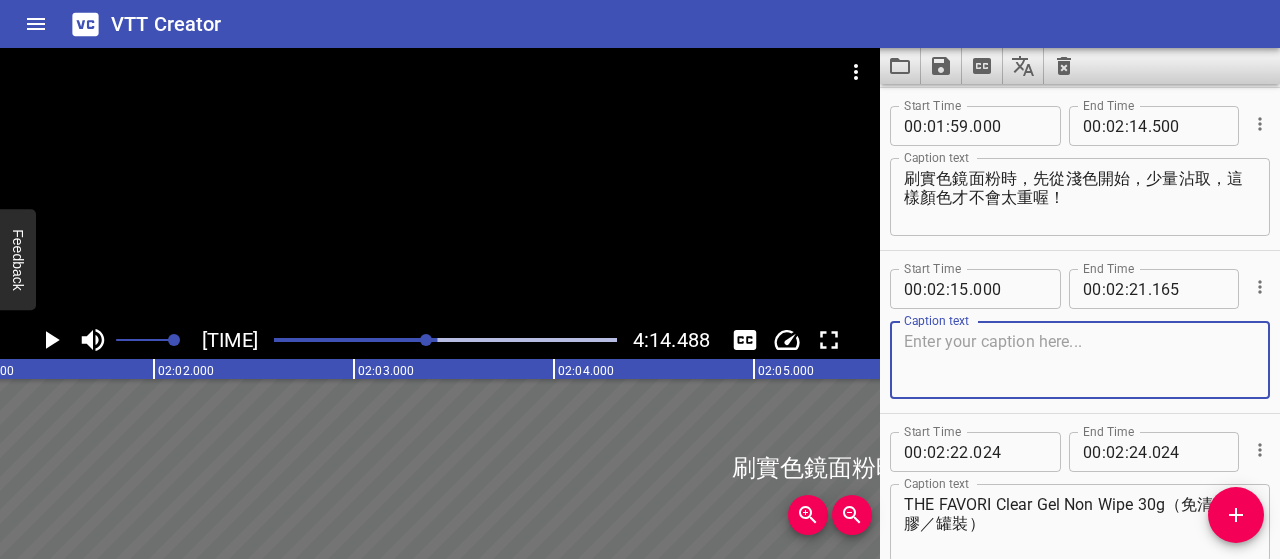 paste on "[PRODUCT] [PRODUCT] [PRODUCT]" 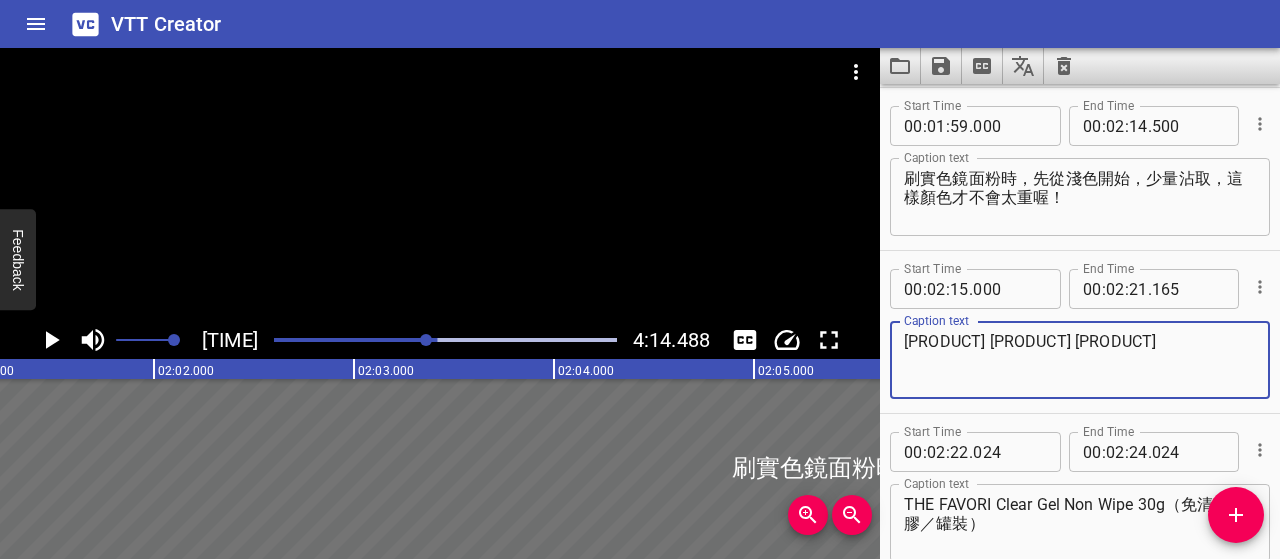 type on "[PRODUCT] [PRODUCT] [PRODUCT]" 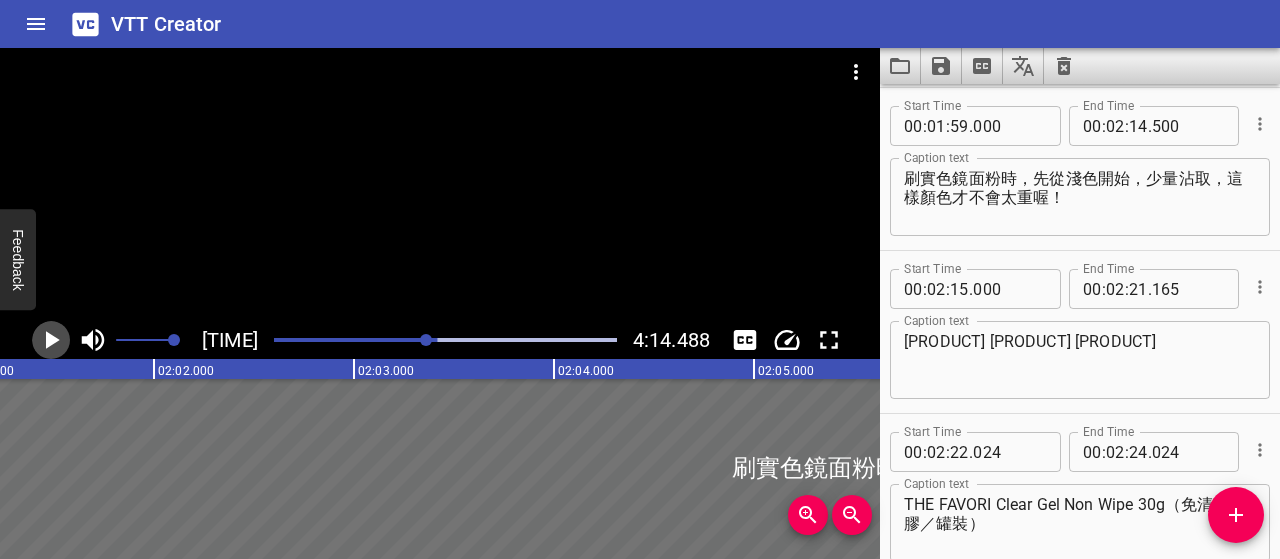 click 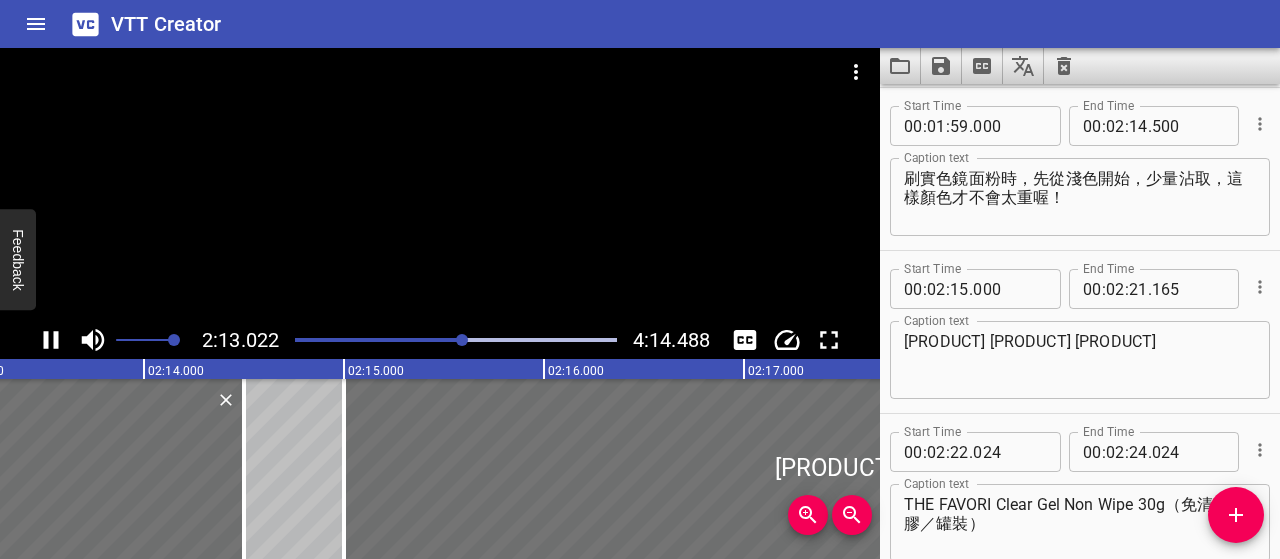 click 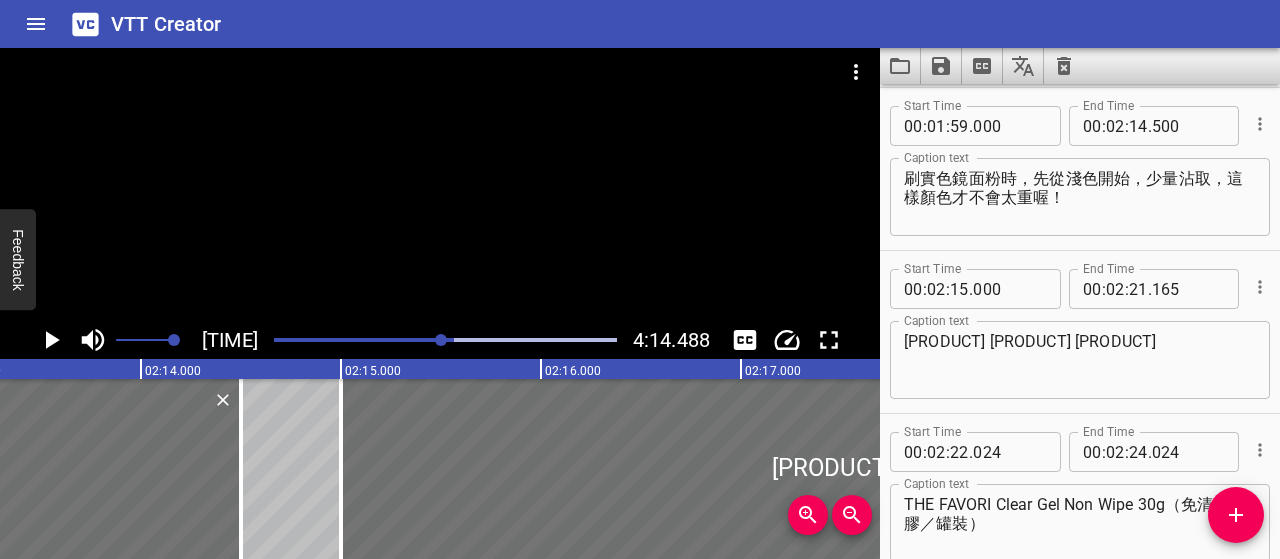 scroll, scrollTop: 0, scrollLeft: 26702, axis: horizontal 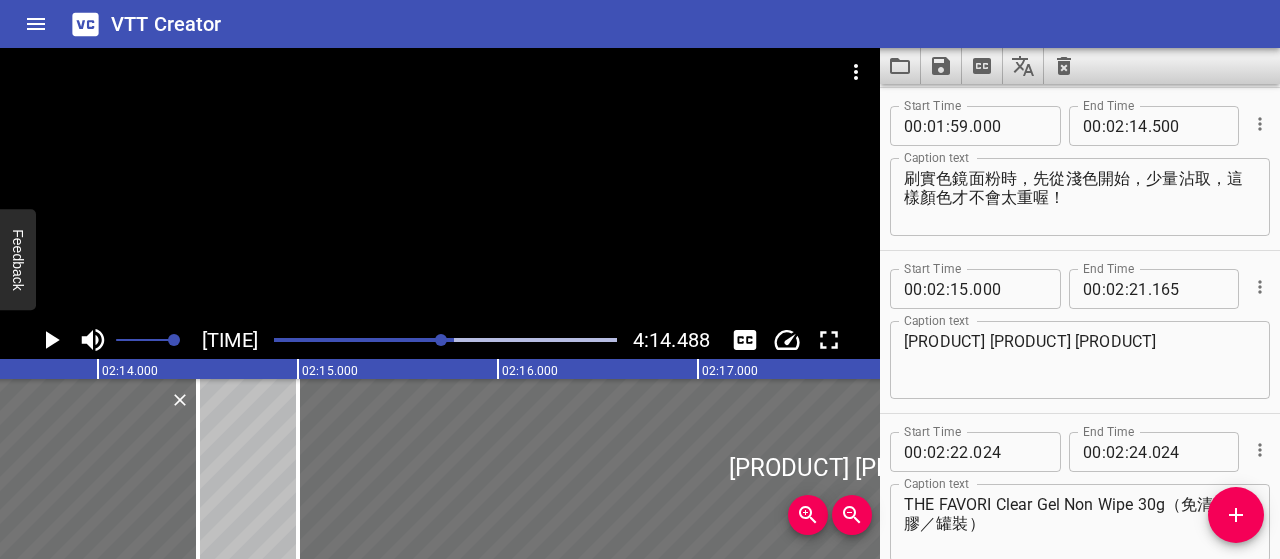 click 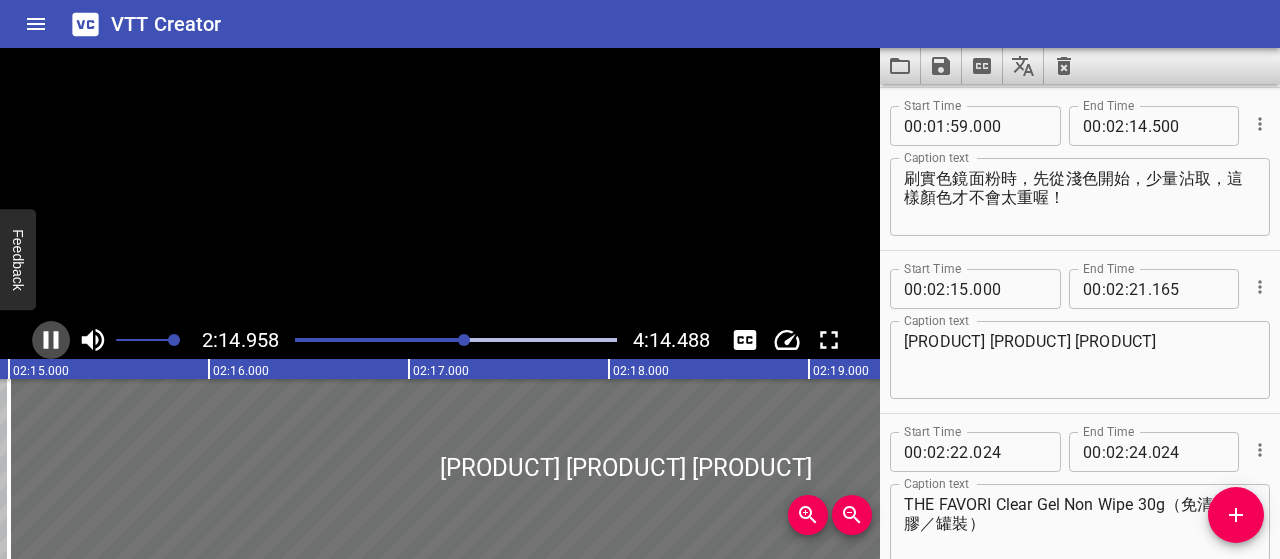 click 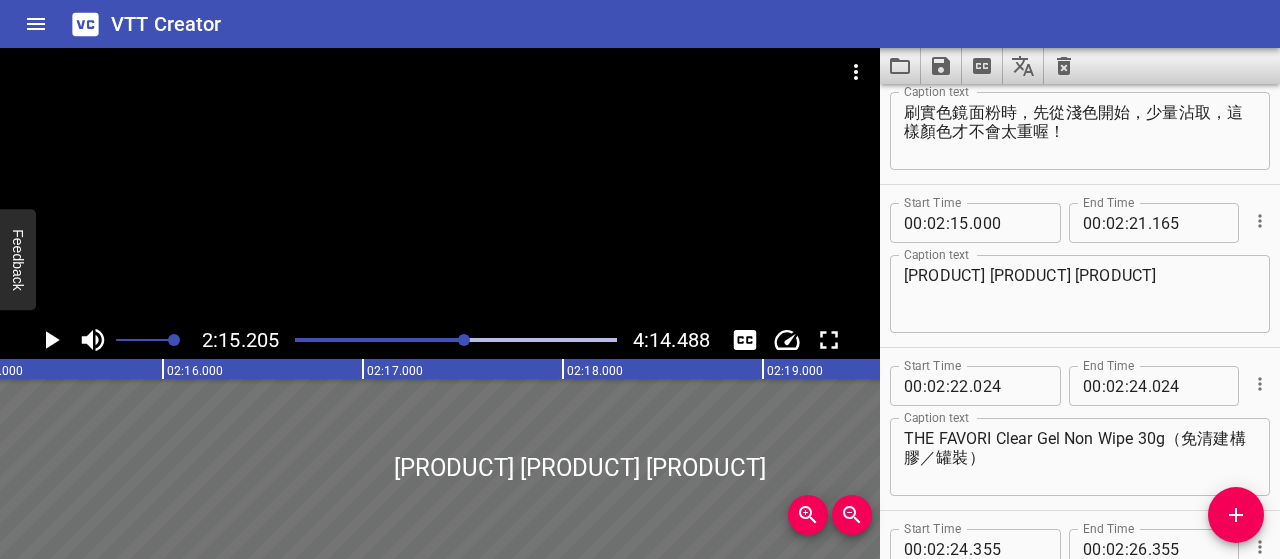 scroll, scrollTop: 0, scrollLeft: 27041, axis: horizontal 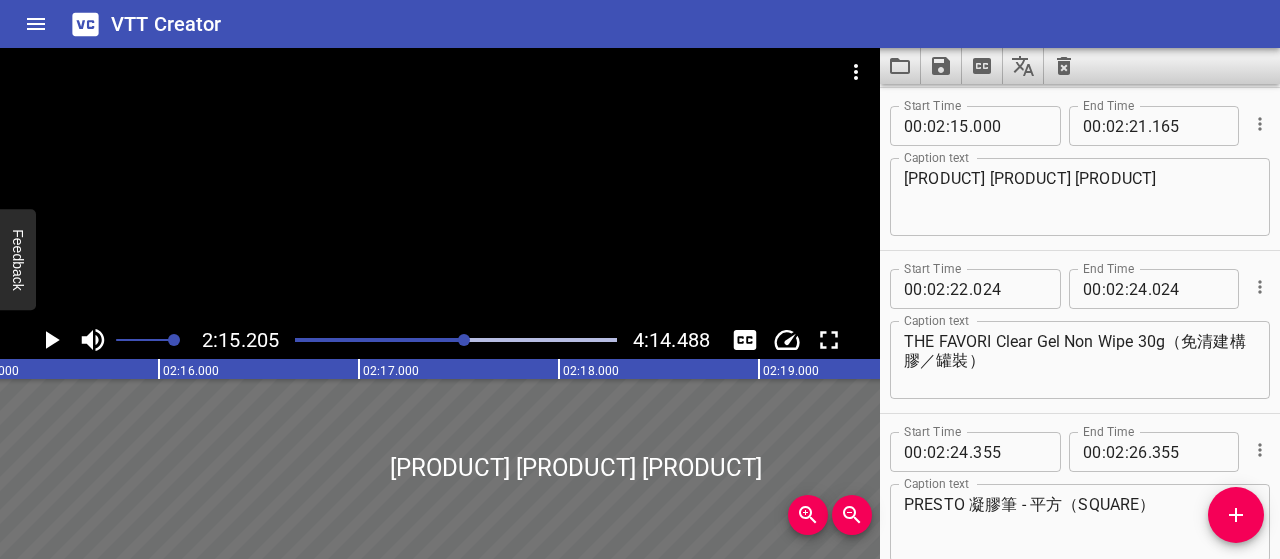 click 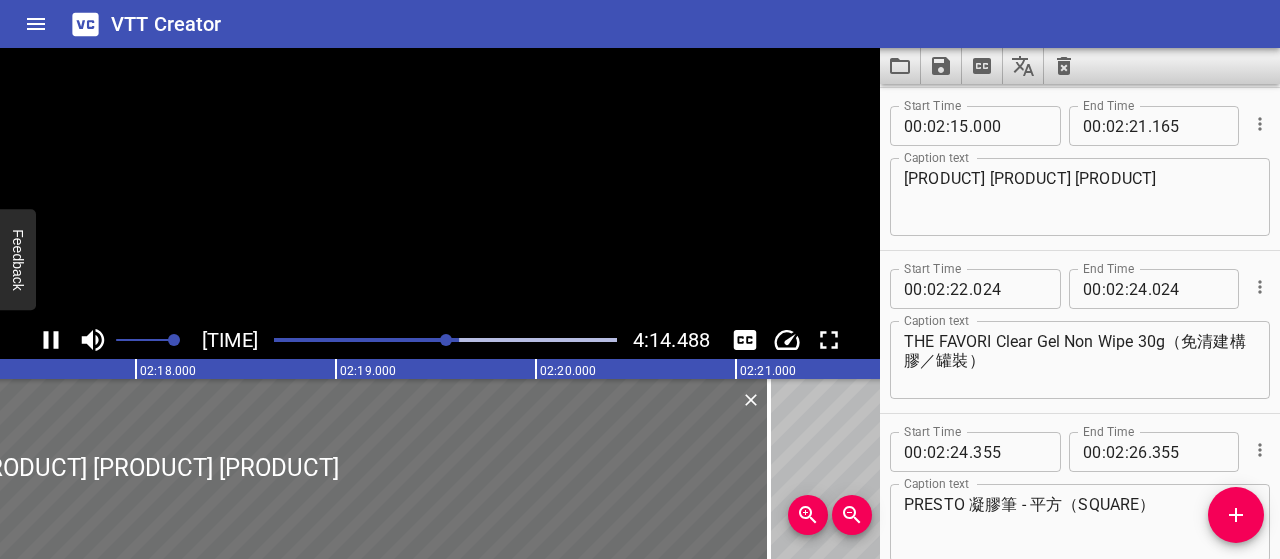 click 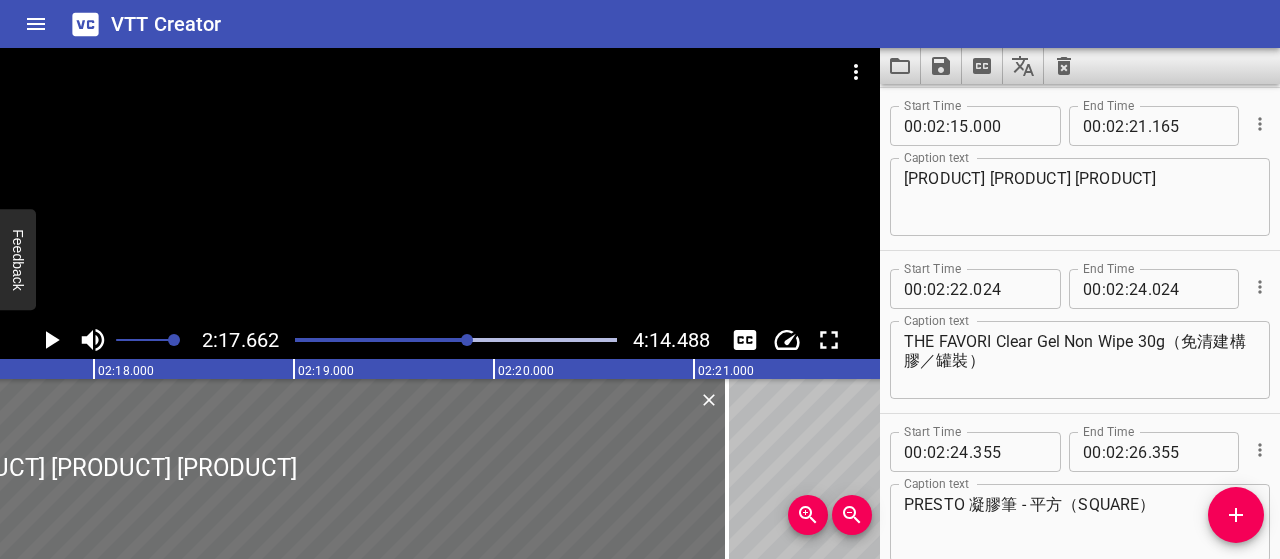 scroll, scrollTop: 0, scrollLeft: 27532, axis: horizontal 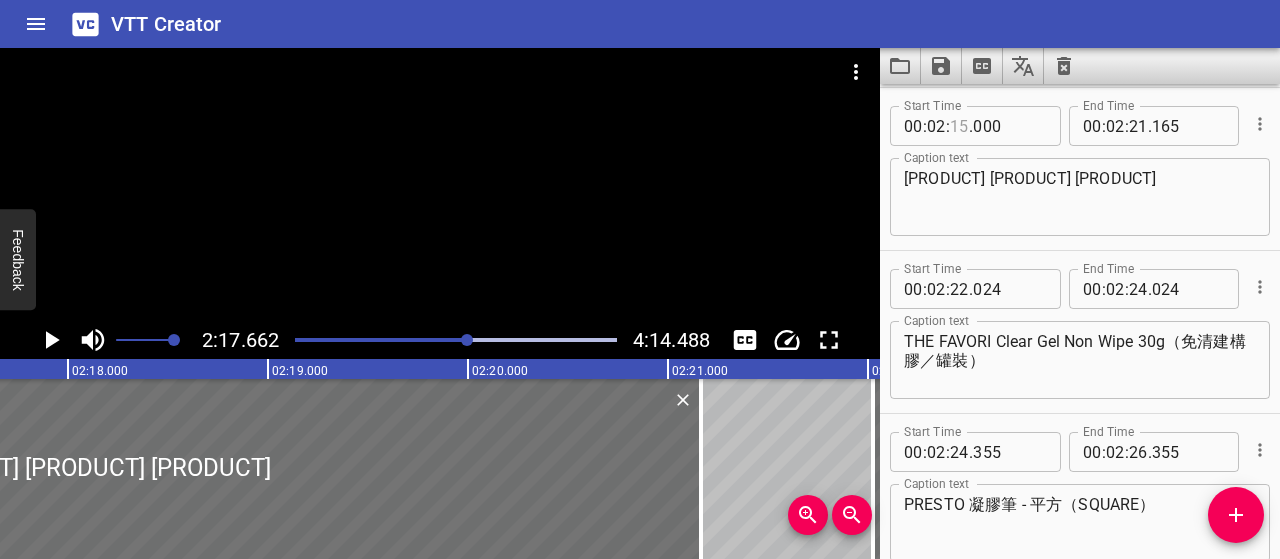 click at bounding box center [959, 126] 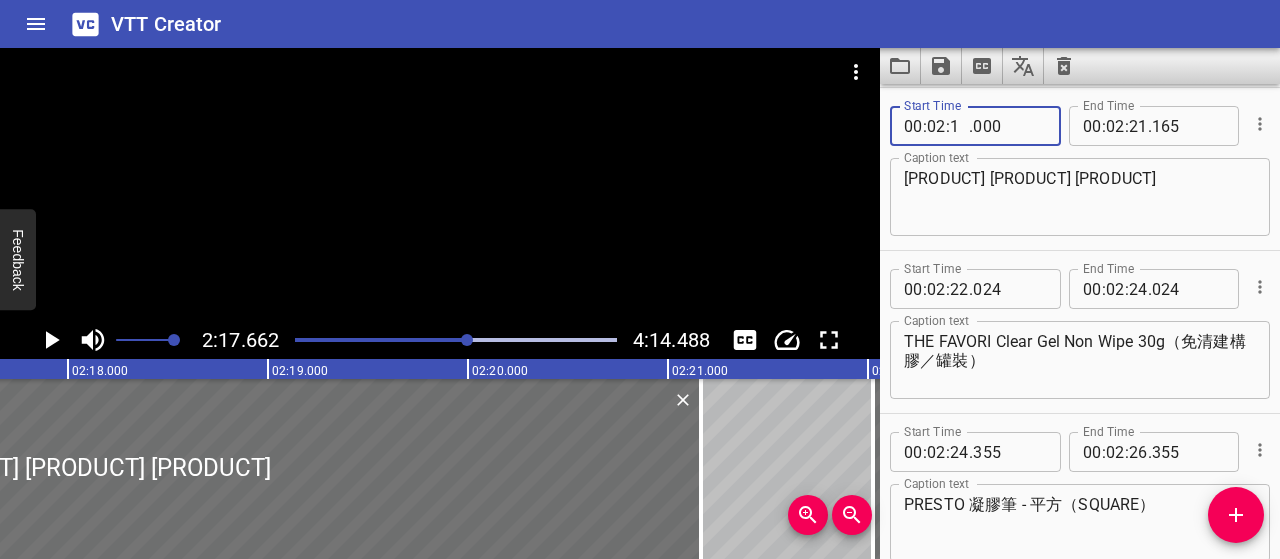 type on "16" 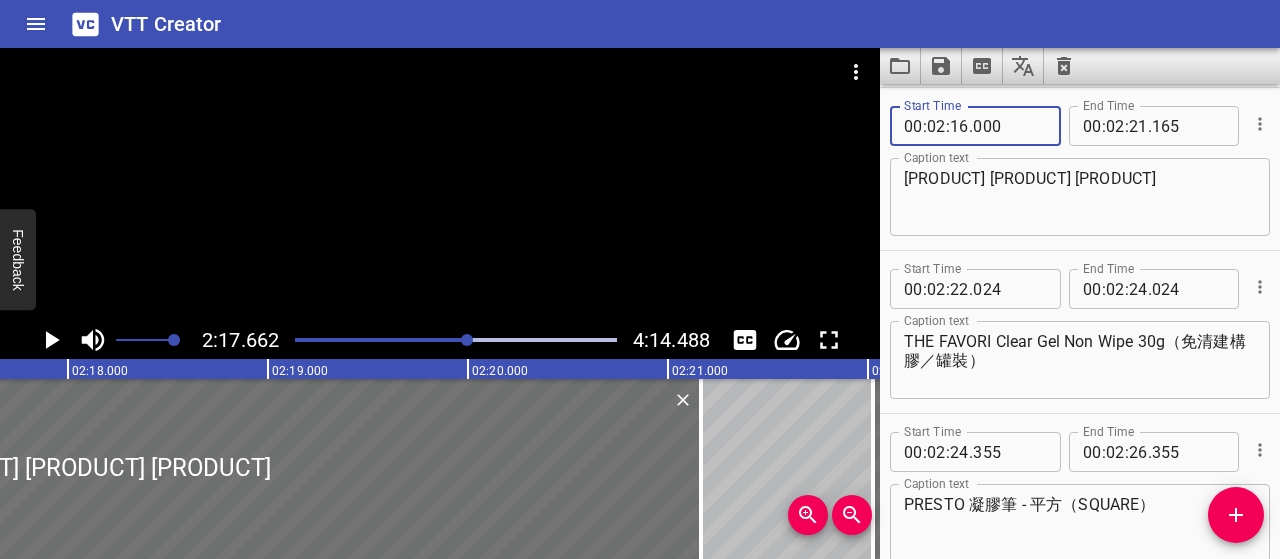 type on "000" 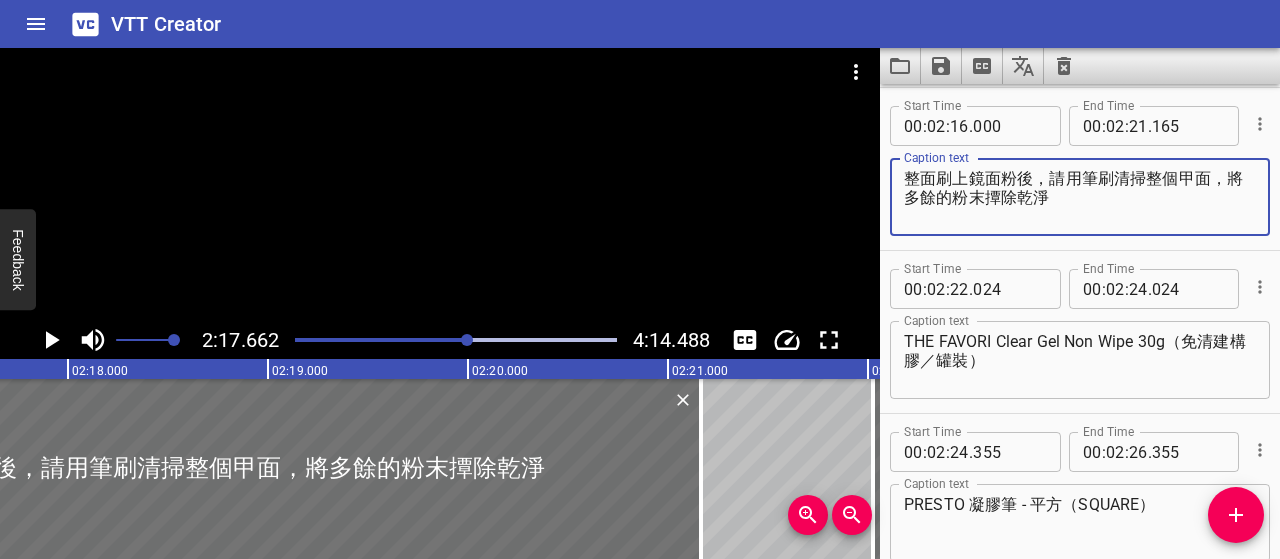 type on "整面刷上鏡面粉後，請用筆刷清掃整個甲面，將多餘的粉末撢除乾淨" 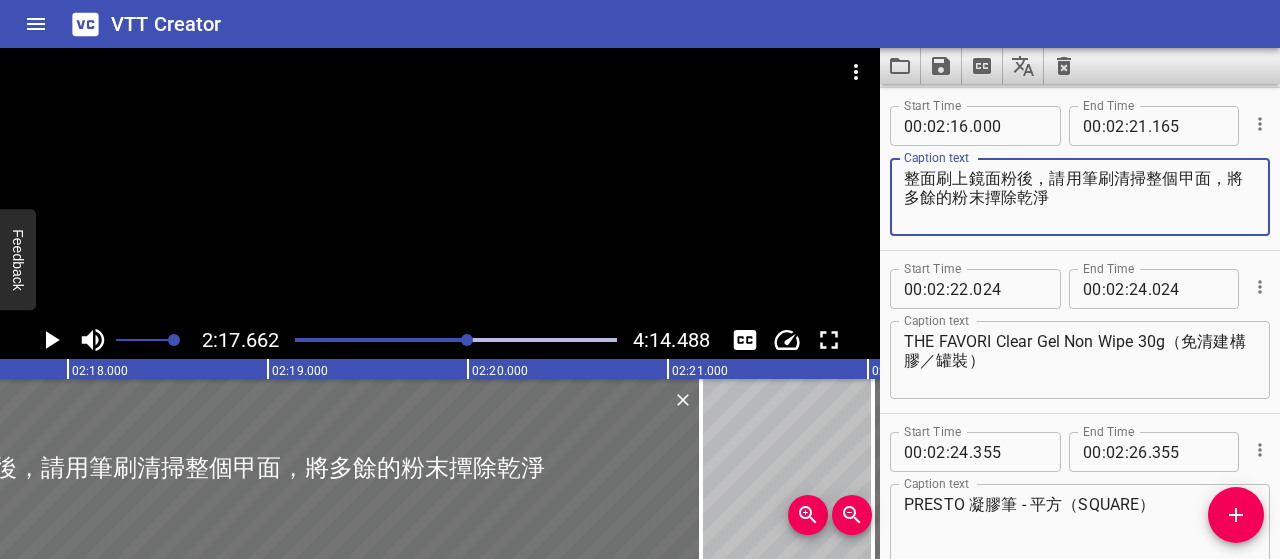 click on "整面刷上鏡面粉後，請用筆刷清掃整個甲面，將多餘的粉末撢除乾淨" at bounding box center [1080, 197] 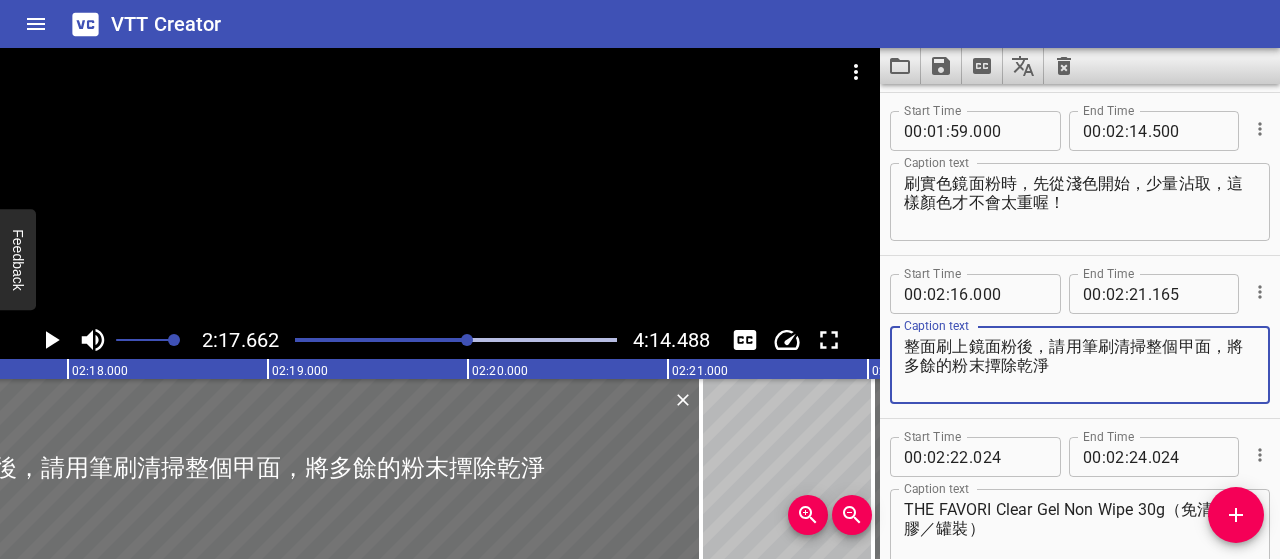 scroll, scrollTop: 3223, scrollLeft: 0, axis: vertical 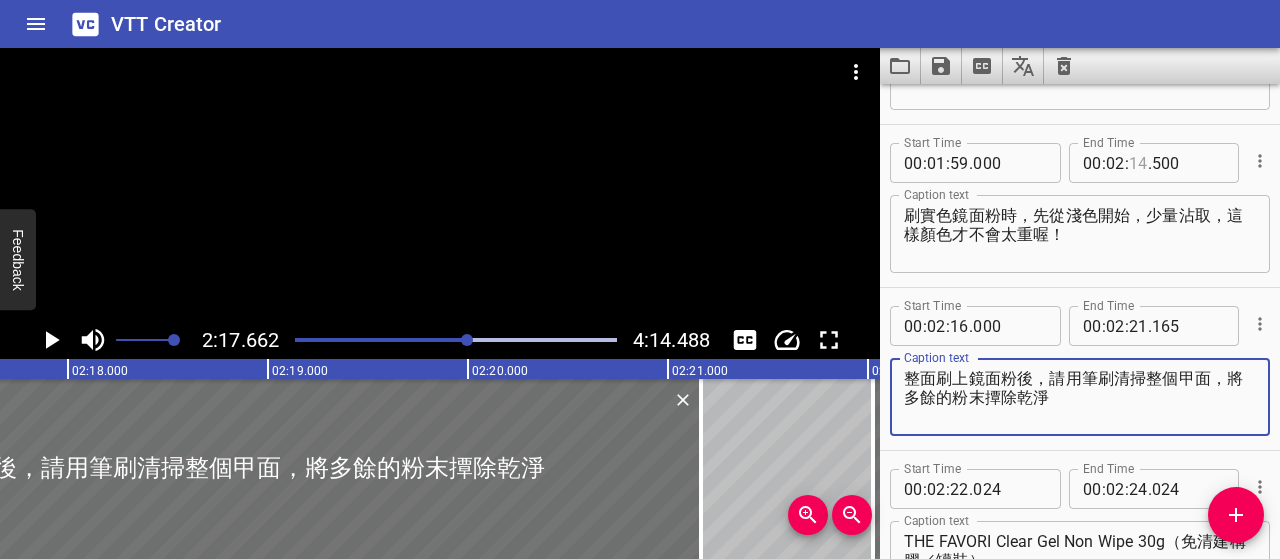 click at bounding box center (1138, 163) 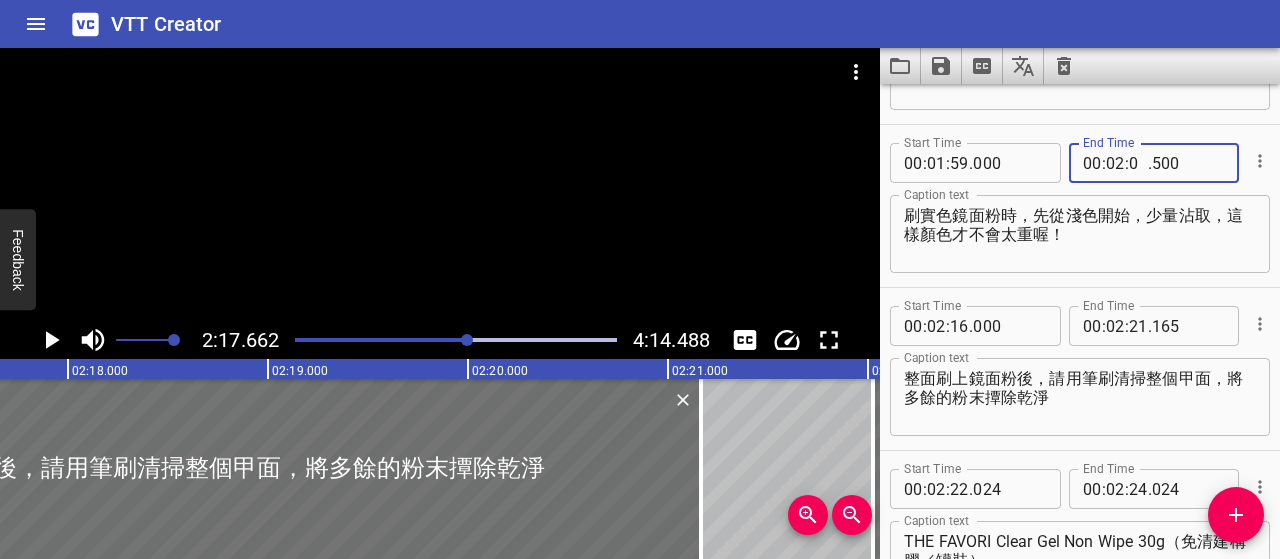 type on "05" 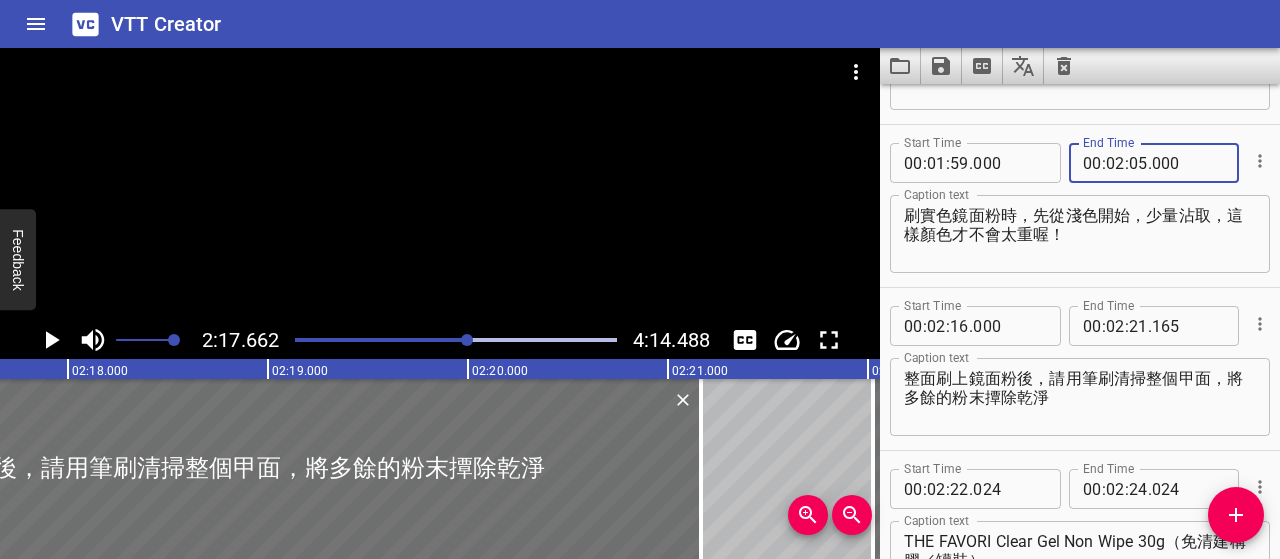 type on "000" 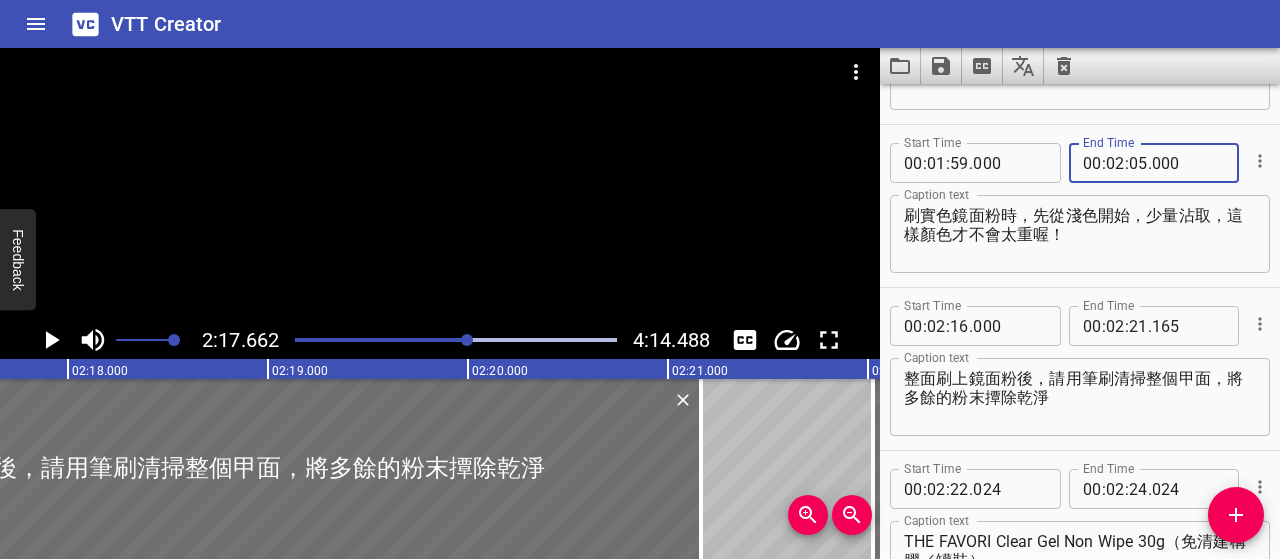 type on "000" 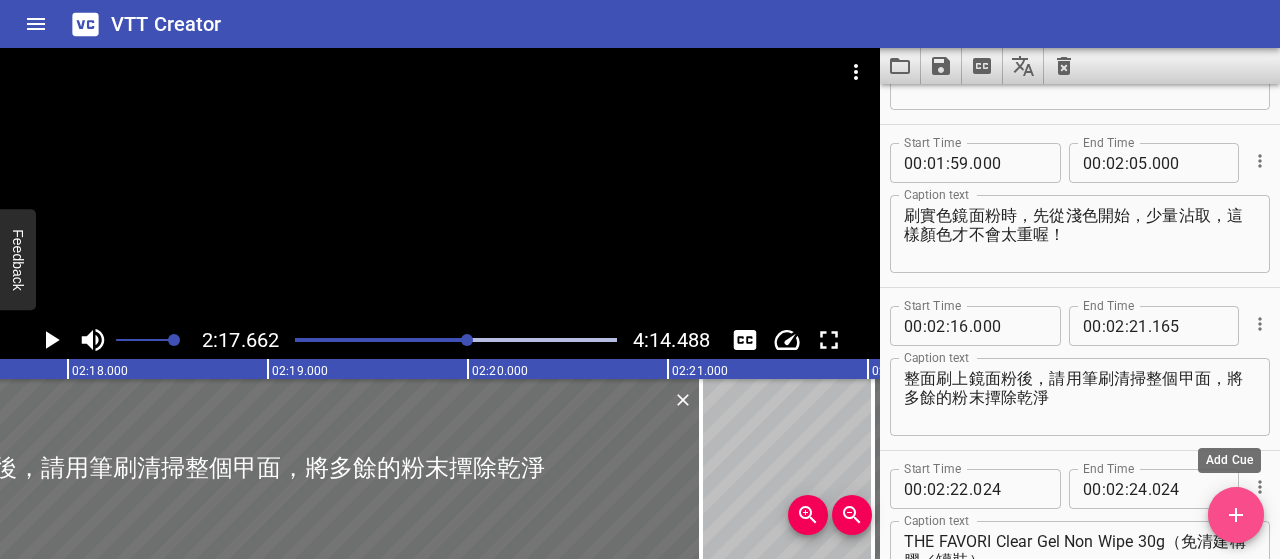 click 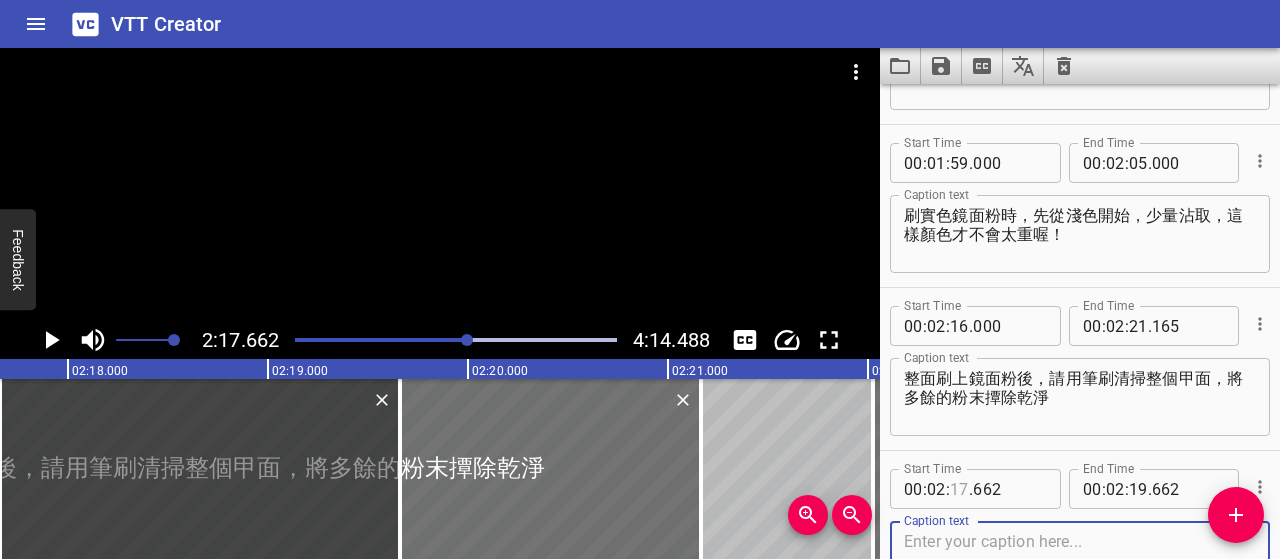 click at bounding box center [959, 489] 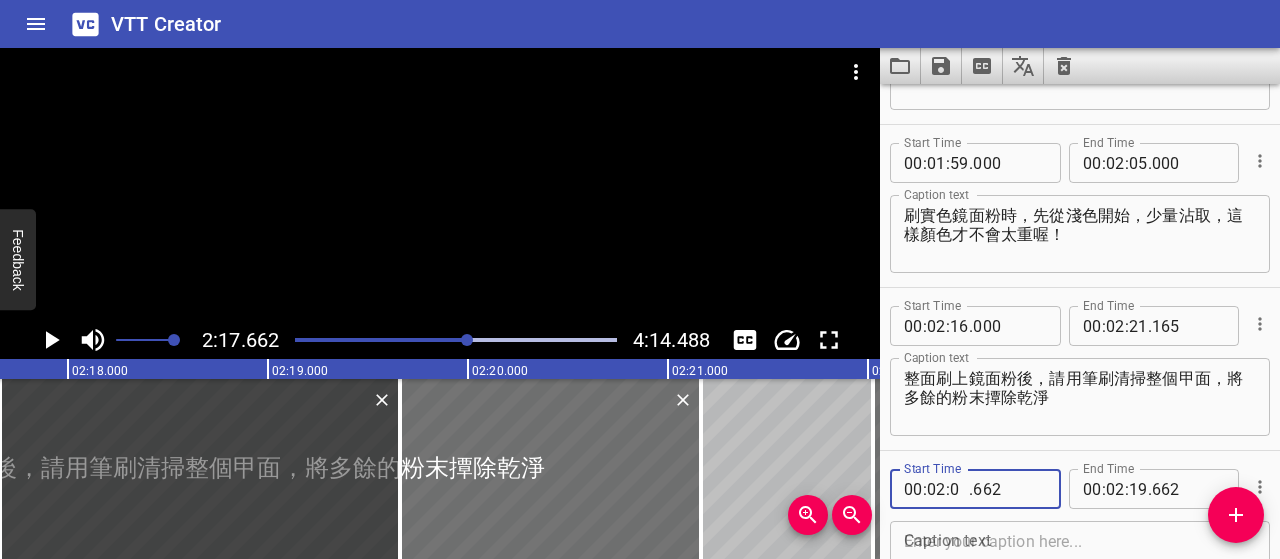 type on "05" 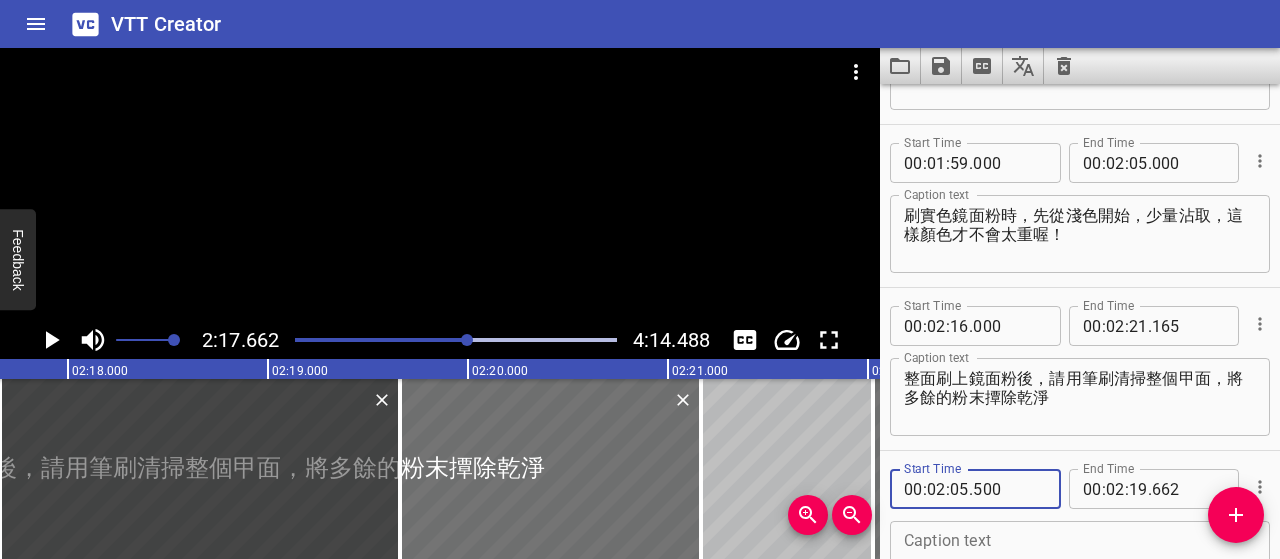 type on "500" 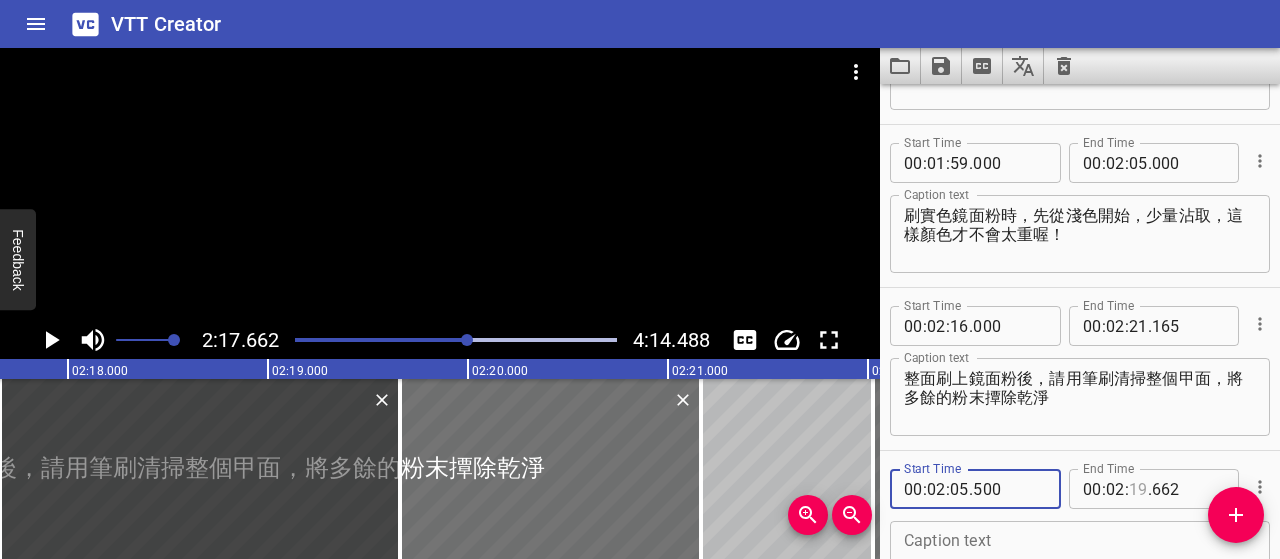click at bounding box center [1138, 489] 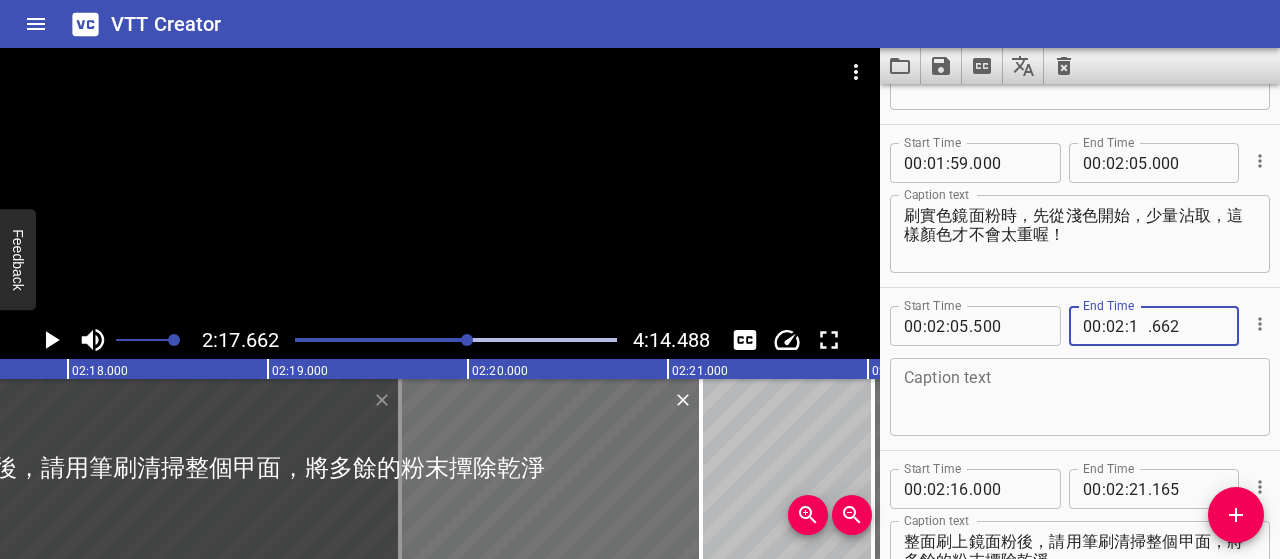 type on "10" 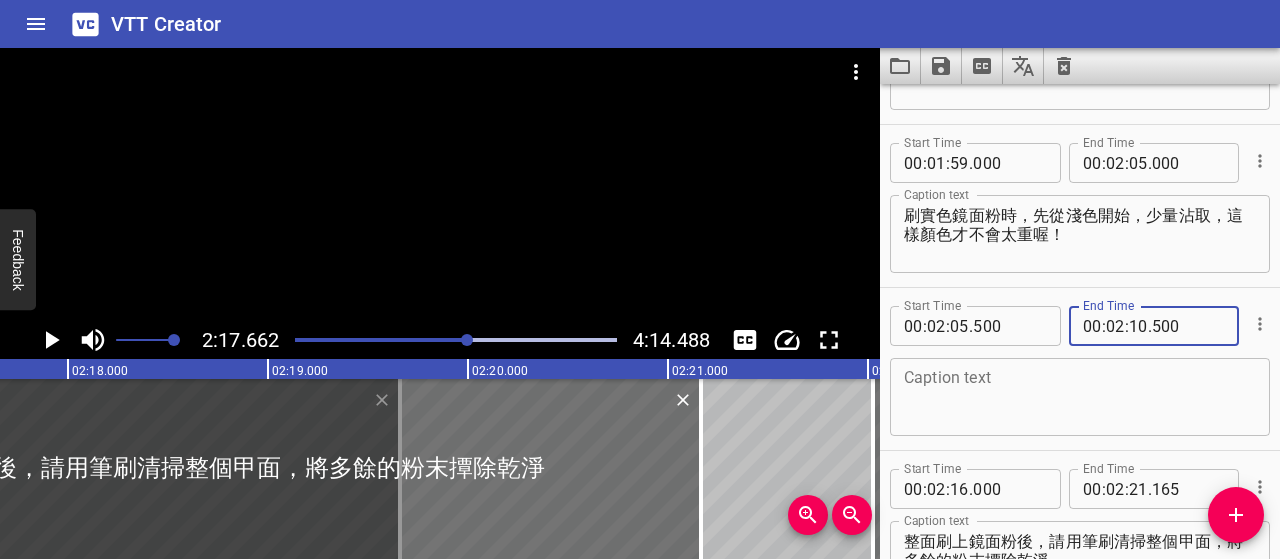 type on "500" 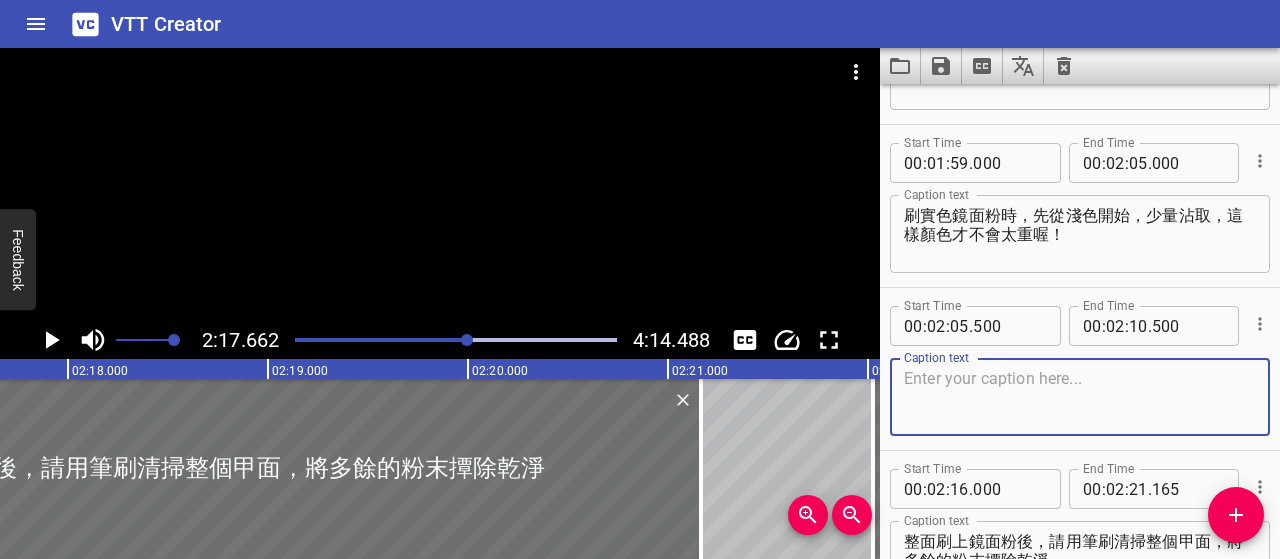 click at bounding box center [1080, 397] 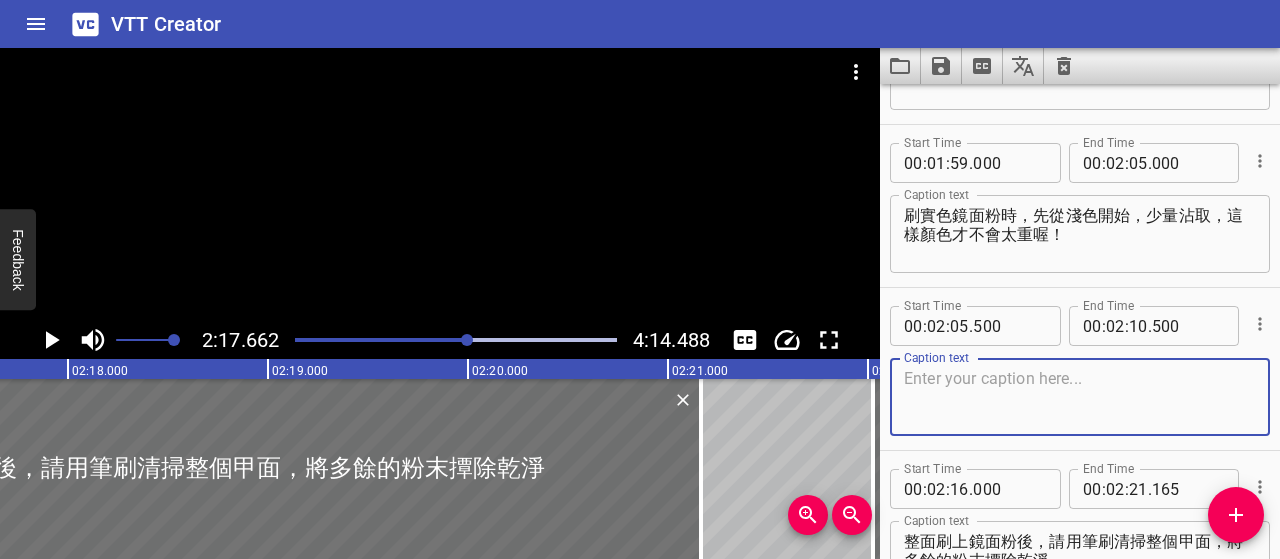 click at bounding box center [1080, 397] 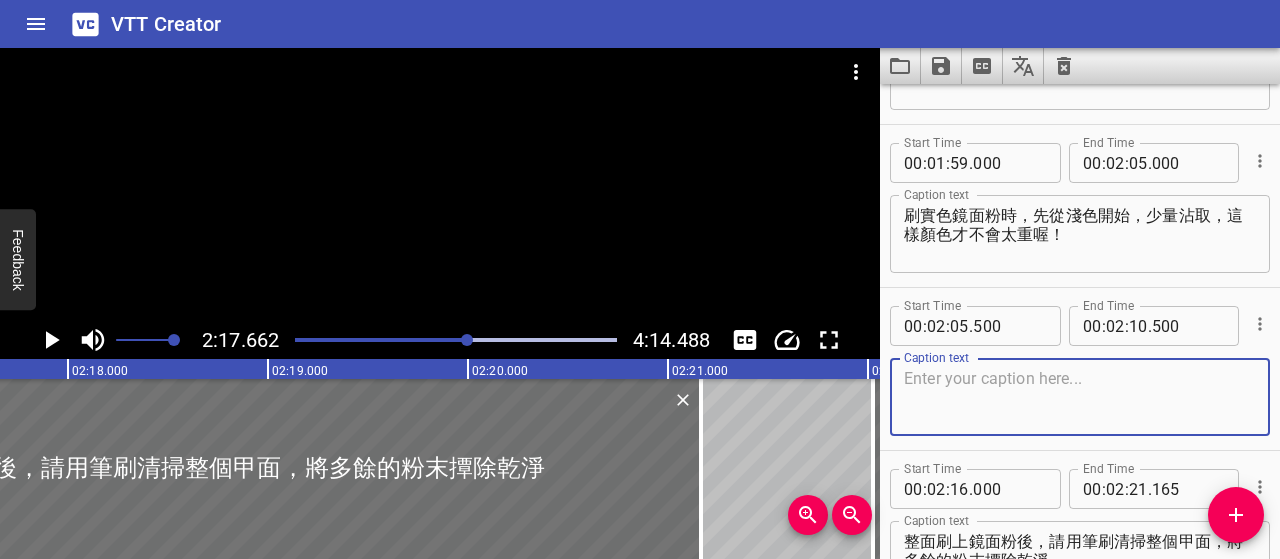 click at bounding box center [1080, 397] 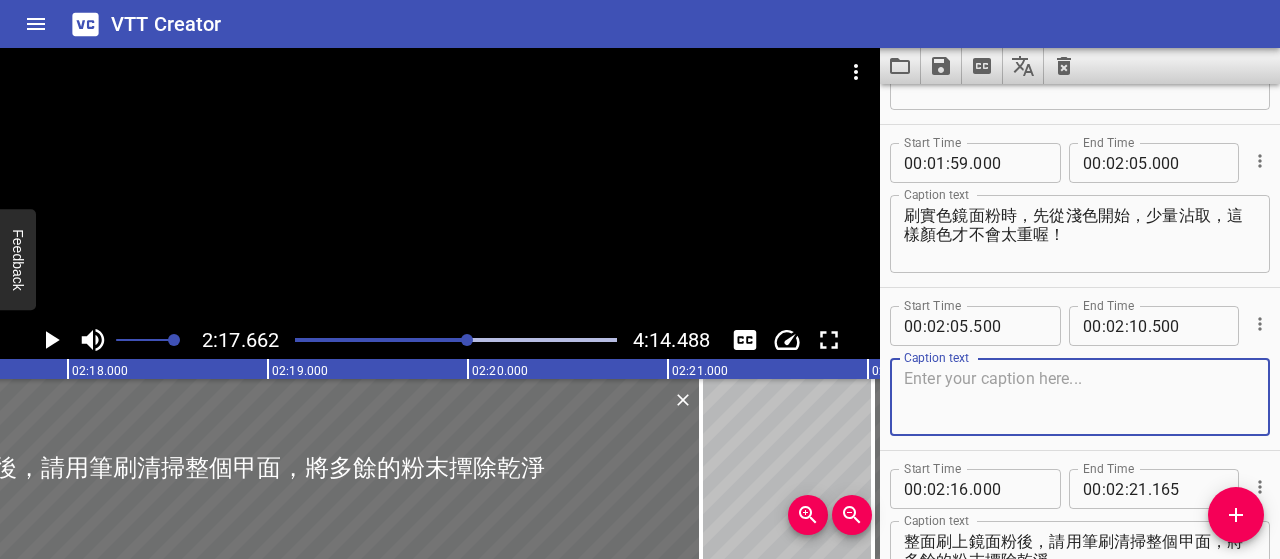 paste on "淺色鏡面粉提升整體亮度，深色則增加陰影感，立體紋理上的高低起伏更明顯" 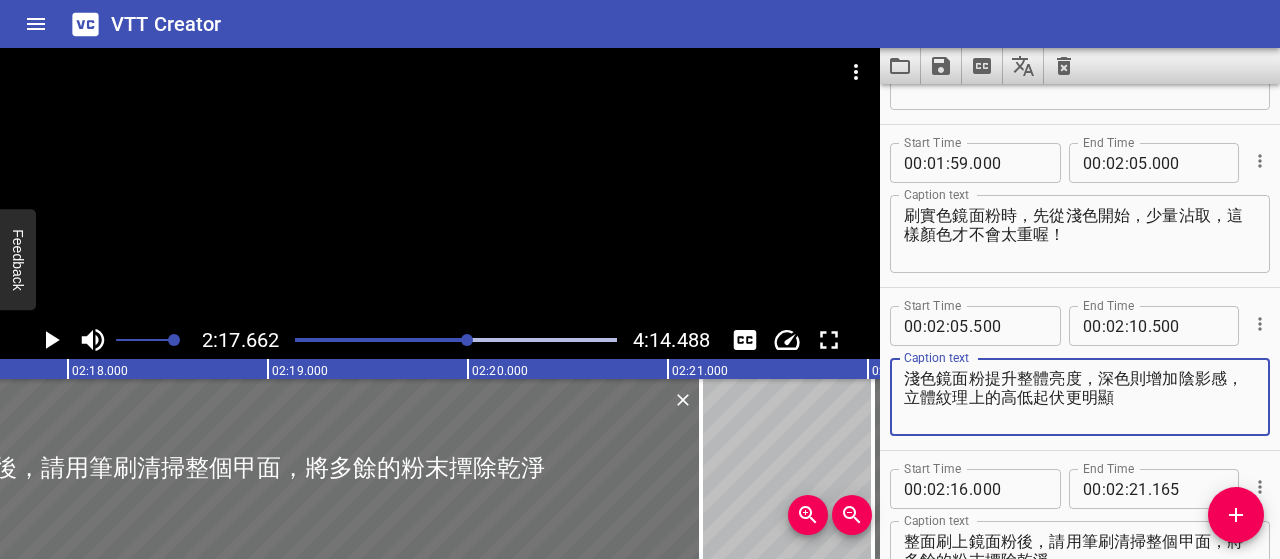click on "淺色鏡面粉提升整體亮度，深色則增加陰影感，立體紋理上的高低起伏更明顯" at bounding box center (1080, 397) 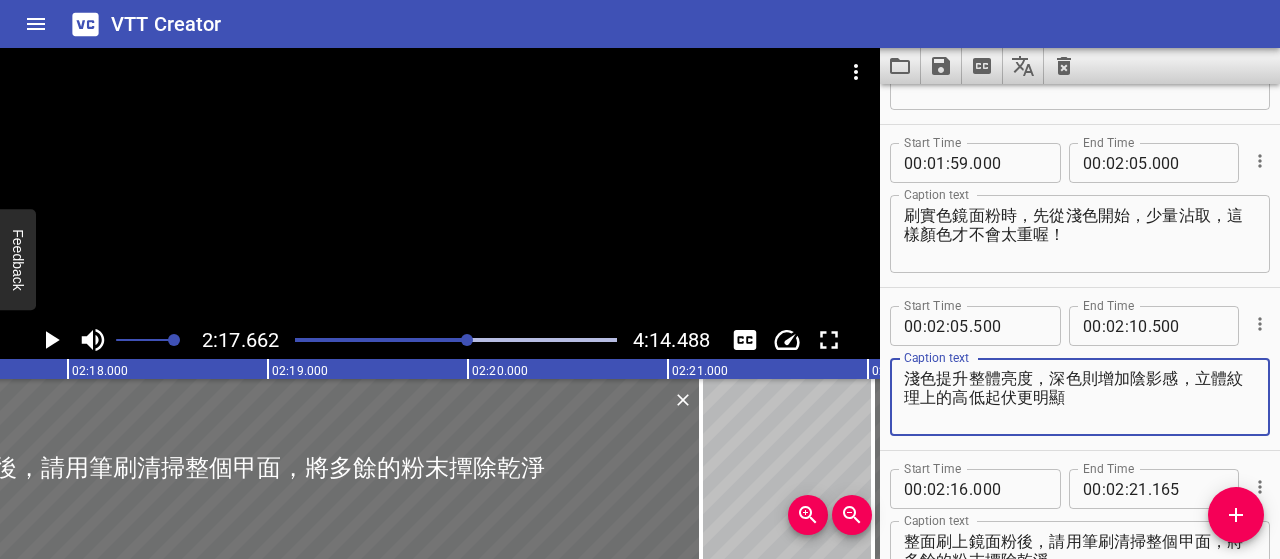 click on "淺色提升整體亮度，深色則增加陰影感，立體紋理上的高低起伏更明顯" at bounding box center (1080, 397) 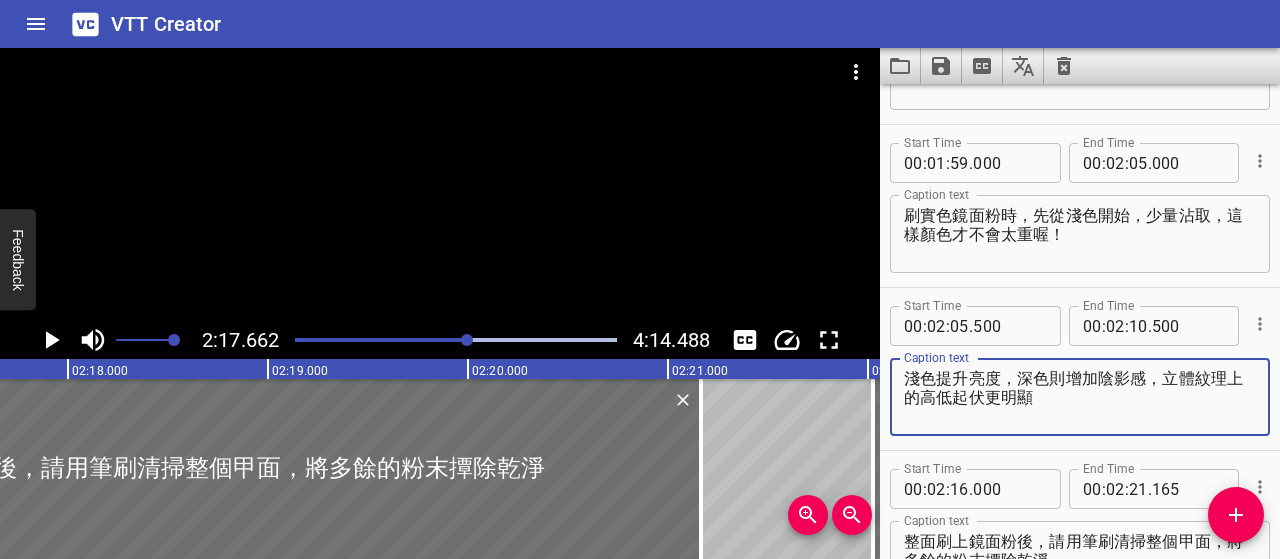 click on "淺色提升亮度，深色則增加陰影感，立體紋理上的高低起伏更明顯" at bounding box center [1080, 397] 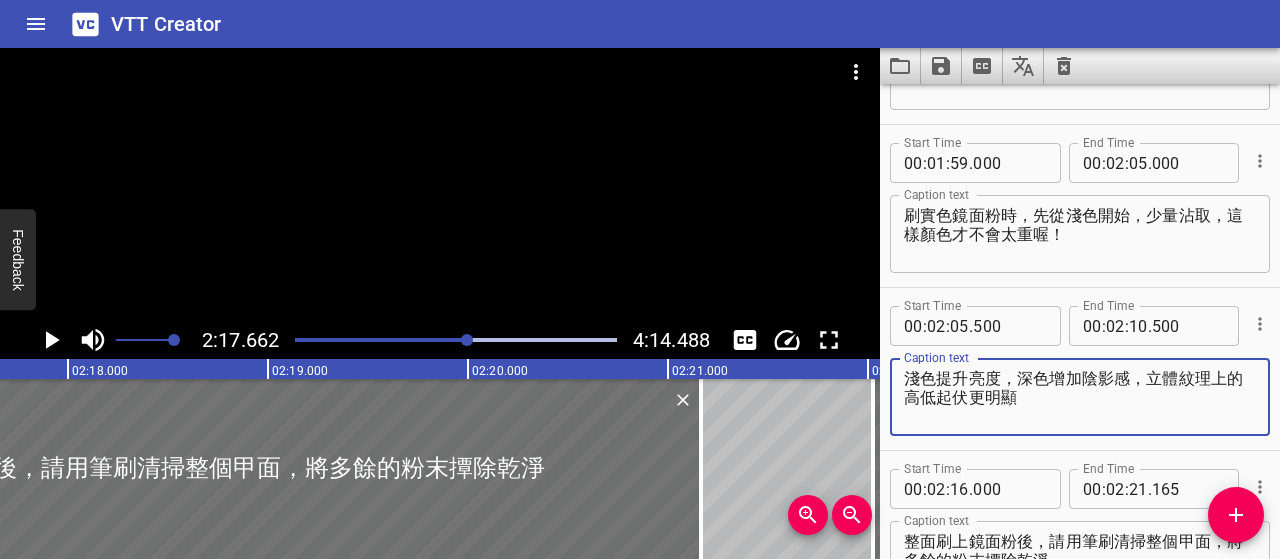 click on "淺色提升亮度，深色增加陰影感，立體紋理上的高低起伏更明顯" at bounding box center [1080, 397] 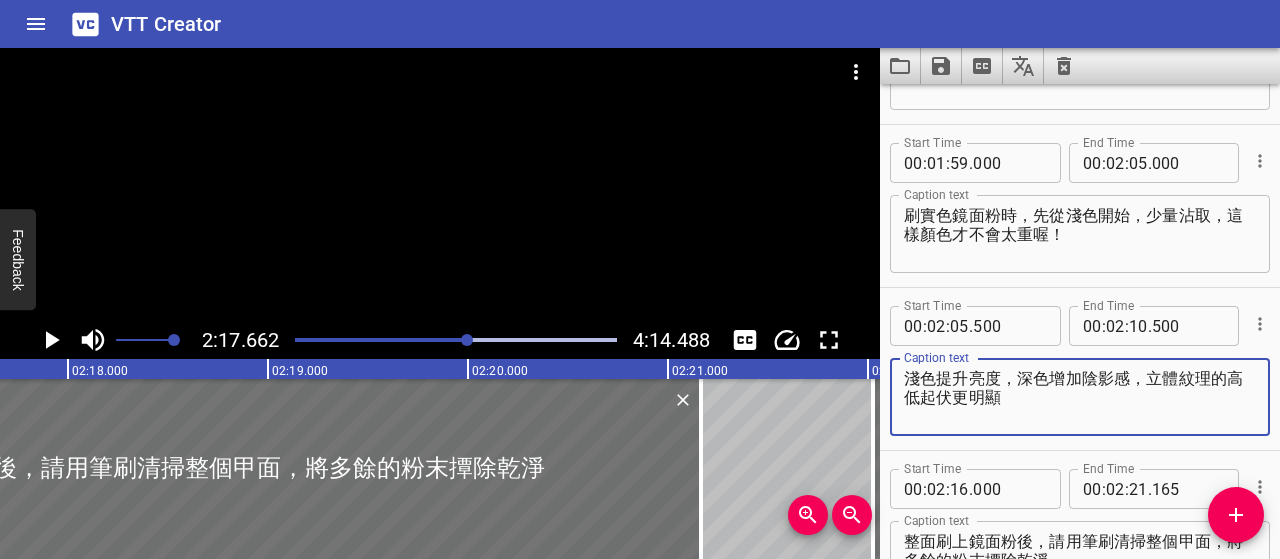 click on "淺色提升亮度，深色增加陰影感，立體紋理的高低起伏更明顯" at bounding box center [1080, 397] 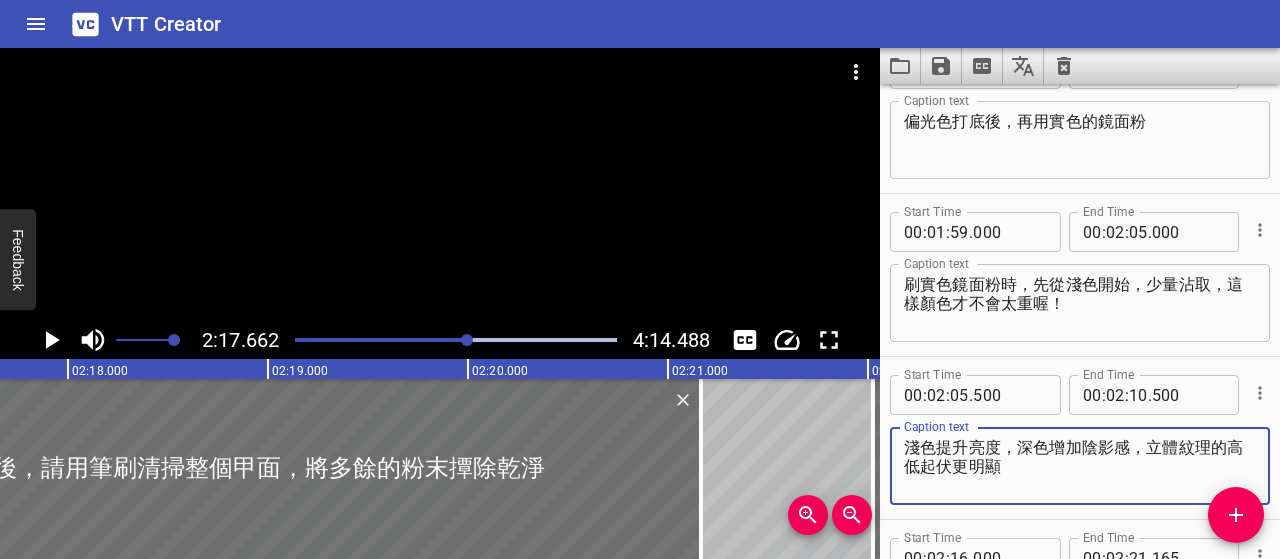scroll, scrollTop: 3123, scrollLeft: 0, axis: vertical 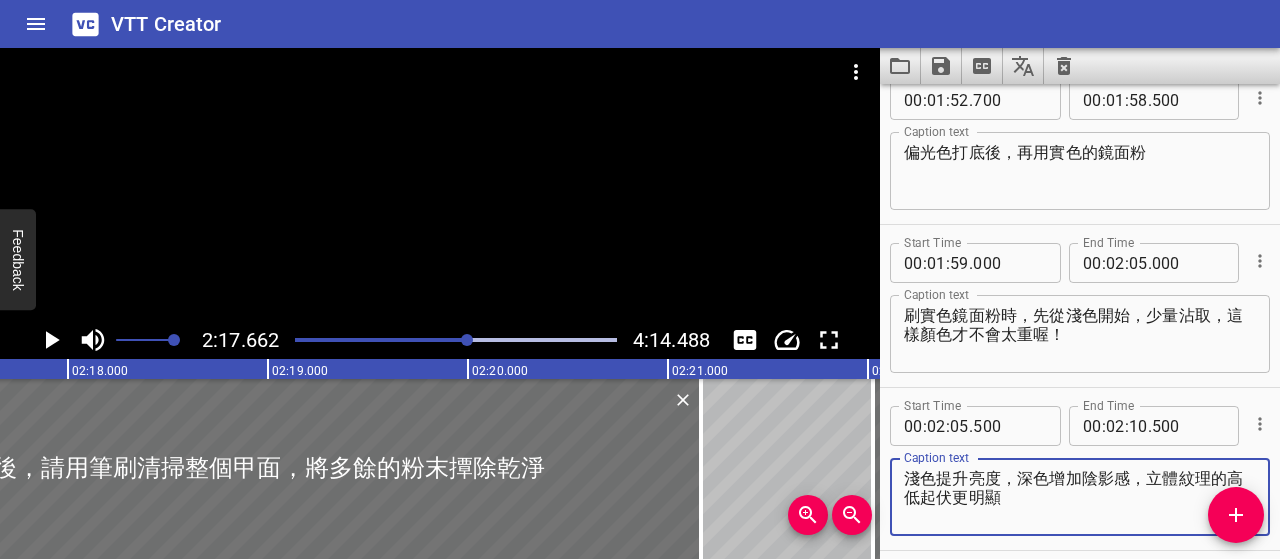 type on "淺色提升亮度，深色增加陰影感，立體紋理的高低起伏更明顯" 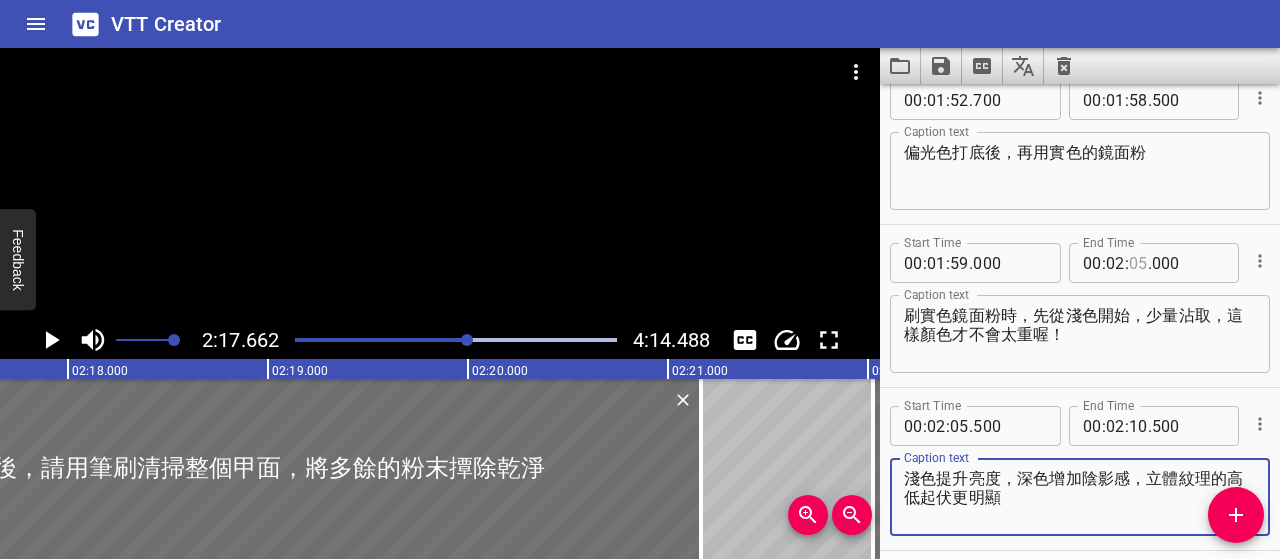 click at bounding box center (1138, 263) 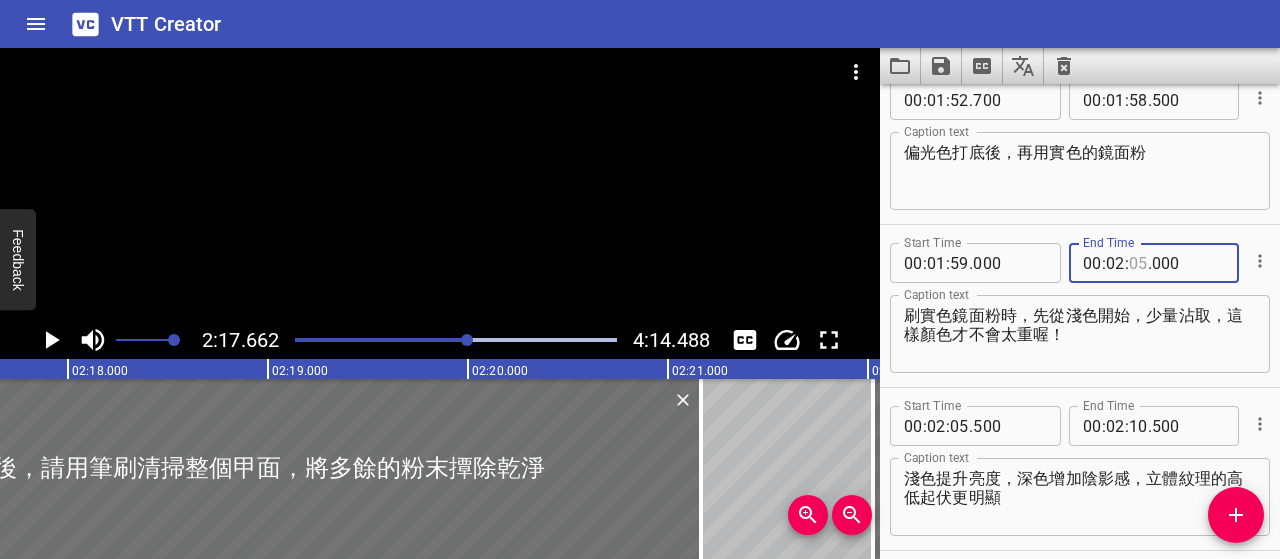 type on "05" 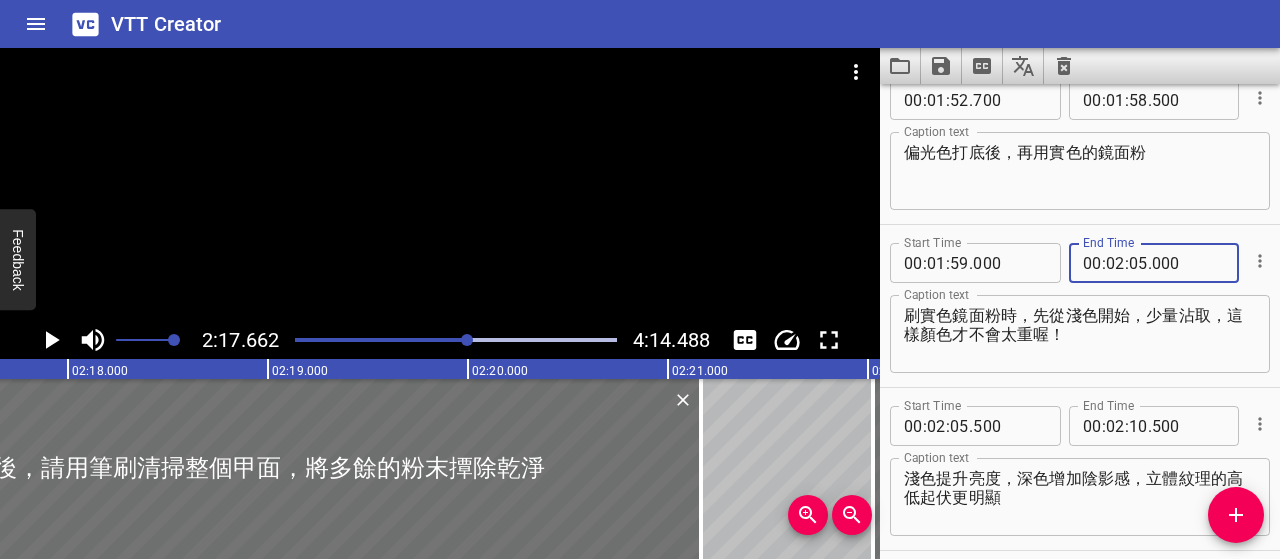 click on "刷實色鏡面粉時，先從淺色開始，少量沾取，這樣顏色才不會太重喔！" at bounding box center [1080, 334] 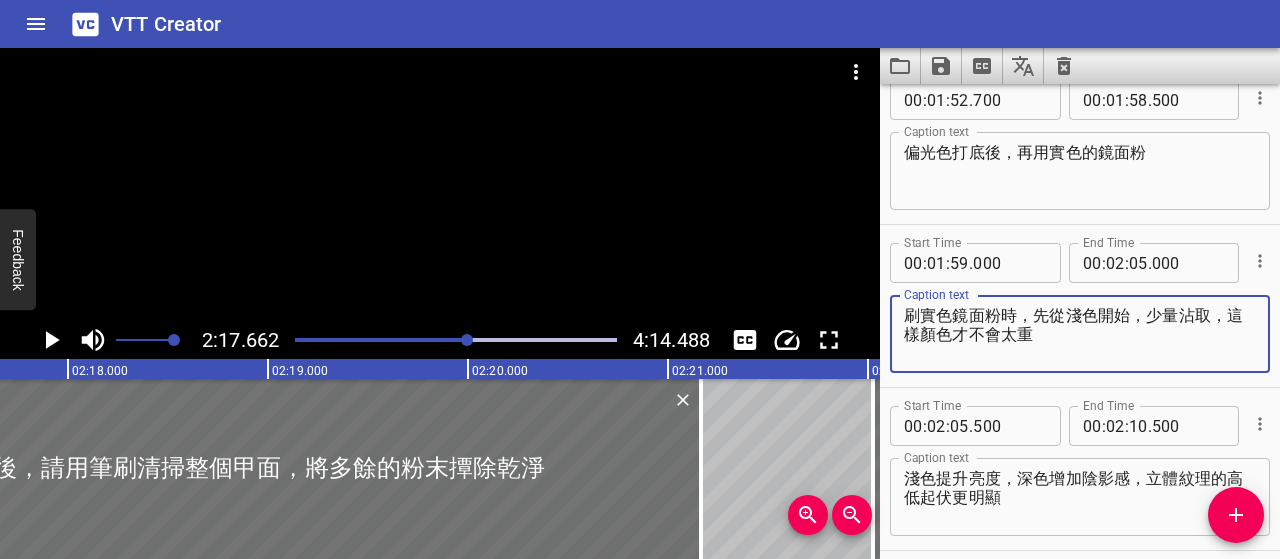 type on "刷實色鏡面粉時，先從淺色開始，少量沾取，這樣顏色才不會太重" 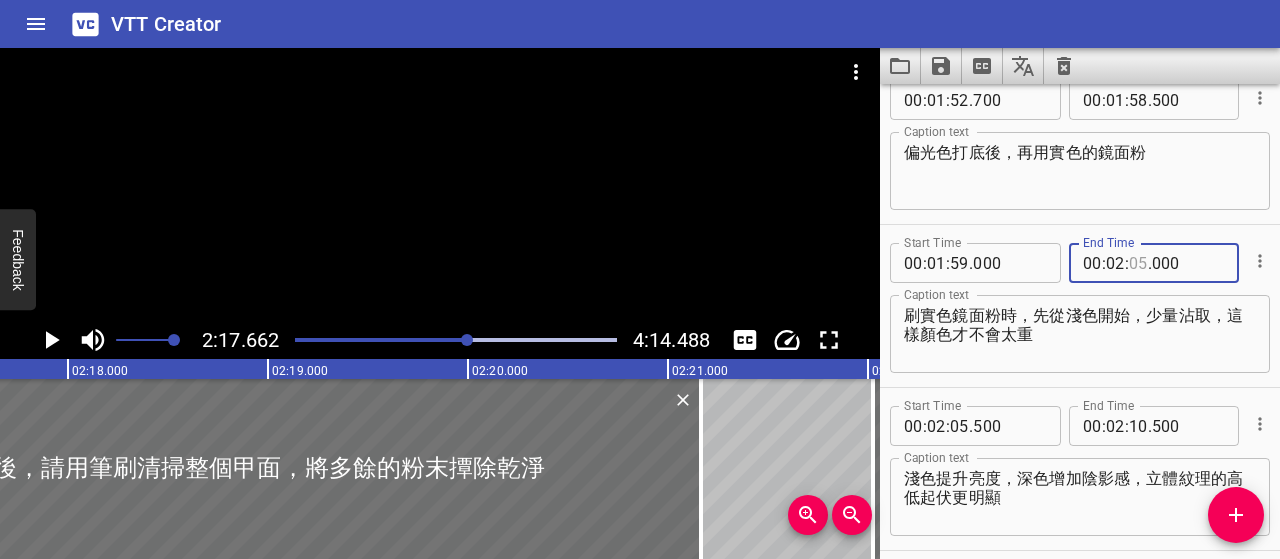 click at bounding box center [1138, 263] 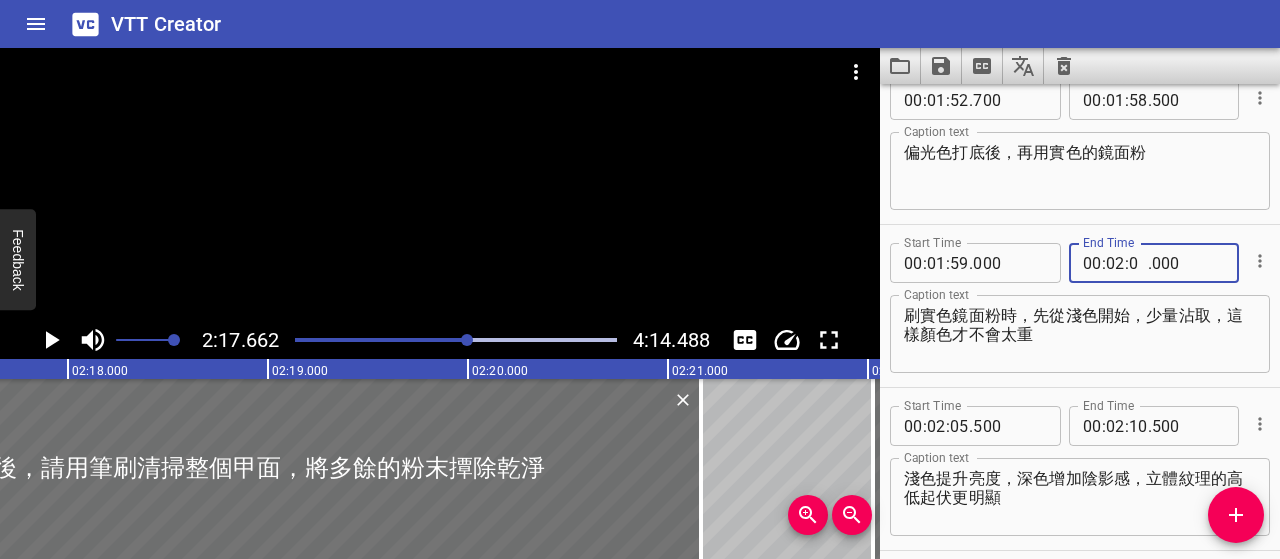type on "03" 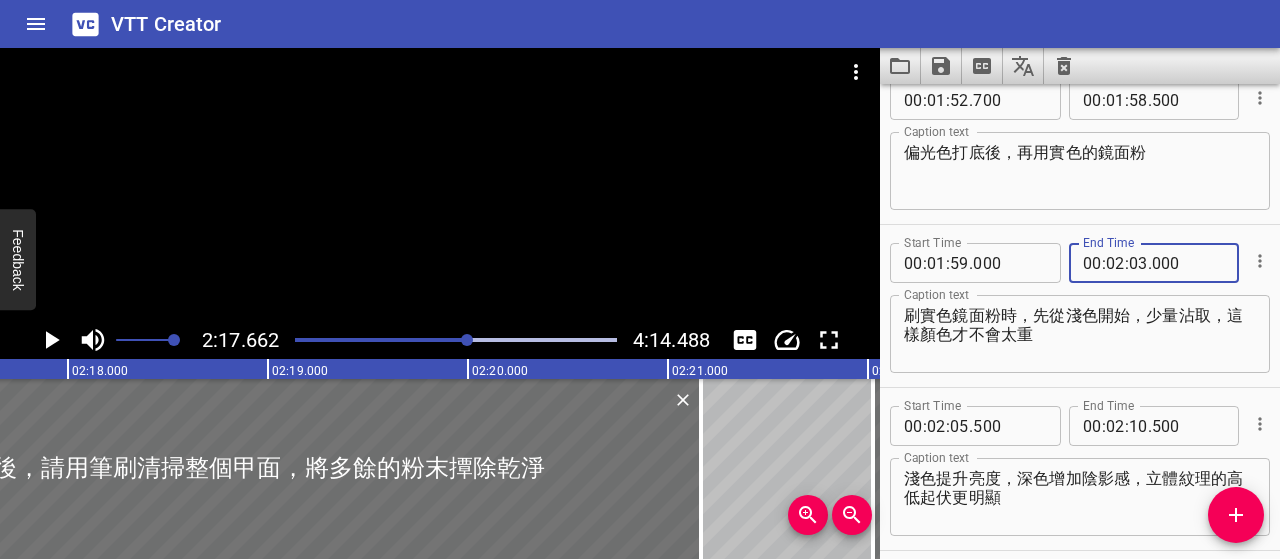 type on "000" 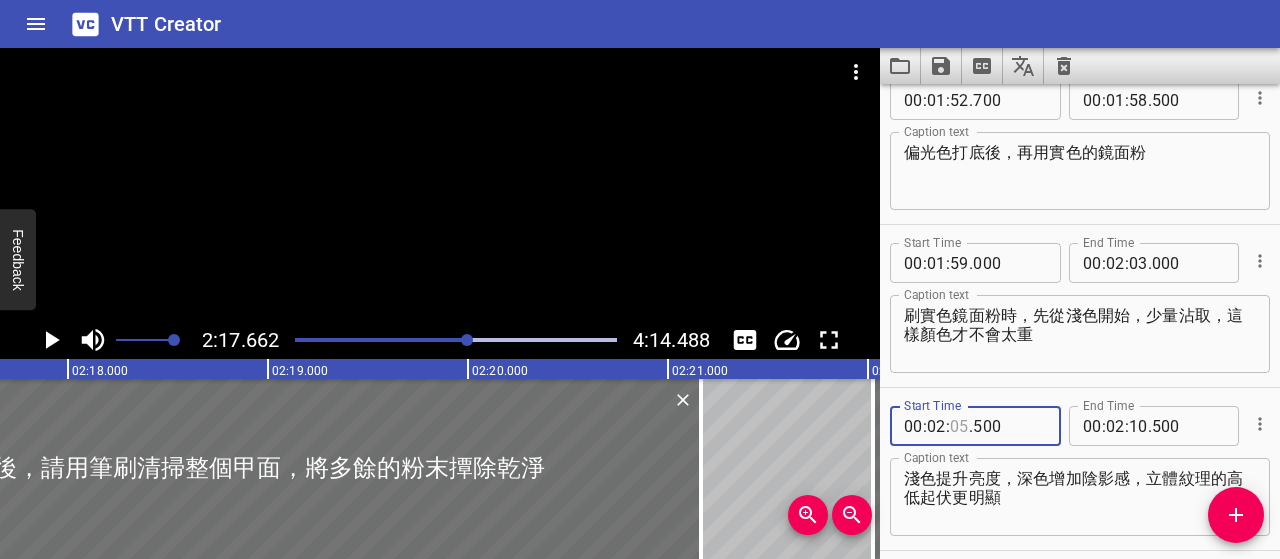 click at bounding box center (959, 426) 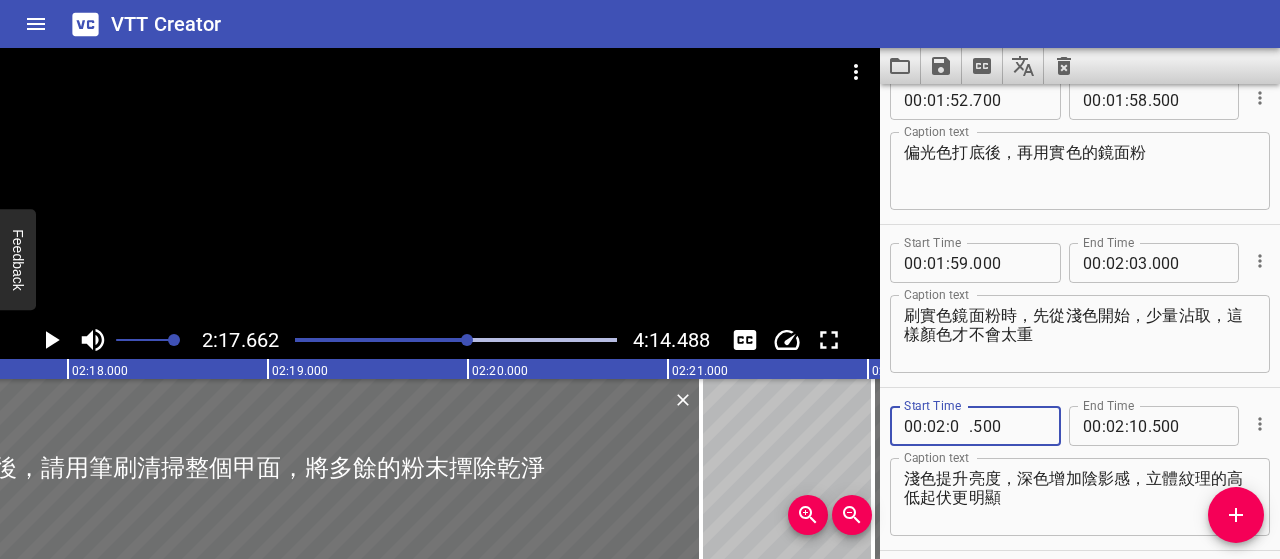 type on "03" 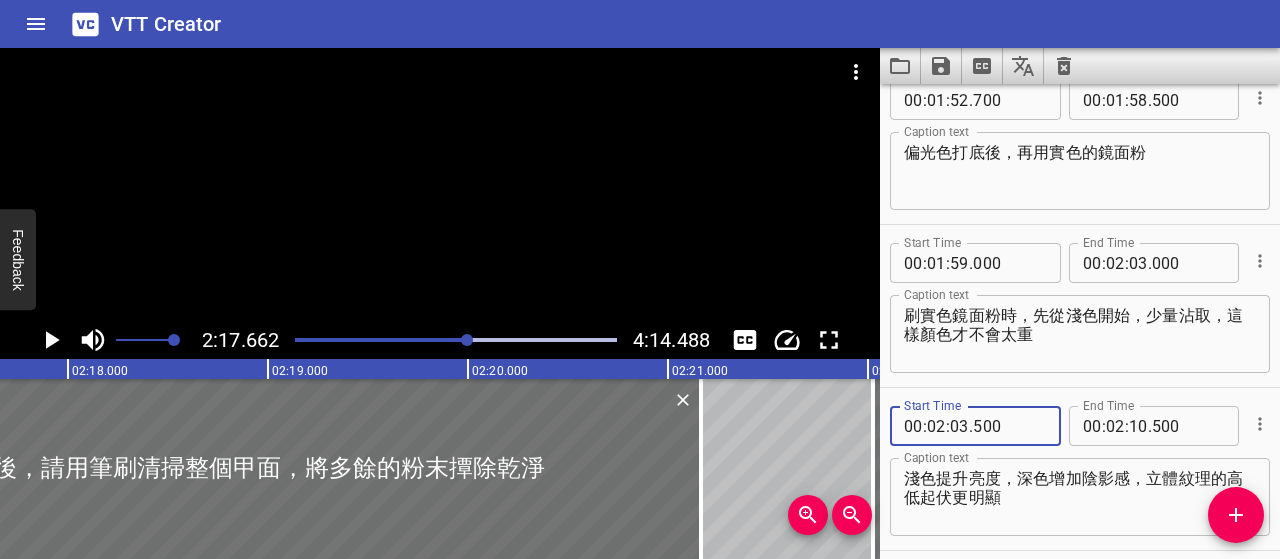type on "500" 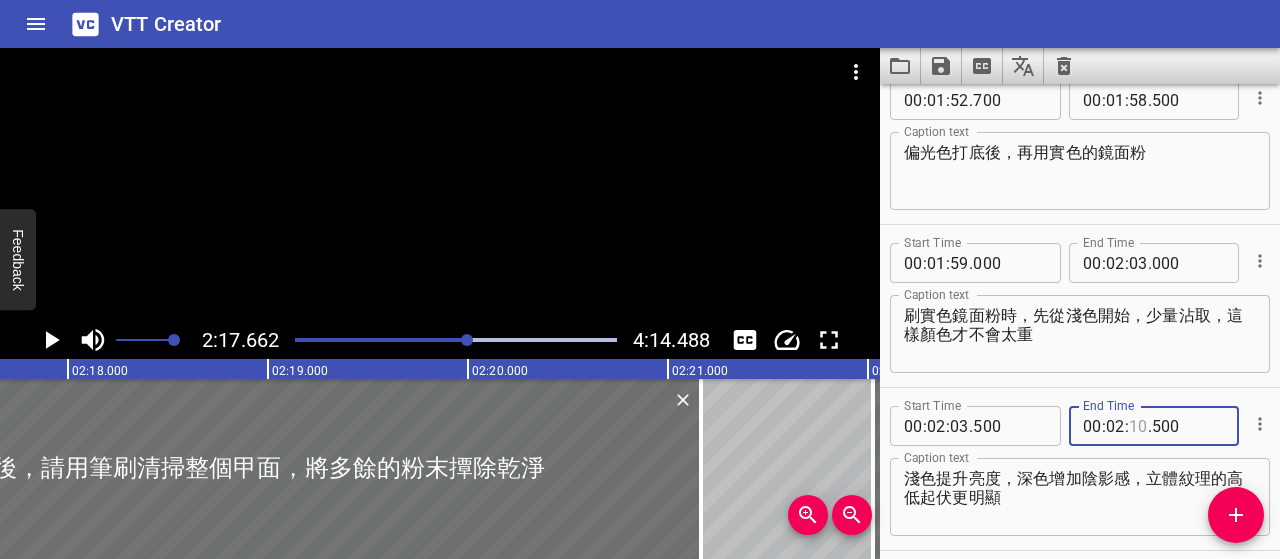 click at bounding box center (1138, 426) 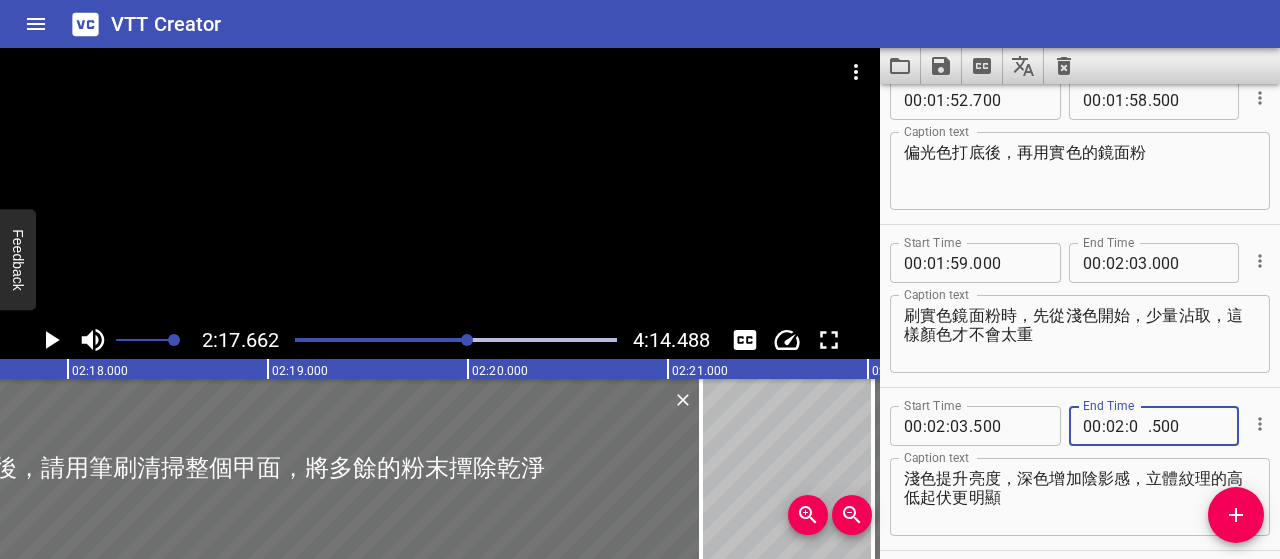 type on "07" 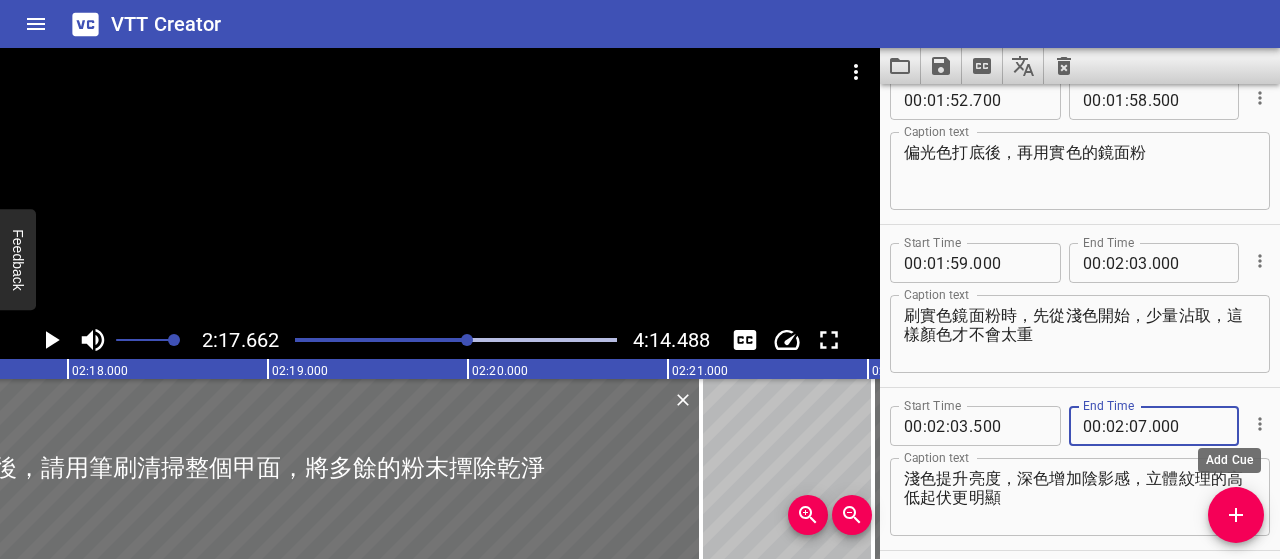 type on "000" 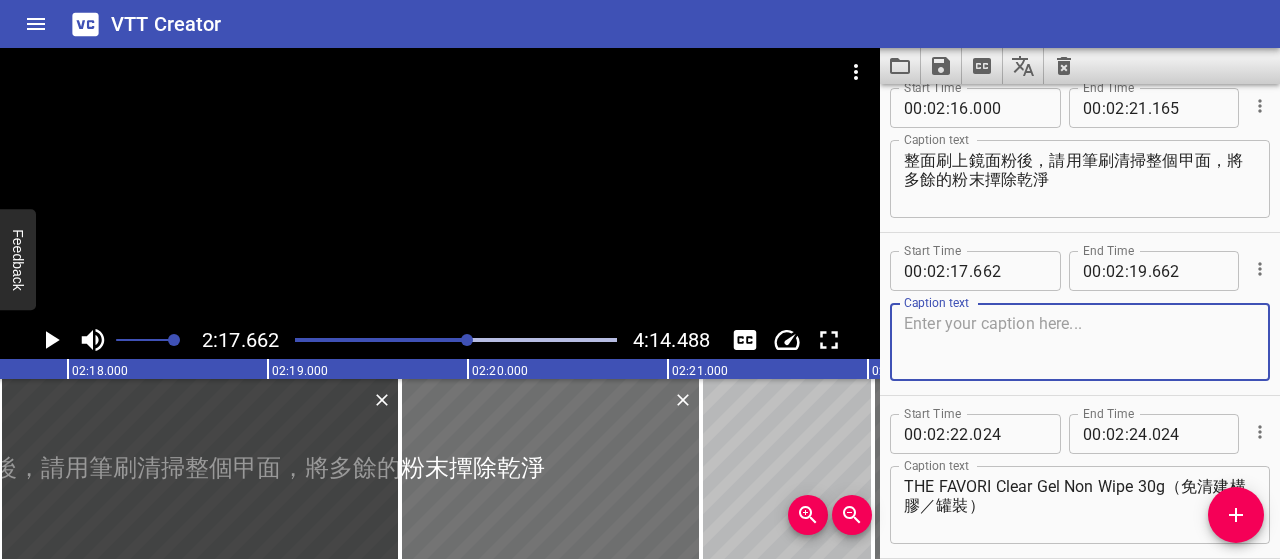scroll, scrollTop: 3605, scrollLeft: 0, axis: vertical 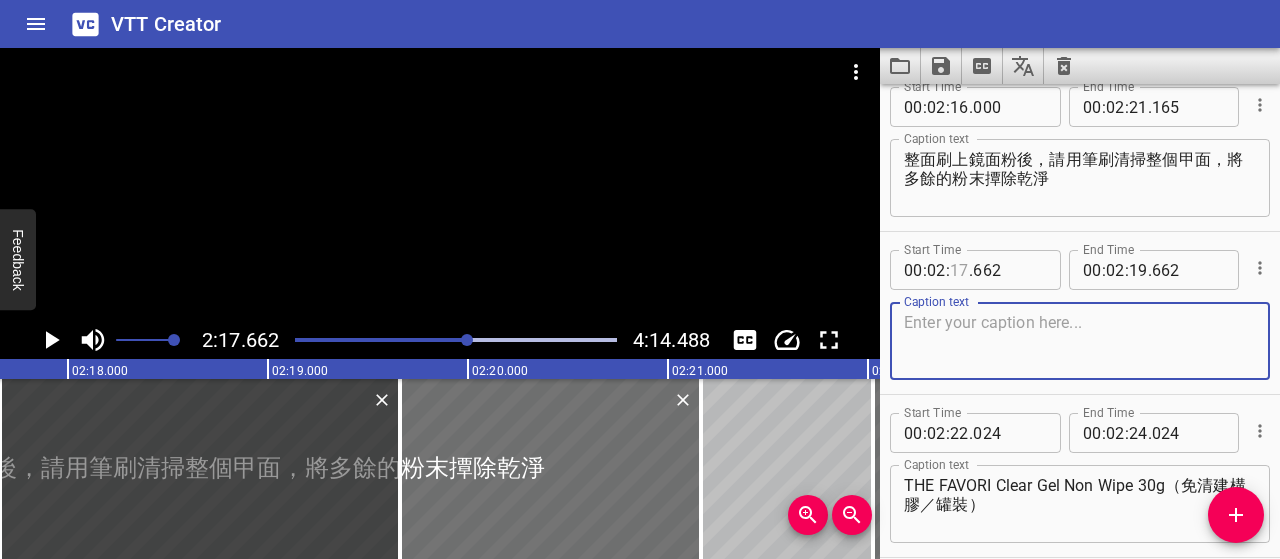 click at bounding box center [959, 270] 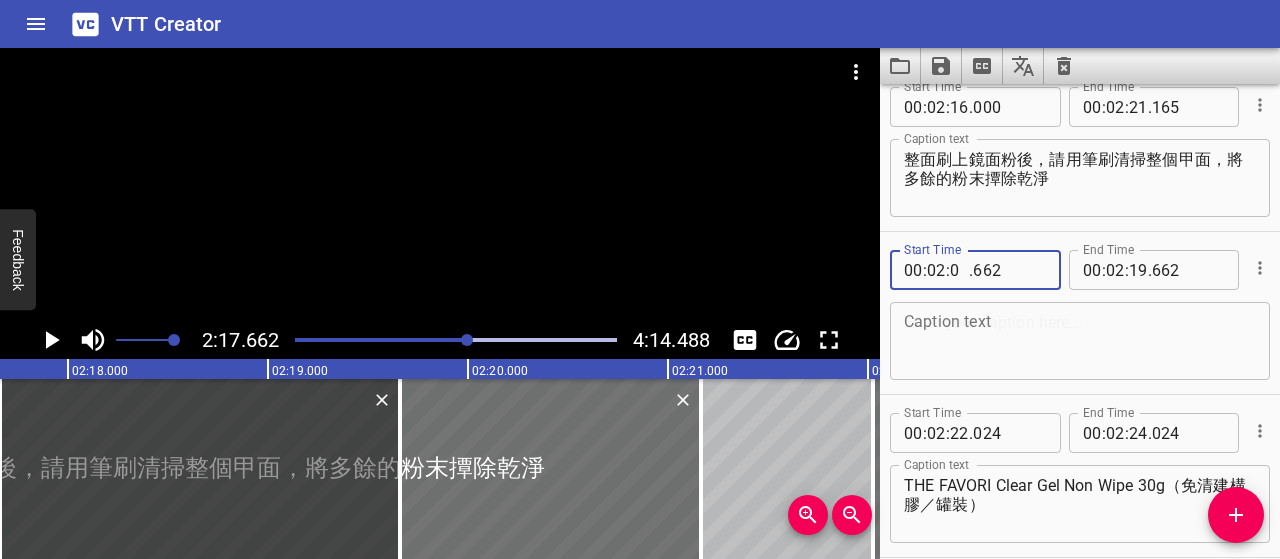 type on "07" 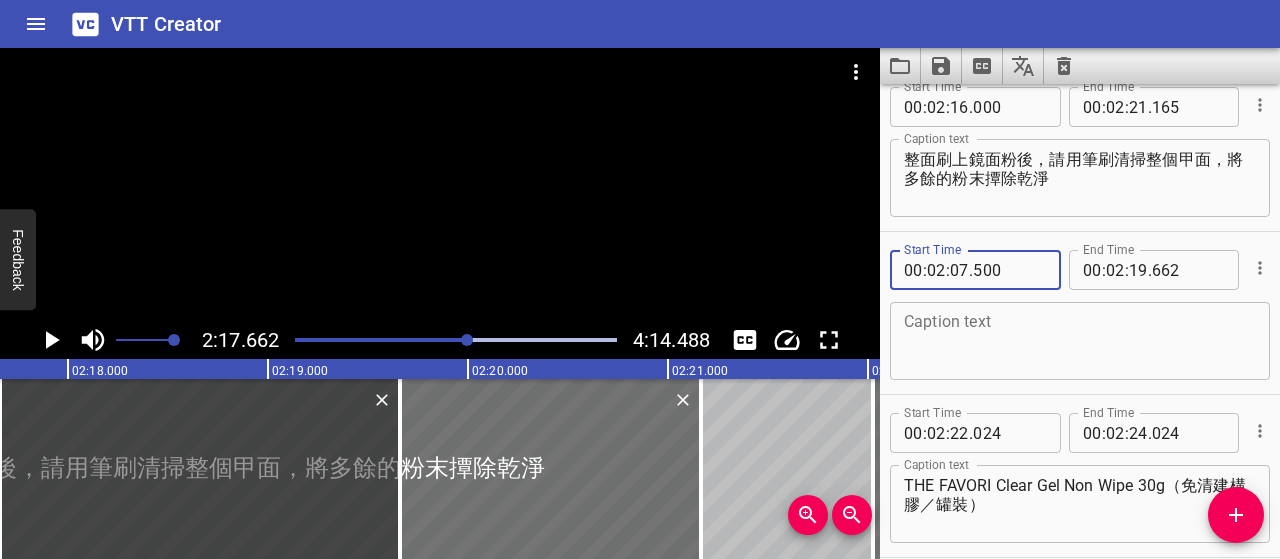 type on "500" 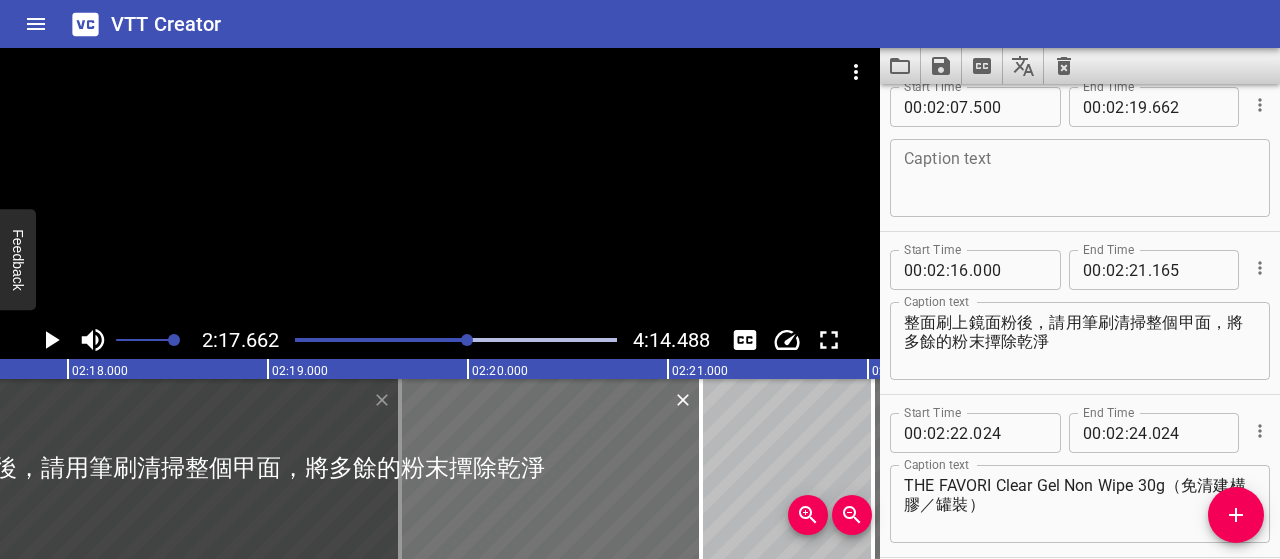 click on "Start Time [TIME] End Time" at bounding box center (1080, 105) 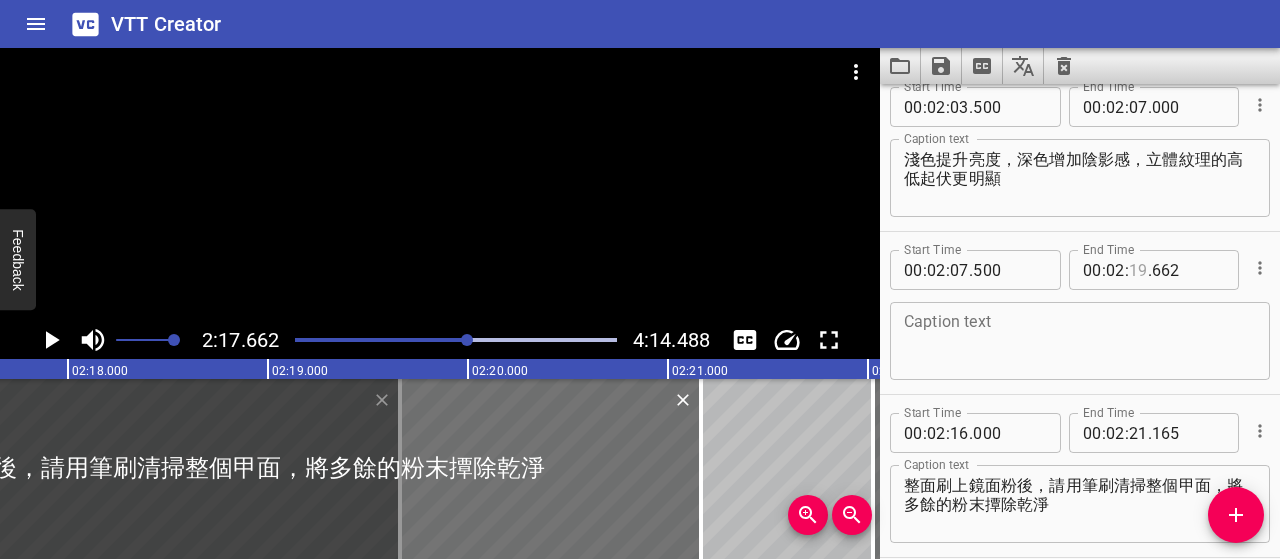 click at bounding box center [1138, 270] 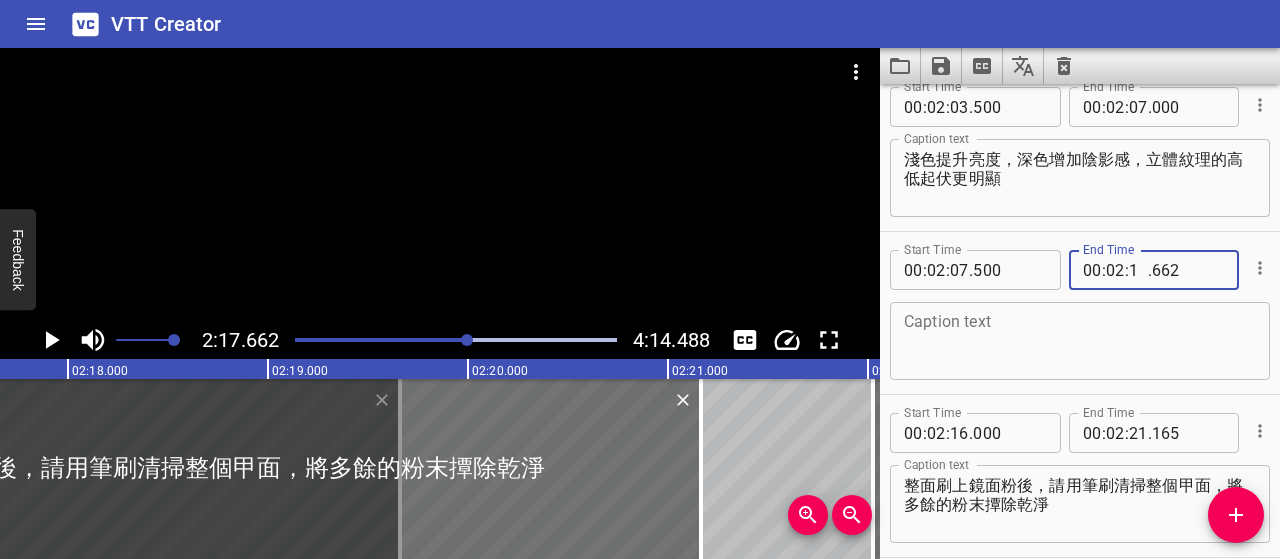type on "11" 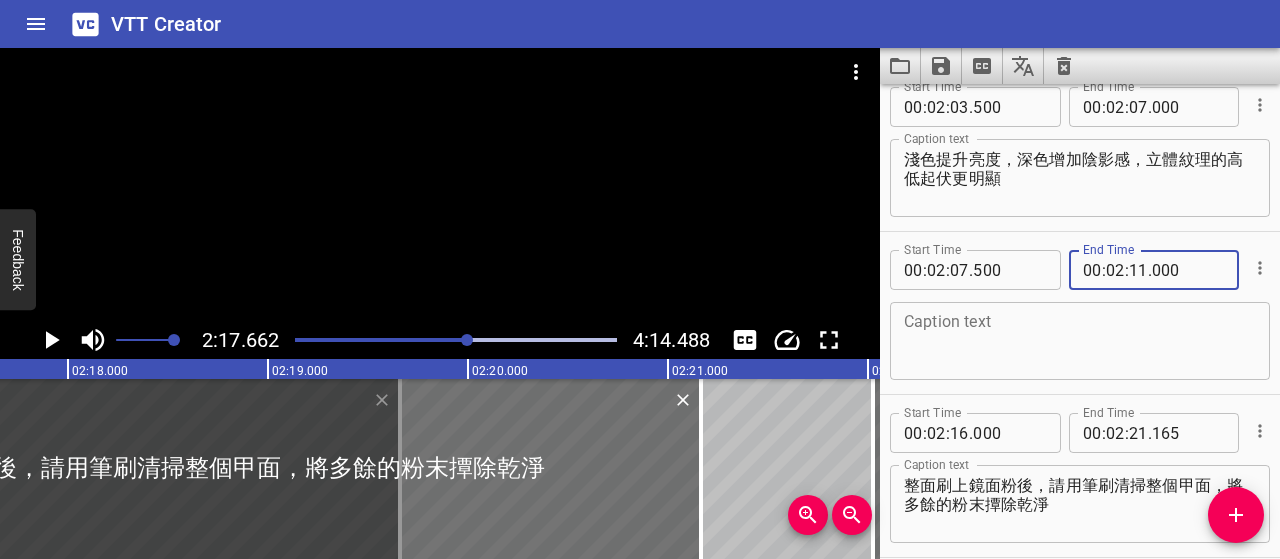 type on "000" 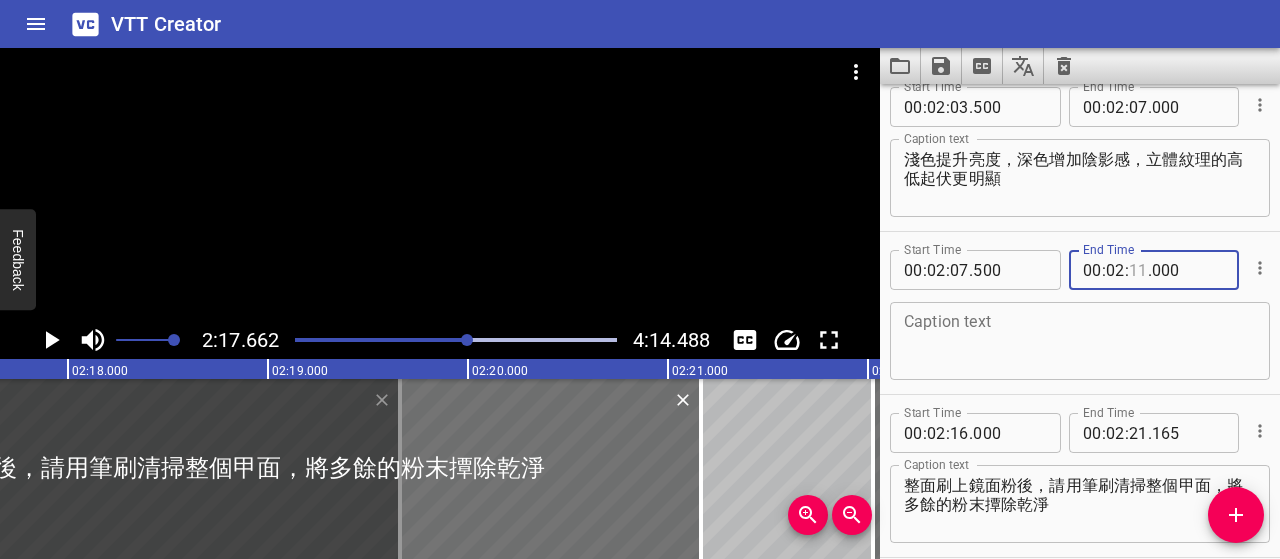 click at bounding box center (1138, 270) 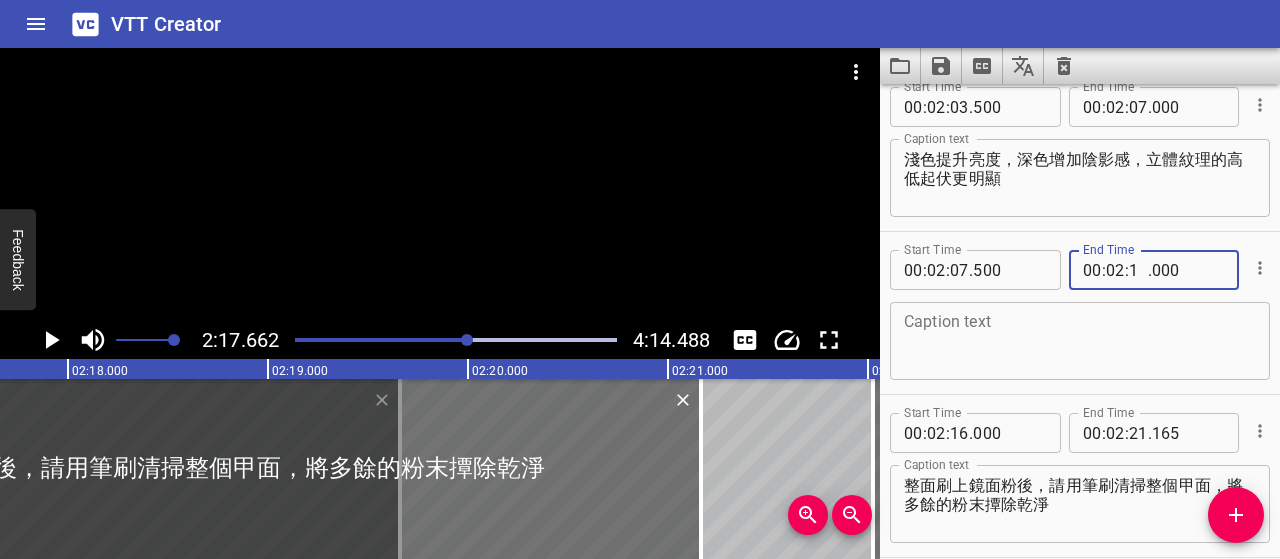 type on "10" 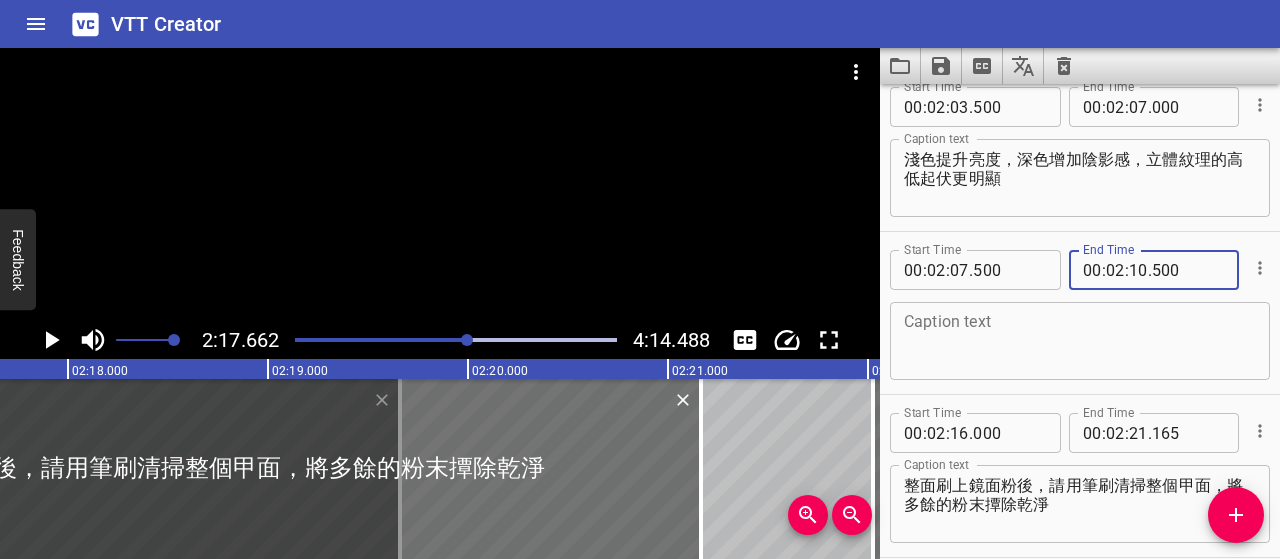 type on "500" 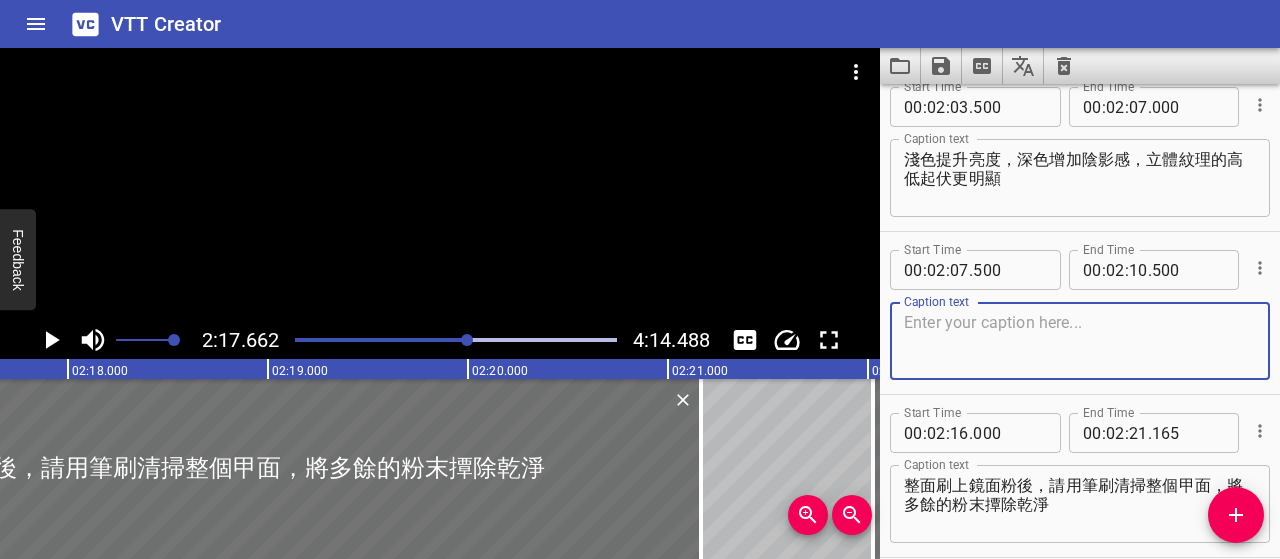 click at bounding box center (1080, 341) 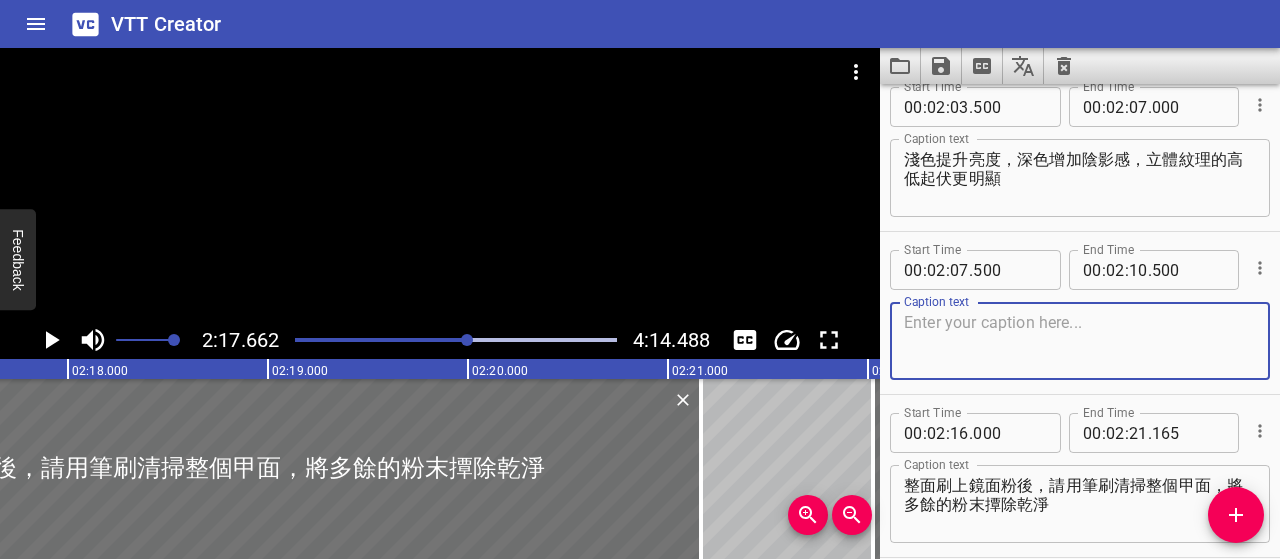 click at bounding box center [1080, 341] 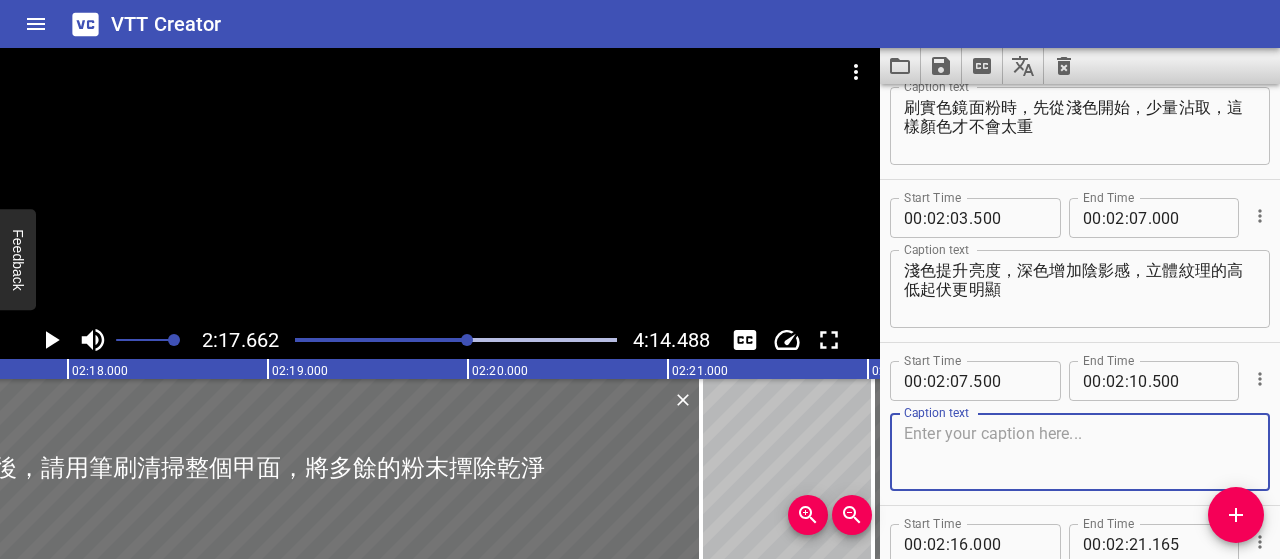 scroll, scrollTop: 3242, scrollLeft: 0, axis: vertical 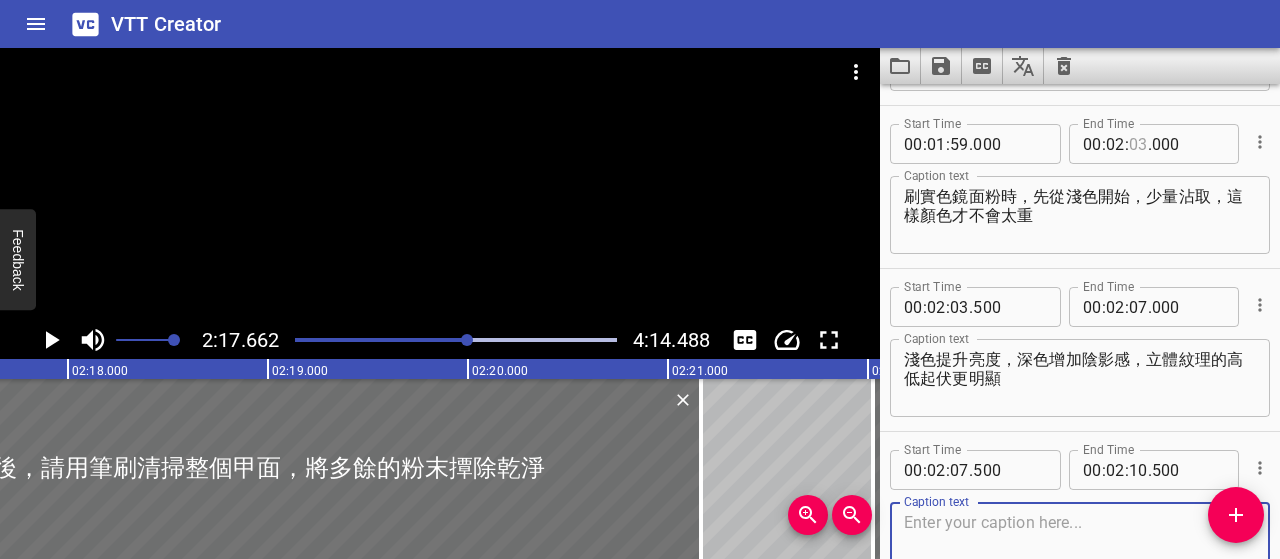 click at bounding box center (1138, 144) 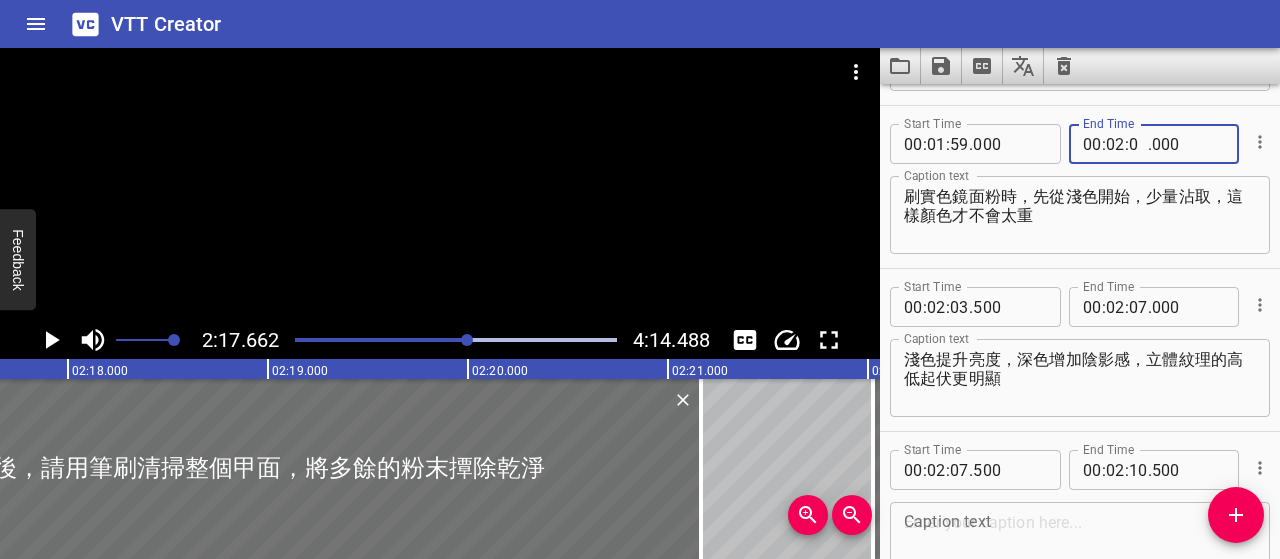type on "02" 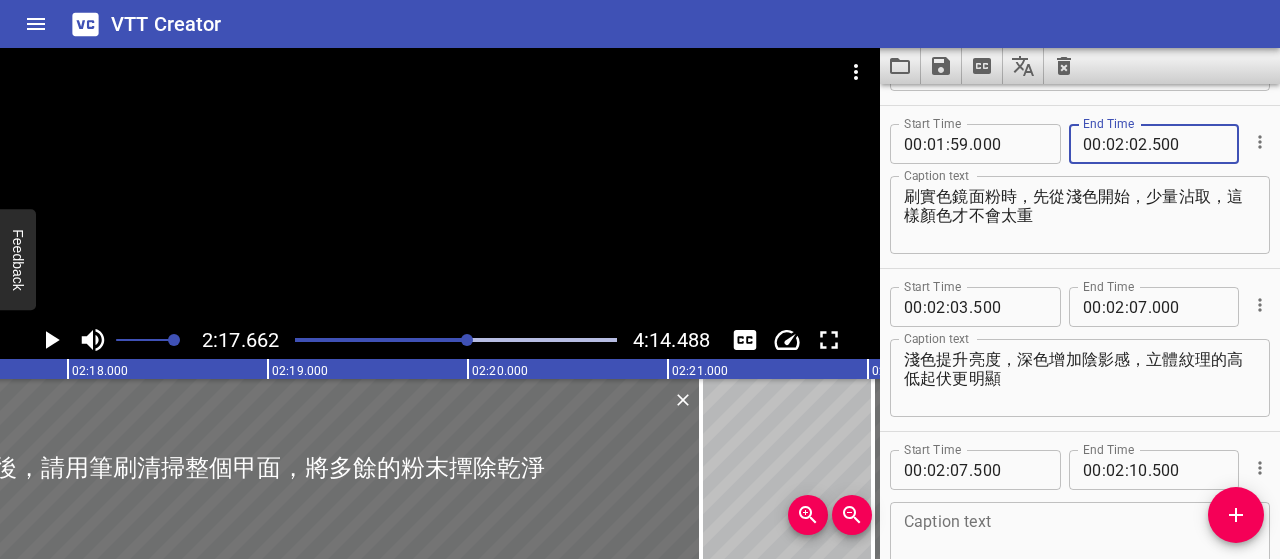 type on "500" 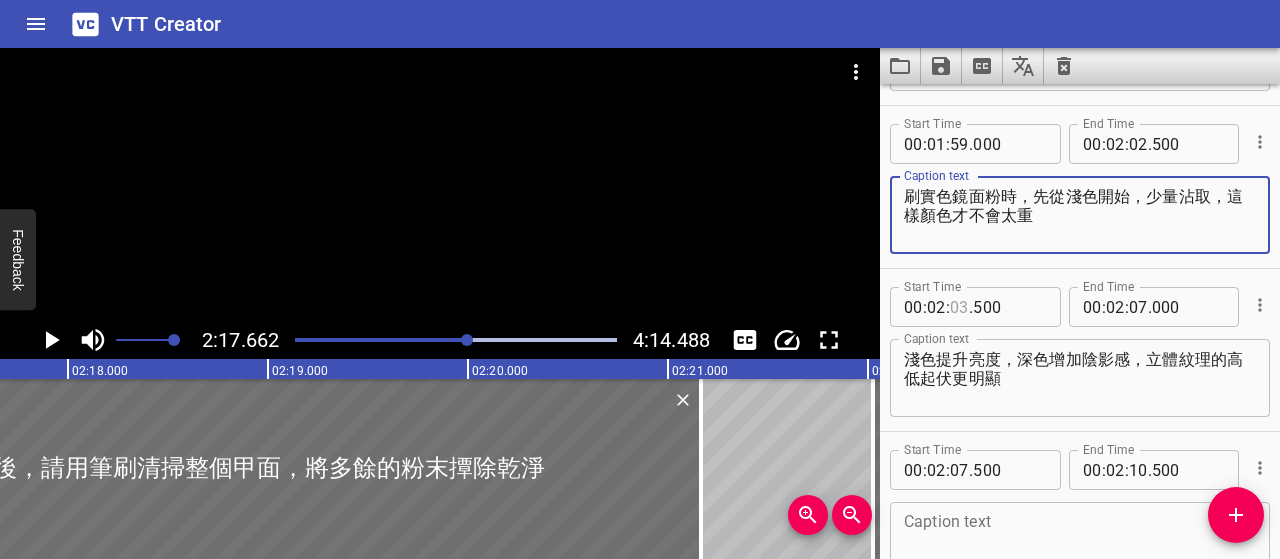 click at bounding box center (959, 307) 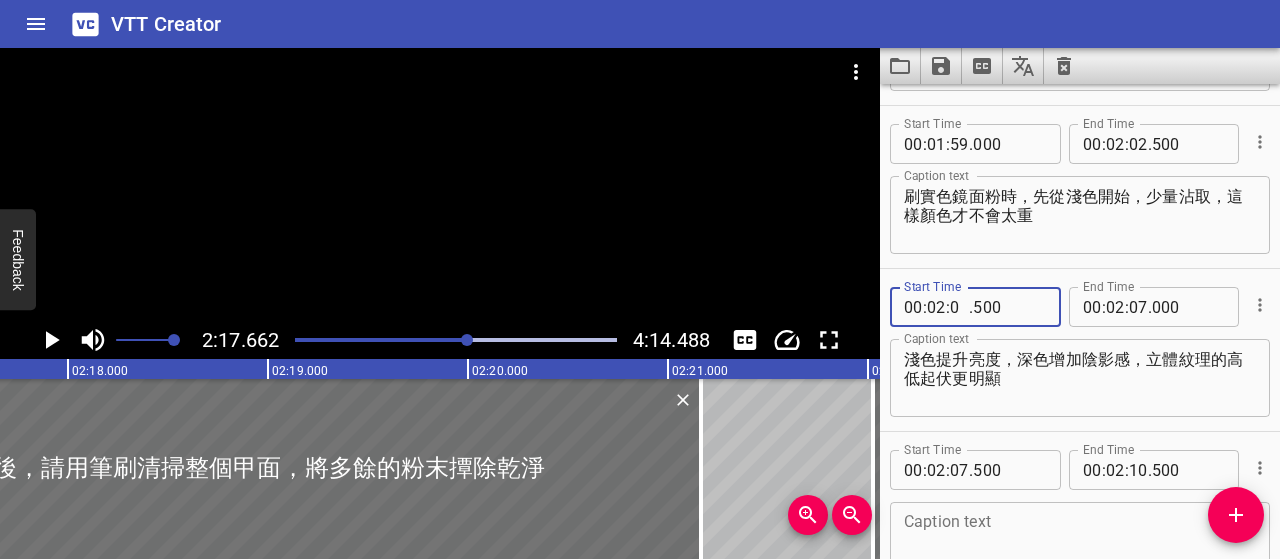 type on "03" 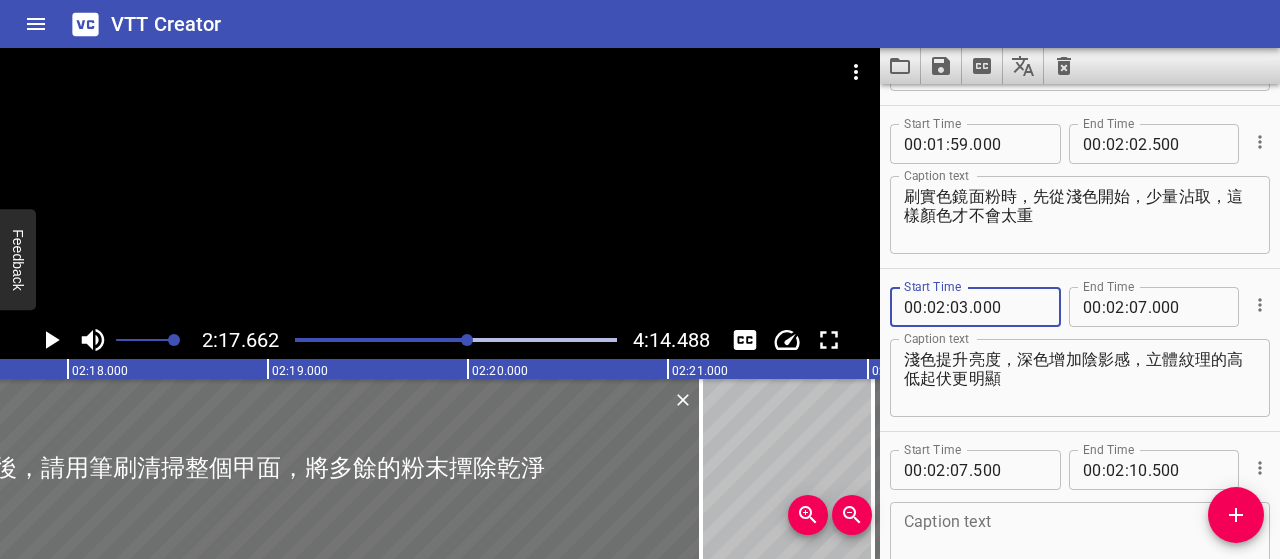 type on "000" 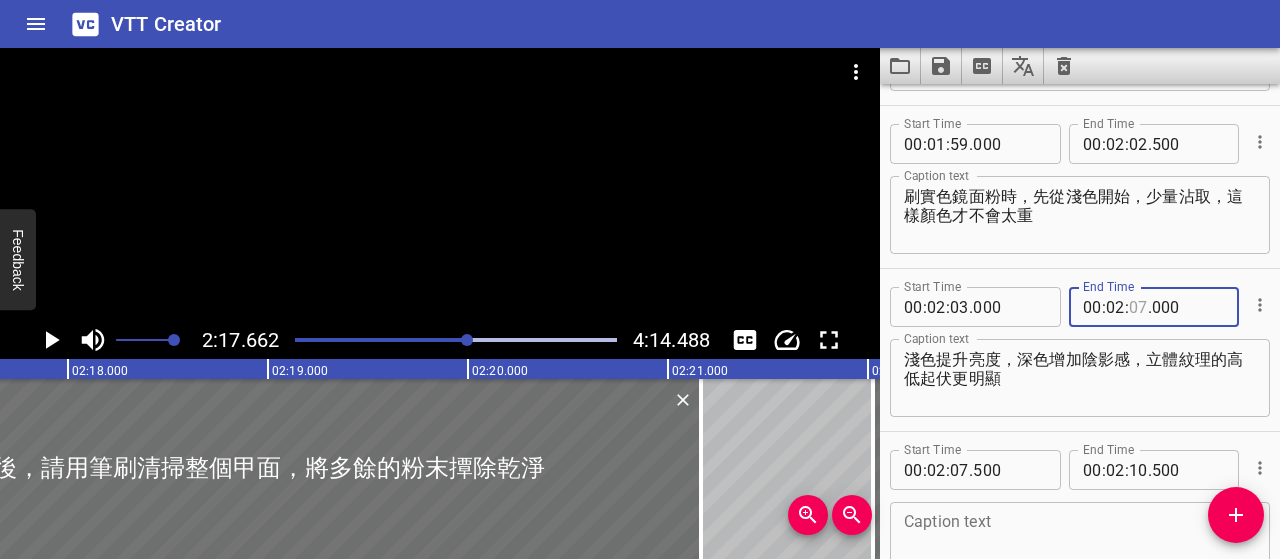 click at bounding box center [1138, 307] 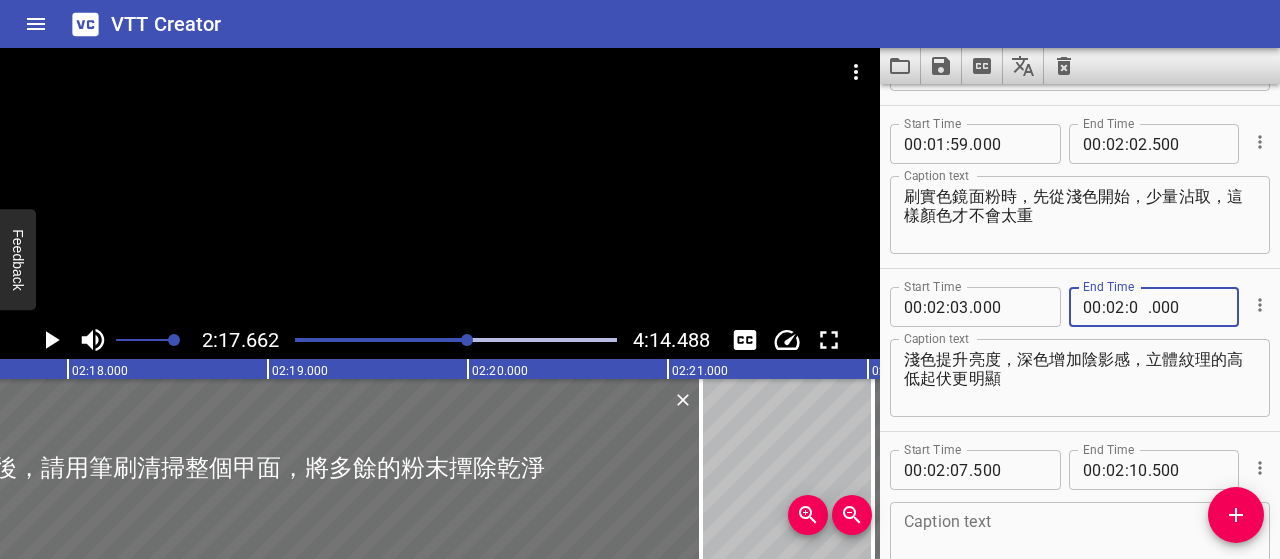 type on "06" 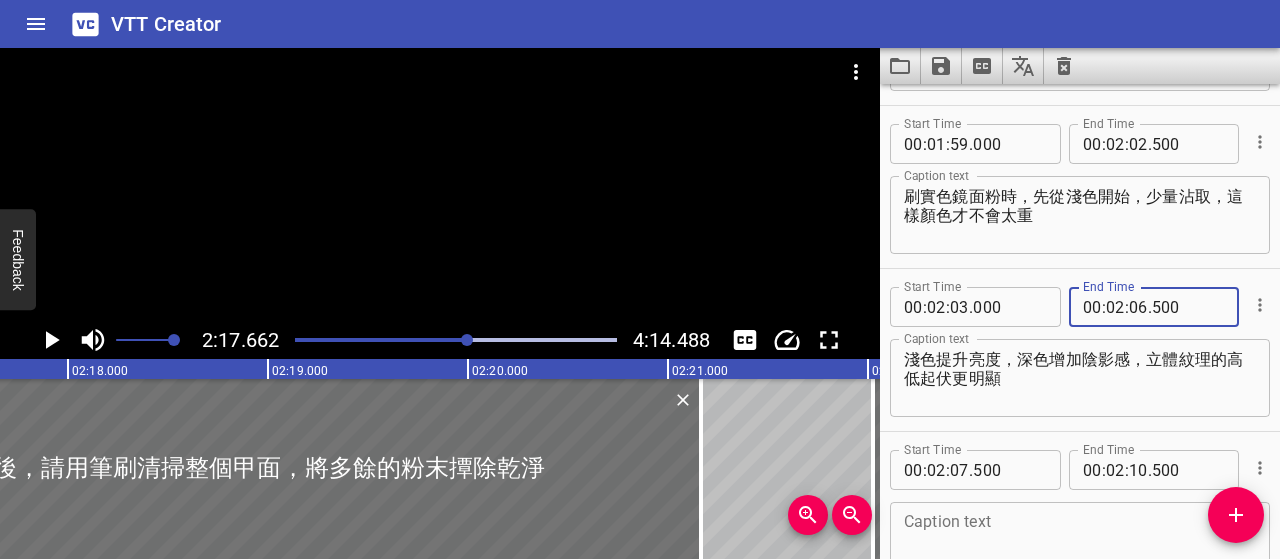 type on "500" 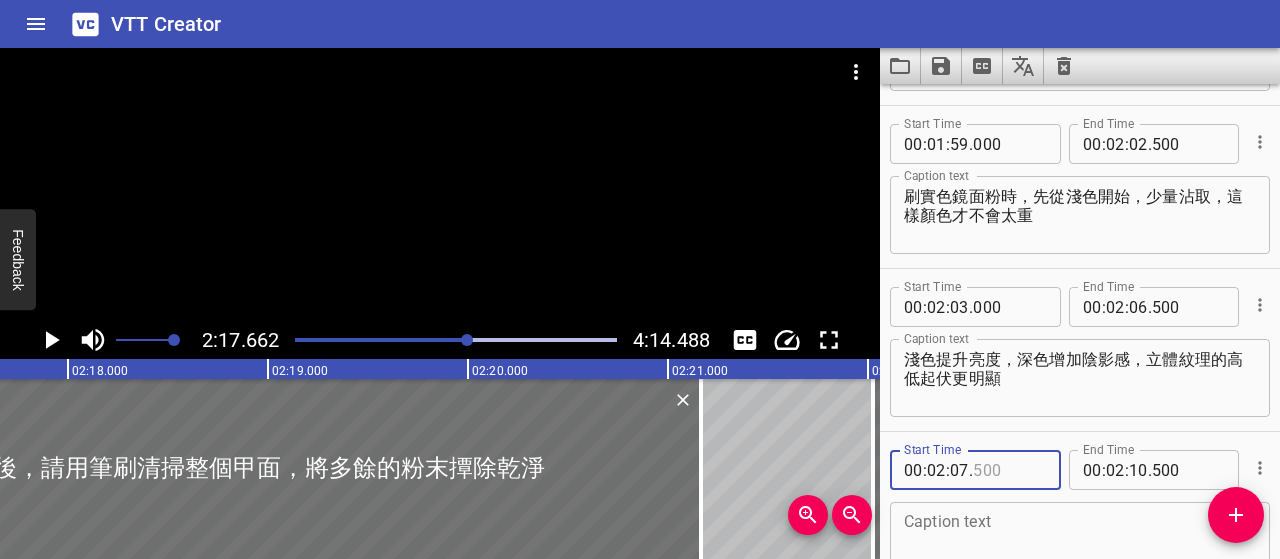 click at bounding box center [1009, 470] 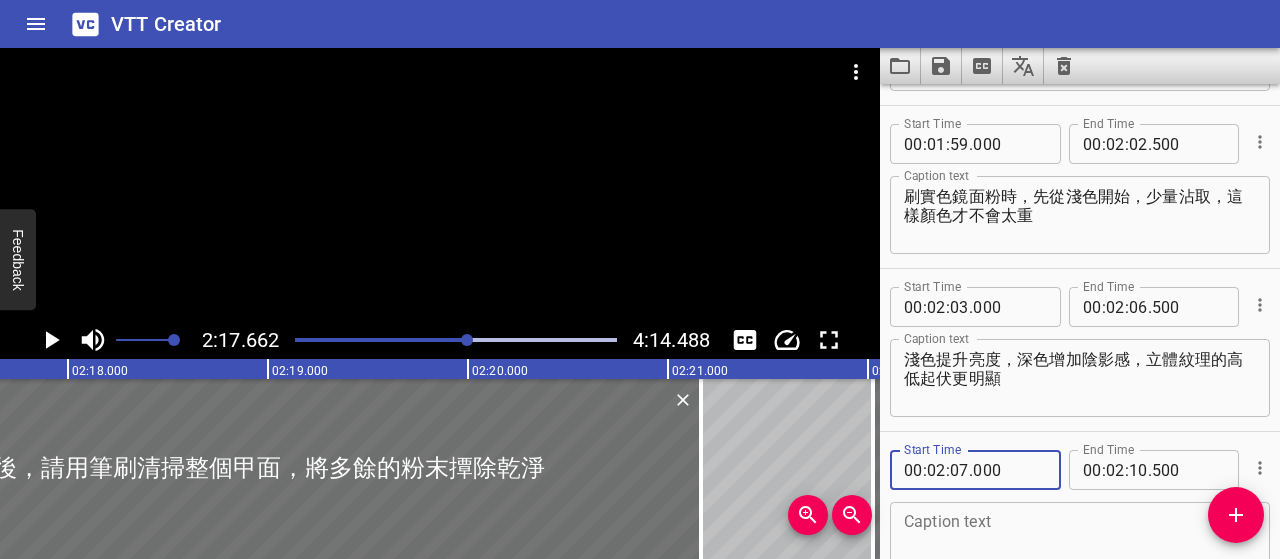 type on "000" 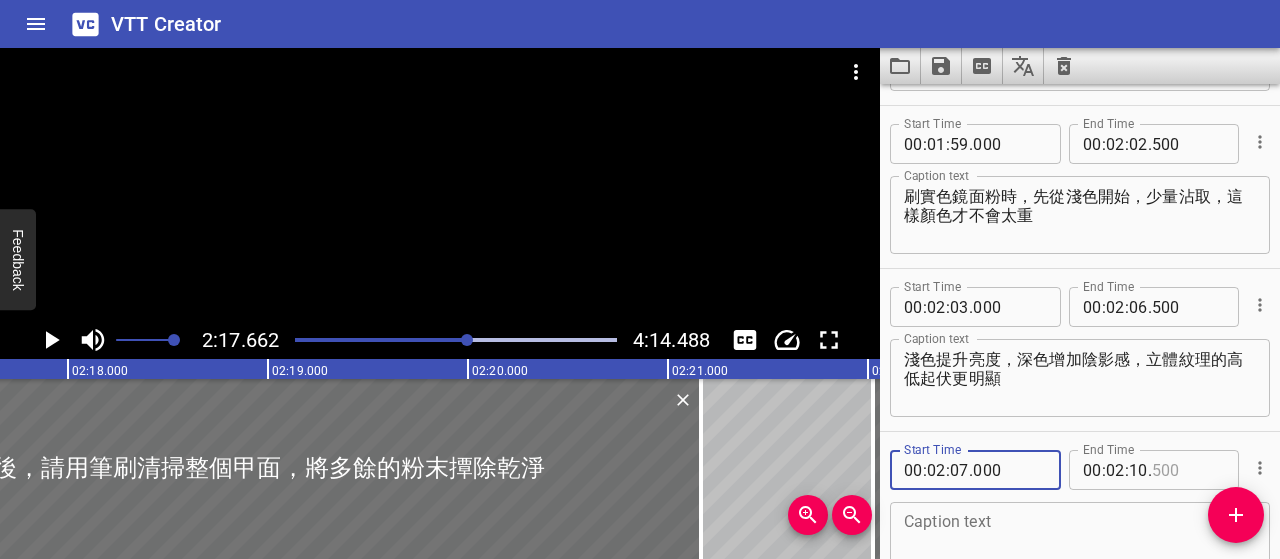 click at bounding box center [1188, 470] 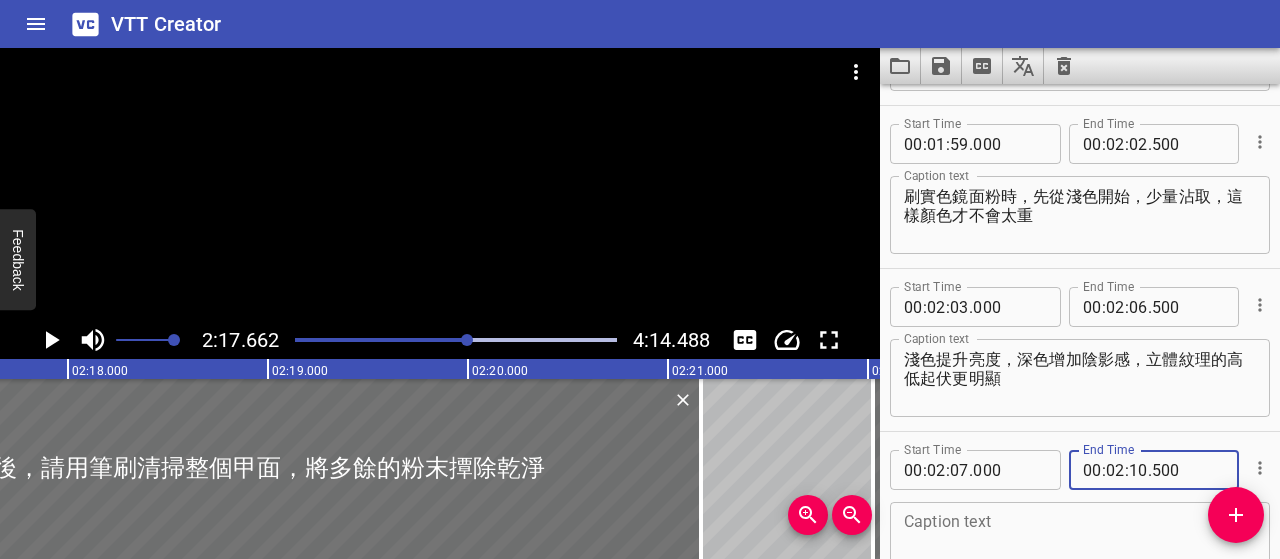 type on "500" 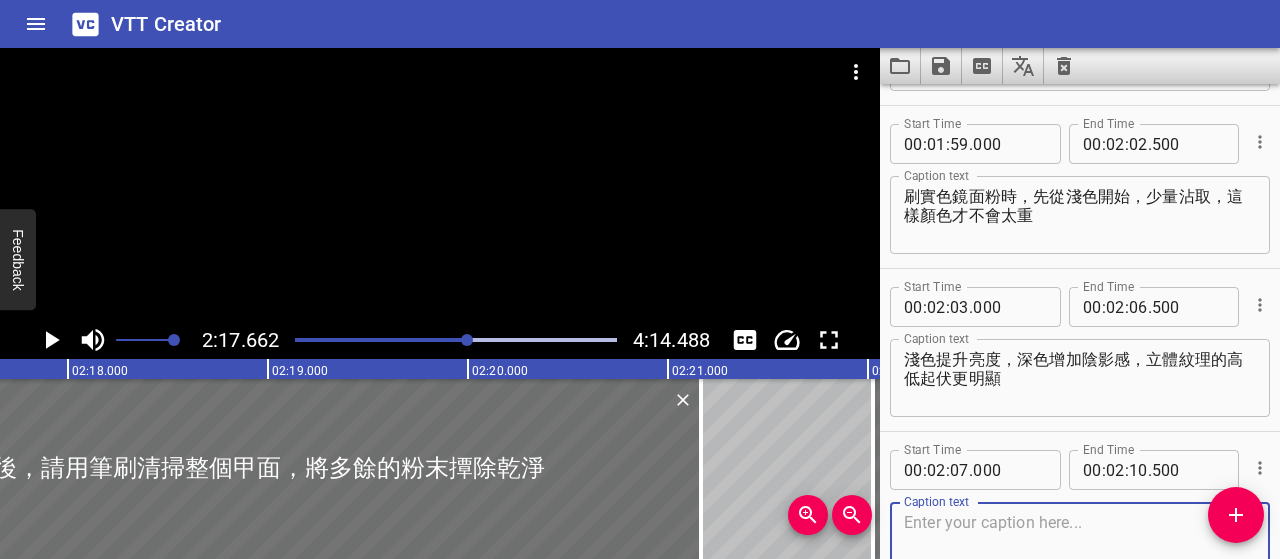 click at bounding box center (1080, 541) 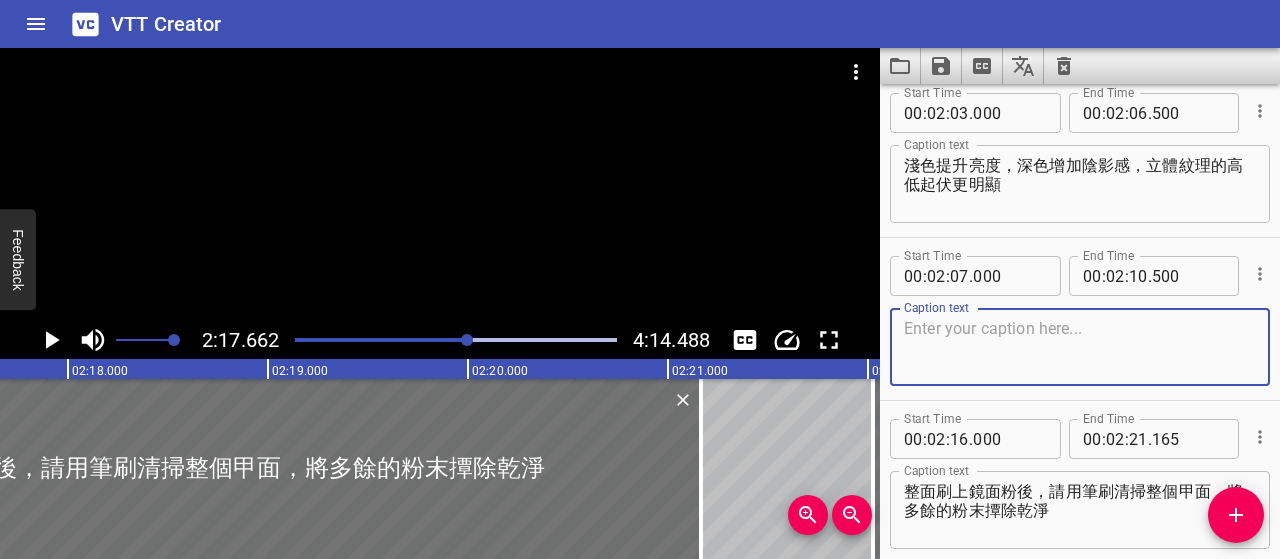 scroll, scrollTop: 3442, scrollLeft: 0, axis: vertical 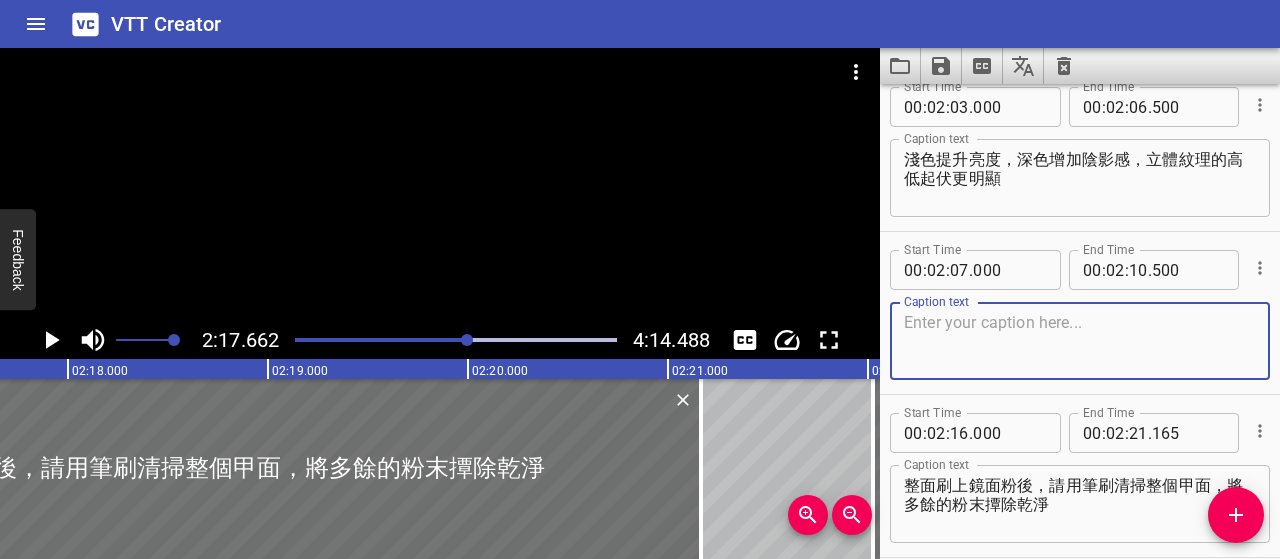 paste on "鏡面粉會貼合凹凸肌理，" 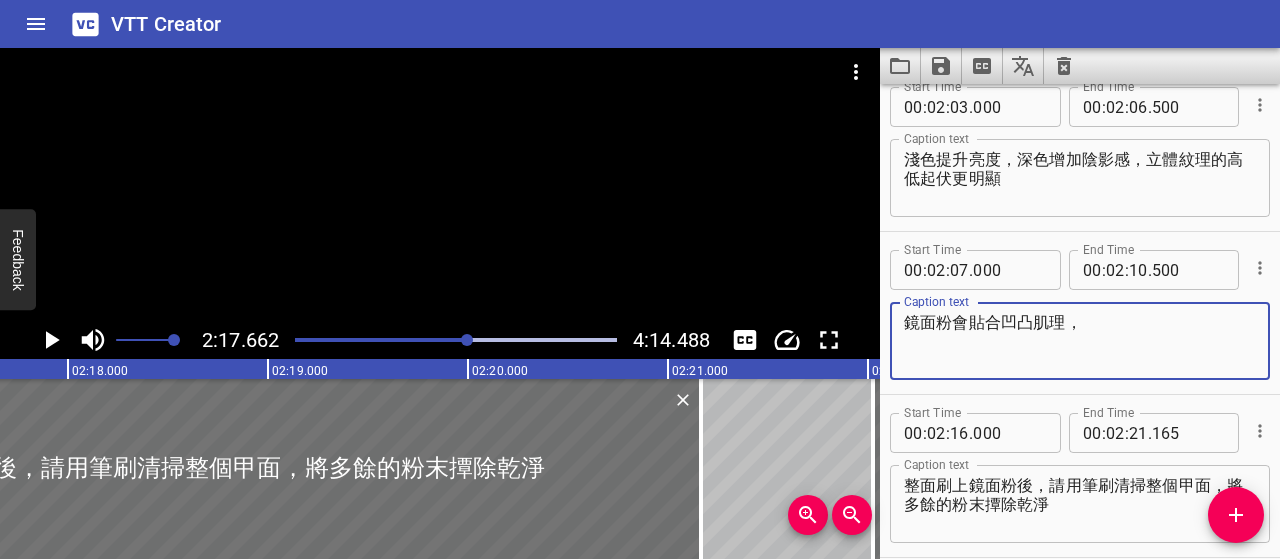 paste on "在光線折射下產生微妙的反射差異，隨著角度變化會呈現動態光澤與色彩變化，營造出多維度光影效果。" 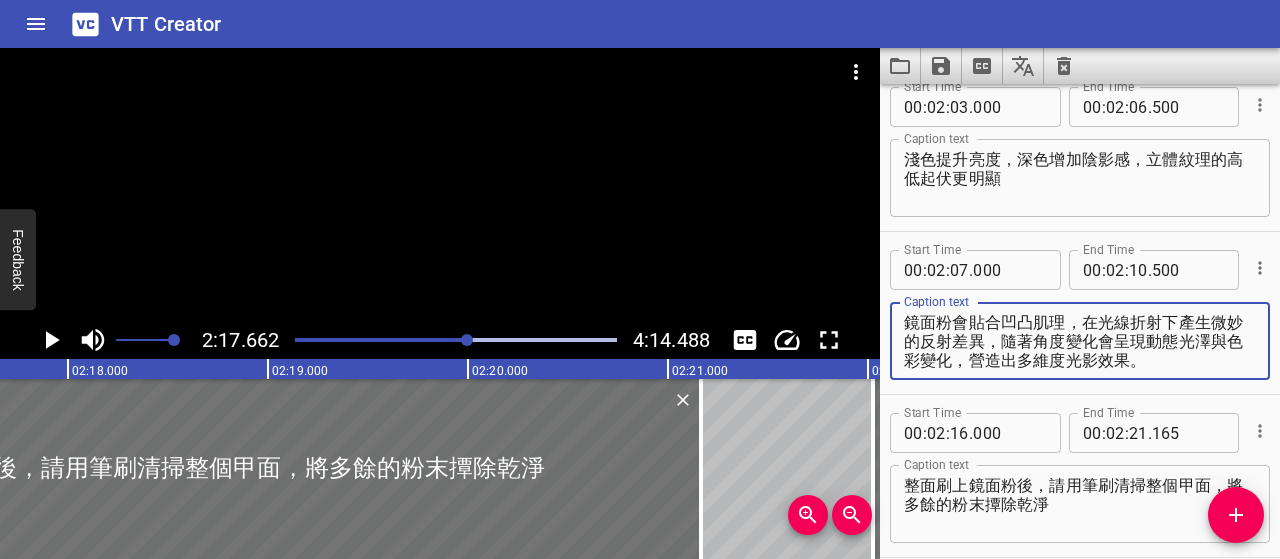 click on "鏡面粉會貼合凹凸肌理，在光線折射下產生微妙的反射差異，隨著角度變化會呈現動態光澤與色彩變化，營造出多維度光影效果。" at bounding box center [1080, 341] 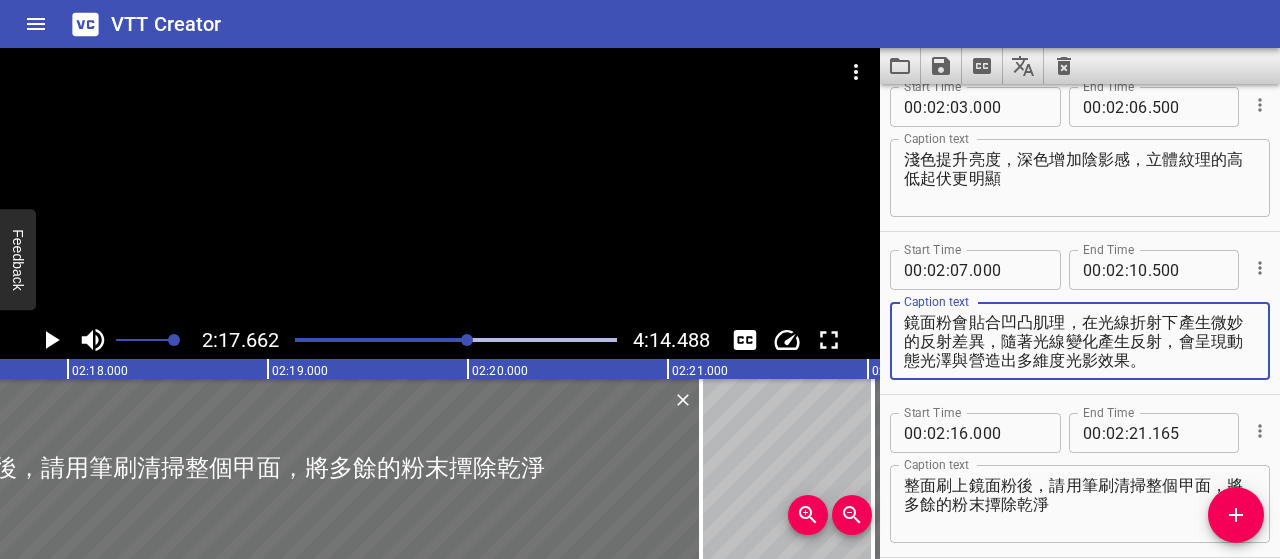 scroll, scrollTop: 0, scrollLeft: 0, axis: both 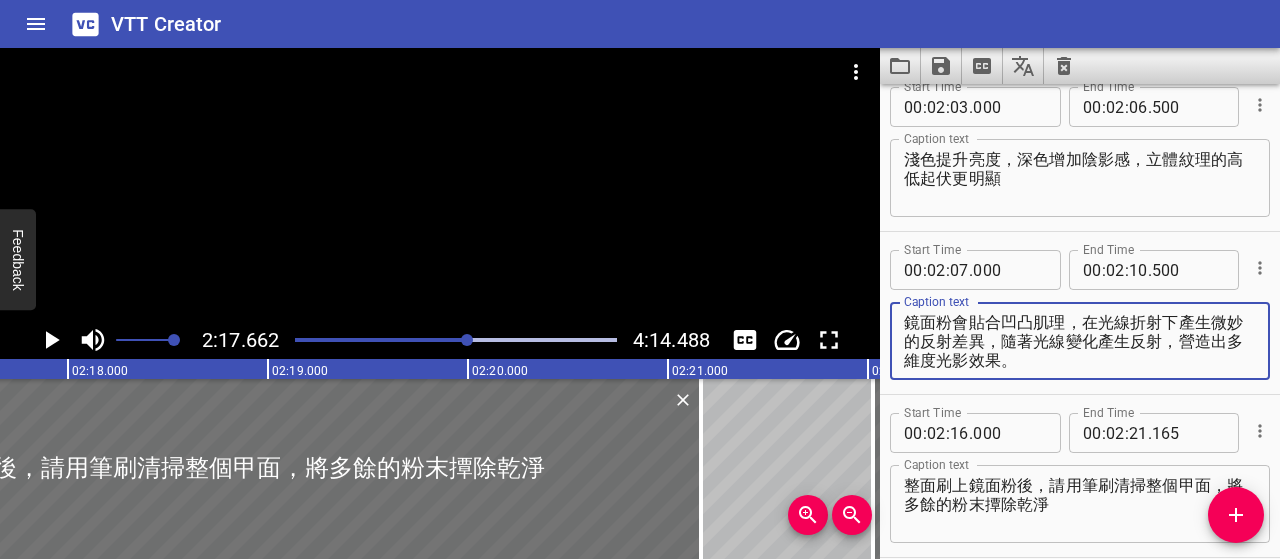 click on "鏡面粉會貼合凹凸肌理，在光線折射下產生微妙的反射差異，隨著光線變化產生反射，營造出多維度光影效果。" at bounding box center (1080, 341) 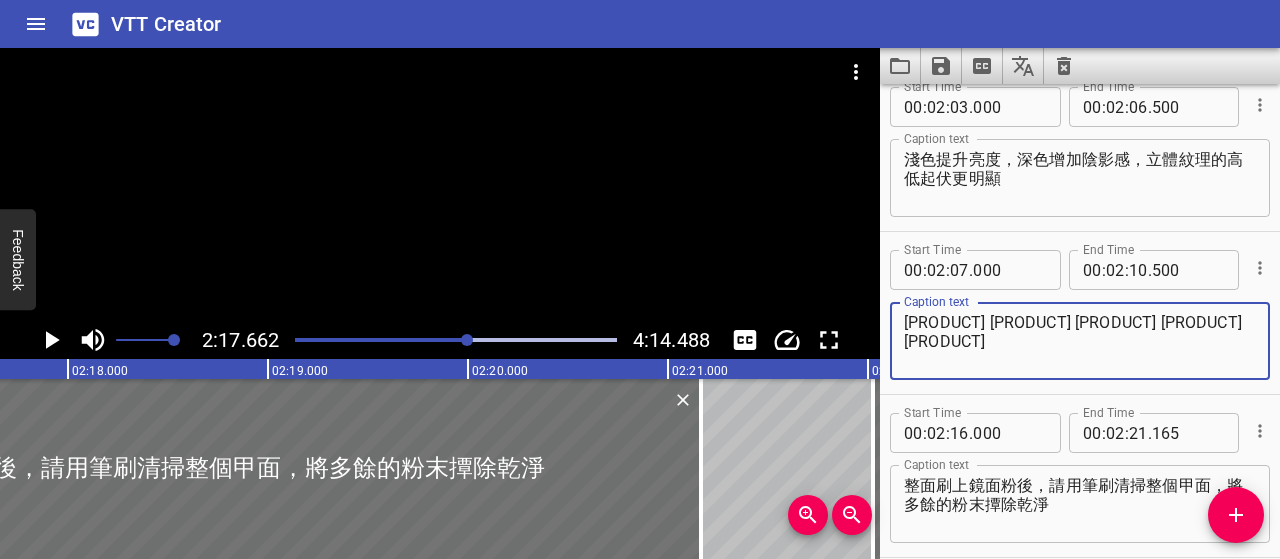 type on "[PRODUCT] [PRODUCT] [PRODUCT] [PRODUCT] [PRODUCT]" 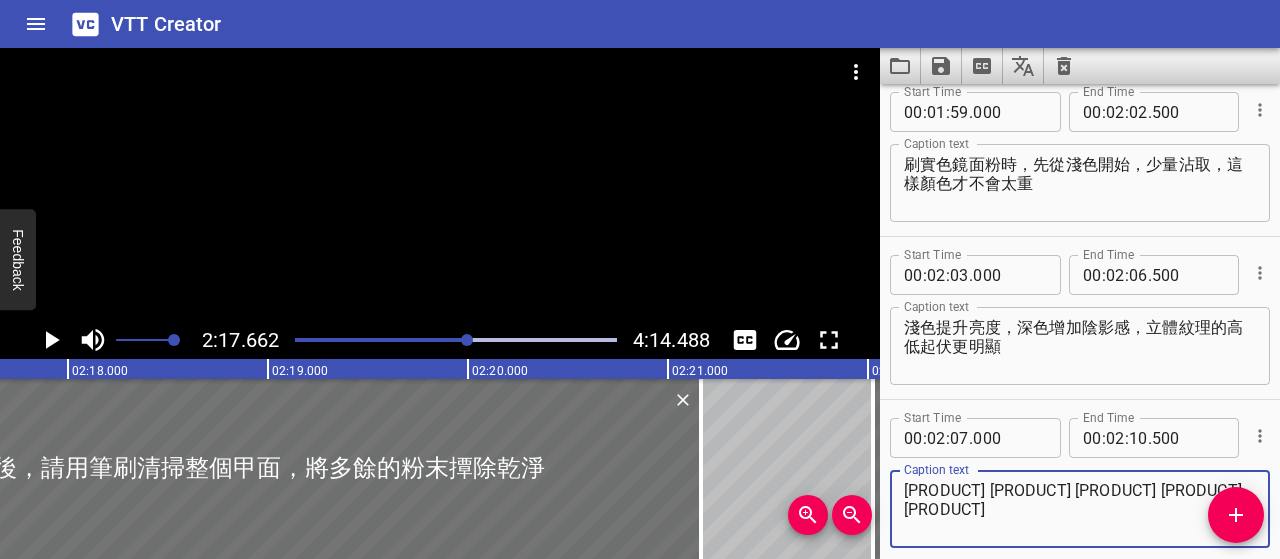 scroll, scrollTop: 3242, scrollLeft: 0, axis: vertical 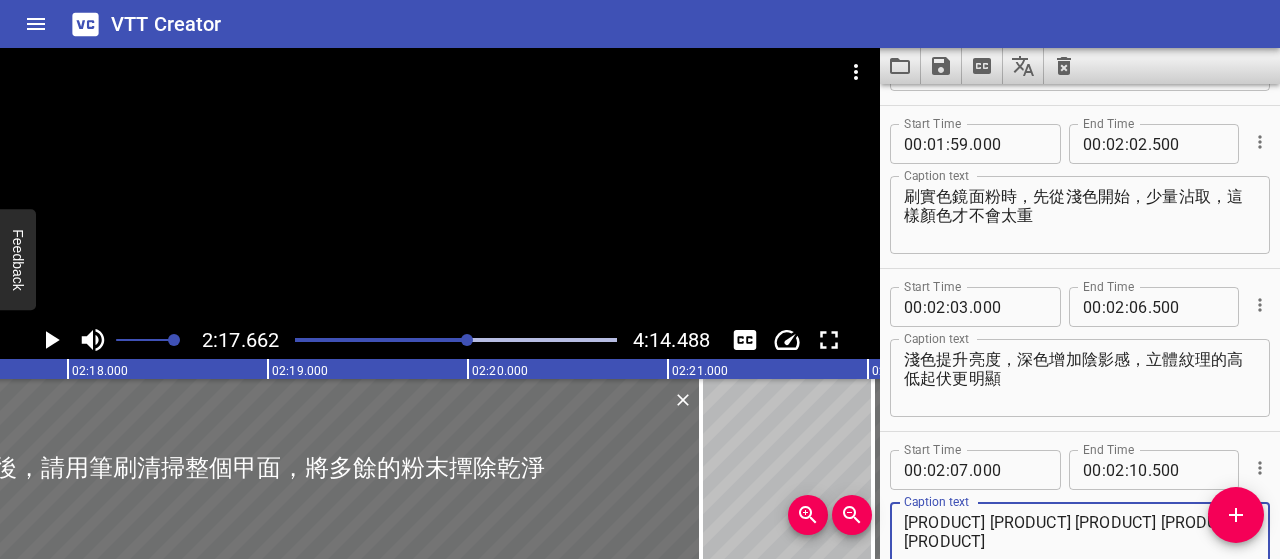 click at bounding box center [309, 340] 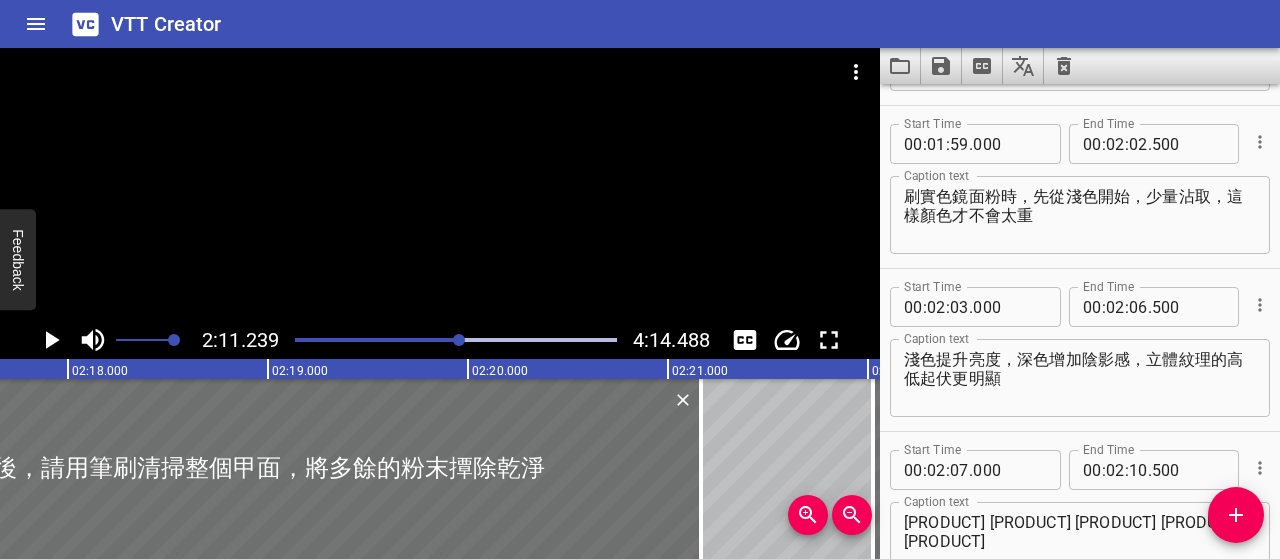 scroll, scrollTop: 0, scrollLeft: 27236, axis: horizontal 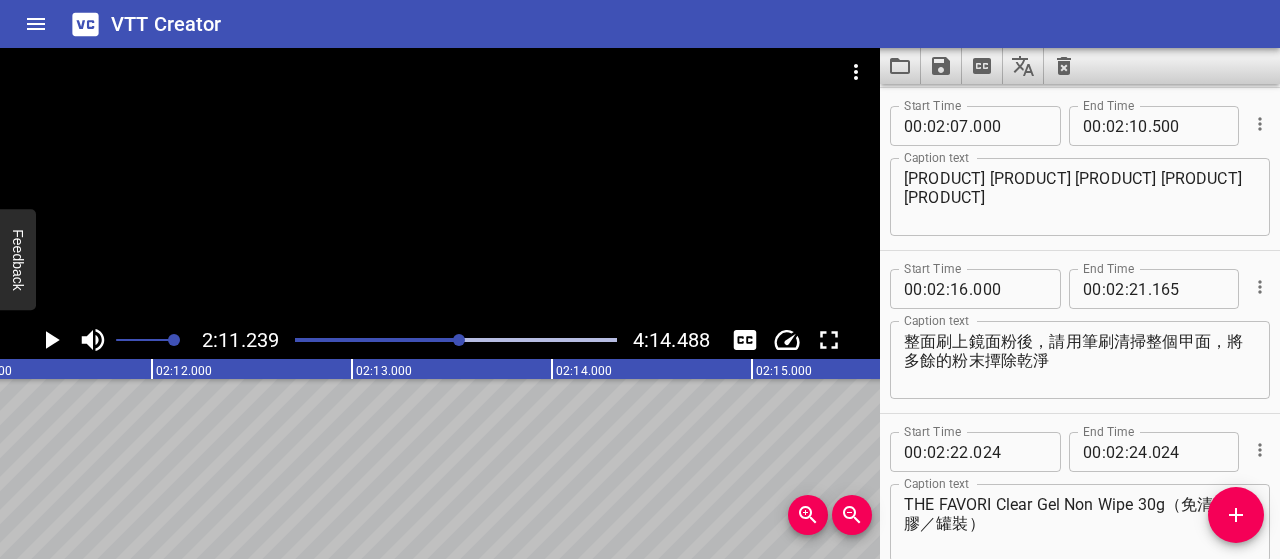 click at bounding box center [456, 340] 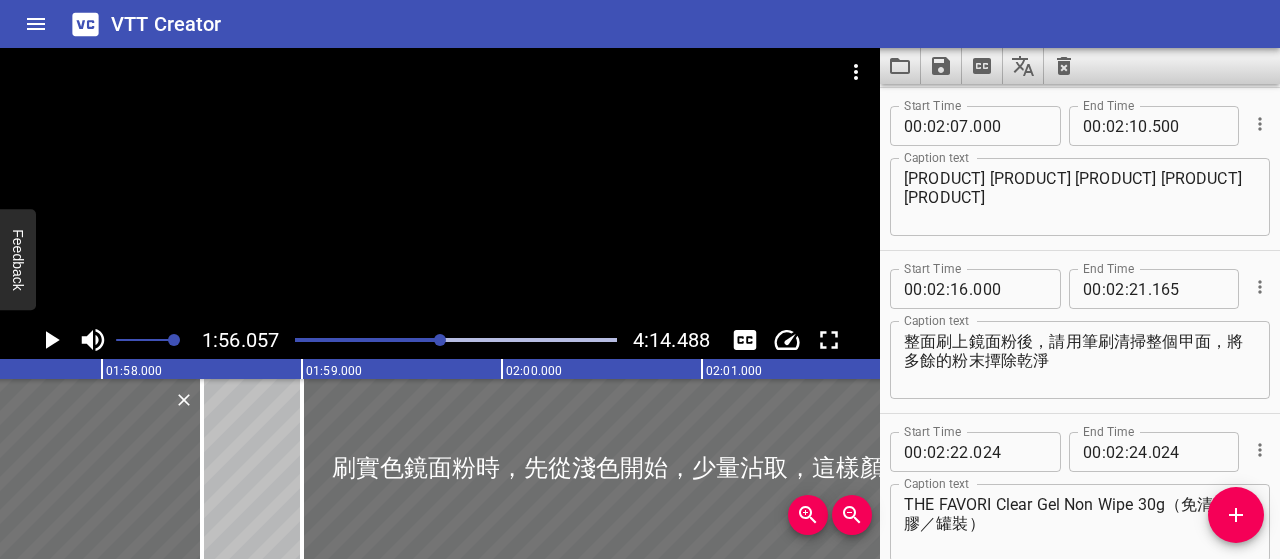 scroll, scrollTop: 0, scrollLeft: 23211, axis: horizontal 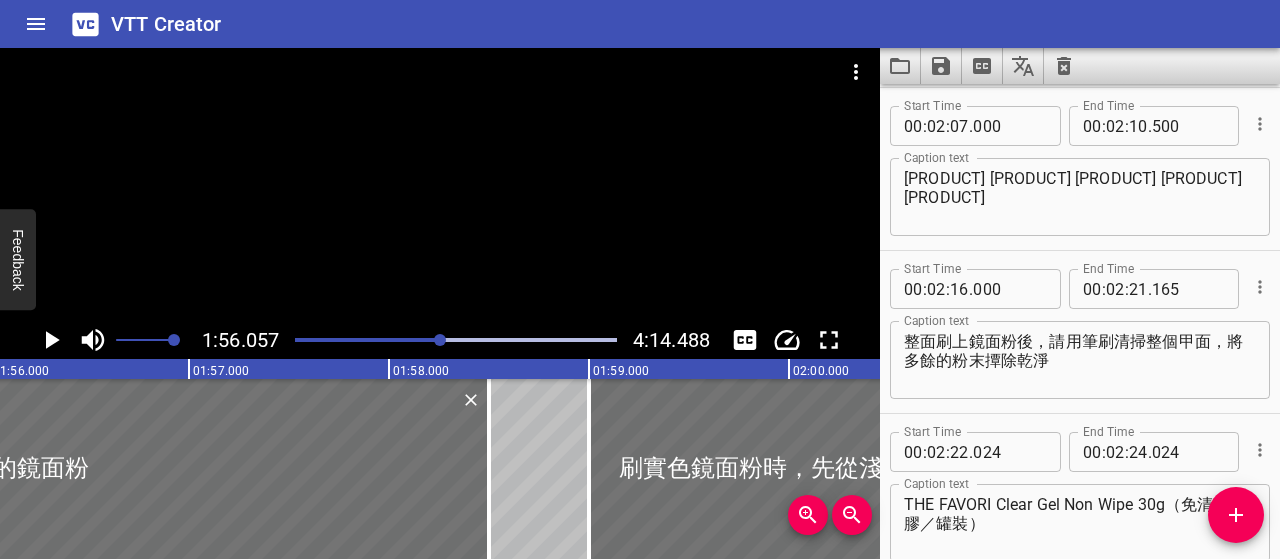 click 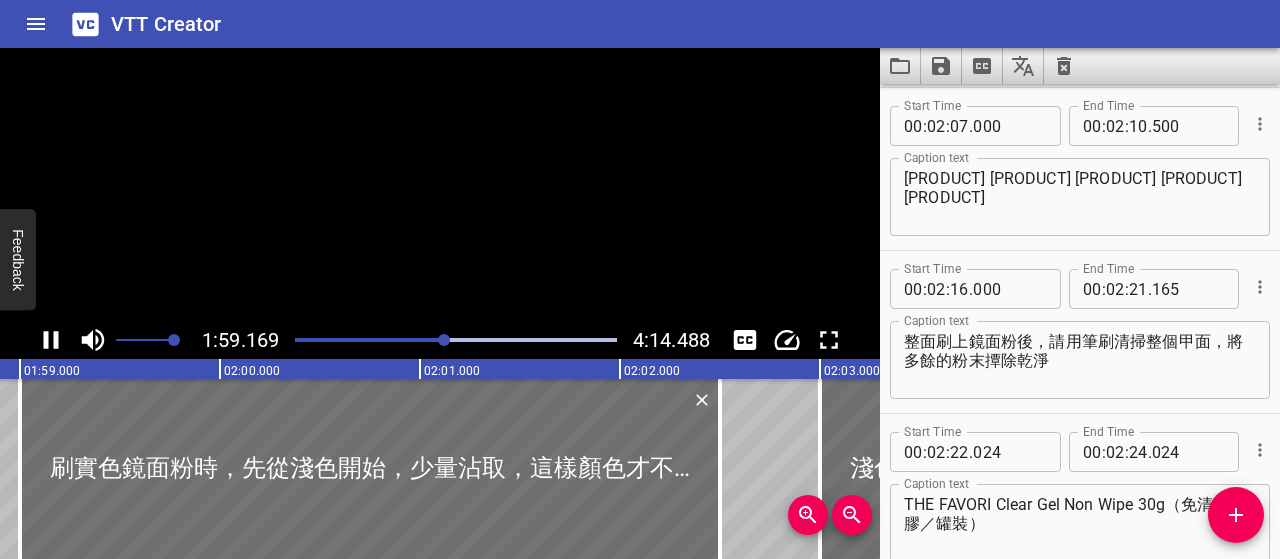 scroll, scrollTop: 0, scrollLeft: 23834, axis: horizontal 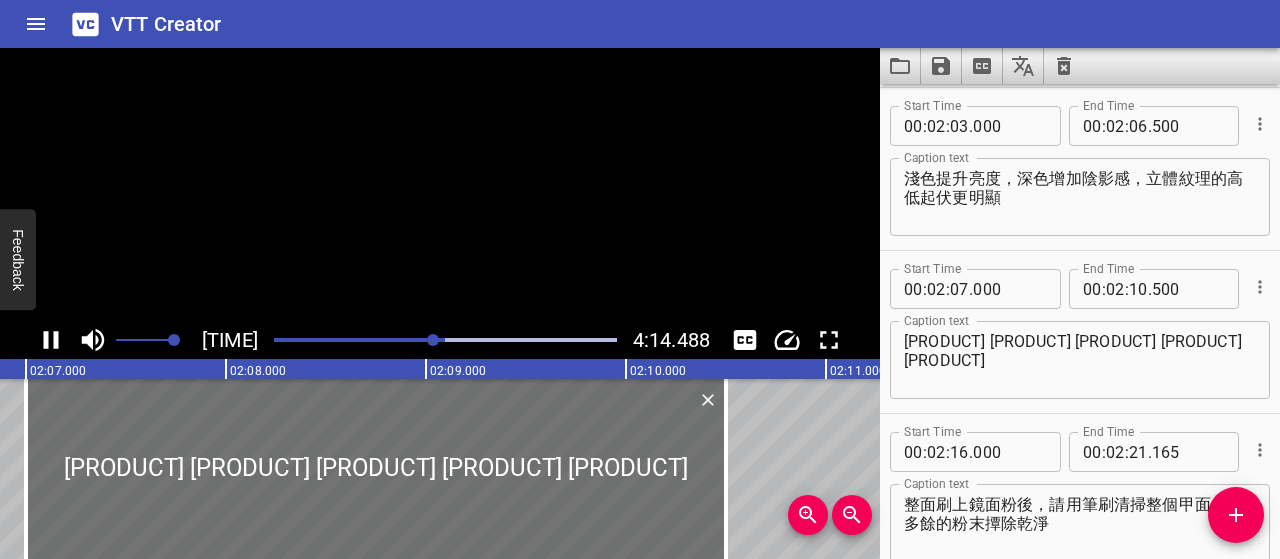 click 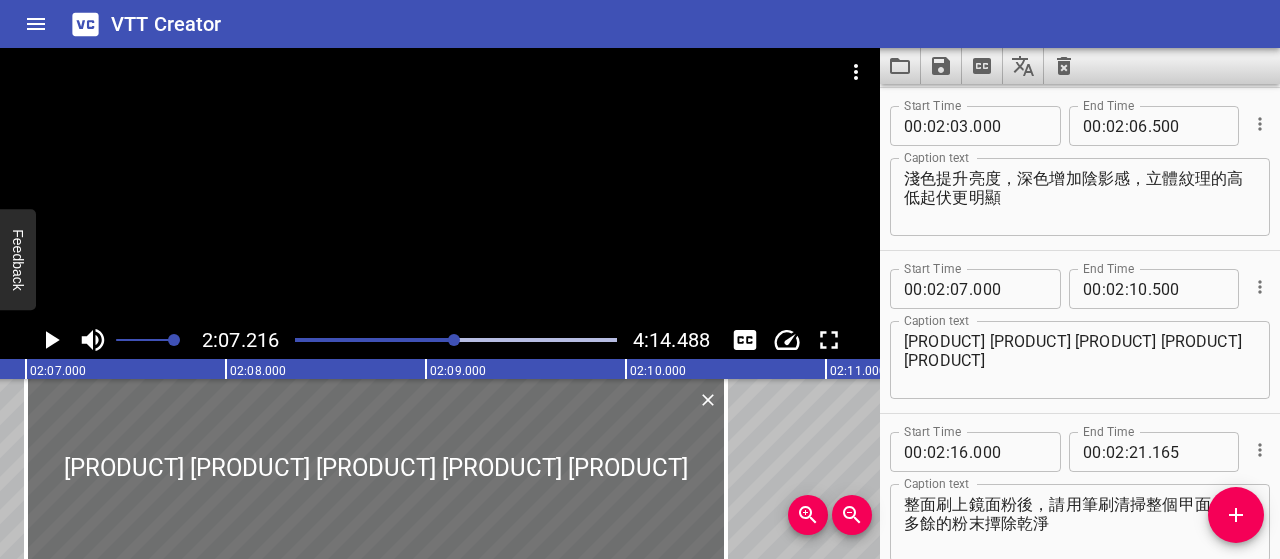 scroll, scrollTop: 0, scrollLeft: 25443, axis: horizontal 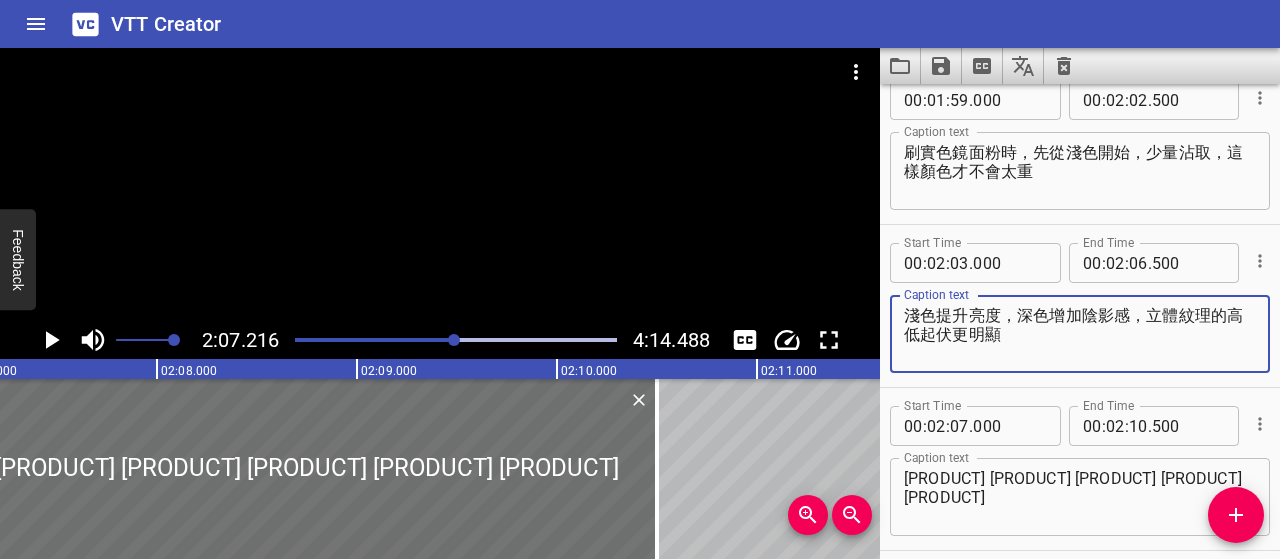 paste on "覆蓋高點，凸顯雕塑感" 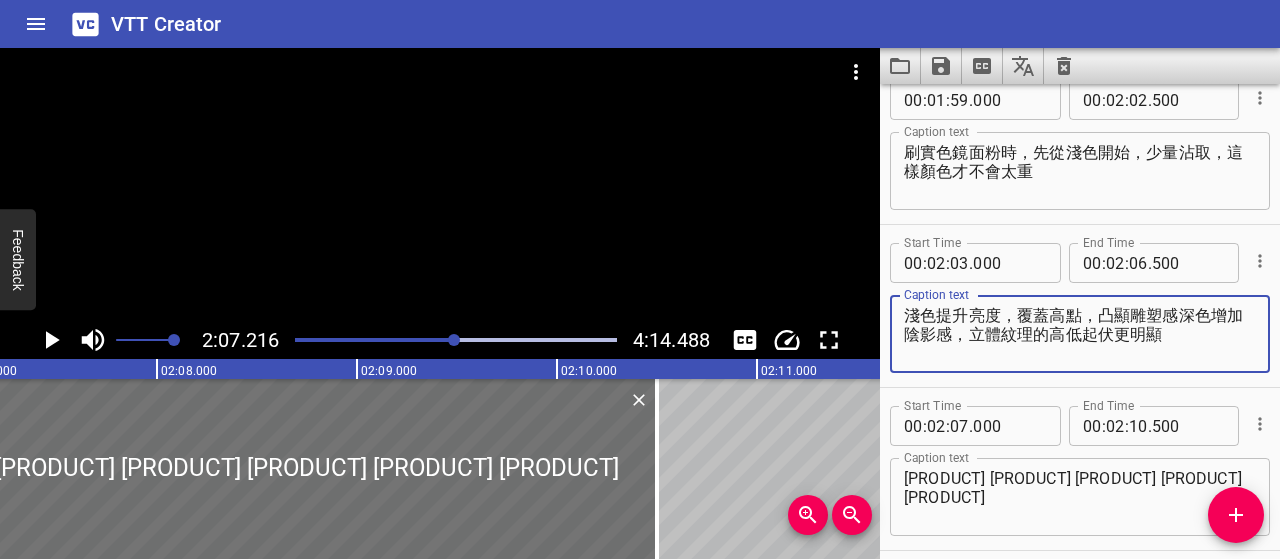 drag, startPoint x: 1016, startPoint y: 315, endPoint x: 1076, endPoint y: 313, distance: 60.033325 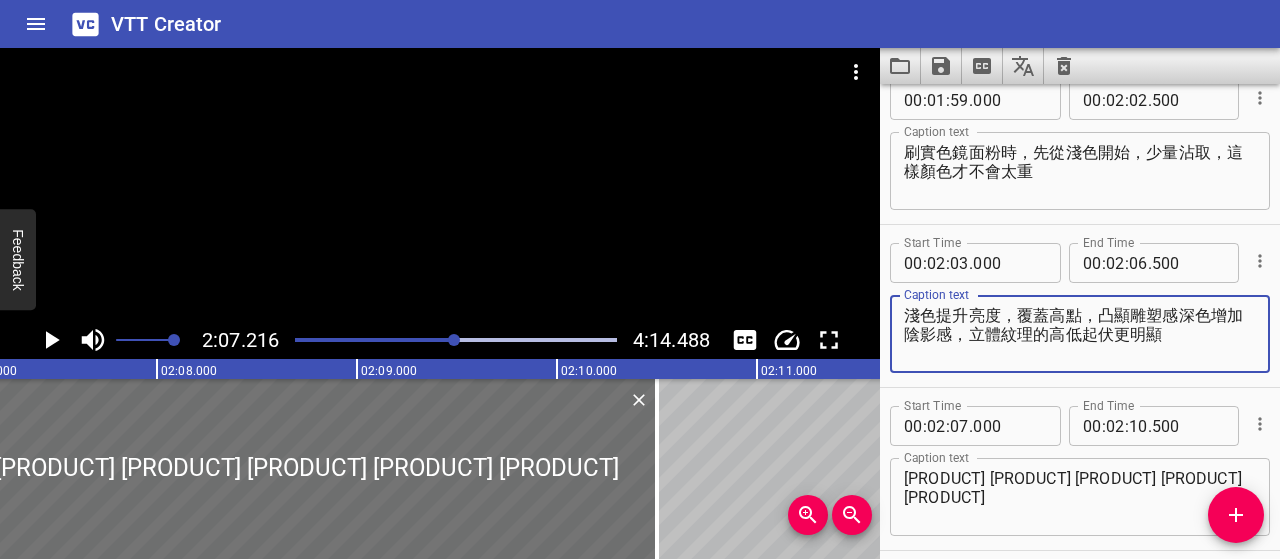 click on "淺色提升亮度，覆蓋高點，凸顯雕塑感深色增加陰影感，立體紋理的高低起伏更明顯" at bounding box center [1080, 334] 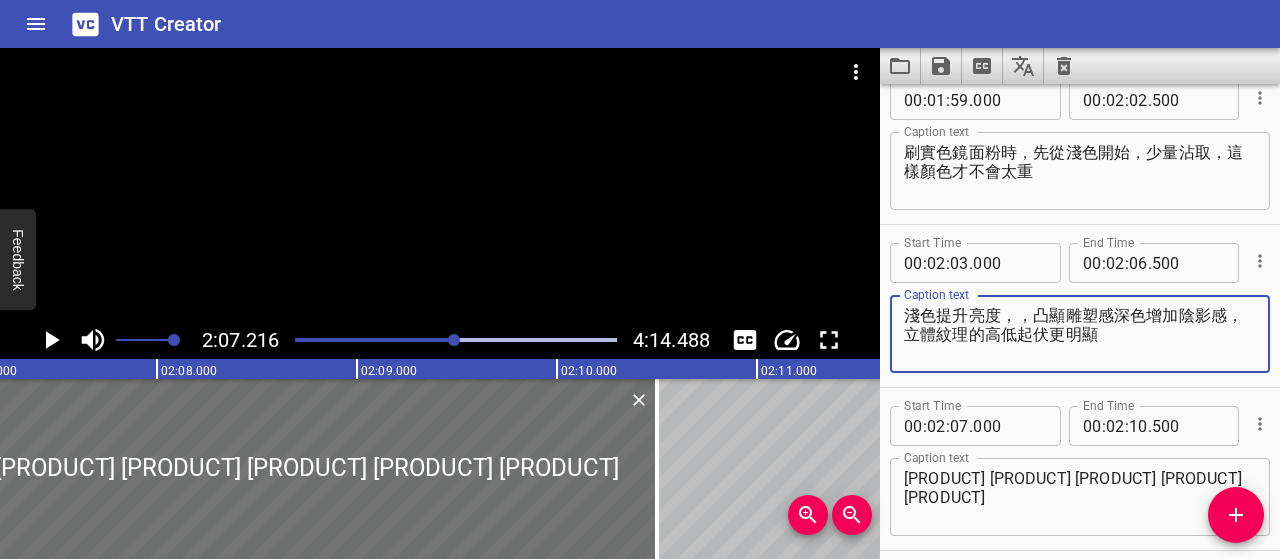 click on "淺色提升亮度，，凸顯雕塑感深色增加陰影感，立體紋理的高低起伏更明顯" at bounding box center (1080, 334) 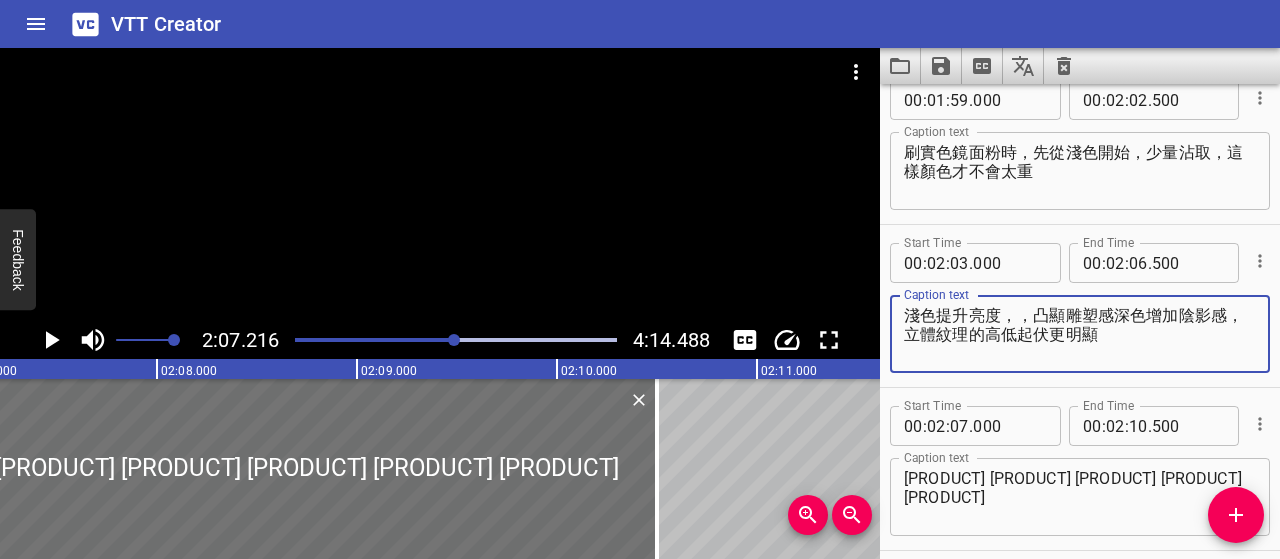 paste on "覆蓋高點" 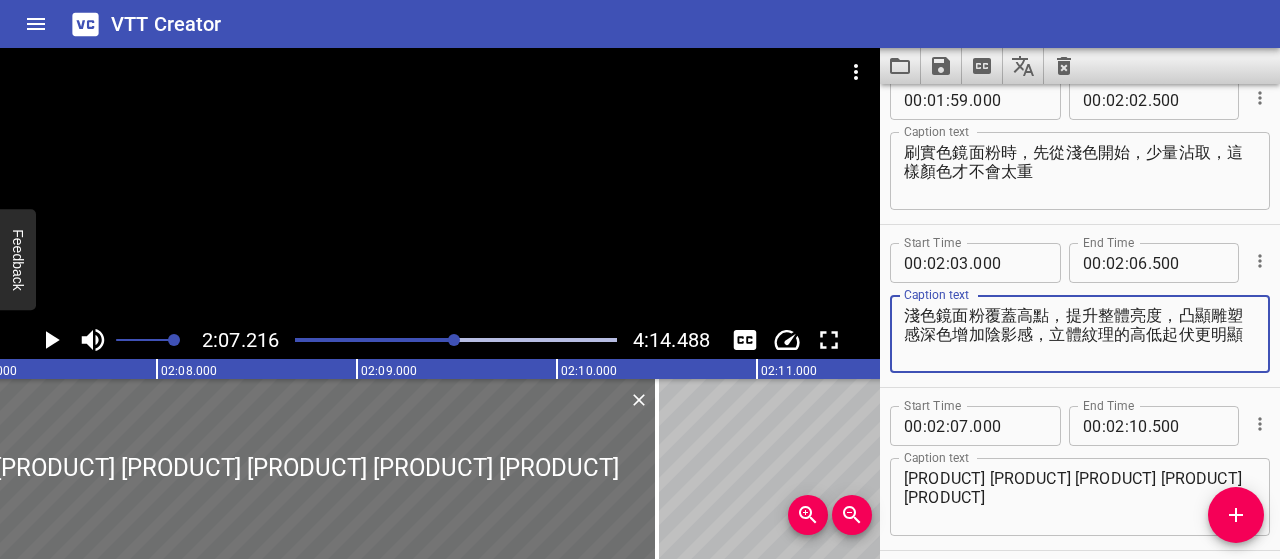 click on "淺色鏡面粉覆蓋高點，提升整體亮度，凸顯雕塑感深色增加陰影感，立體紋理的高低起伏更明顯" at bounding box center (1080, 334) 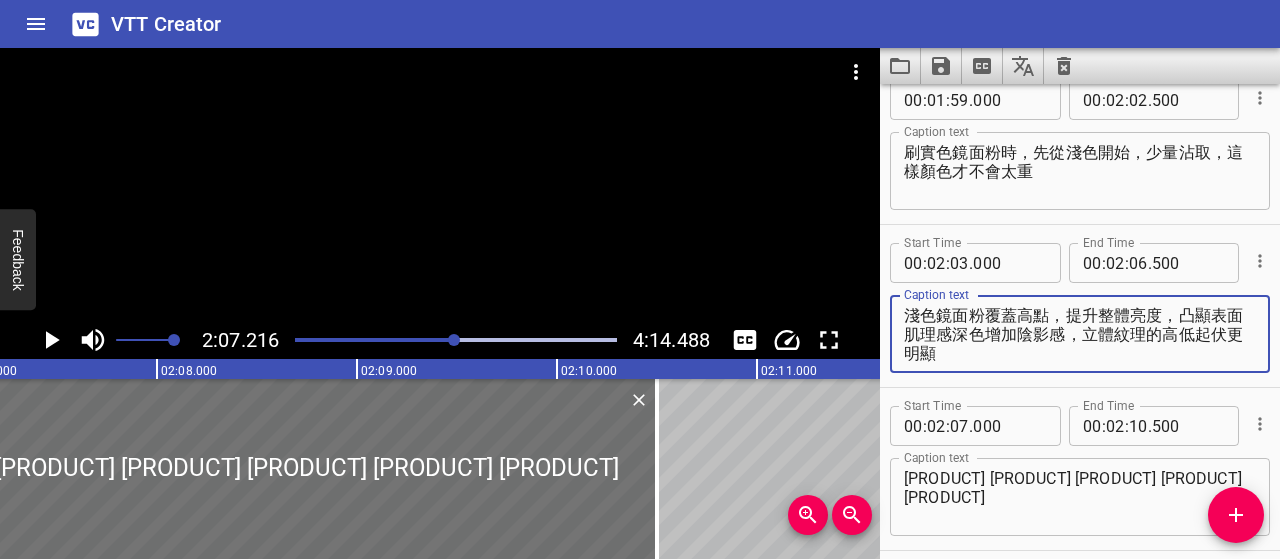 drag, startPoint x: 969, startPoint y: 336, endPoint x: 980, endPoint y: 357, distance: 23.70654 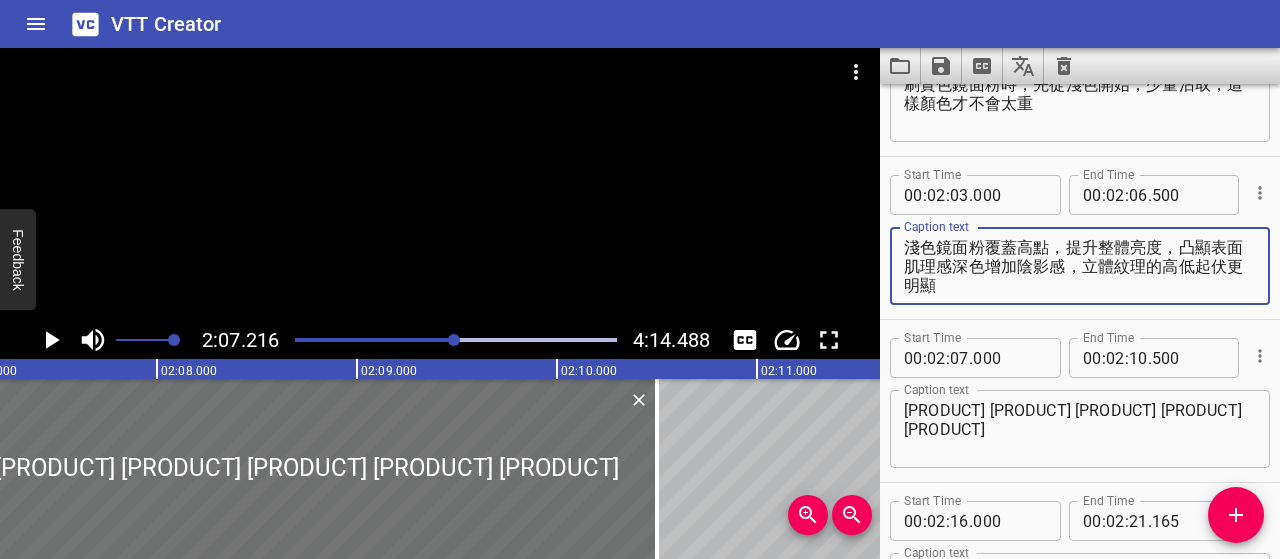 scroll, scrollTop: 3386, scrollLeft: 0, axis: vertical 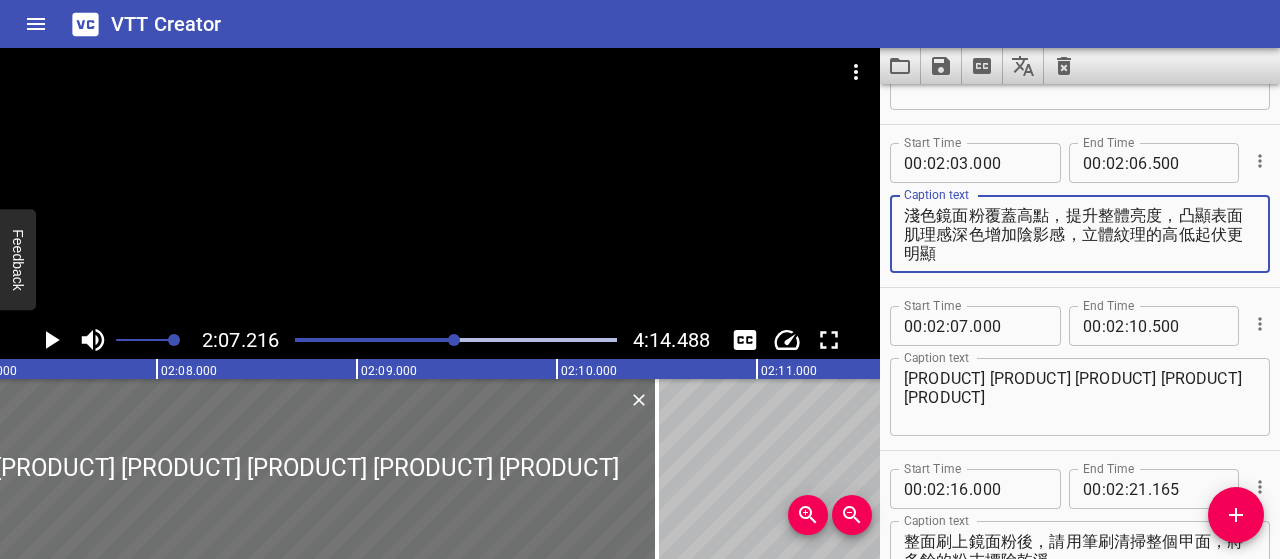 type on "淺色鏡面粉覆蓋高點，提升整體亮度，凸顯表面肌理感深色增加陰影感，立體紋理的高低起伏更明顯" 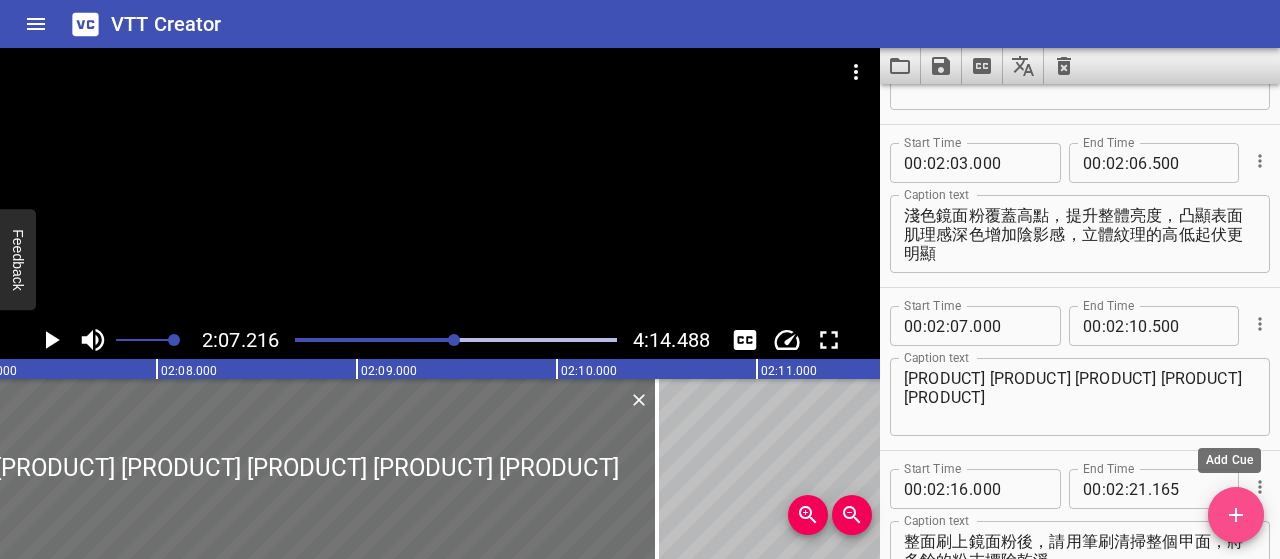 click 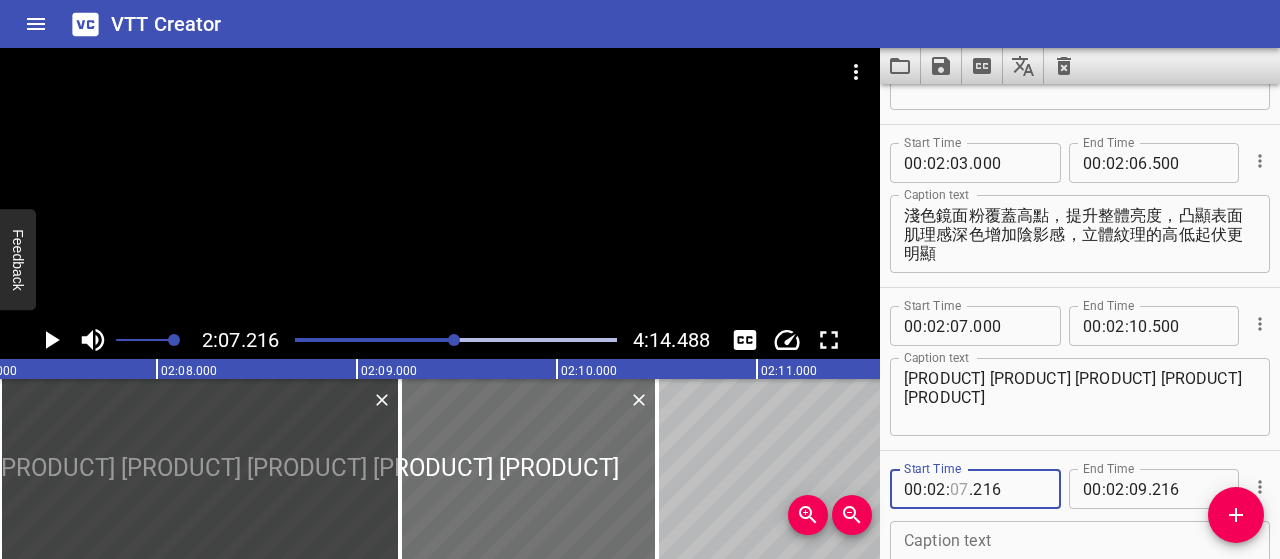 click at bounding box center (959, 489) 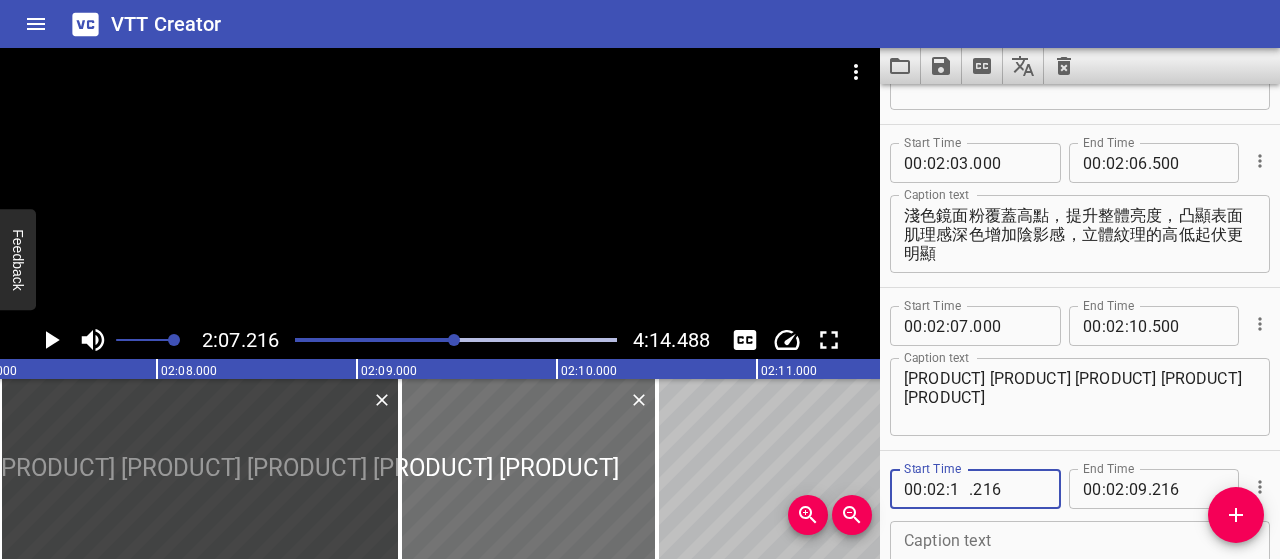 type on "11" 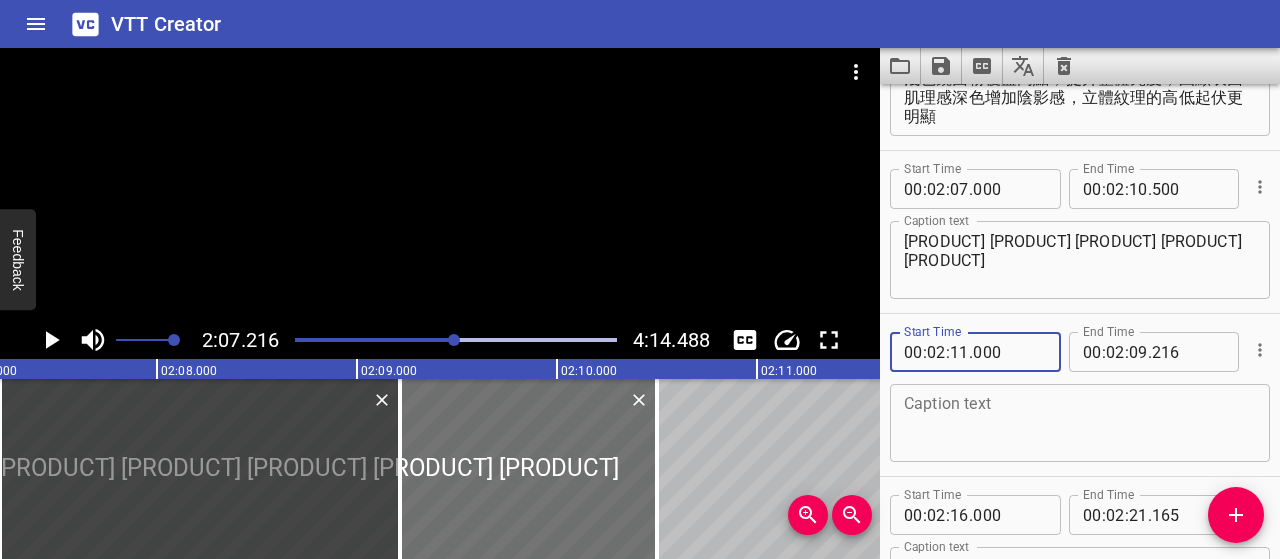 scroll, scrollTop: 3586, scrollLeft: 0, axis: vertical 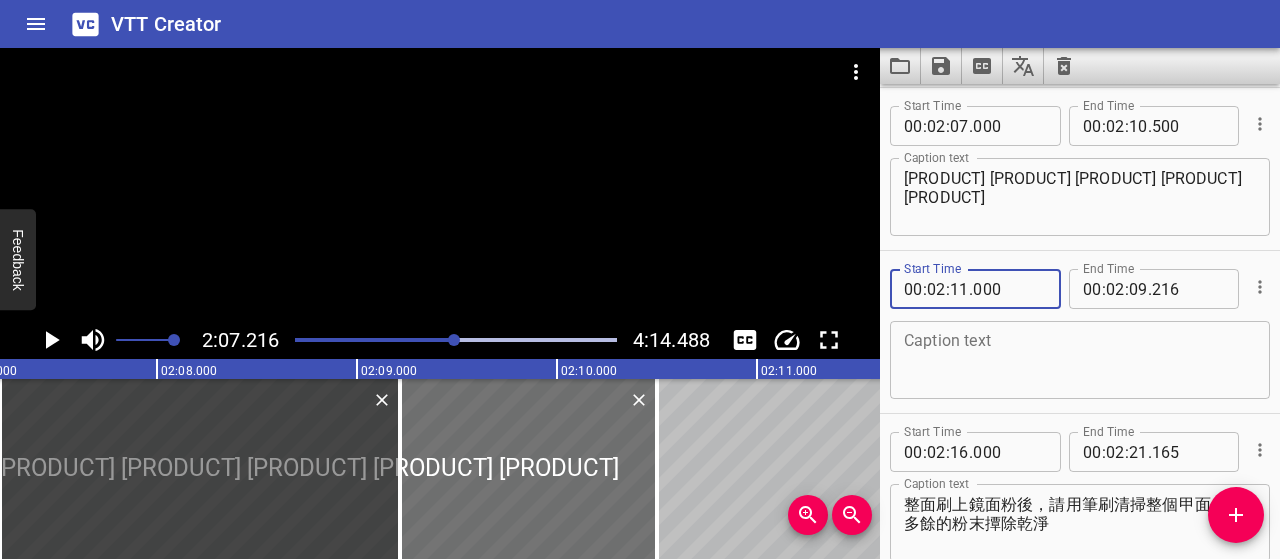 type on "000" 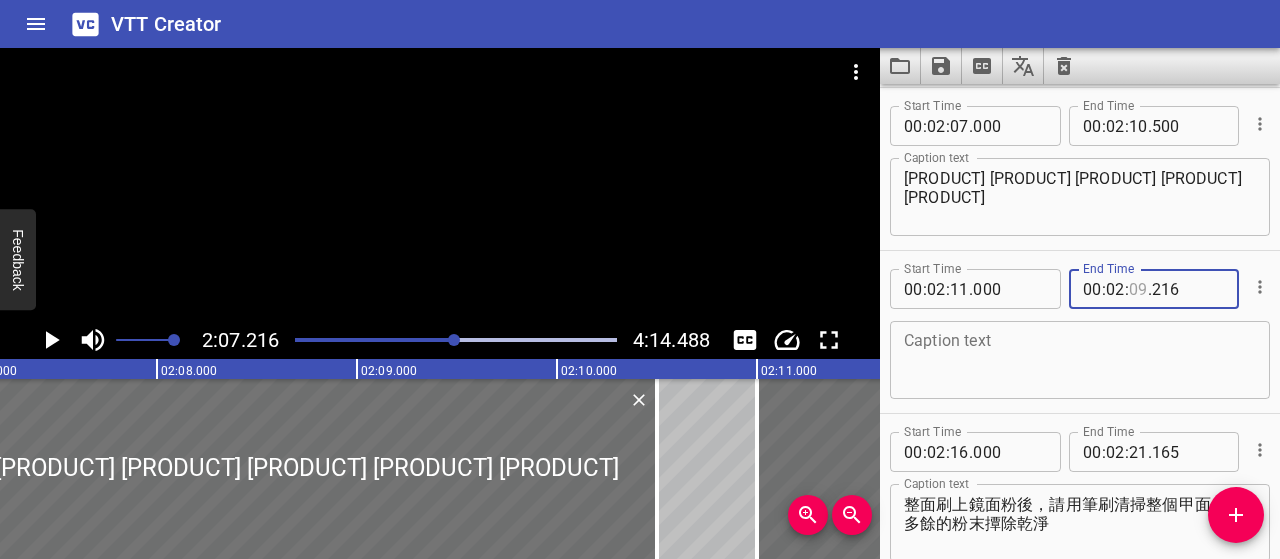 click at bounding box center [1138, 289] 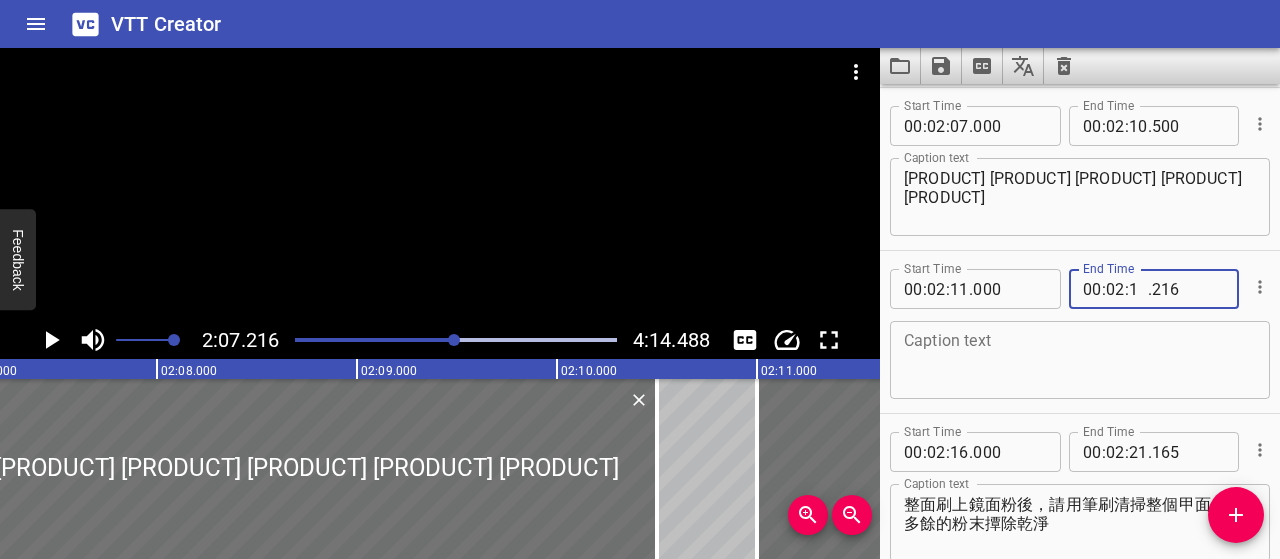 type on "15" 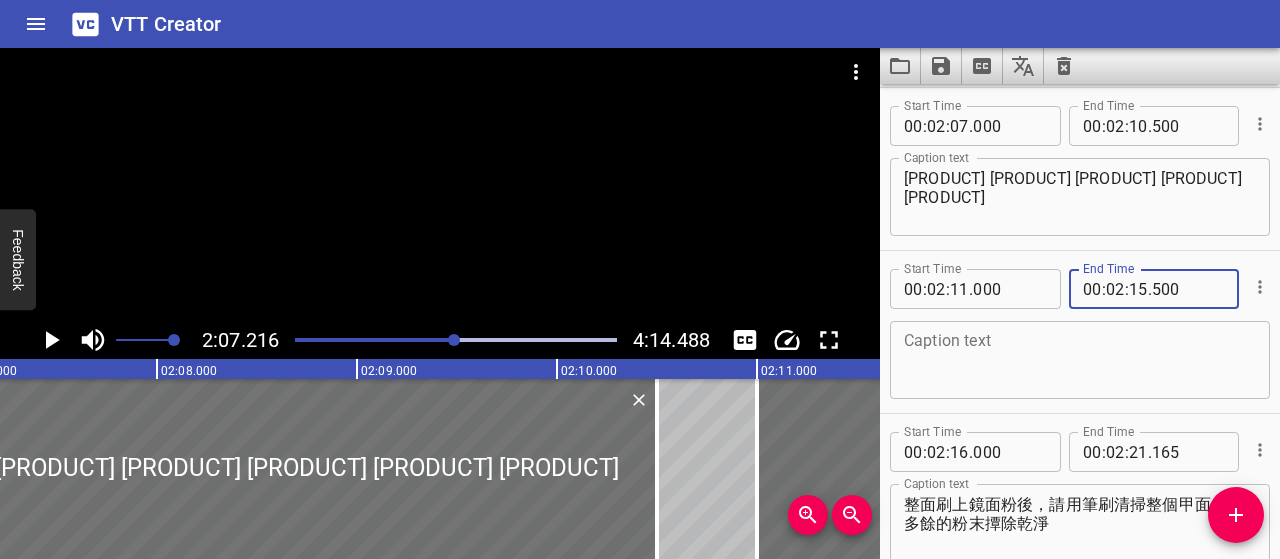 type on "500" 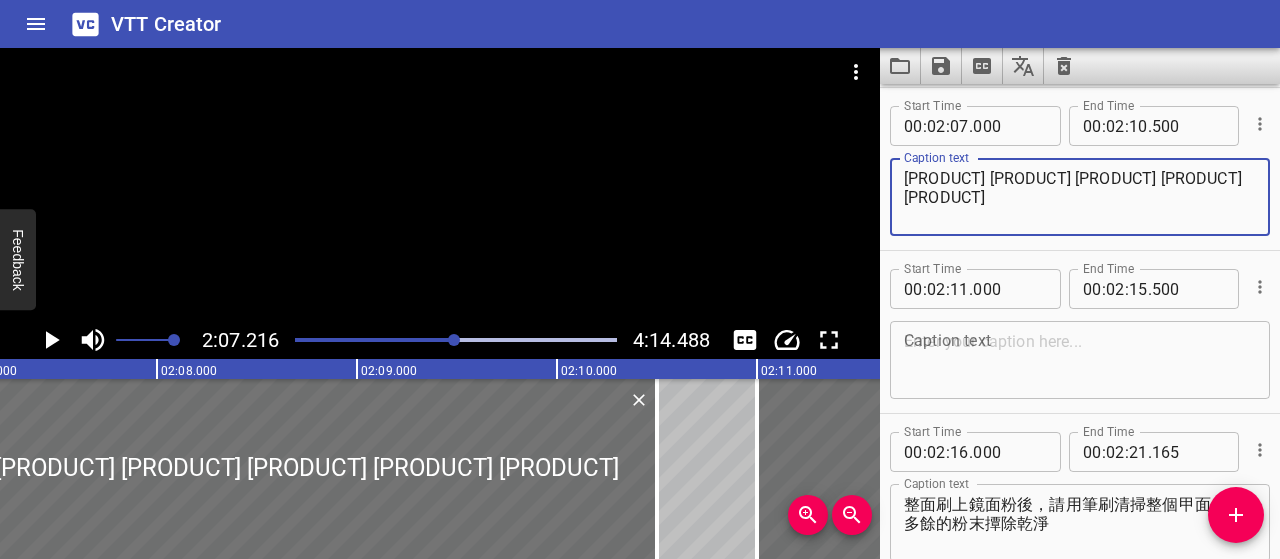 drag, startPoint x: 1106, startPoint y: 198, endPoint x: 896, endPoint y: 174, distance: 211.36697 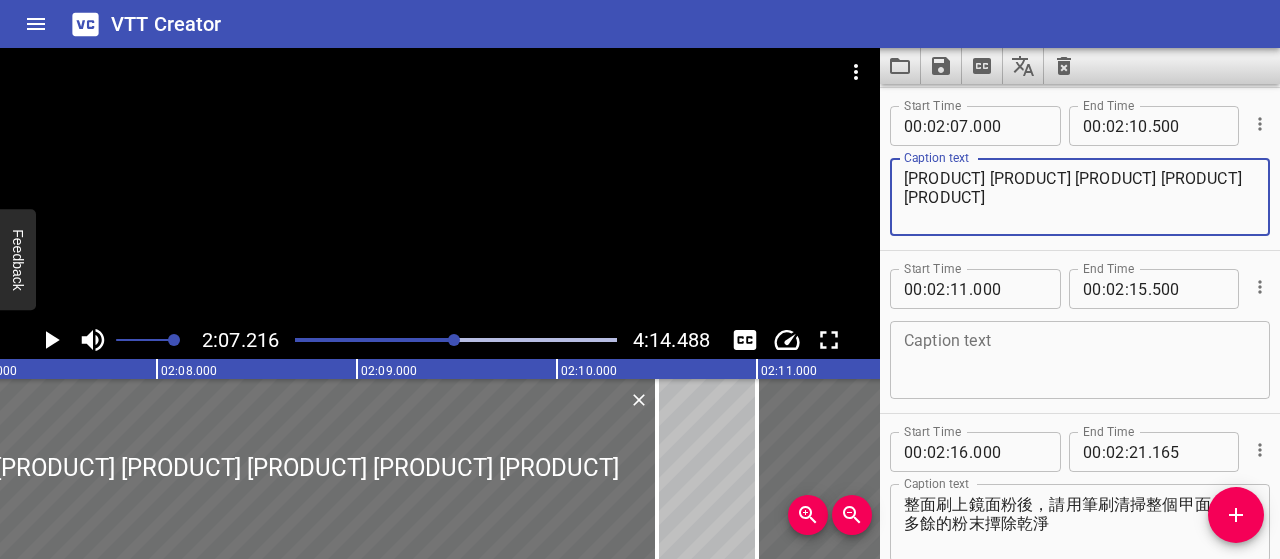 click on "鏡面粉會貼合凹凸肌理，隨著光線變化產生反射，營造出多維度光影效果 Caption text" at bounding box center [1080, 197] 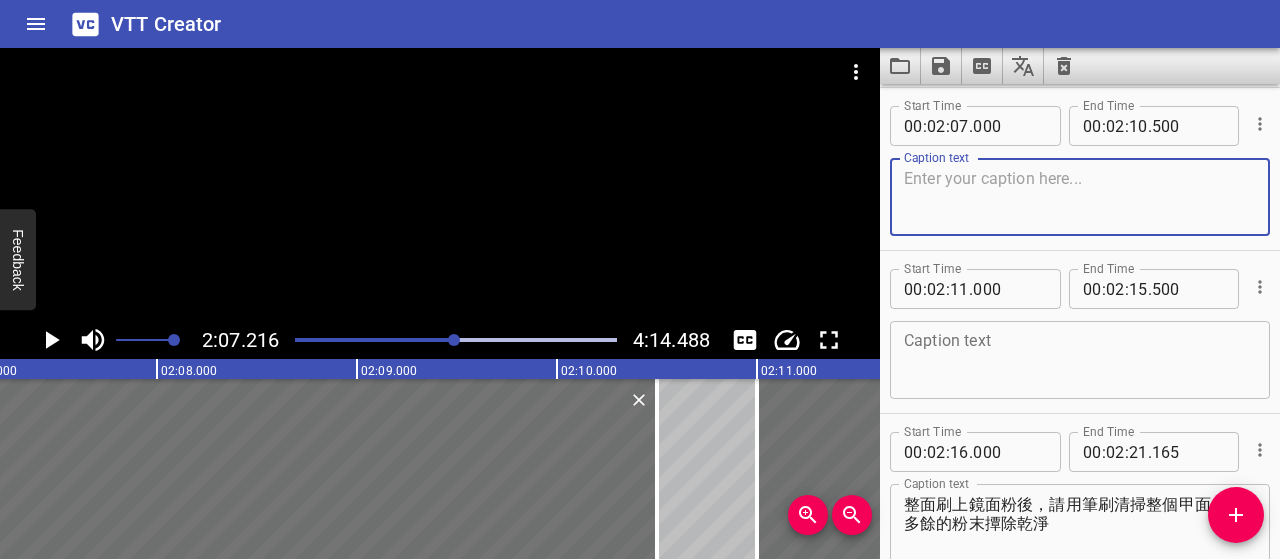 type 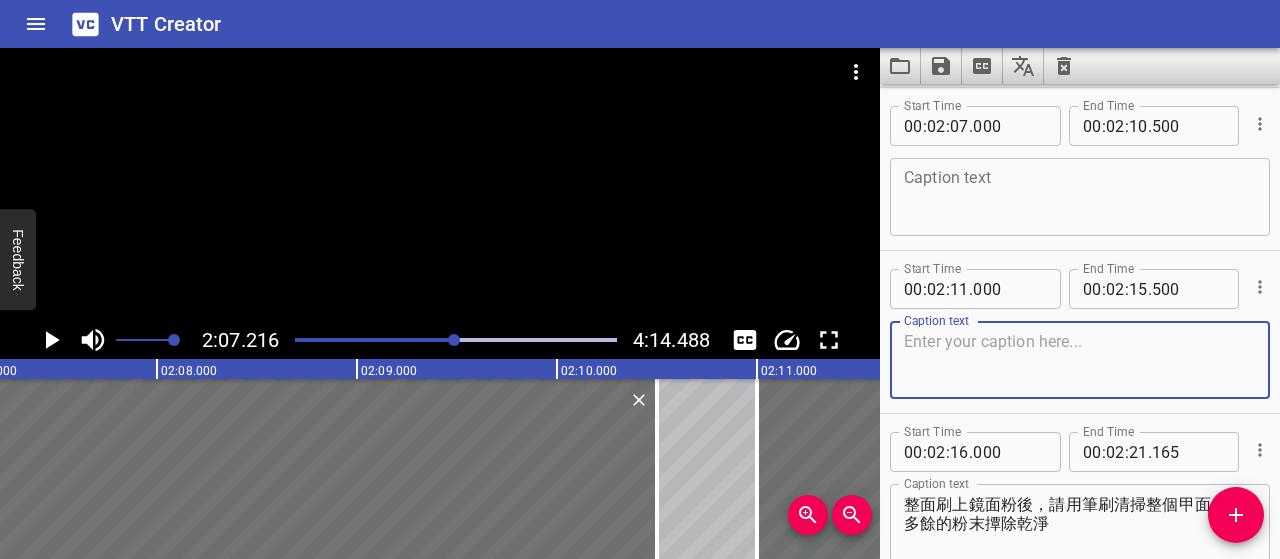 paste on "[PRODUCT] [PRODUCT] [PRODUCT] [PRODUCT] [PRODUCT]" 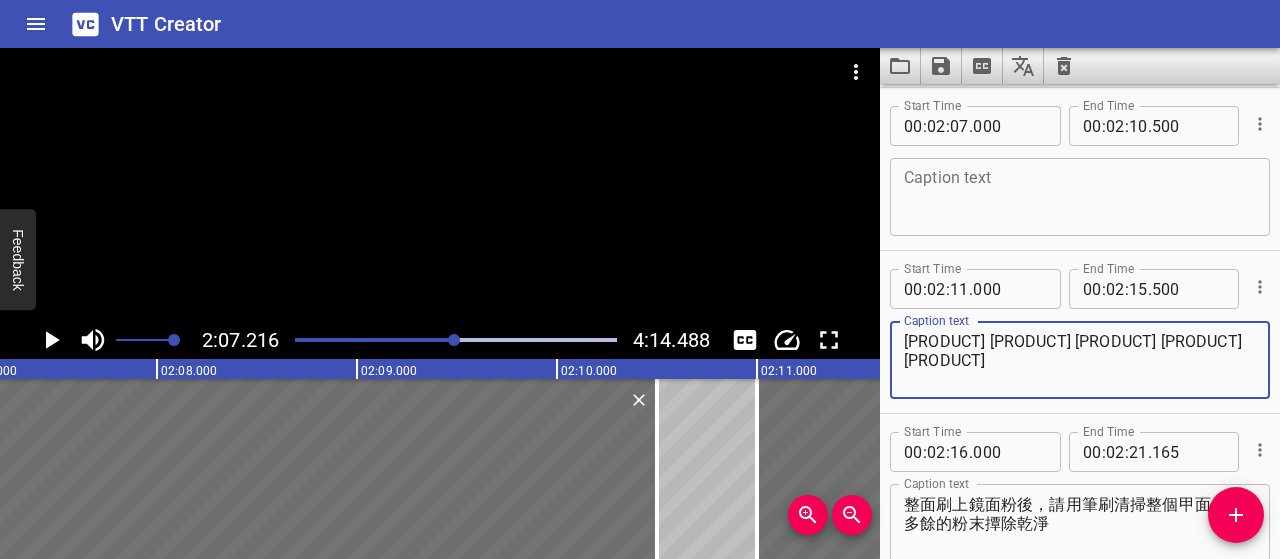 type on "[PRODUCT] [PRODUCT] [PRODUCT] [PRODUCT] [PRODUCT]" 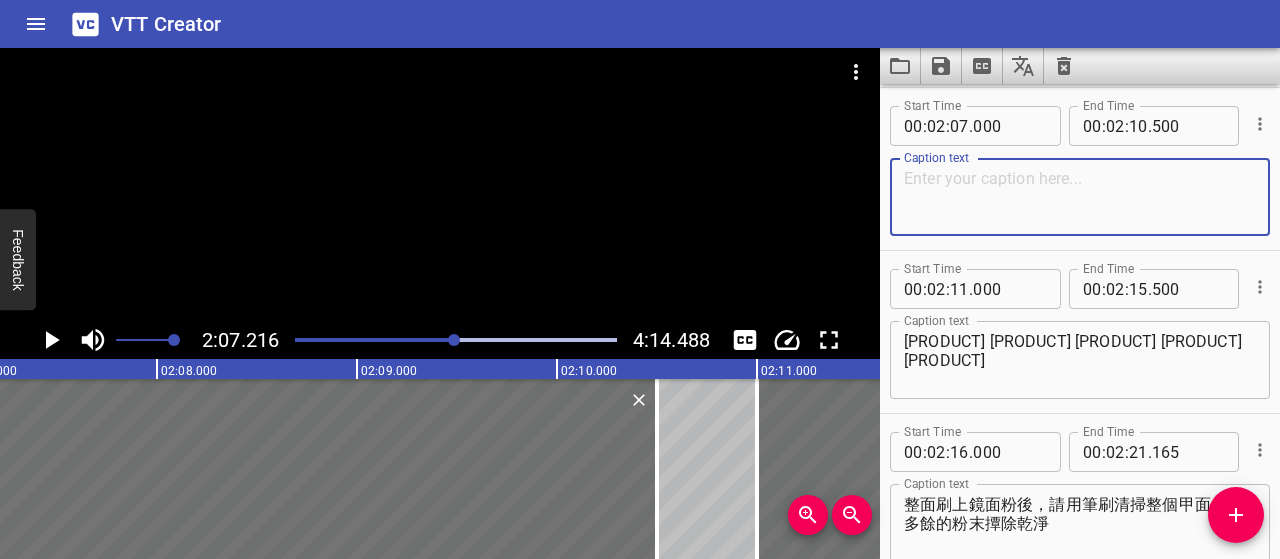 scroll, scrollTop: 3386, scrollLeft: 0, axis: vertical 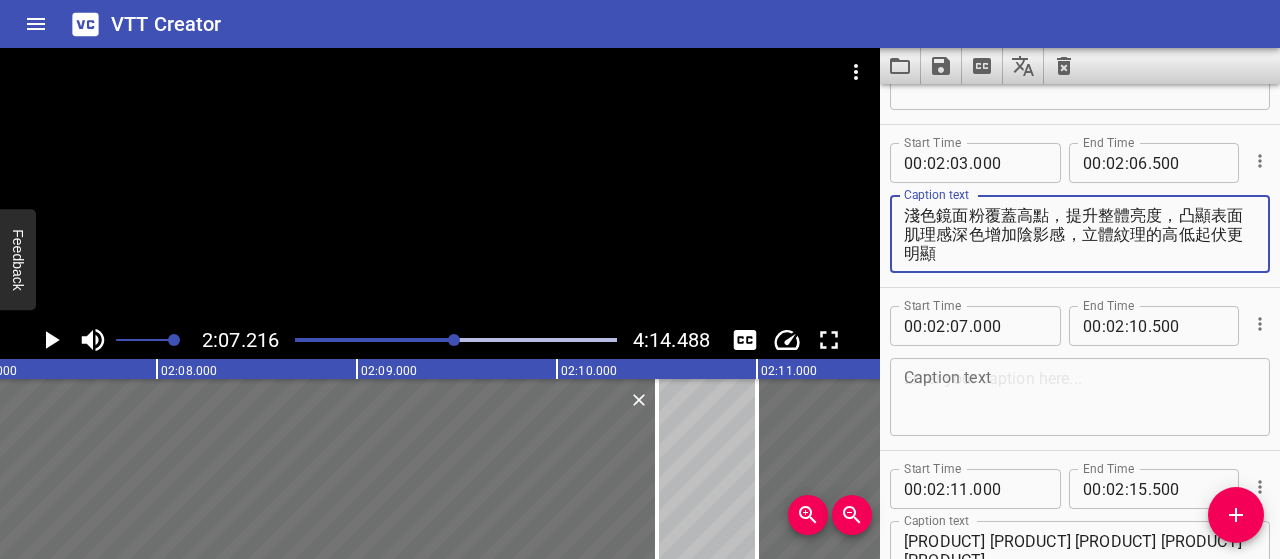 drag, startPoint x: 970, startPoint y: 233, endPoint x: 1050, endPoint y: 249, distance: 81.58431 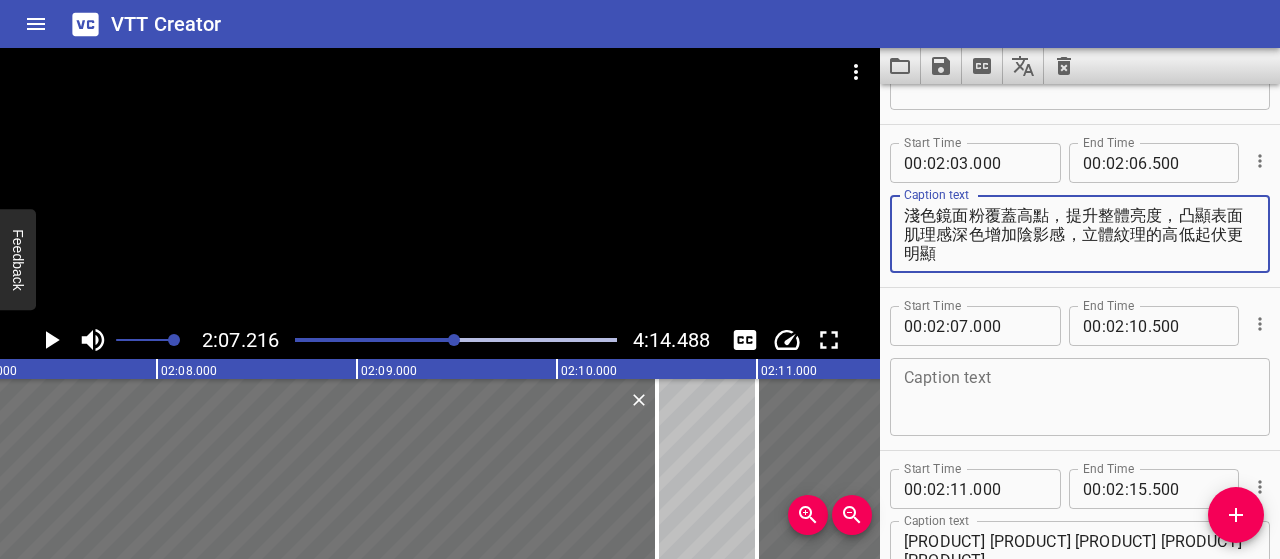 click on "淺色鏡面粉覆蓋高點，提升整體亮度，凸顯表面肌理感深色增加陰影感，立體紋理的高低起伏更明顯" at bounding box center [1080, 234] 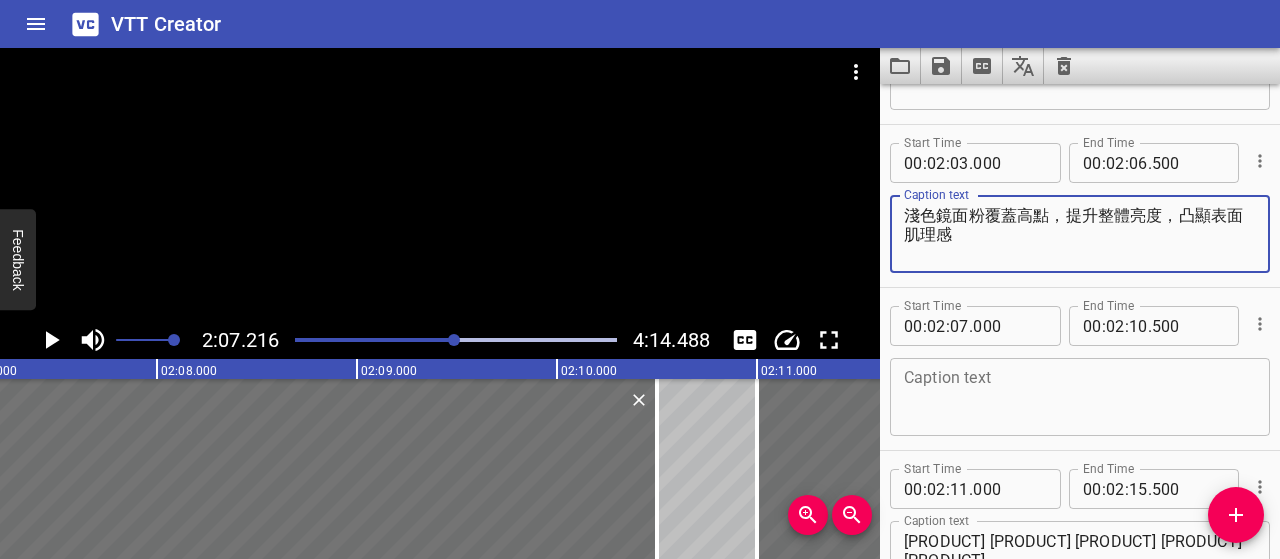 type on "淺色鏡面粉覆蓋高點，提升整體亮度，凸顯表面肌理感" 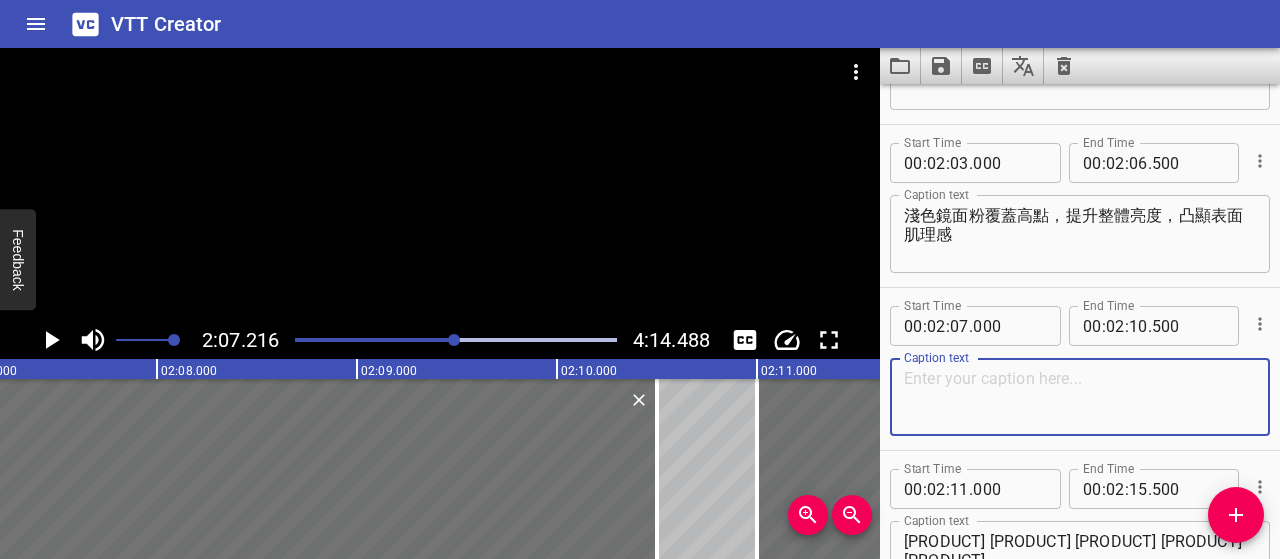 click at bounding box center [1080, 397] 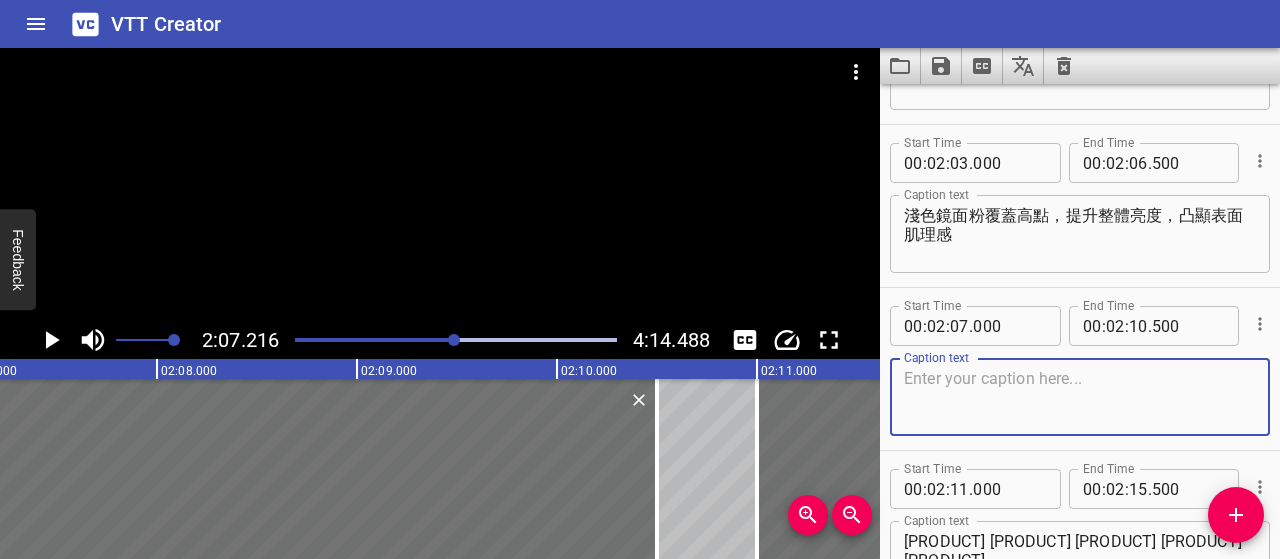 paste on "深色增加陰影感，立體紋理的高低起伏更明顯" 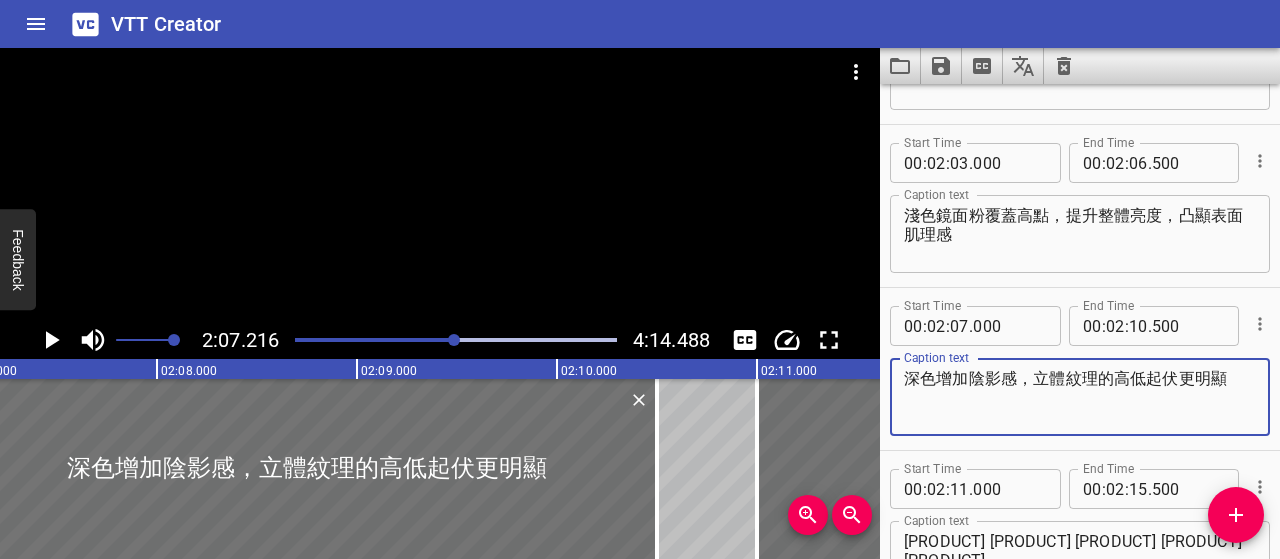 click on "深色增加陰影感，立體紋理的高低起伏更明顯" at bounding box center (1080, 397) 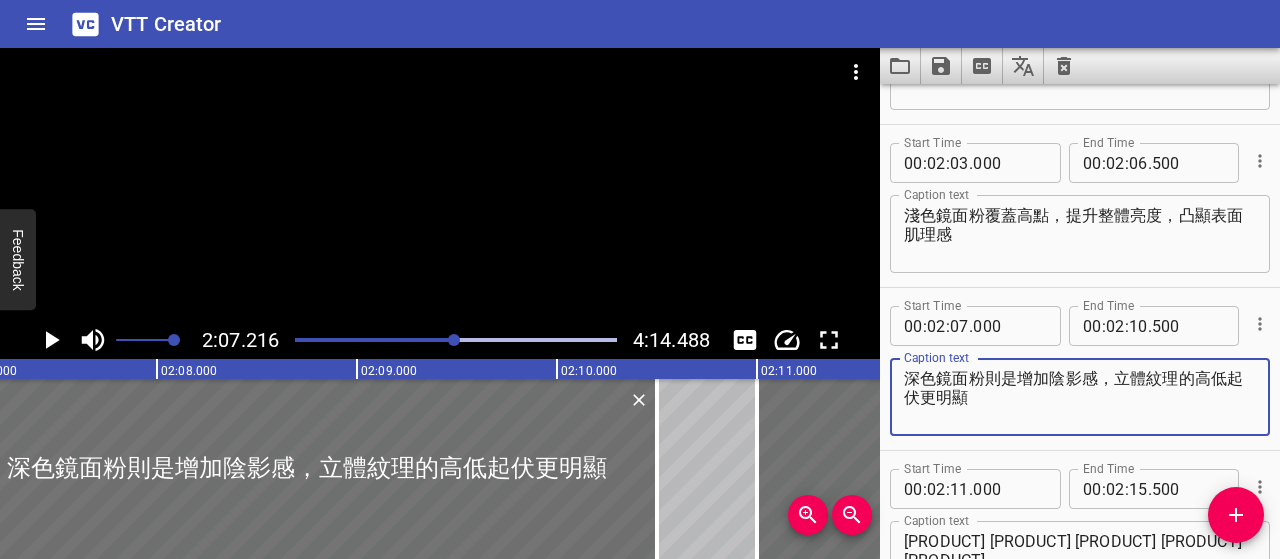 paste on "附著在凹陷處，" 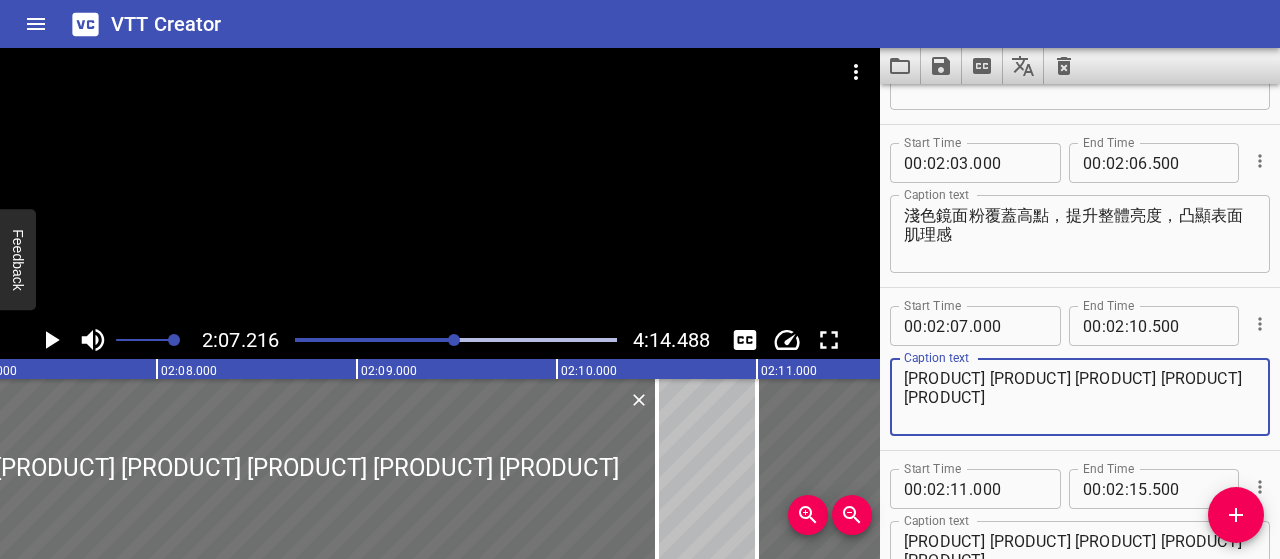 drag, startPoint x: 1135, startPoint y: 397, endPoint x: 942, endPoint y: 394, distance: 193.02332 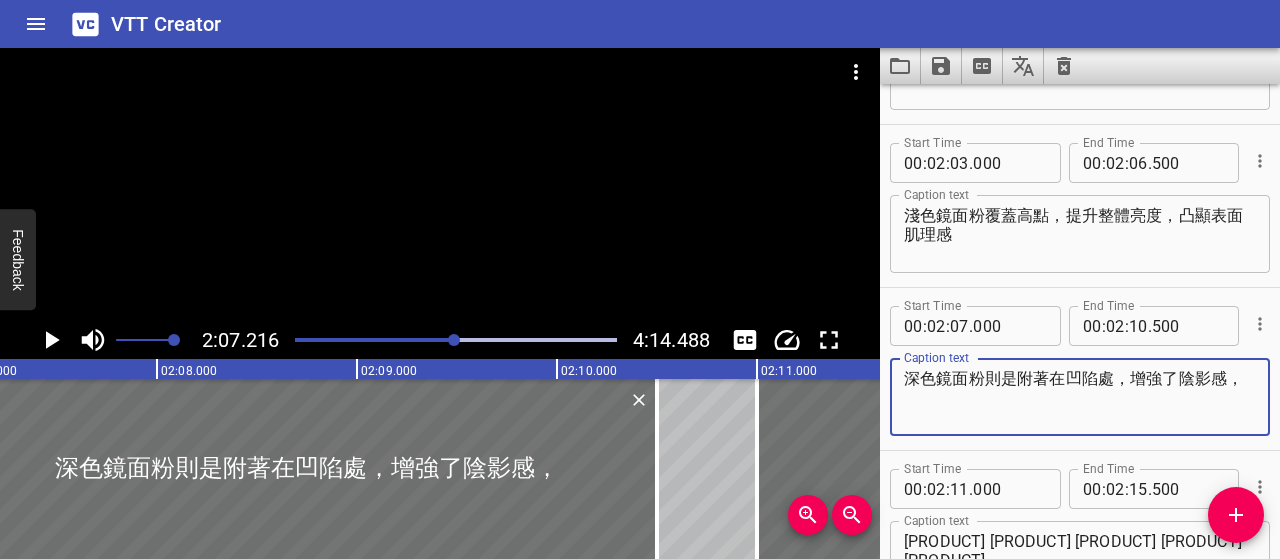 paste on "紋理上的高低起伏更明顯" 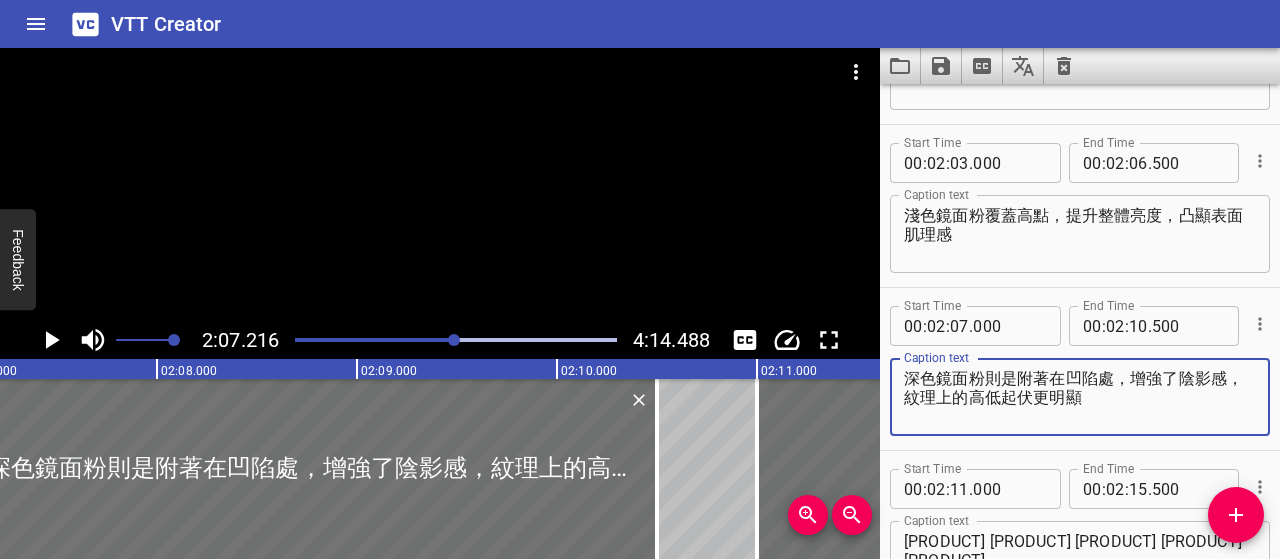 type on "深色鏡面粉則是附著在凹陷處，增強了陰影感，紋理上的高低起伏更明顯" 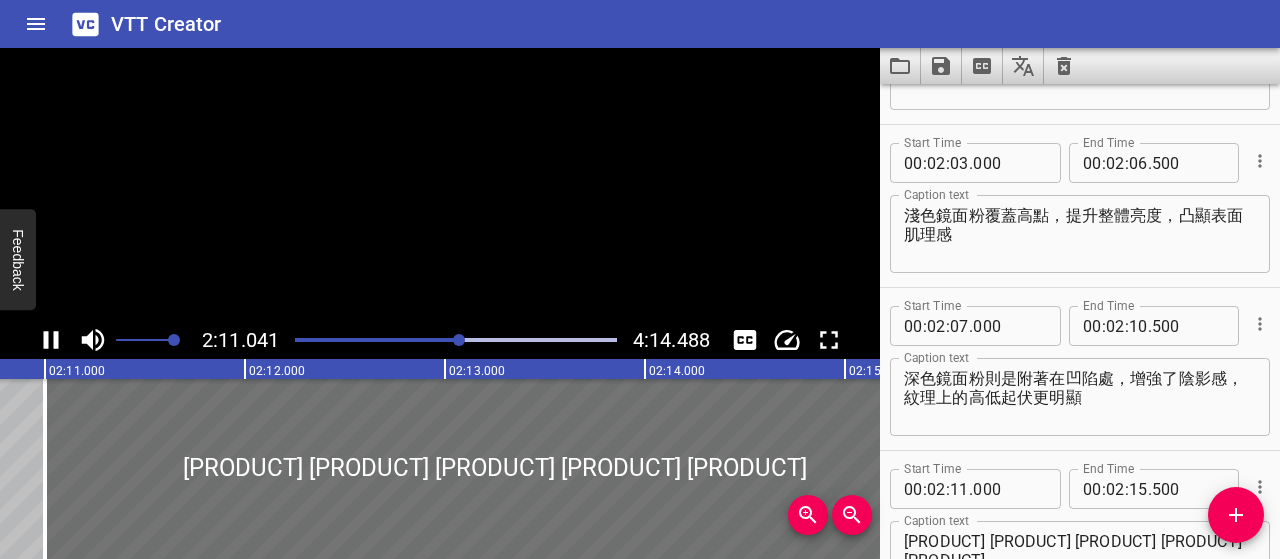 scroll, scrollTop: 0, scrollLeft: 26208, axis: horizontal 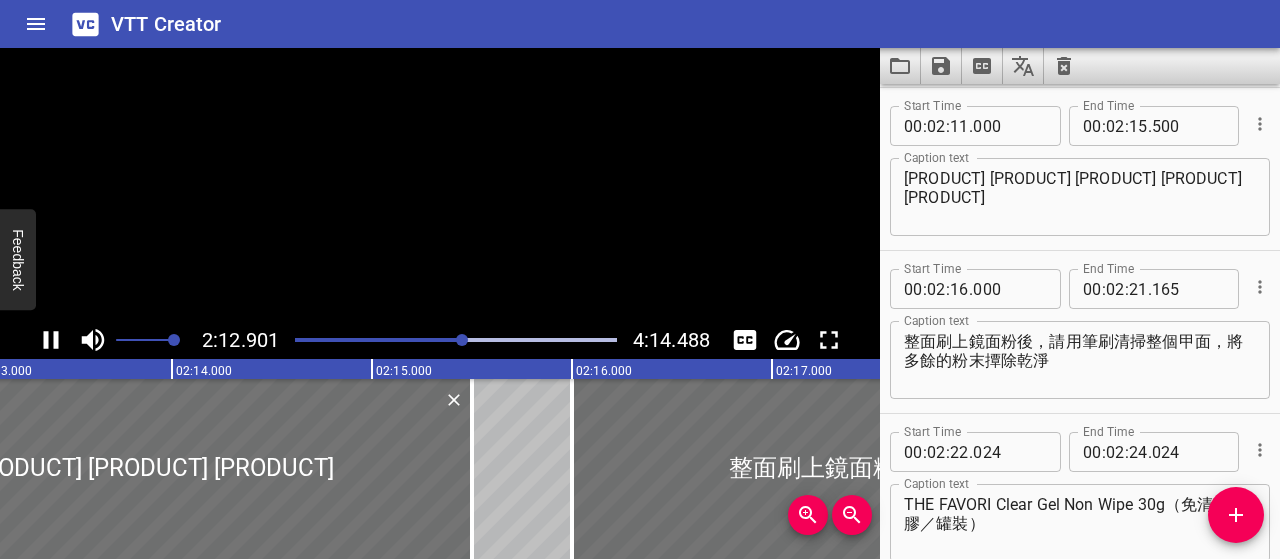 click 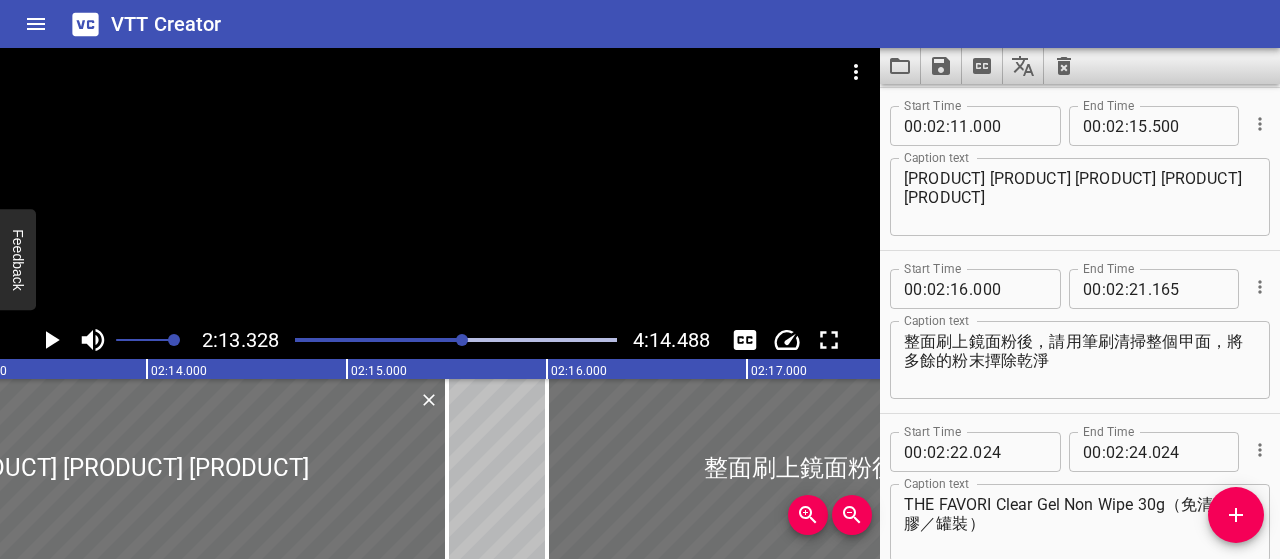 scroll, scrollTop: 0, scrollLeft: 26665, axis: horizontal 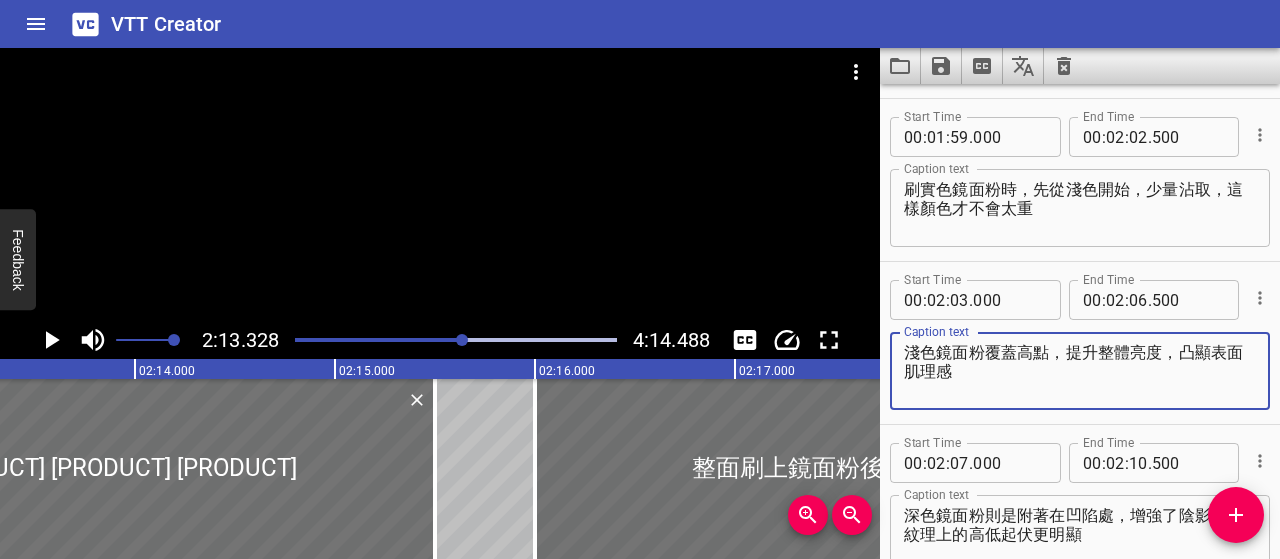 drag, startPoint x: 910, startPoint y: 347, endPoint x: 986, endPoint y: 380, distance: 82.85529 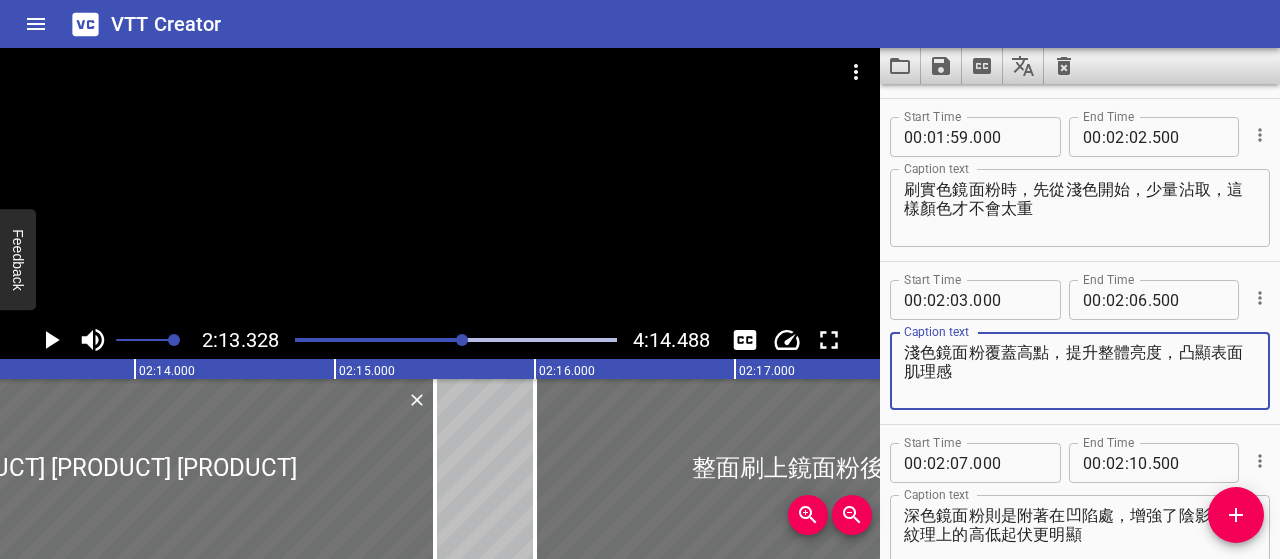 click on "淺色鏡面粉覆蓋高點，提升整體亮度，凸顯表面肌理感" at bounding box center (1080, 371) 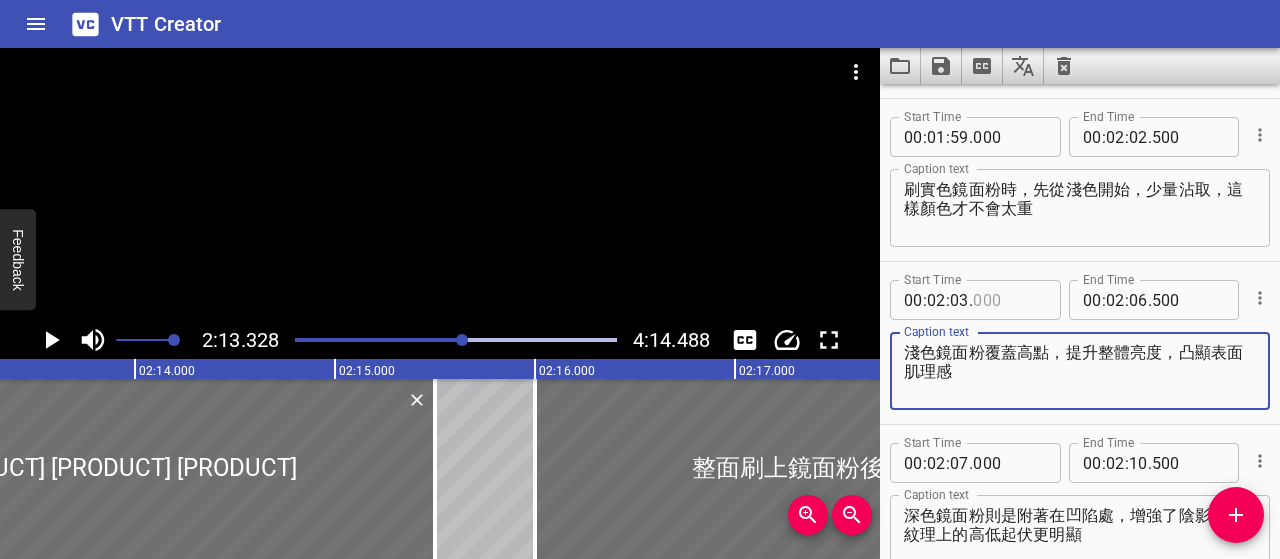 click on "Start Time [TIME] End Time" at bounding box center [1080, 298] 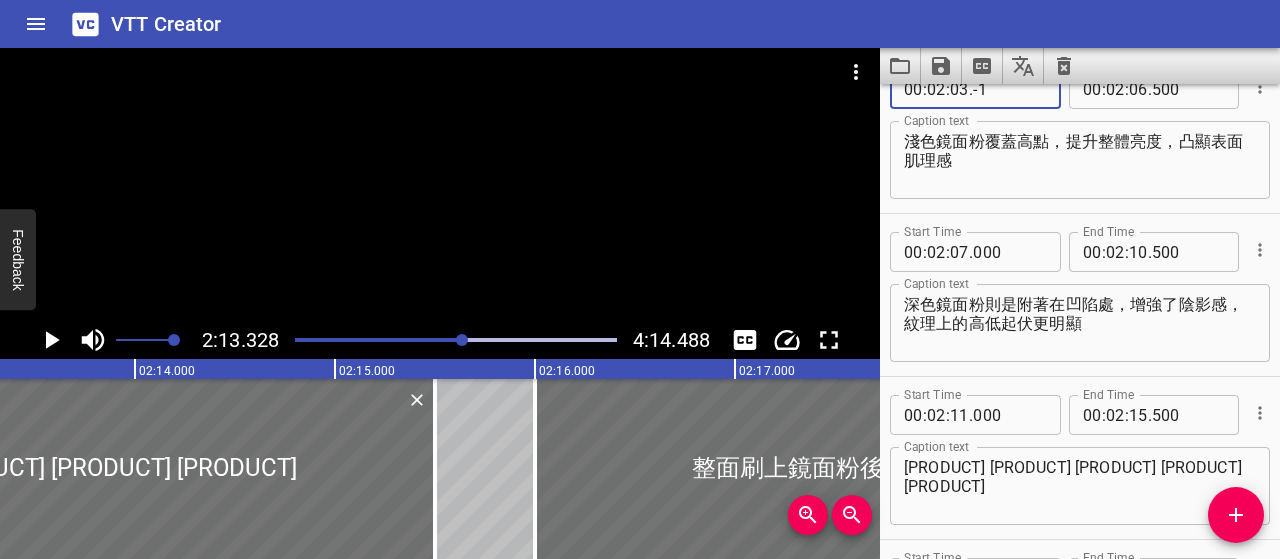 scroll, scrollTop: 3549, scrollLeft: 0, axis: vertical 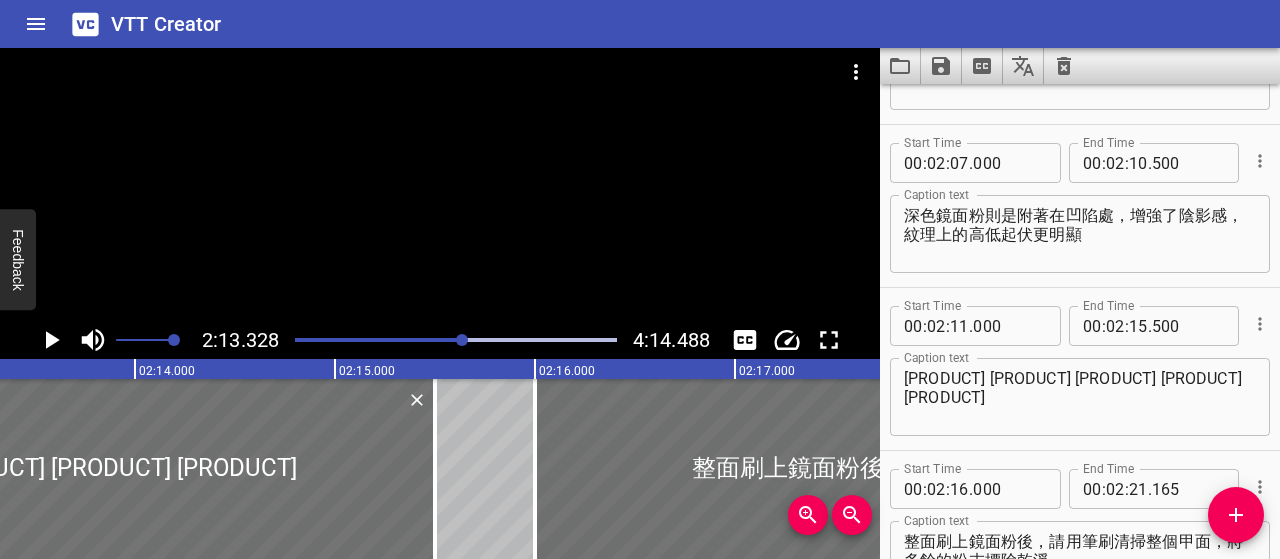 type on "-1" 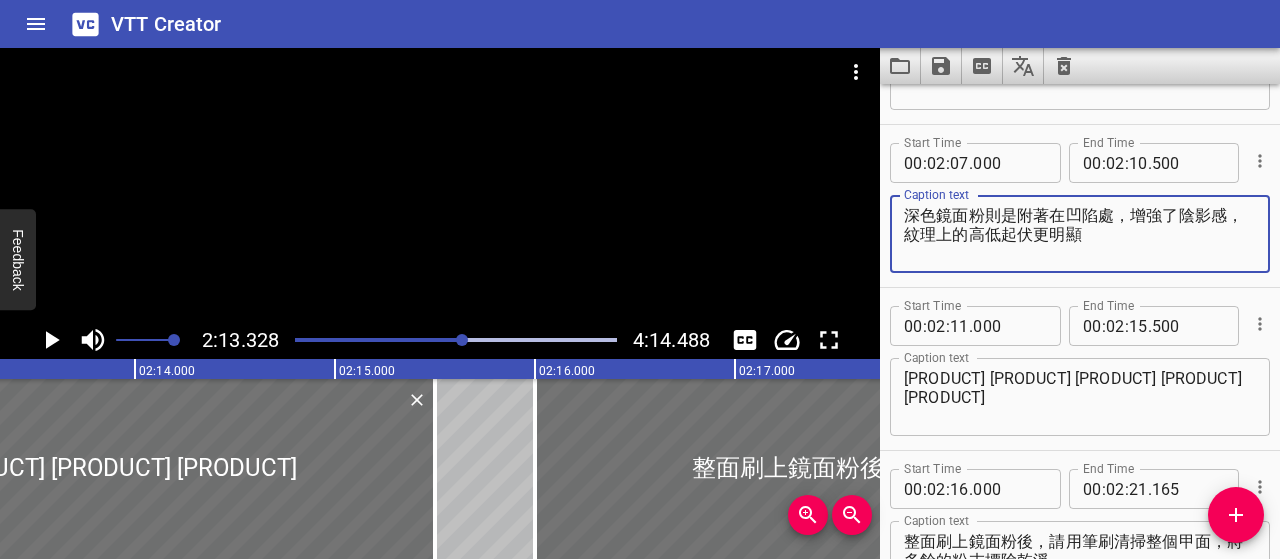 drag, startPoint x: 1125, startPoint y: 238, endPoint x: 908, endPoint y: 215, distance: 218.21548 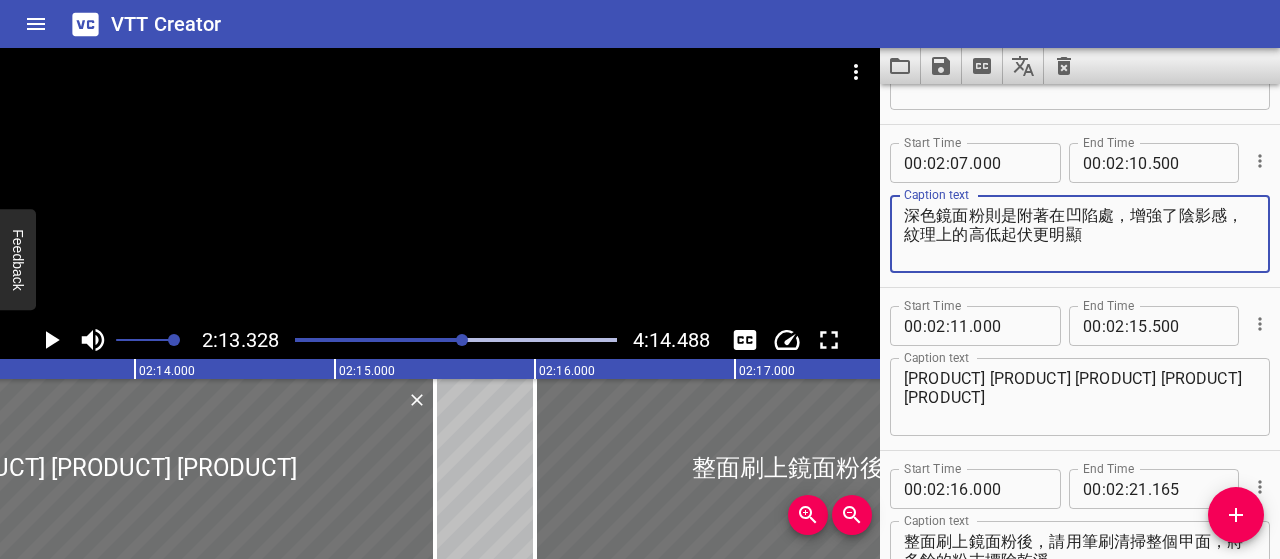 click on "深色鏡面粉則是附著在凹陷處，增強了陰影感，紋理上的高低起伏更明顯" at bounding box center [1080, 234] 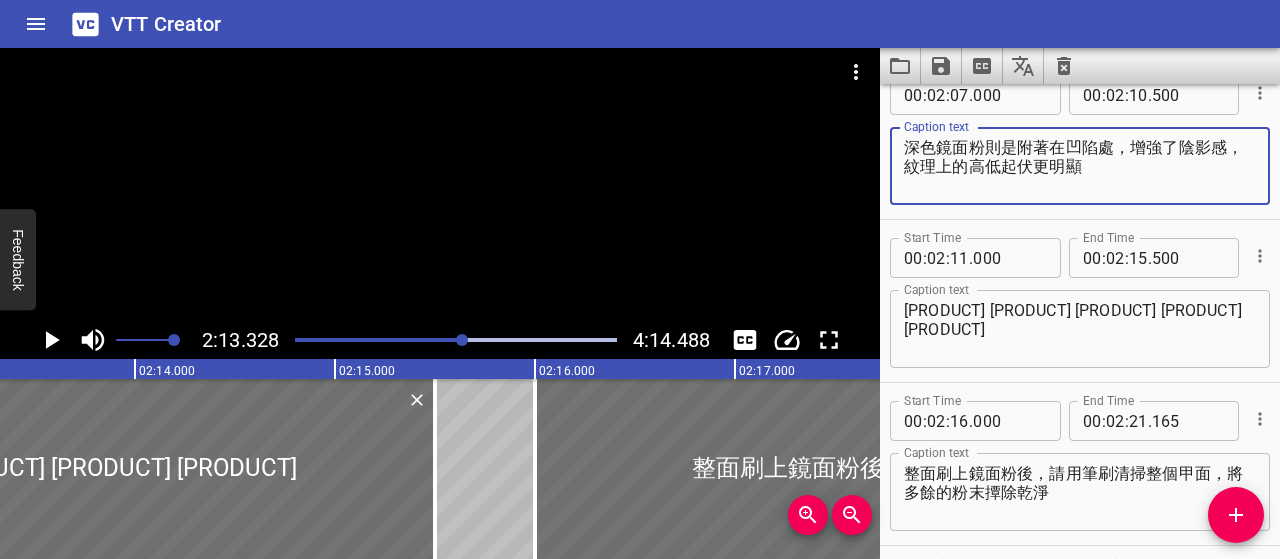 scroll, scrollTop: 3486, scrollLeft: 0, axis: vertical 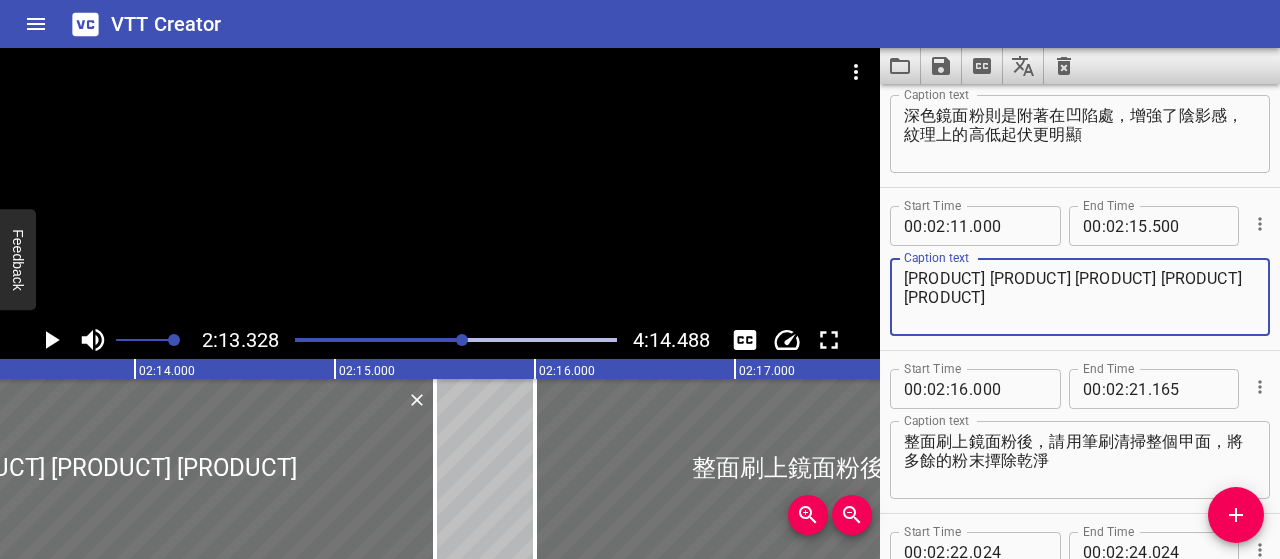 drag, startPoint x: 1110, startPoint y: 292, endPoint x: 909, endPoint y: 268, distance: 202.42776 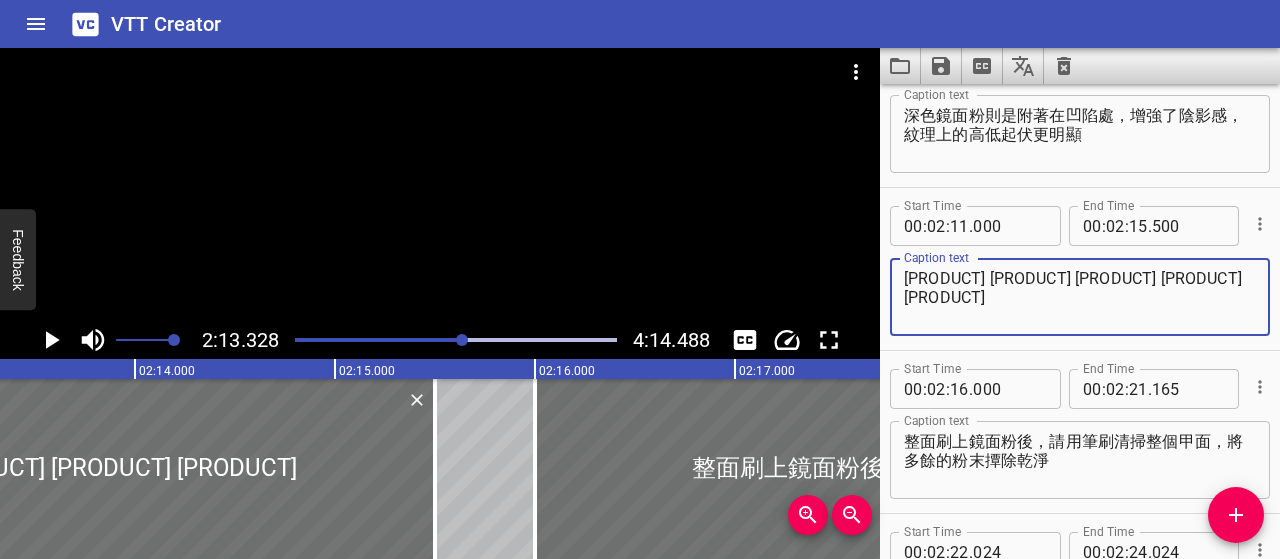 click on "[PRODUCT] [PRODUCT] [PRODUCT] [PRODUCT] [PRODUCT]" at bounding box center [1080, 297] 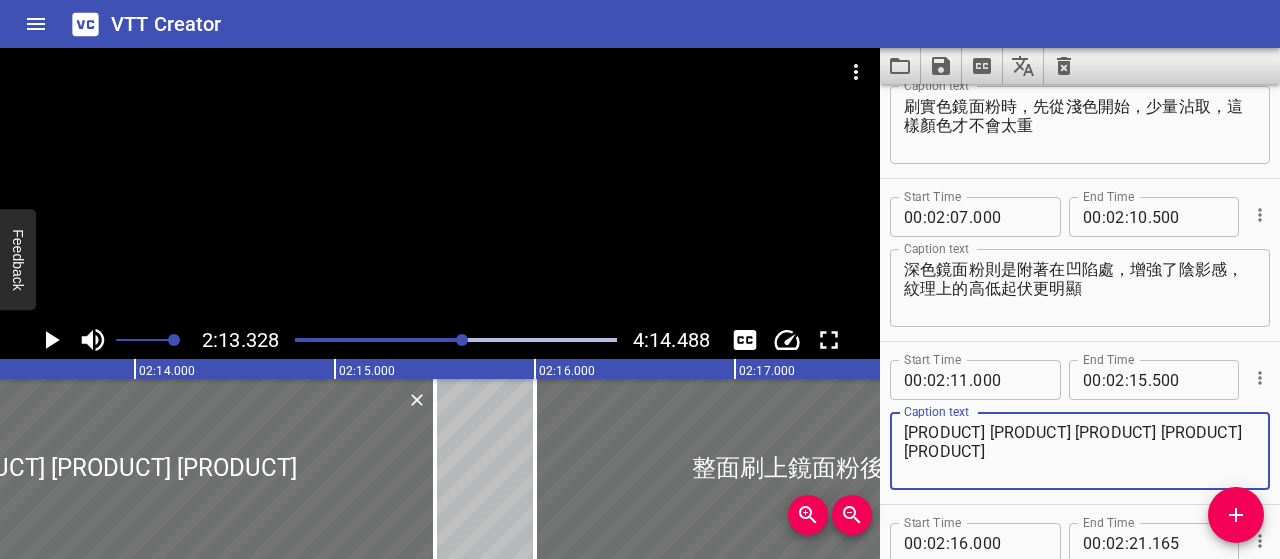 scroll, scrollTop: 3286, scrollLeft: 0, axis: vertical 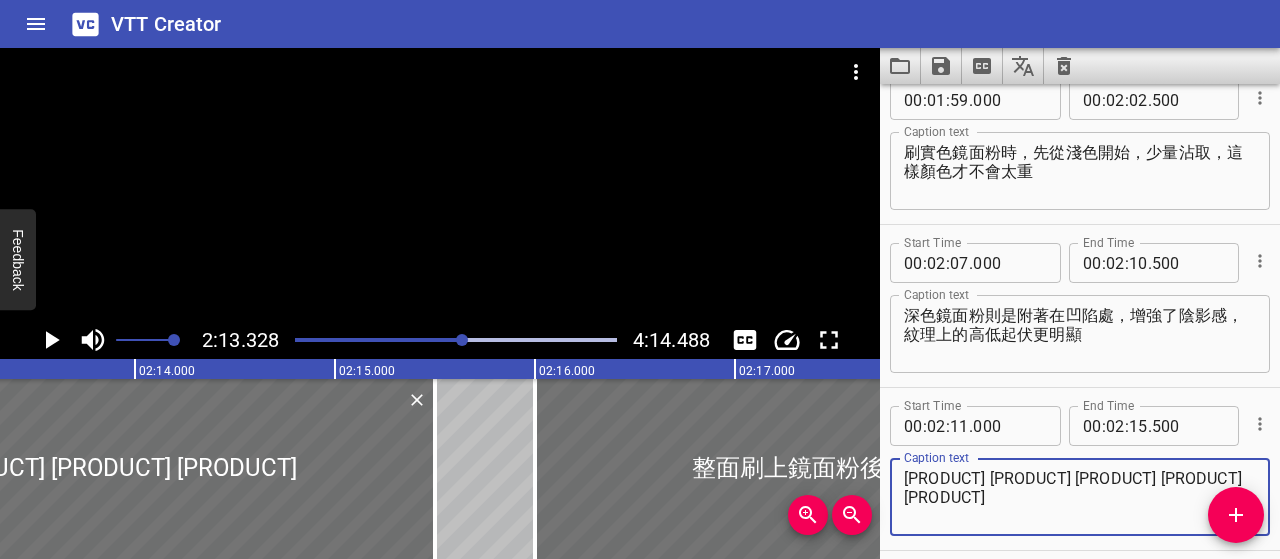 click on "深色鏡面粉則是附著在凹陷處，增強了陰影感，紋理上的高低起伏更明顯" at bounding box center [1080, 334] 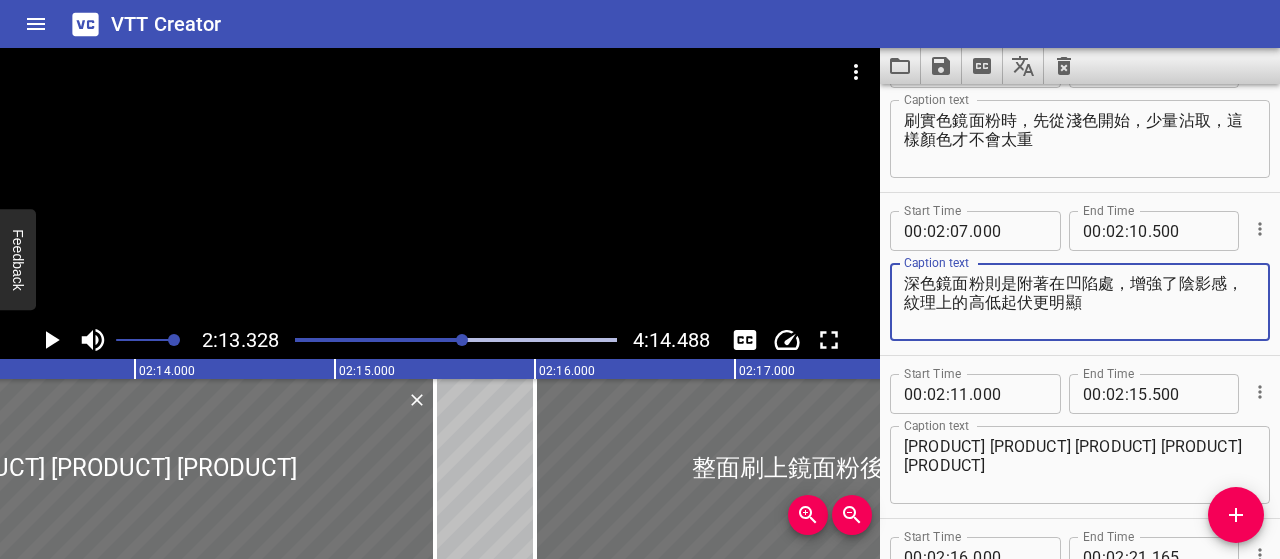 scroll, scrollTop: 3286, scrollLeft: 0, axis: vertical 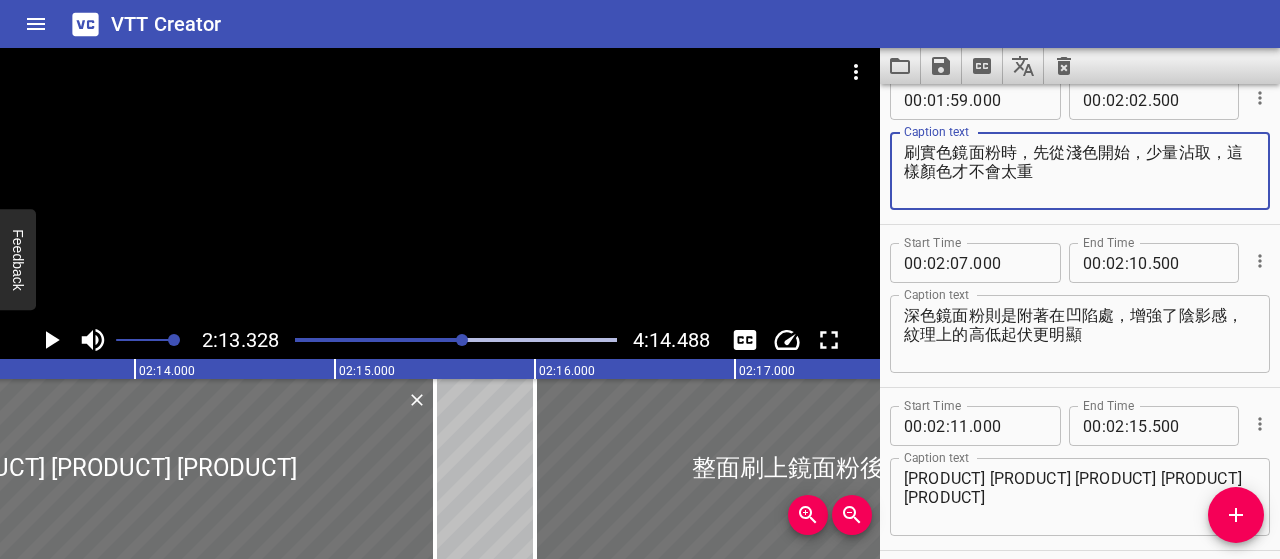 click on "刷實色鏡面粉時，先從淺色開始，少量沾取，這樣顏色才不會太重" at bounding box center (1080, 171) 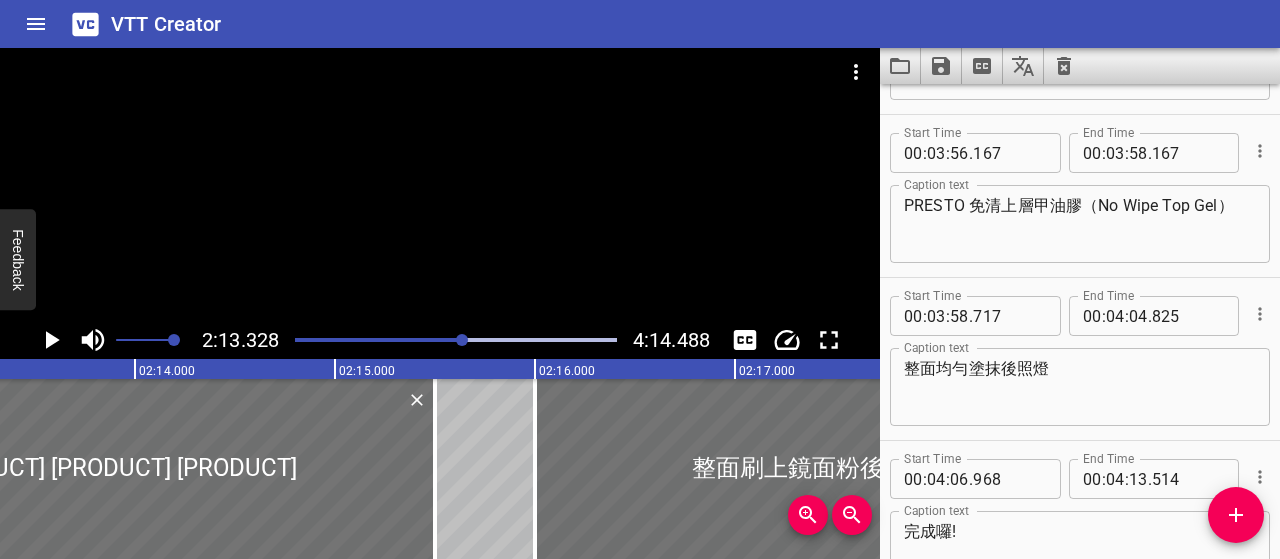 scroll, scrollTop: 6302, scrollLeft: 0, axis: vertical 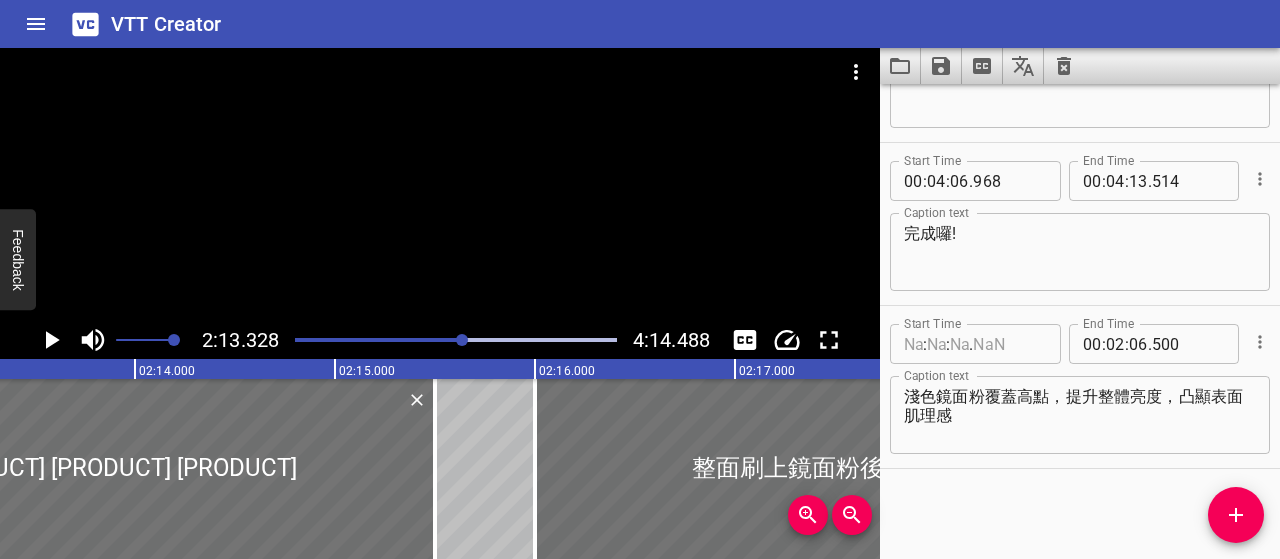 type 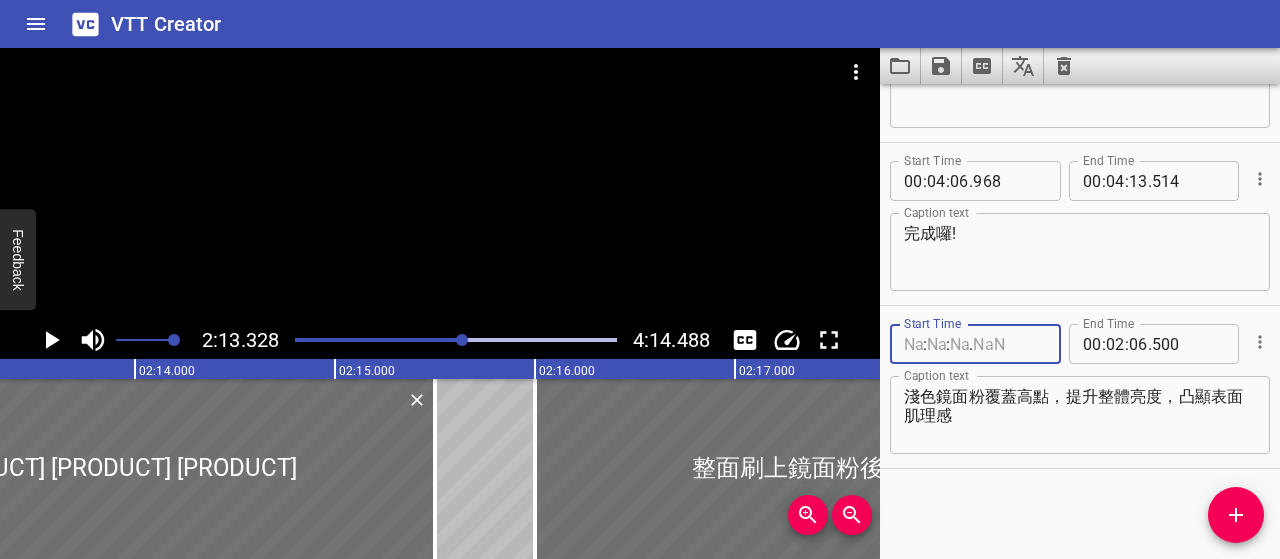 click at bounding box center (913, 344) 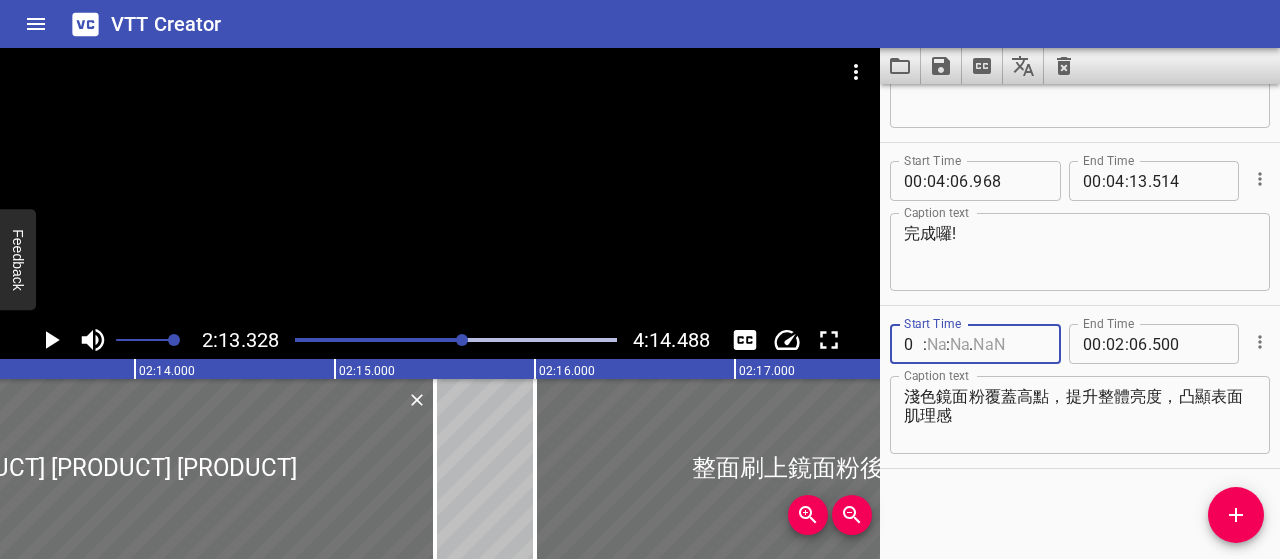 type on "00" 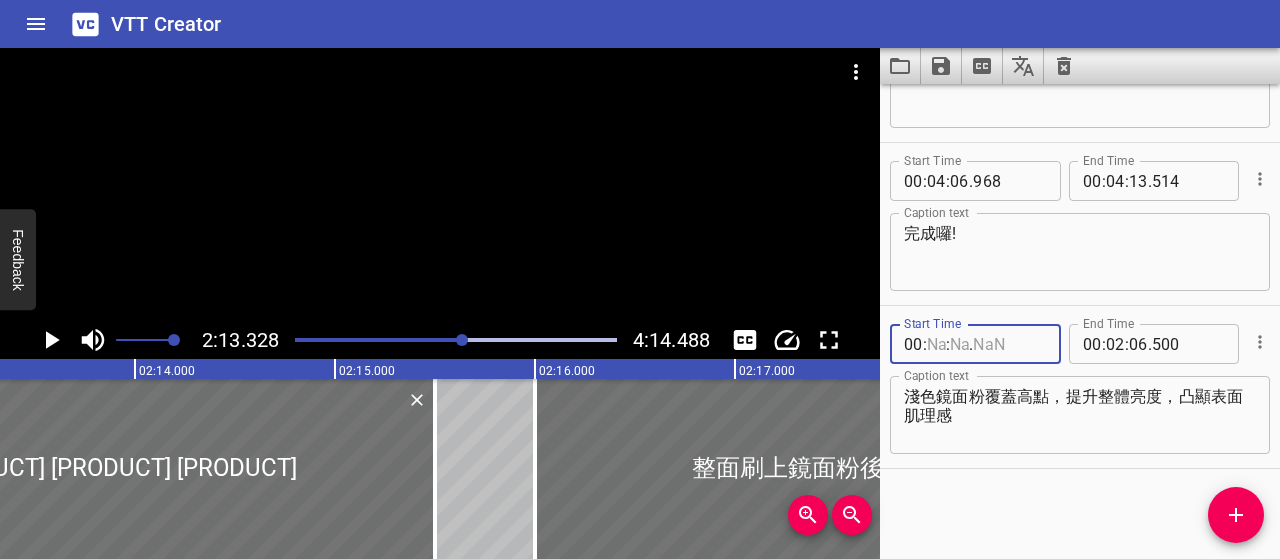 type 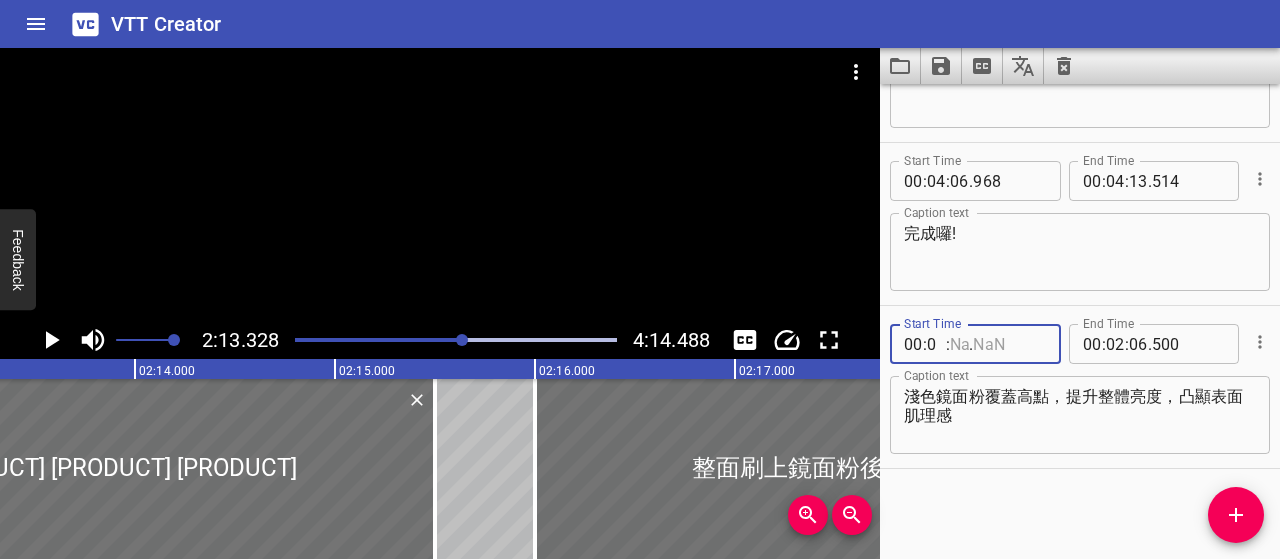 type on "02" 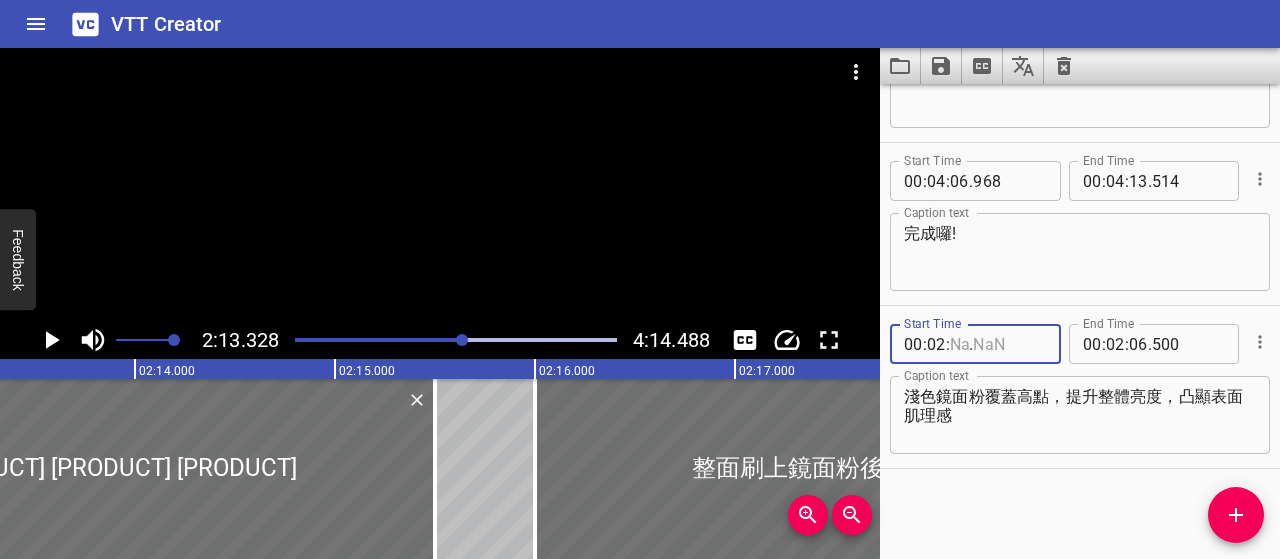 type 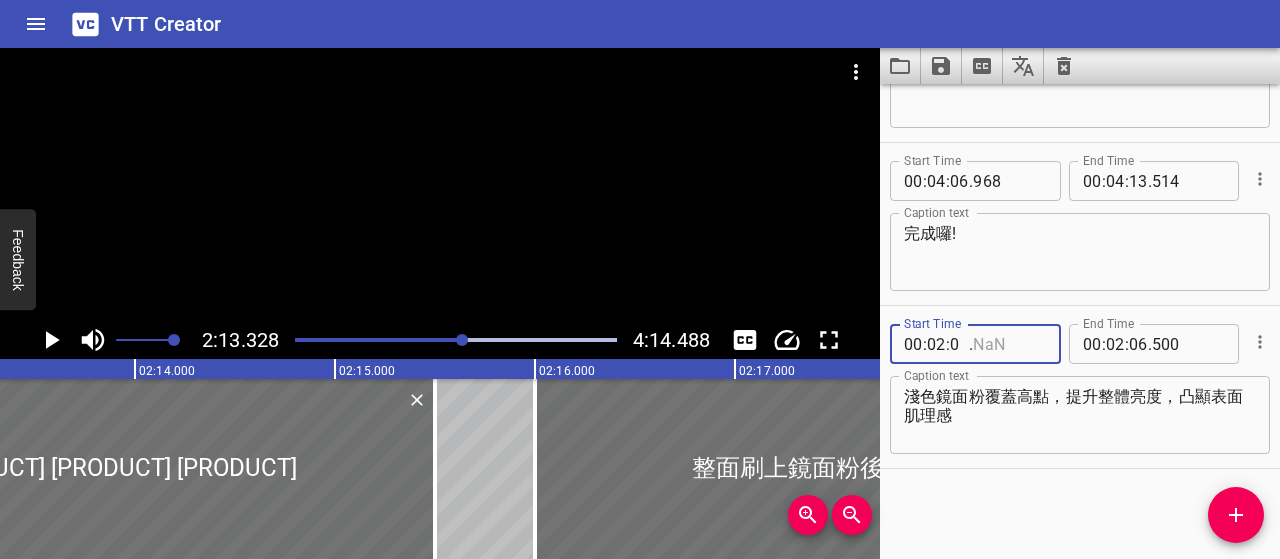 type on "03" 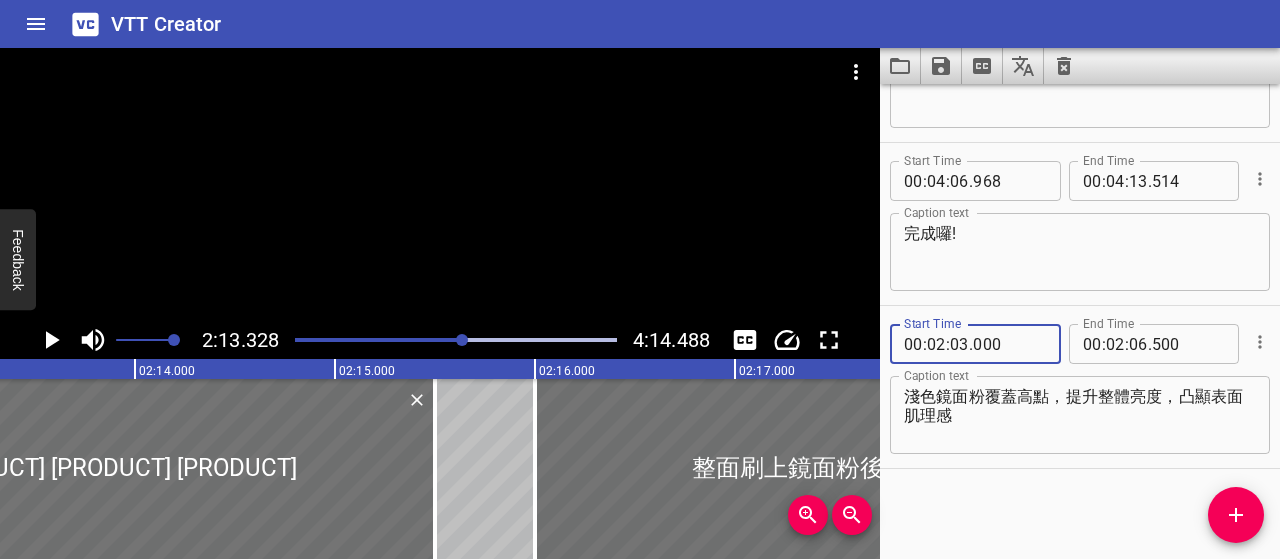 type on "000" 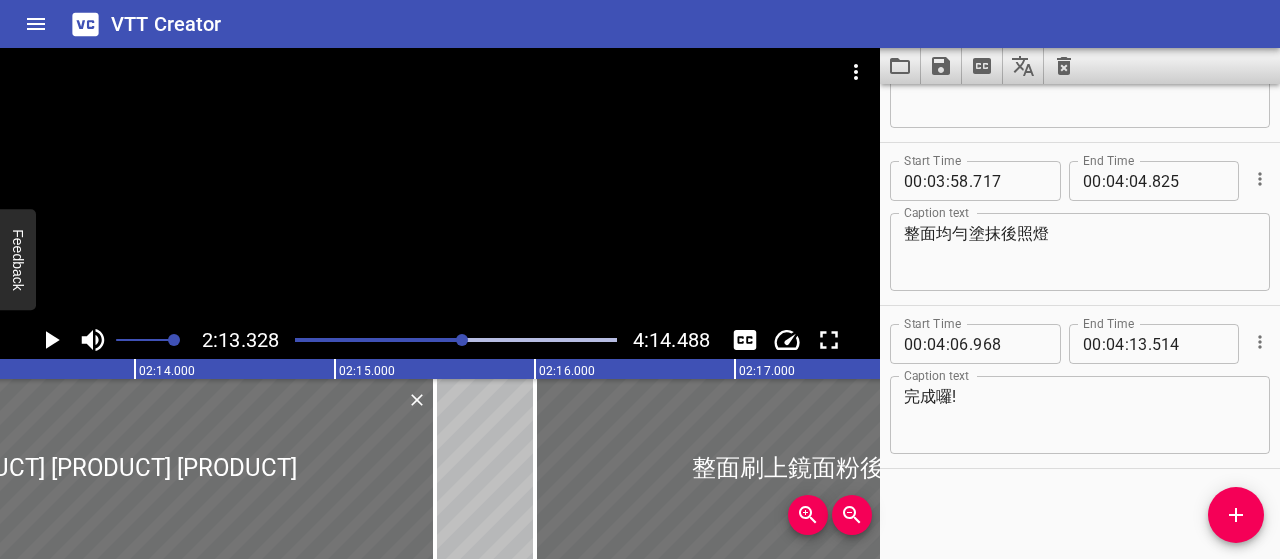scroll, scrollTop: 3205, scrollLeft: 0, axis: vertical 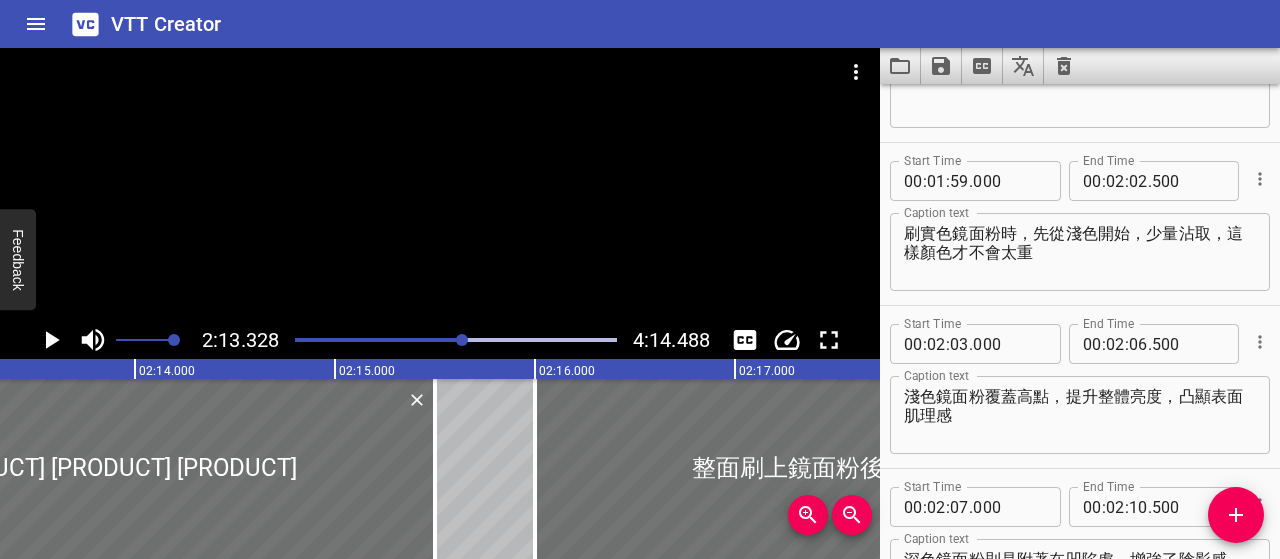 click on "淺色鏡面粉覆蓋高點，提升整體亮度，凸顯表面肌理感" at bounding box center [1080, 415] 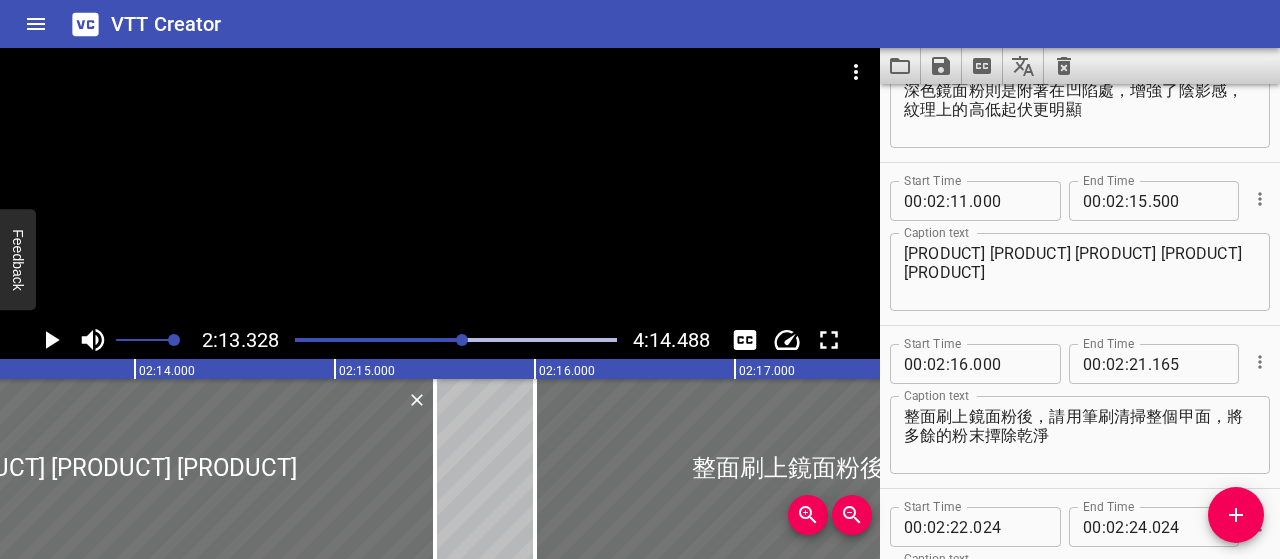 scroll, scrollTop: 3705, scrollLeft: 0, axis: vertical 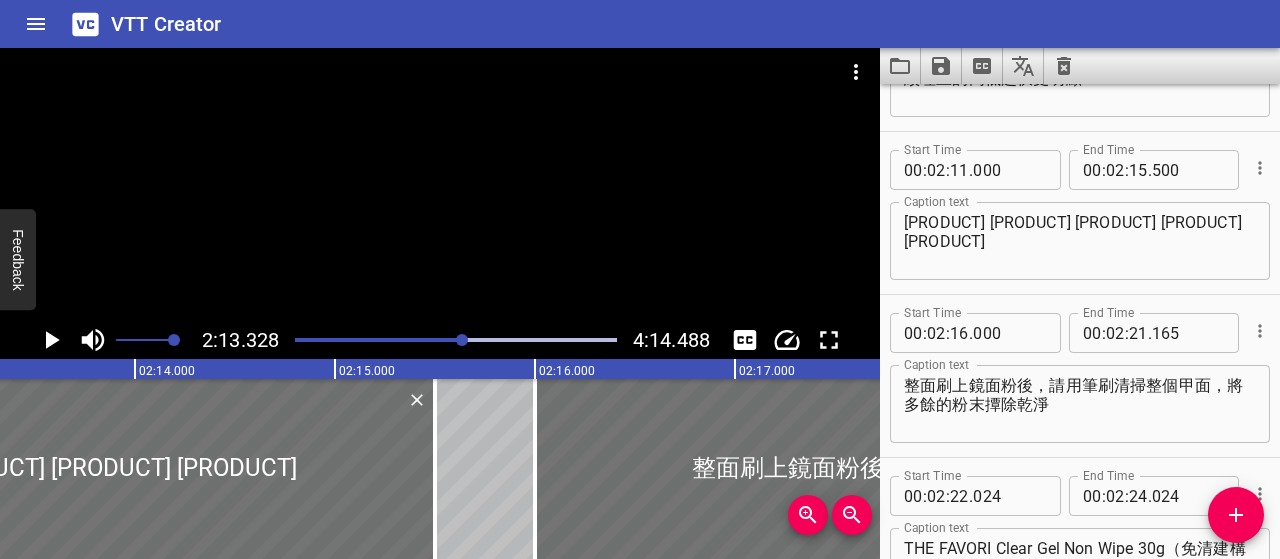 click on "[PRODUCT] [PRODUCT] [PRODUCT] [PRODUCT] [PRODUCT]" at bounding box center [1080, 241] 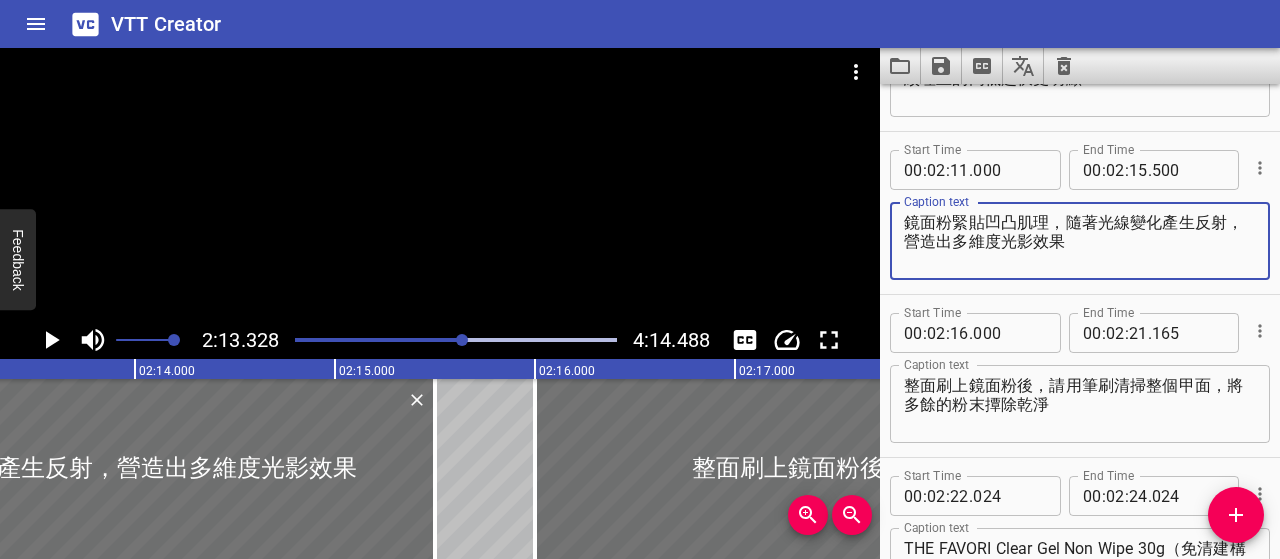 click on "鏡面粉緊貼凹凸肌理，隨著光線變化產生反射，營造出多維度光影效果" at bounding box center [1080, 241] 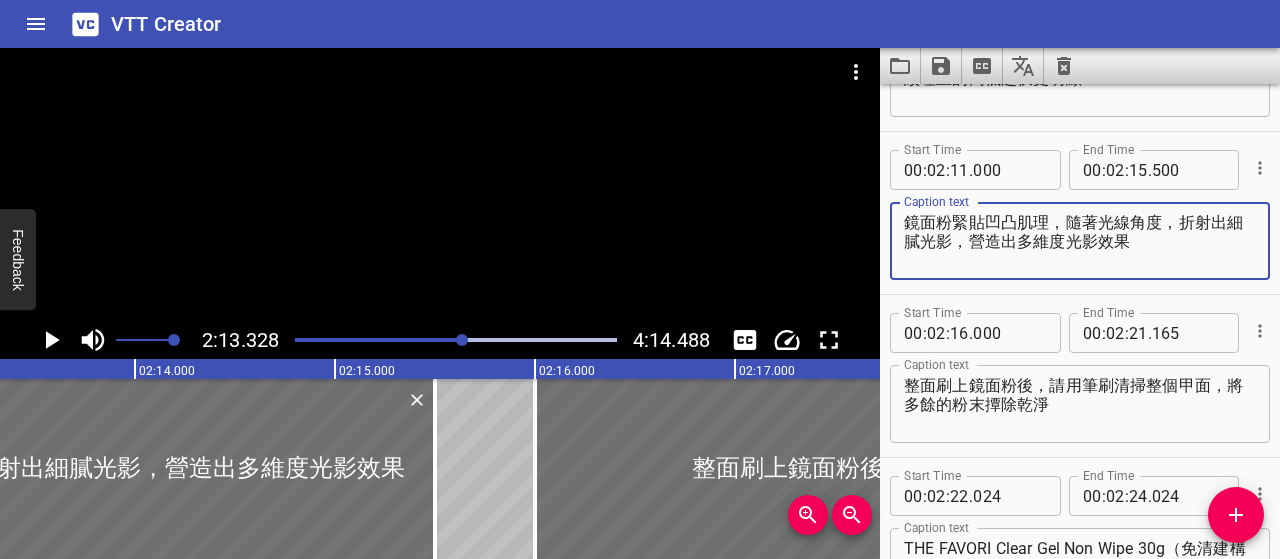 click on "鏡面粉緊貼凹凸肌理，隨著光線角度，折射出細膩光影，營造出多維度光影效果" at bounding box center (1080, 241) 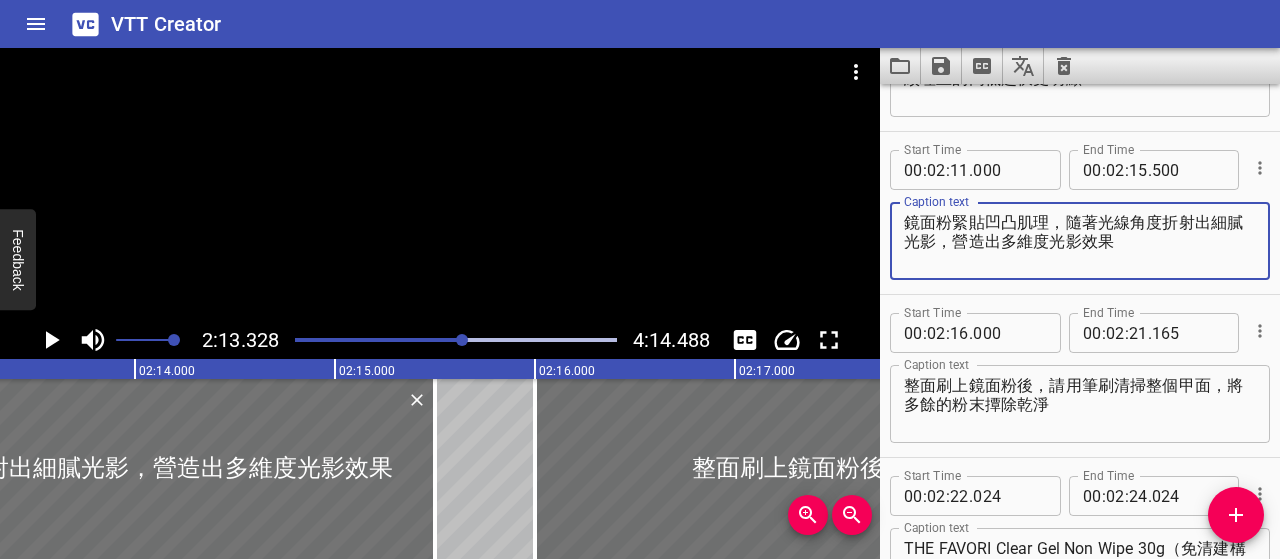 click on "鏡面粉緊貼凹凸肌理，隨著光線角度折射出細膩光影，營造出多維度光影效果" at bounding box center (1080, 241) 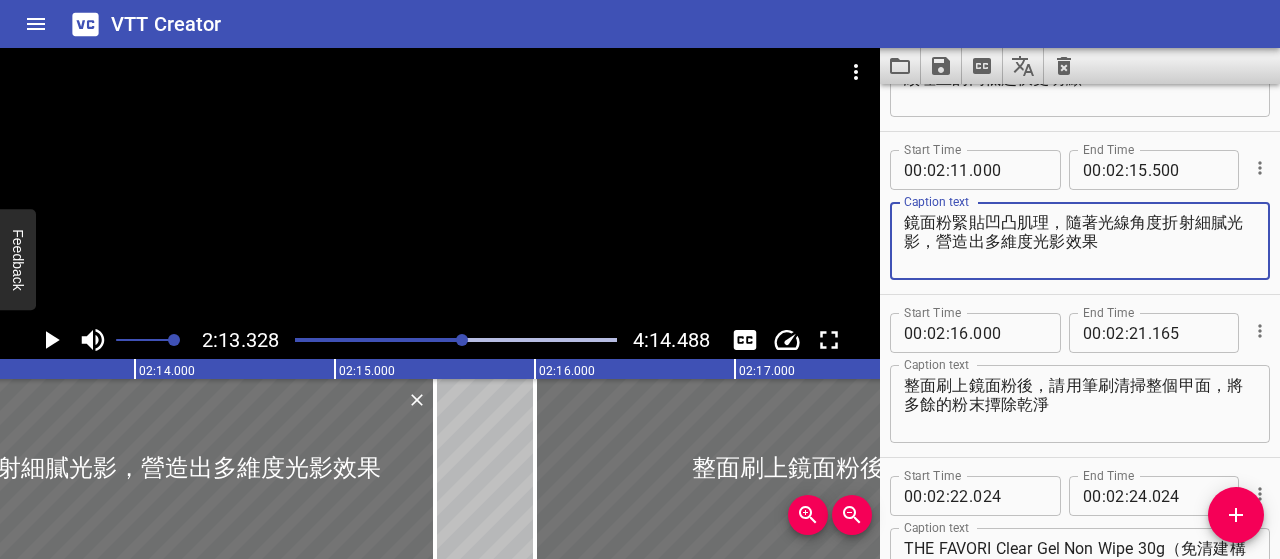 type on "鏡面粉緊貼凹凸肌理，隨著光線角度折射細膩光影，營造出多維度光影效果" 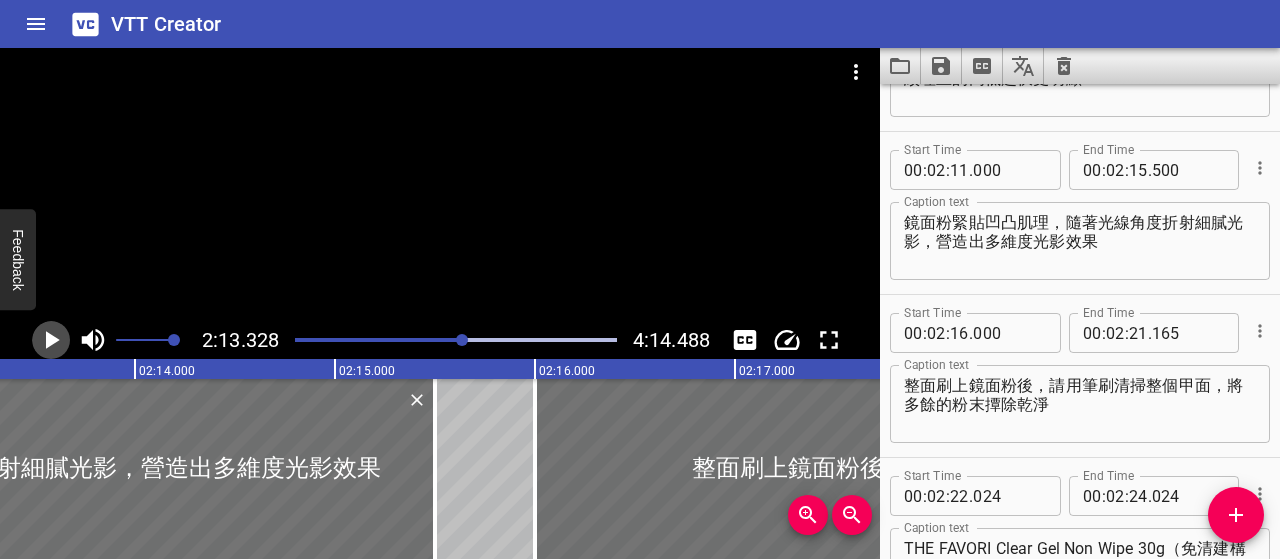 click 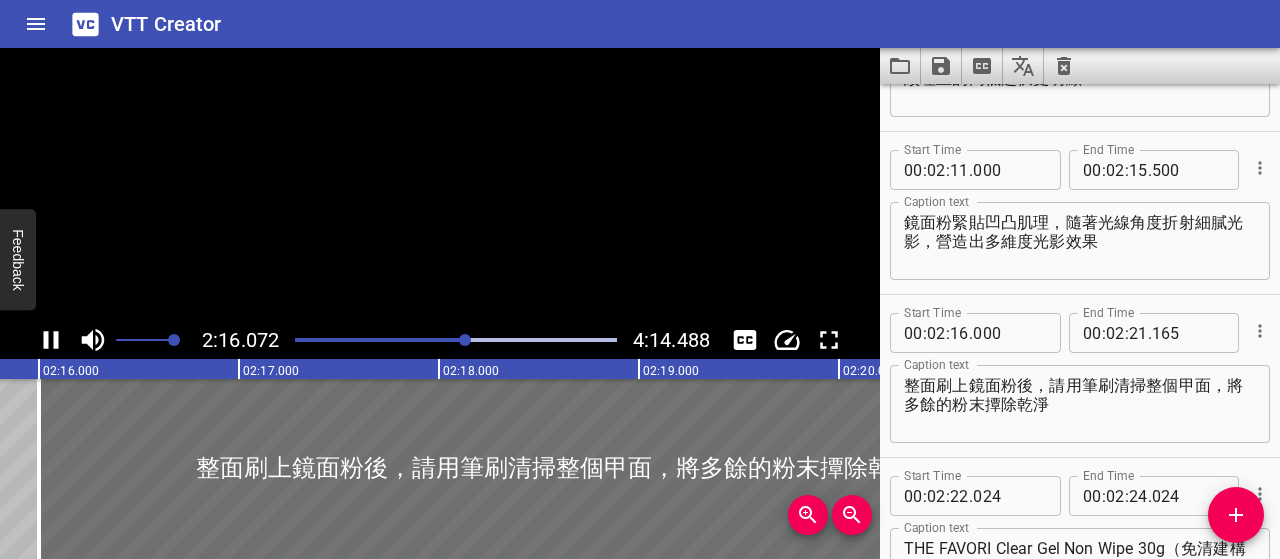 scroll, scrollTop: 0, scrollLeft: 27214, axis: horizontal 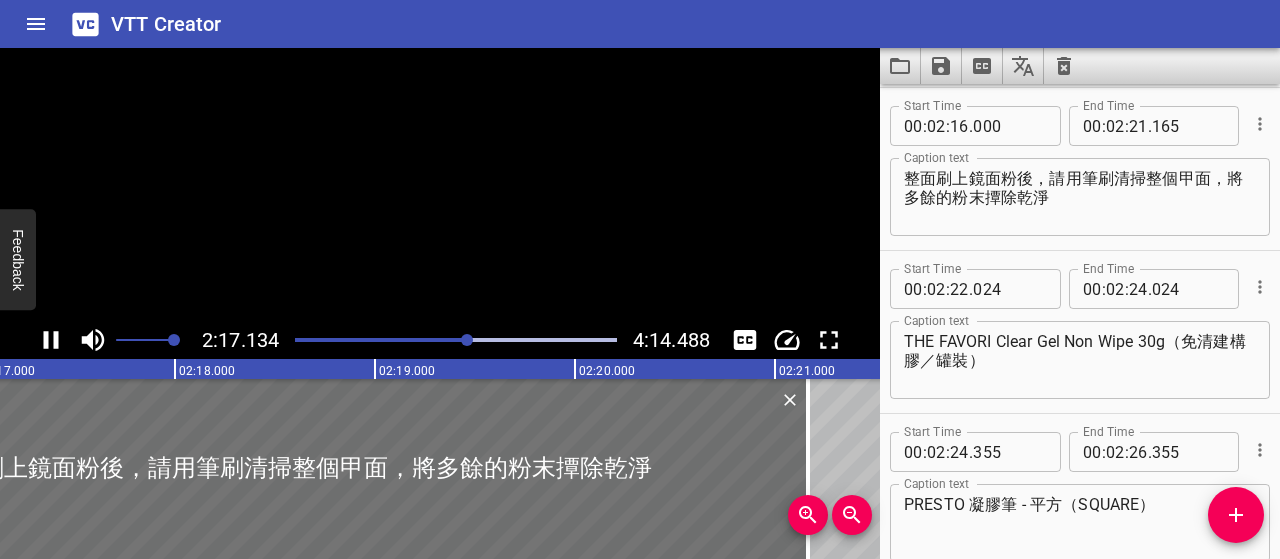 click 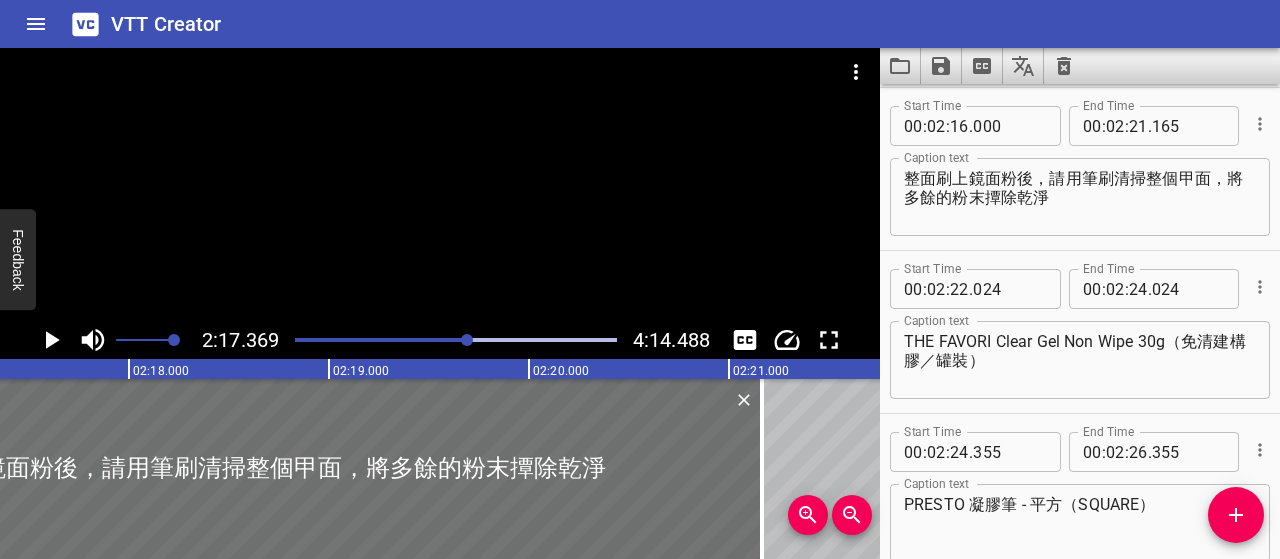 scroll, scrollTop: 0, scrollLeft: 27474, axis: horizontal 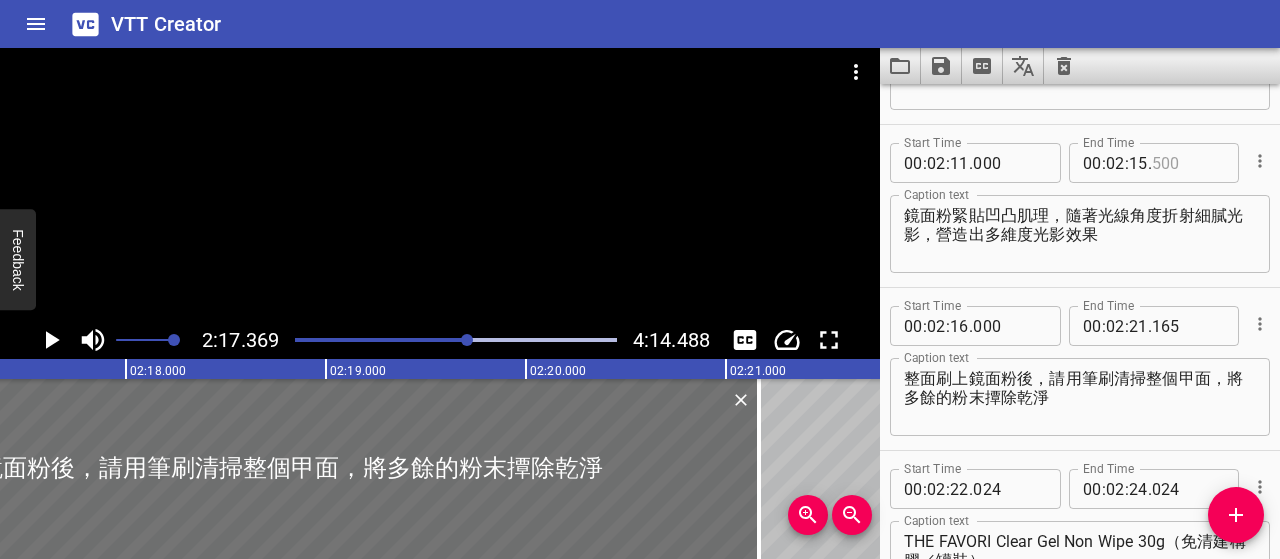 click at bounding box center [1188, 163] 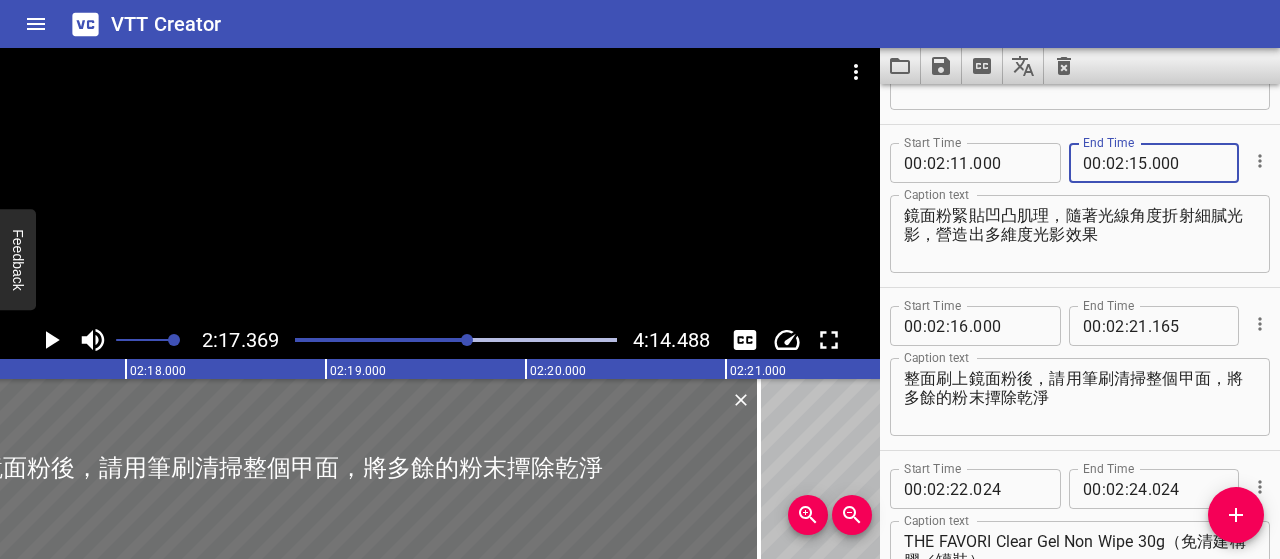 type on "000" 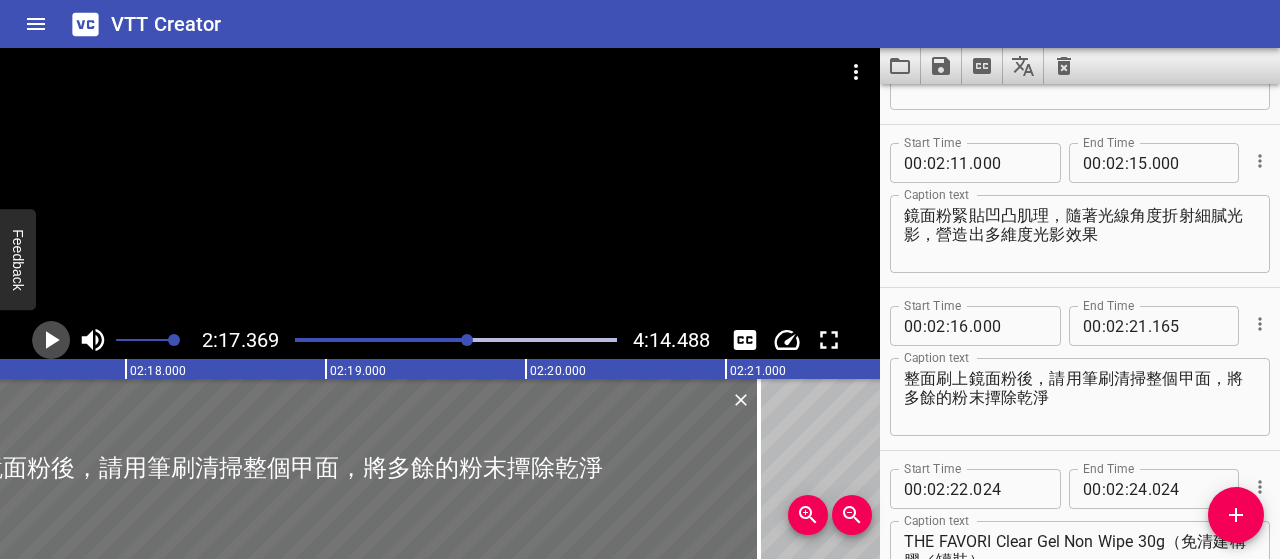 click 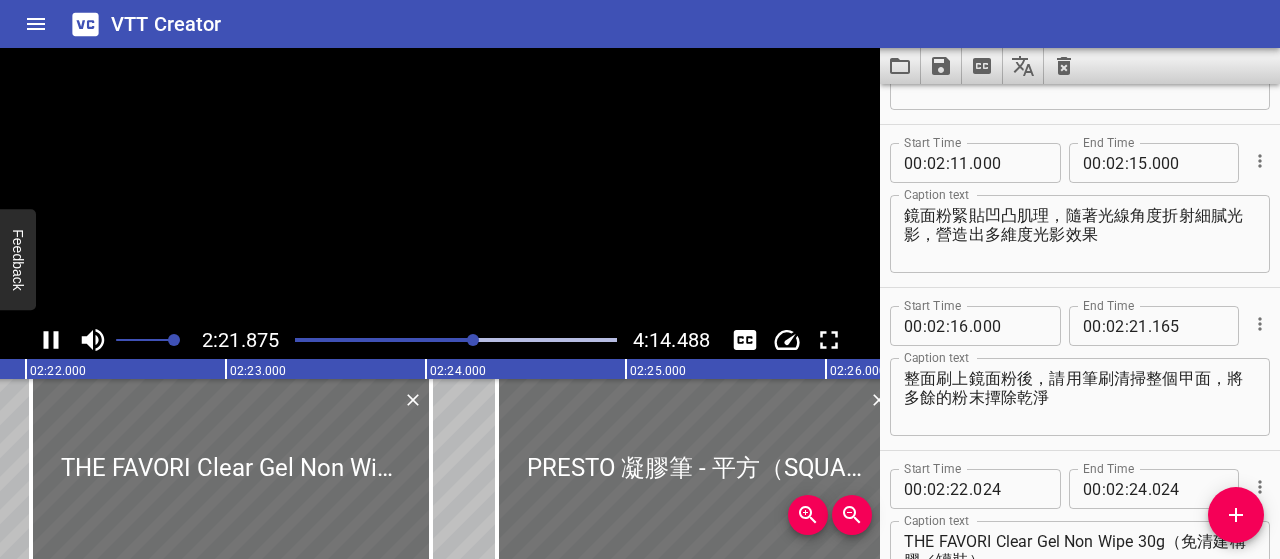 scroll, scrollTop: 0, scrollLeft: 28422, axis: horizontal 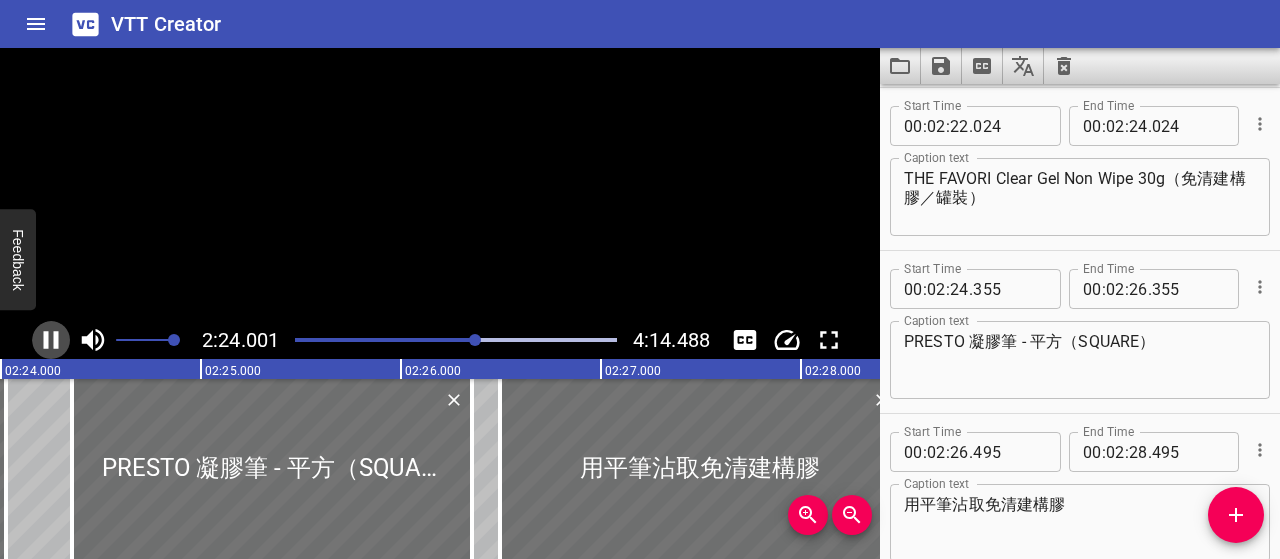 click 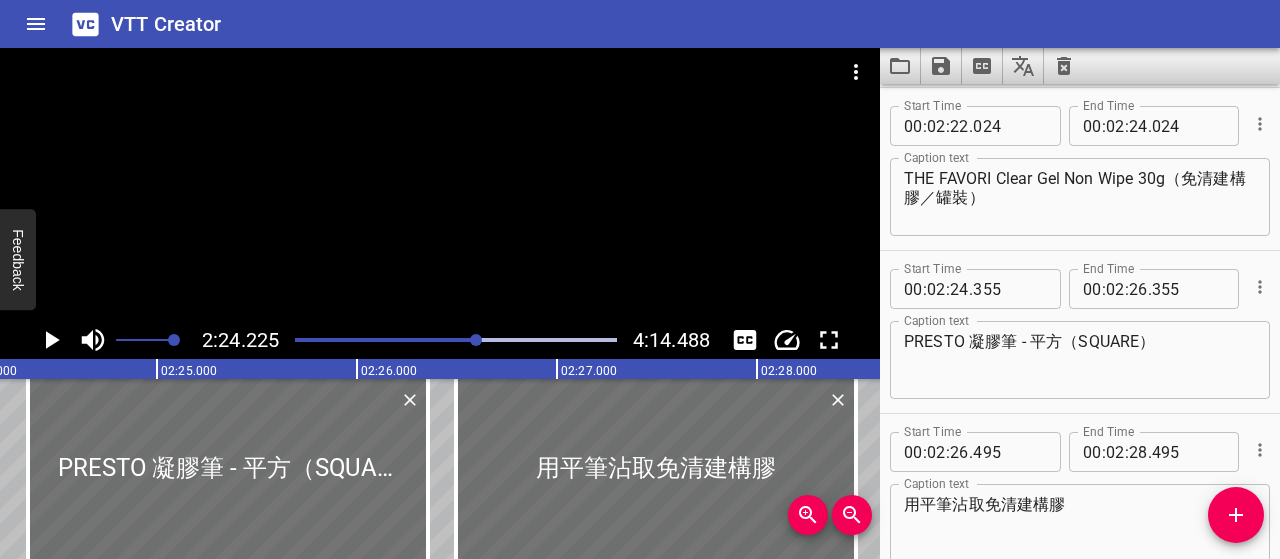 scroll, scrollTop: 0, scrollLeft: 28845, axis: horizontal 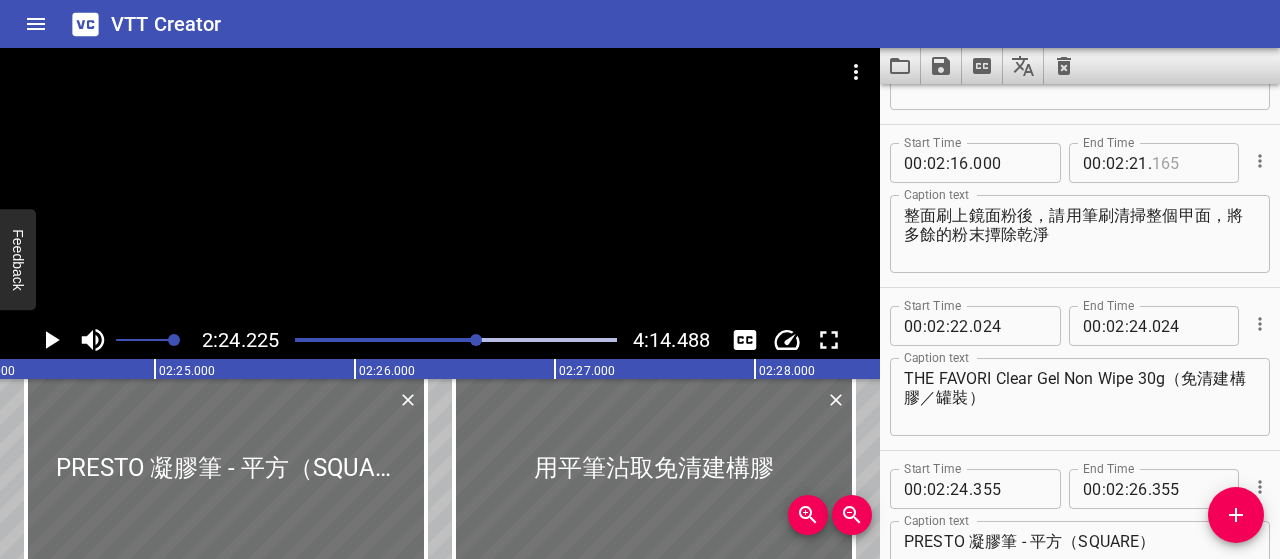 click at bounding box center (1188, 163) 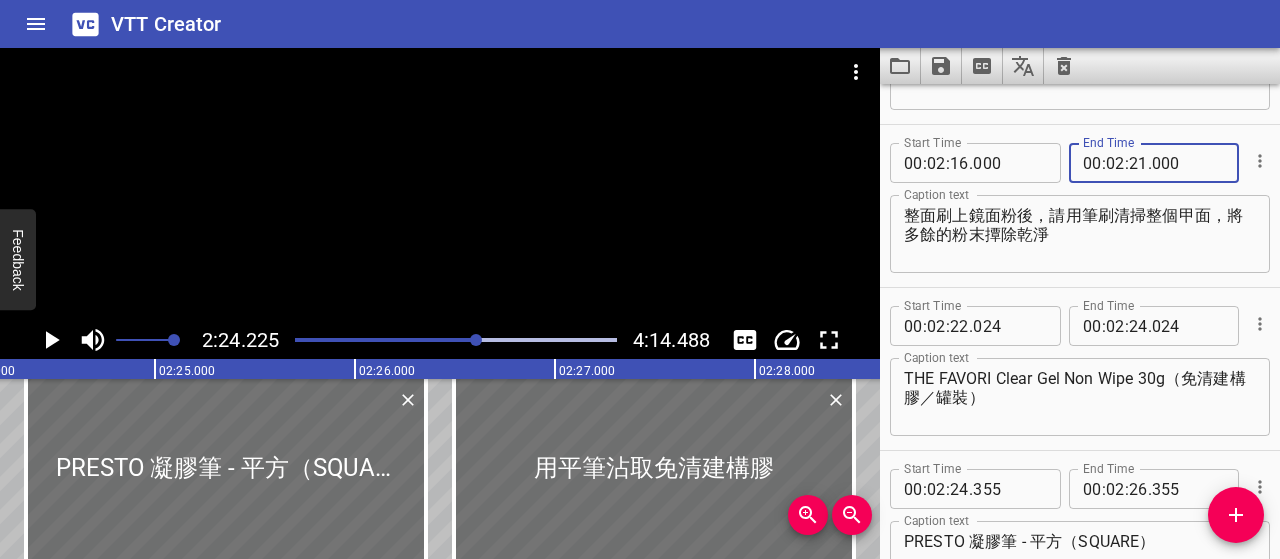 type on "000" 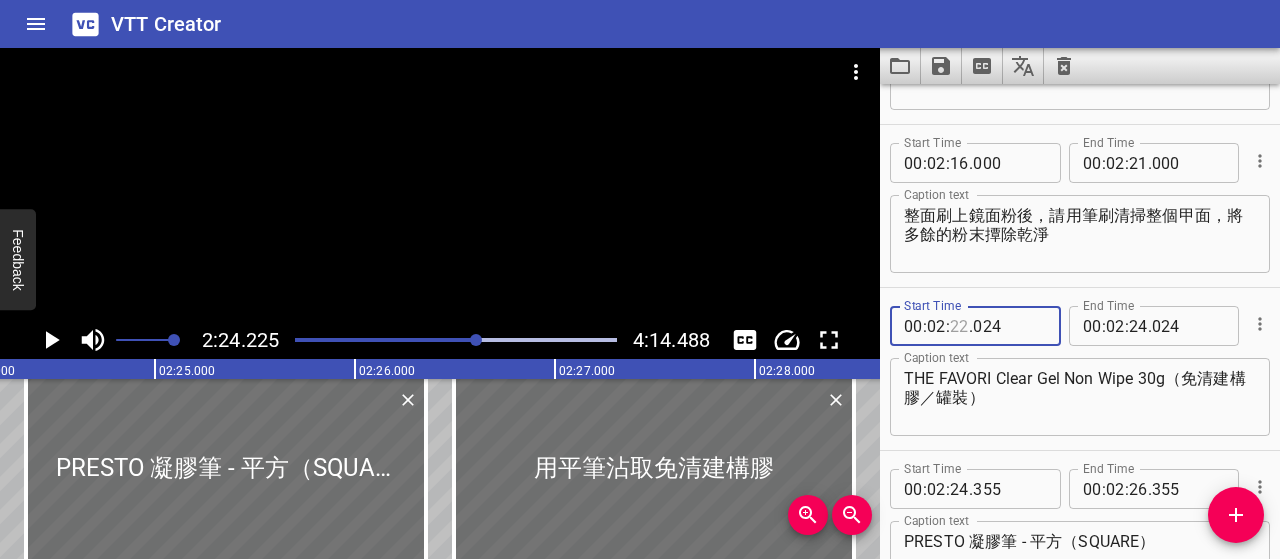 click at bounding box center [959, 326] 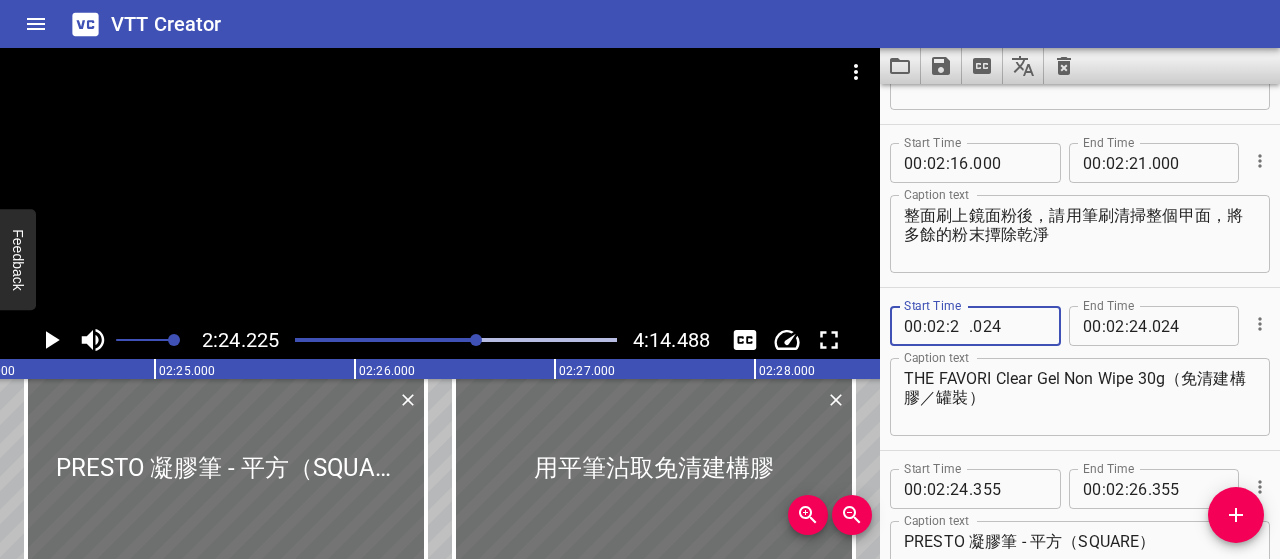 type on "21" 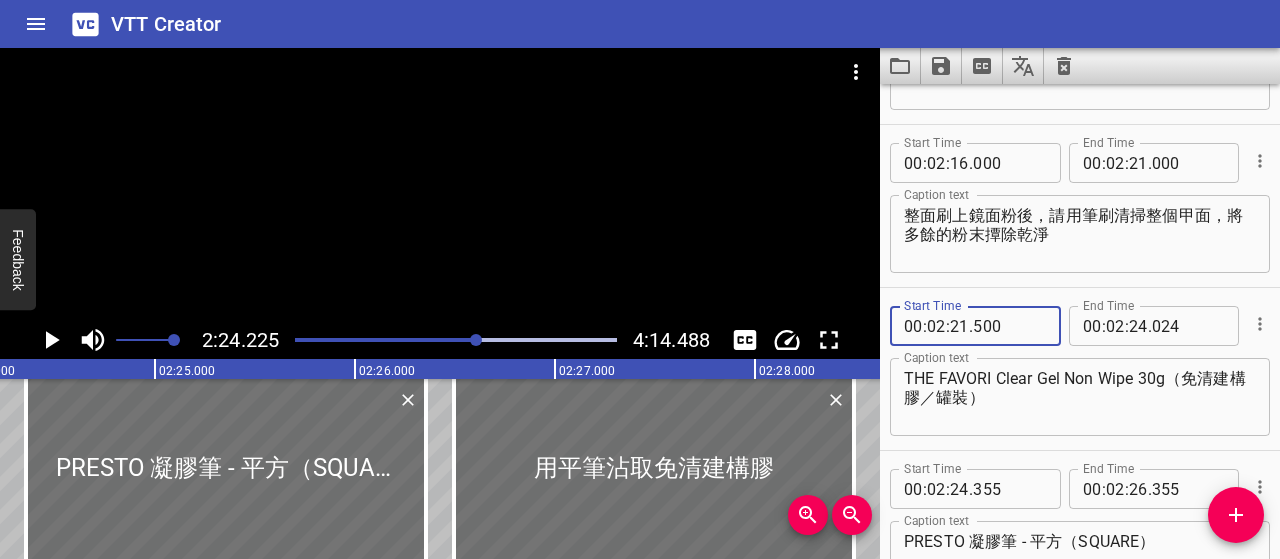 type on "500" 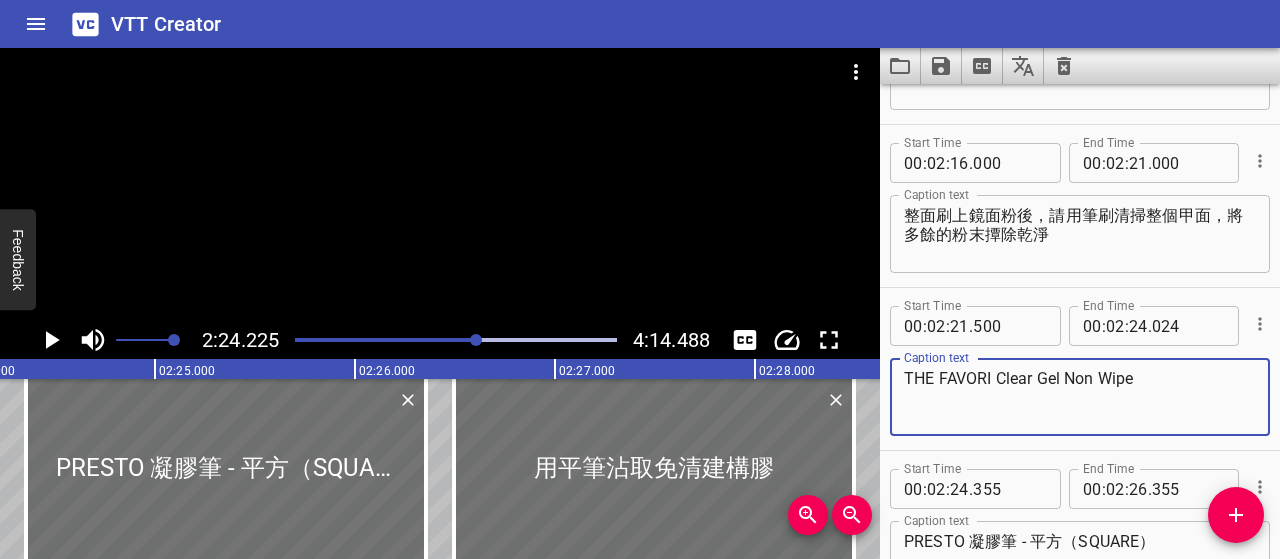 click on "THE FAVORI Clear Gel Non Wipe Caption text" at bounding box center [1080, 397] 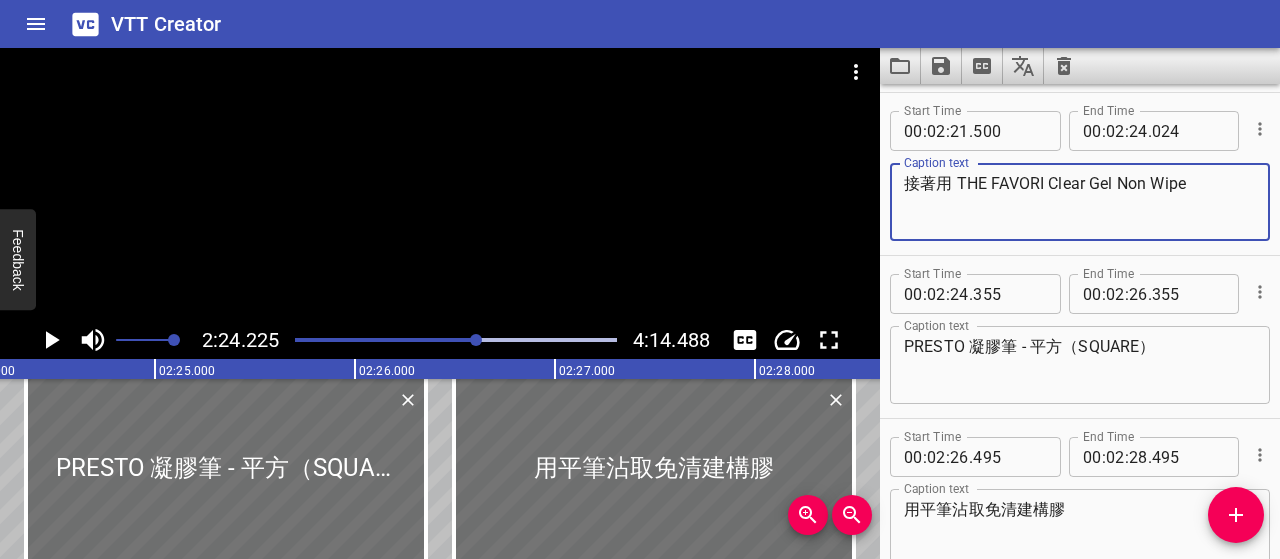 scroll, scrollTop: 4075, scrollLeft: 0, axis: vertical 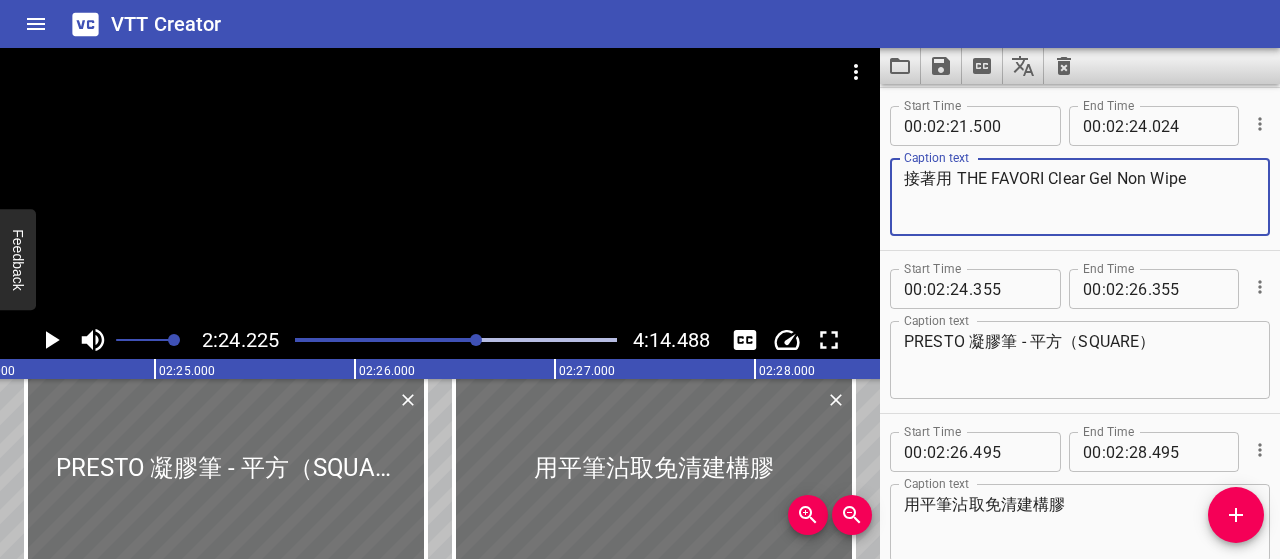 type on "接著用 THE FAVORI Clear Gel Non Wipe" 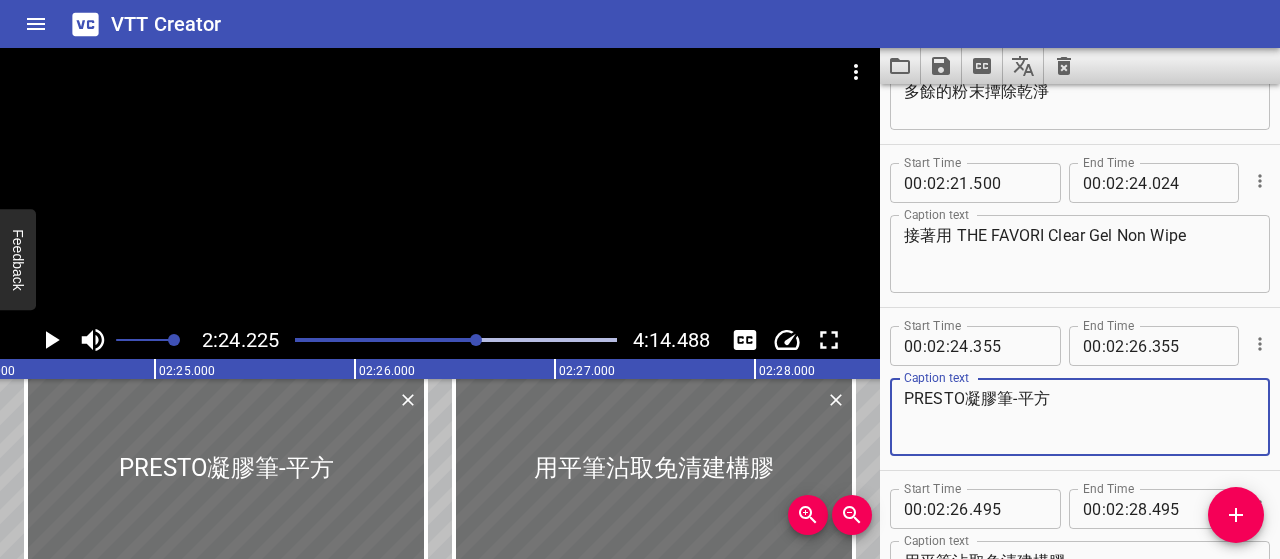 scroll, scrollTop: 3975, scrollLeft: 0, axis: vertical 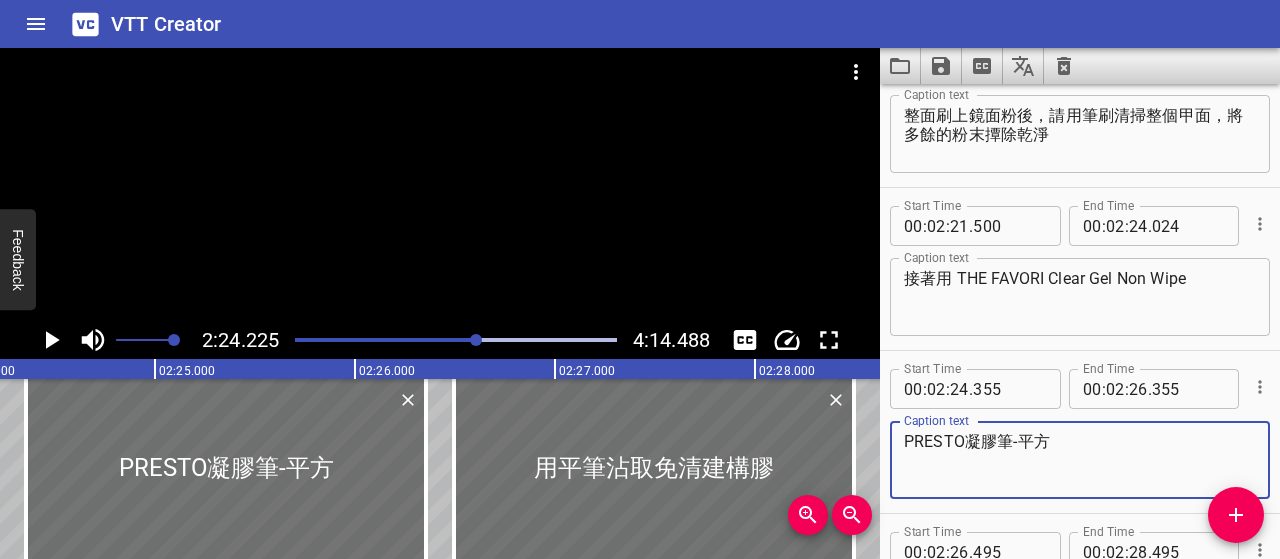 type on "PRESTO凝膠筆-平方" 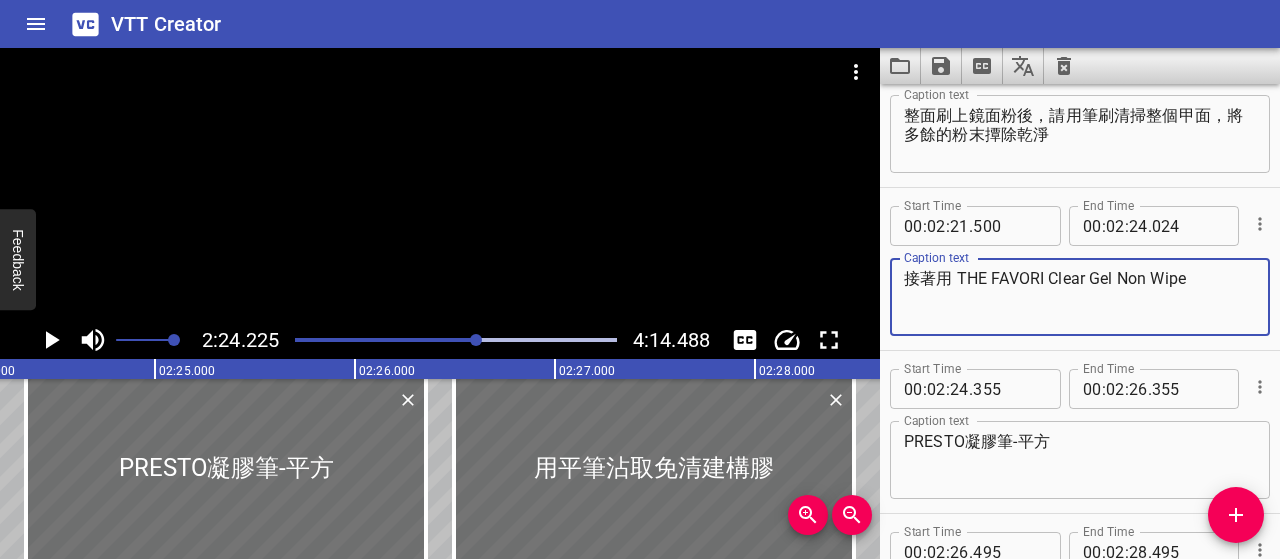 click on "接著用 THE FAVORI Clear Gel Non Wipe" at bounding box center (1080, 297) 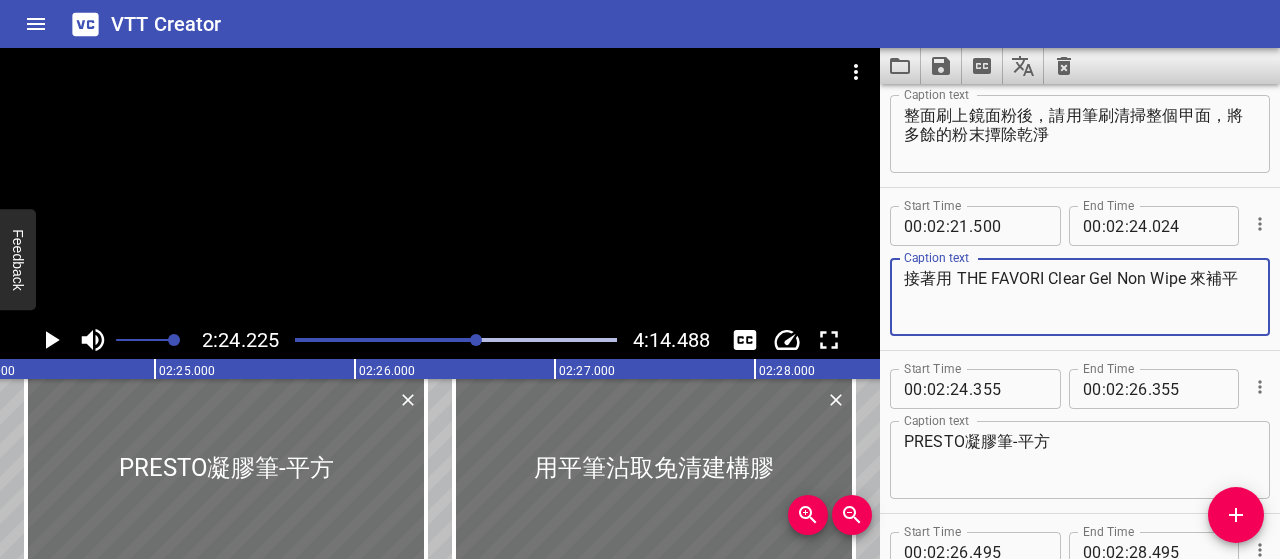 type on "接著用 THE FAVORI Clear Gel Non Wipe 來補平" 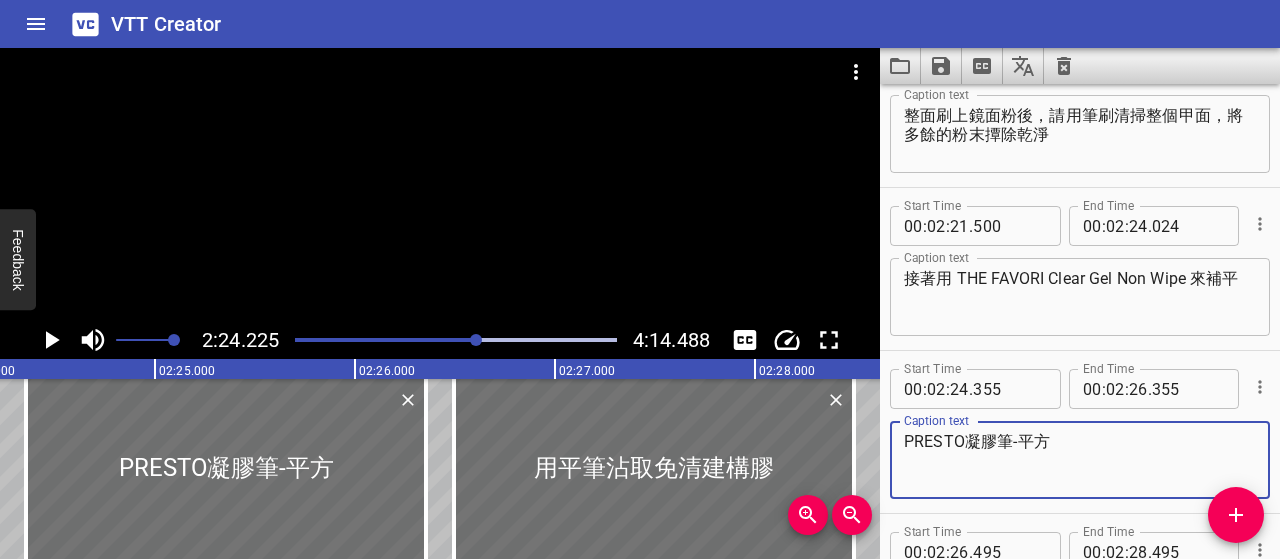 type on "PRESTO凝膠筆-平方" 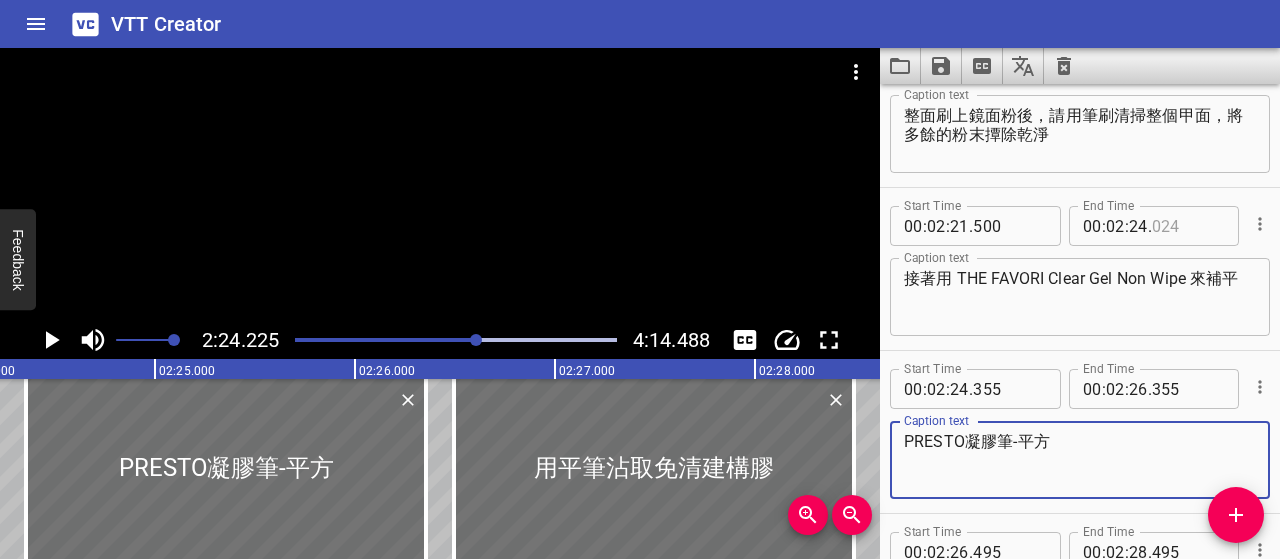 click at bounding box center (1188, 226) 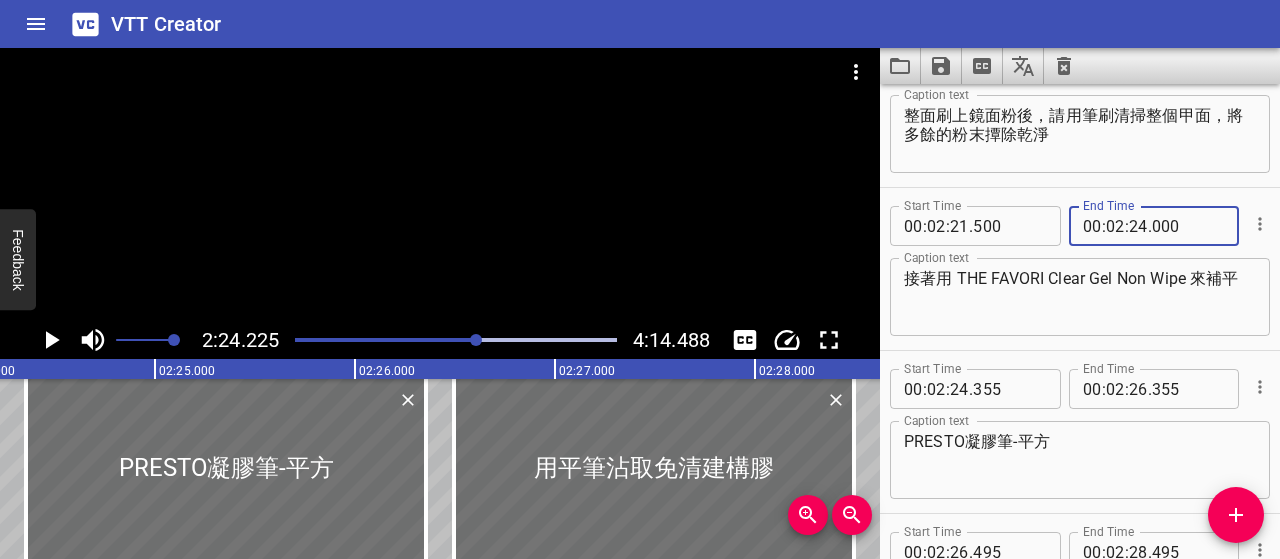 type 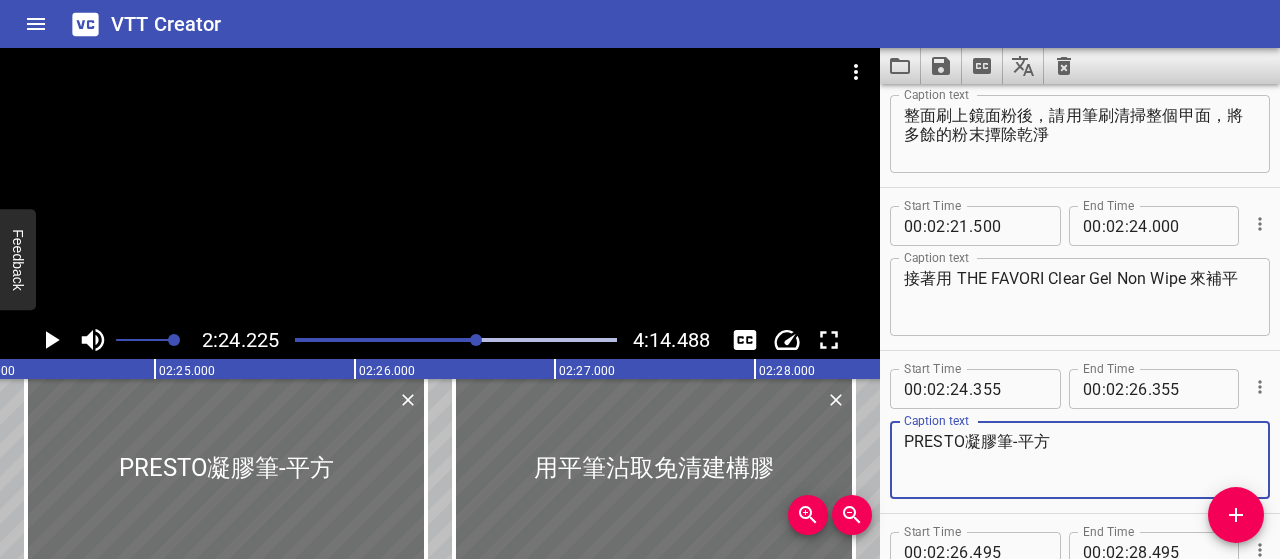 drag, startPoint x: 1050, startPoint y: 441, endPoint x: 893, endPoint y: 439, distance: 157.01274 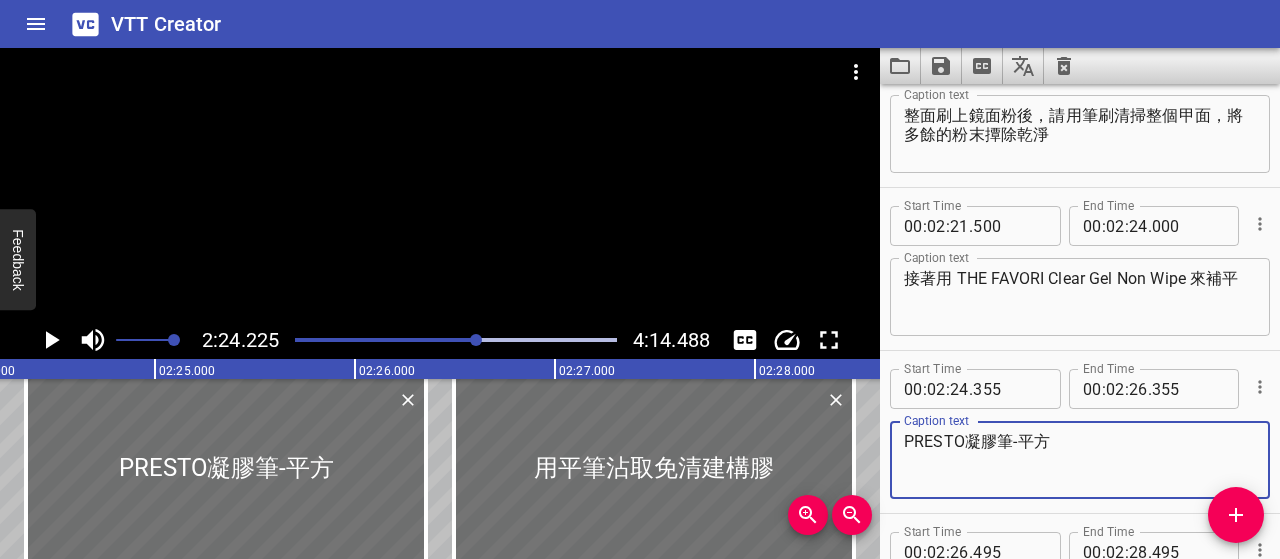 click on "[PRODUCT] [PRODUCT] - [PRODUCT] Caption text" at bounding box center (1080, 460) 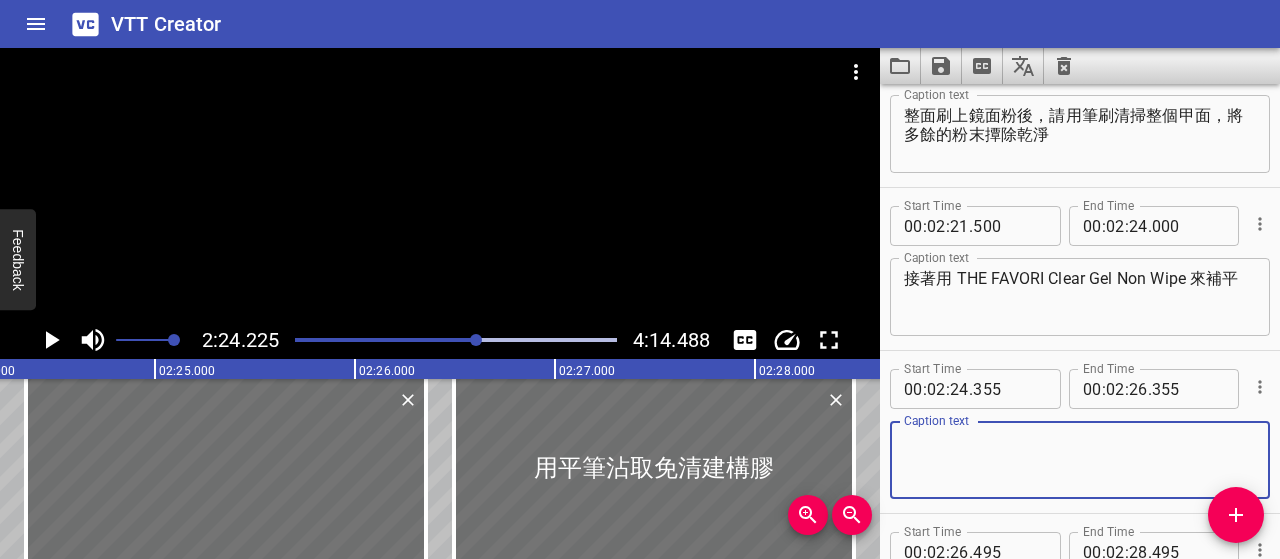 click on "接著用 THE FAVORI Clear Gel Non Wipe 來補平" at bounding box center [1080, 297] 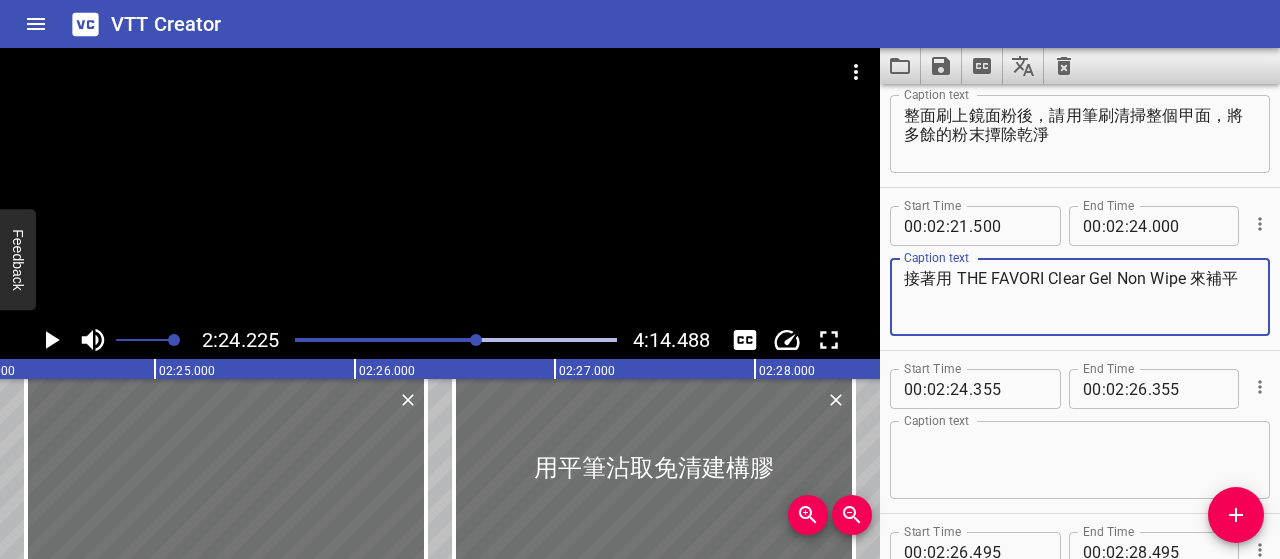paste on "PRESTO凝膠筆-平方" 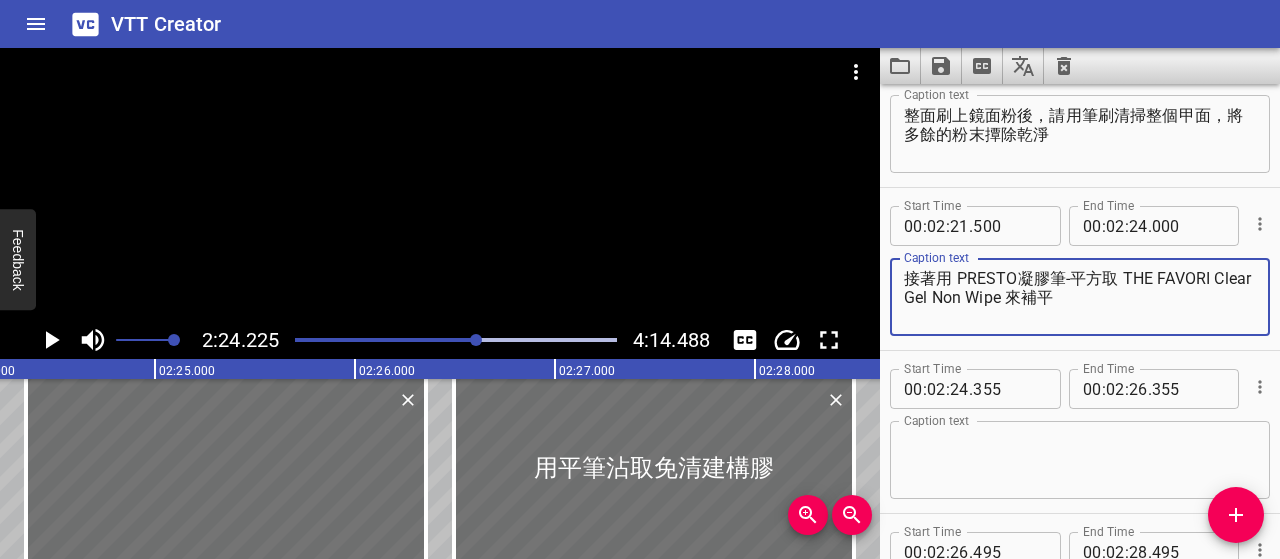 click on "接著用 PRESTO凝膠筆-平方取 THE FAVORI Clear Gel Non Wipe 來補平" at bounding box center (1080, 297) 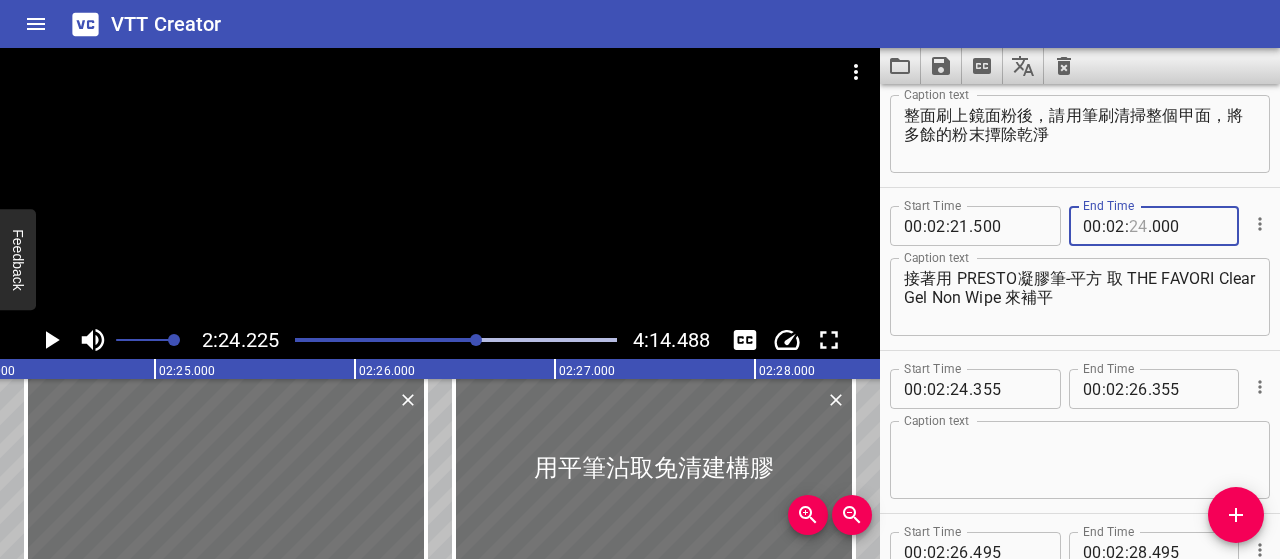 click at bounding box center (1138, 226) 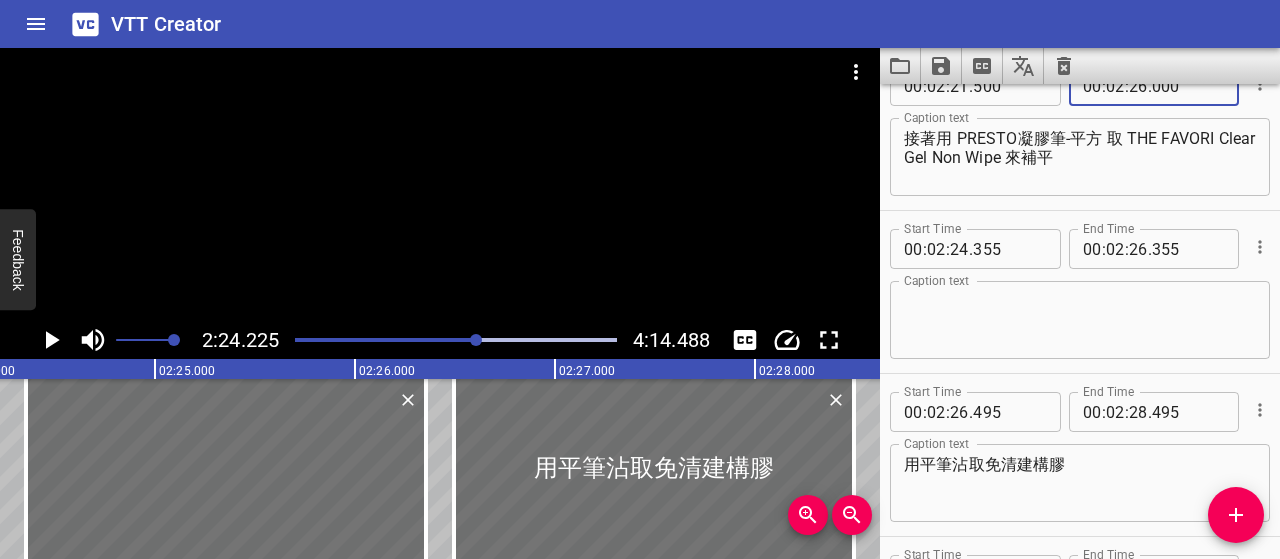 scroll, scrollTop: 4175, scrollLeft: 0, axis: vertical 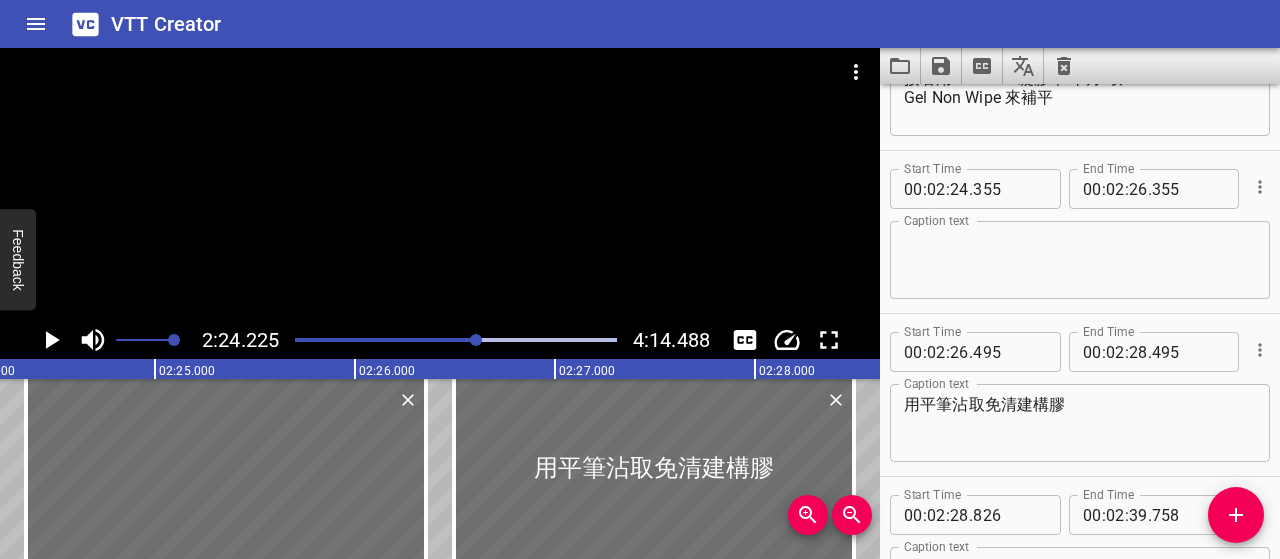 click 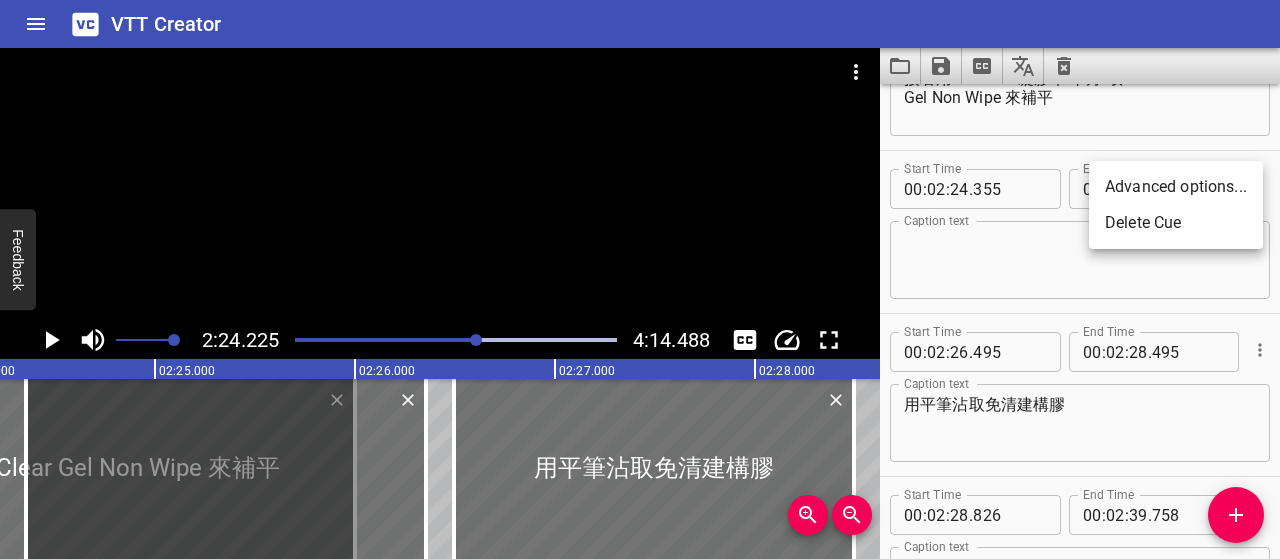 click on "Delete Cue" at bounding box center [1176, 223] 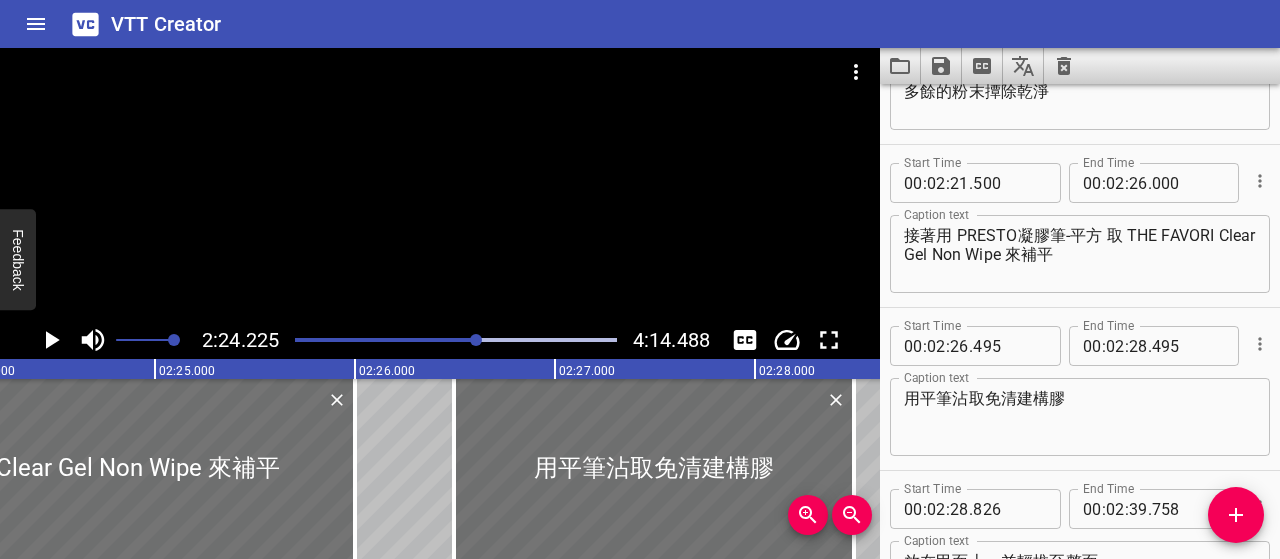scroll, scrollTop: 3975, scrollLeft: 0, axis: vertical 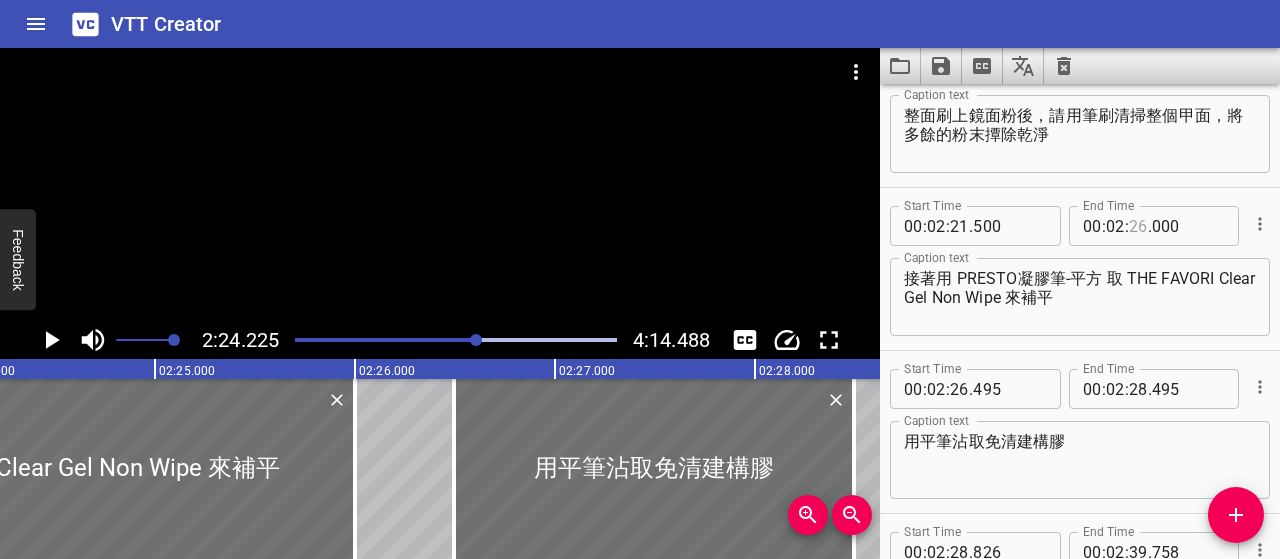 click at bounding box center [1138, 226] 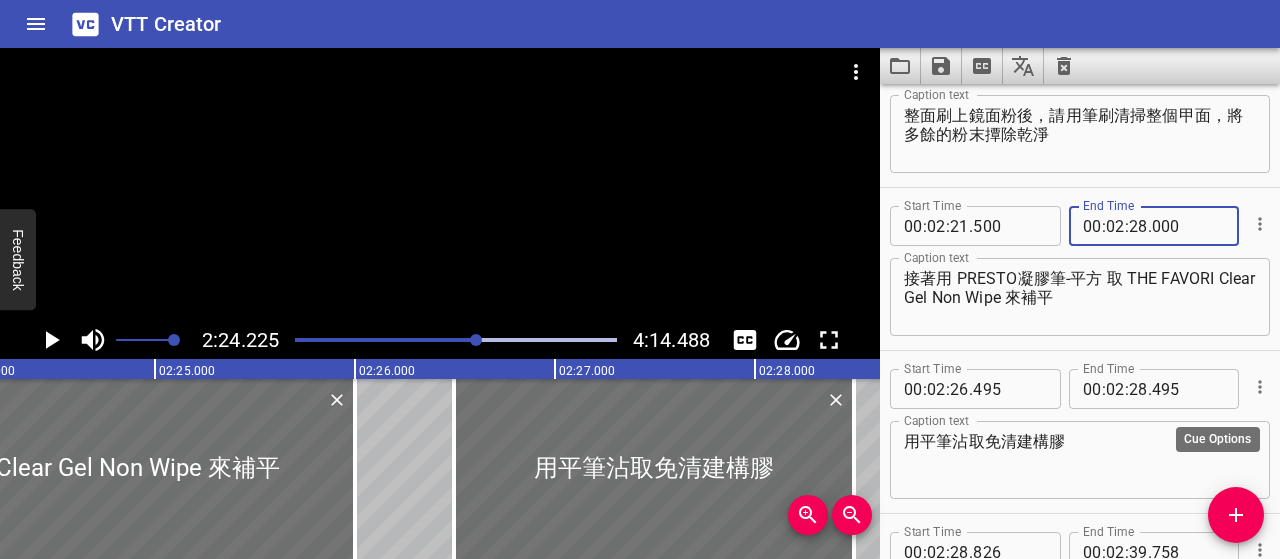 click 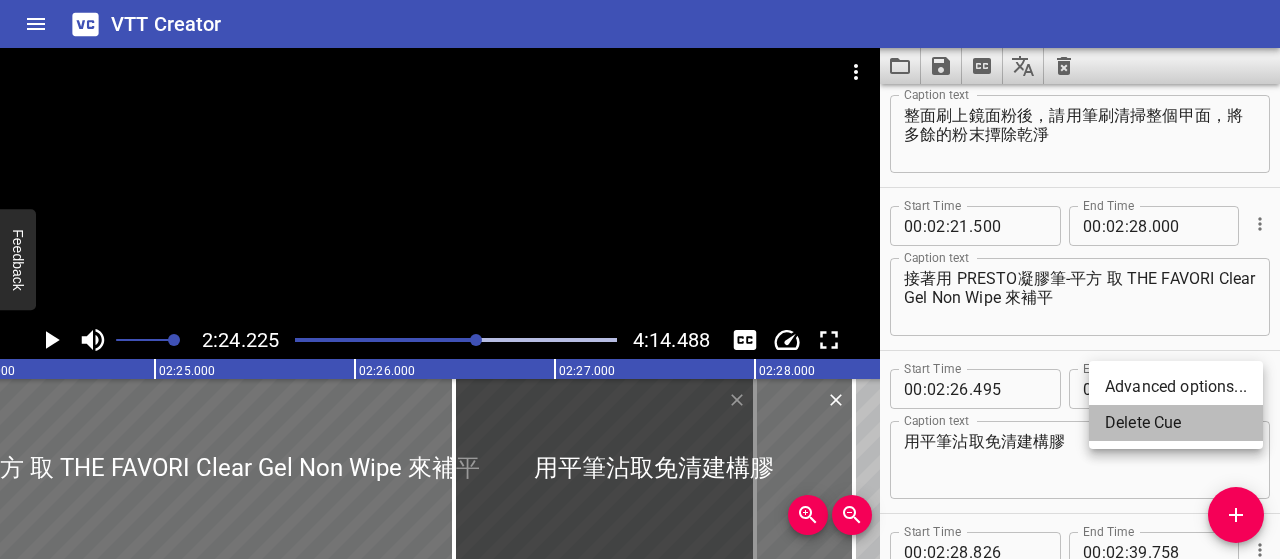 click on "Delete Cue" at bounding box center [1176, 423] 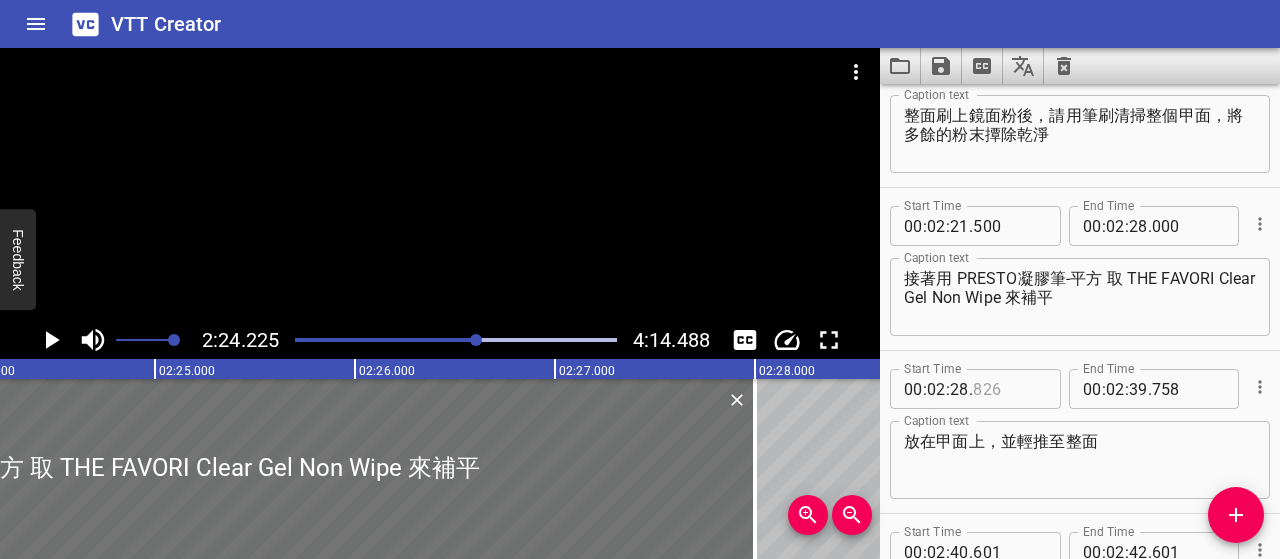 click at bounding box center [1009, 389] 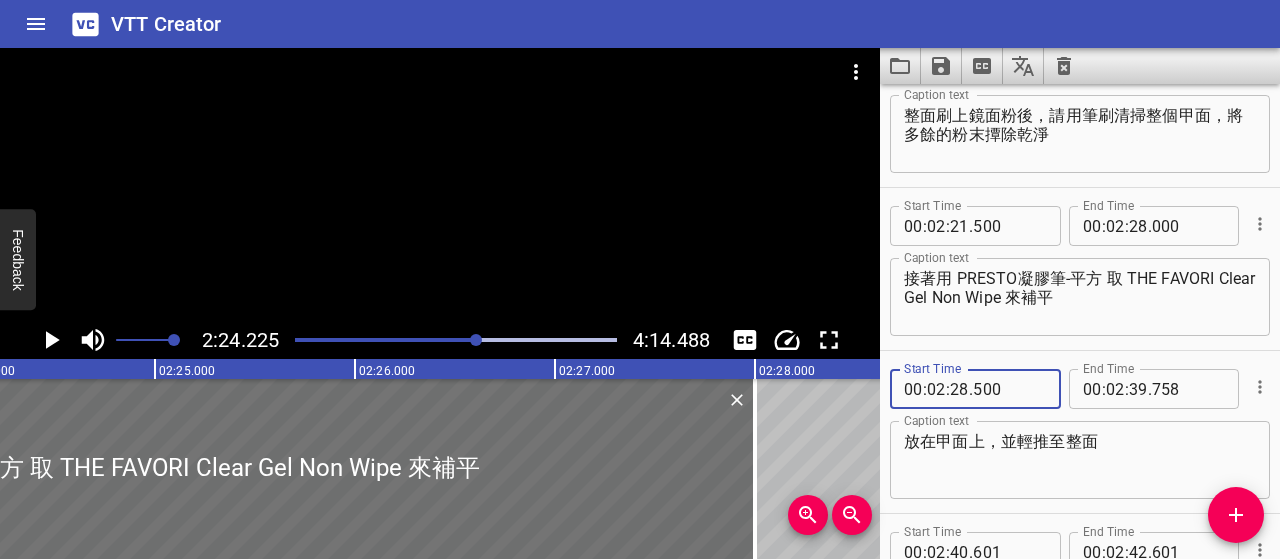 click on "放在甲面上，並輕推至整面" at bounding box center (1080, 460) 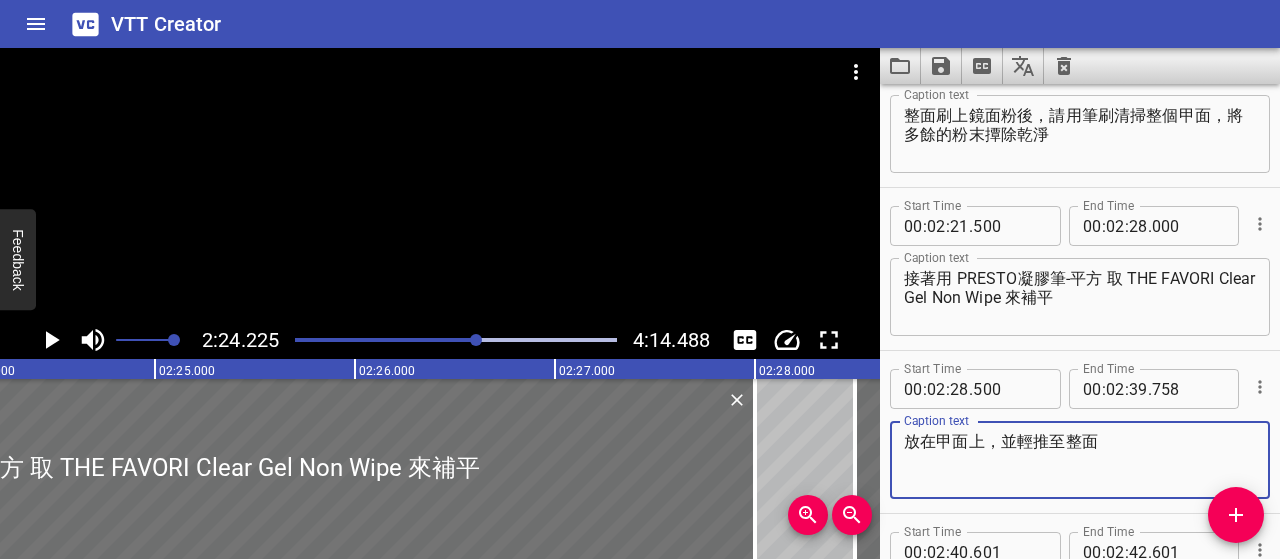 click on "接著用 PRESTO凝膠筆-平方 取 THE FAVORI Clear Gel Non Wipe 來補平" at bounding box center (1080, 297) 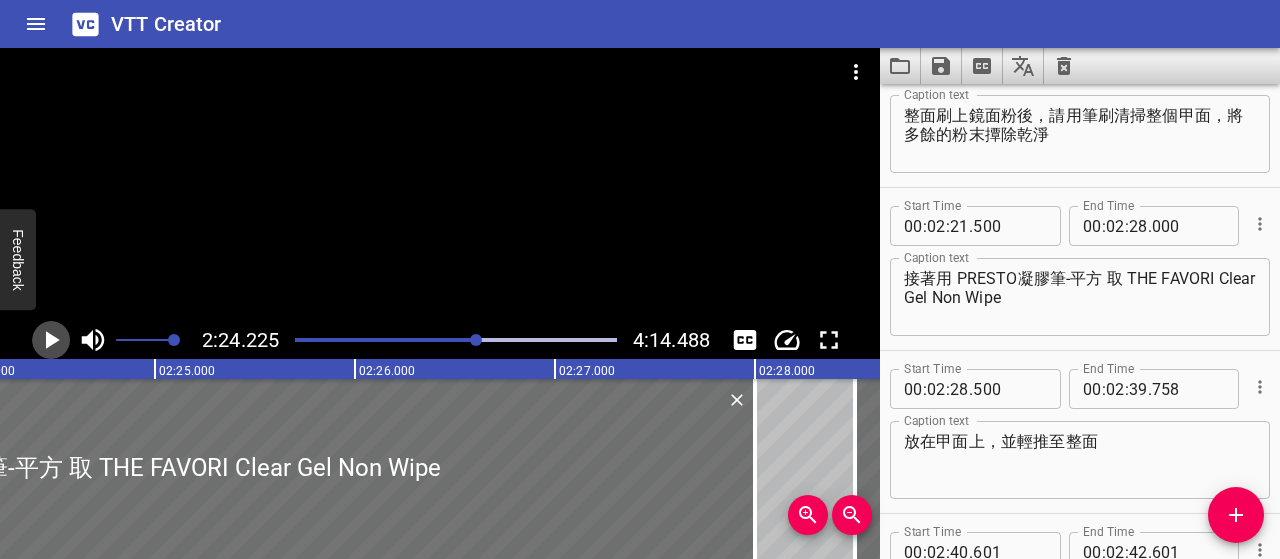 click 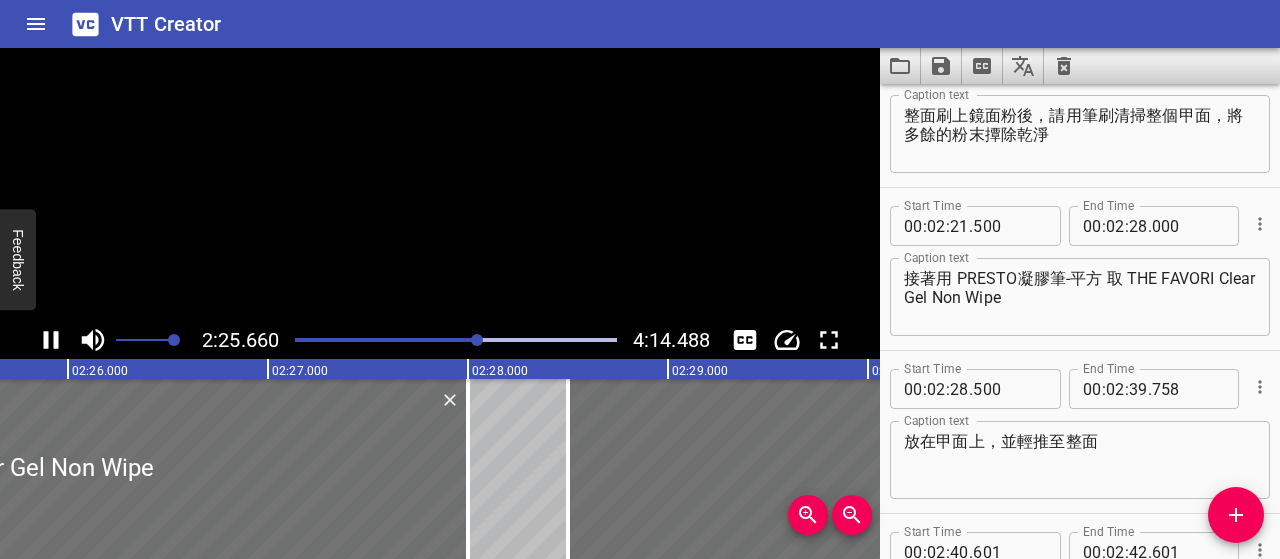 click 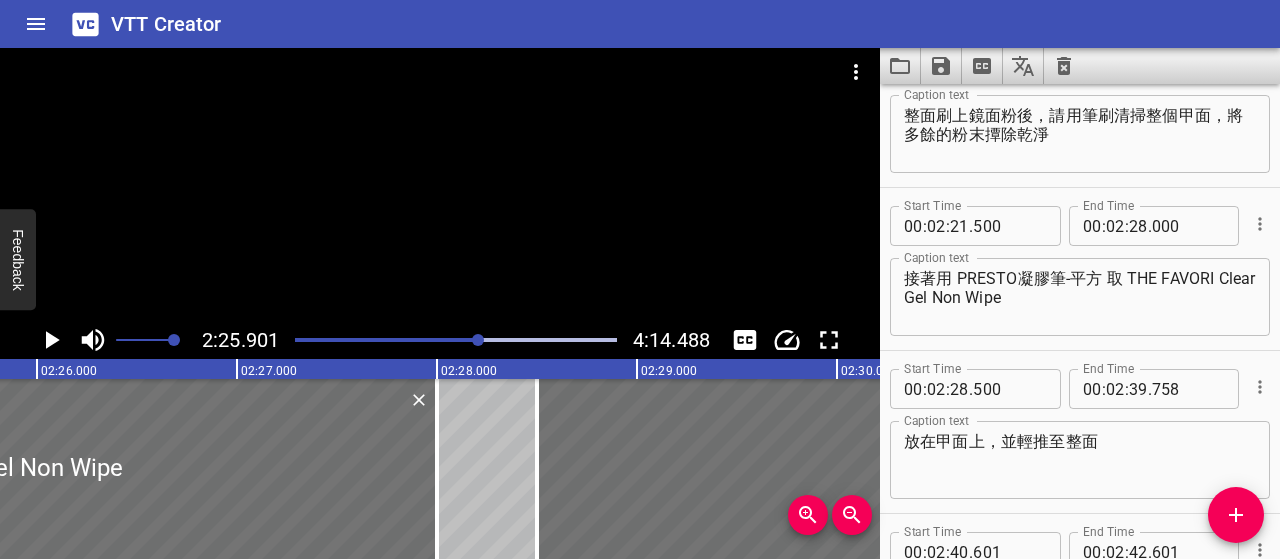 scroll, scrollTop: 0, scrollLeft: 29180, axis: horizontal 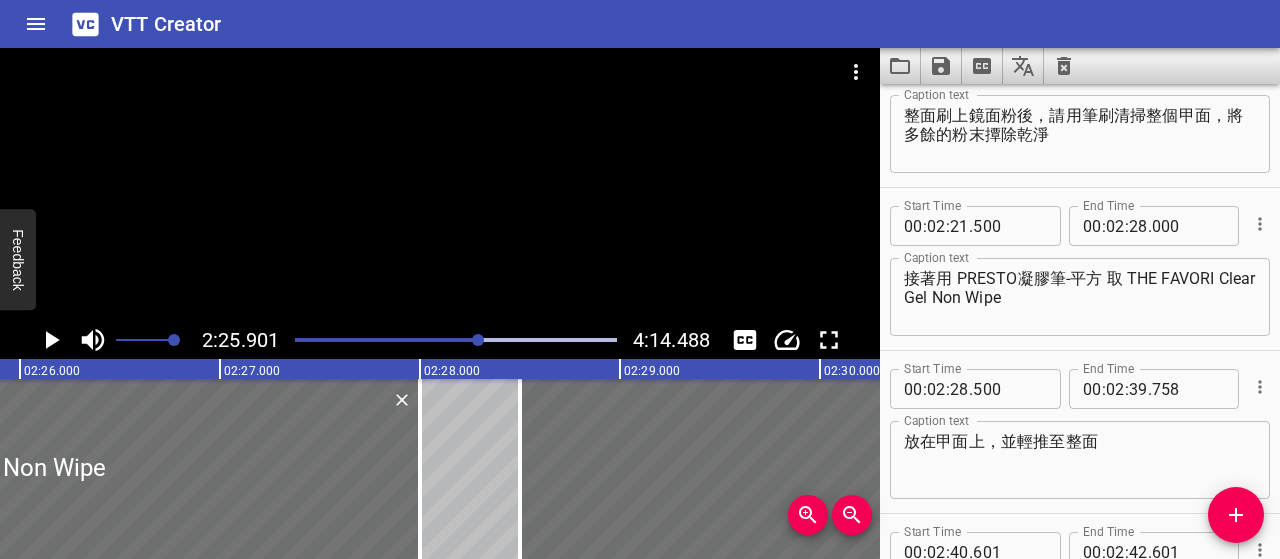 click at bounding box center [319, 340] 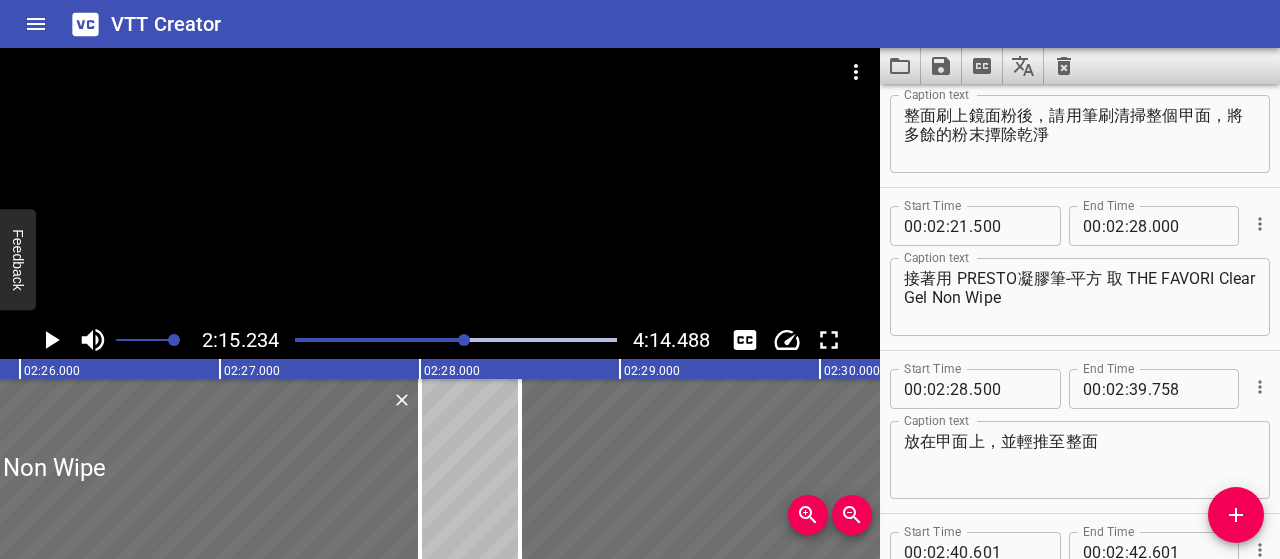 scroll, scrollTop: 0, scrollLeft: 28686, axis: horizontal 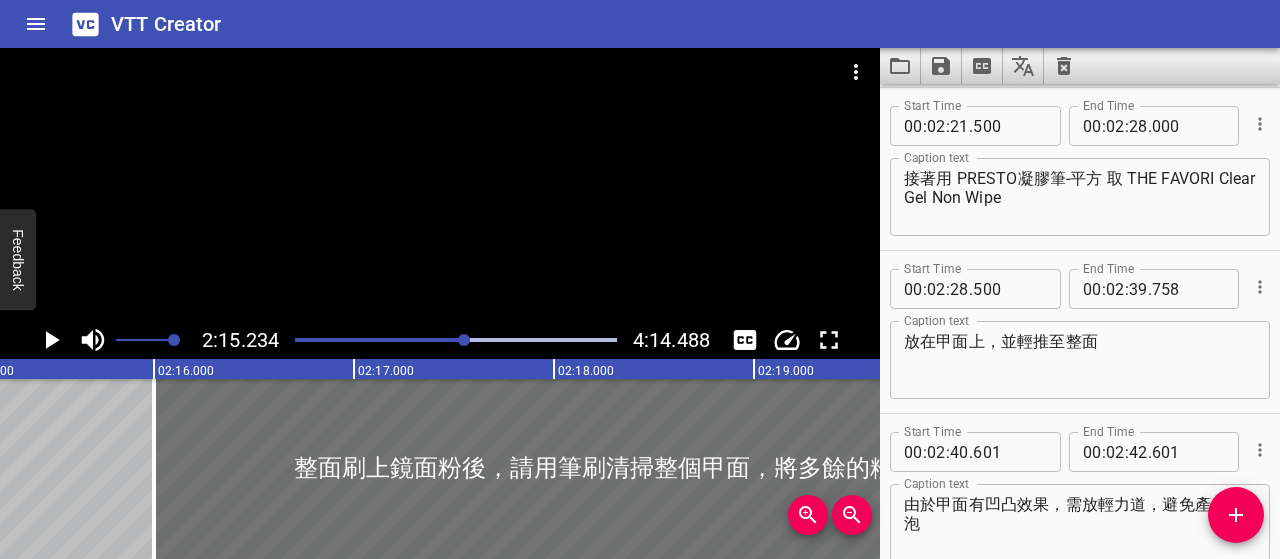 click 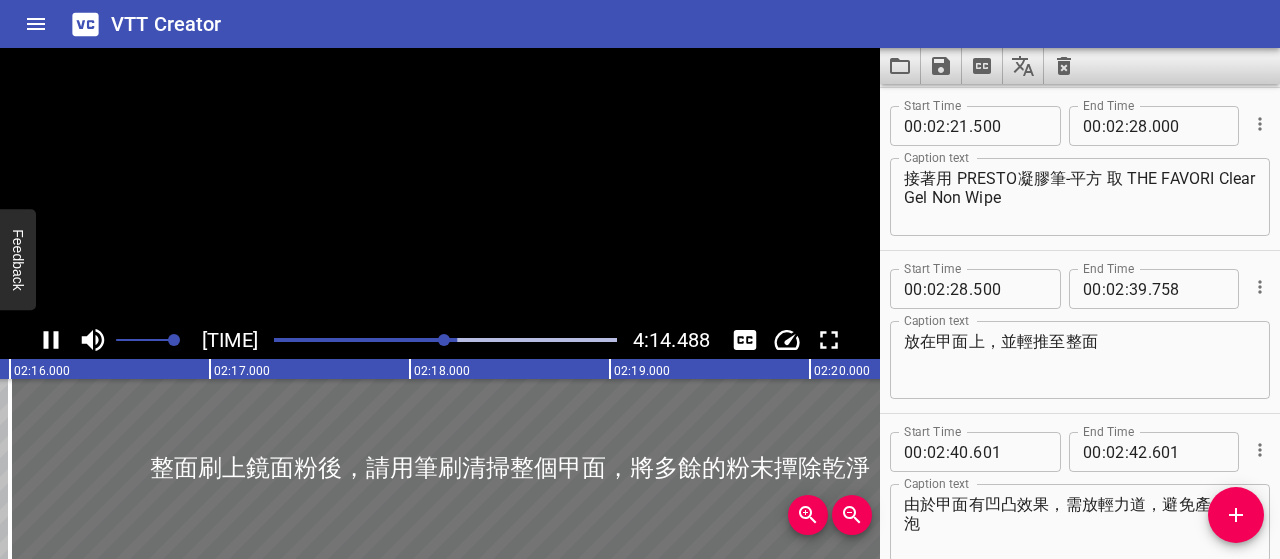 scroll, scrollTop: 0, scrollLeft: 27238, axis: horizontal 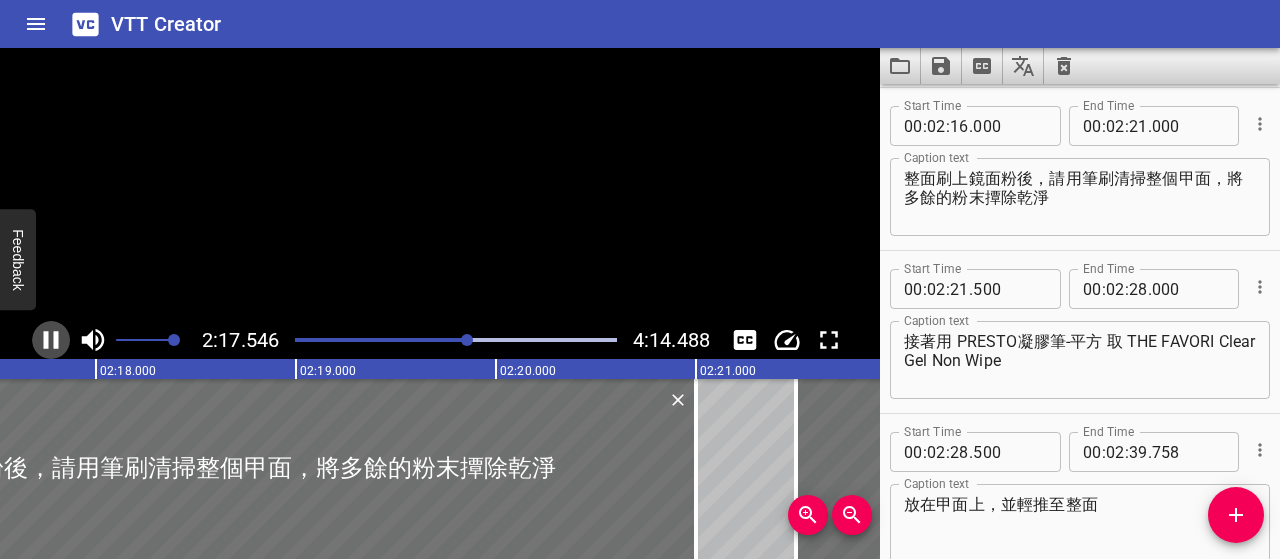 click 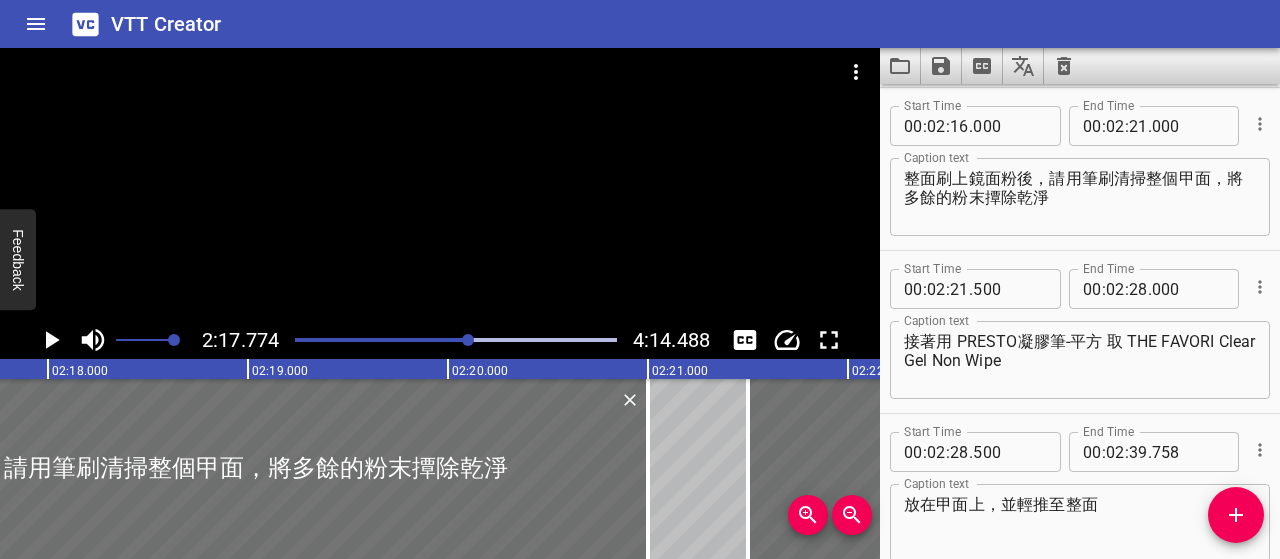 scroll, scrollTop: 0, scrollLeft: 27554, axis: horizontal 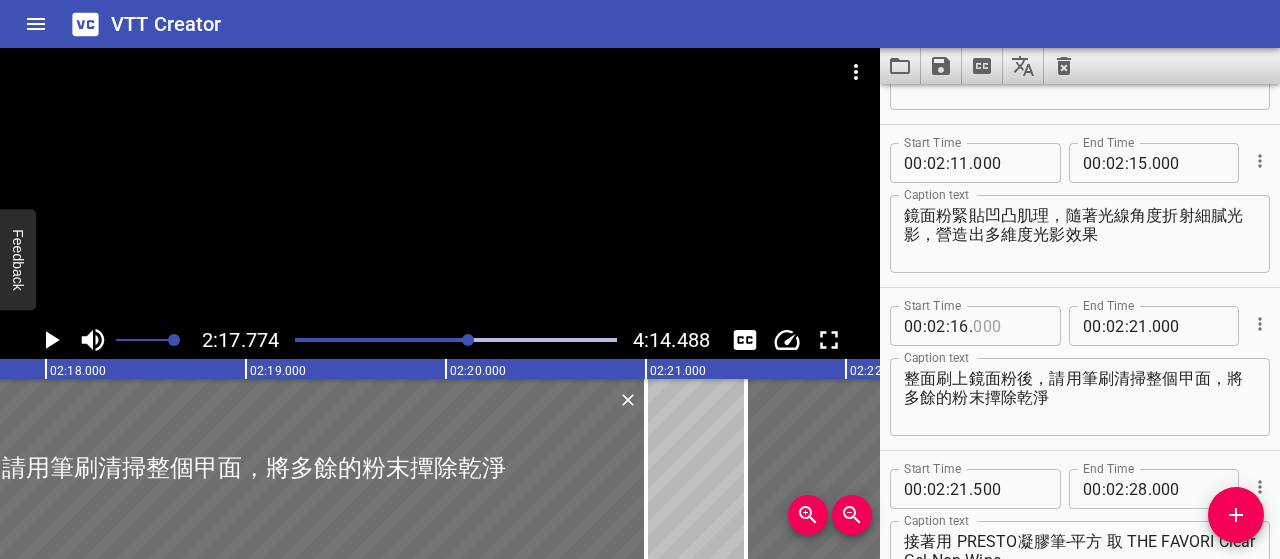 click at bounding box center [1009, 326] 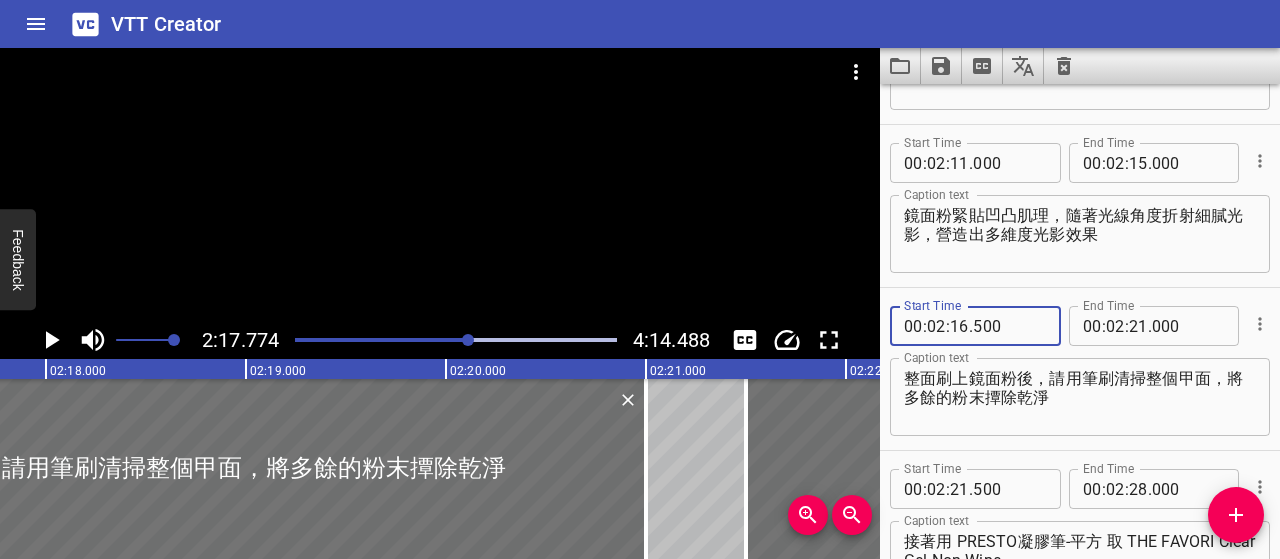 click on "整面刷上鏡面粉後，請用筆刷清掃整個甲面，將多餘的粉末撢除乾淨" at bounding box center (1080, 397) 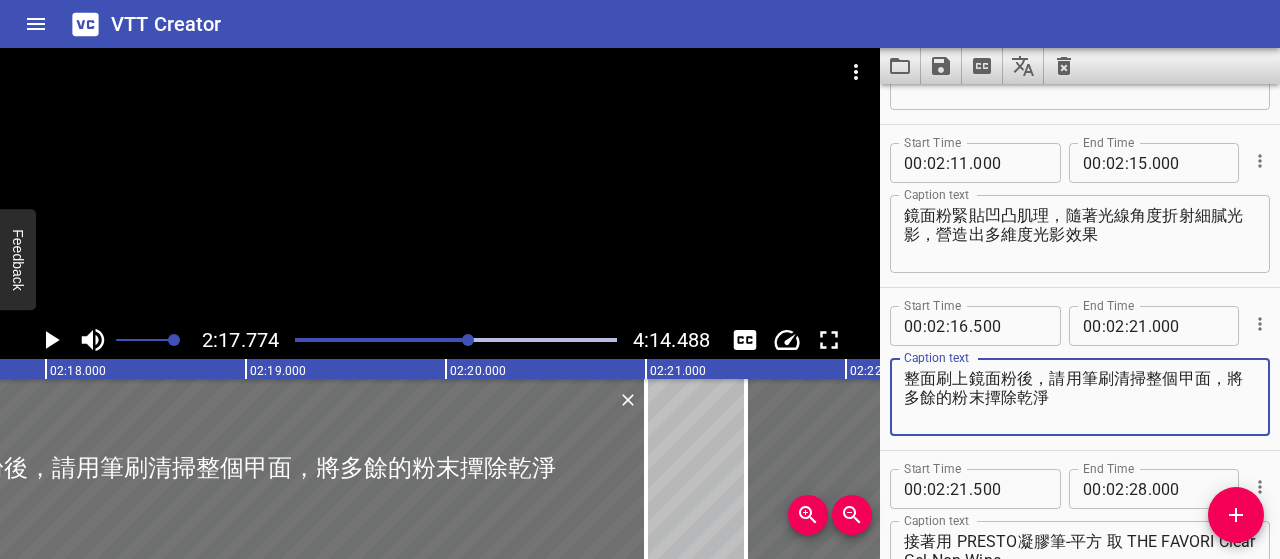click on "整面刷上鏡面粉後，請用筆刷清掃整個甲面，將多餘的粉末撢除乾淨" at bounding box center [1080, 397] 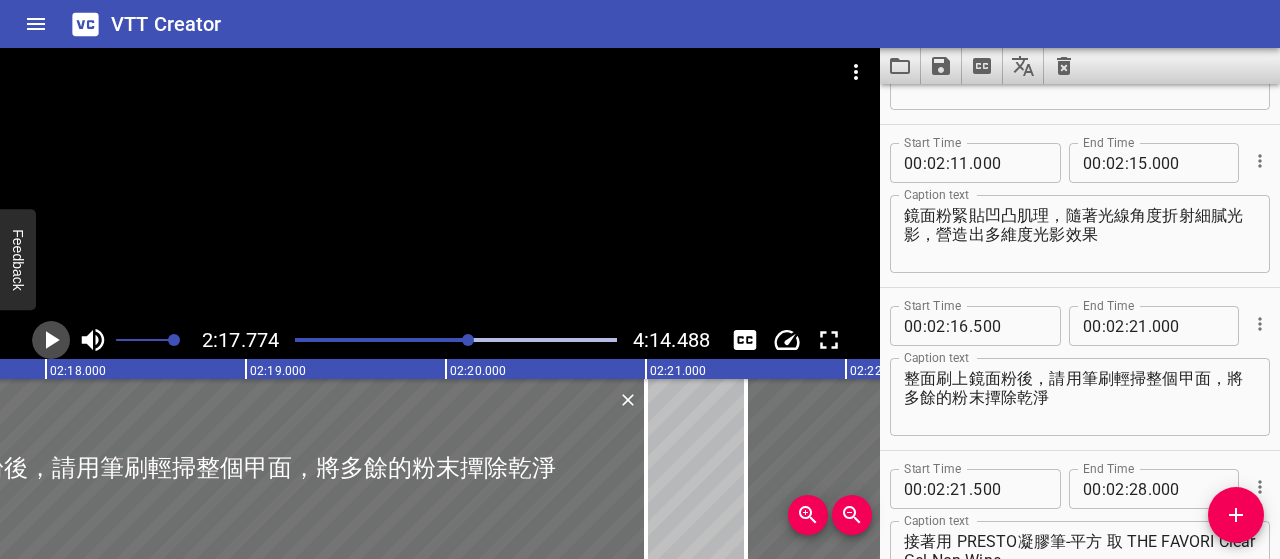 click 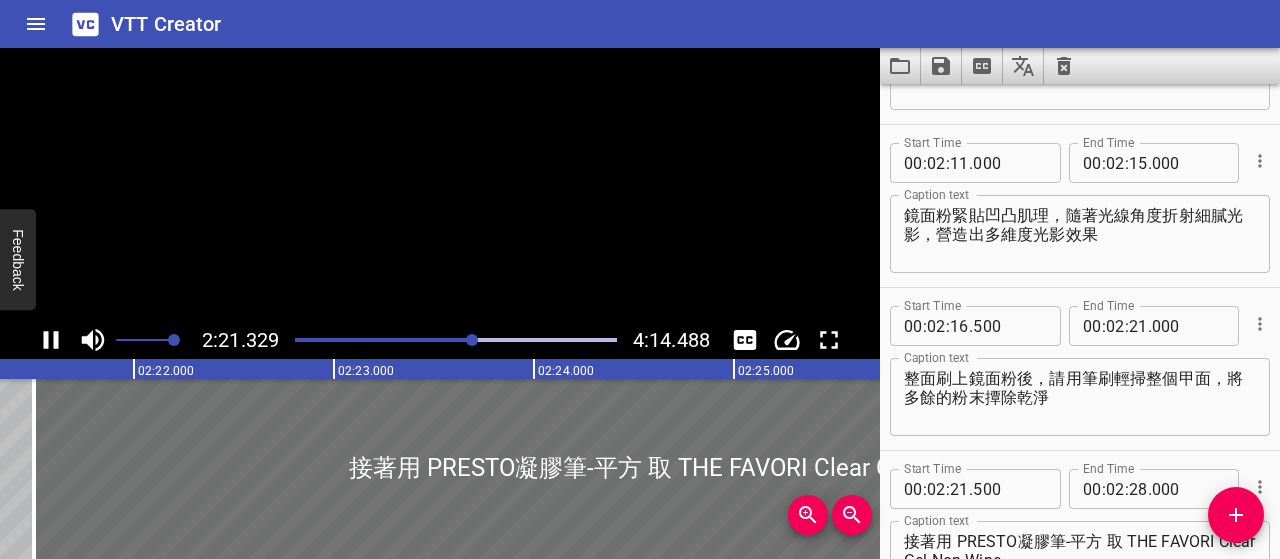 scroll, scrollTop: 0, scrollLeft: 28318, axis: horizontal 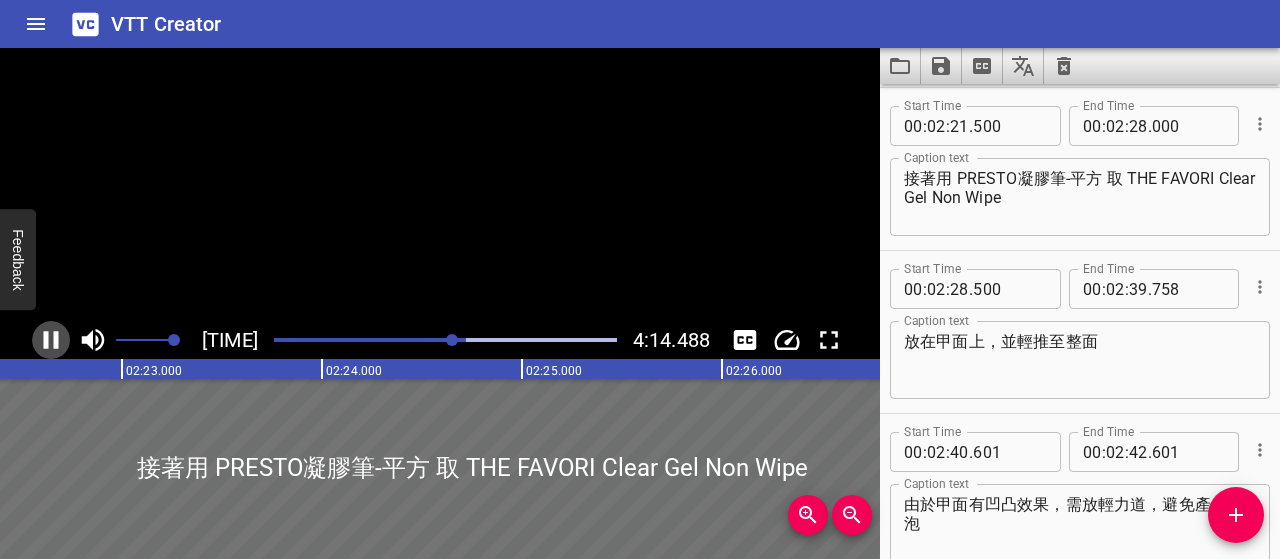 click 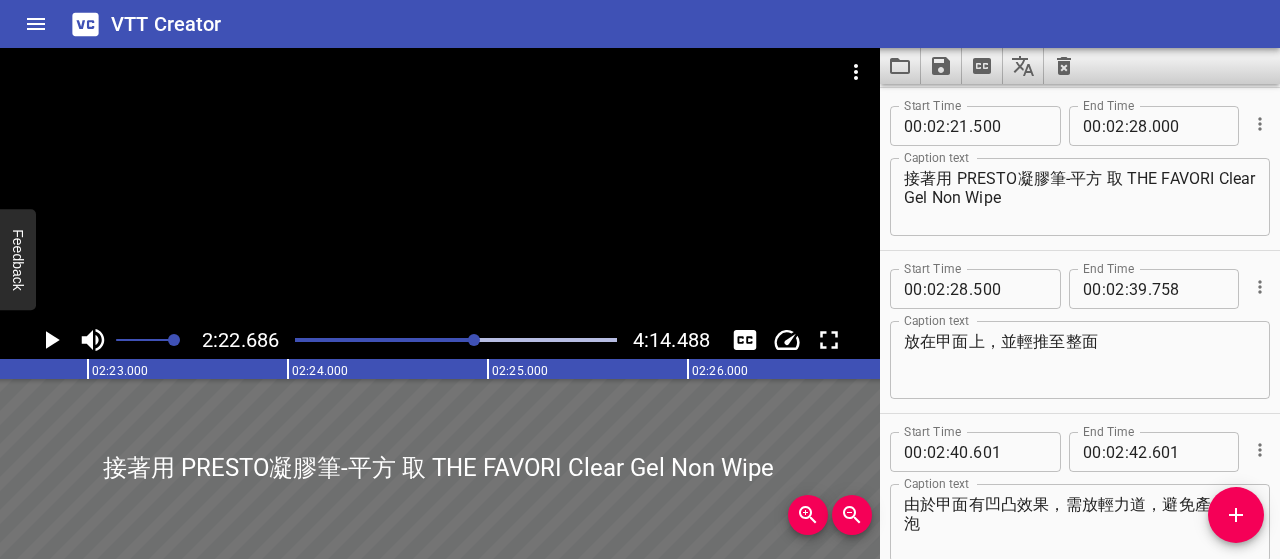 scroll, scrollTop: 0, scrollLeft: 28537, axis: horizontal 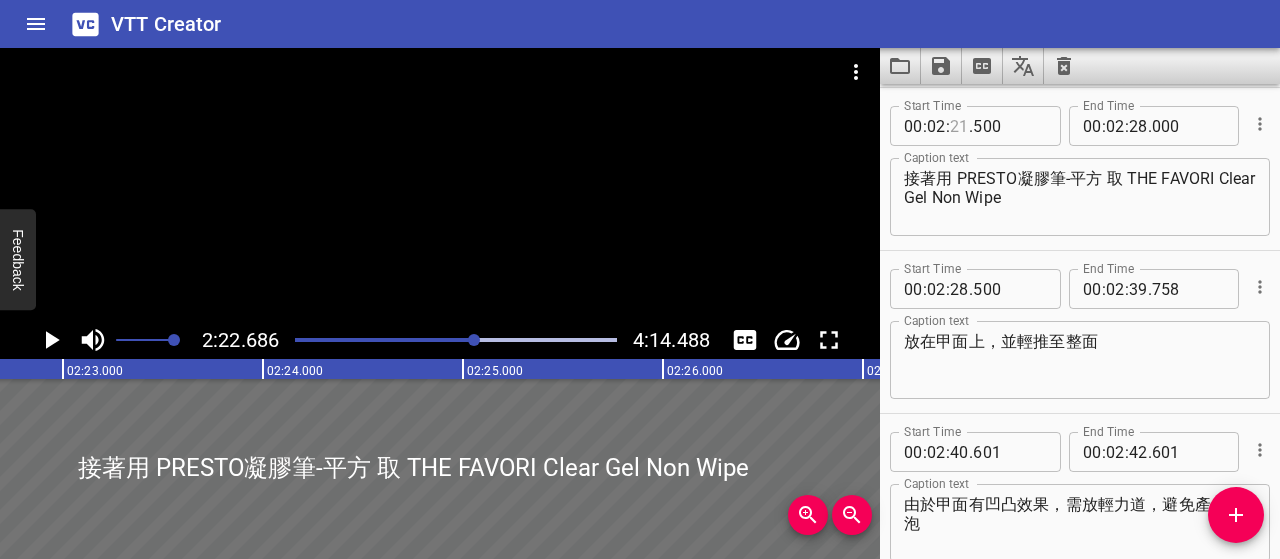 click at bounding box center [959, 126] 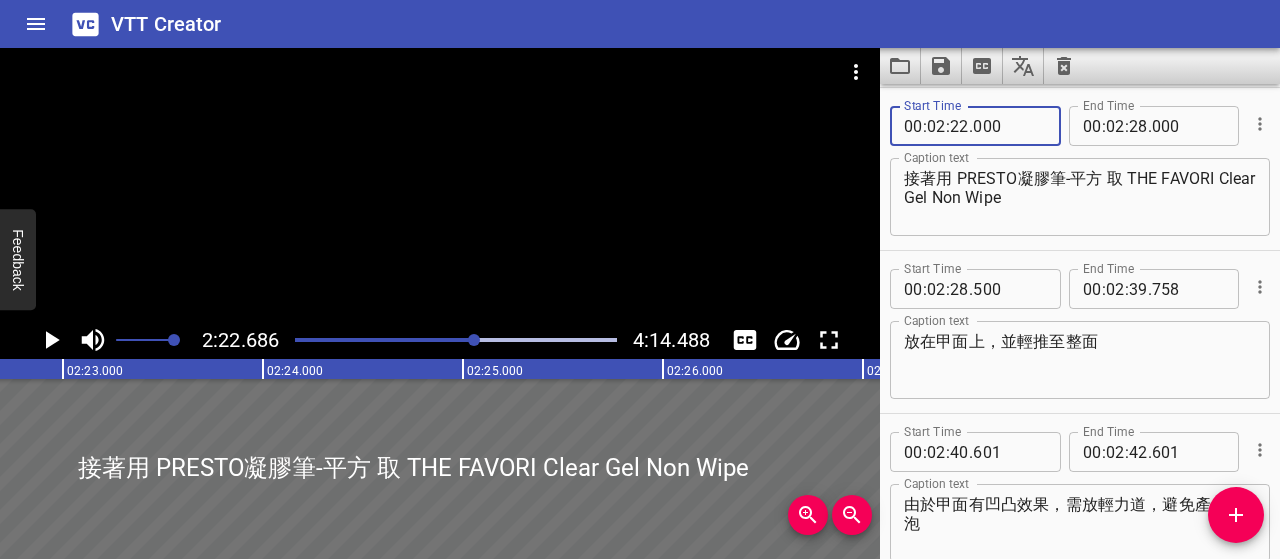 click on "接著用 PRESTO凝膠筆-平方 取 THE FAVORI Clear Gel Non Wipe" at bounding box center (1080, 197) 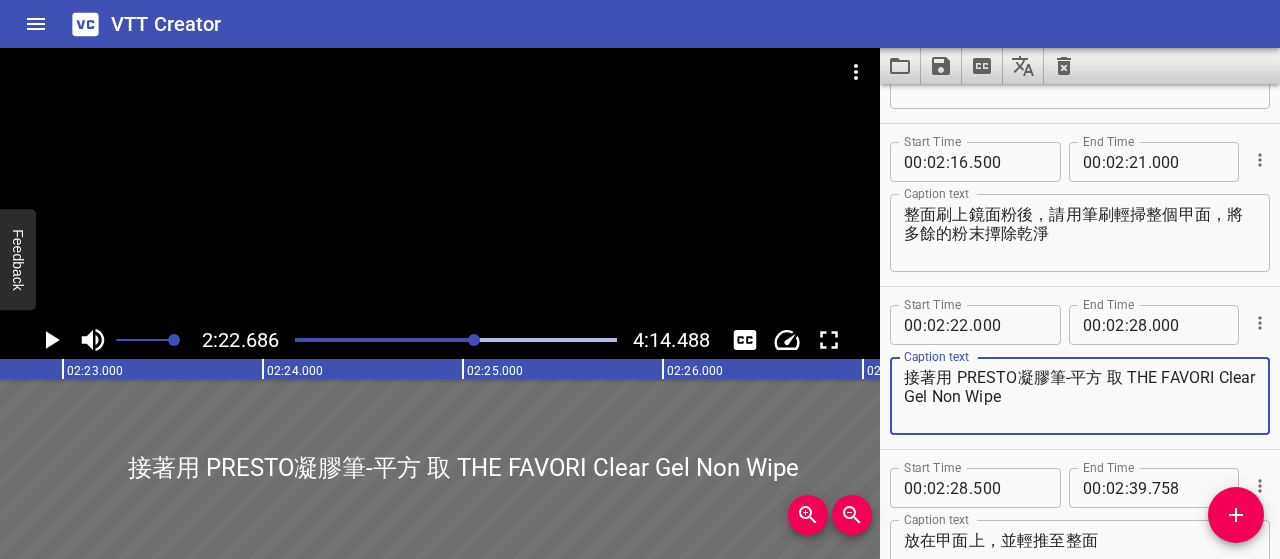 scroll, scrollTop: 3875, scrollLeft: 0, axis: vertical 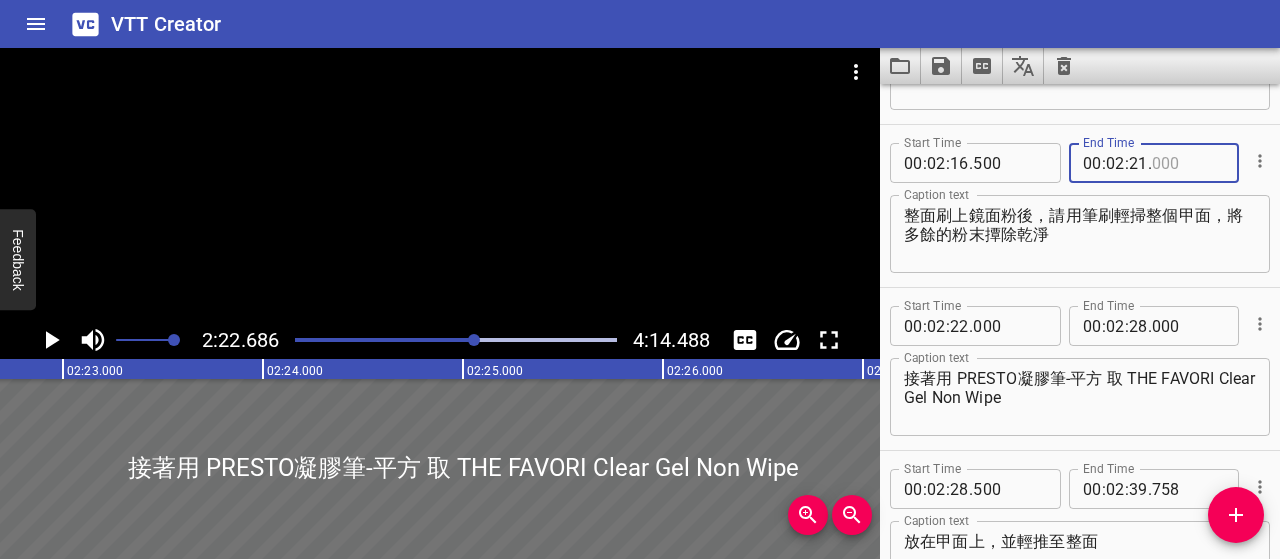 click at bounding box center [1188, 163] 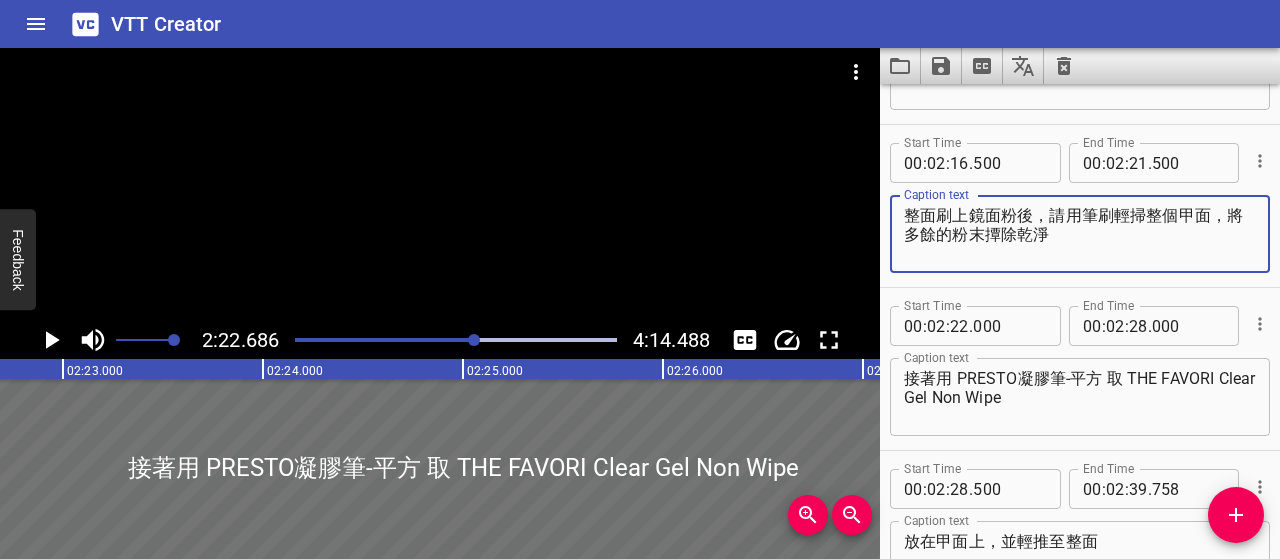 click on "整面刷上鏡面粉後，請用筆刷輕掃整個甲面，將多餘的粉末撢除乾淨" at bounding box center (1080, 234) 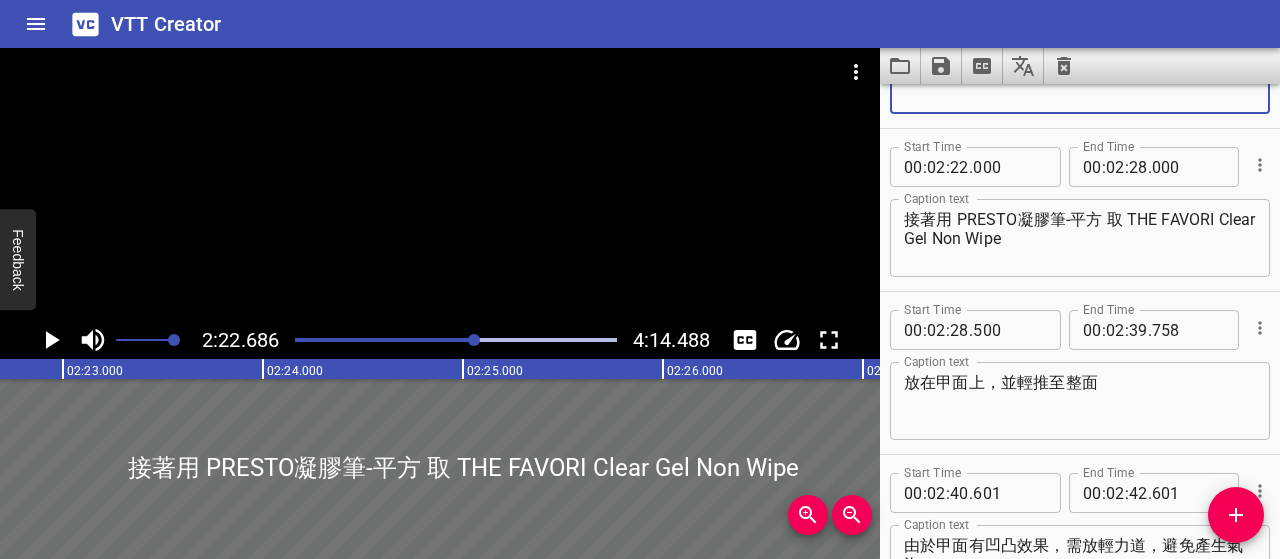 scroll, scrollTop: 4075, scrollLeft: 0, axis: vertical 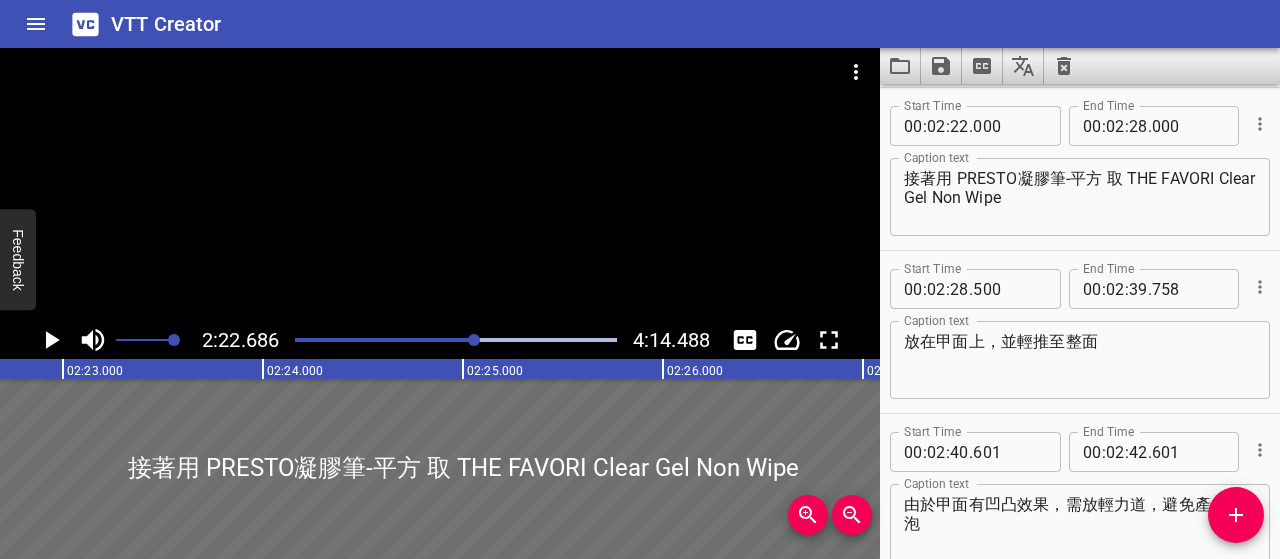 click 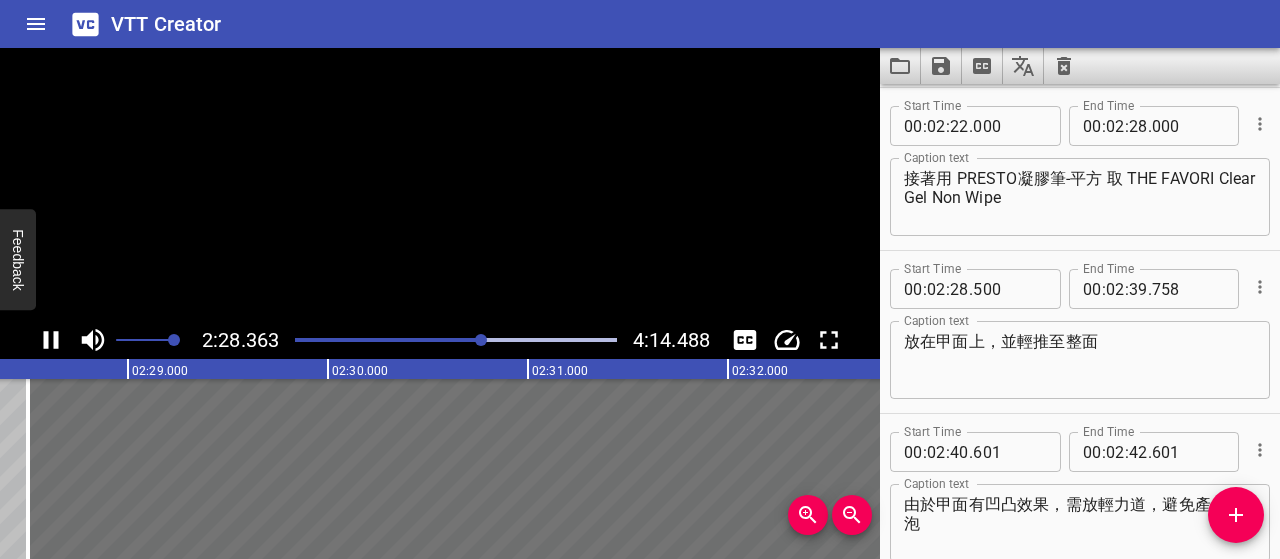 scroll, scrollTop: 0, scrollLeft: 29720, axis: horizontal 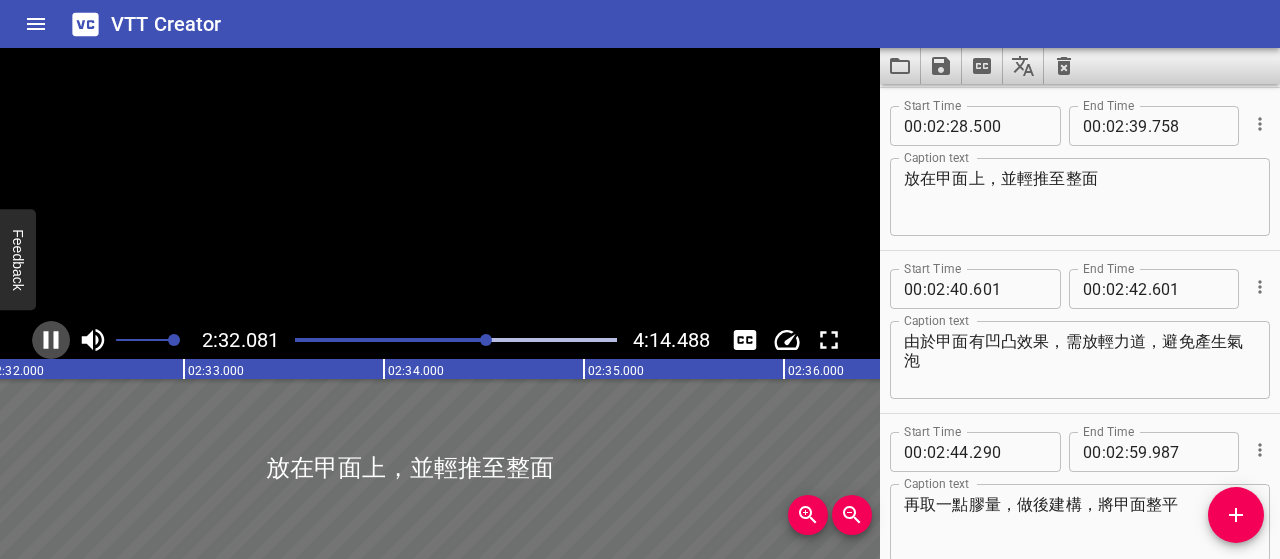 click 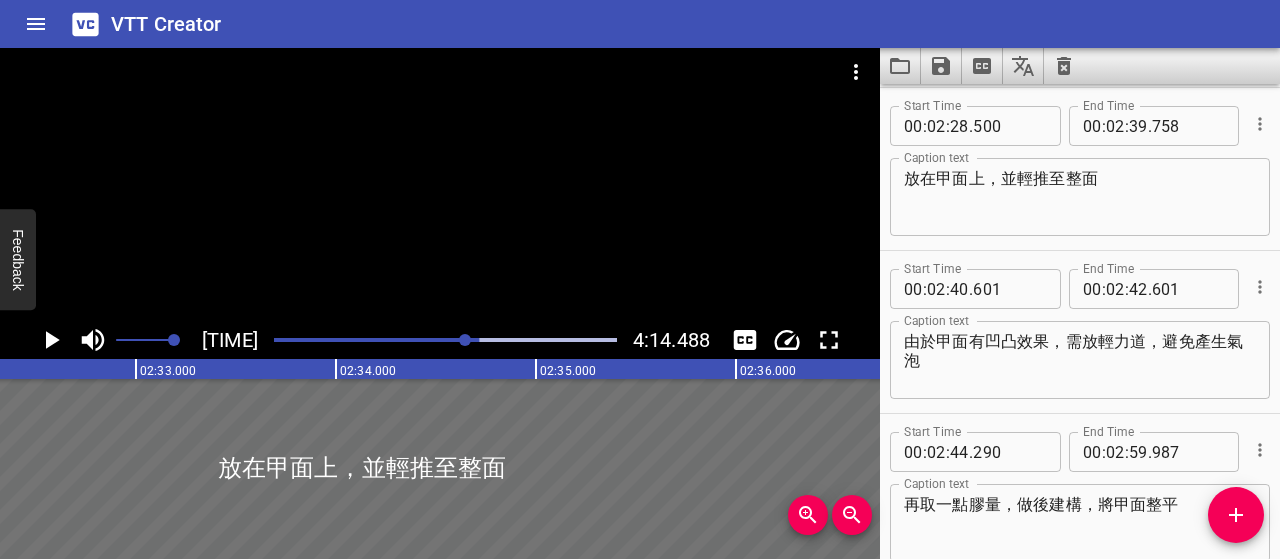scroll, scrollTop: 0, scrollLeft: 30469, axis: horizontal 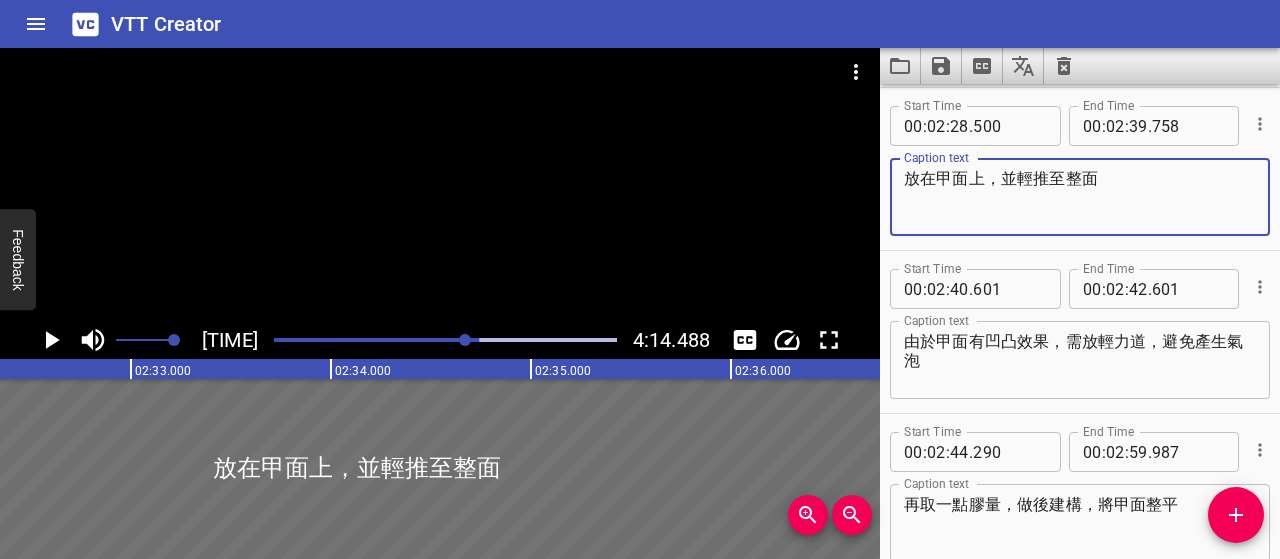 drag, startPoint x: 1100, startPoint y: 180, endPoint x: 950, endPoint y: 179, distance: 150.00333 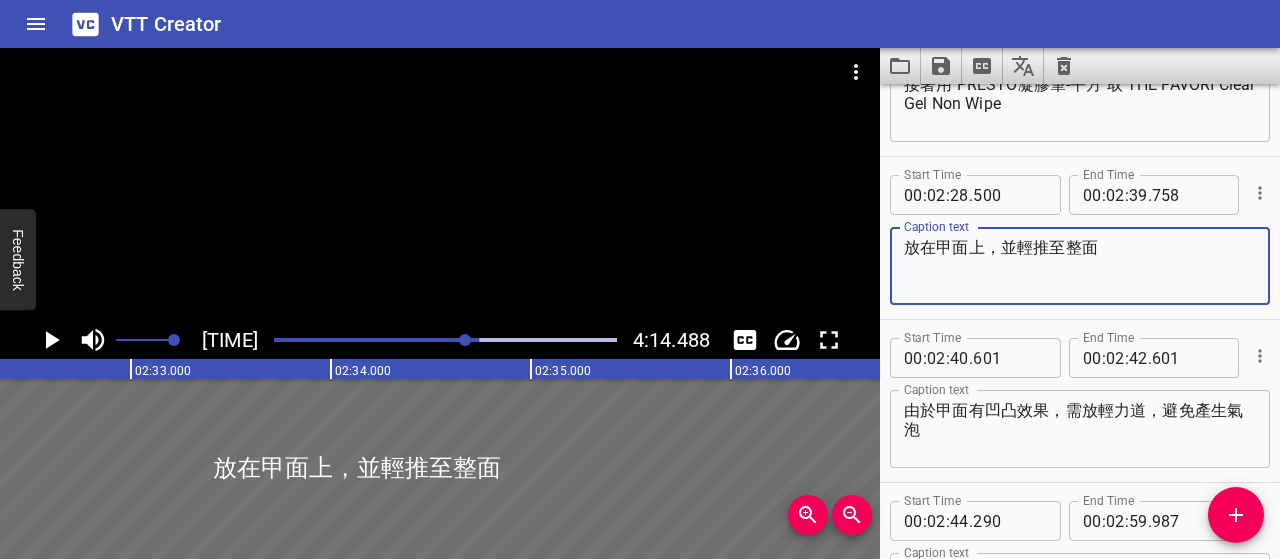 scroll, scrollTop: 4138, scrollLeft: 0, axis: vertical 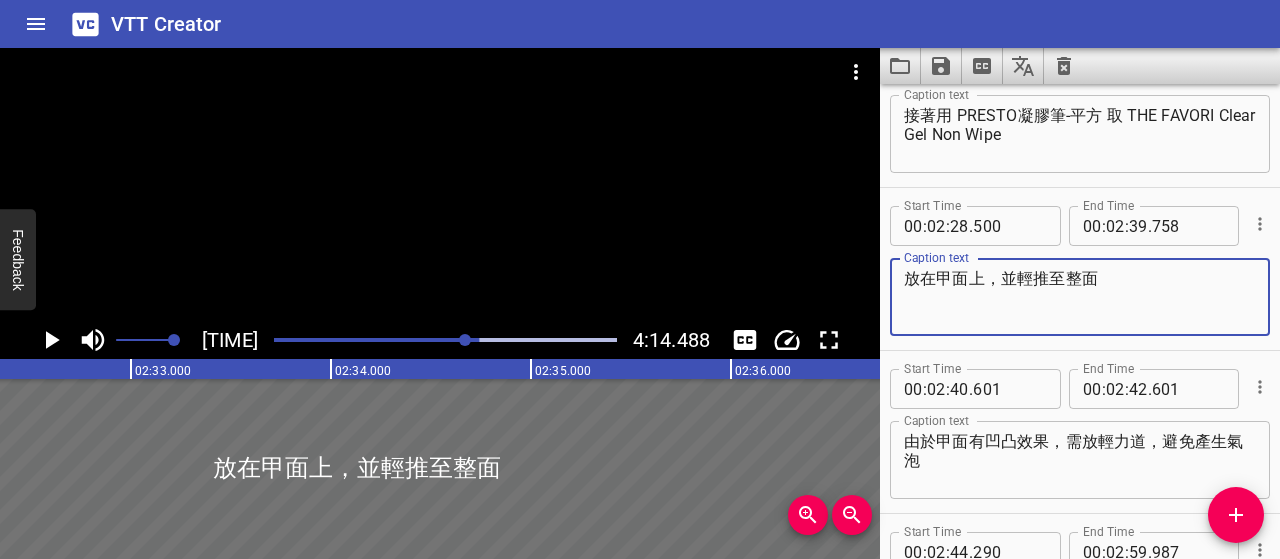 drag, startPoint x: 1101, startPoint y: 285, endPoint x: 893, endPoint y: 287, distance: 208.00961 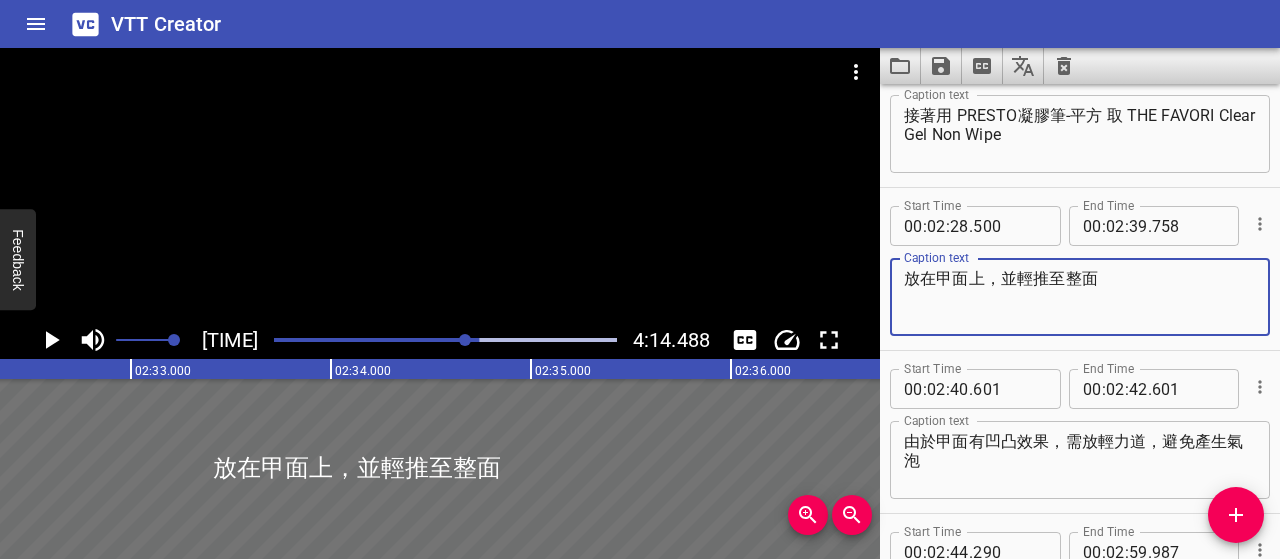 click on "放在甲面上，並輕推至整面" at bounding box center [1080, 297] 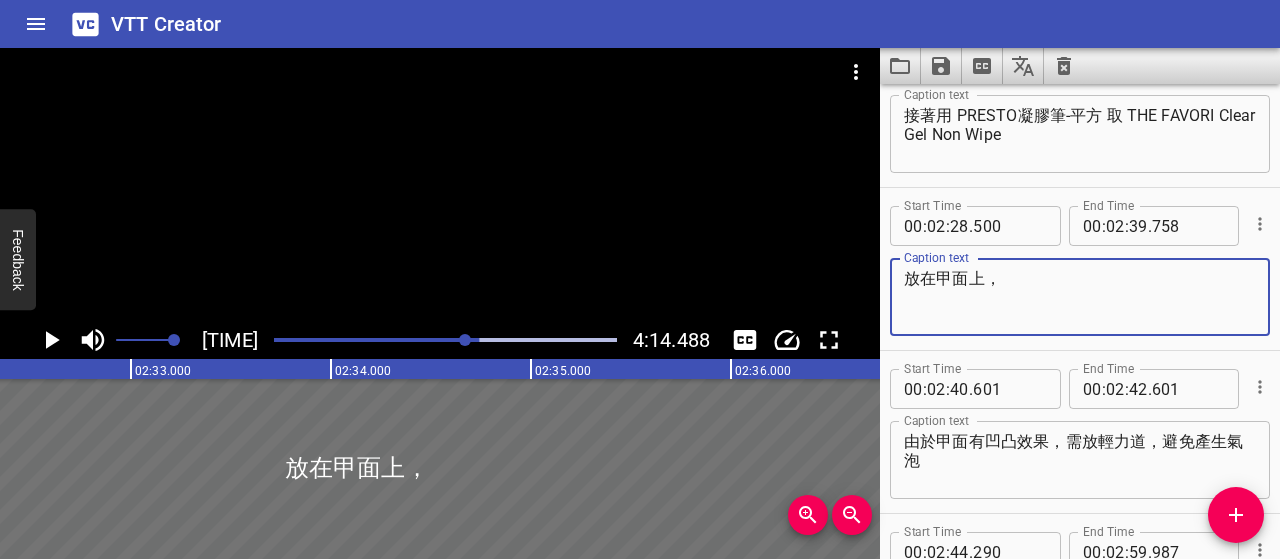 paste on "均勻延展至整個甲面" 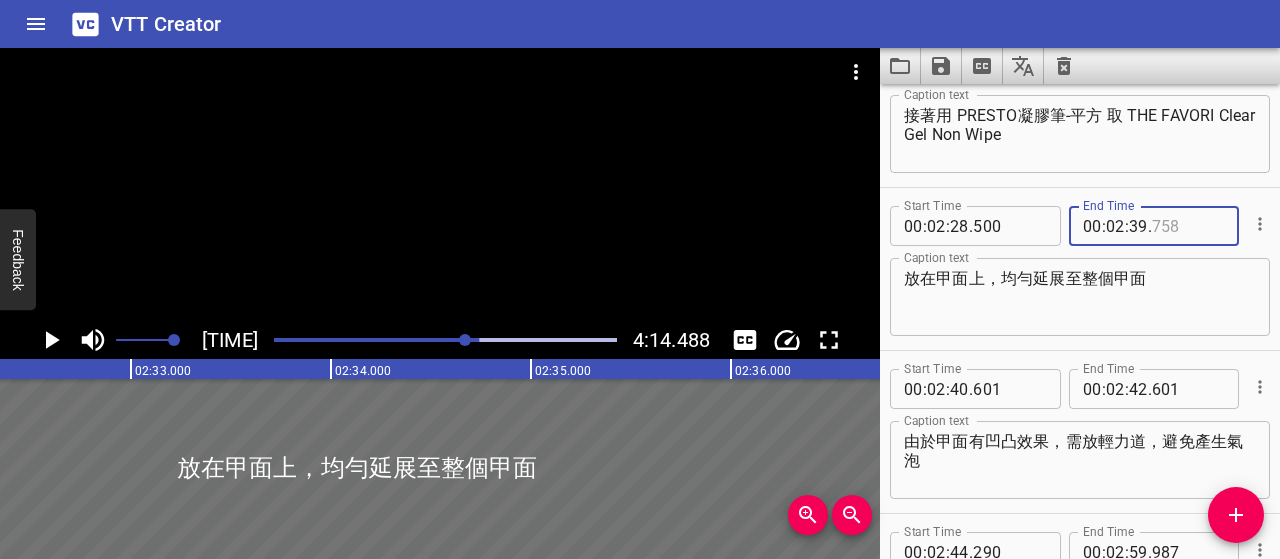 click at bounding box center (1188, 226) 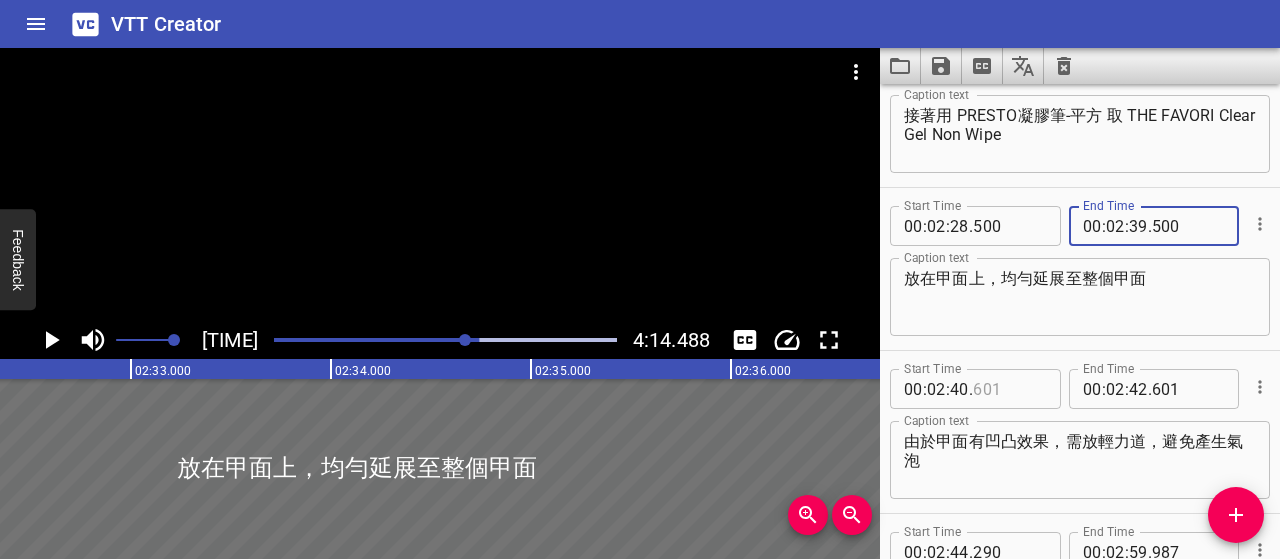 click at bounding box center [1009, 389] 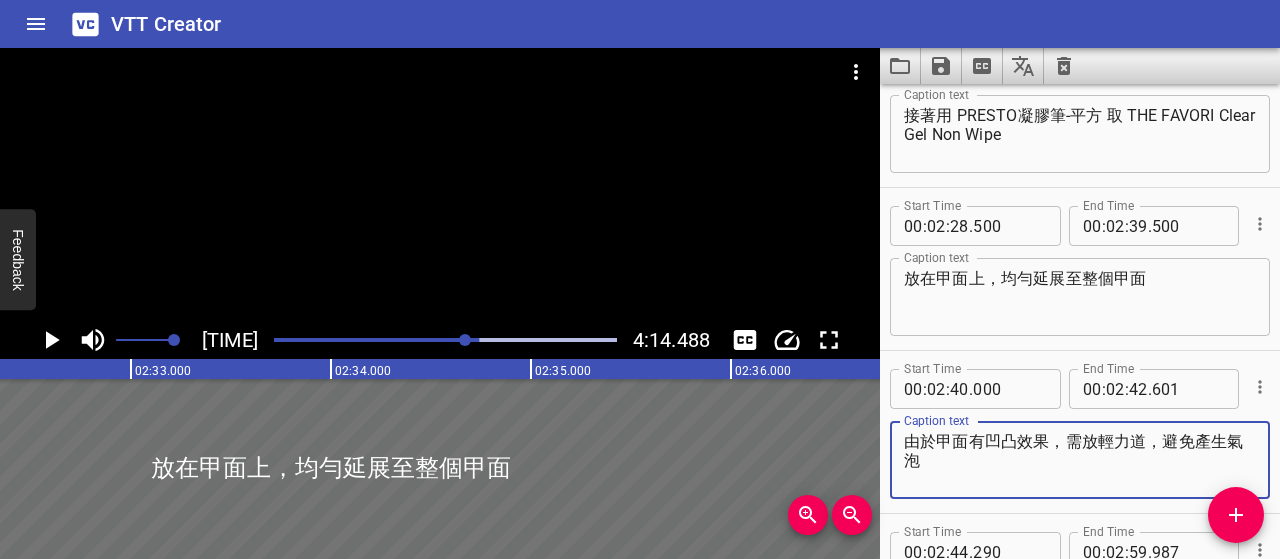 click on "由於甲面有凹凸效果，需放輕力道，避免產生氣泡" at bounding box center (1080, 460) 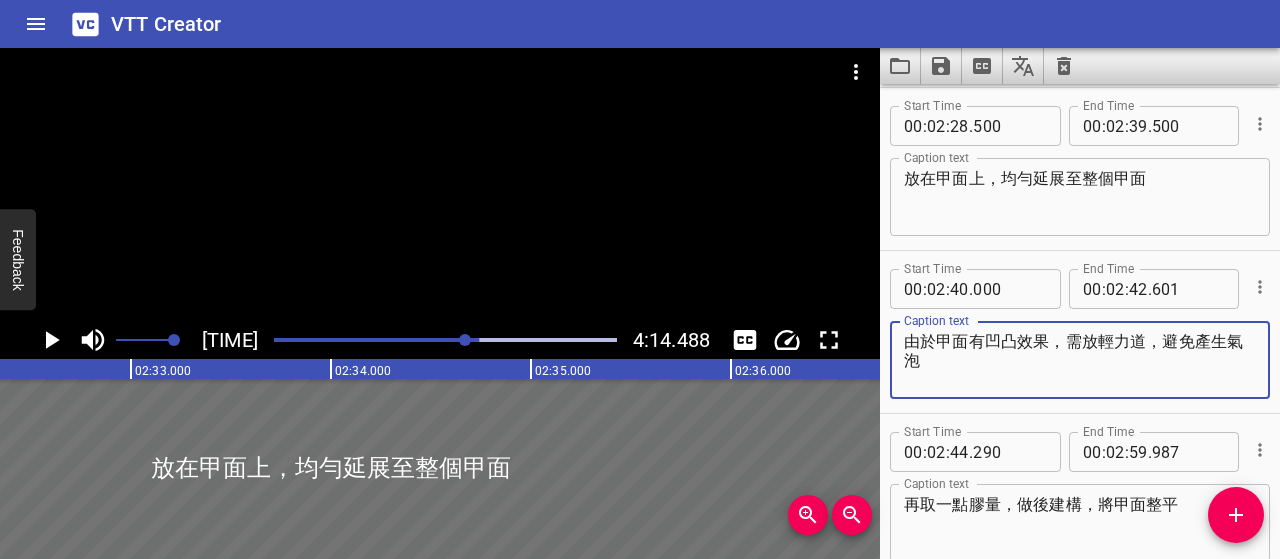 drag, startPoint x: 946, startPoint y: 360, endPoint x: 910, endPoint y: 345, distance: 39 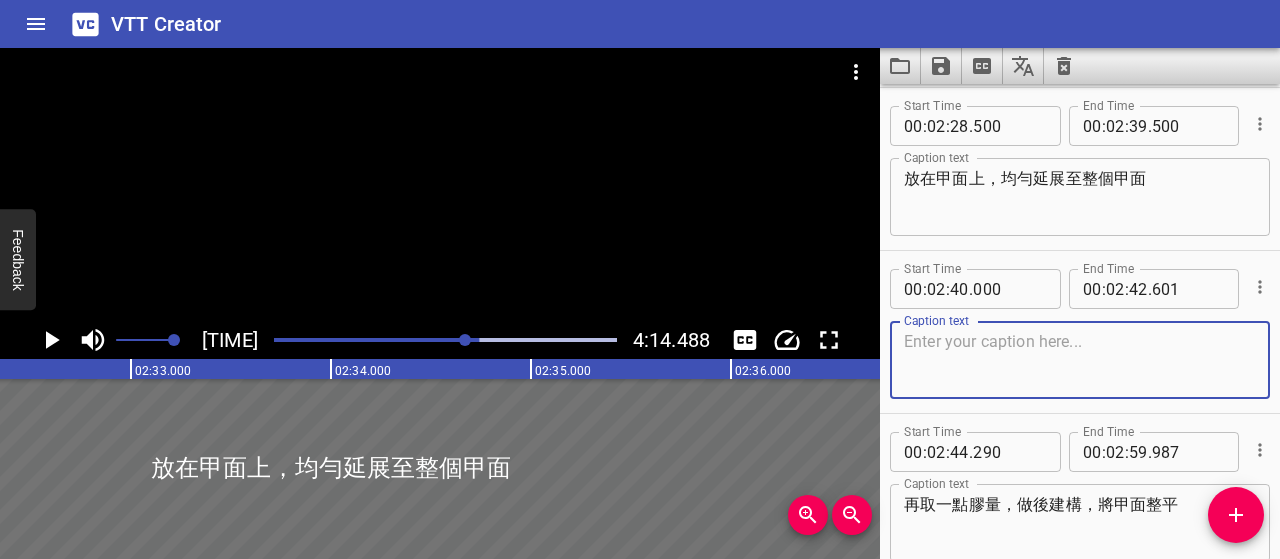 paste on "由於甲面具有凹凸紋理，上膠時需放輕力道，以避免產生氣泡或不均勻堆積" 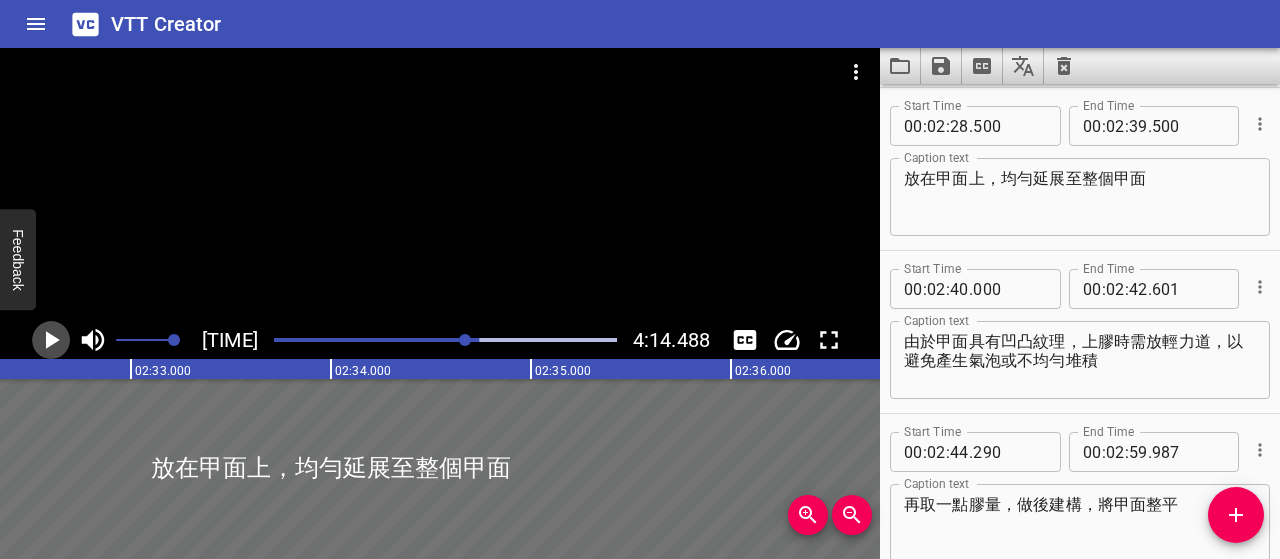 click 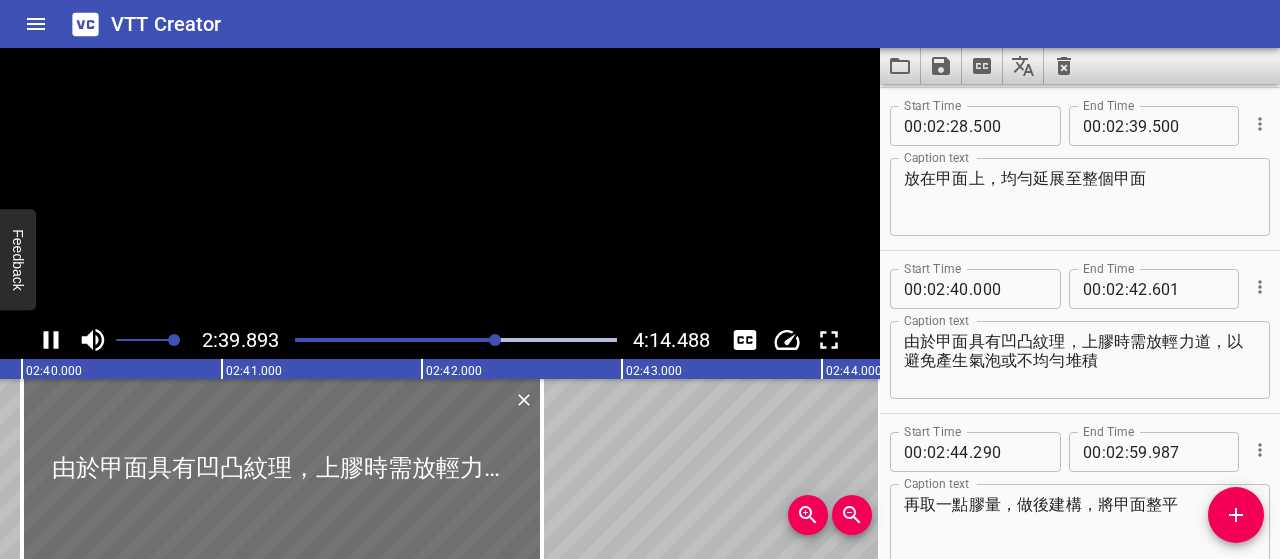 scroll, scrollTop: 0, scrollLeft: 32026, axis: horizontal 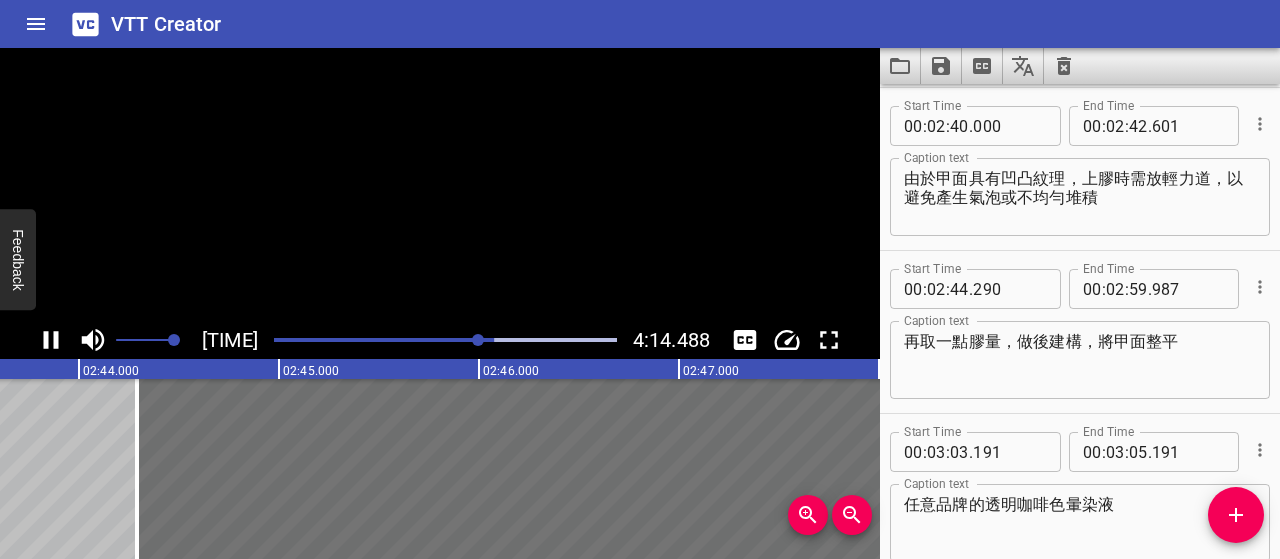 click 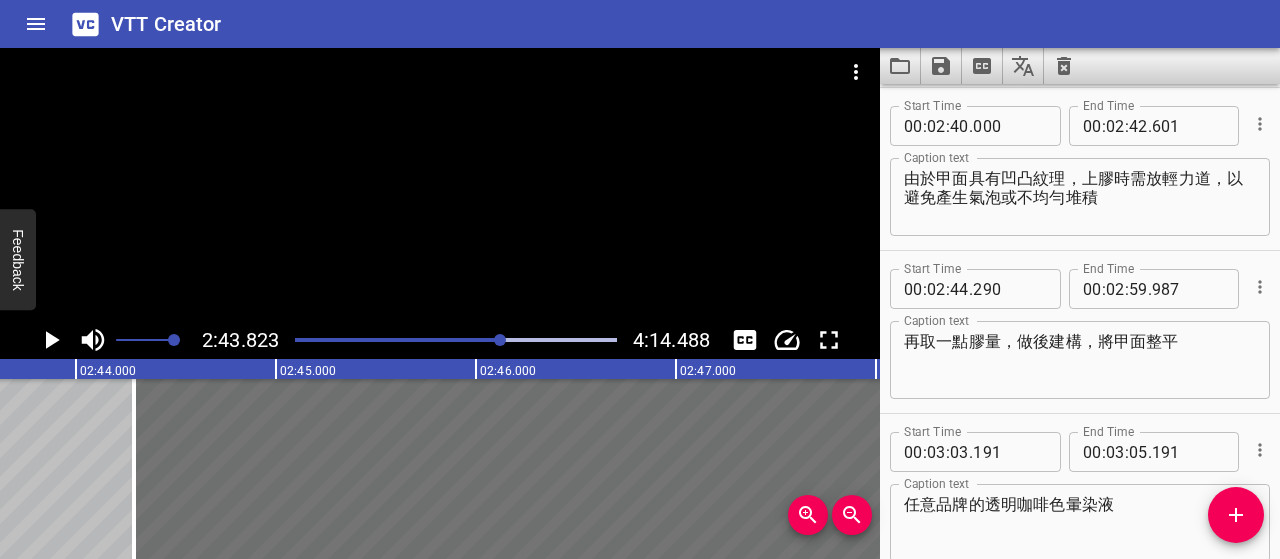 scroll, scrollTop: 0, scrollLeft: 32764, axis: horizontal 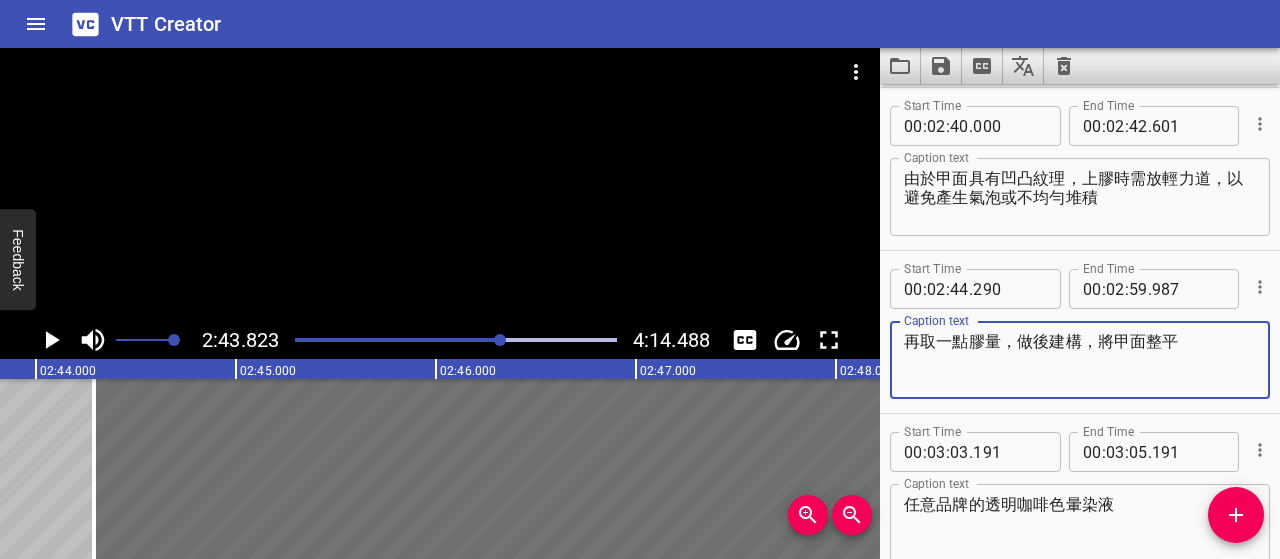 drag, startPoint x: 1146, startPoint y: 343, endPoint x: 875, endPoint y: 339, distance: 271.0295 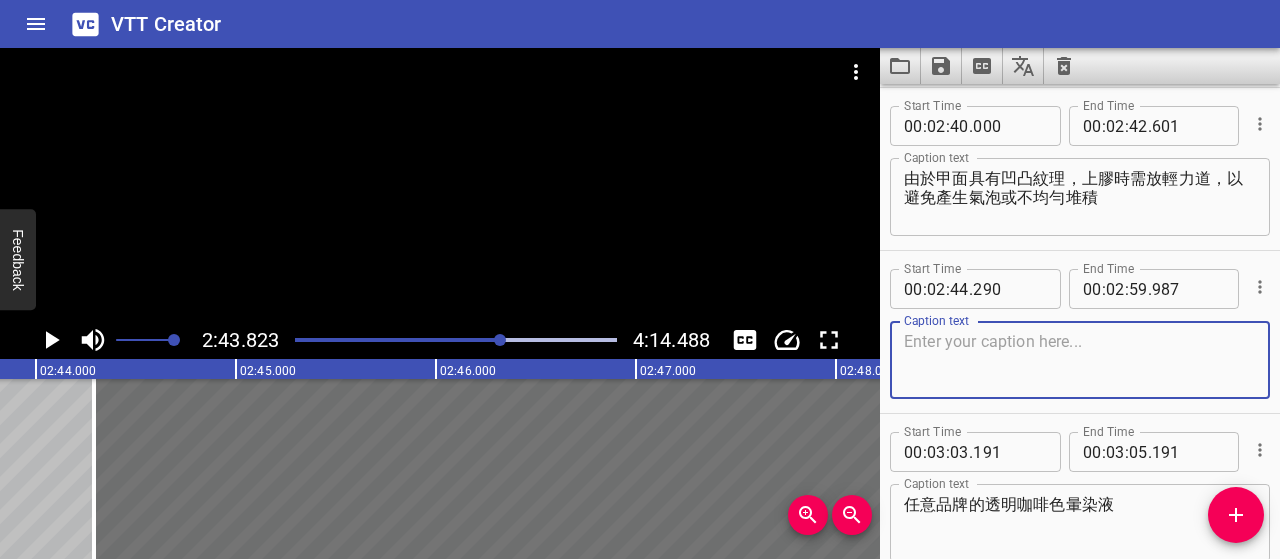 paste on "先刷一層建構膠打底，再補膠進行後建構，讓甲面更平整自然" 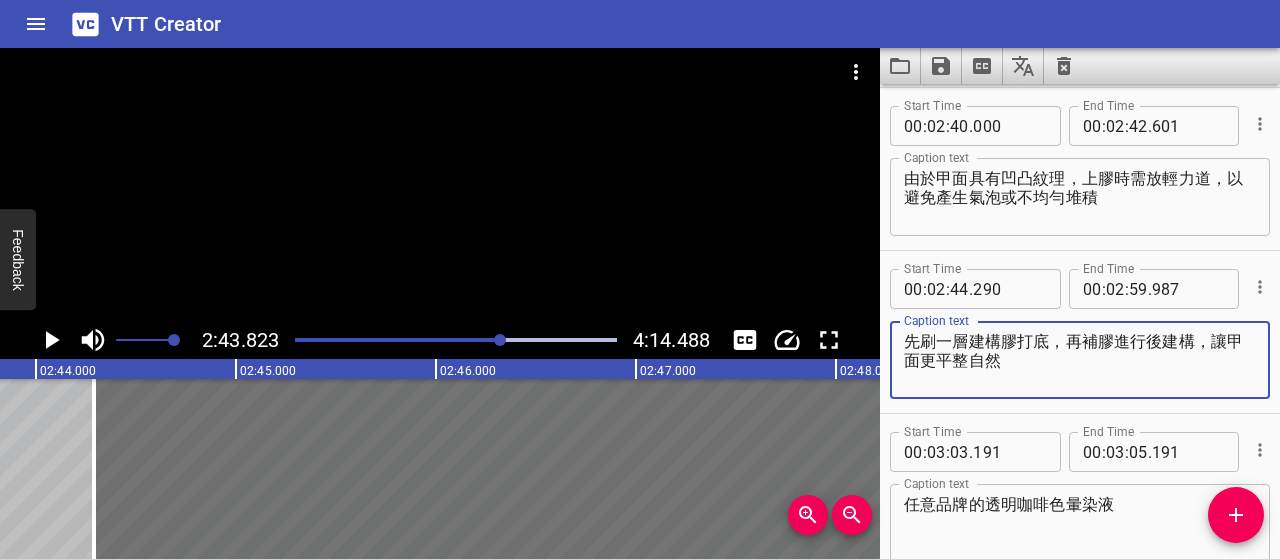 click on "先刷一層建構膠打底，再補膠進行後建構，讓甲面更平整自然" at bounding box center (1080, 360) 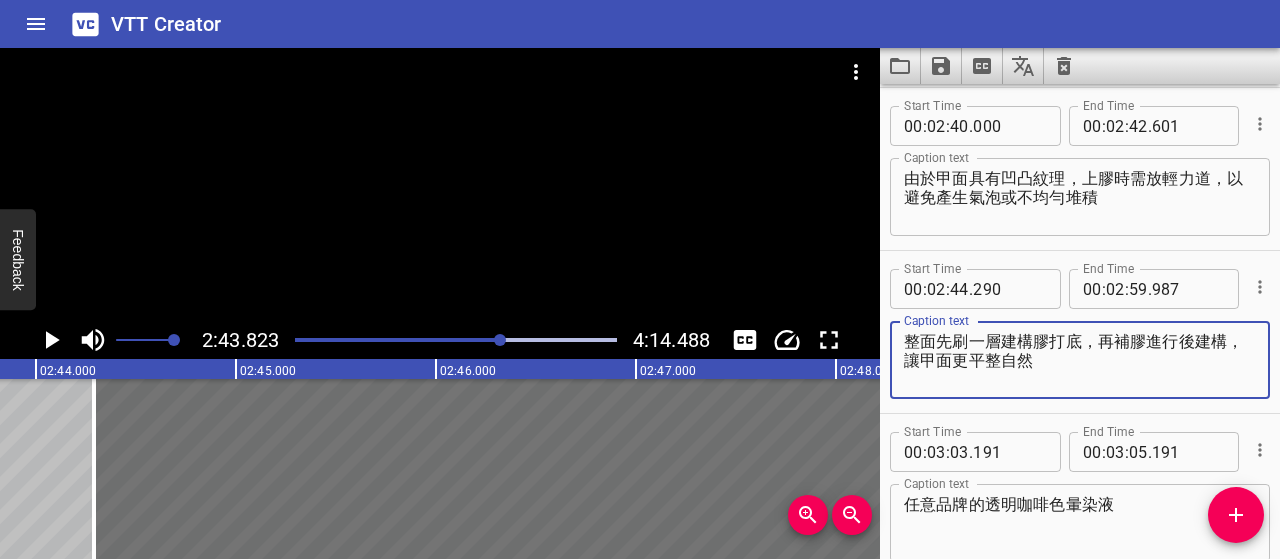 click 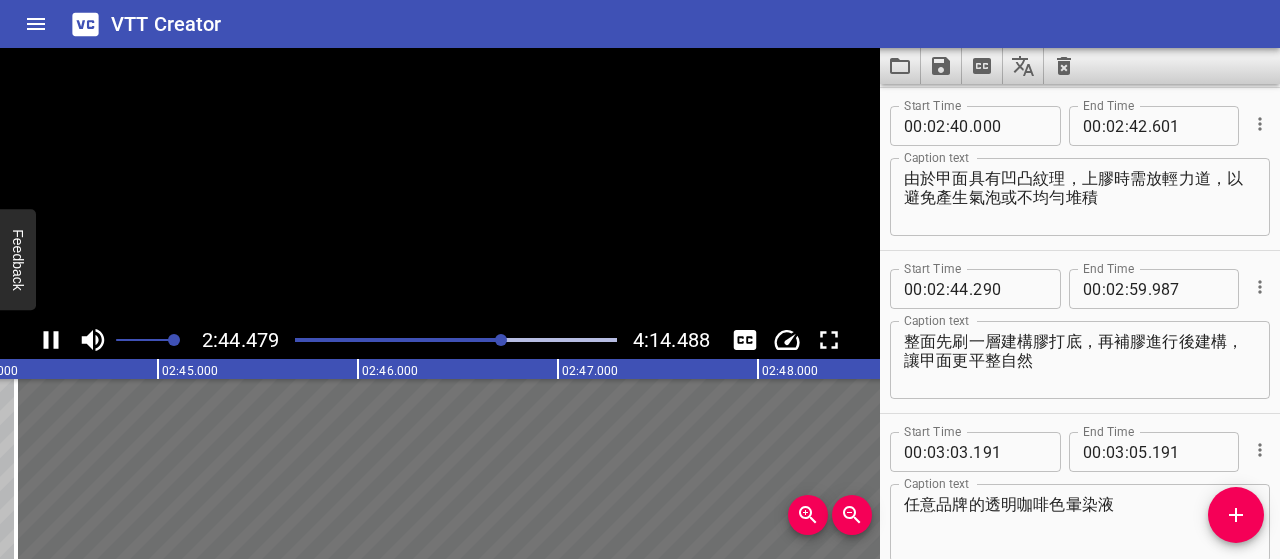 scroll, scrollTop: 0, scrollLeft: 32896, axis: horizontal 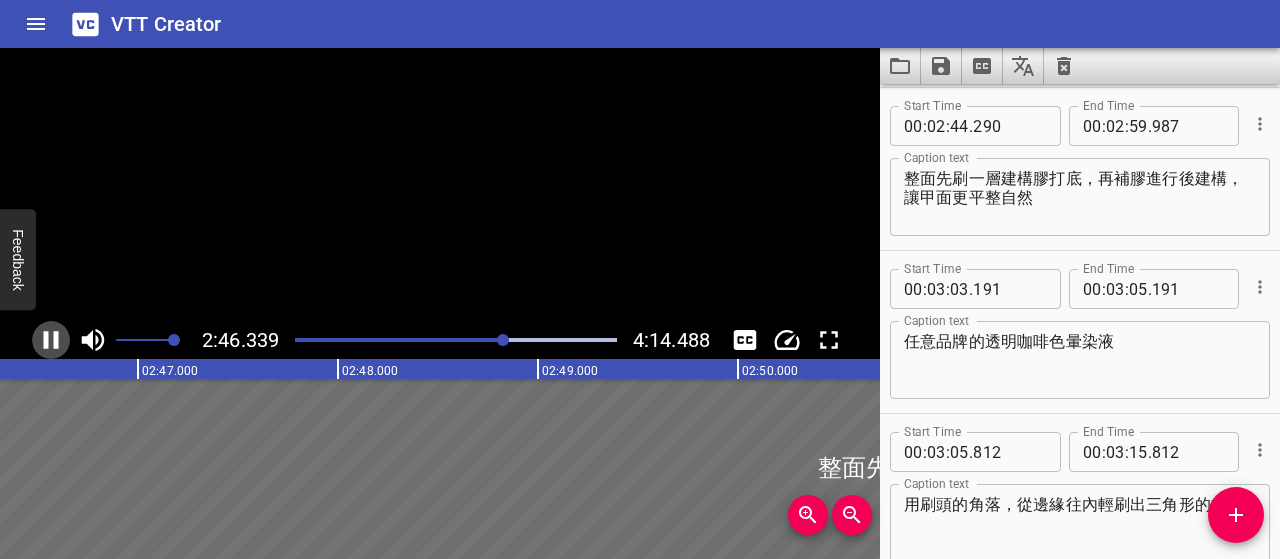 click 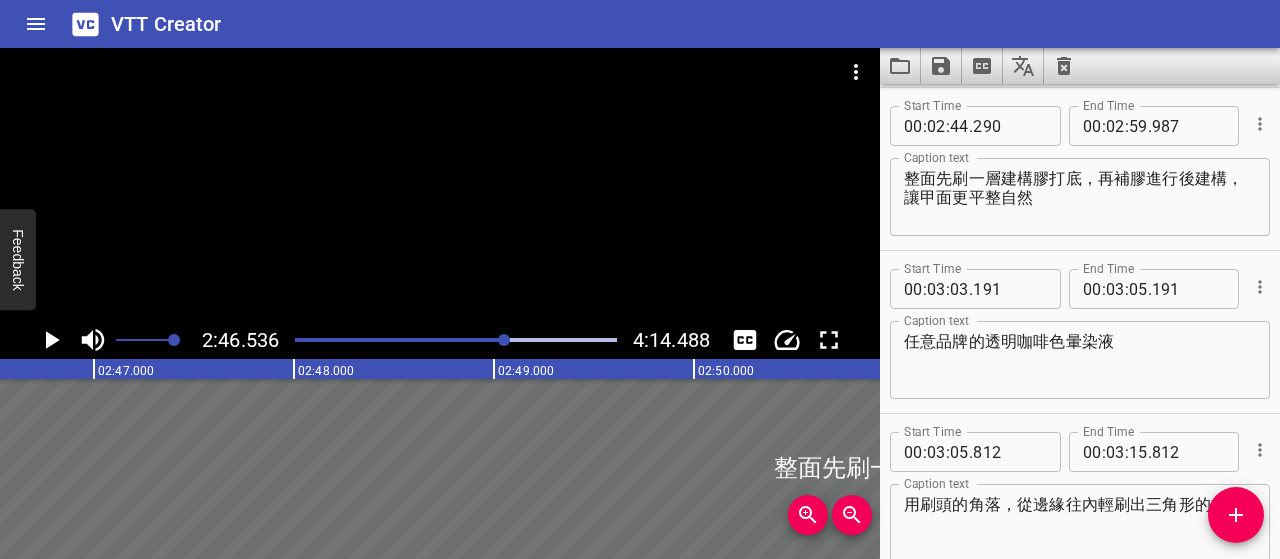 scroll, scrollTop: 0, scrollLeft: 33307, axis: horizontal 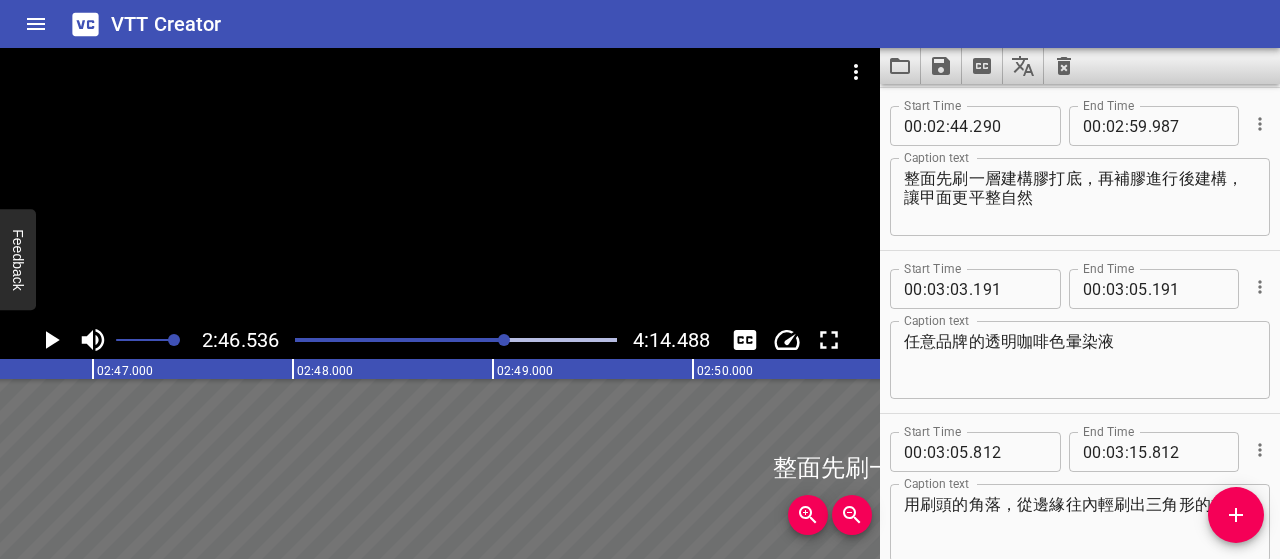 click 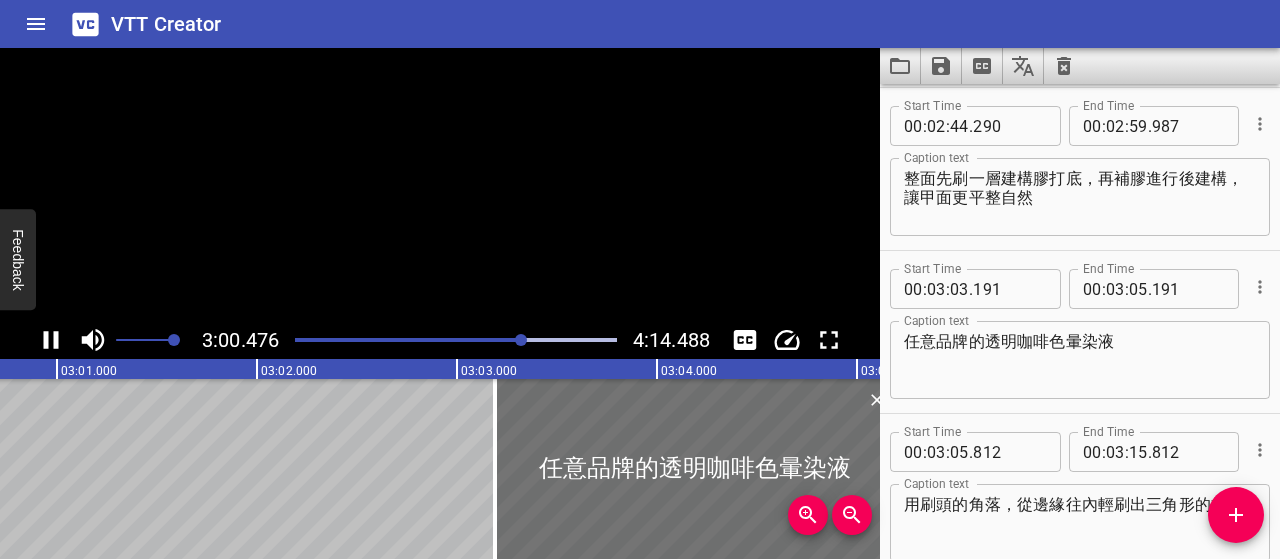click 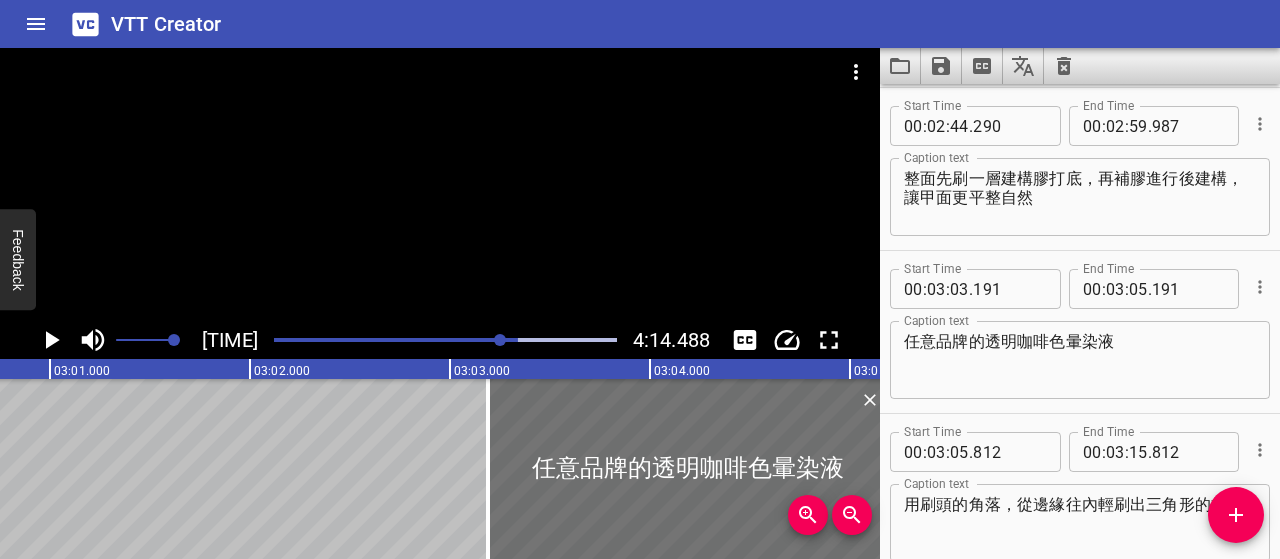 scroll, scrollTop: 0, scrollLeft: 36190, axis: horizontal 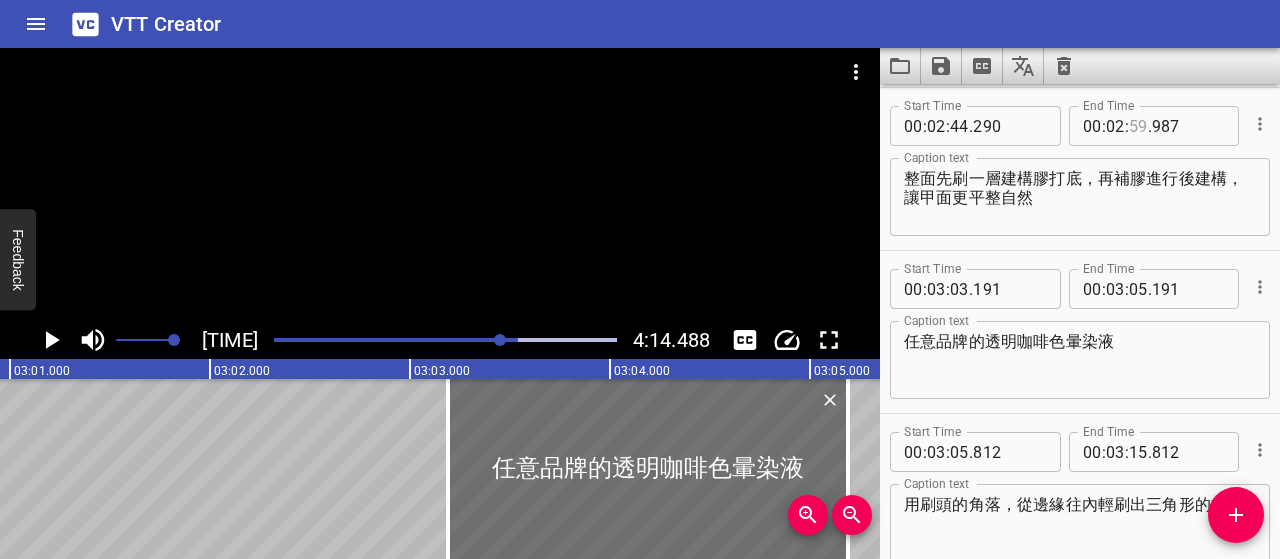 click at bounding box center [1138, 126] 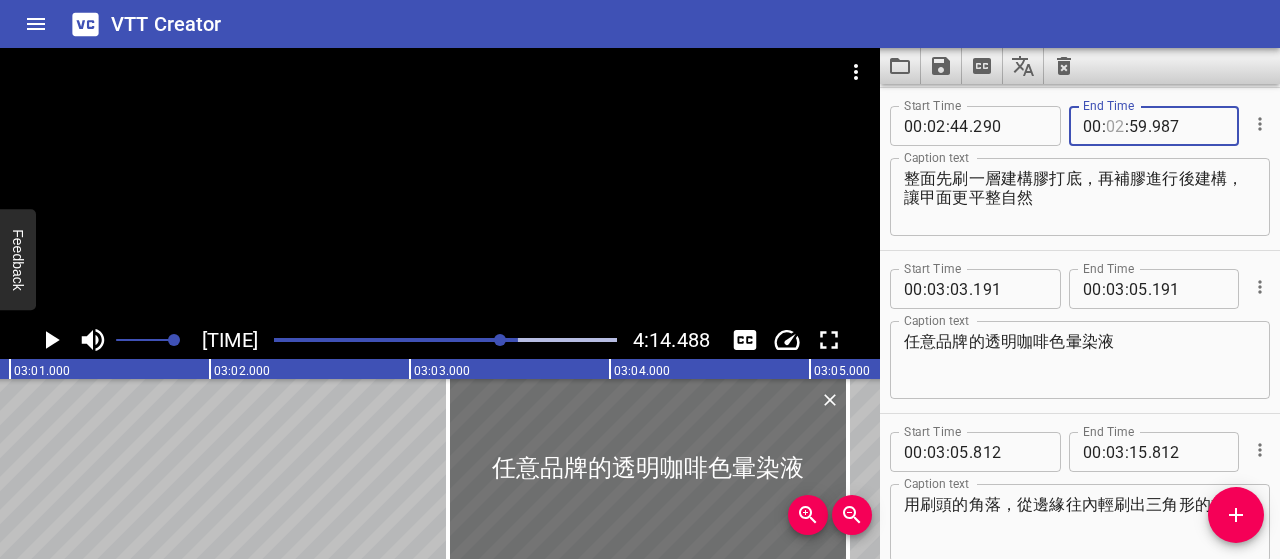 click at bounding box center (1115, 126) 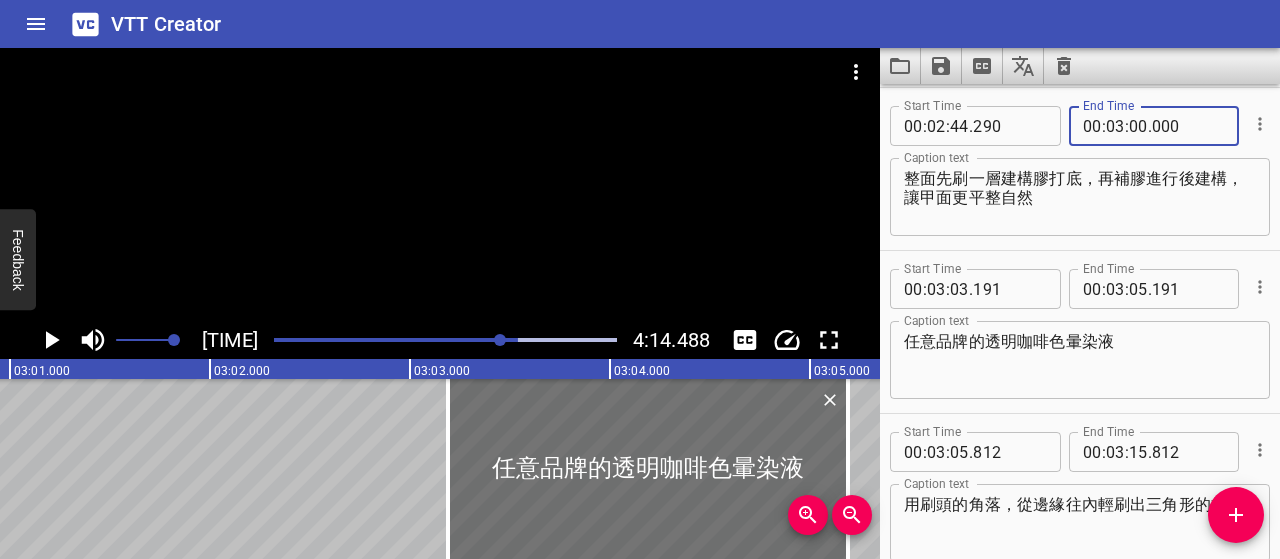 click on "整面先刷一層建構膠打底，再補膠進行後建構，讓甲面更平整自然" at bounding box center (1080, 197) 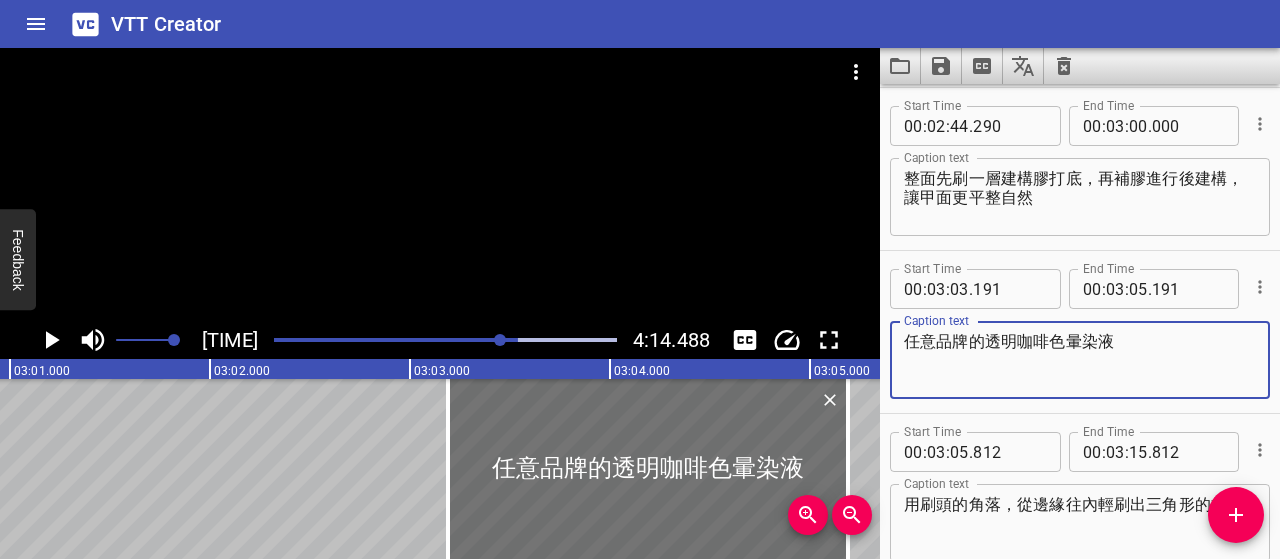 click on "任意品牌的透明咖啡色暈染液" at bounding box center (1080, 360) 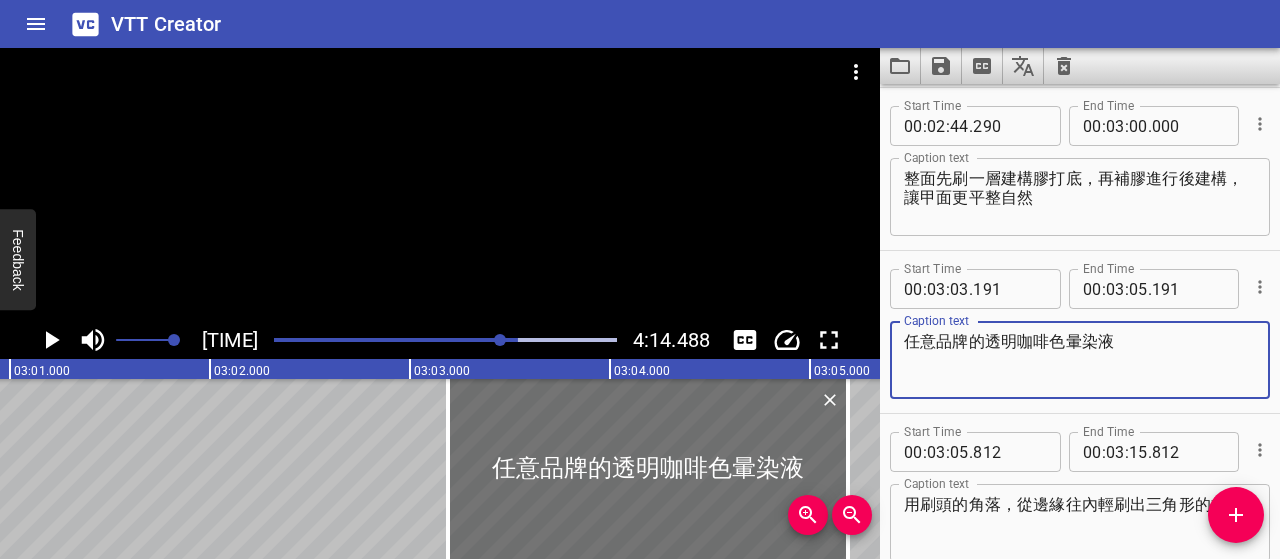 click 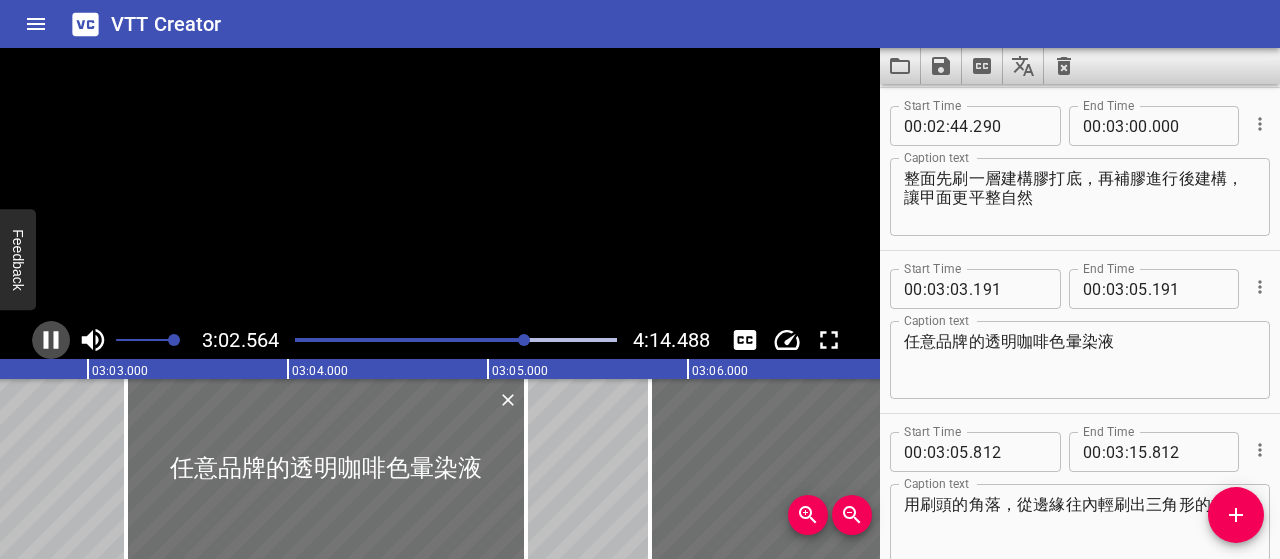 click 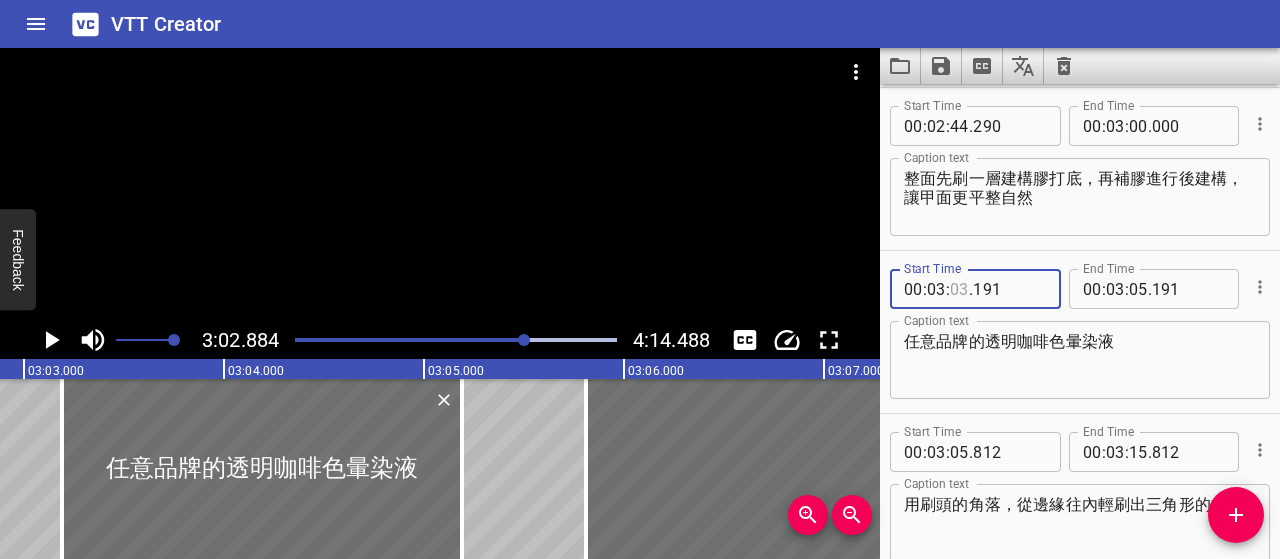 click at bounding box center [959, 289] 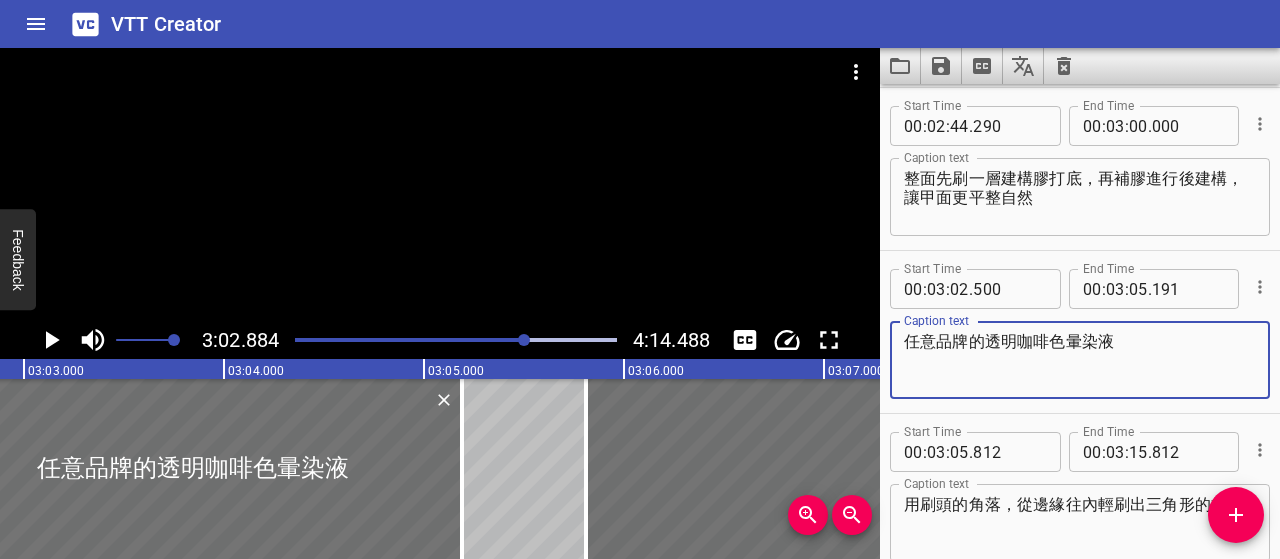 drag, startPoint x: 1113, startPoint y: 341, endPoint x: 902, endPoint y: 341, distance: 211 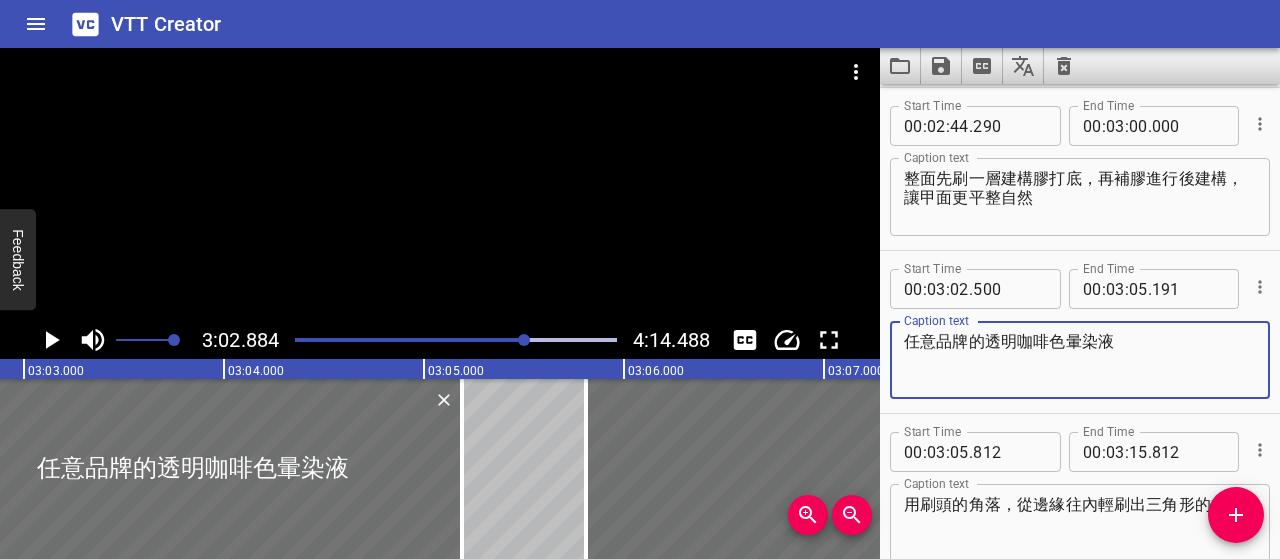 click on "任意品牌的透明咖啡色暈染液 Caption text" at bounding box center (1080, 360) 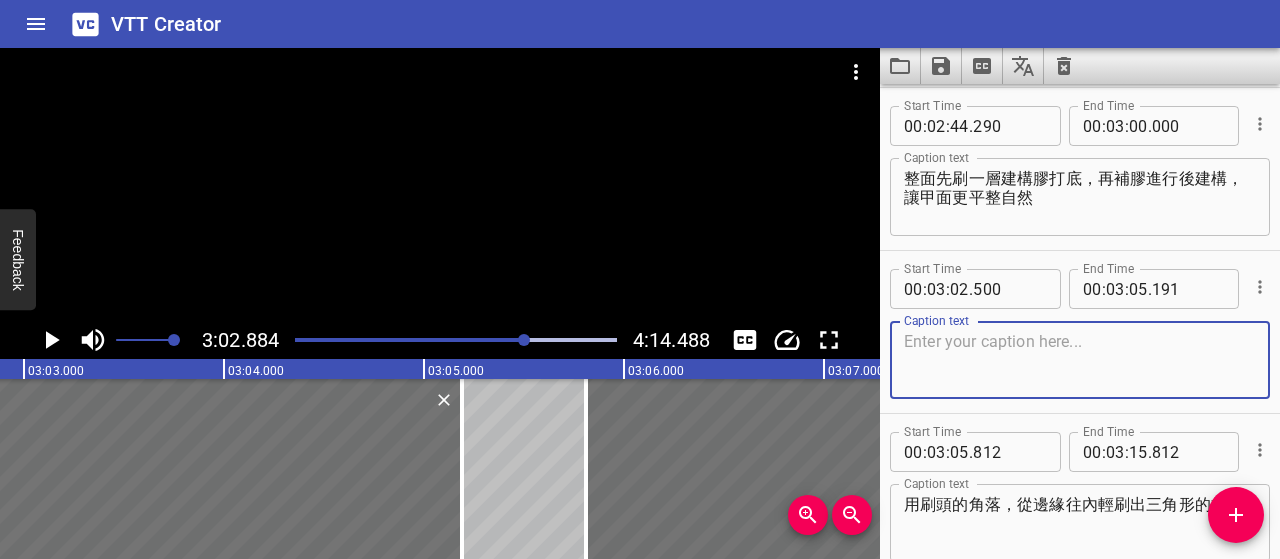 paste on "使用任一款透明咖啡色系暈染液，" 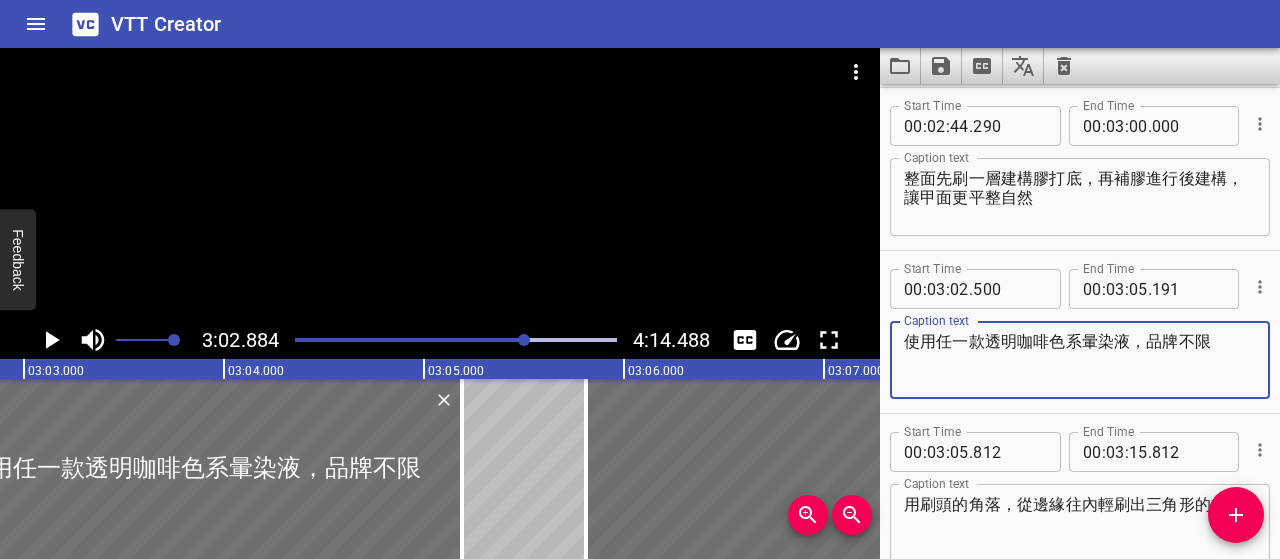 click 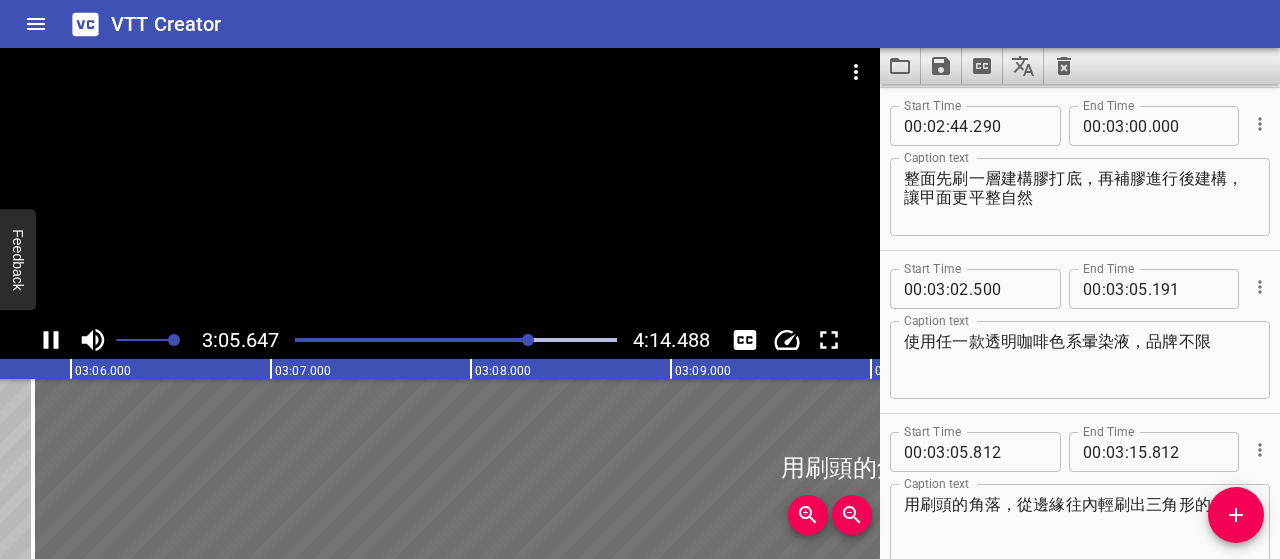 scroll, scrollTop: 0, scrollLeft: 37177, axis: horizontal 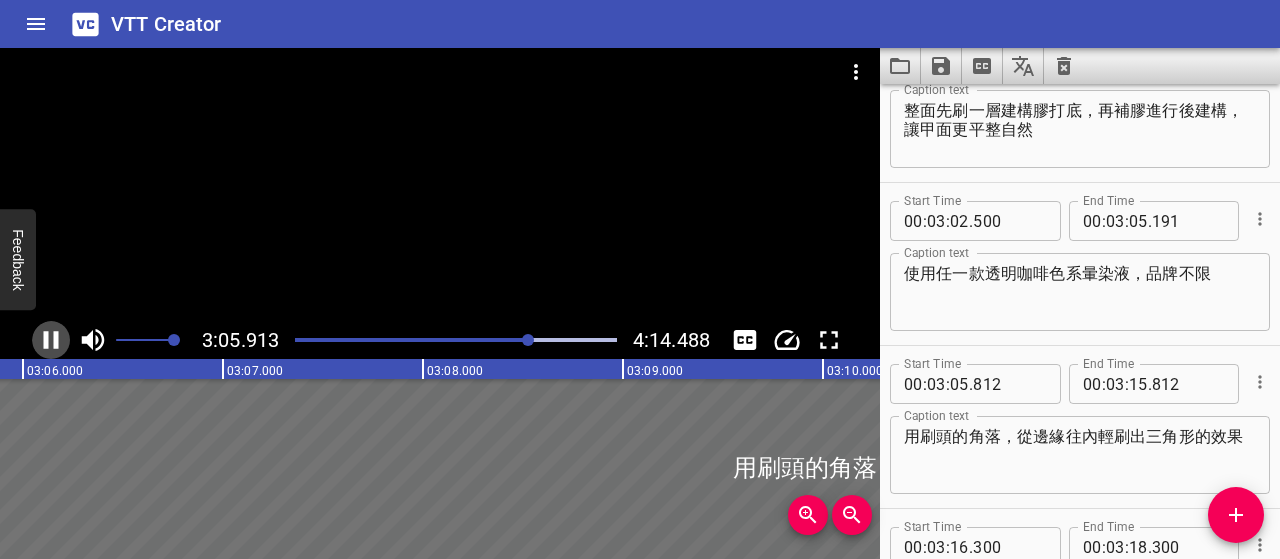 click 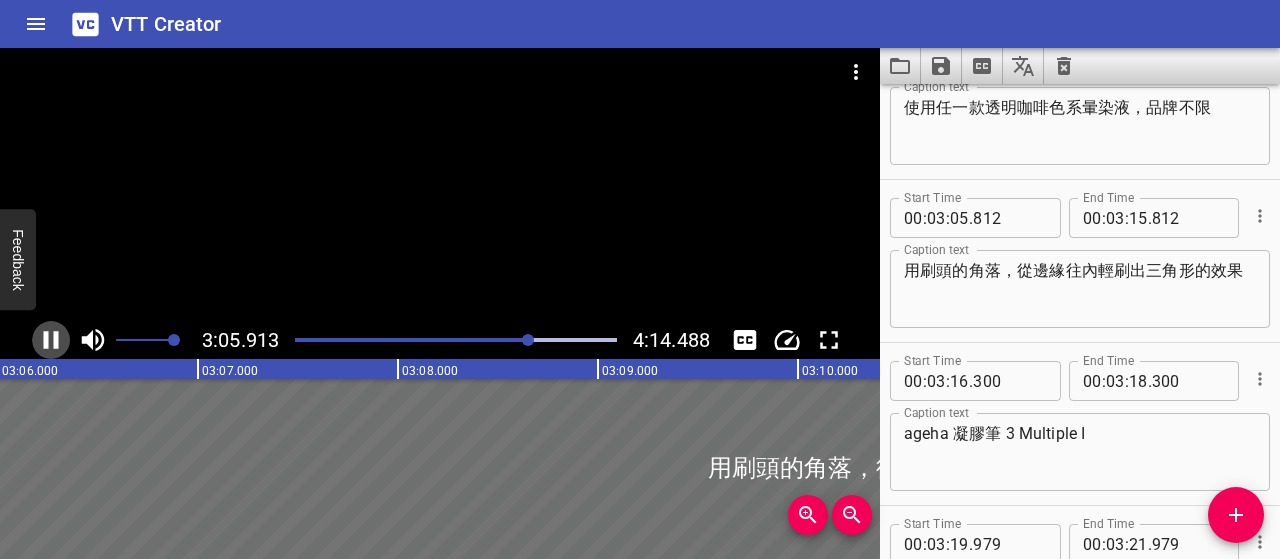scroll, scrollTop: 0, scrollLeft: 37212, axis: horizontal 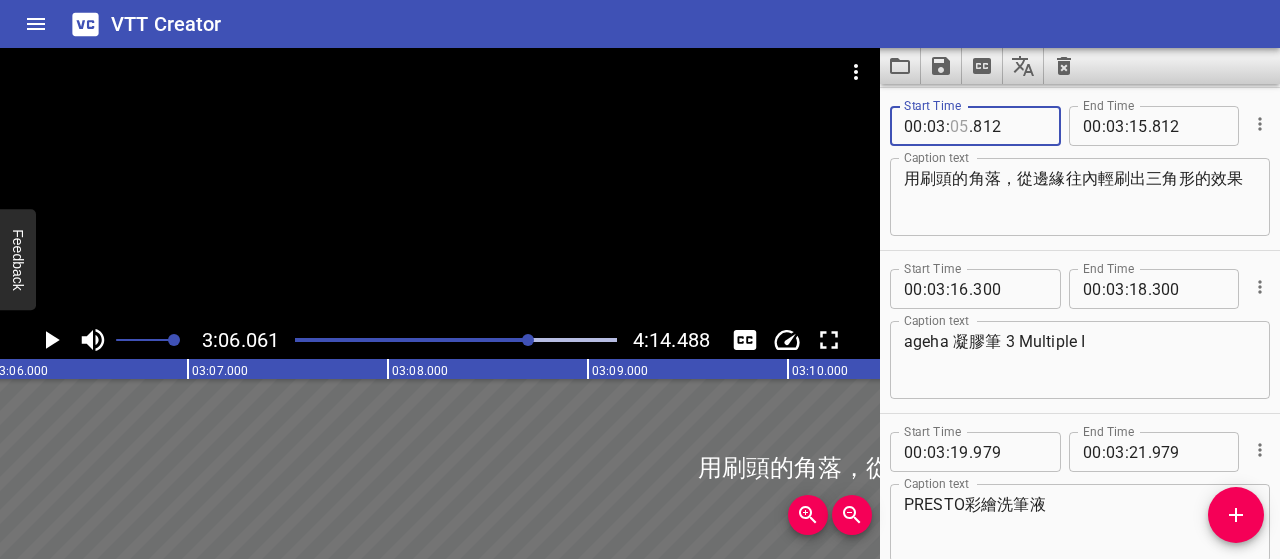 click at bounding box center [959, 126] 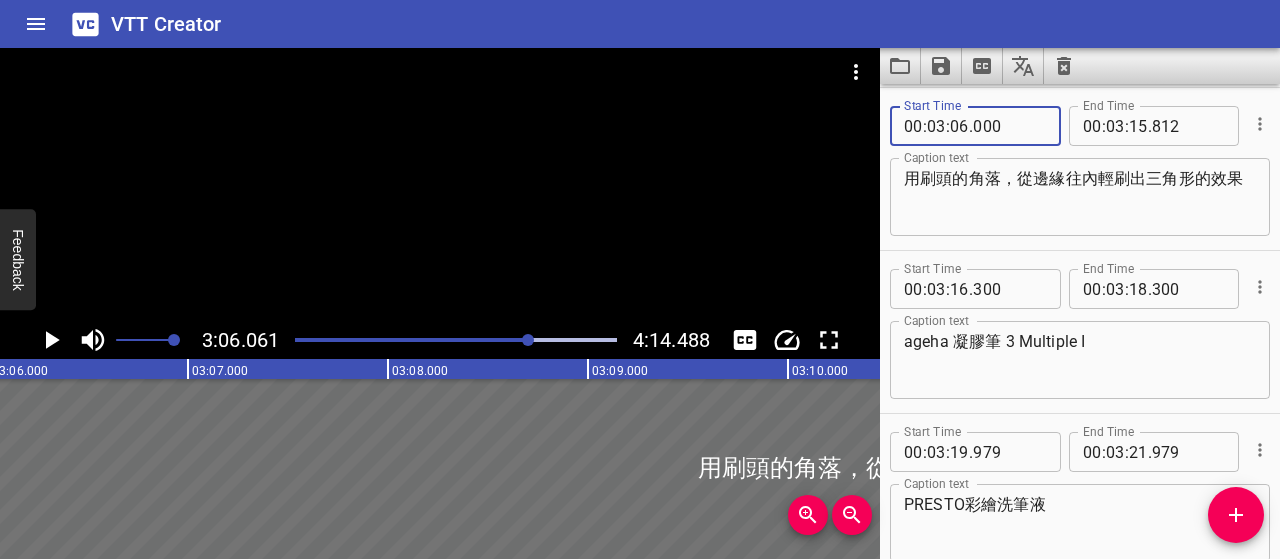 click on "用刷頭的角落，從邊緣往內輕刷出三角形的效果" at bounding box center (1080, 197) 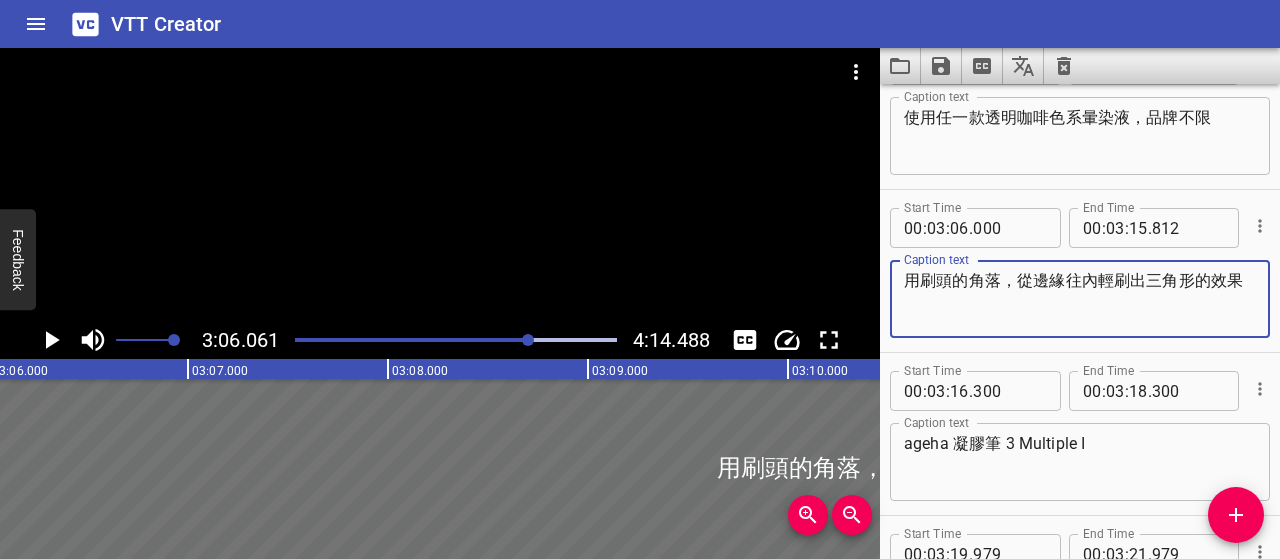 scroll, scrollTop: 4690, scrollLeft: 0, axis: vertical 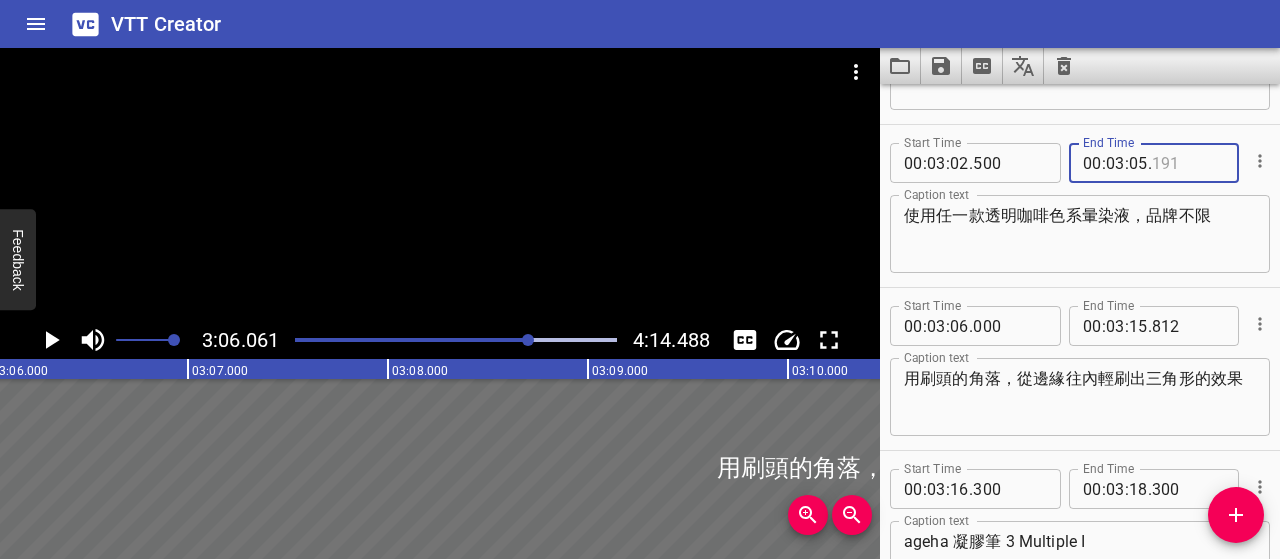 click at bounding box center [1188, 163] 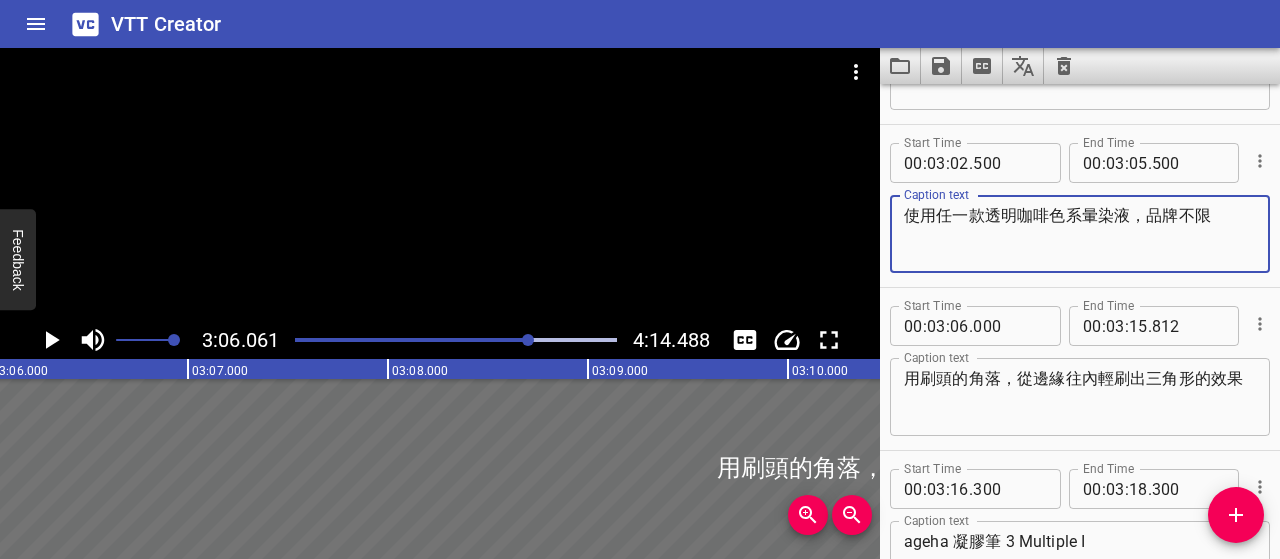 click on "使用任一款透明咖啡色系暈染液，品牌不限" at bounding box center [1080, 234] 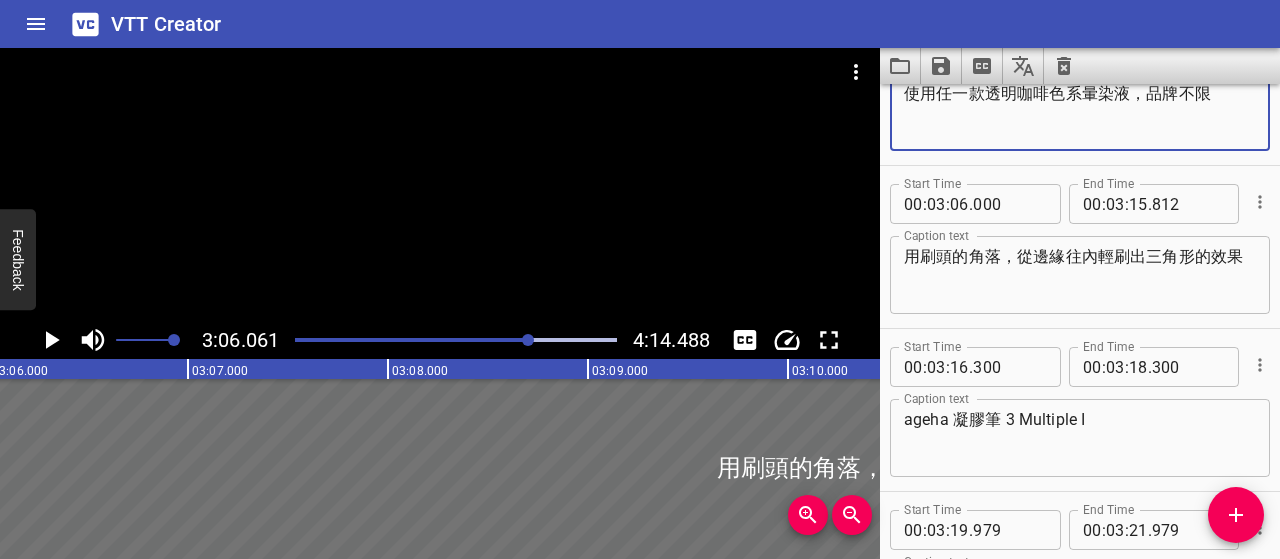 scroll, scrollTop: 4890, scrollLeft: 0, axis: vertical 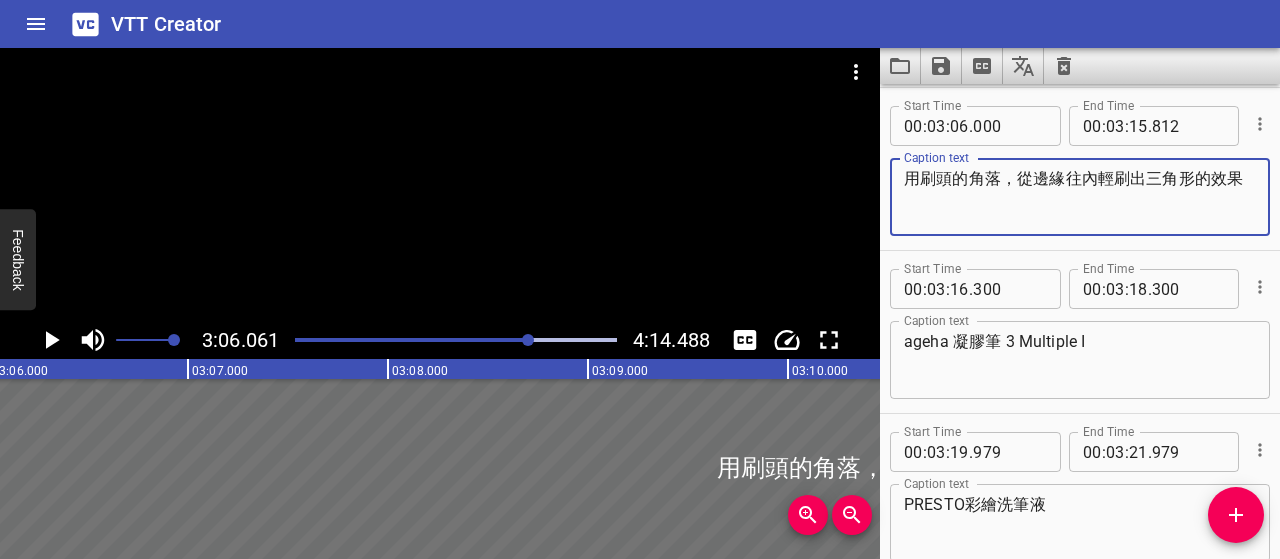 drag, startPoint x: 920, startPoint y: 189, endPoint x: 895, endPoint y: 176, distance: 28.178005 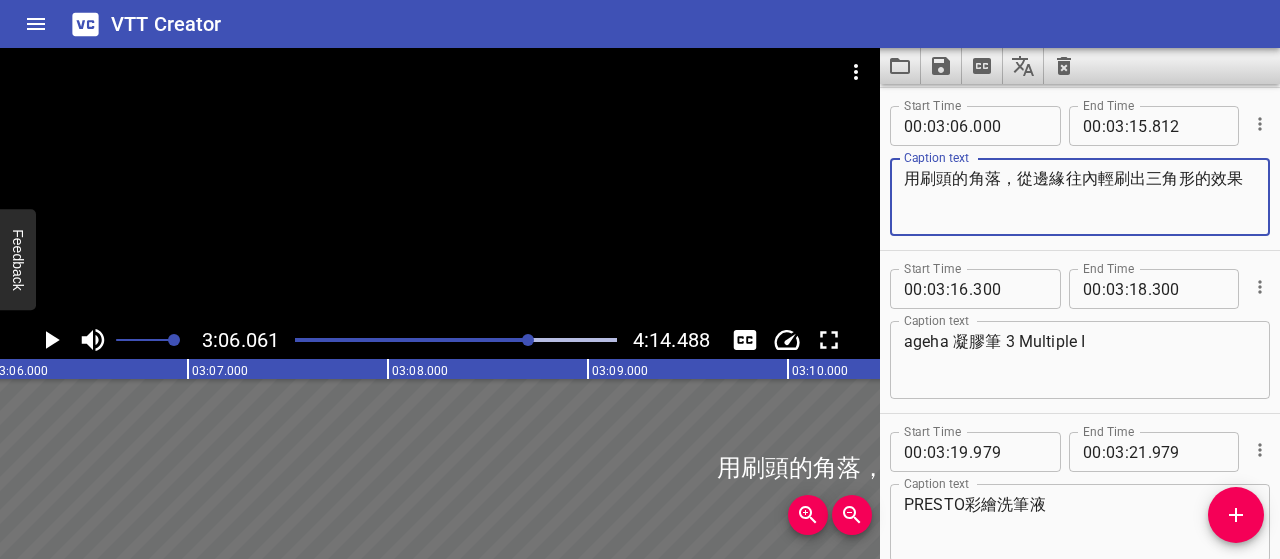 click 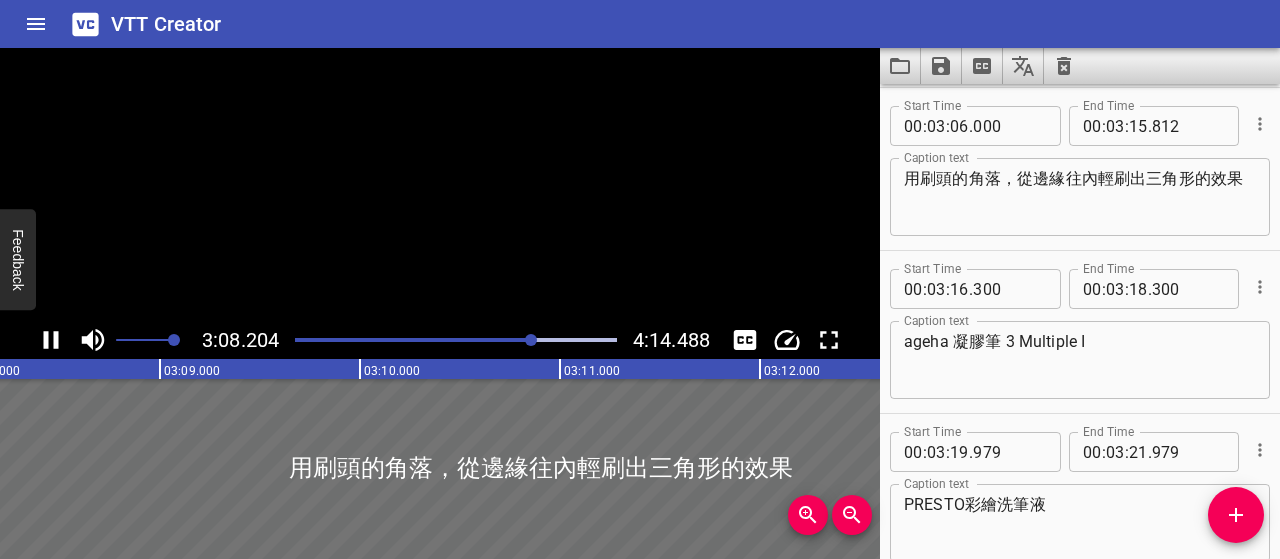 click 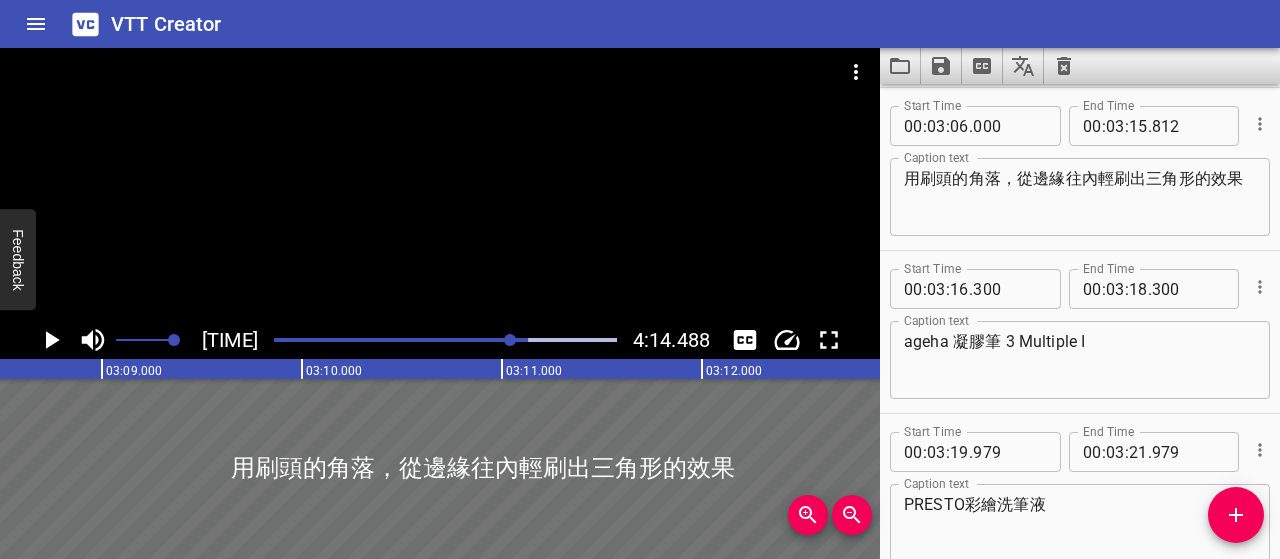 scroll, scrollTop: 0, scrollLeft: 37704, axis: horizontal 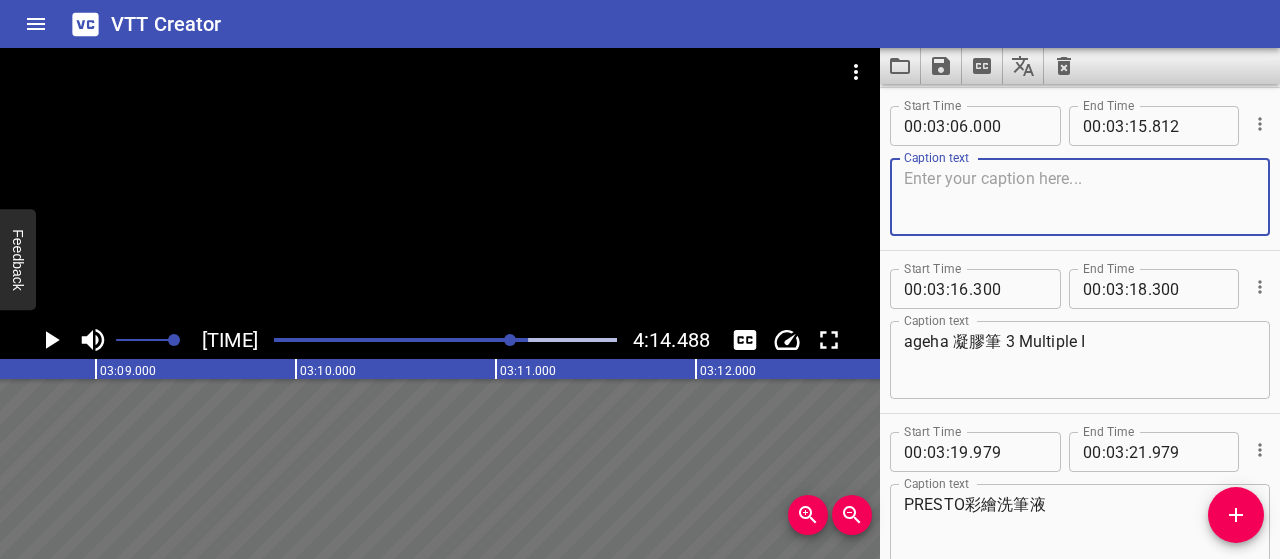 paste on "利用刷頭一側的尖端，從邊緣向內輕帶出三角形的筆觸效果" 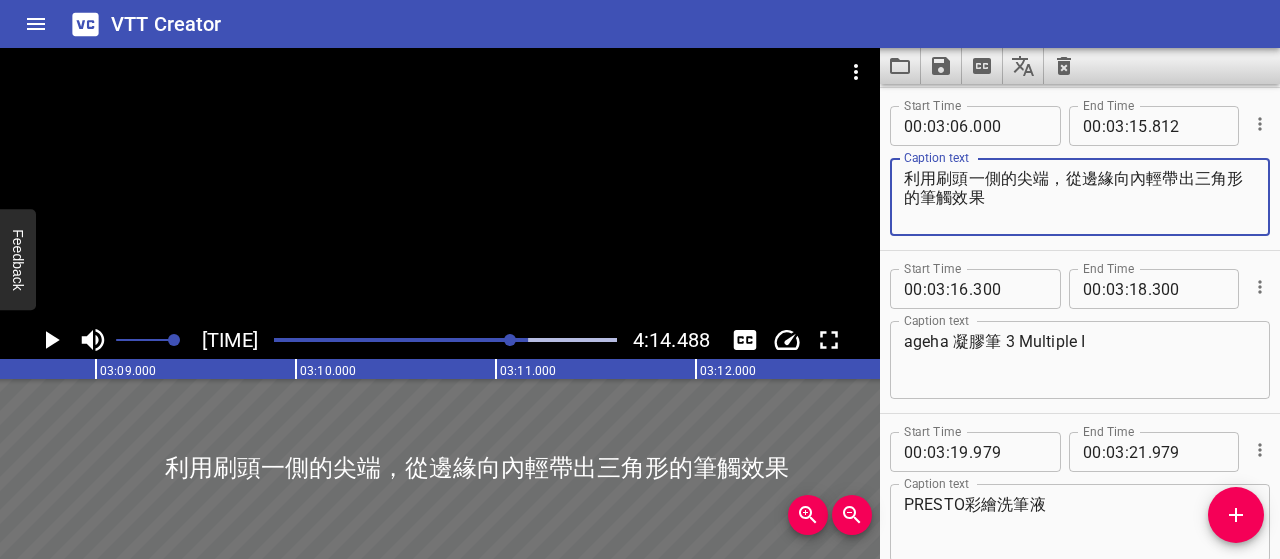 click 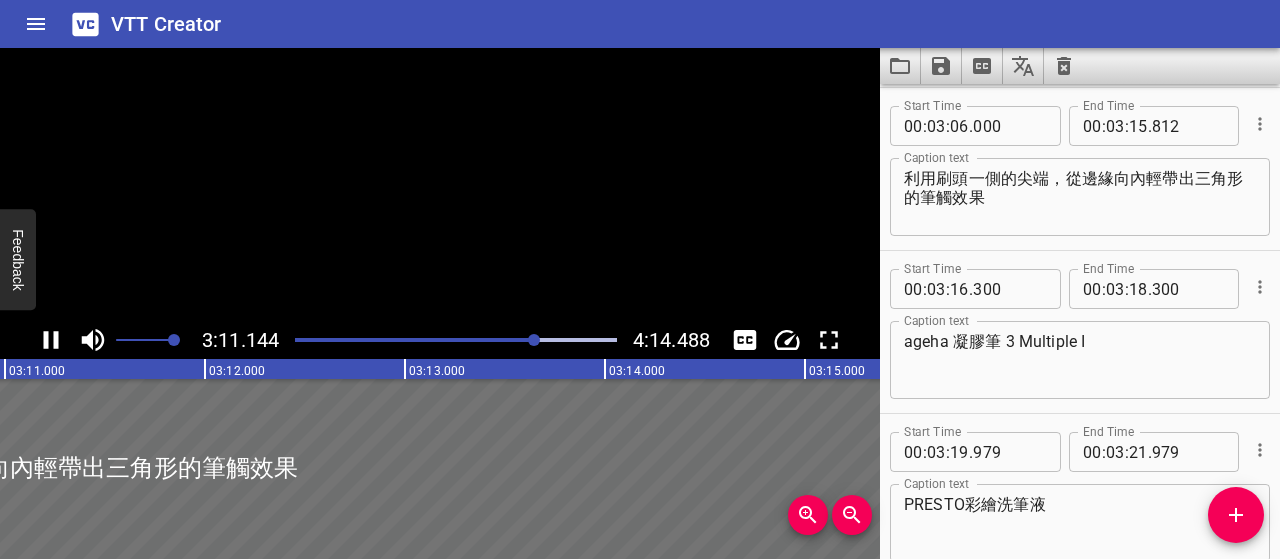scroll, scrollTop: 0, scrollLeft: 38228, axis: horizontal 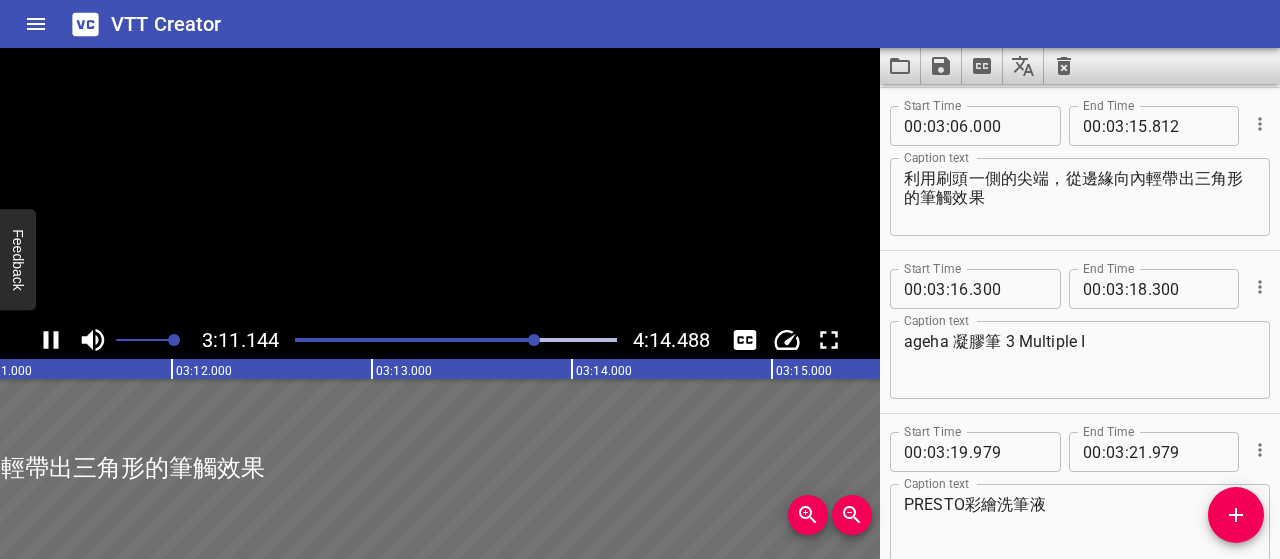 click 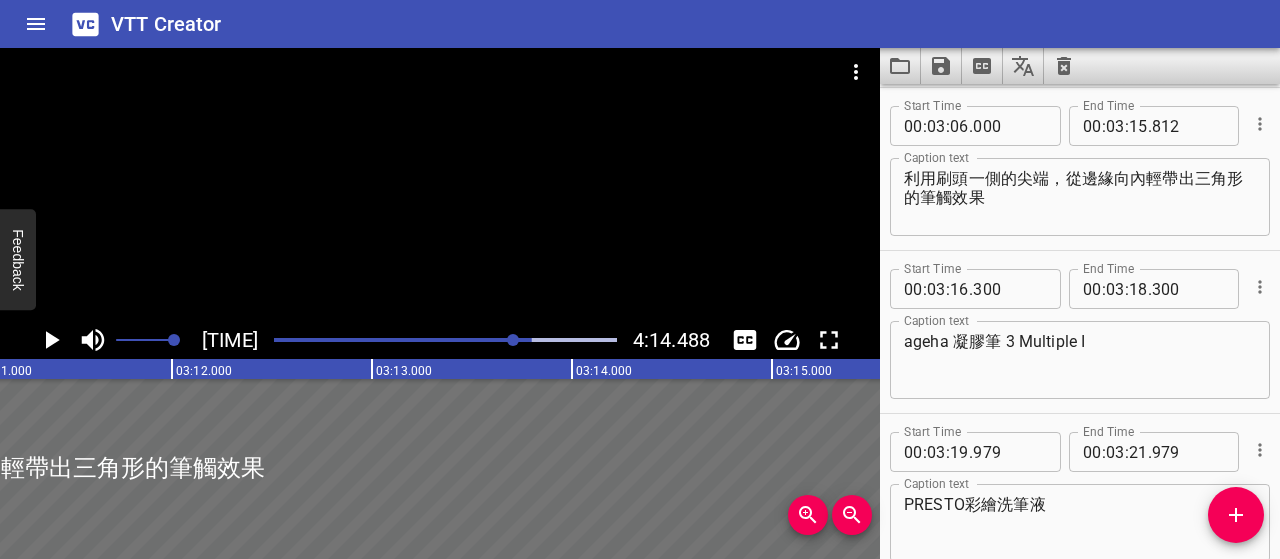 scroll, scrollTop: 0, scrollLeft: 38242, axis: horizontal 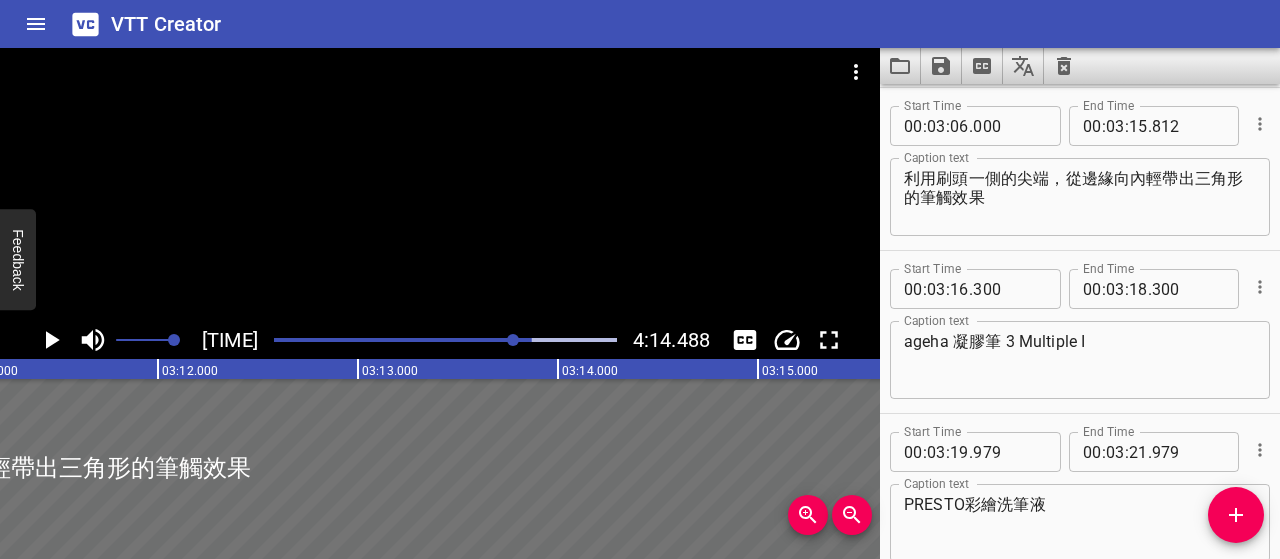 click at bounding box center [360, 340] 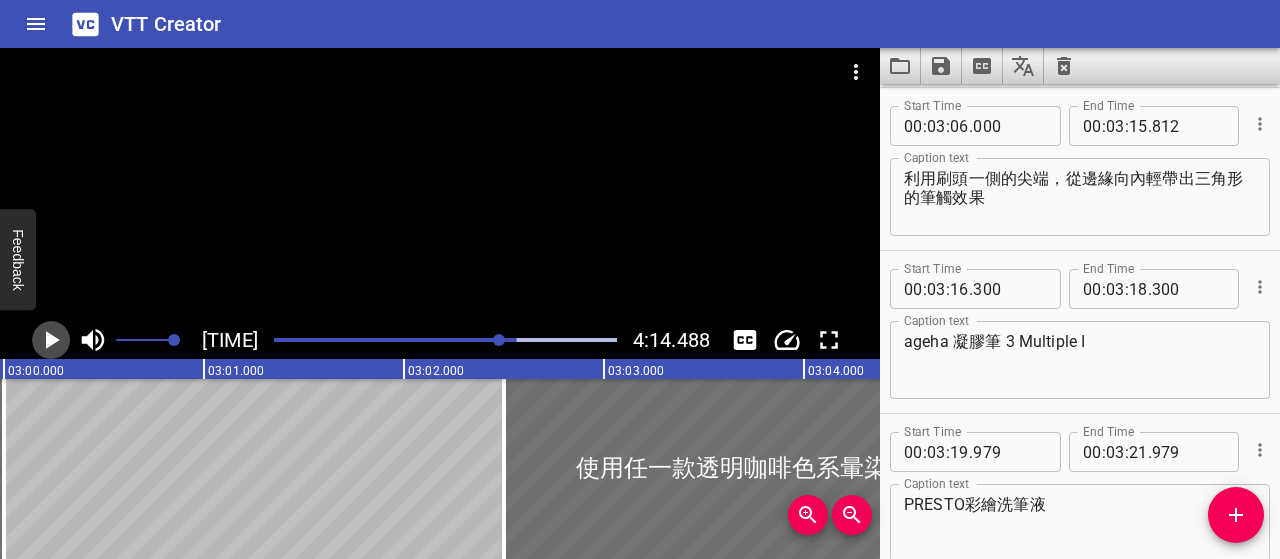 click 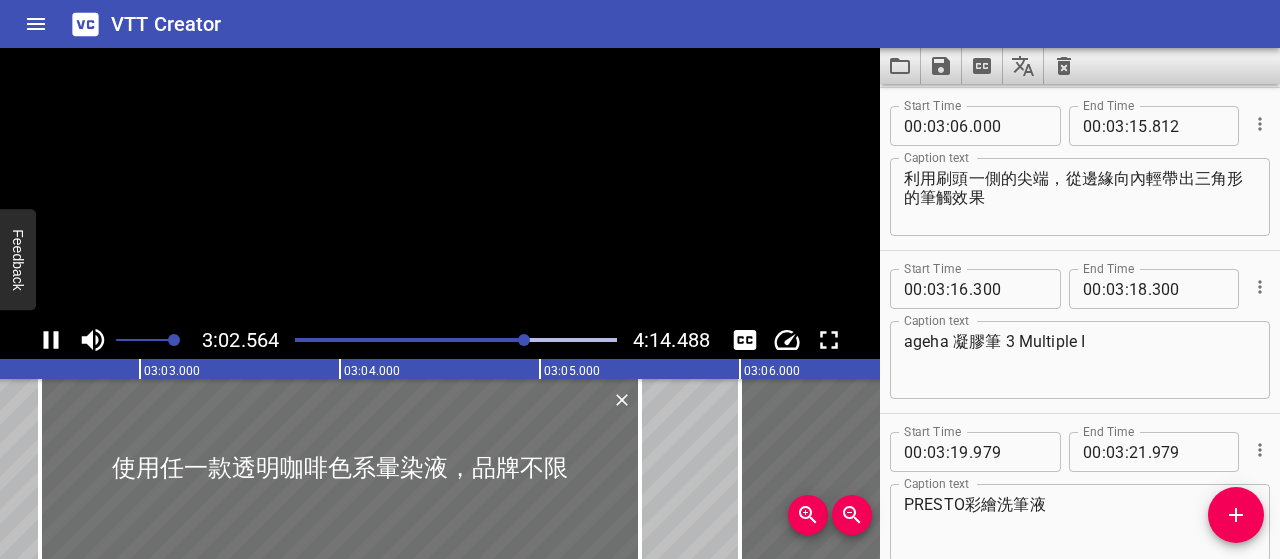 scroll, scrollTop: 0, scrollLeft: 36512, axis: horizontal 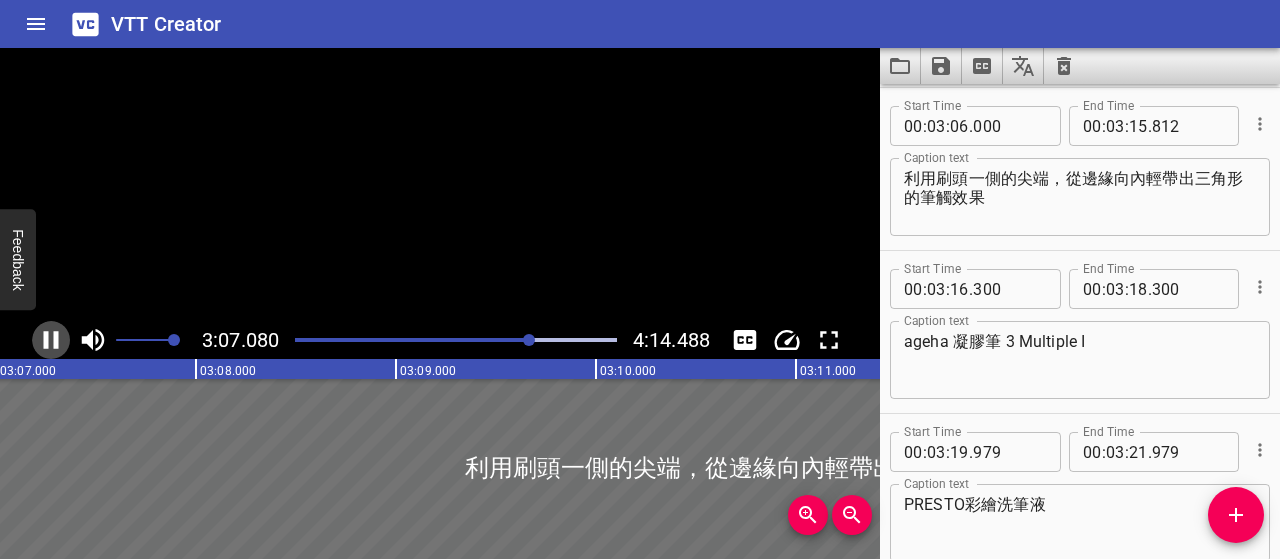 click 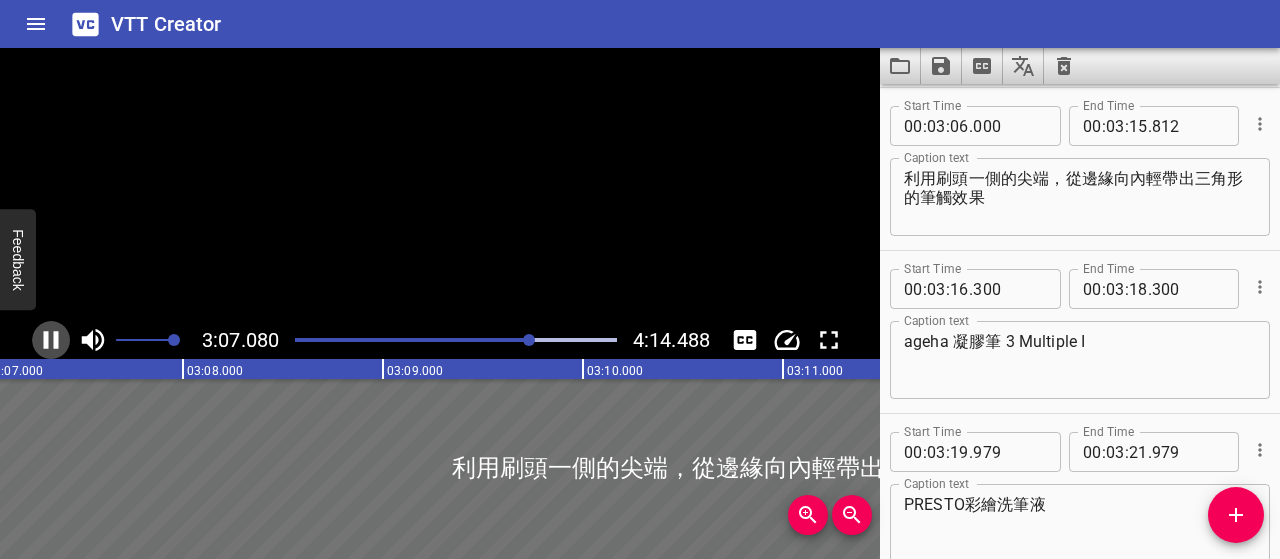 scroll, scrollTop: 0, scrollLeft: 37443, axis: horizontal 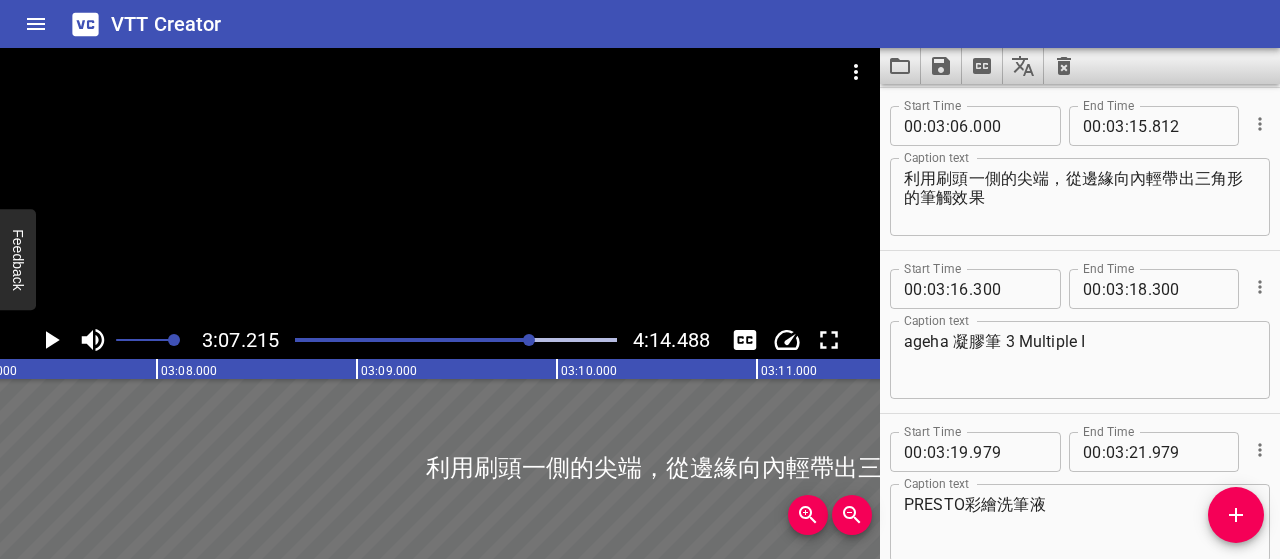 click 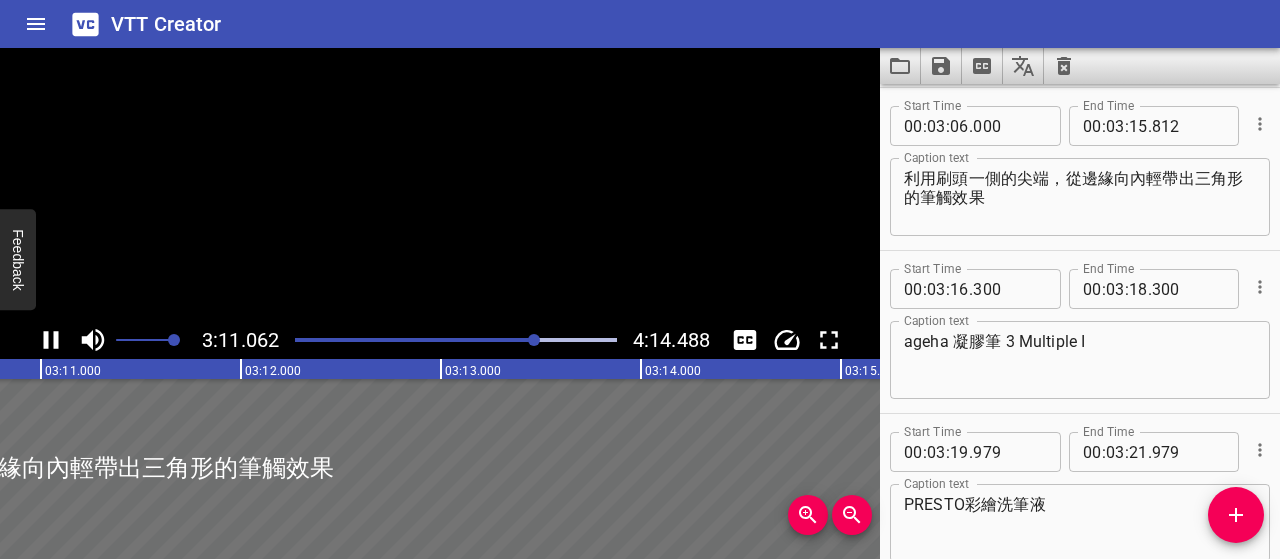 scroll, scrollTop: 0, scrollLeft: 38227, axis: horizontal 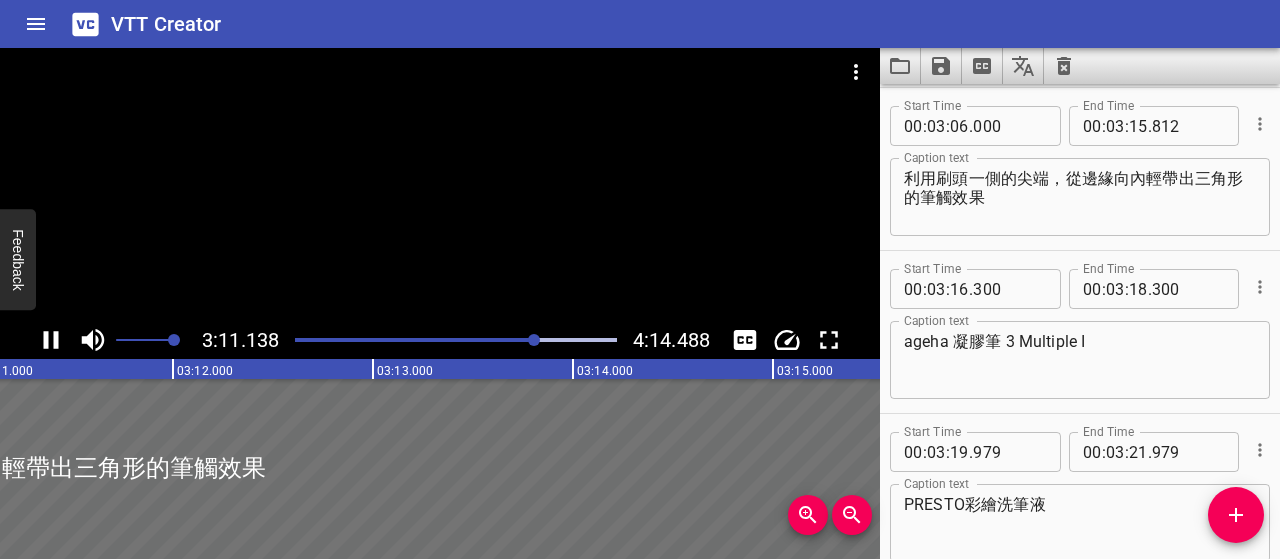 click at bounding box center (456, 340) 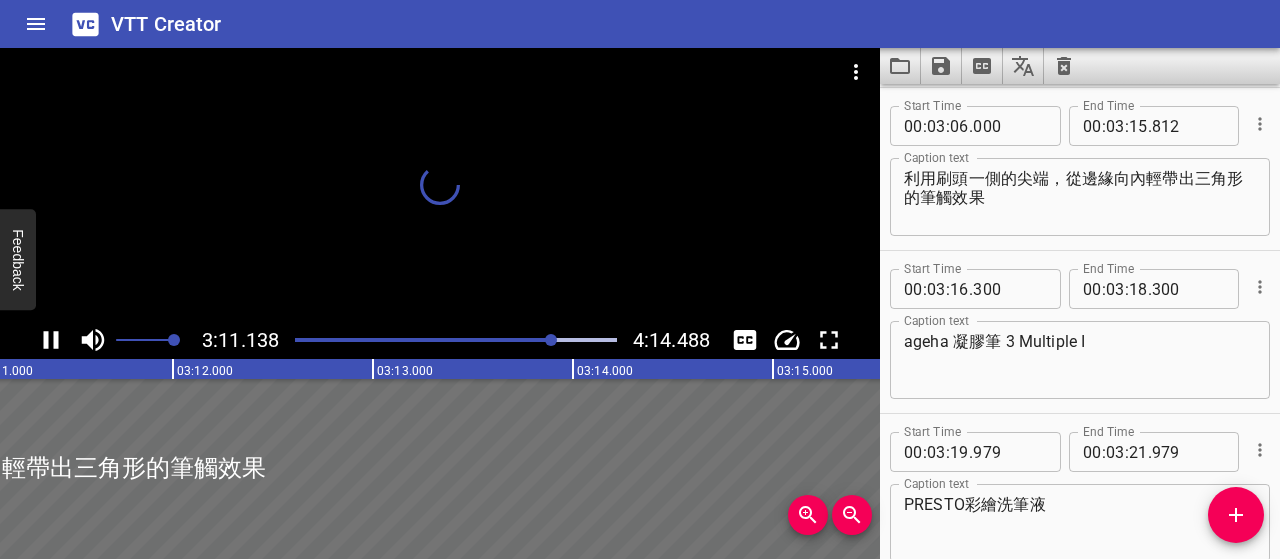 scroll, scrollTop: 0, scrollLeft: 38380, axis: horizontal 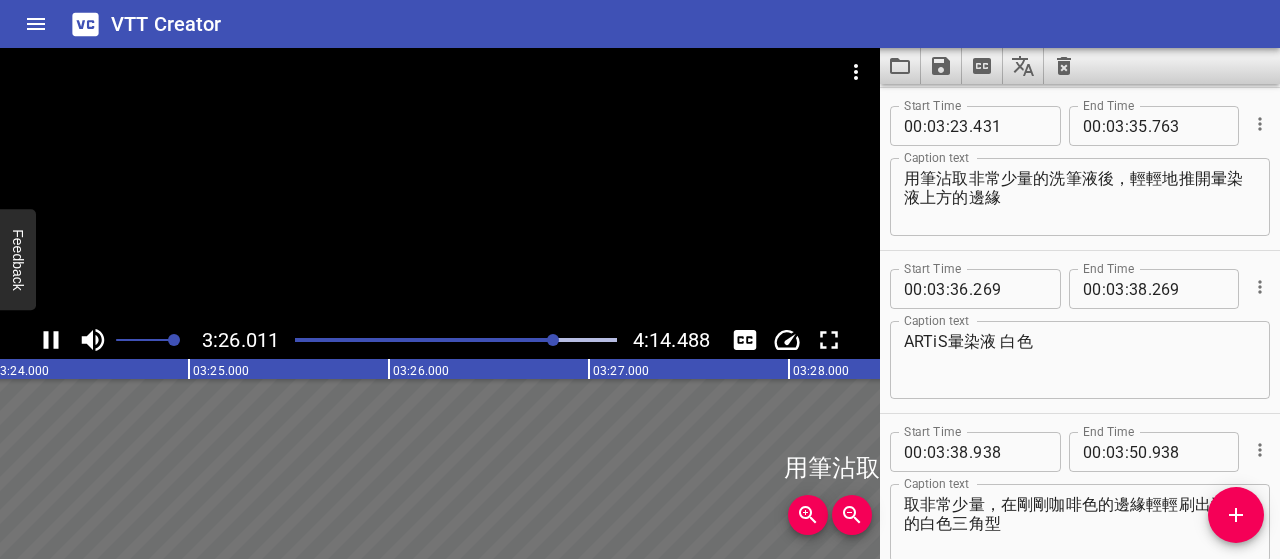 click at bounding box center [395, 340] 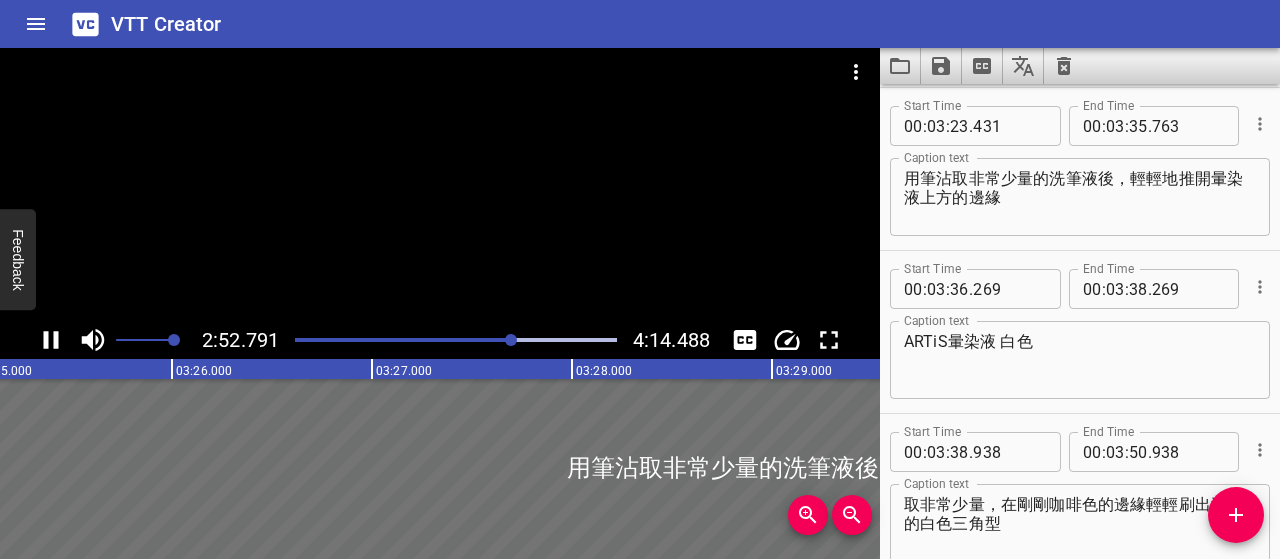 scroll, scrollTop: 0, scrollLeft: 40967, axis: horizontal 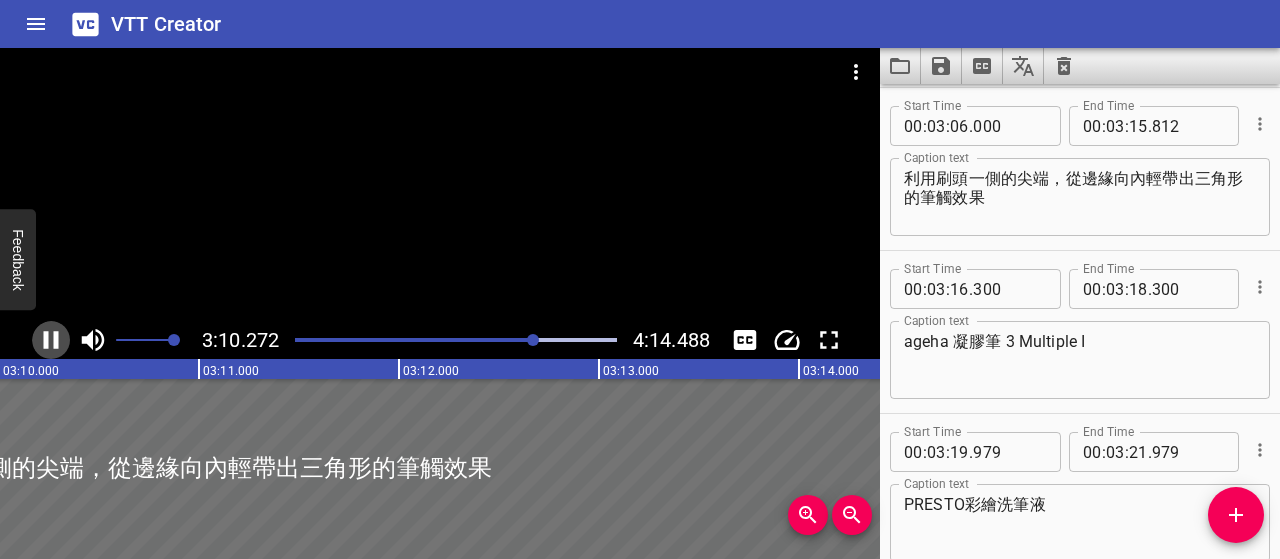 click 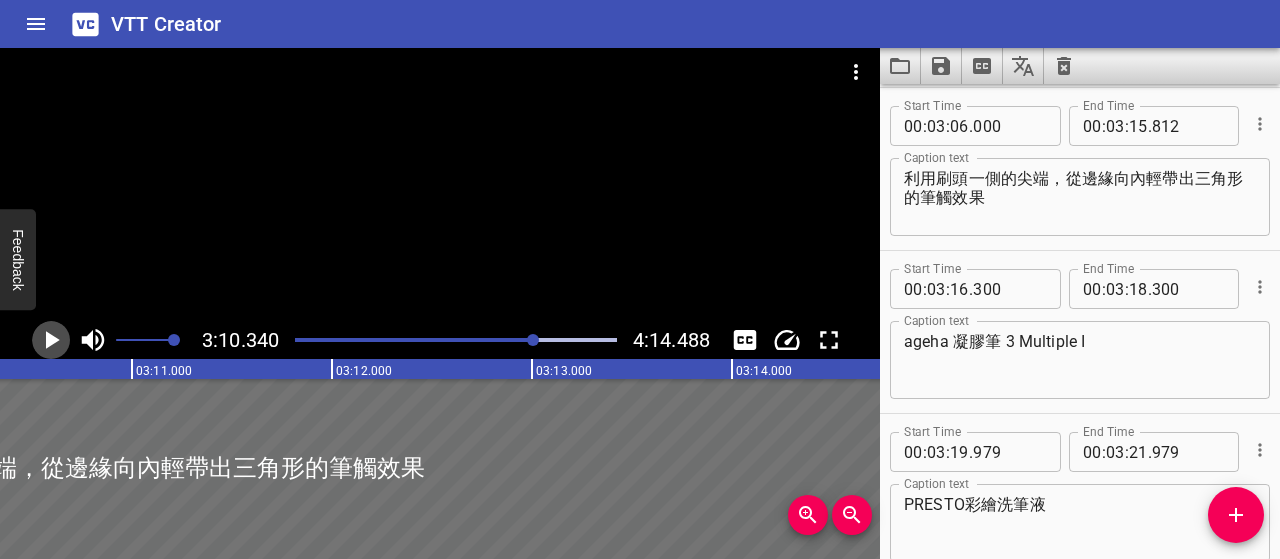 click 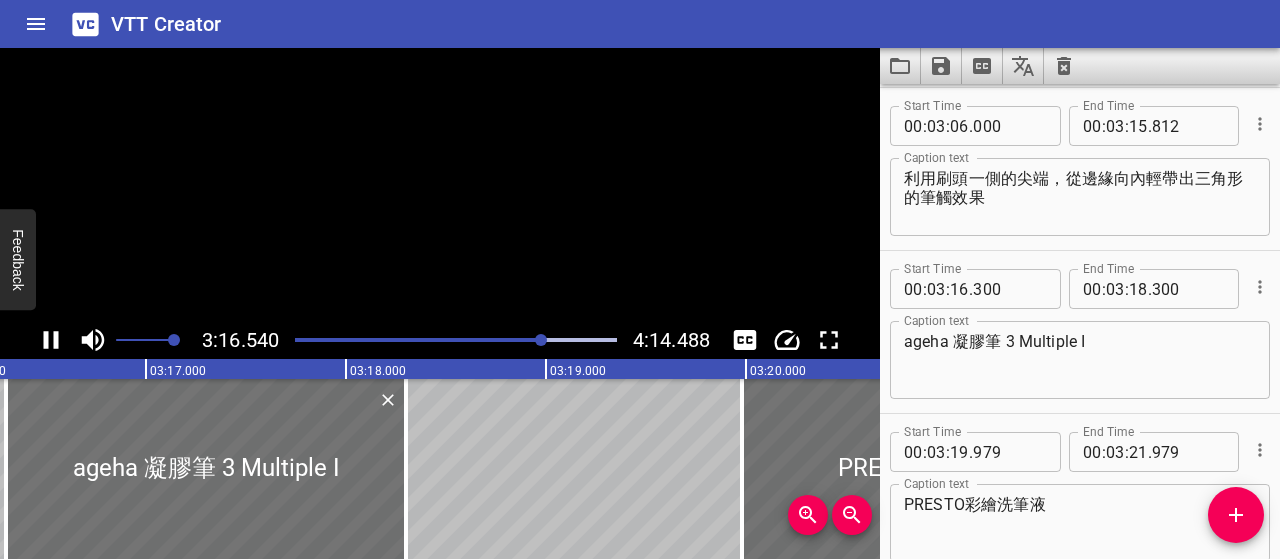 scroll, scrollTop: 0, scrollLeft: 39308, axis: horizontal 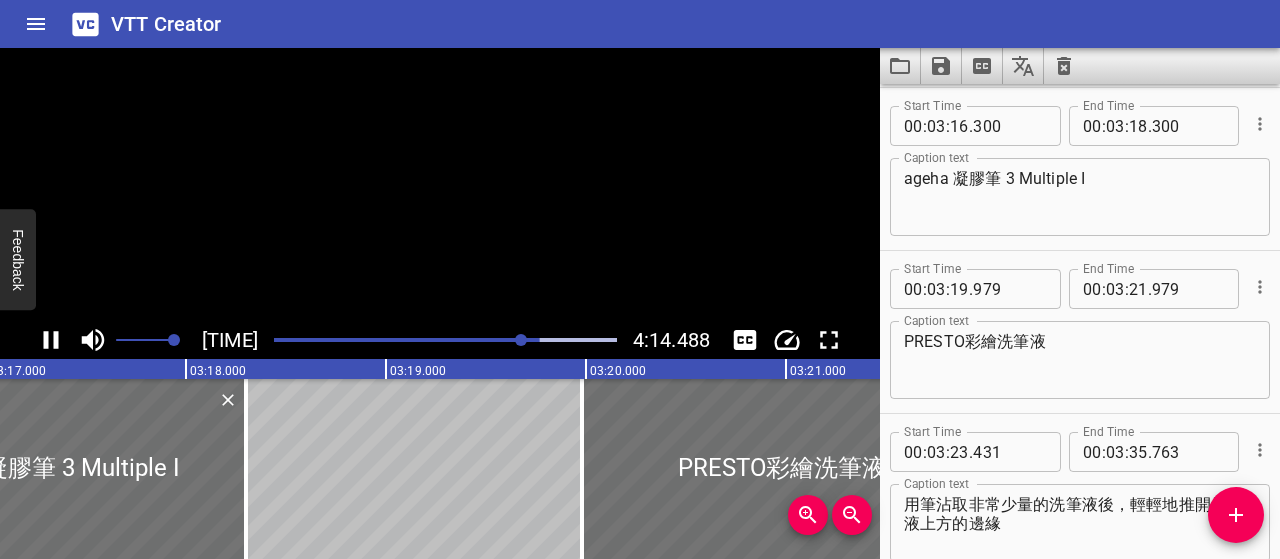 click 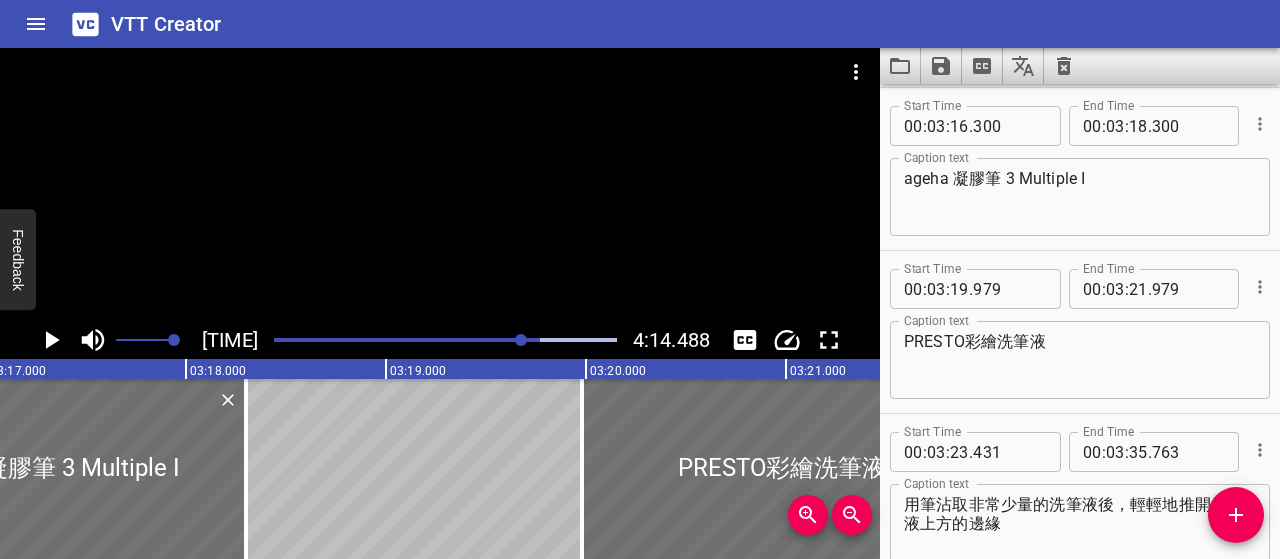 scroll, scrollTop: 0, scrollLeft: 39467, axis: horizontal 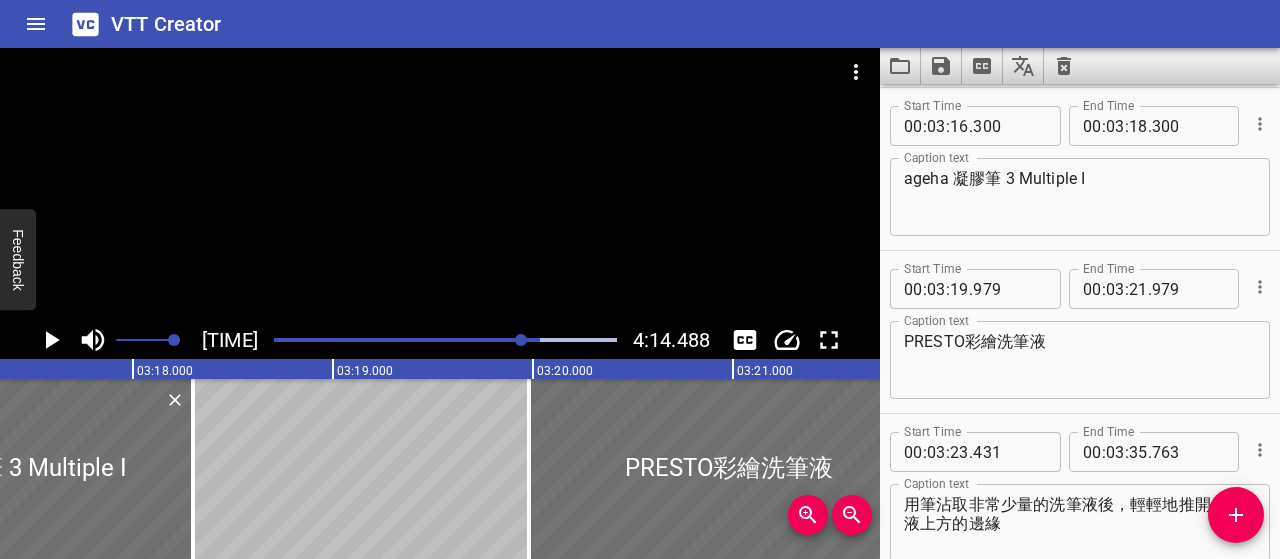 click on "ageha [PRODUCT] 3 Multiple I Caption text" at bounding box center [1080, 197] 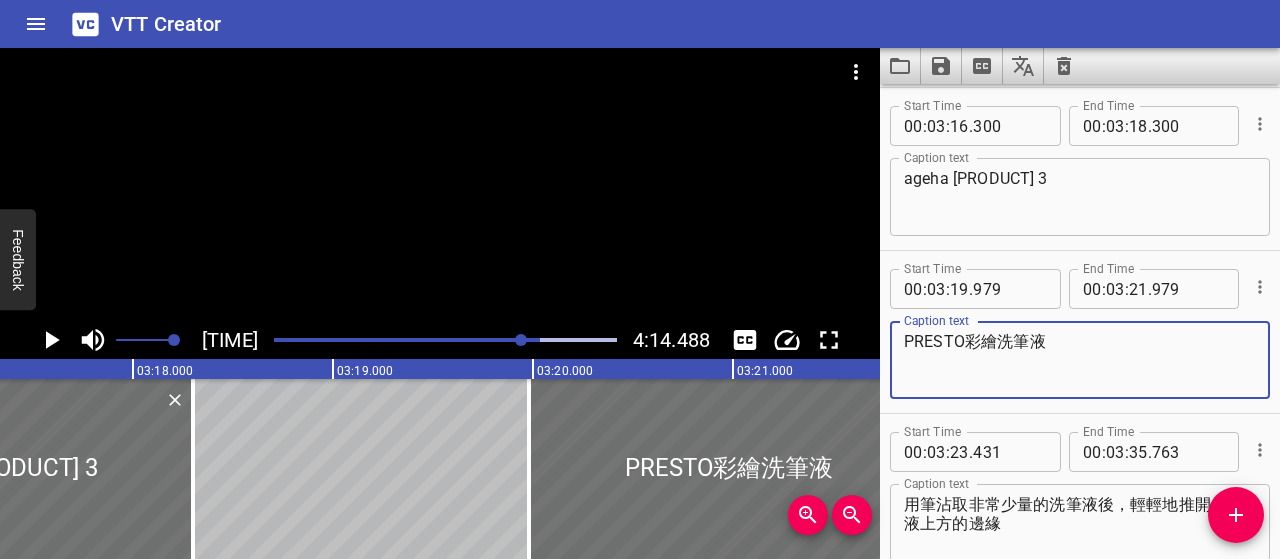 drag, startPoint x: 1038, startPoint y: 338, endPoint x: 860, endPoint y: 341, distance: 178.02528 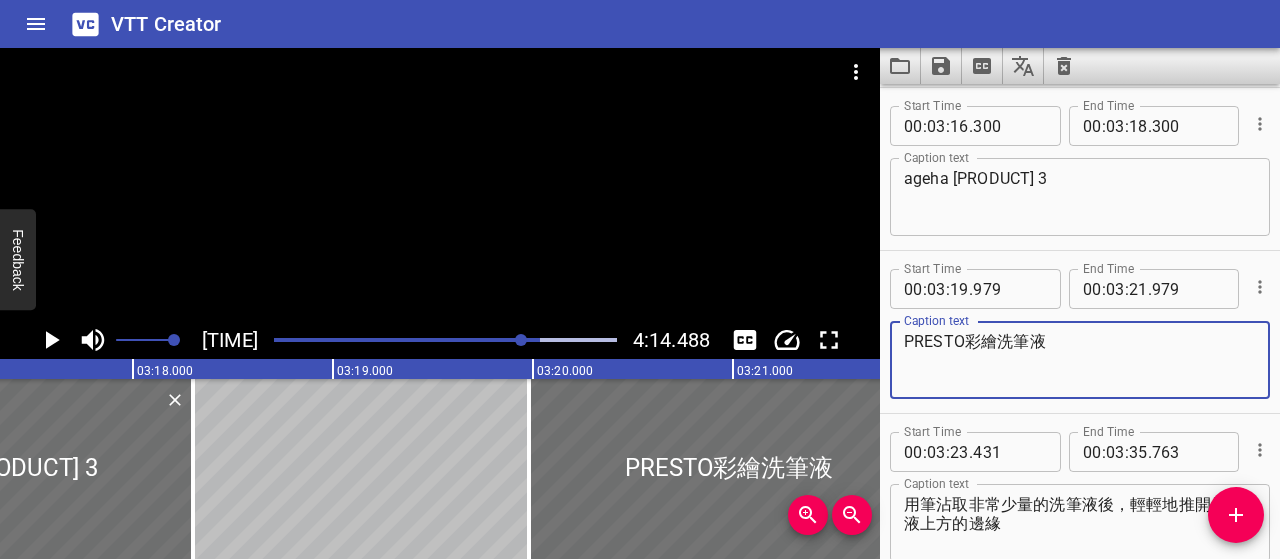 click on "3:17.337 4:14.488 00:00.000 00:01.000 00:02.000 00:03.000 00:04.000 00:05.000 00:06.000 00:07.000 00:08.000 00:09.000 00:10.000 00:11.000 00:12.000 00:13.000 00:14.000 00:15.000 00:16.000 00:17.000 00:18.000 00:19.000 00:20.000 00:21.000 00:22.000 00:23.000 00:24.000 00:25.000 00:25.000 00:26.000 00:27.000 00:28.000 00:29.000 00:30.000 00:31.000 00:32.000 00:33.000 00:34.000 00:35.000 00:36.000 00:37.000 00:38.000 00:39.000 00:40.000 00:41.000 00:42.000 00:43.000 00:44.000 00:45.000 00:46.000 00:47.000 00:48.000 00:49.000 00:50.000 00:50.000 00:51.000 00:52.000 00:53.000 00:54.000 00:55.000 00:56.000 00:57.000 00:58.000 00:59.000 01:00.000 01:01.000 01:02.000 01:03.000 01:04.000 01:05.000 01:06.000 01:07.000 01:08.000 01:09.000 01:10.000 01:11.000 01:12.000 01:13.000 01:14.000 01:15.000 01:15.000 01:16.000 01:17.000 01:18.000 01:19.000 01:20.000 01:21.000 01:22.000 01:23.000 01:24.000 01:25.000 01:26.000 01:27.000 01:28.000 01:29.000 01:30.000 01:31.000 01:32.000 01:33.000 01:34.000 01:35.000 01:36.000 00 : :" at bounding box center [640, 303] 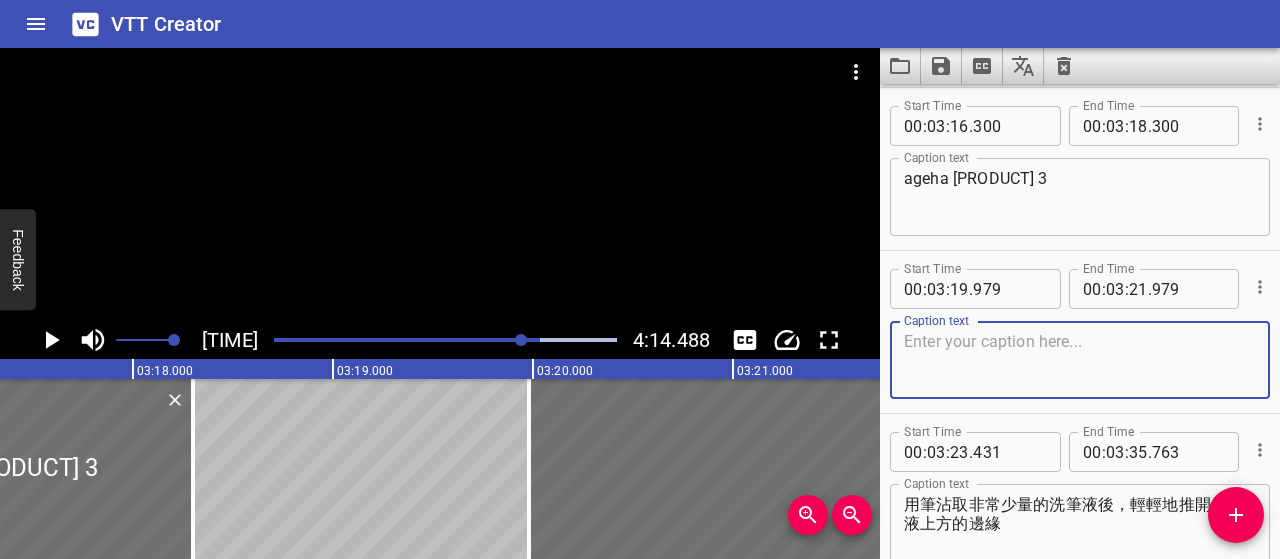 click on "ageha [PRODUCT] 3" at bounding box center [1080, 197] 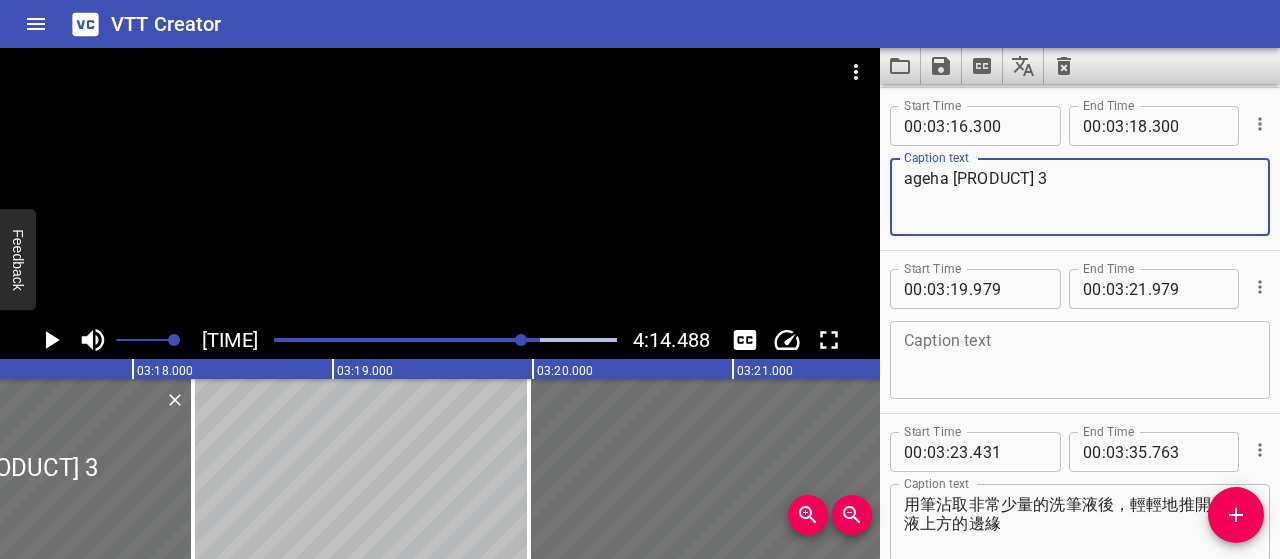 paste on "PRESTO彩繪洗筆液" 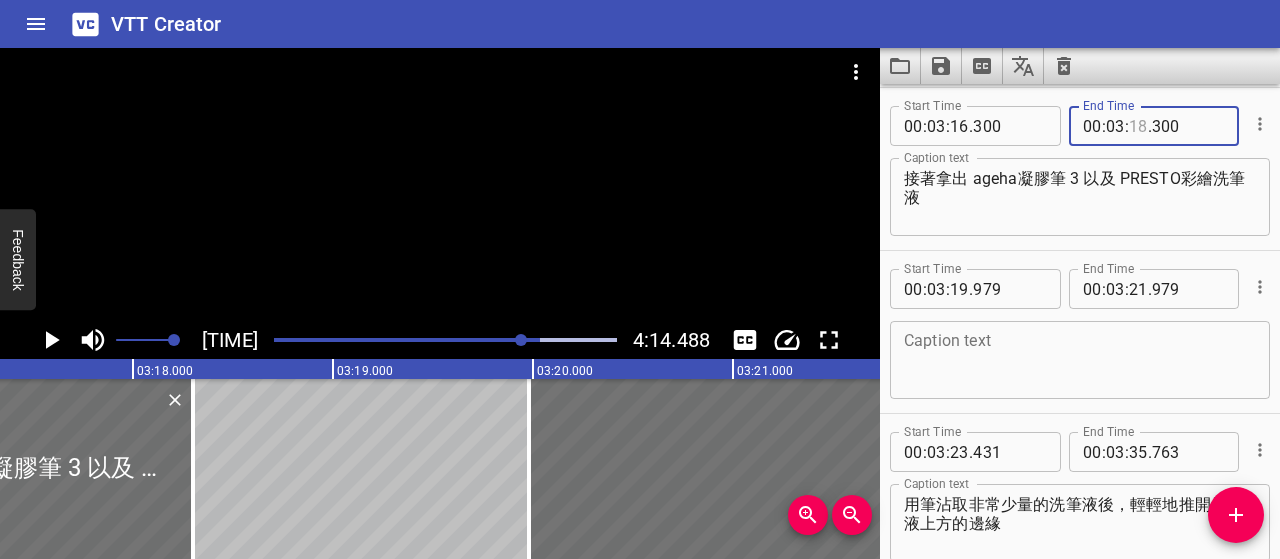 click at bounding box center [1138, 126] 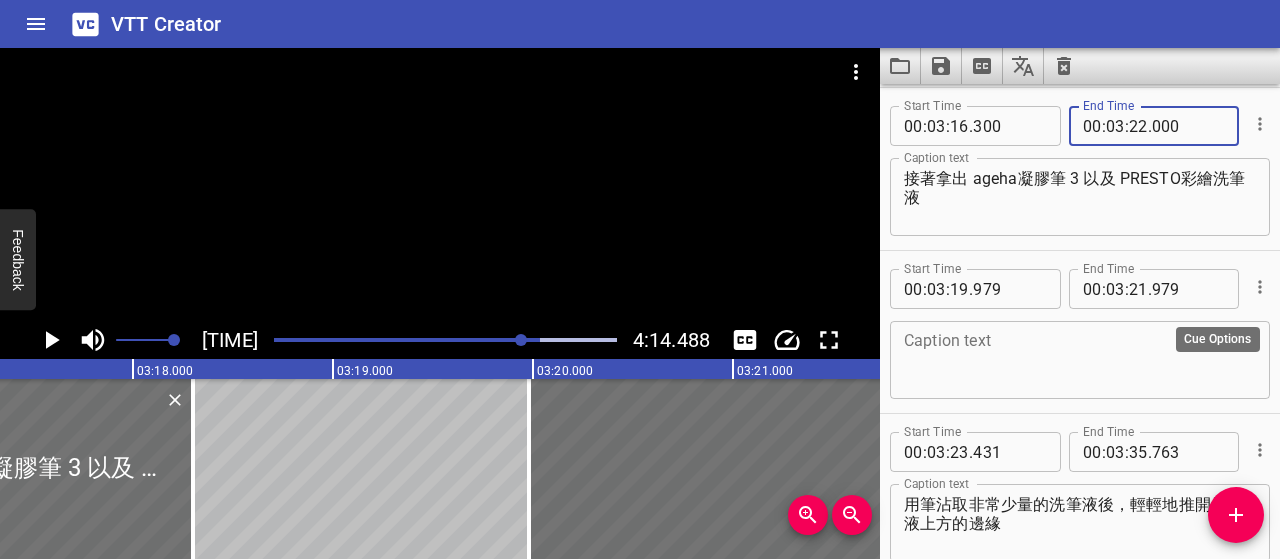 click 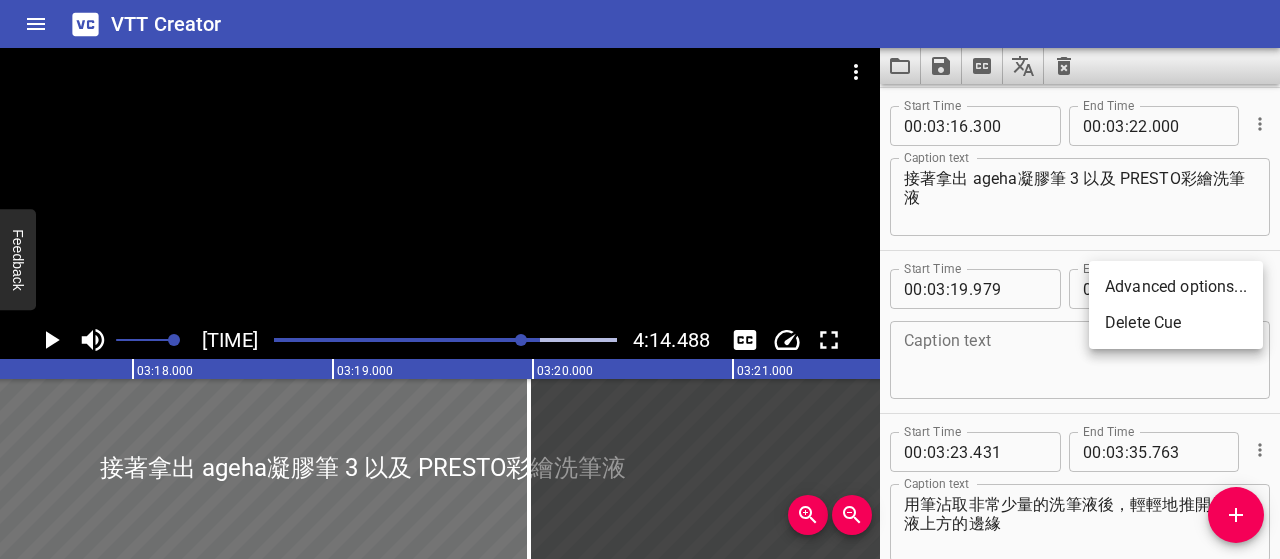 click on "Delete Cue" at bounding box center (1176, 323) 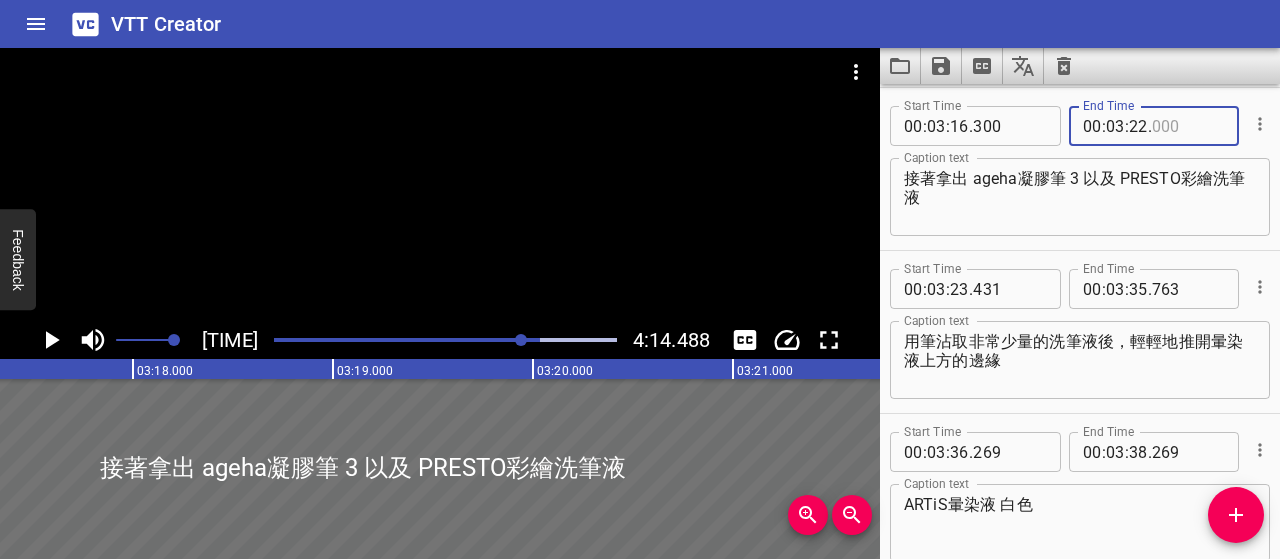 click at bounding box center (1188, 126) 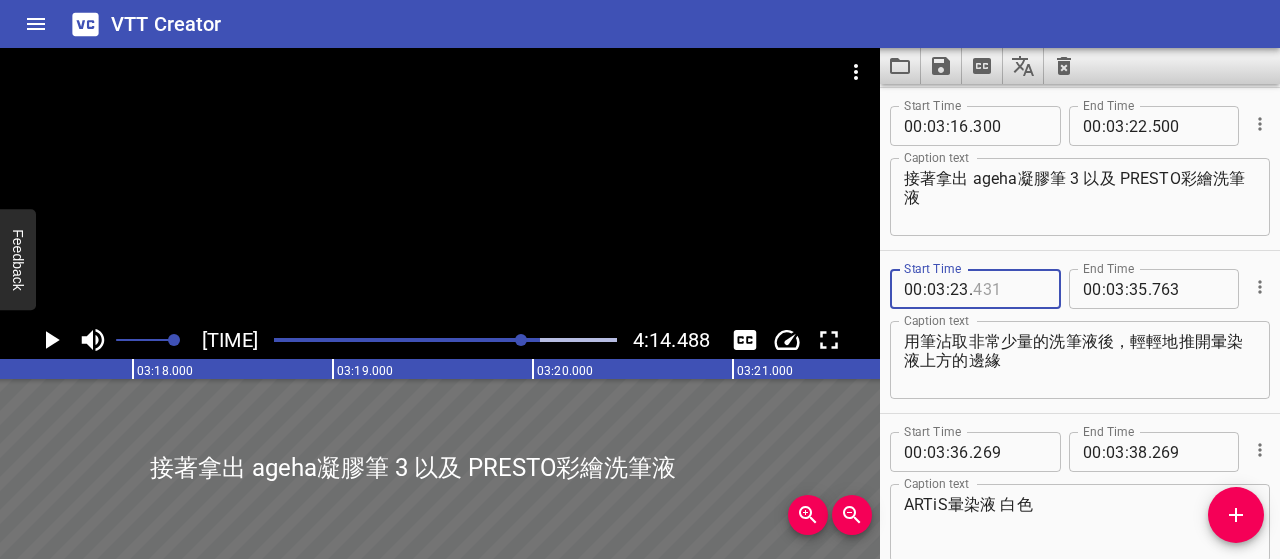 click at bounding box center (1009, 289) 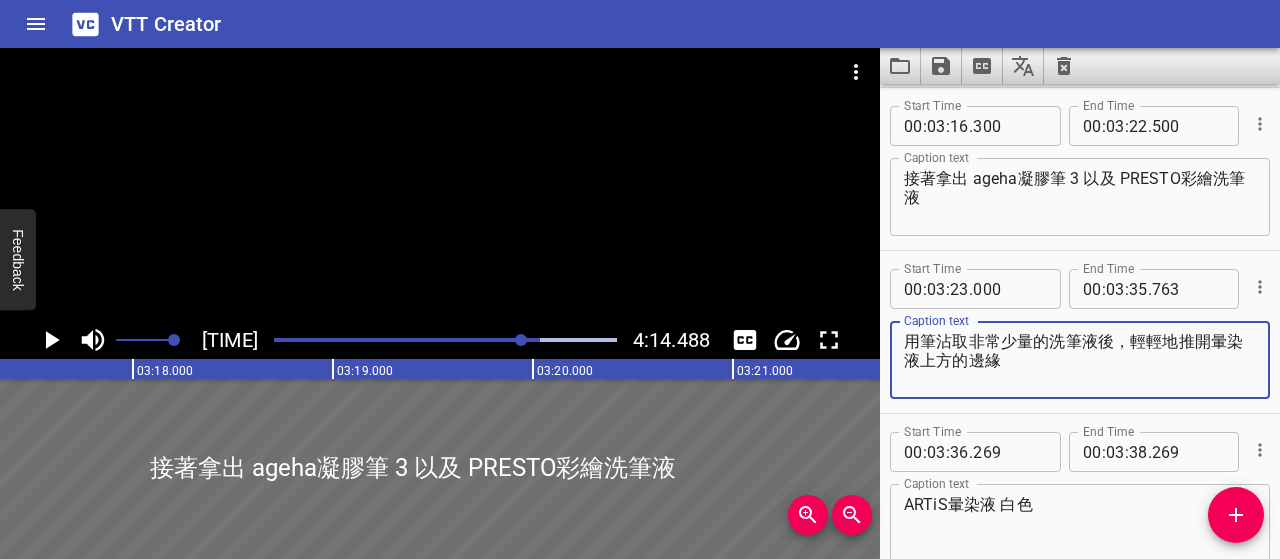click on "用筆沾取非常少量的洗筆液後，輕輕地推開暈染液上方的邊緣" at bounding box center (1080, 360) 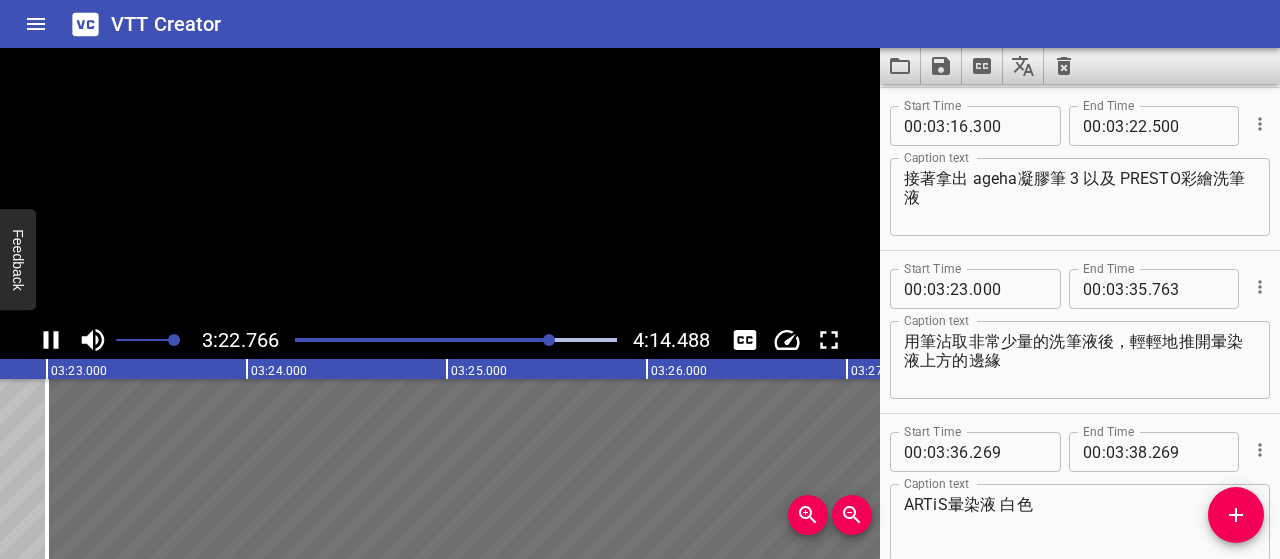 scroll, scrollTop: 0, scrollLeft: 40601, axis: horizontal 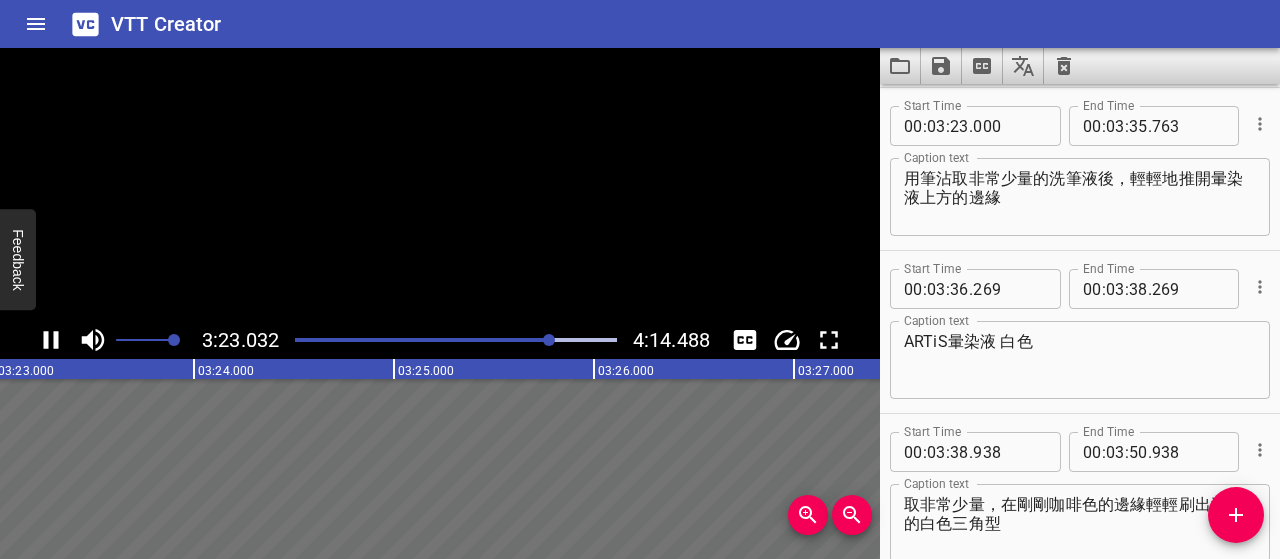 click 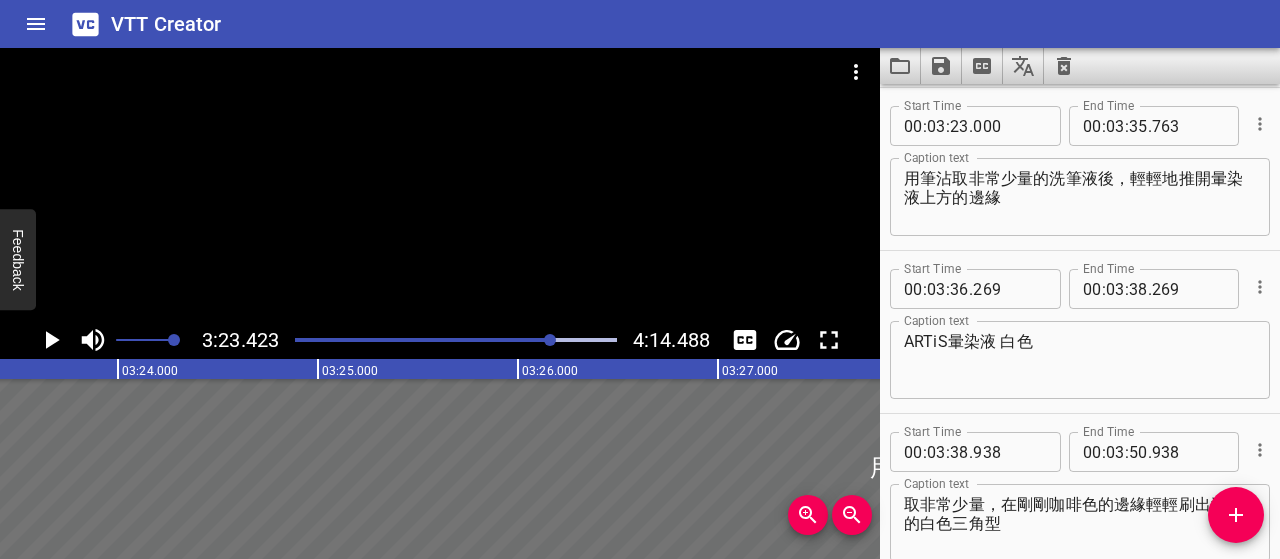scroll, scrollTop: 0, scrollLeft: 40684, axis: horizontal 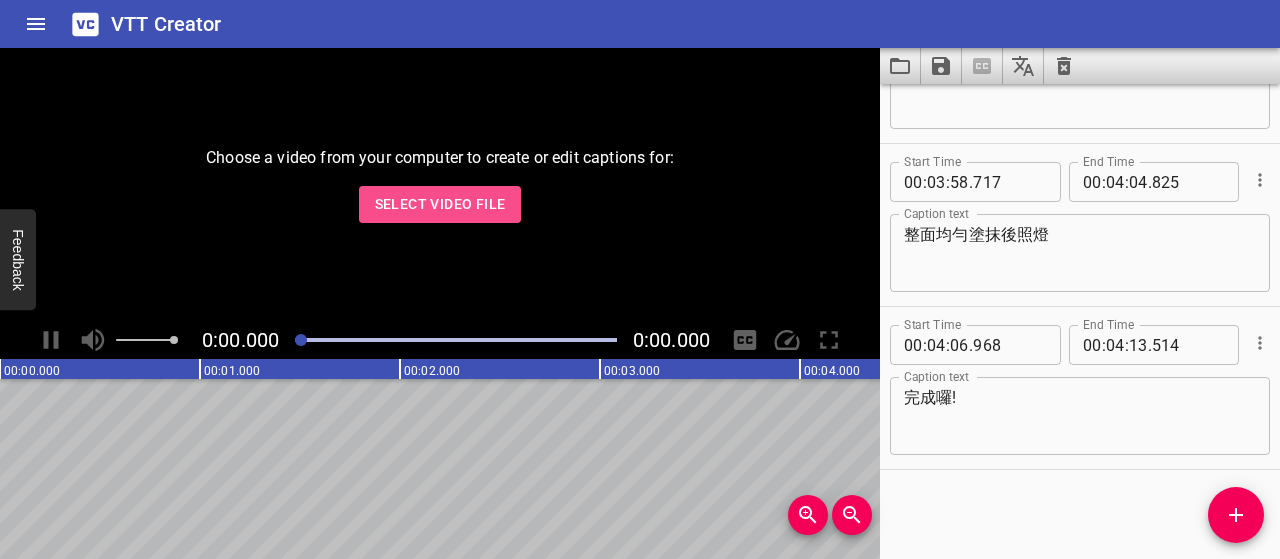 click on "Select Video File" at bounding box center [440, 204] 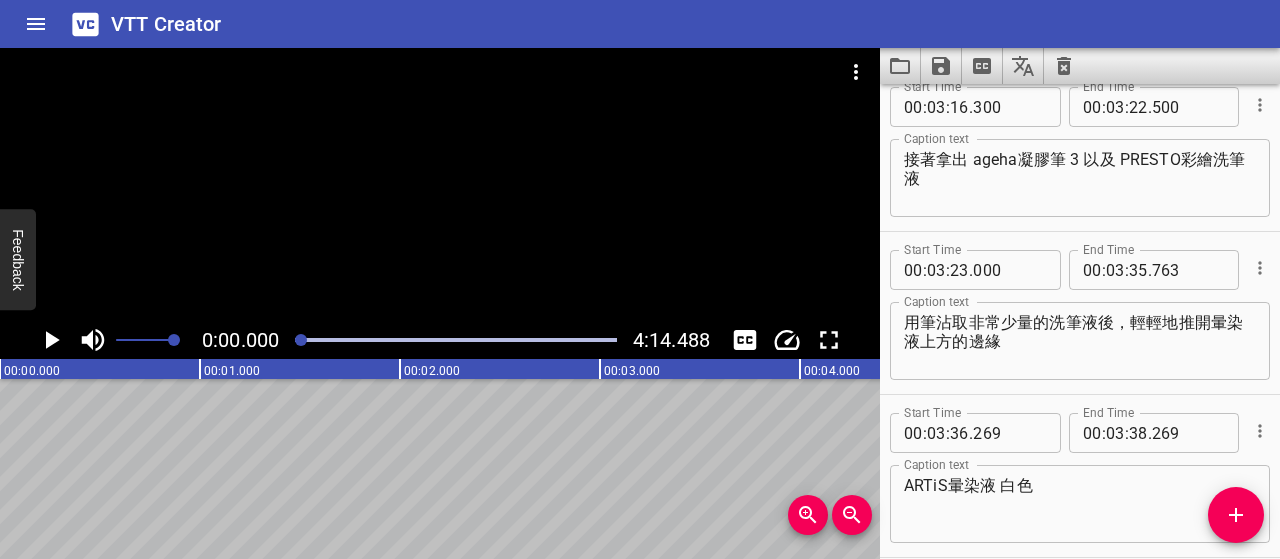 scroll, scrollTop: 5112, scrollLeft: 0, axis: vertical 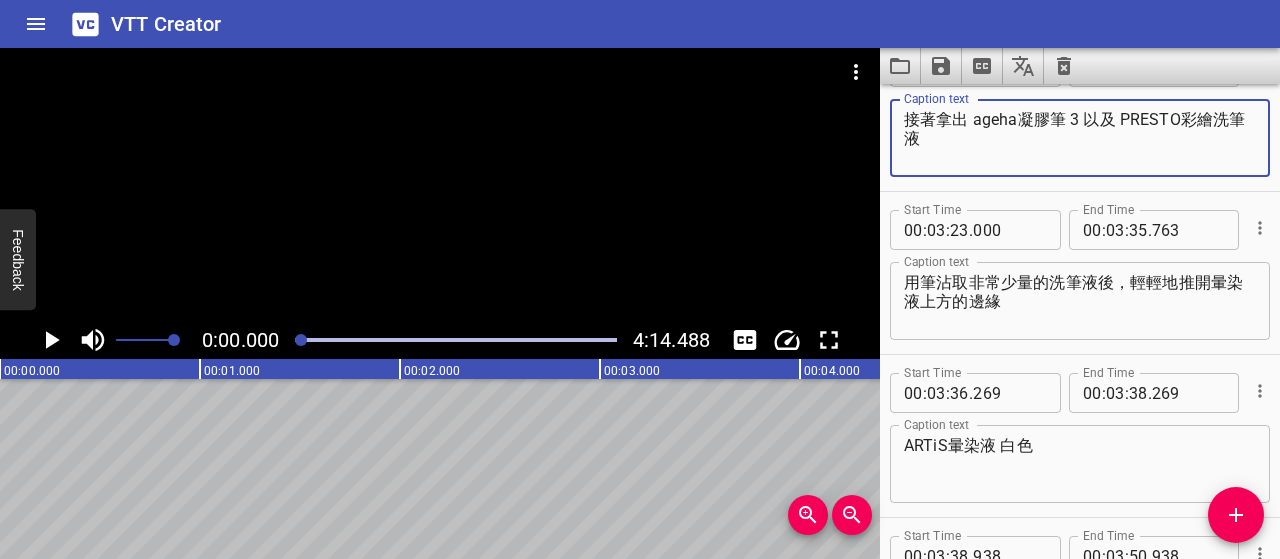 click on "接著拿出 ageha凝膠筆 3 以及 PRESTO彩繪洗筆液" at bounding box center [1080, 138] 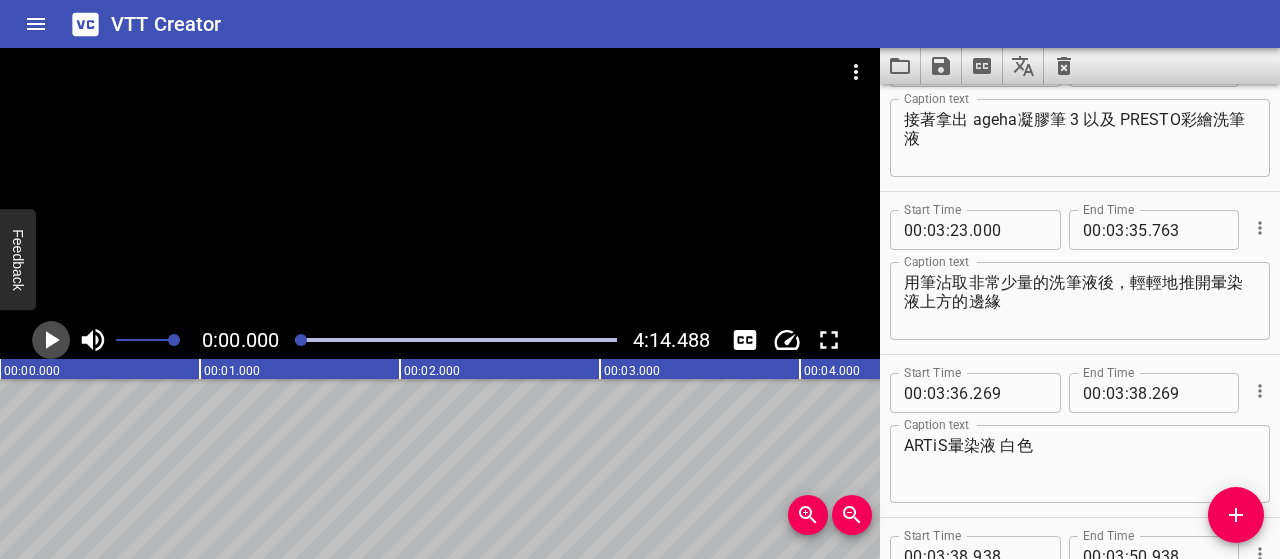 click 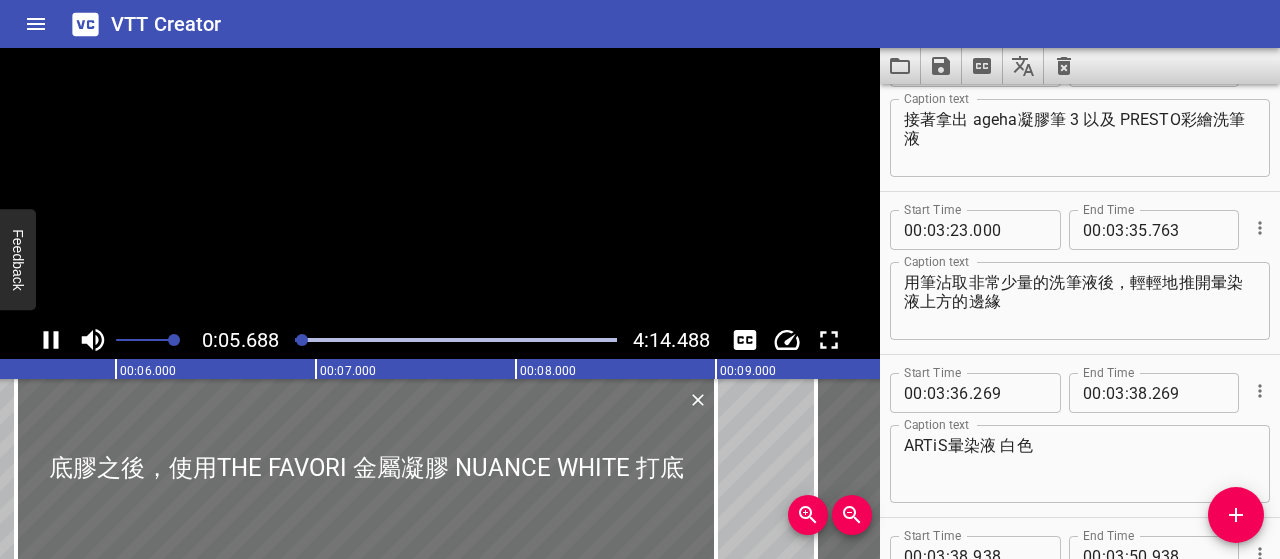 scroll, scrollTop: 0, scrollLeft: 1137, axis: horizontal 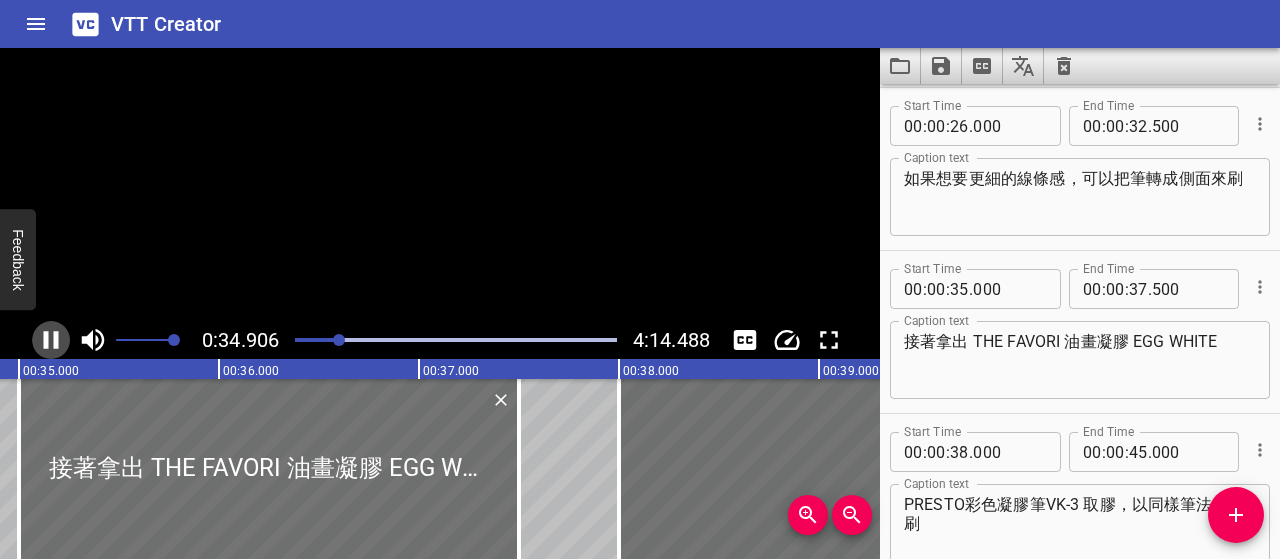 click 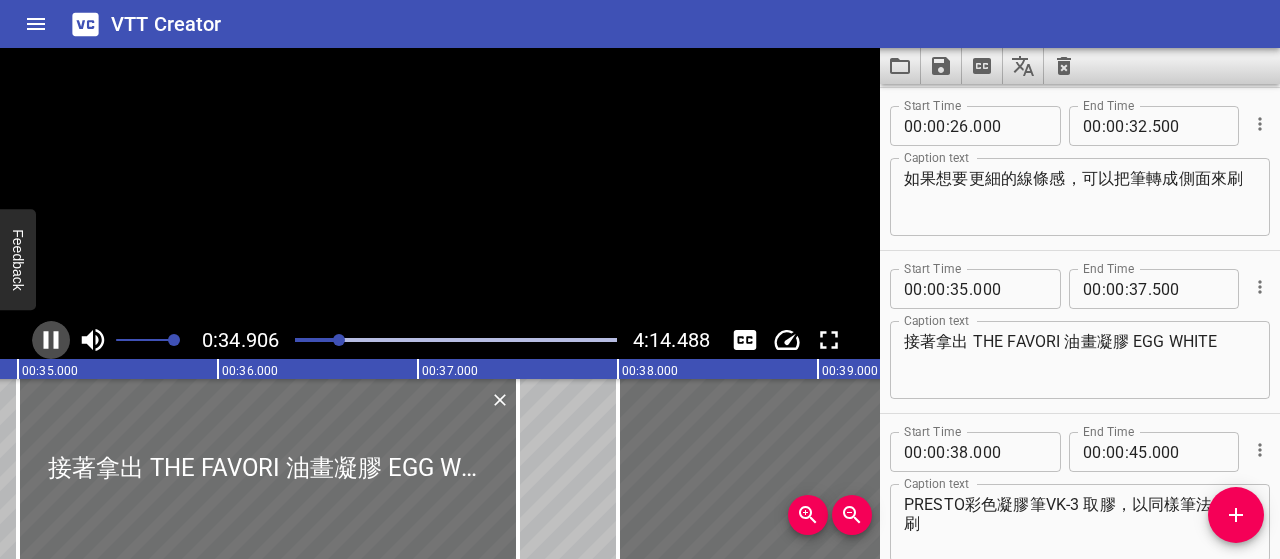 scroll, scrollTop: 719, scrollLeft: 0, axis: vertical 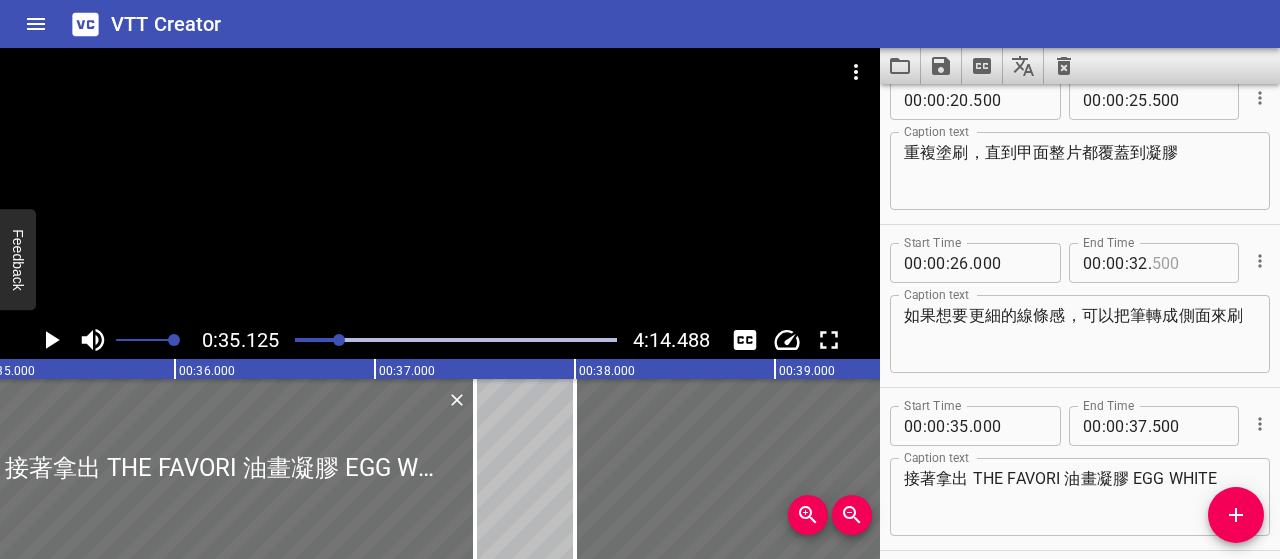 click at bounding box center [1188, 263] 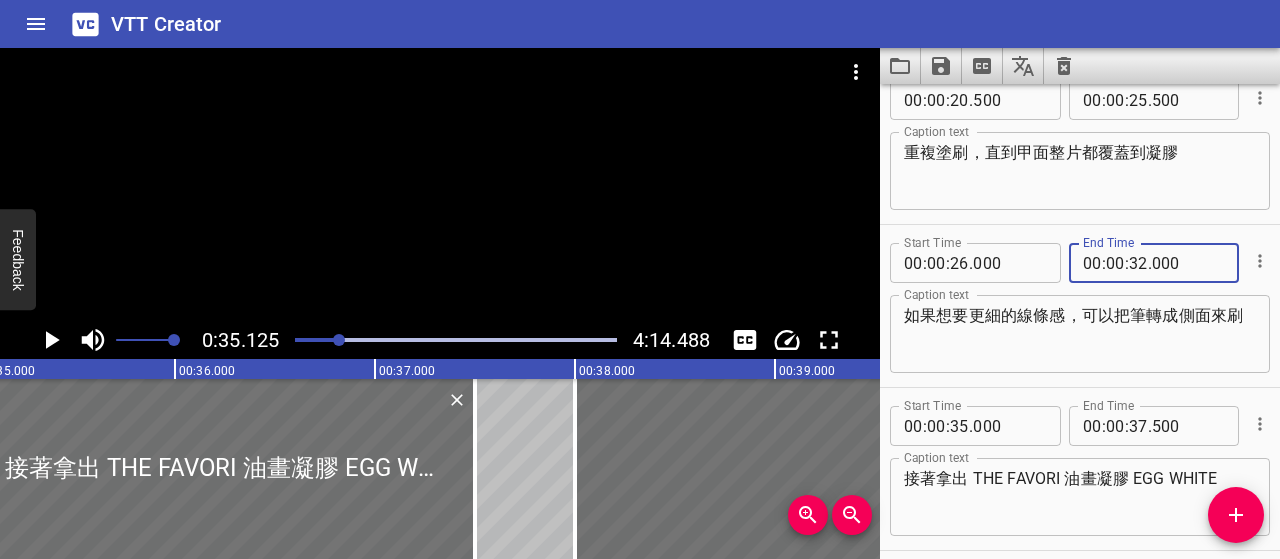type on "000" 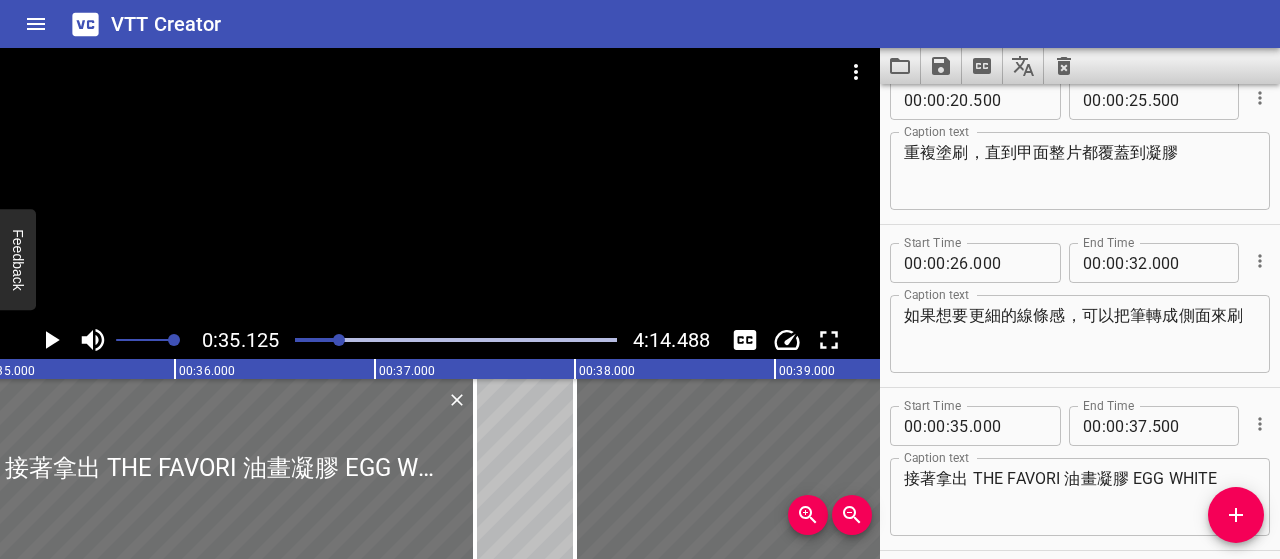 click at bounding box center (339, 340) 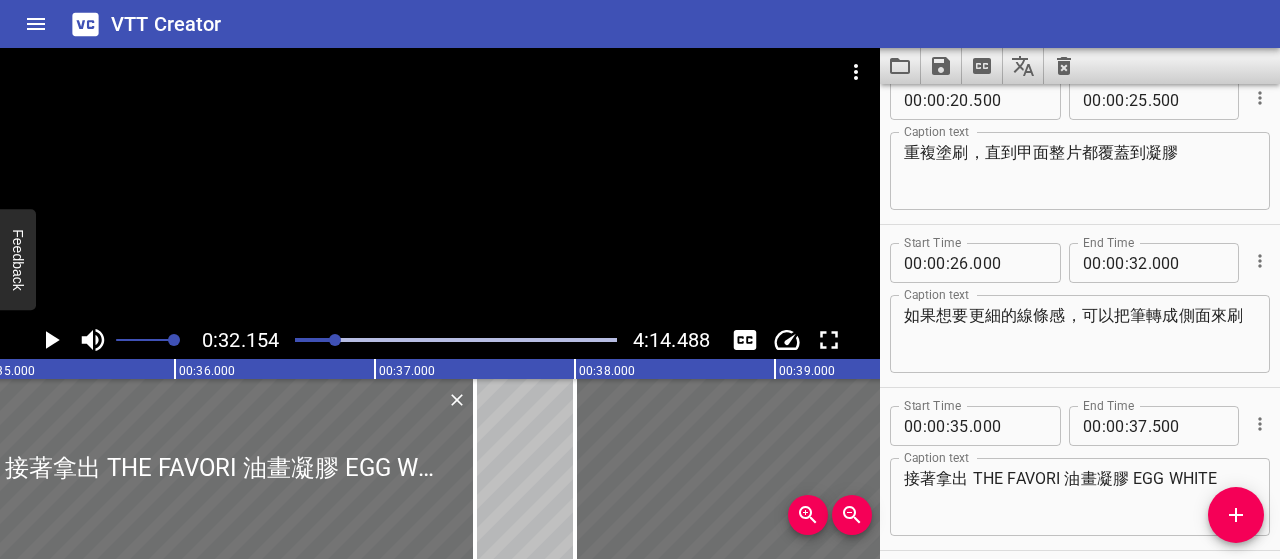 scroll, scrollTop: 0, scrollLeft: 6760, axis: horizontal 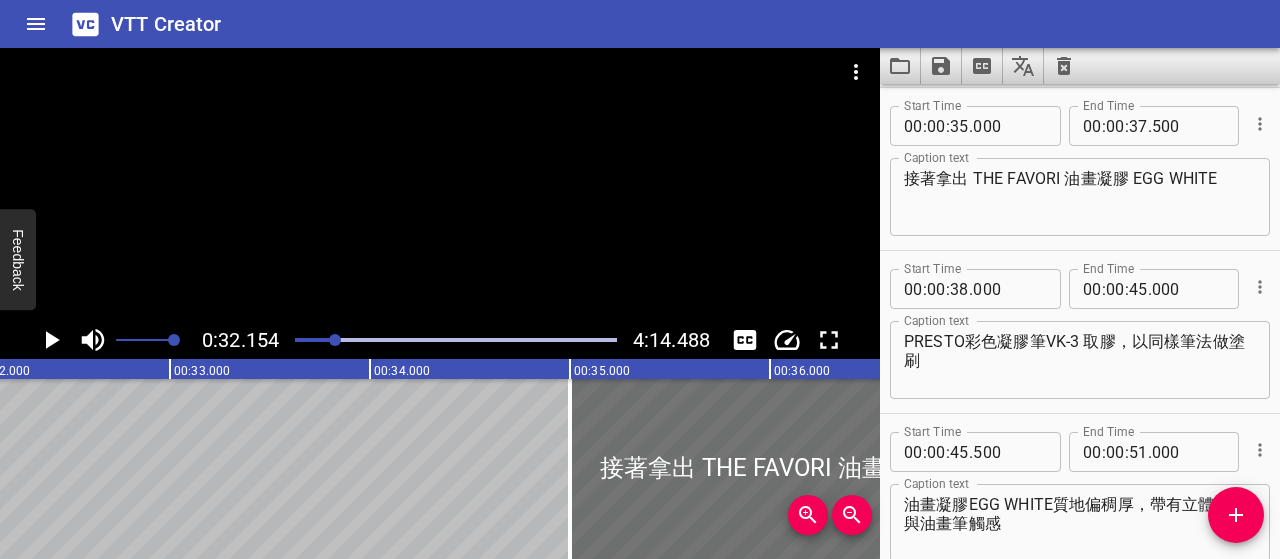 click at bounding box center [456, 340] 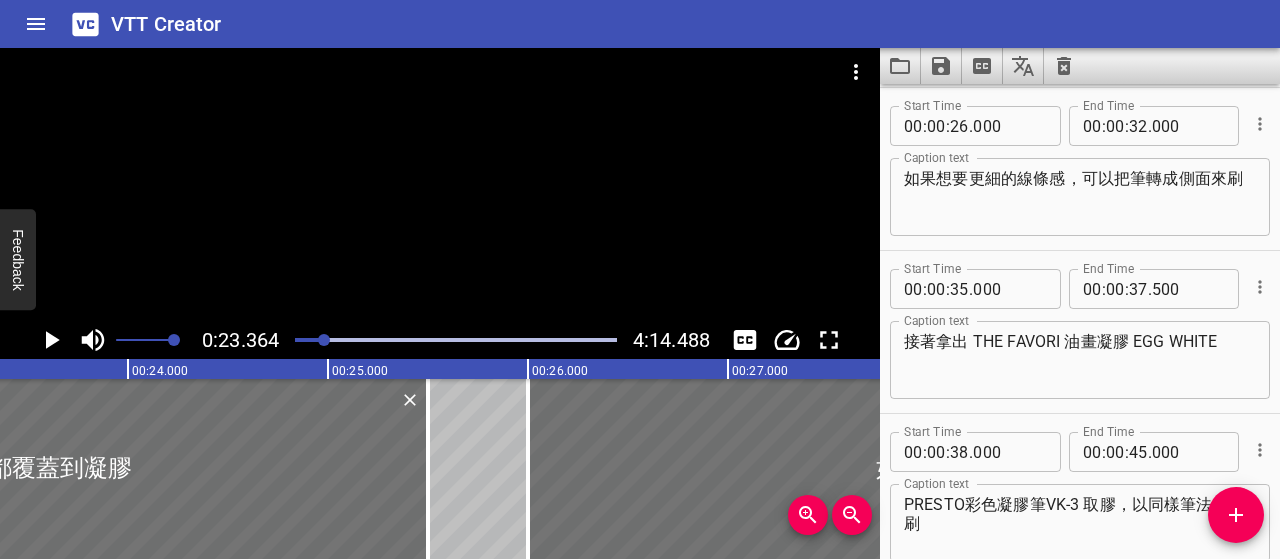 click 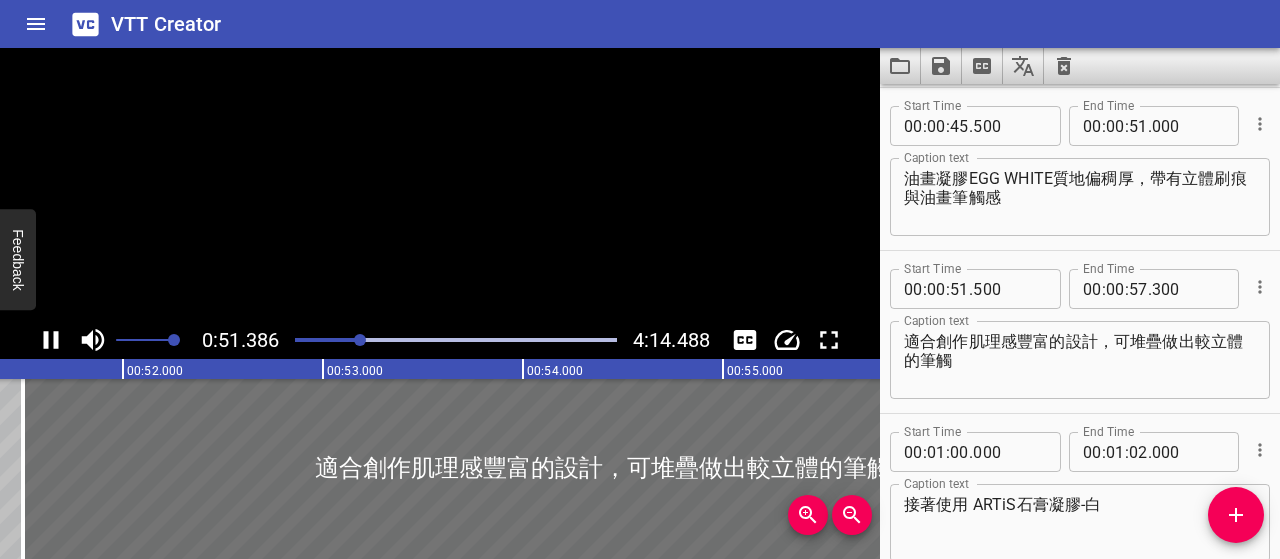 scroll, scrollTop: 0, scrollLeft: 10325, axis: horizontal 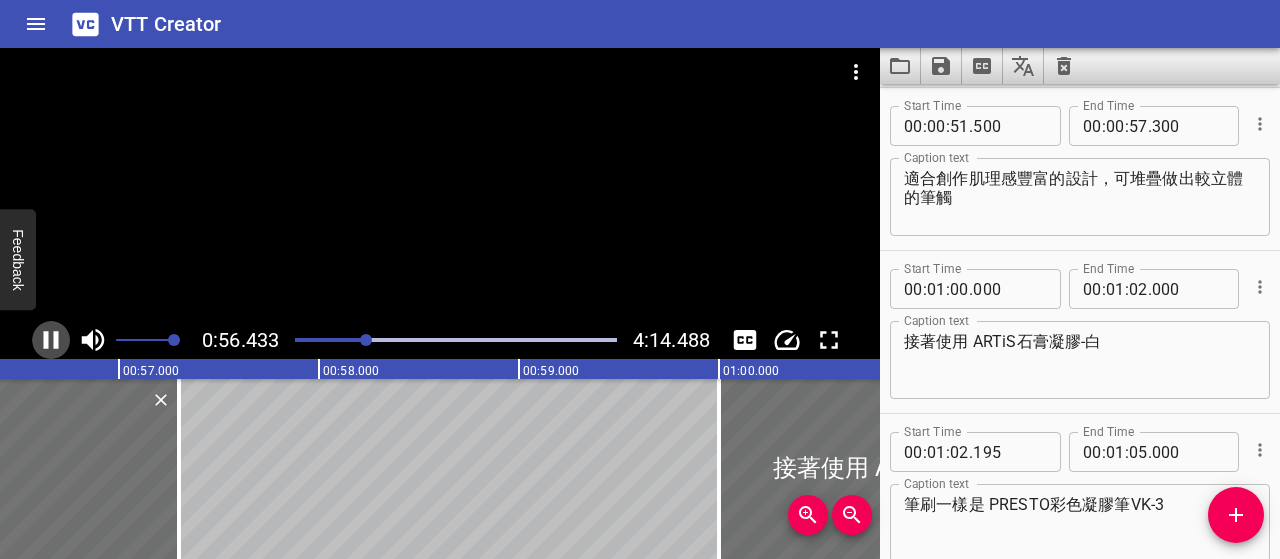 click 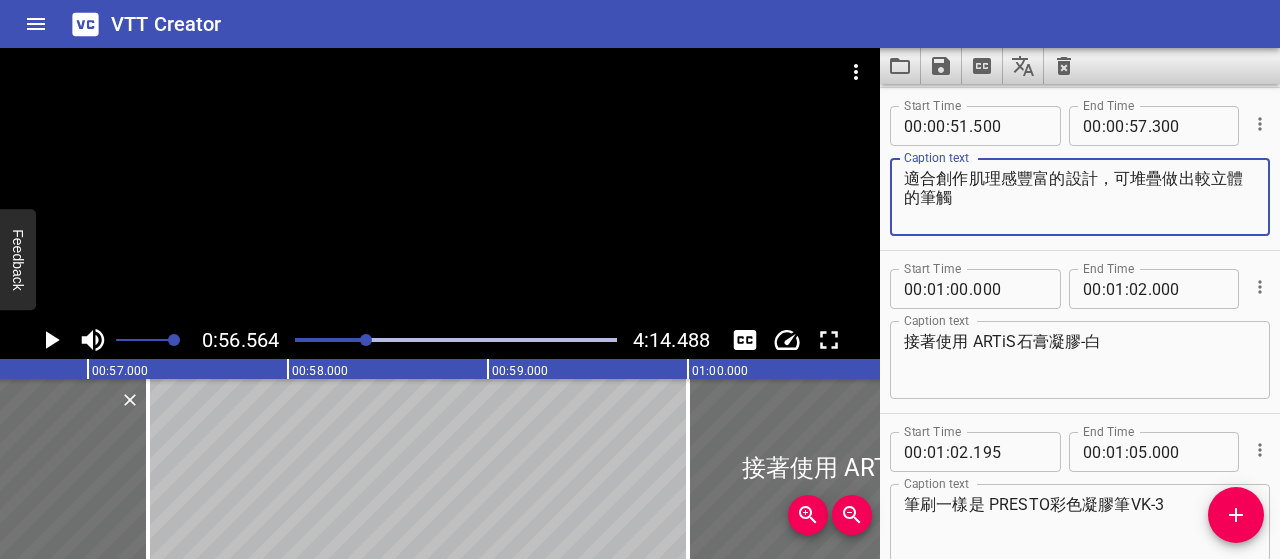 click on "適合創作肌理感豐富的設計，可堆疊做出較立體的筆觸" at bounding box center [1080, 197] 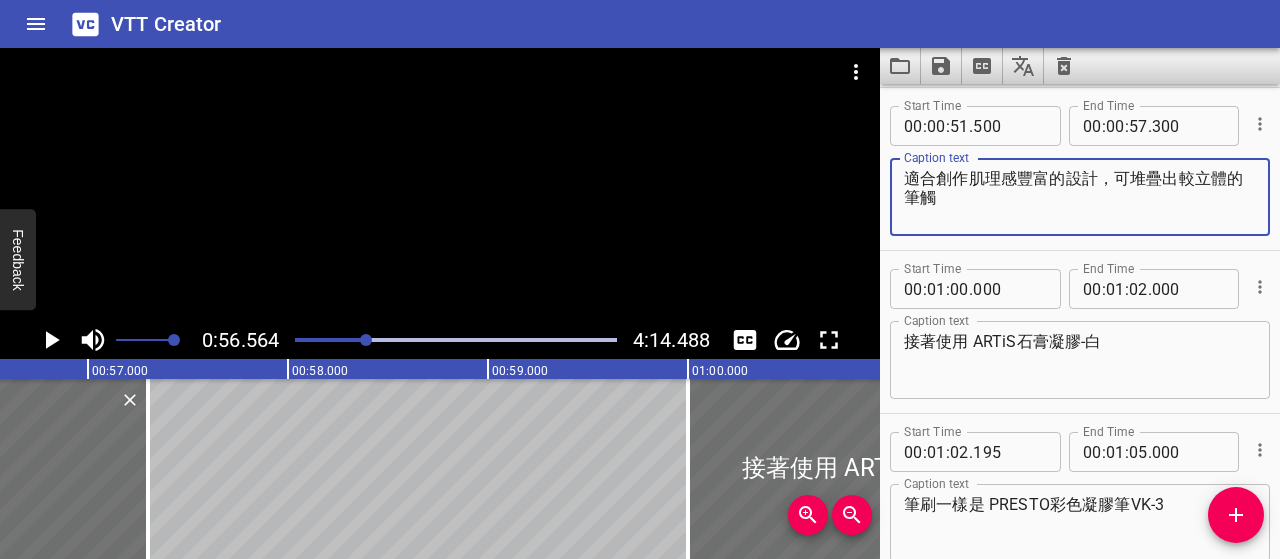 type on "適合創作肌理感豐富的設計，可堆疊出較立體的筆觸" 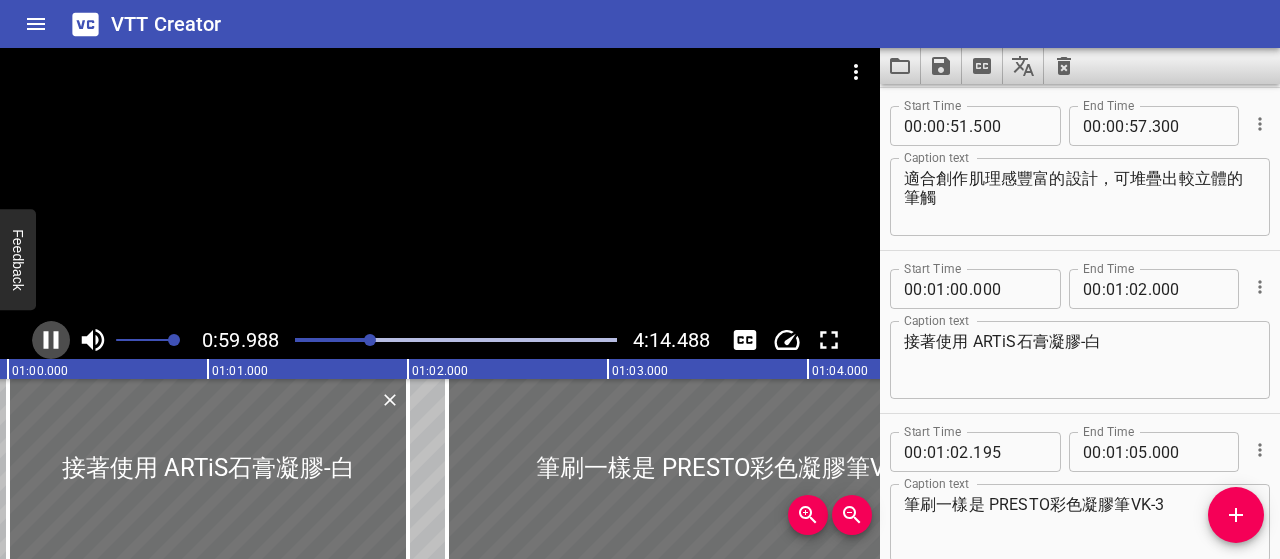 click 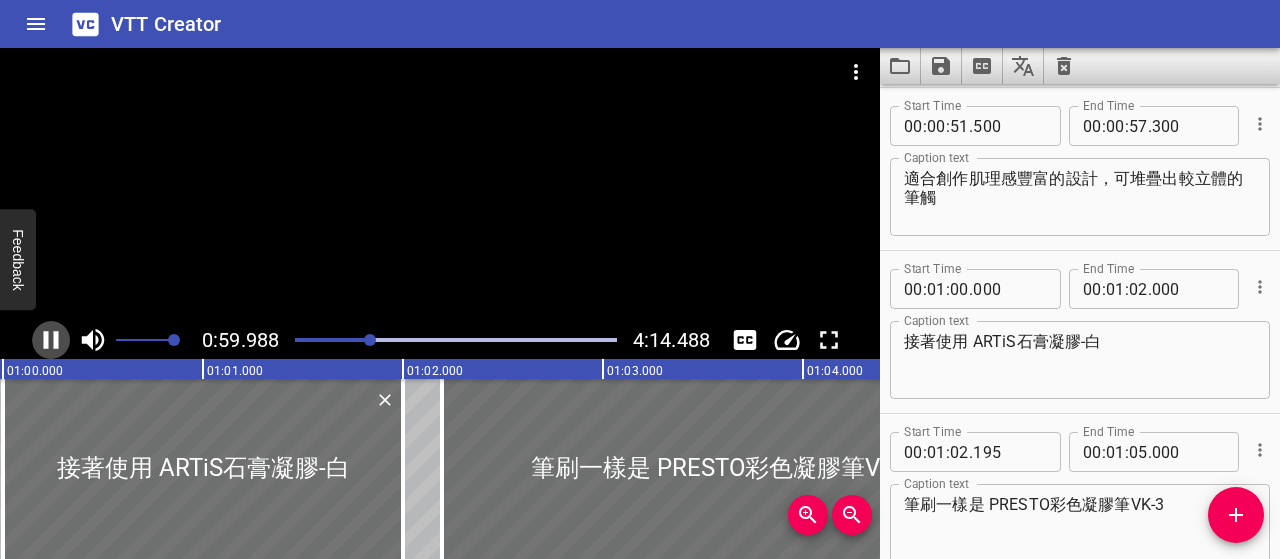 scroll, scrollTop: 0, scrollLeft: 12040, axis: horizontal 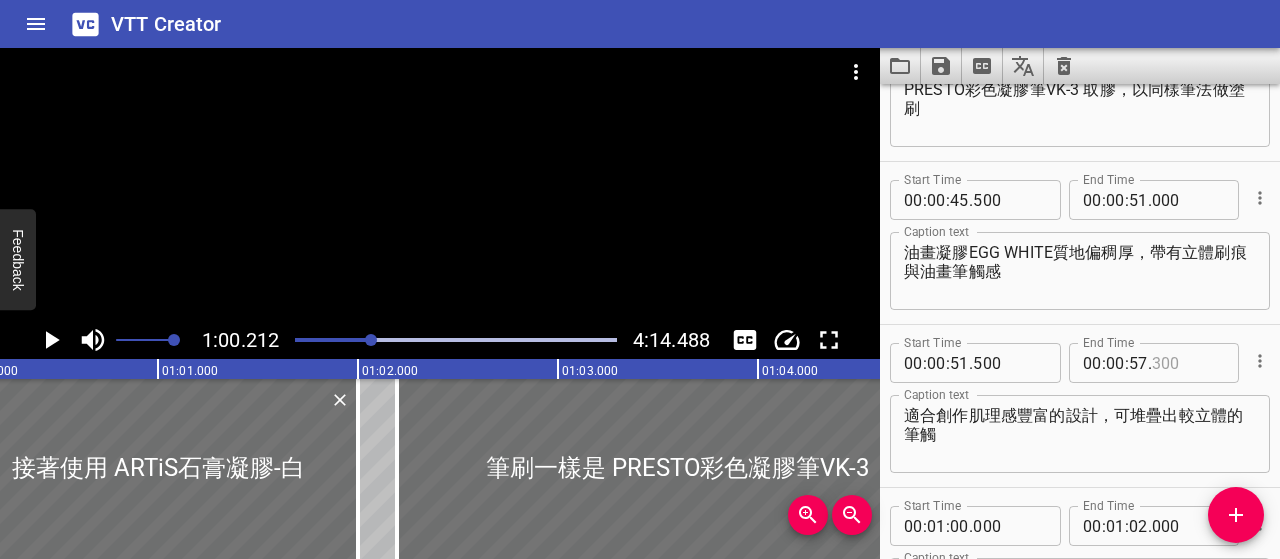 click at bounding box center [1188, 363] 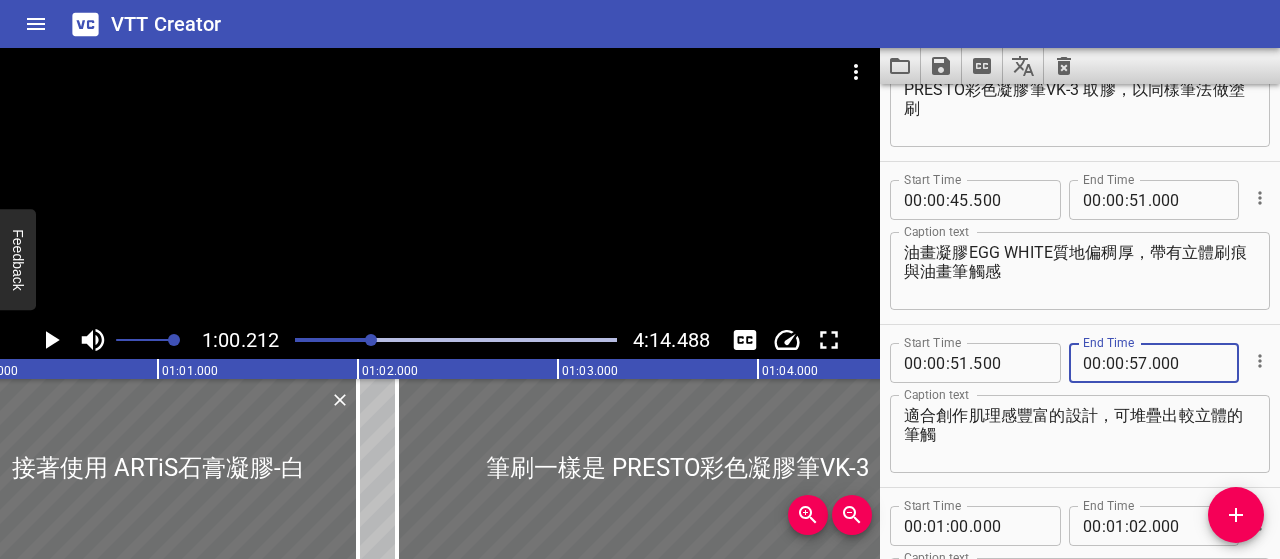 type on "000" 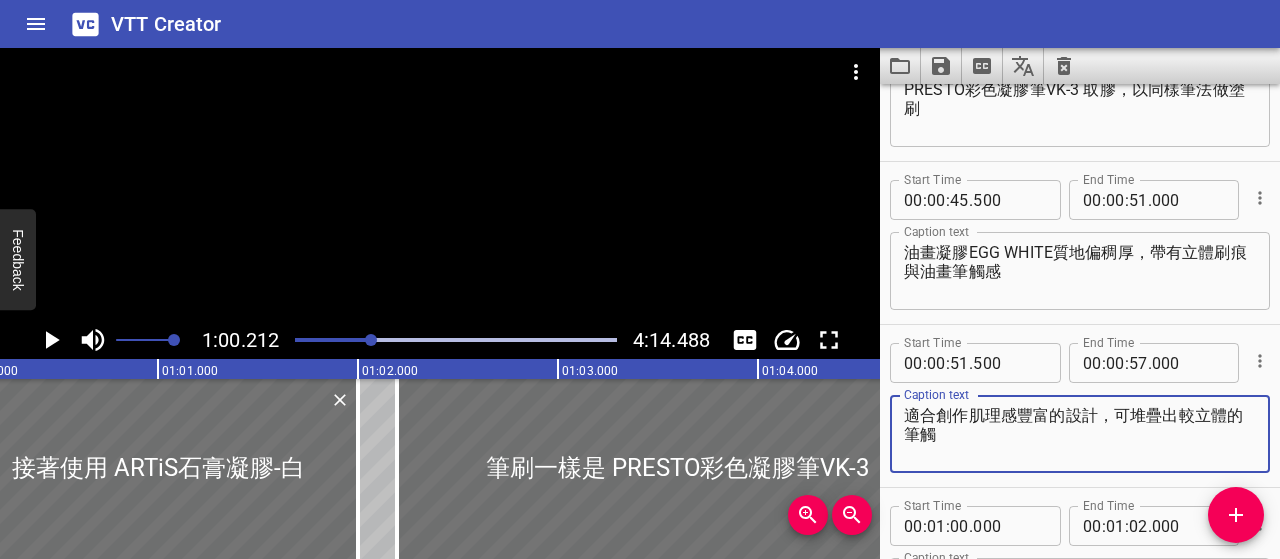 click on "適合創作肌理感豐富的設計，可堆疊出較立體的筆觸" at bounding box center [1080, 434] 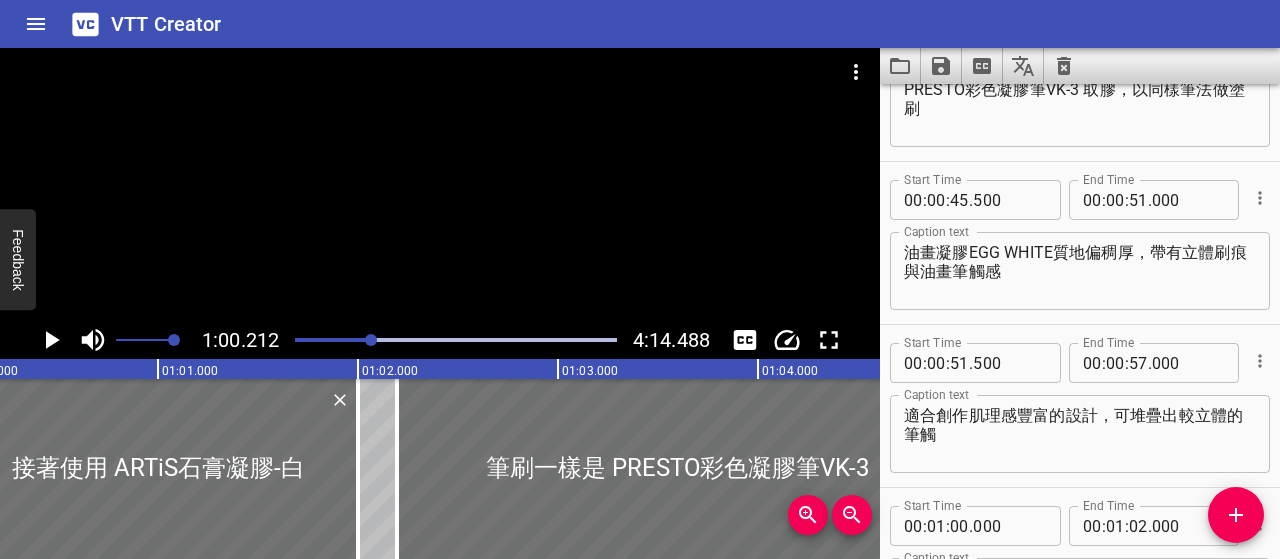 click at bounding box center [371, 340] 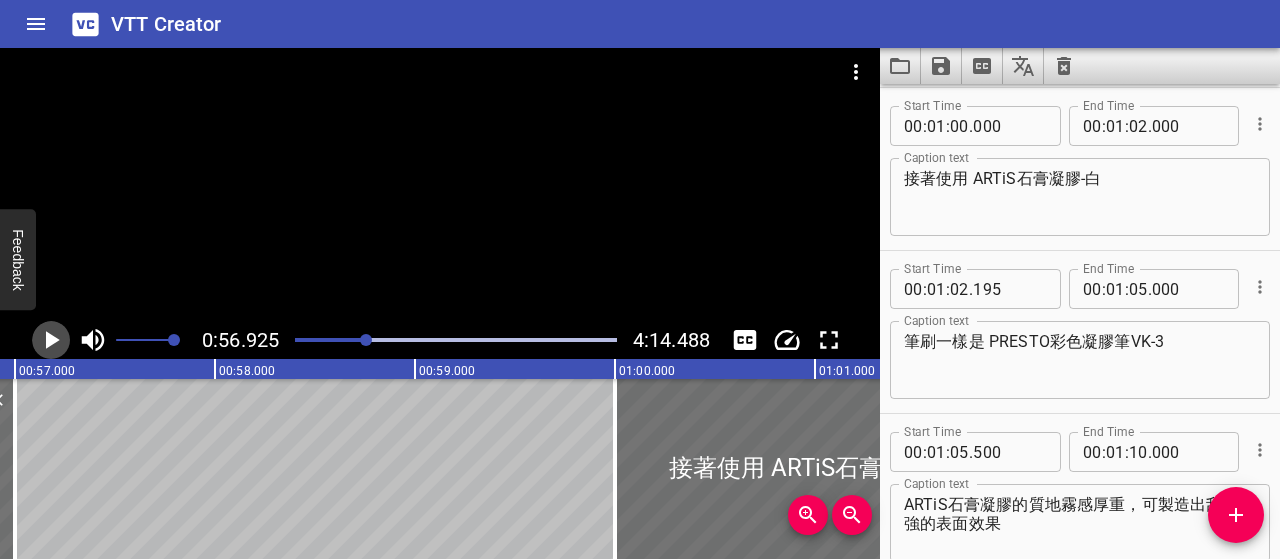 click 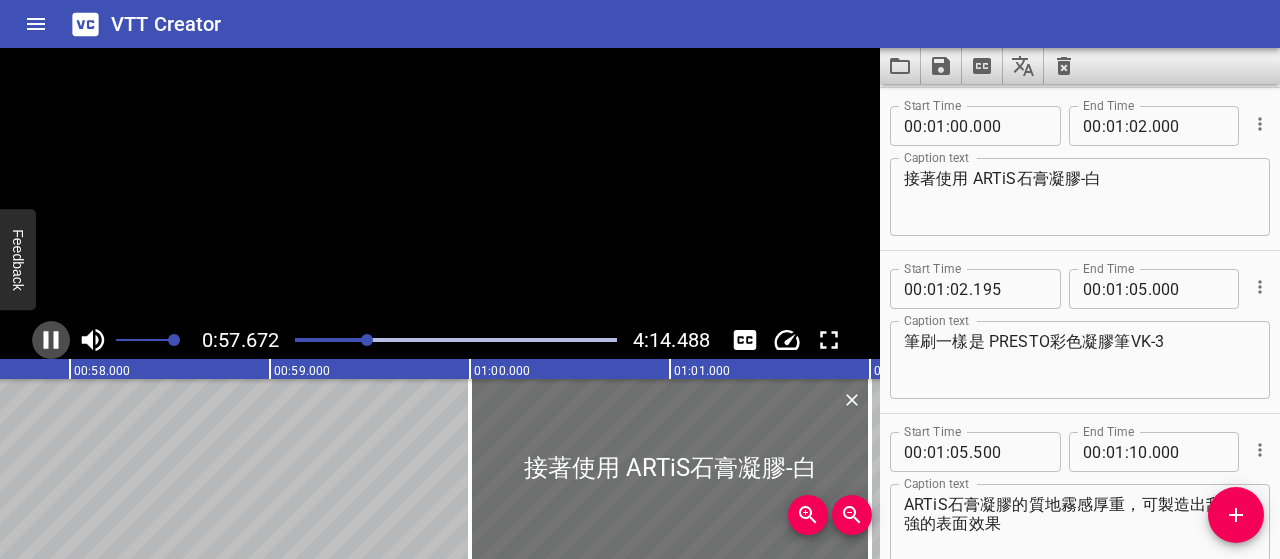 click 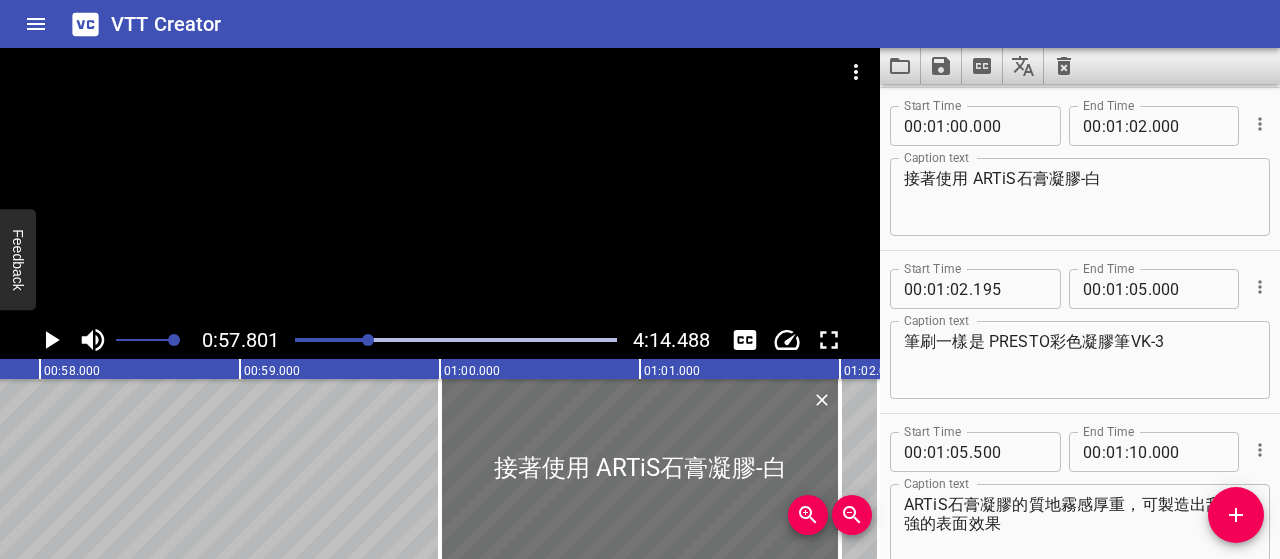 click at bounding box center [368, 340] 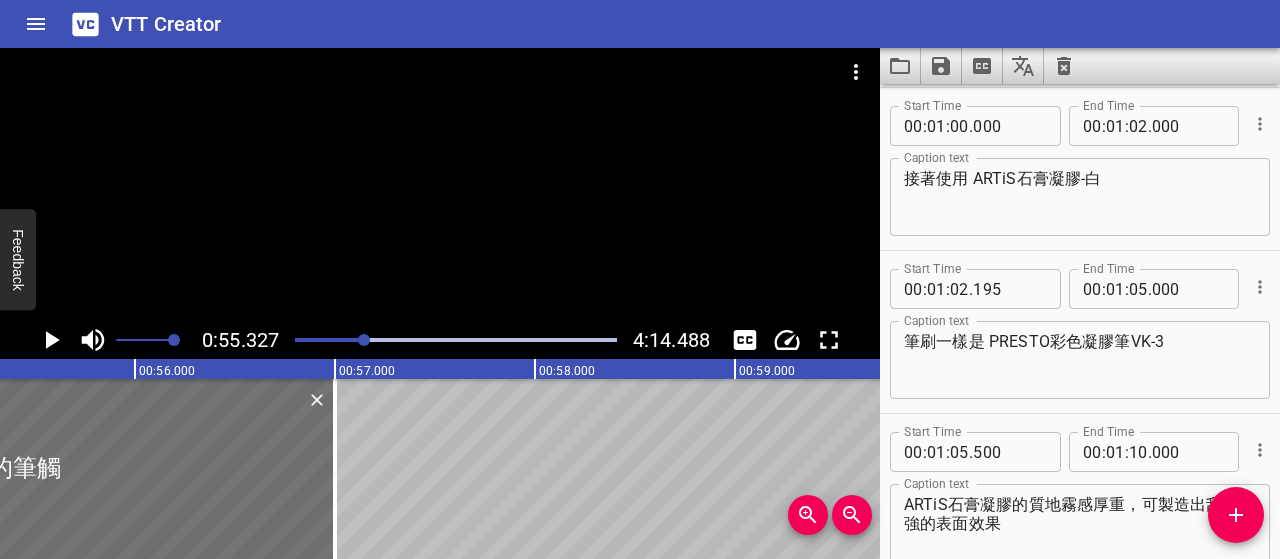 click at bounding box center (364, 340) 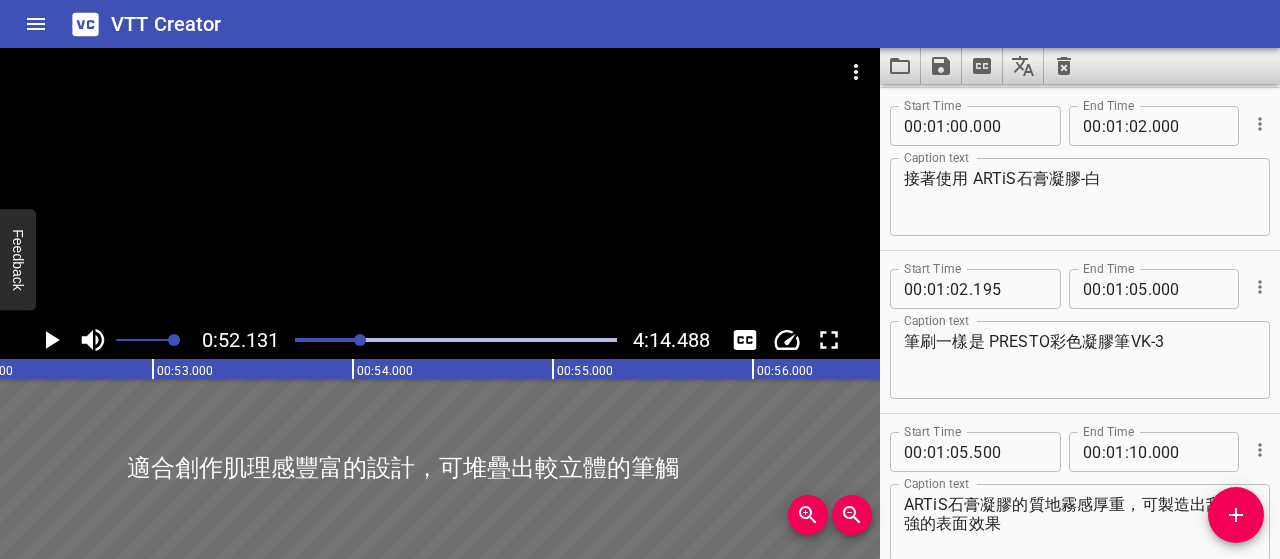scroll, scrollTop: 0, scrollLeft: 10426, axis: horizontal 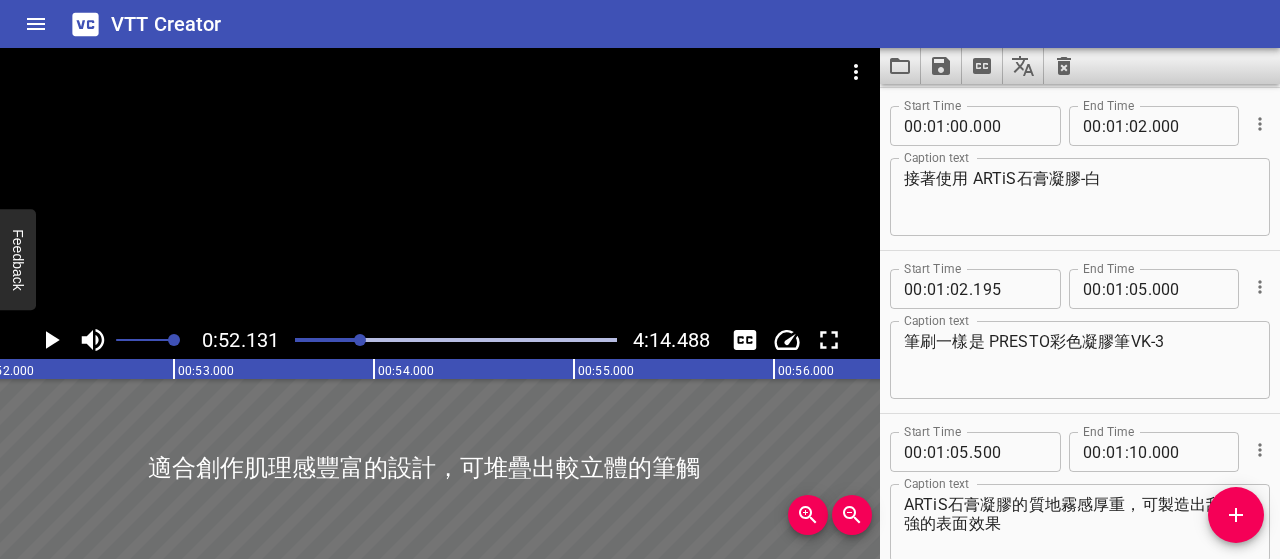 click 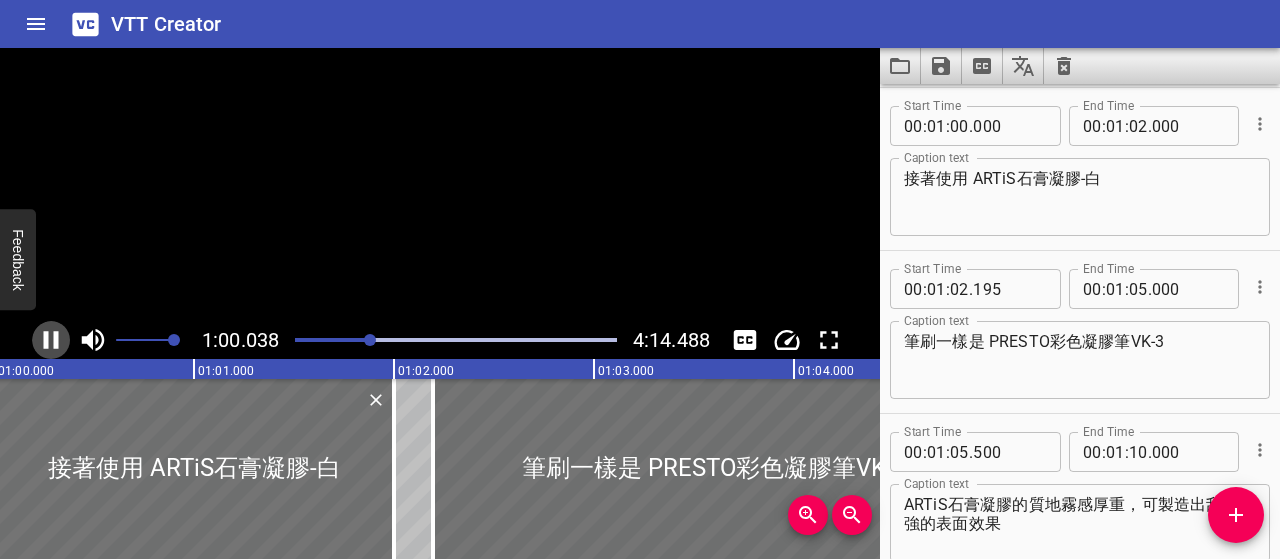 click 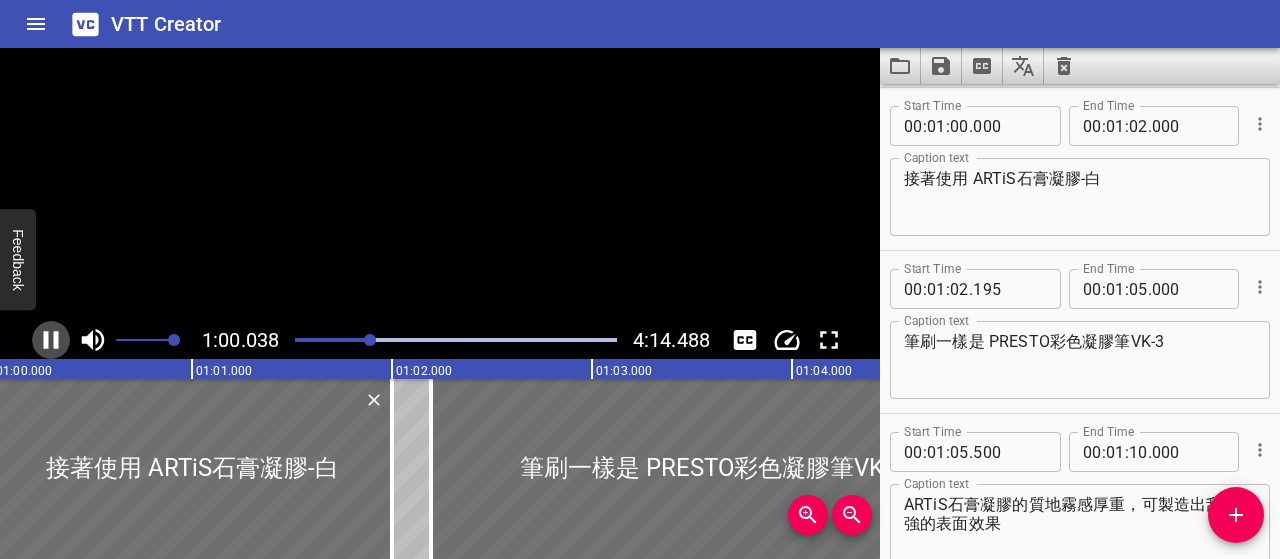 scroll, scrollTop: 0, scrollLeft: 12050, axis: horizontal 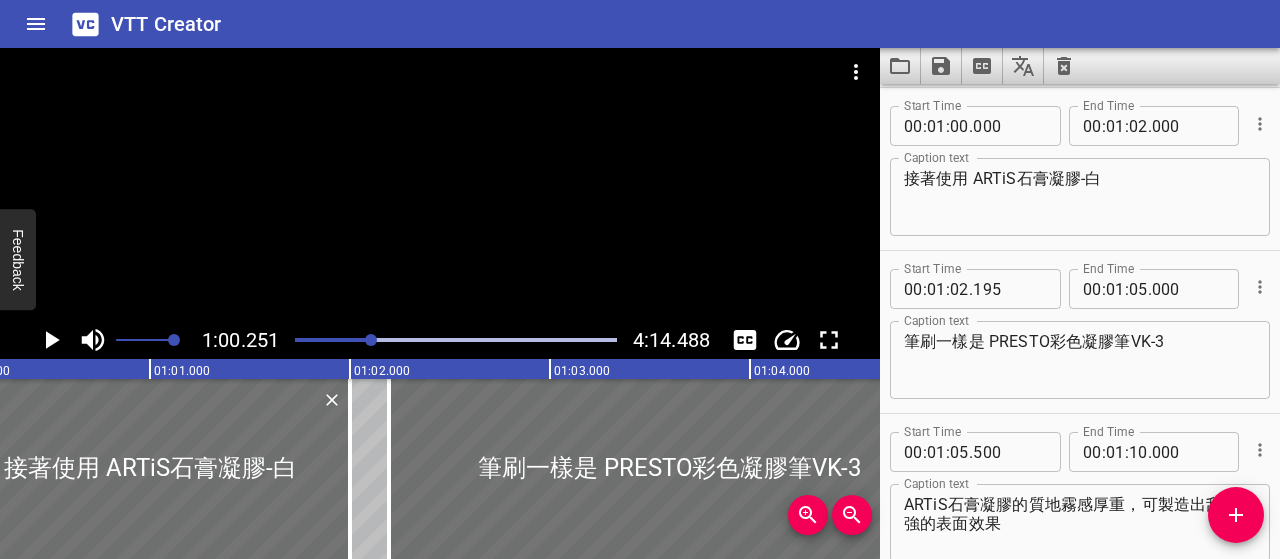 click 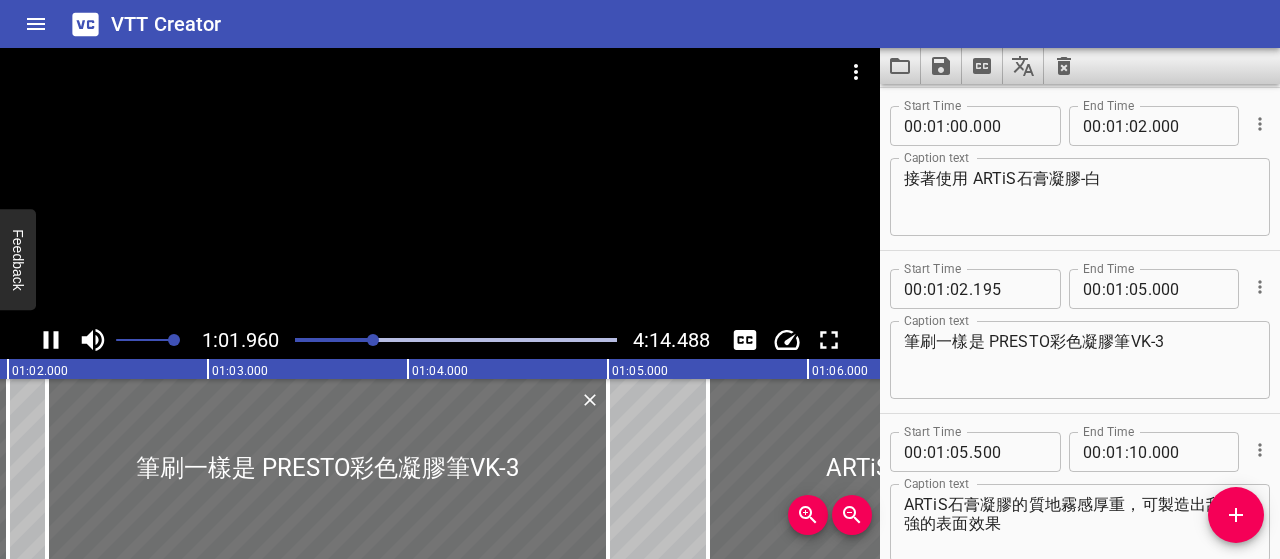 scroll, scrollTop: 0, scrollLeft: 12440, axis: horizontal 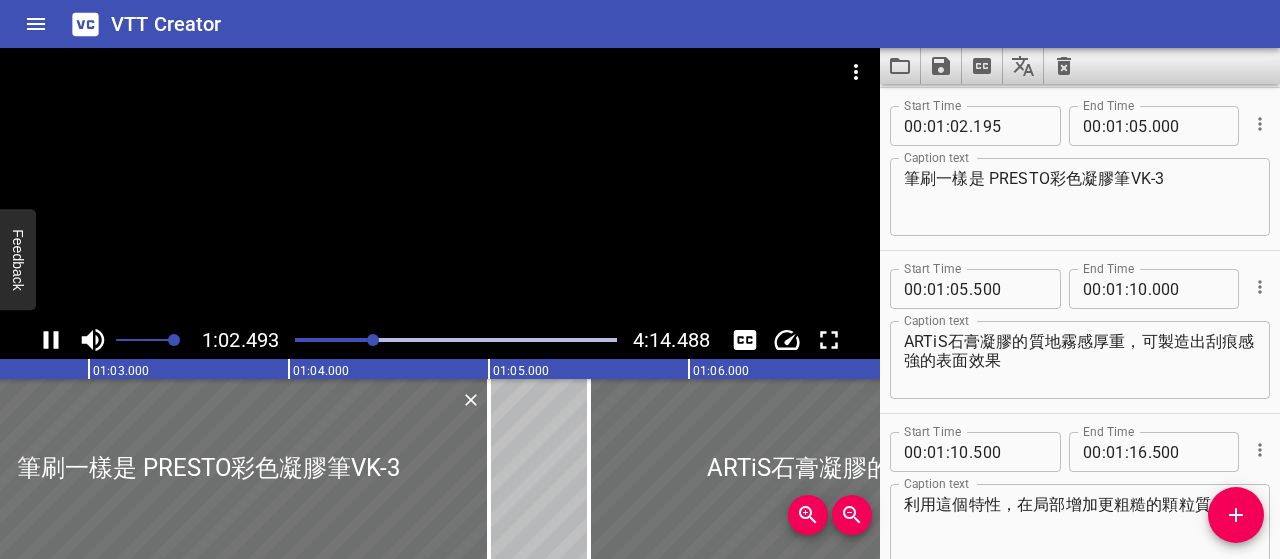 click 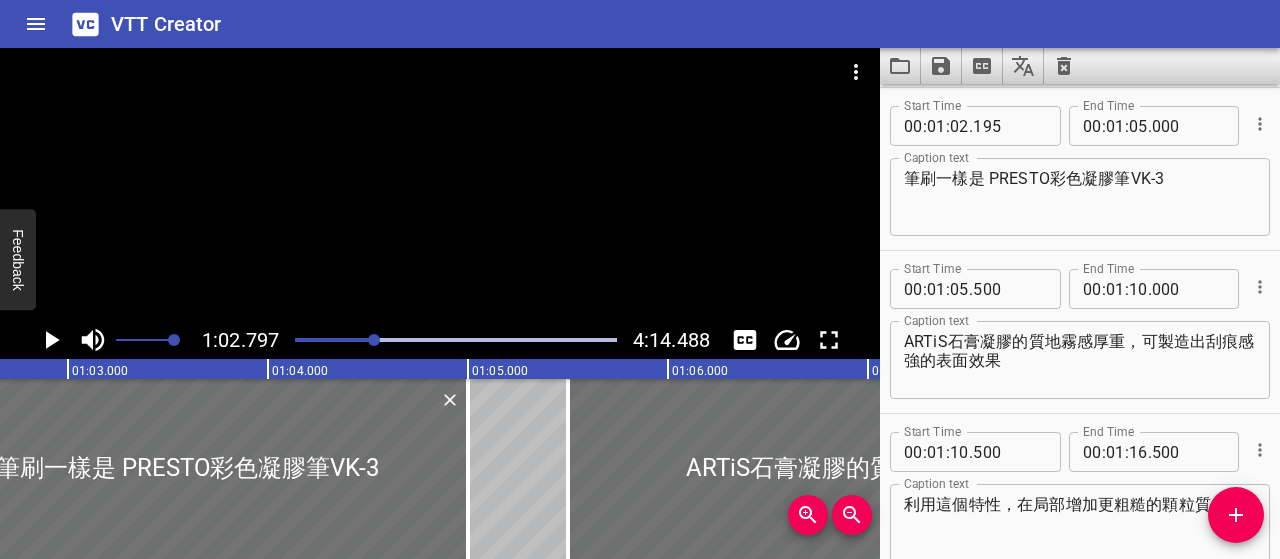 scroll, scrollTop: 0, scrollLeft: 12559, axis: horizontal 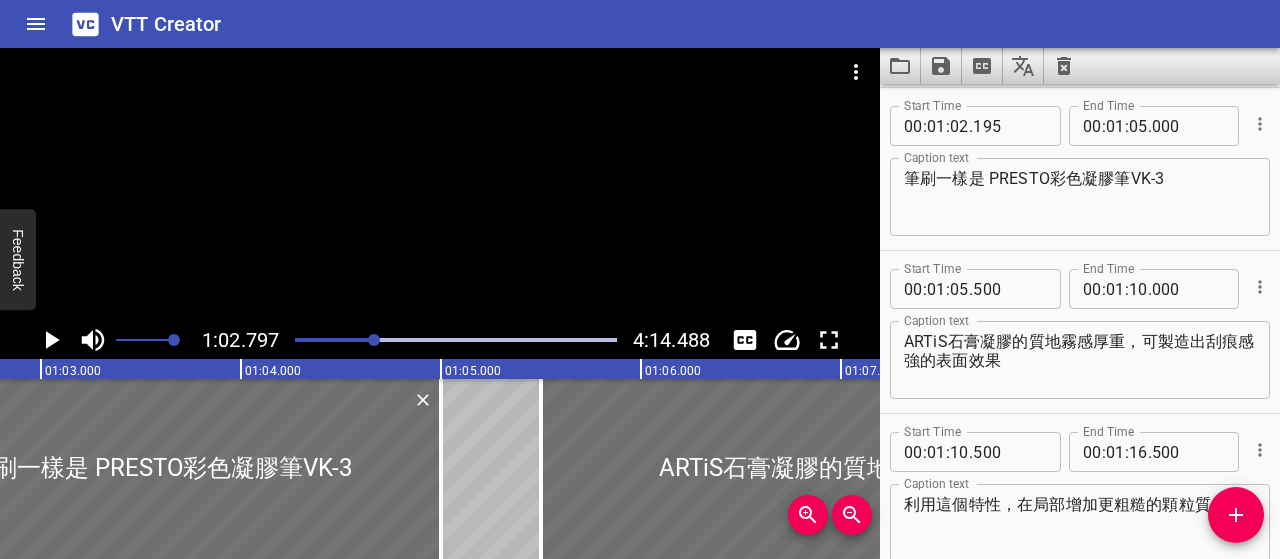 click 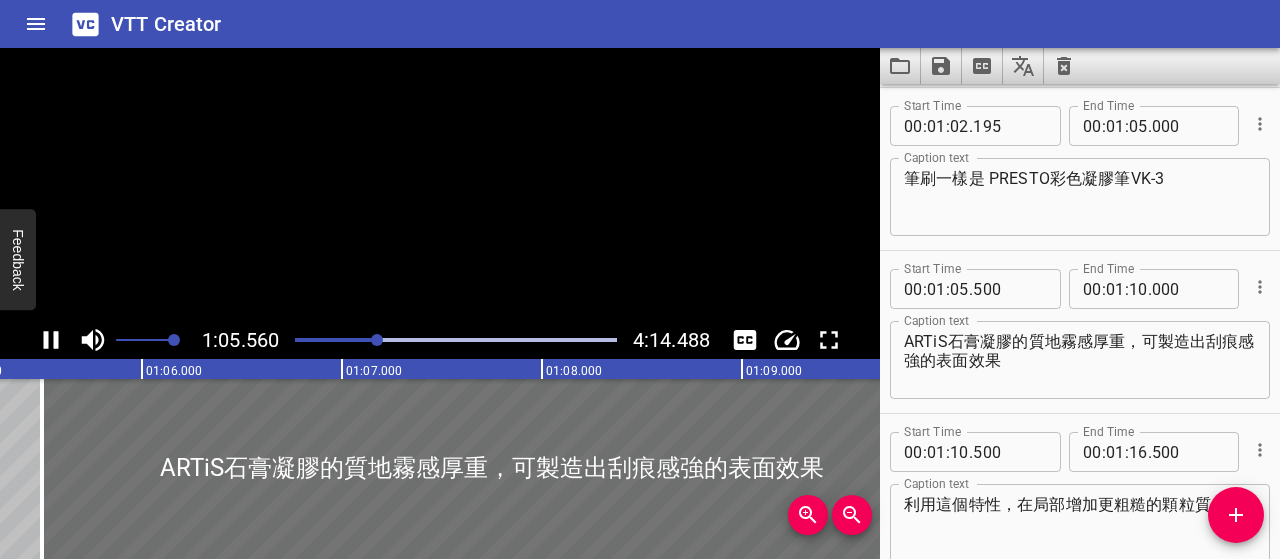 scroll, scrollTop: 0, scrollLeft: 13112, axis: horizontal 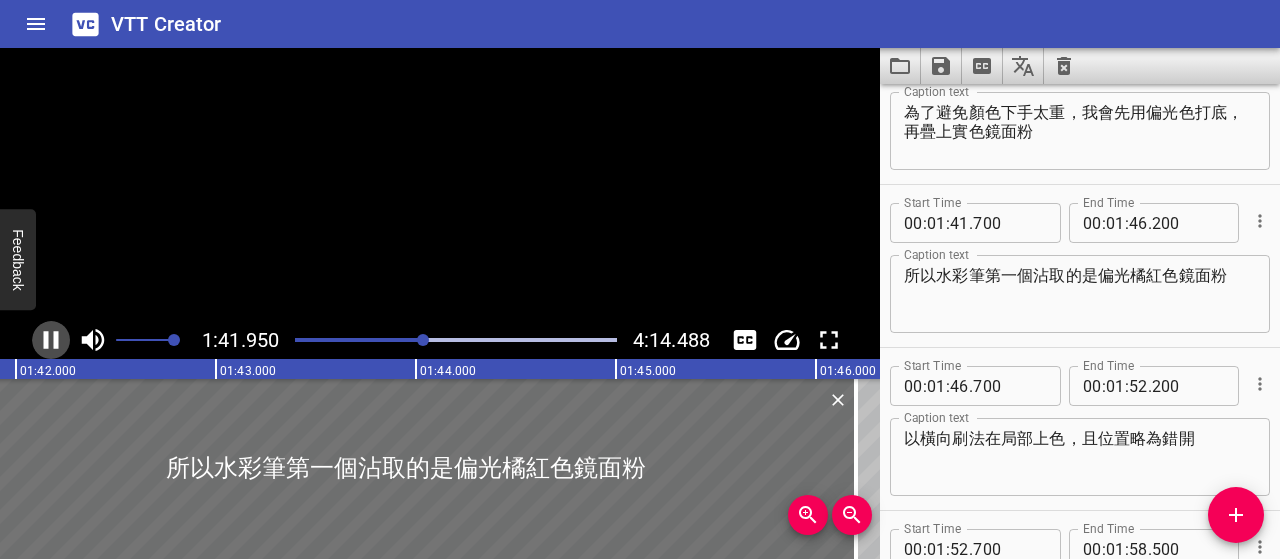 click 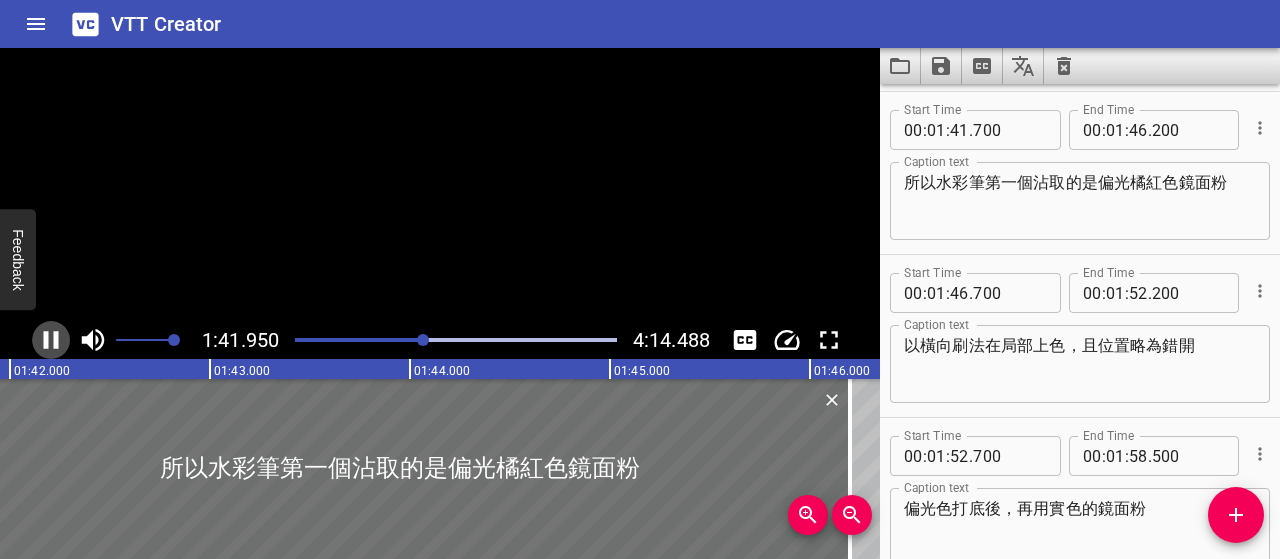 scroll, scrollTop: 0, scrollLeft: 20432, axis: horizontal 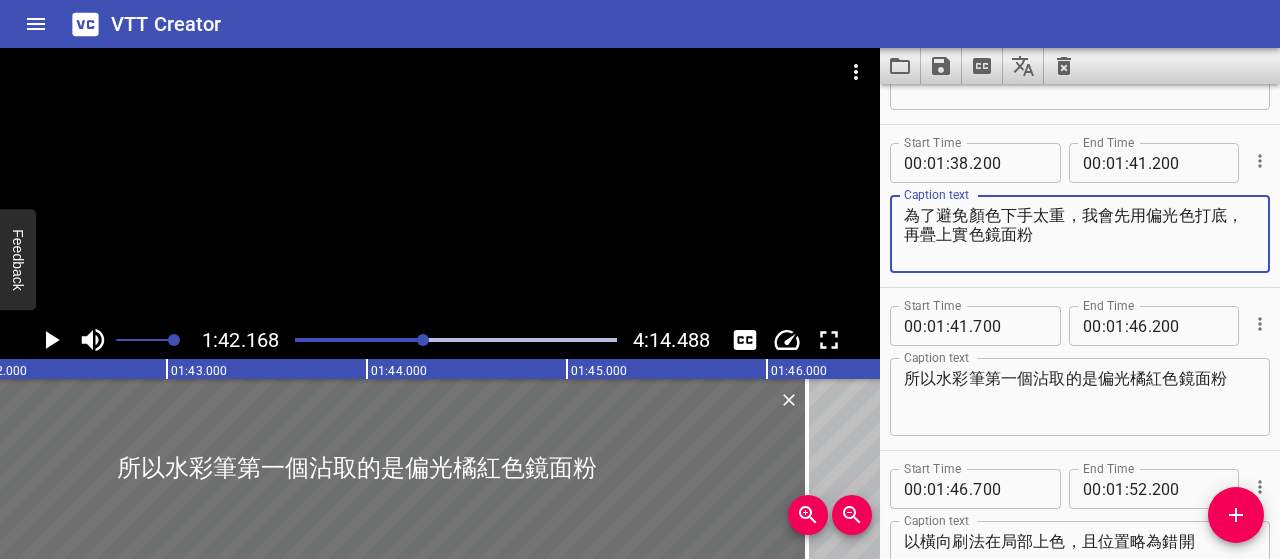 drag, startPoint x: 1083, startPoint y: 212, endPoint x: 858, endPoint y: 215, distance: 225.02 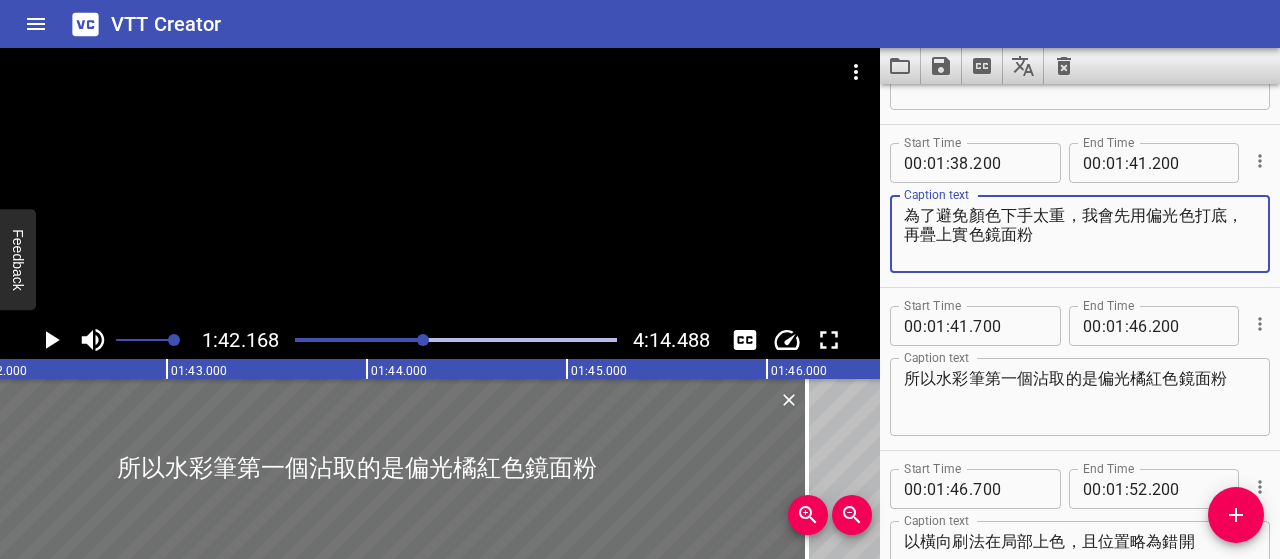 click on "1:42.168 4:14.488 00:00.000 00:01.000 00:02.000 00:03.000 00:04.000 00:05.000 00:06.000 00:07.000 00:08.000 00:09.000 00:10.000 00:11.000 00:12.000 00:13.000 00:14.000 00:15.000 00:16.000 00:17.000 00:18.000 00:19.000 00:20.000 00:21.000 00:22.000 00:23.000 00:24.000 00:25.000 00:25.000 00:26.000 00:27.000 00:28.000 00:29.000 00:30.000 00:31.000 00:32.000 00:33.000 00:34.000 00:35.000 00:36.000 00:37.000 00:38.000 00:39.000 00:40.000 00:41.000 00:42.000 00:43.000 00:44.000 00:45.000 00:46.000 00:47.000 00:48.000 00:49.000 00:50.000 00:50.000 00:51.000 00:52.000 00:53.000 00:54.000 00:55.000 00:56.000 00:57.000 00:58.000 00:59.000 01:00.000 01:01.000 01:02.000 01:03.000 01:04.000 01:05.000 01:06.000 01:07.000 01:08.000 01:09.000 01:10.000 01:11.000 01:12.000 01:13.000 01:14.000 01:15.000 01:15.000 01:16.000 01:17.000 01:18.000 01:19.000 01:20.000 01:21.000 01:22.000 01:23.000 01:24.000 01:25.000 01:26.000 01:27.000 01:28.000 01:29.000 01:30.000 01:31.000 01:32.000 01:33.000 01:34.000 01:35.000 01:36.000 00 : :" at bounding box center [640, 303] 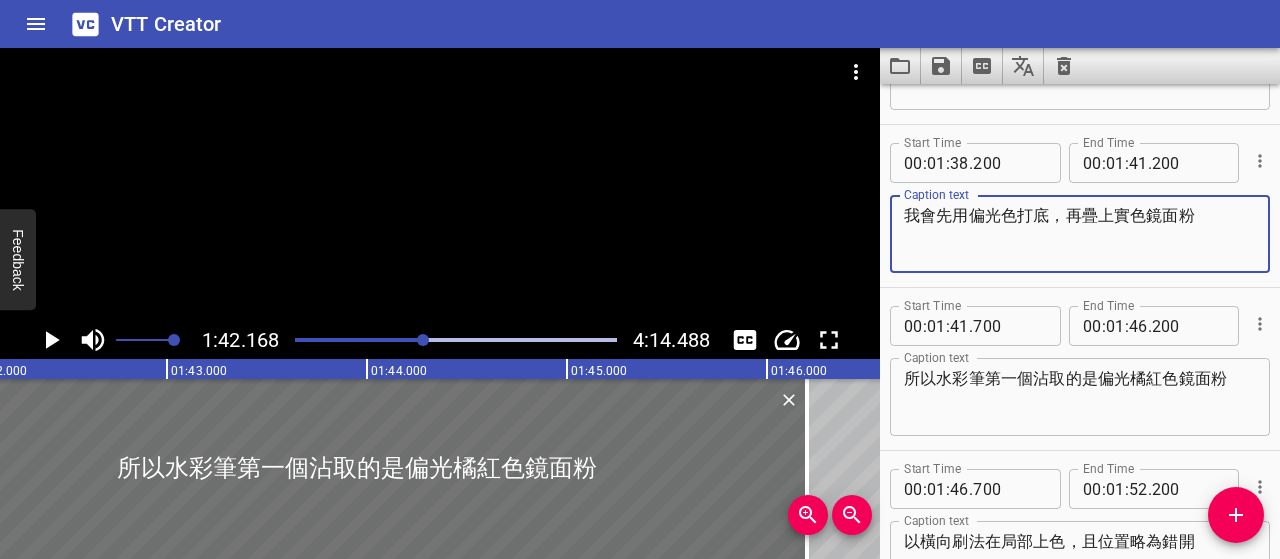 click on "我會先用偏光色打底，再疊上實色鏡面粉" at bounding box center (1080, 234) 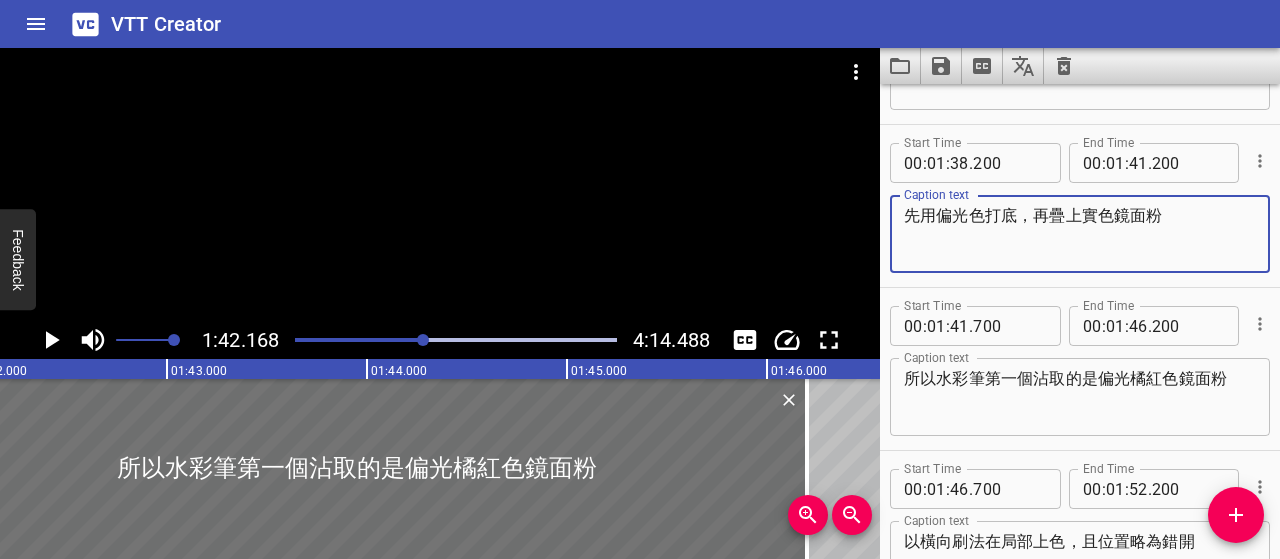 type on "先用偏光色打底，再疊上實色鏡面粉" 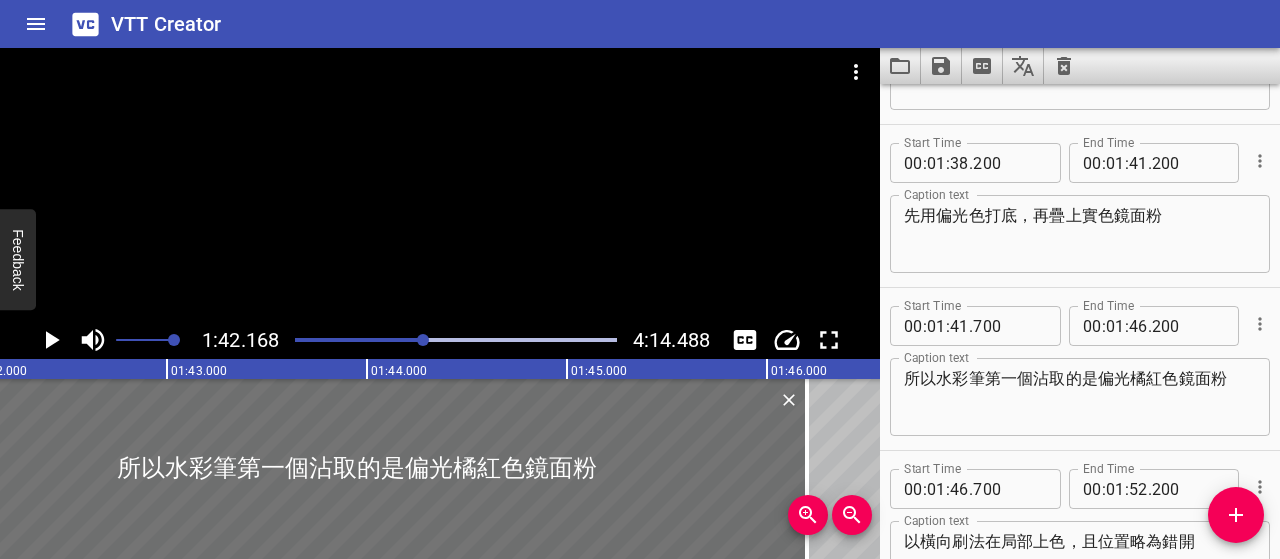 click at bounding box center [423, 340] 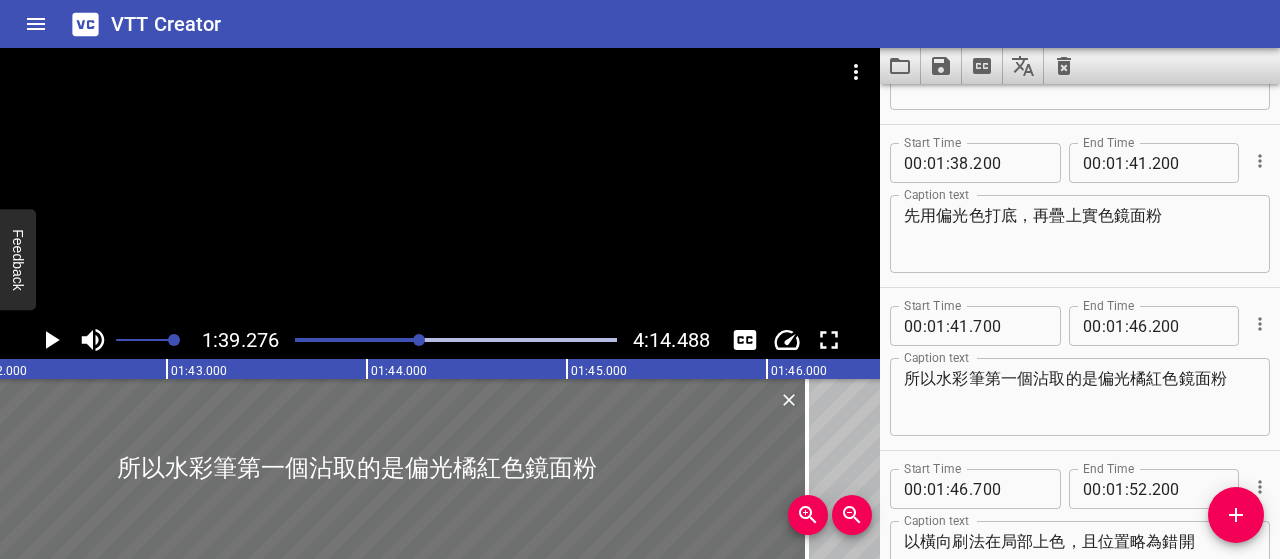 scroll, scrollTop: 0, scrollLeft: 20169, axis: horizontal 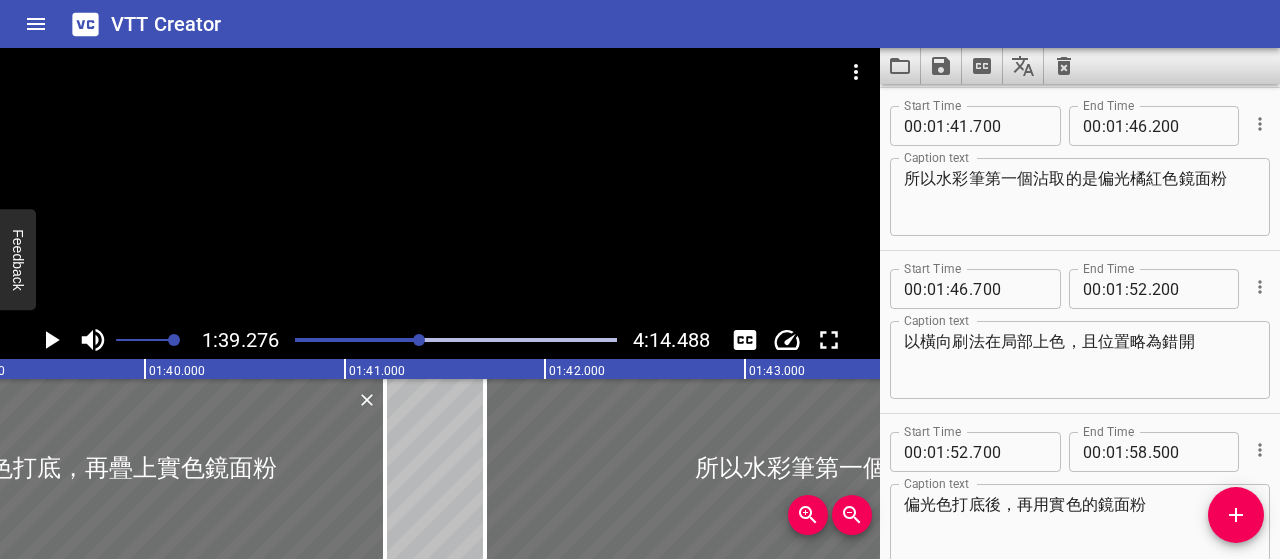 click at bounding box center (419, 340) 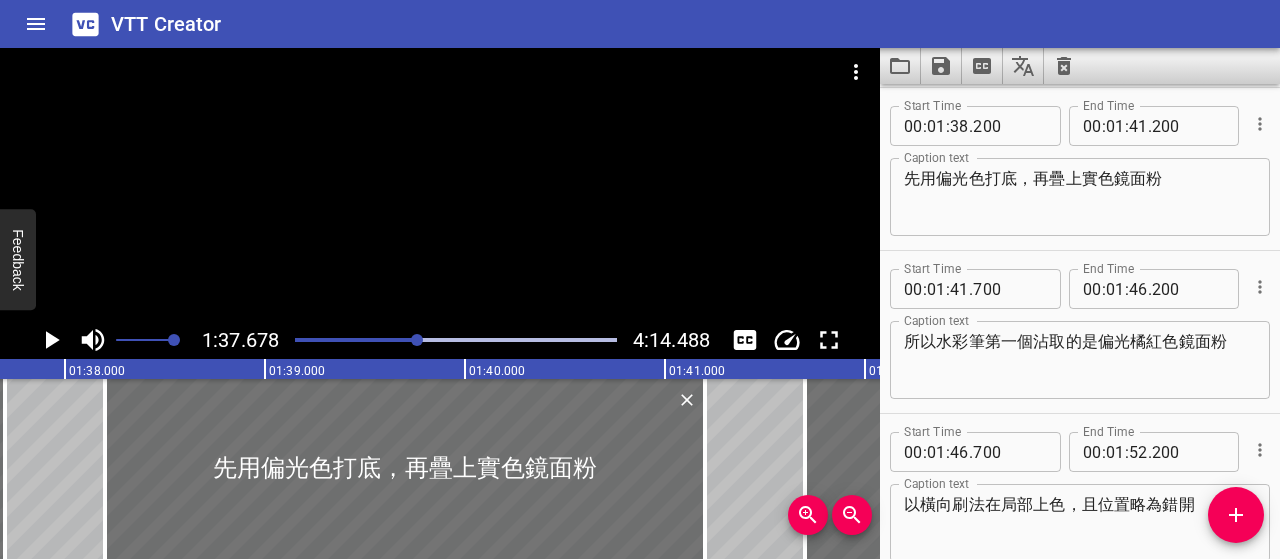 click at bounding box center [417, 340] 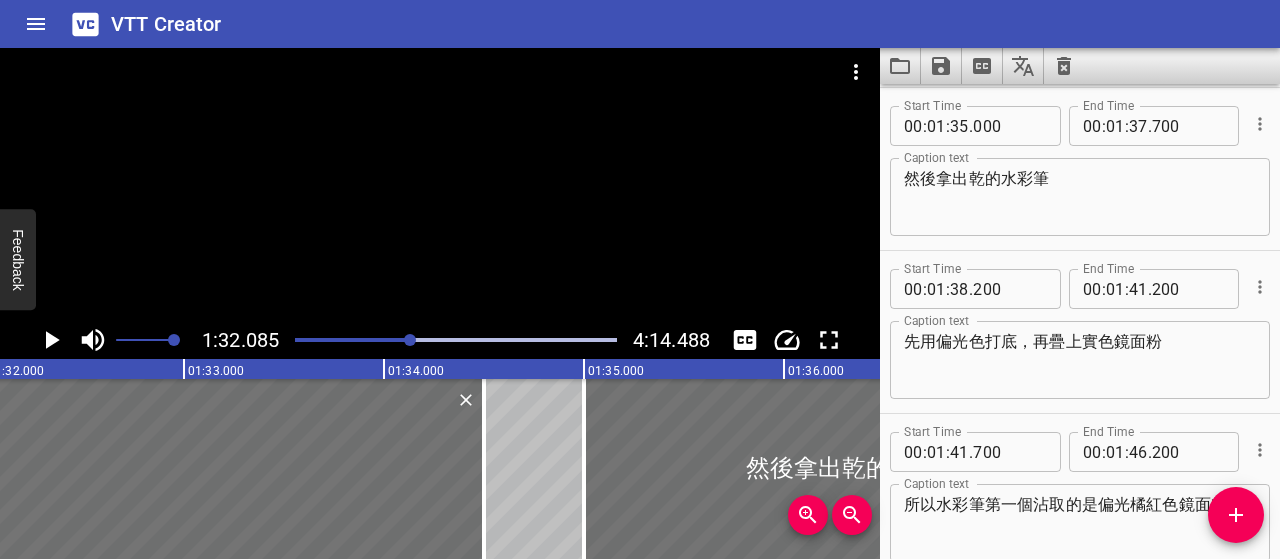 click 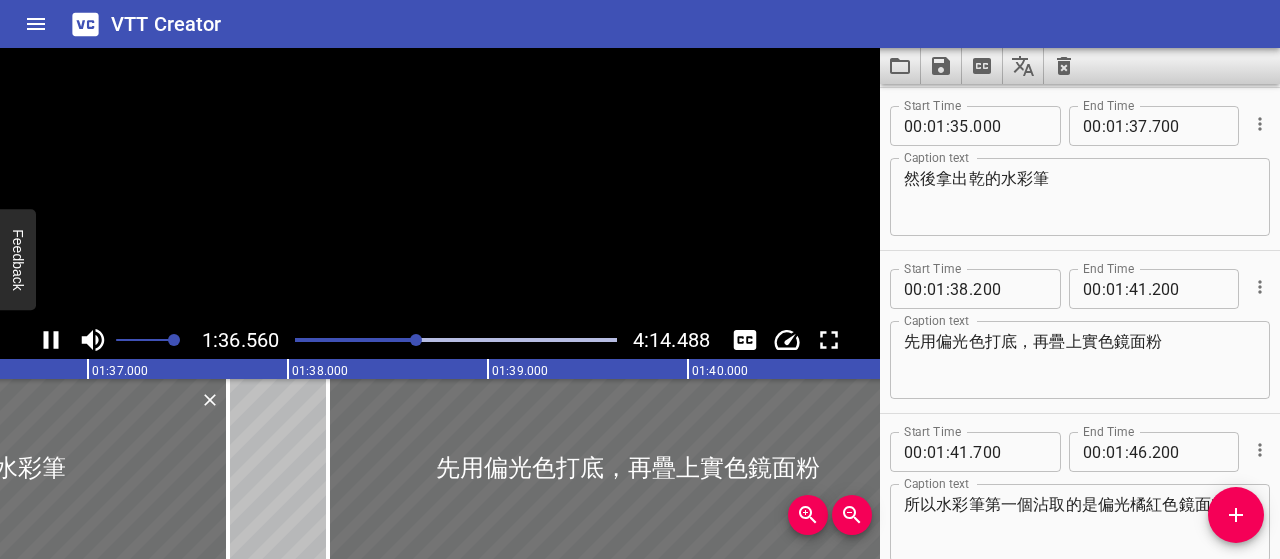 click 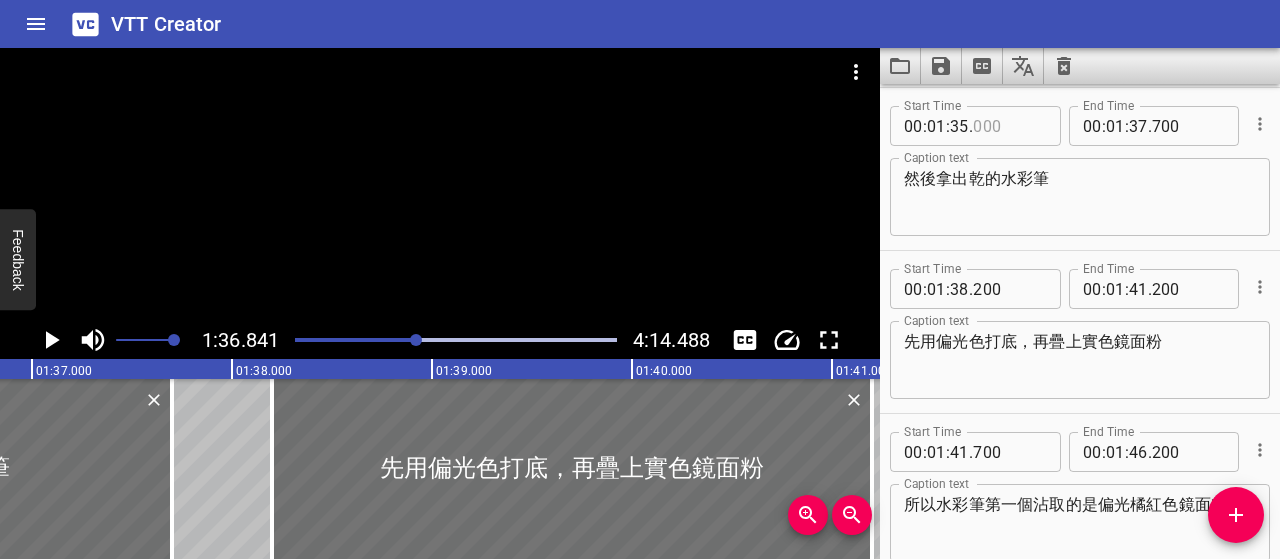click at bounding box center [1009, 126] 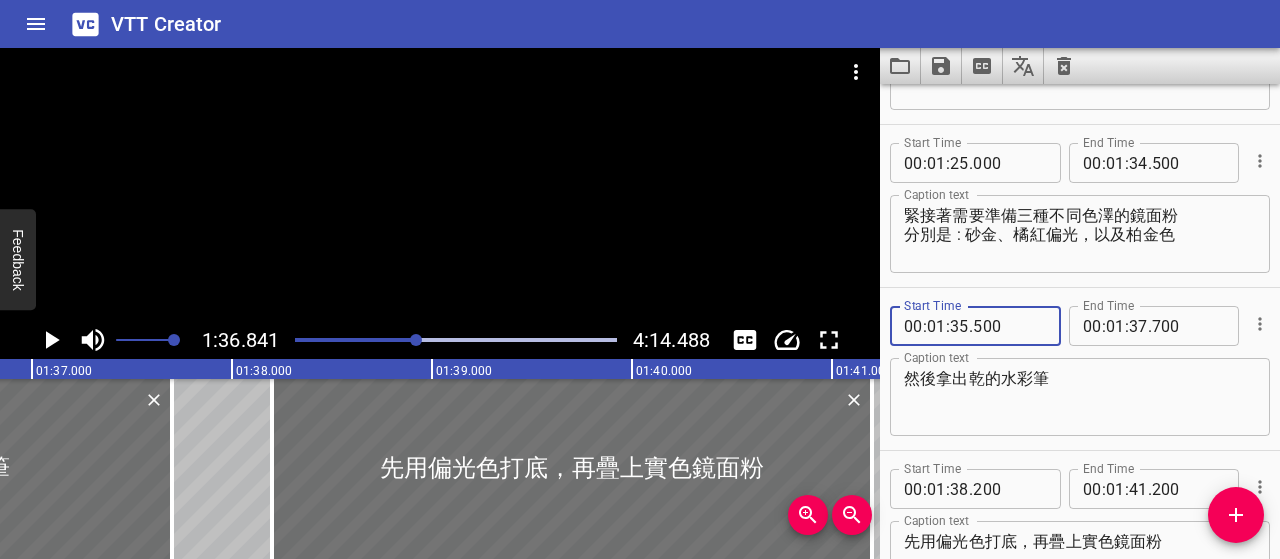 type on "500" 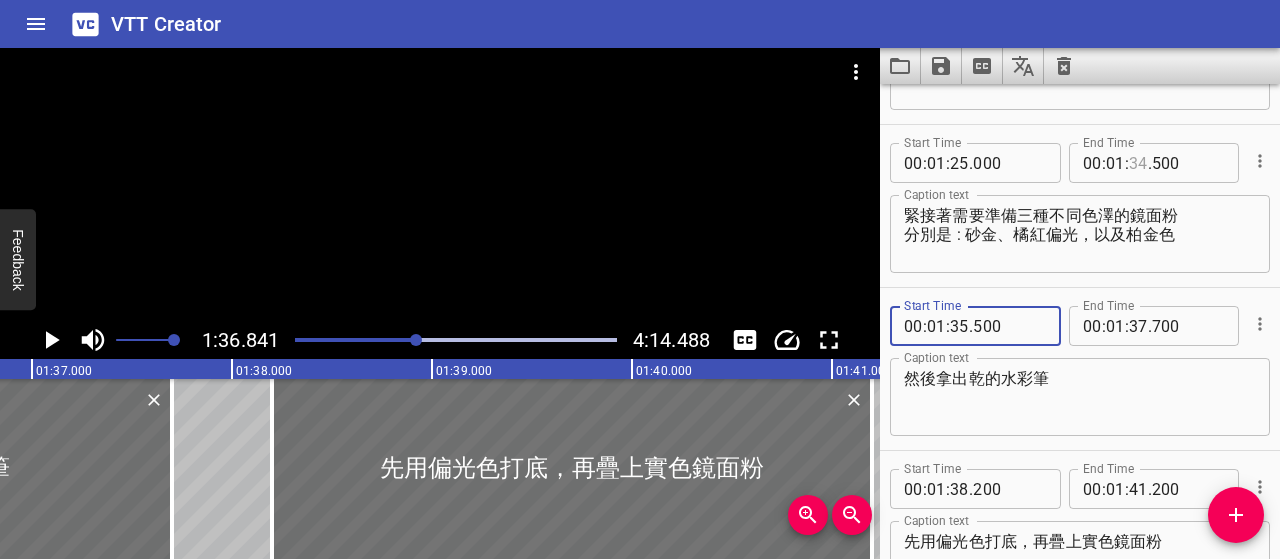 click at bounding box center [1138, 163] 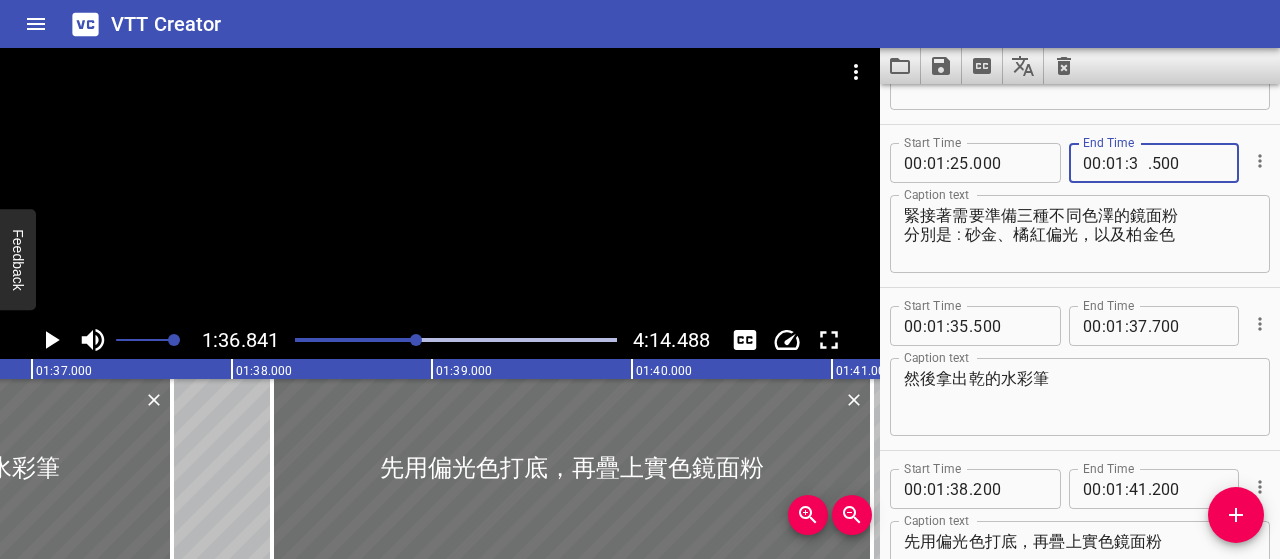 type on "35" 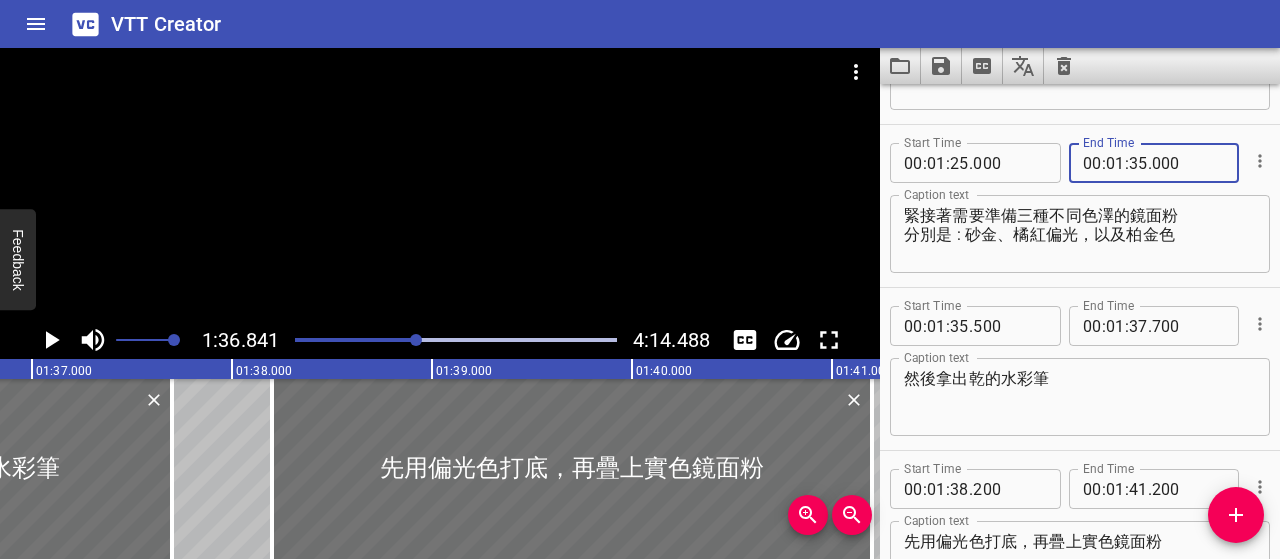 type on "000" 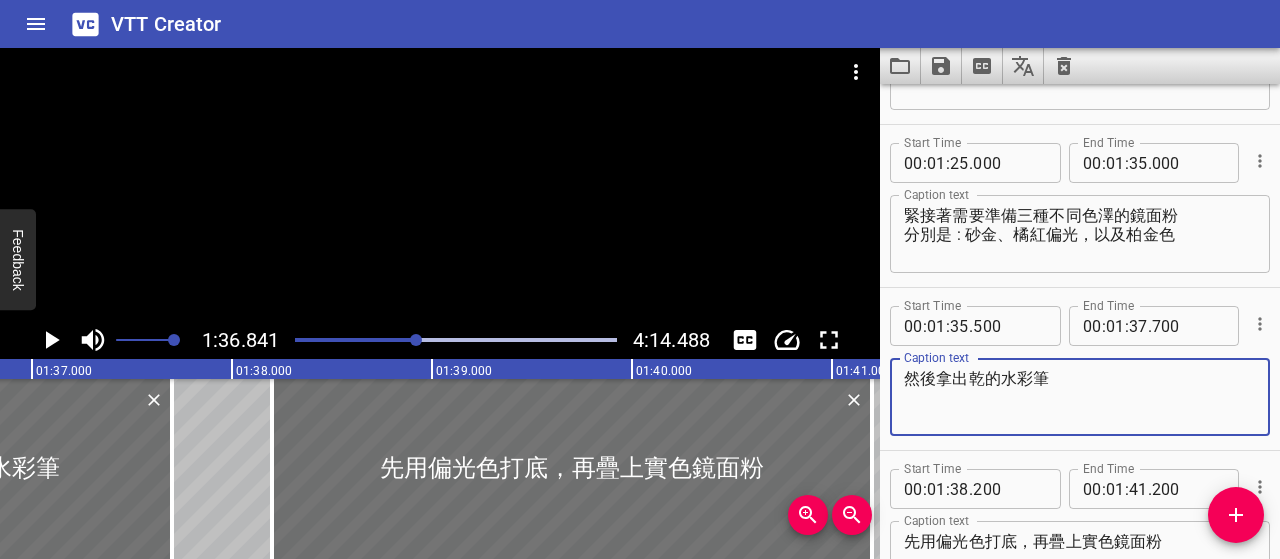 drag, startPoint x: 1030, startPoint y: 401, endPoint x: 979, endPoint y: 377, distance: 56.364883 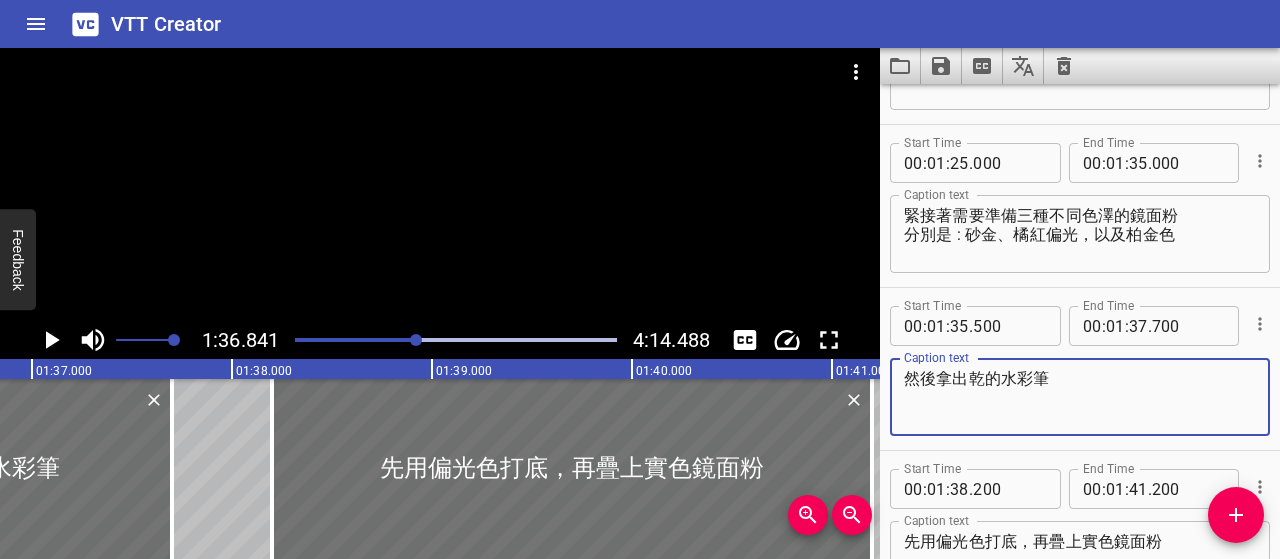 click on "緊接著需要準備三種不同色澤的鏡面粉
分別是 : 砂金、橘紅偏光，以及柏金色" at bounding box center [1080, 234] 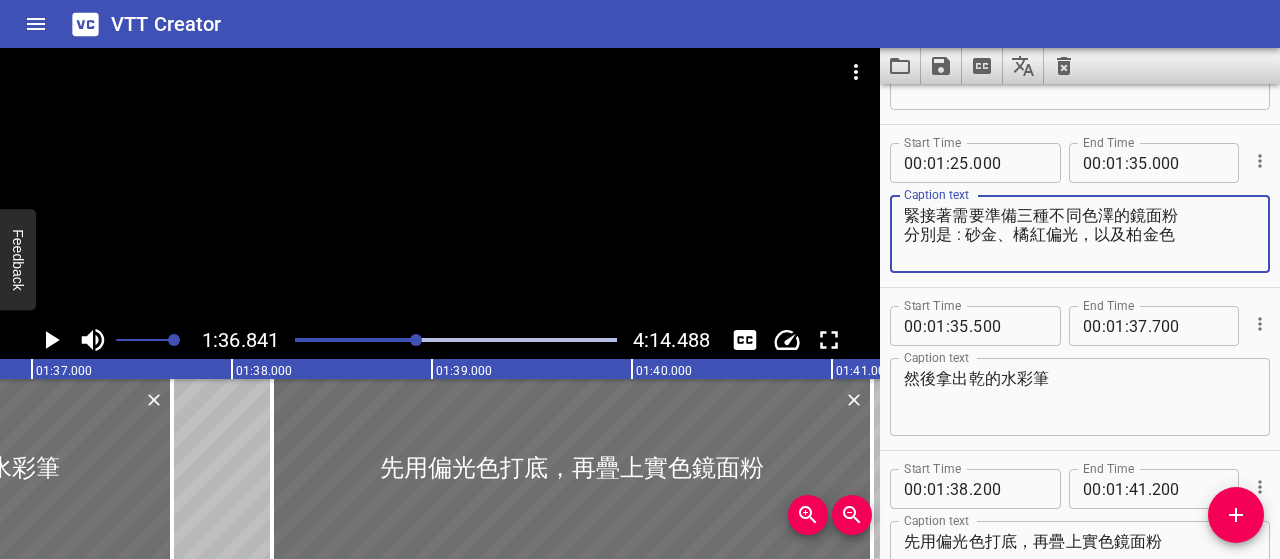 click on "緊接著需要準備三種不同色澤的鏡面粉
分別是 : 砂金、橘紅偏光，以及柏金色" at bounding box center [1080, 234] 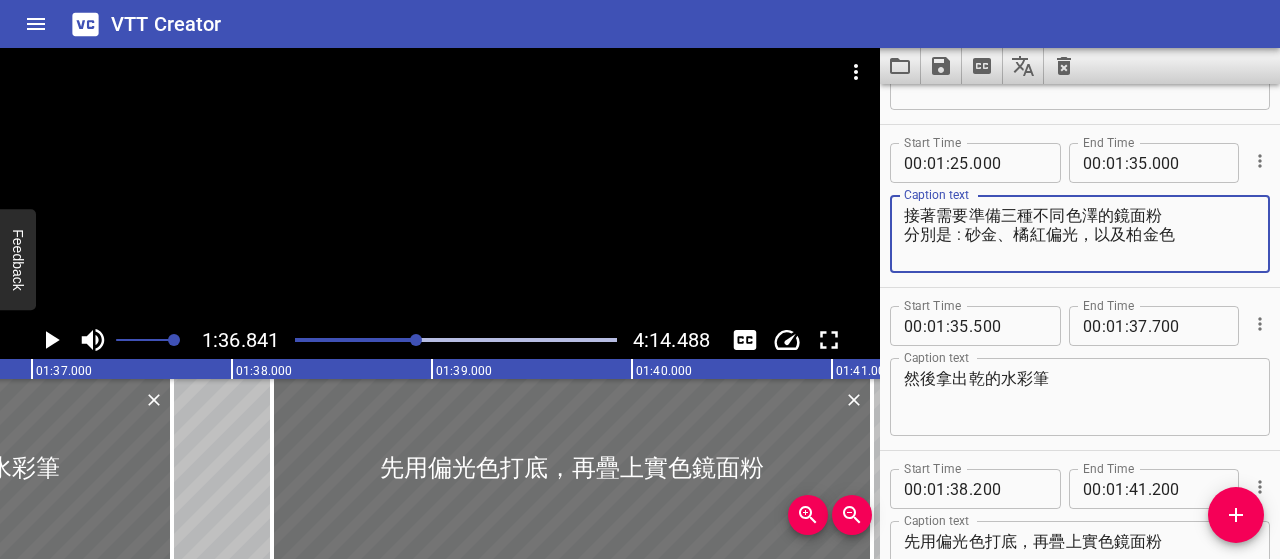 click on "接著需要準備三種不同色澤的鏡面粉
分別是 : 砂金、橘紅偏光，以及柏金色" at bounding box center [1080, 234] 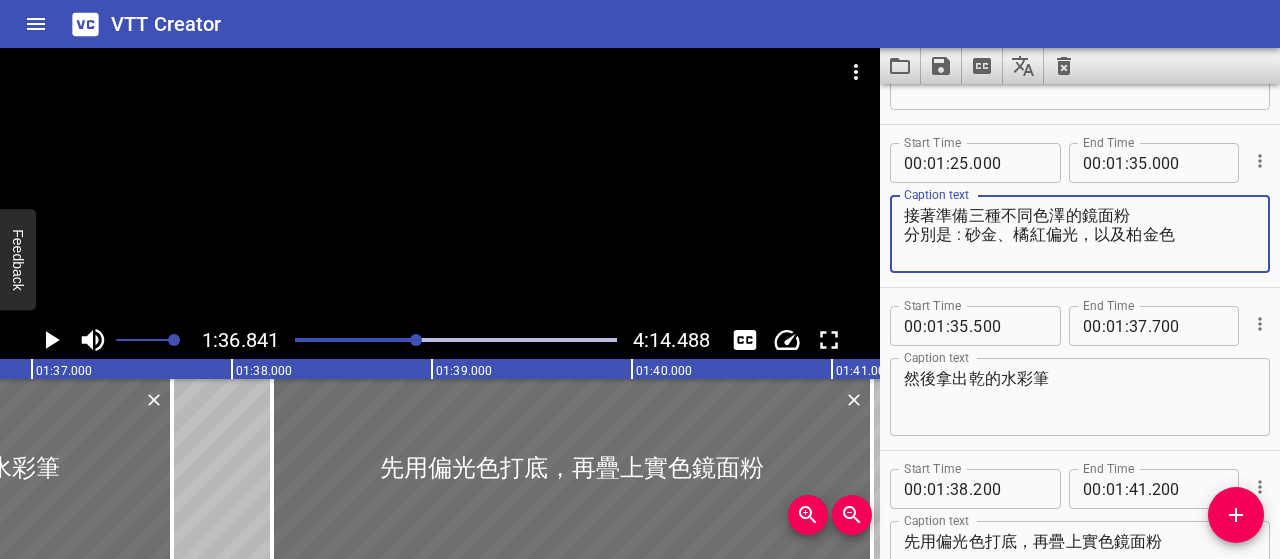 click on "接著準備三種不同色澤的鏡面粉
分別是 : 砂金、橘紅偏光，以及柏金色" at bounding box center (1080, 234) 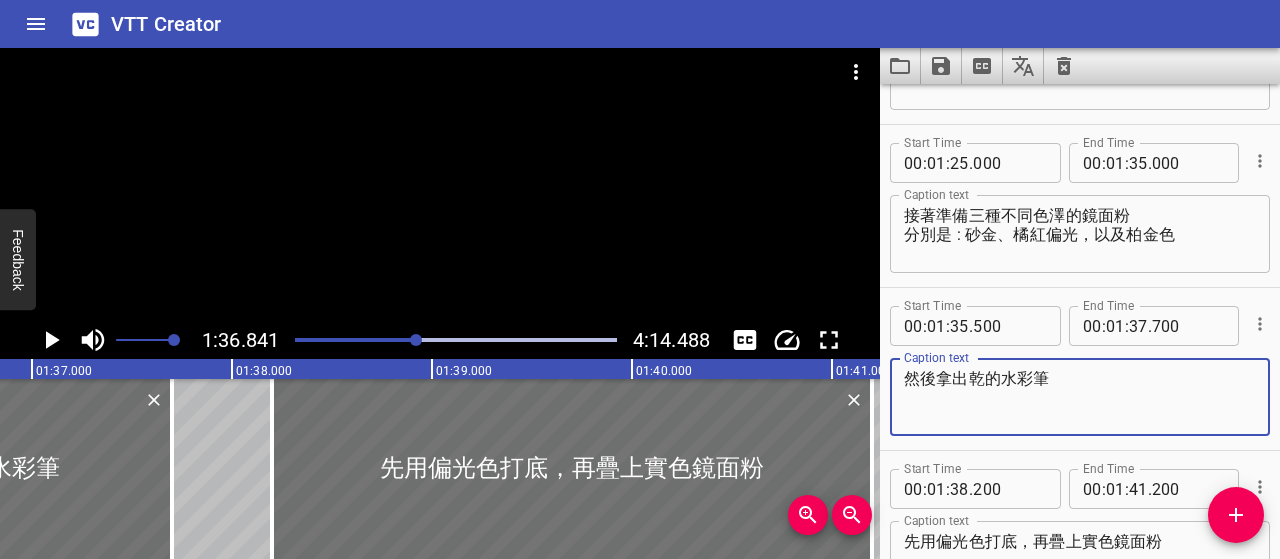 click on "然後拿出乾的水彩筆" at bounding box center [1080, 397] 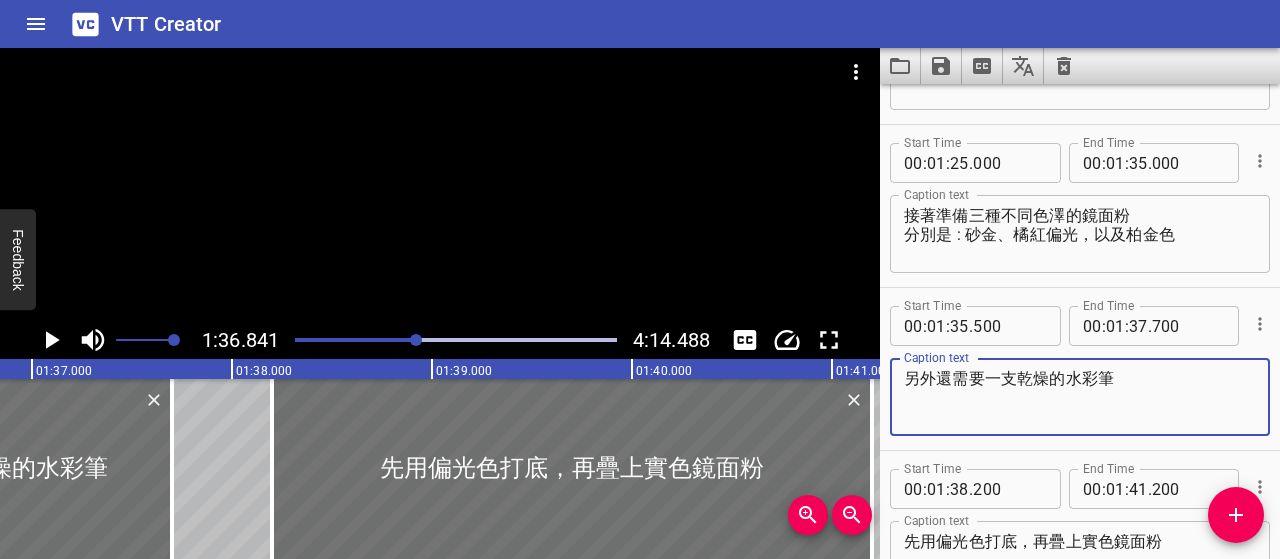 type on "另外還需要一支乾燥的水彩筆" 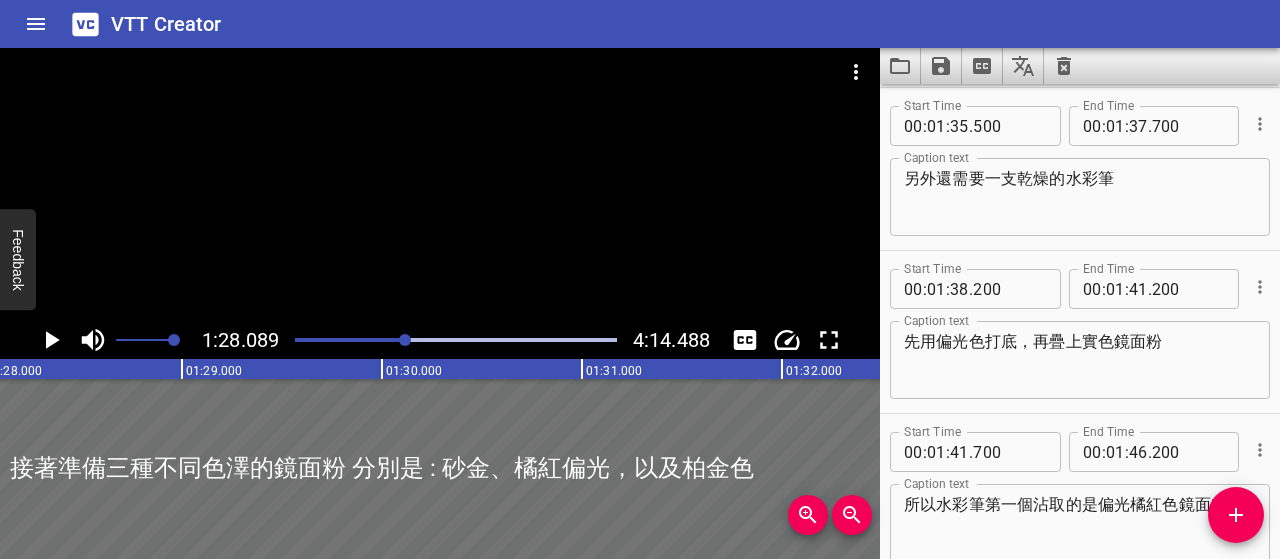 click at bounding box center [246, 340] 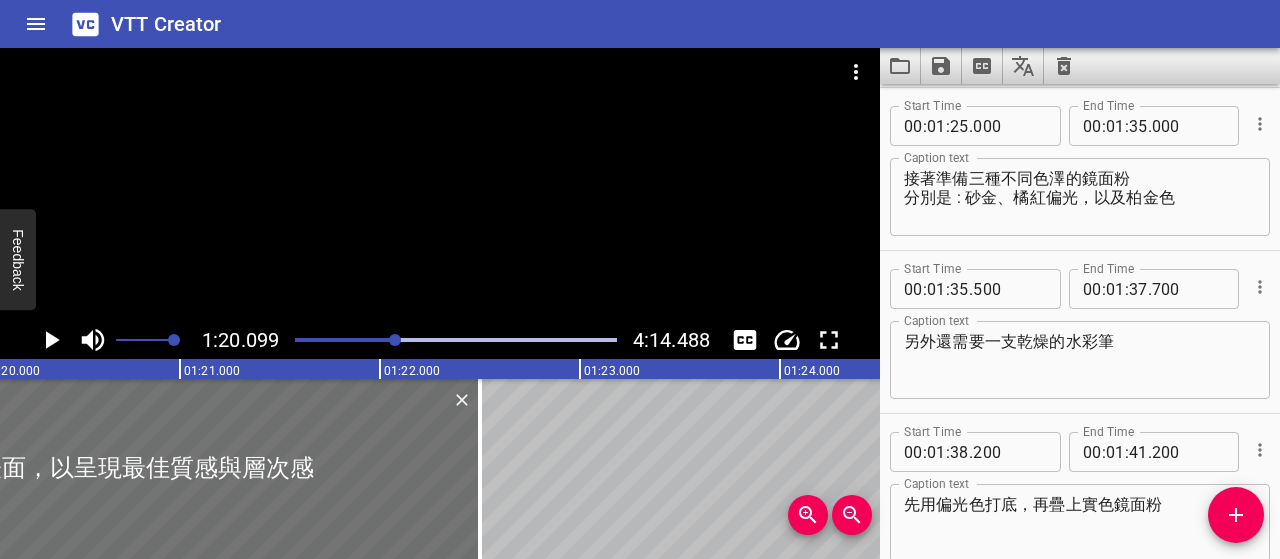 click 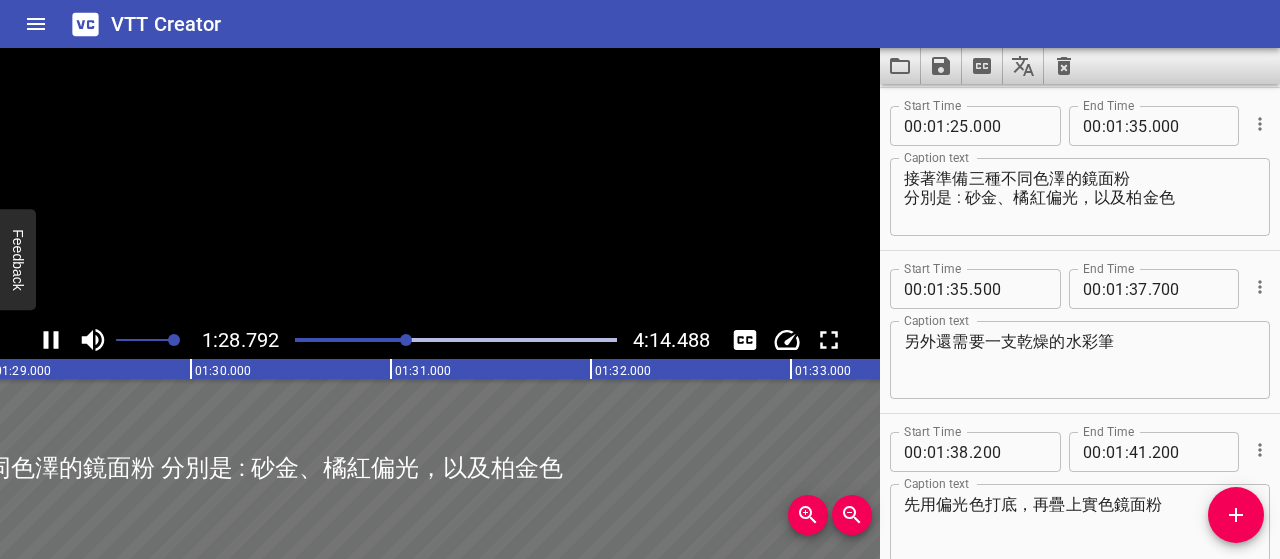 click 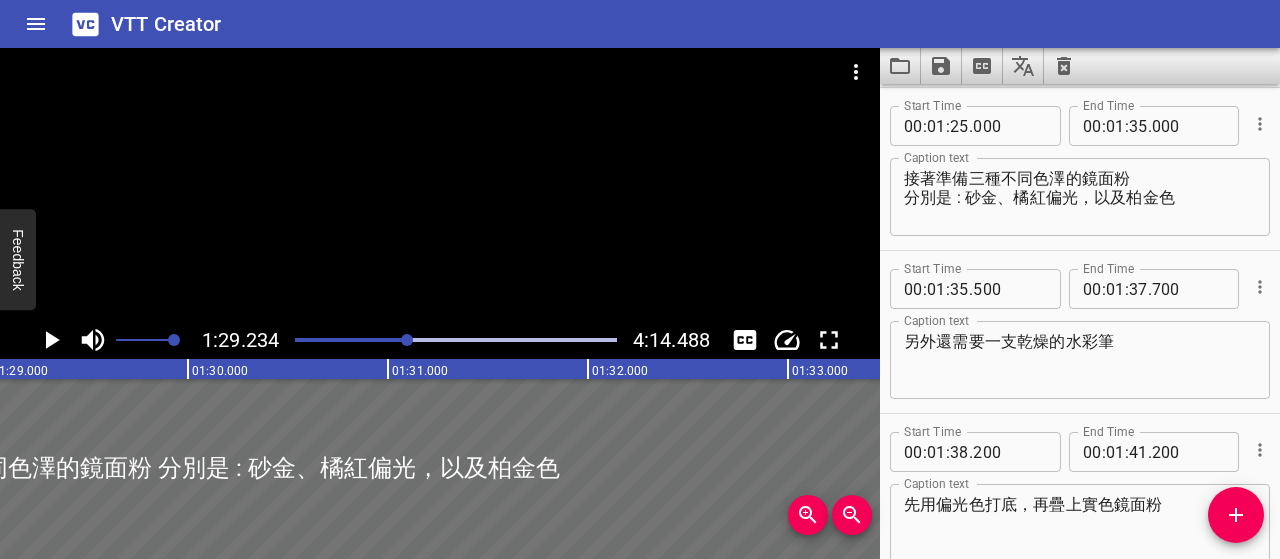 scroll, scrollTop: 0, scrollLeft: 17846, axis: horizontal 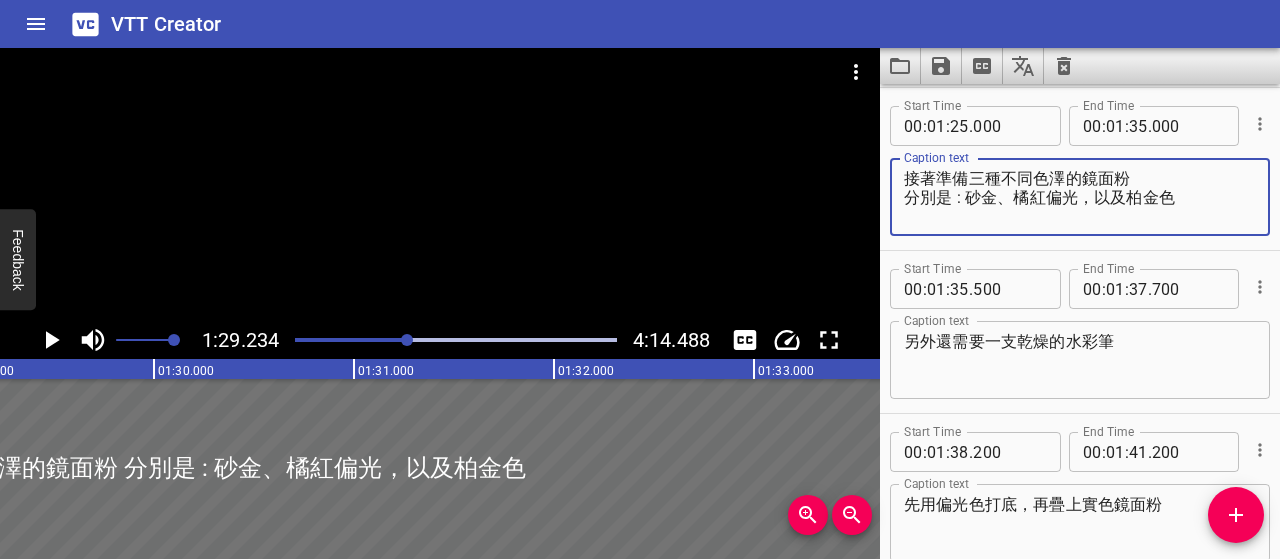 click on "接著準備三種不同色澤的鏡面粉
分別是 : 砂金、橘紅偏光，以及柏金色" at bounding box center [1080, 197] 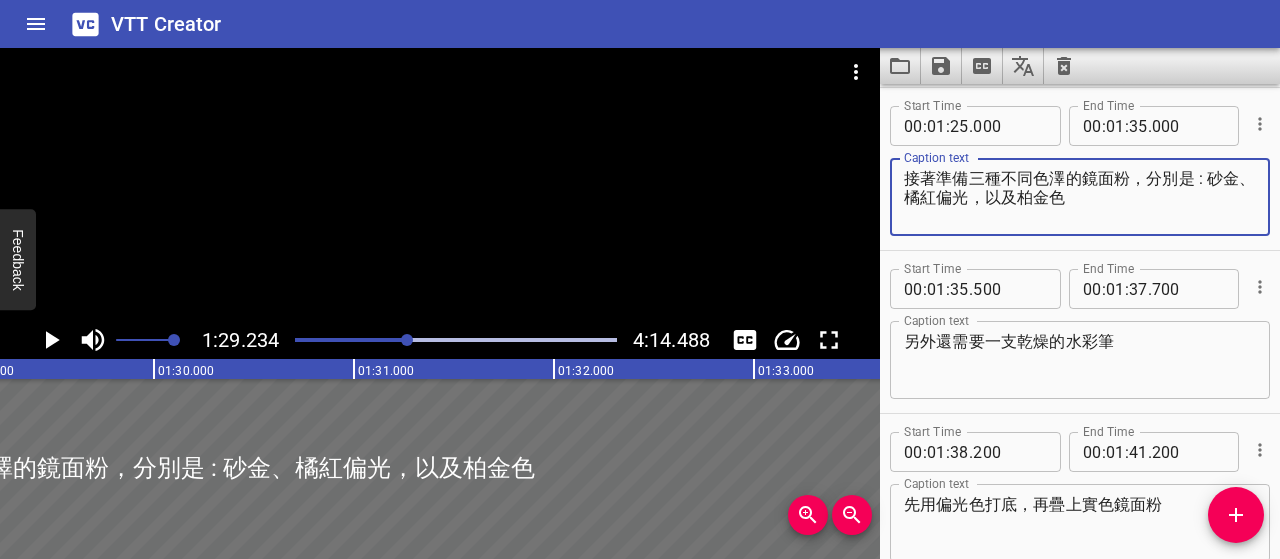 type on "接著準備三種不同色澤的鏡面粉，分別是 : 砂金、橘紅偏光，以及柏金色" 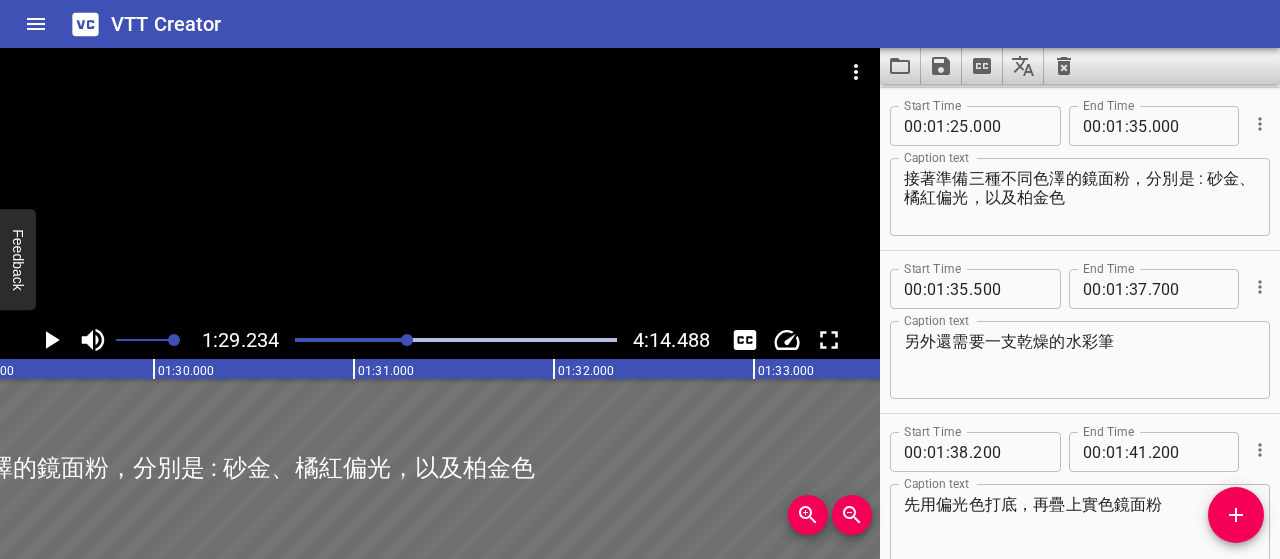 click at bounding box center [247, 340] 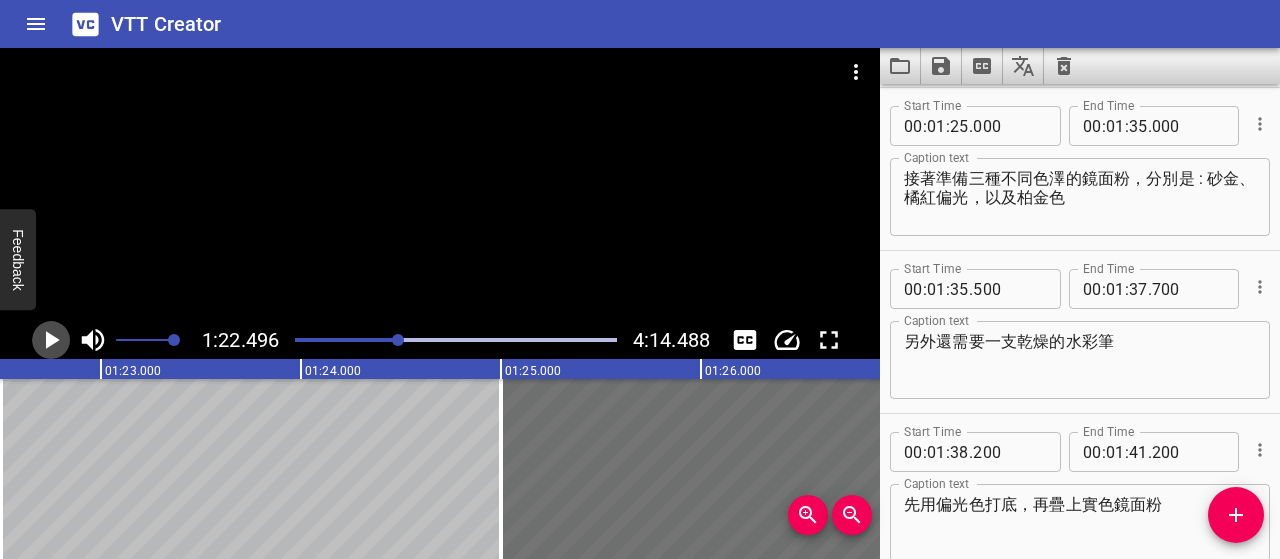 click 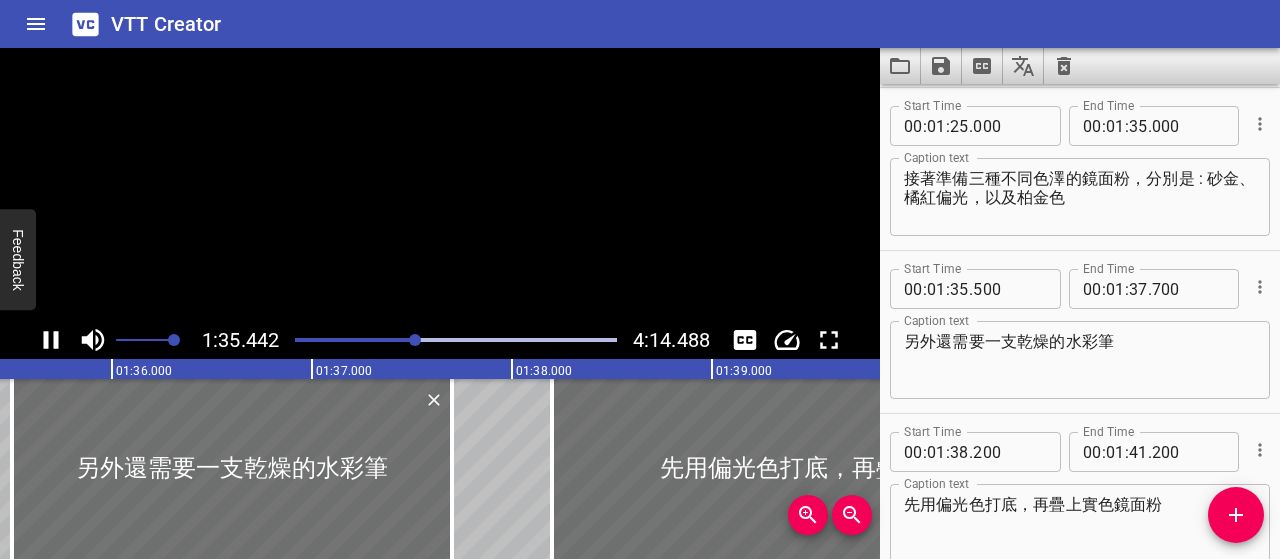 scroll, scrollTop: 0, scrollLeft: 19136, axis: horizontal 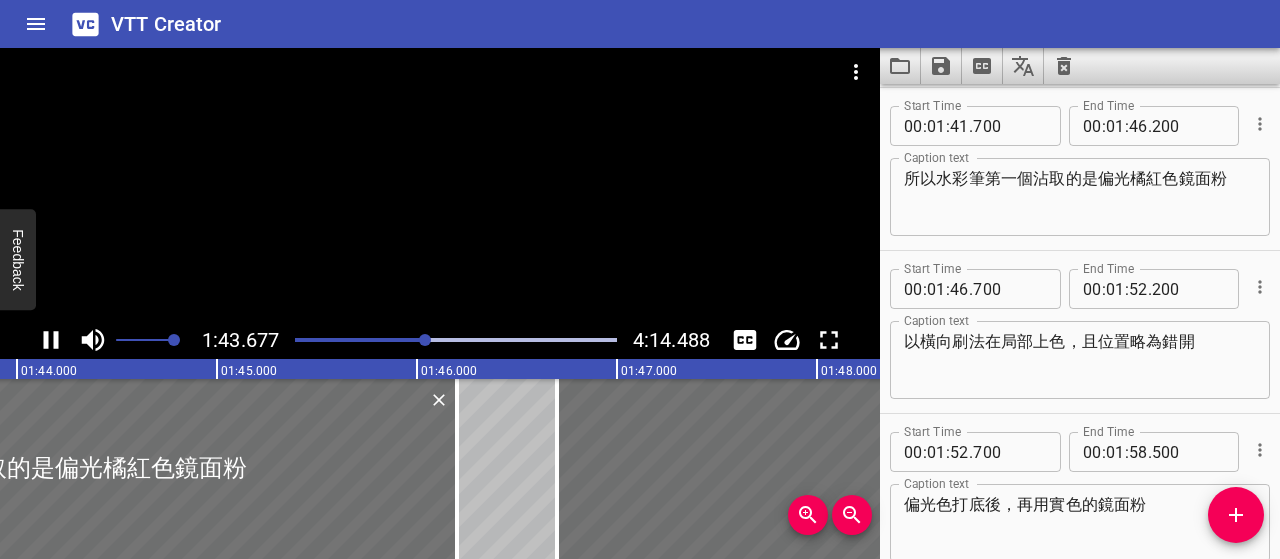 click 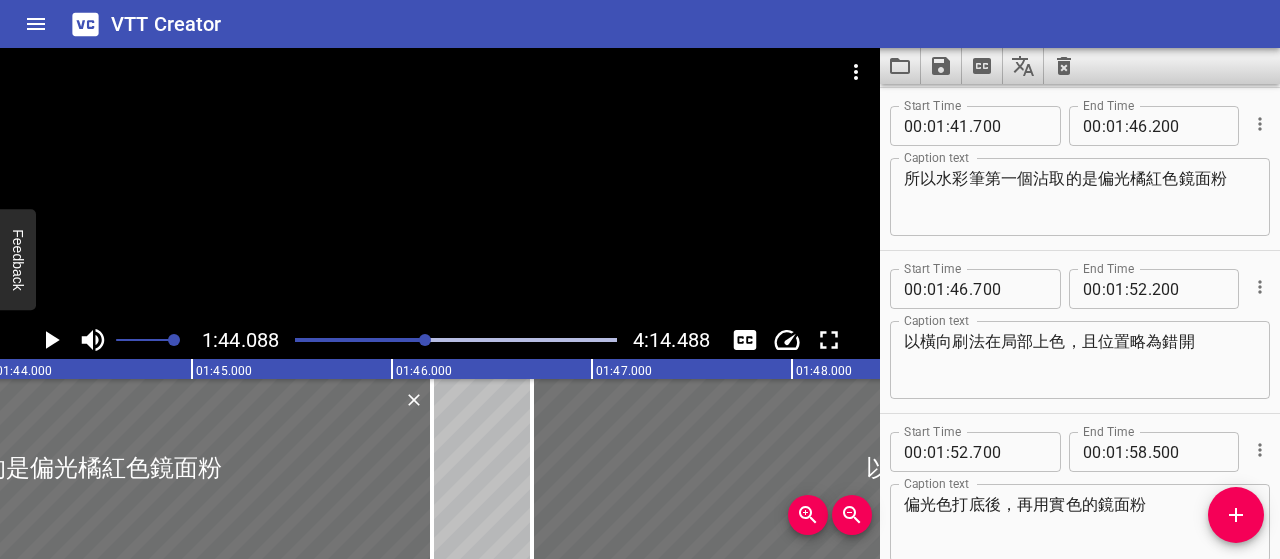 scroll, scrollTop: 0, scrollLeft: 20817, axis: horizontal 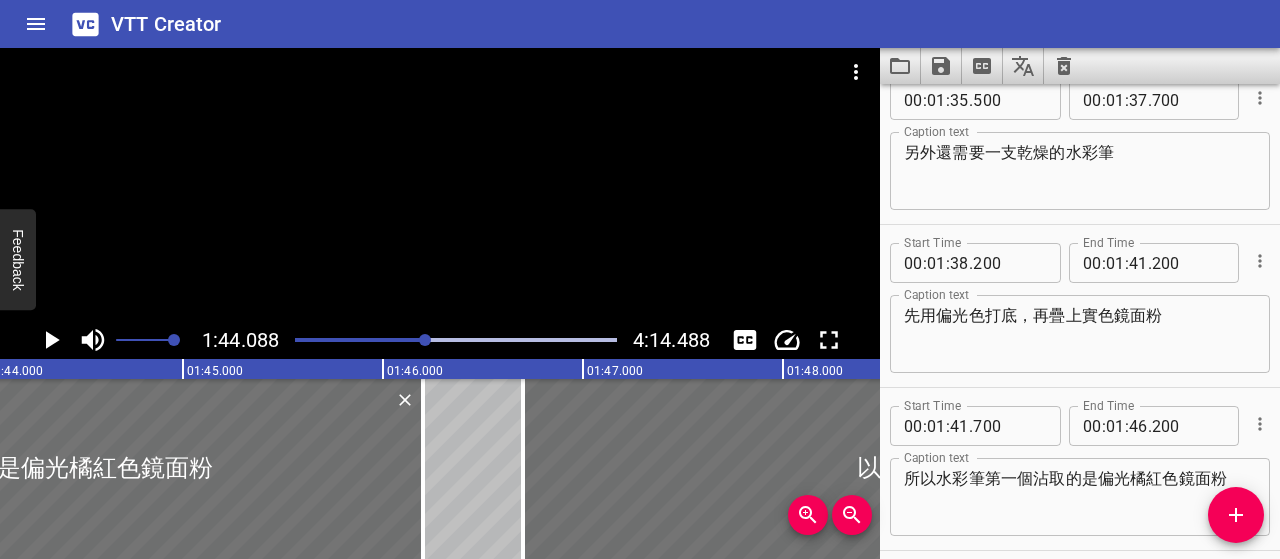 click on "先用偏光色打底，再疊上實色鏡面粉" at bounding box center (1080, 334) 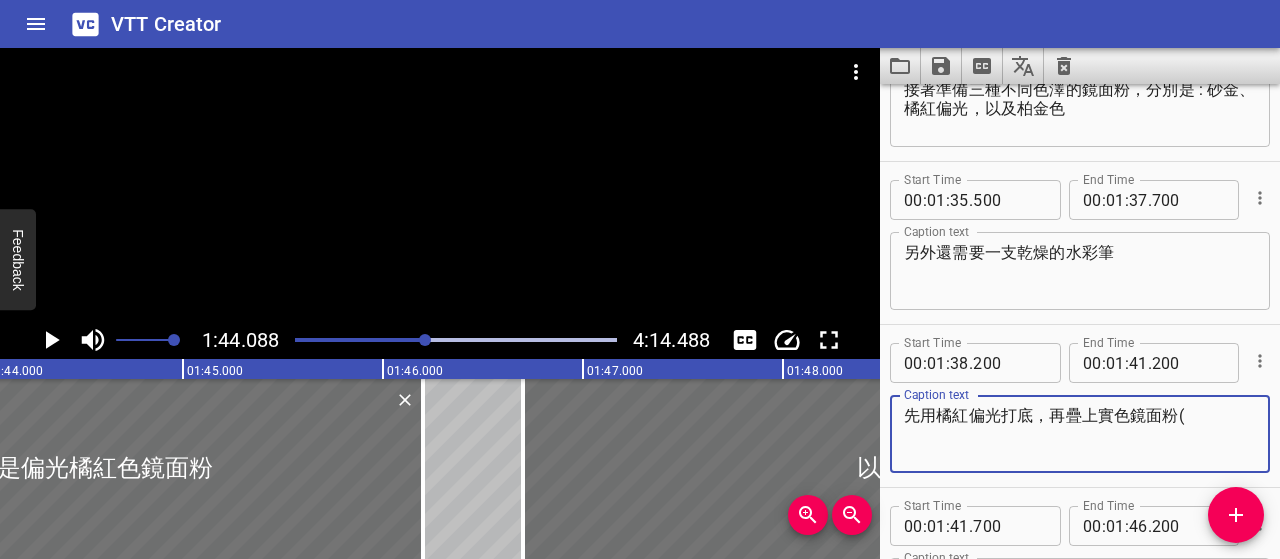 scroll, scrollTop: 2271, scrollLeft: 0, axis: vertical 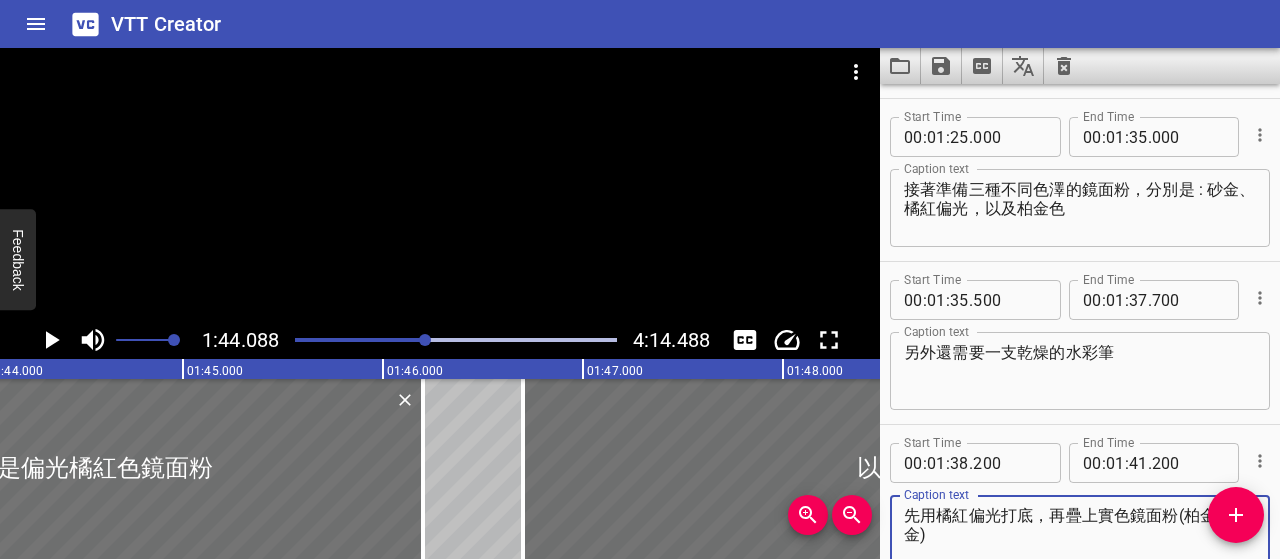 type on "先用橘紅偏光打底，再疊上實色鏡面粉(柏金、砂金)" 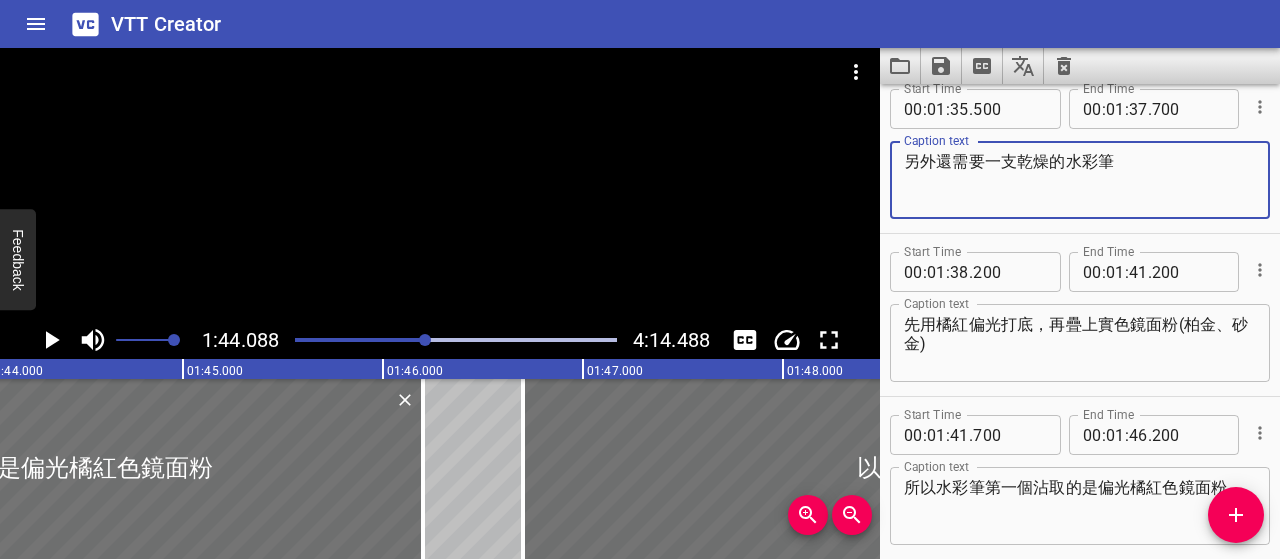 scroll, scrollTop: 2471, scrollLeft: 0, axis: vertical 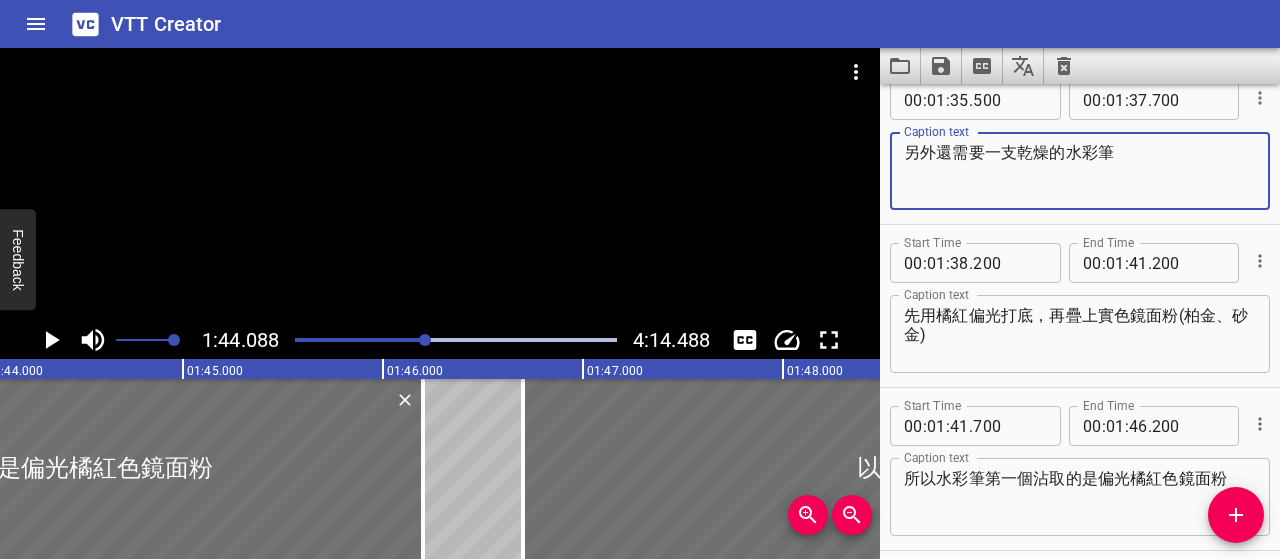click at bounding box center [266, 340] 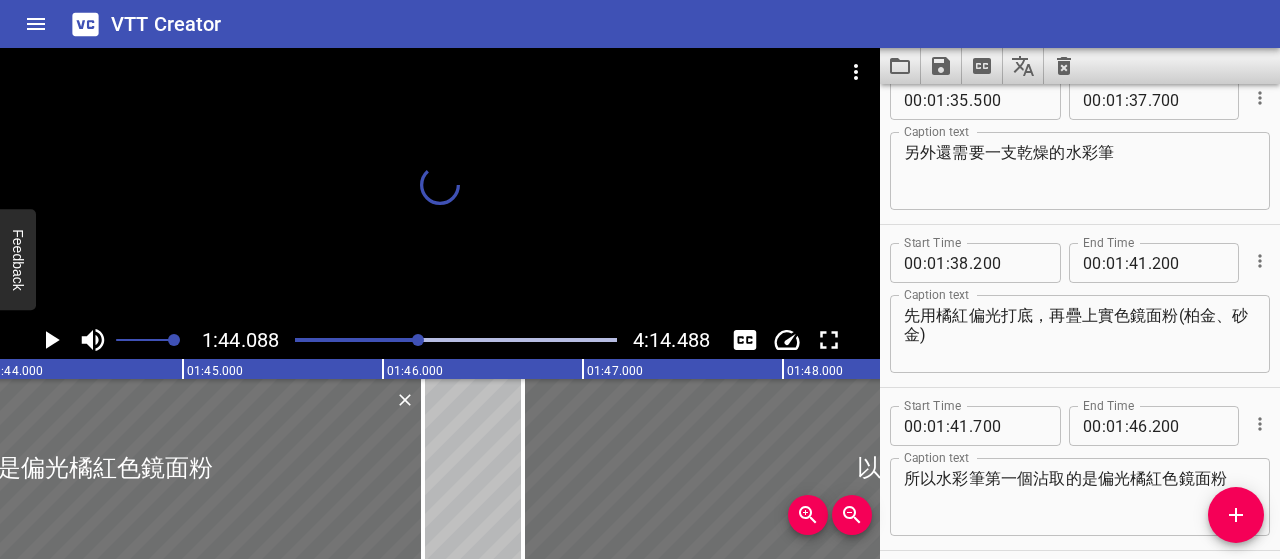 scroll, scrollTop: 0, scrollLeft: 20751, axis: horizontal 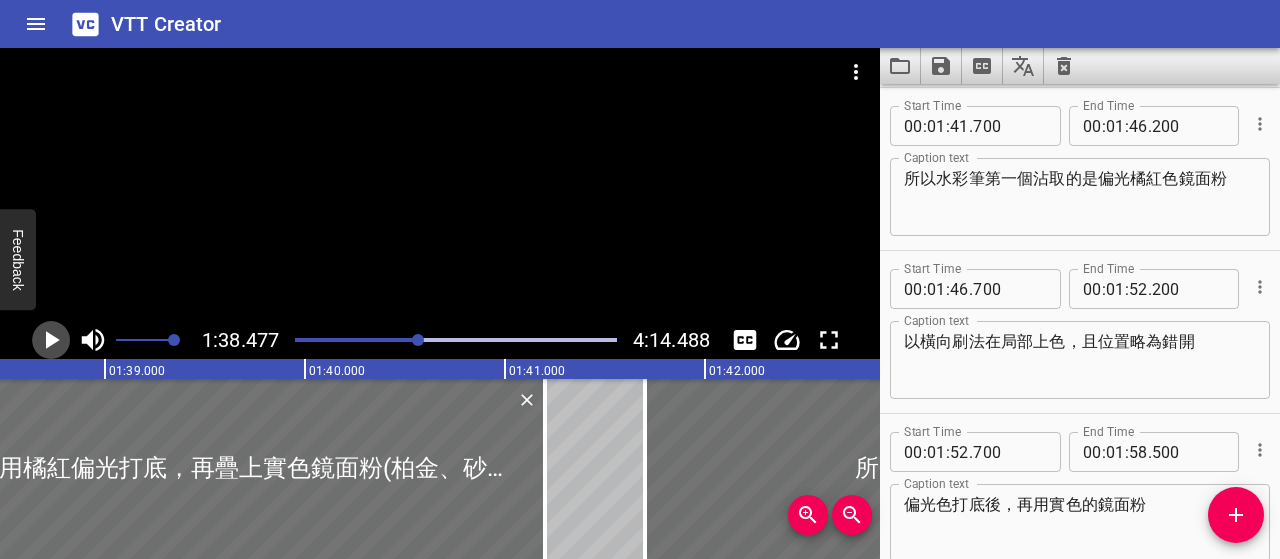 click 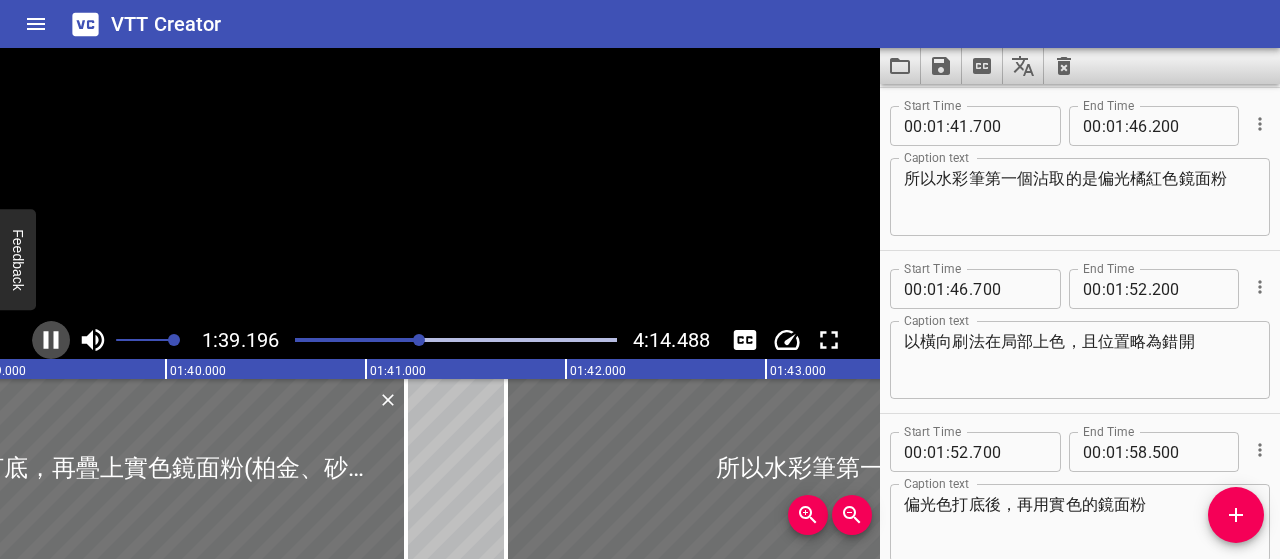 click 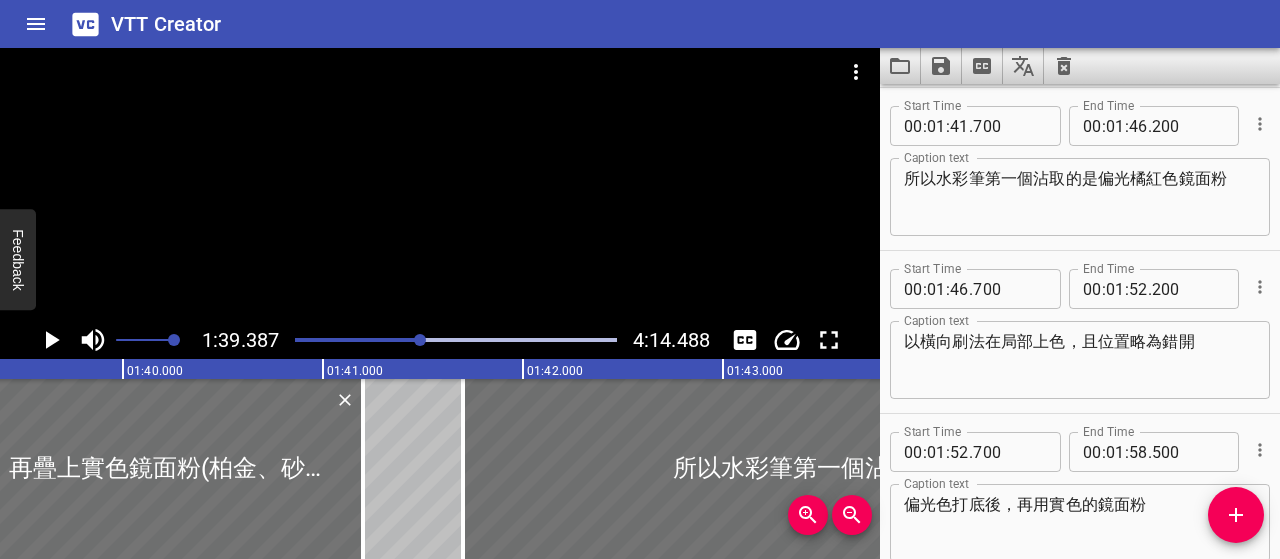 click at bounding box center (456, 340) 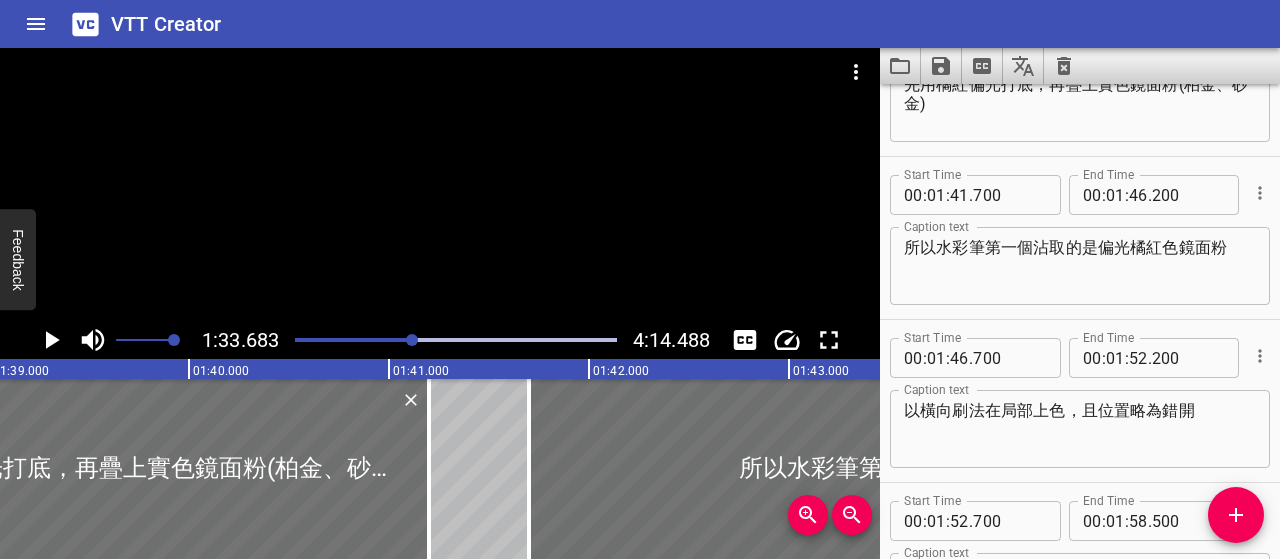 scroll, scrollTop: 0, scrollLeft: 19604, axis: horizontal 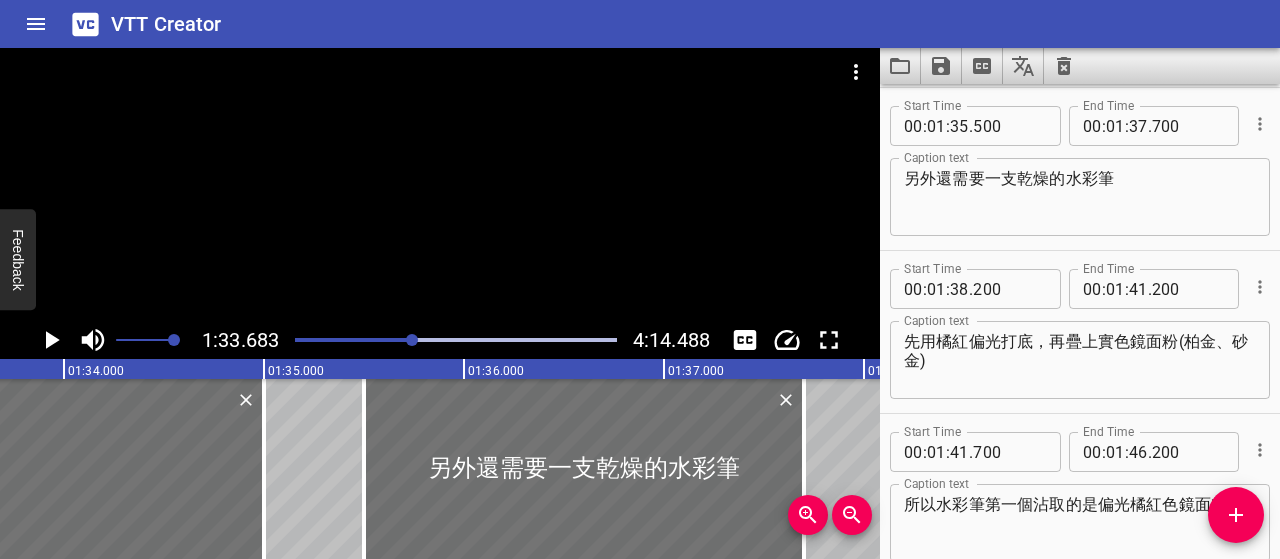 click 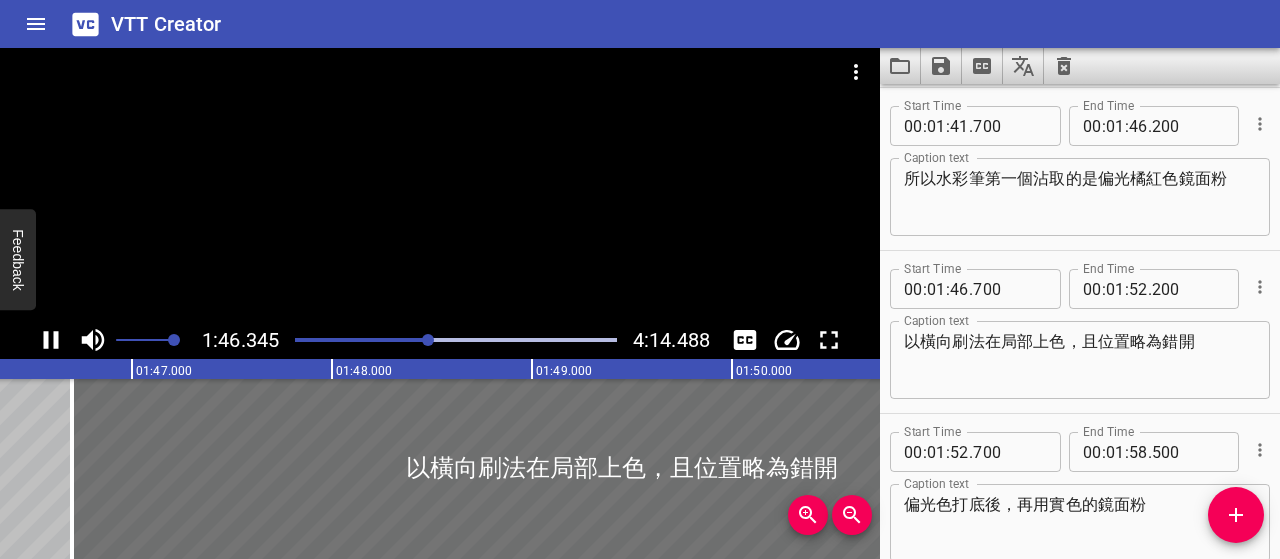 click 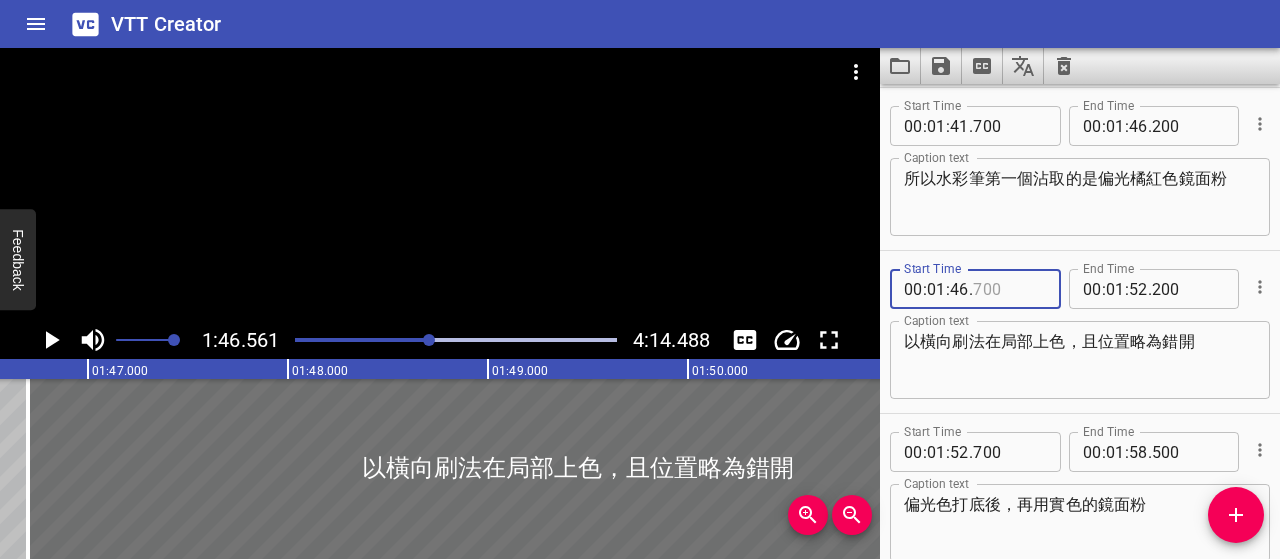 click at bounding box center [1009, 289] 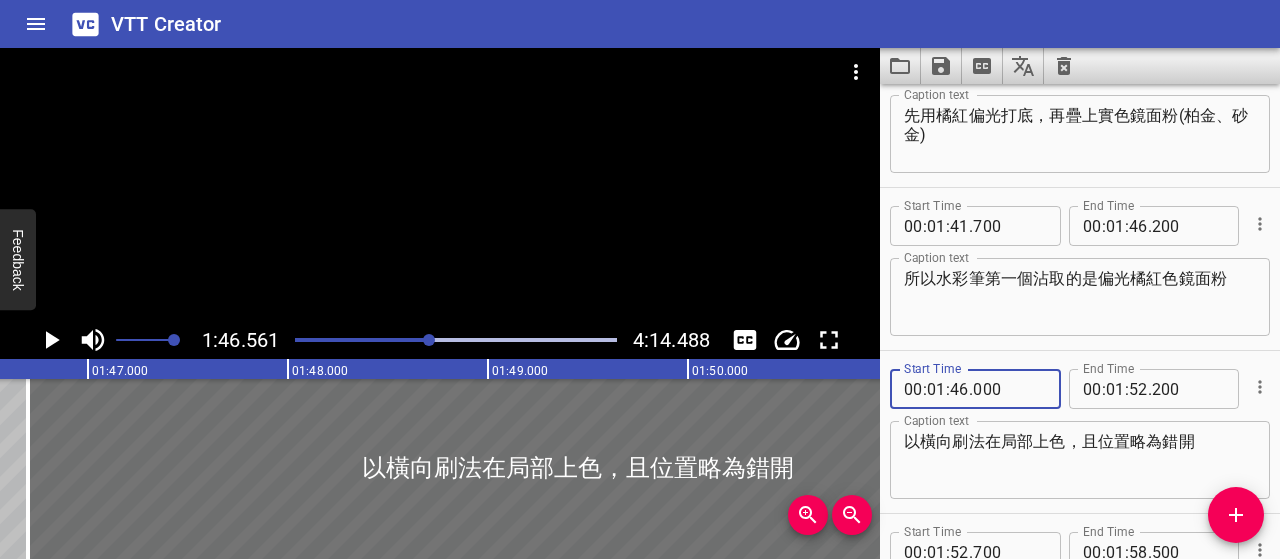 scroll, scrollTop: 2571, scrollLeft: 0, axis: vertical 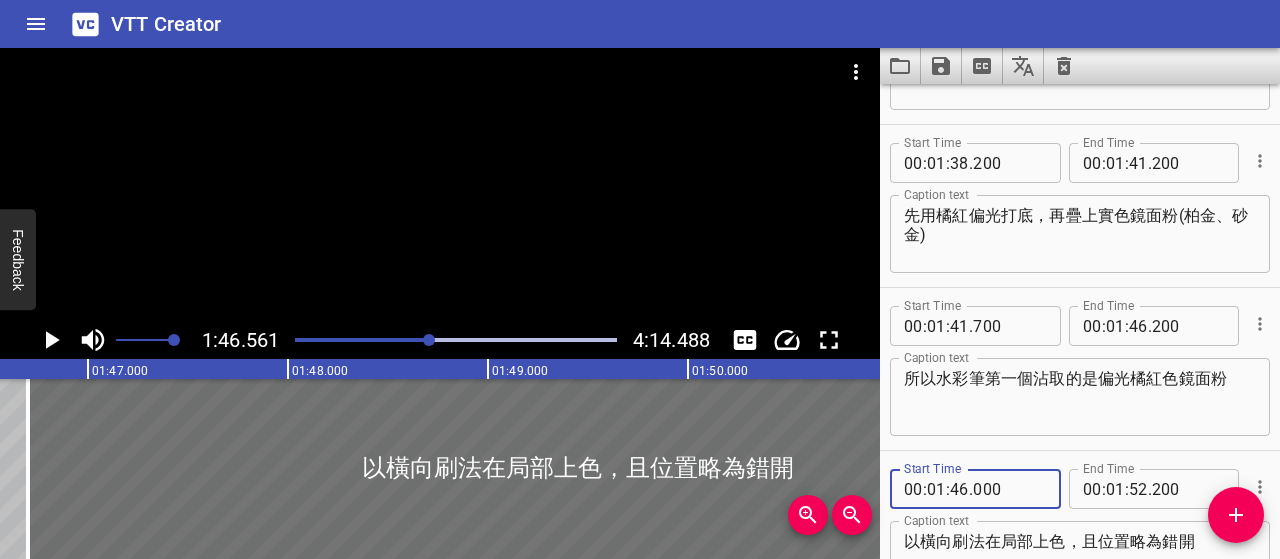 type on "000" 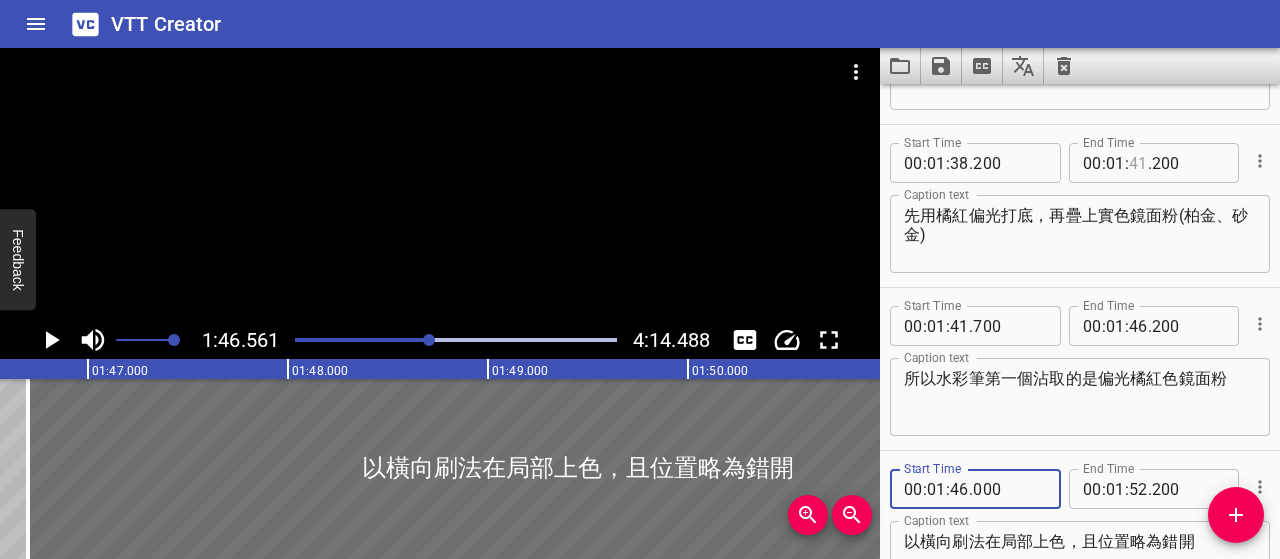 click at bounding box center [1138, 163] 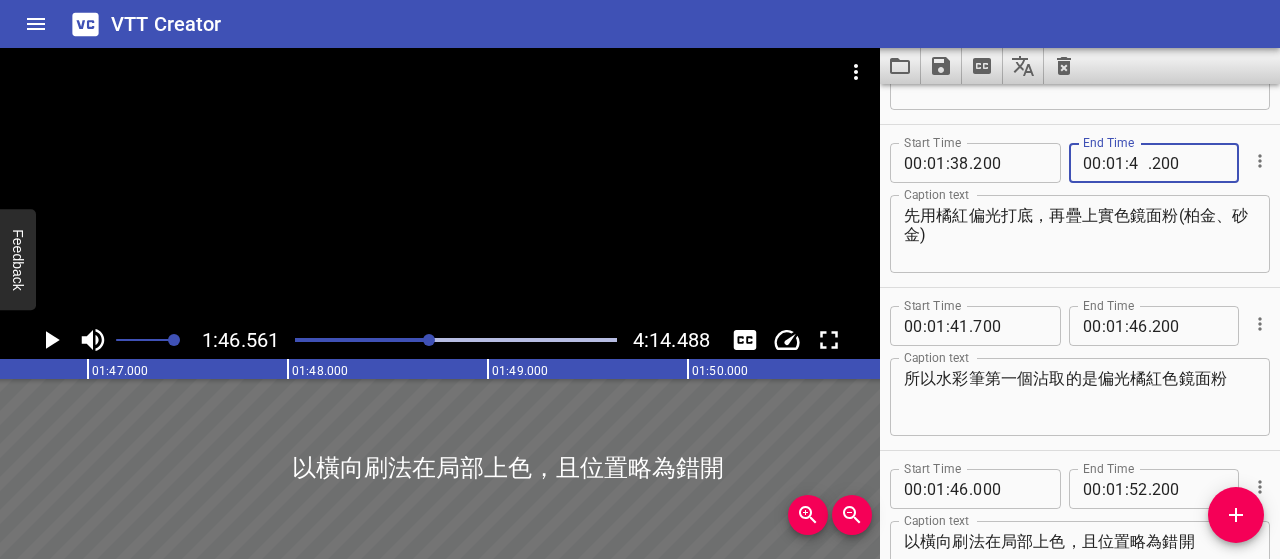 type on "45" 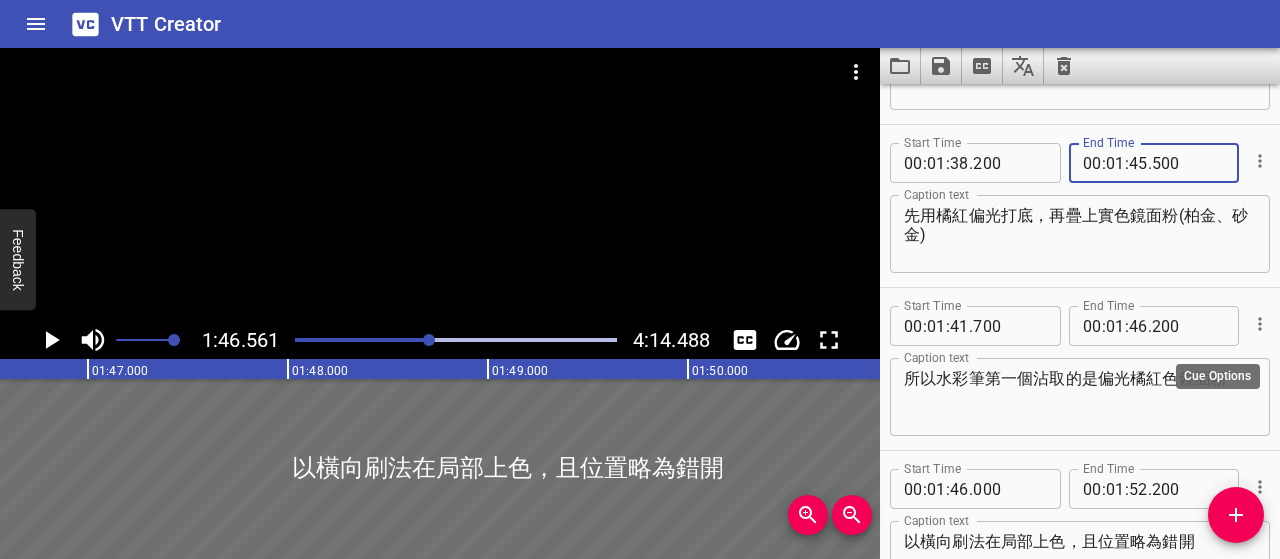 type on "500" 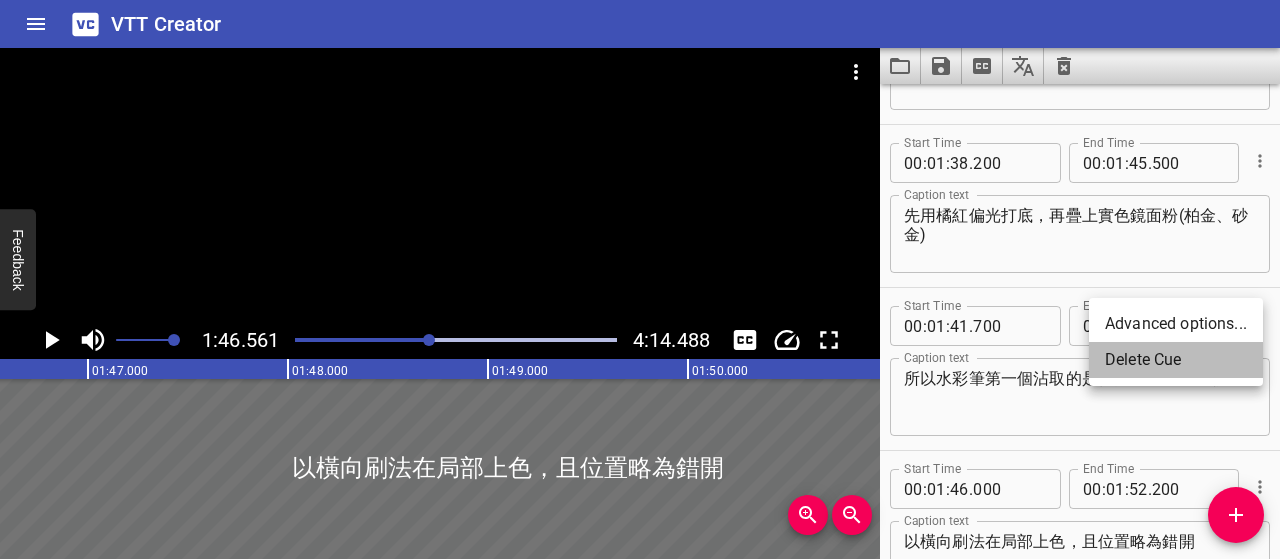 click on "Delete Cue" at bounding box center [1176, 360] 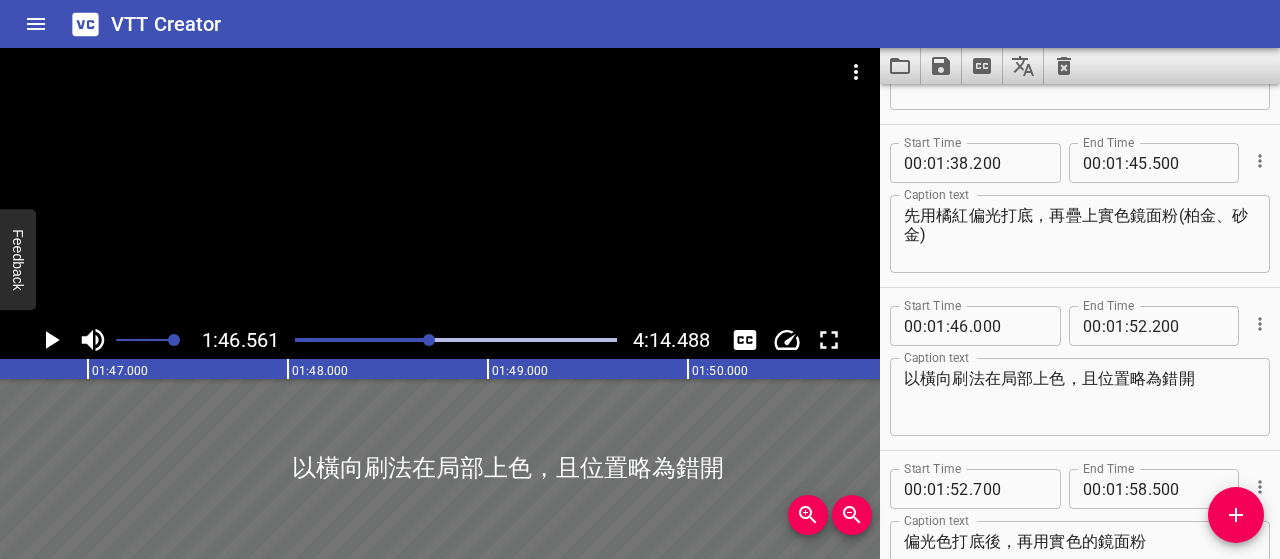 click at bounding box center [269, 340] 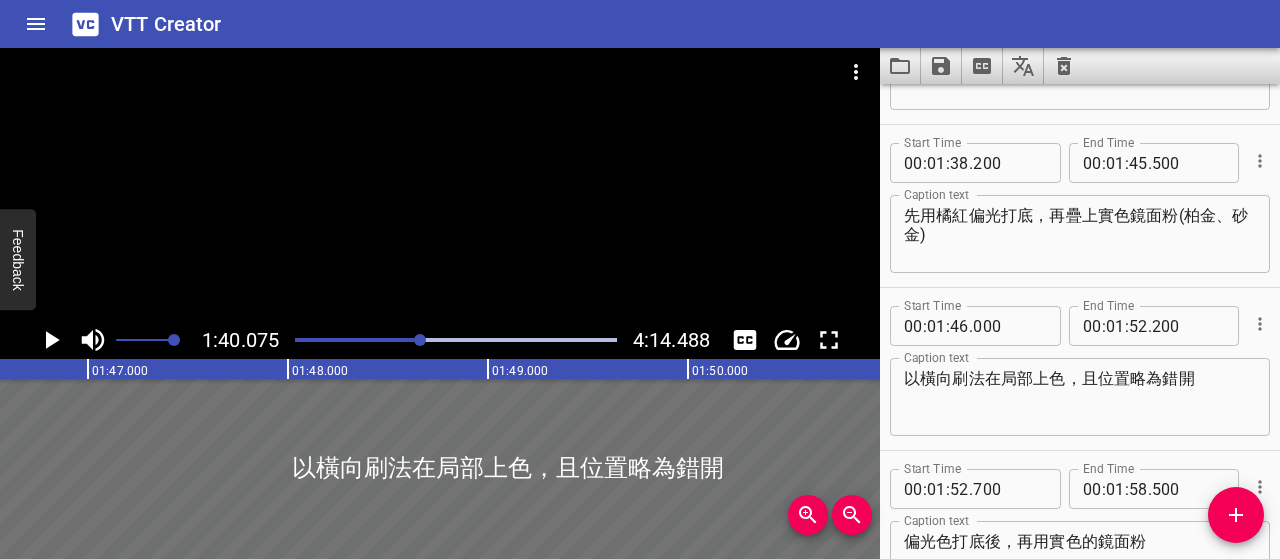scroll, scrollTop: 0, scrollLeft: 21012, axis: horizontal 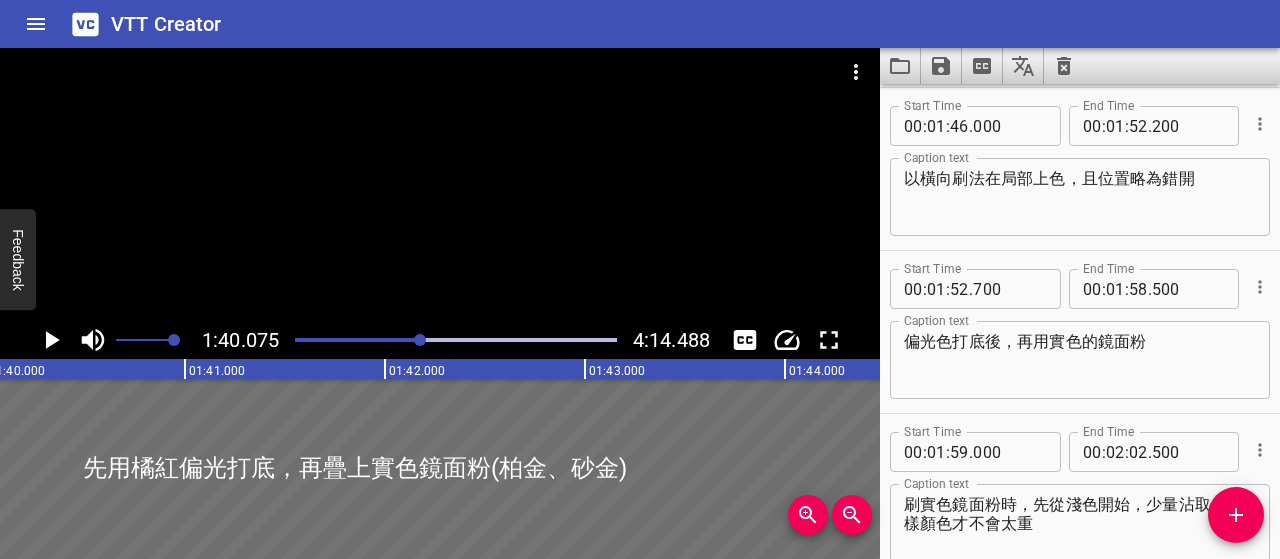 click 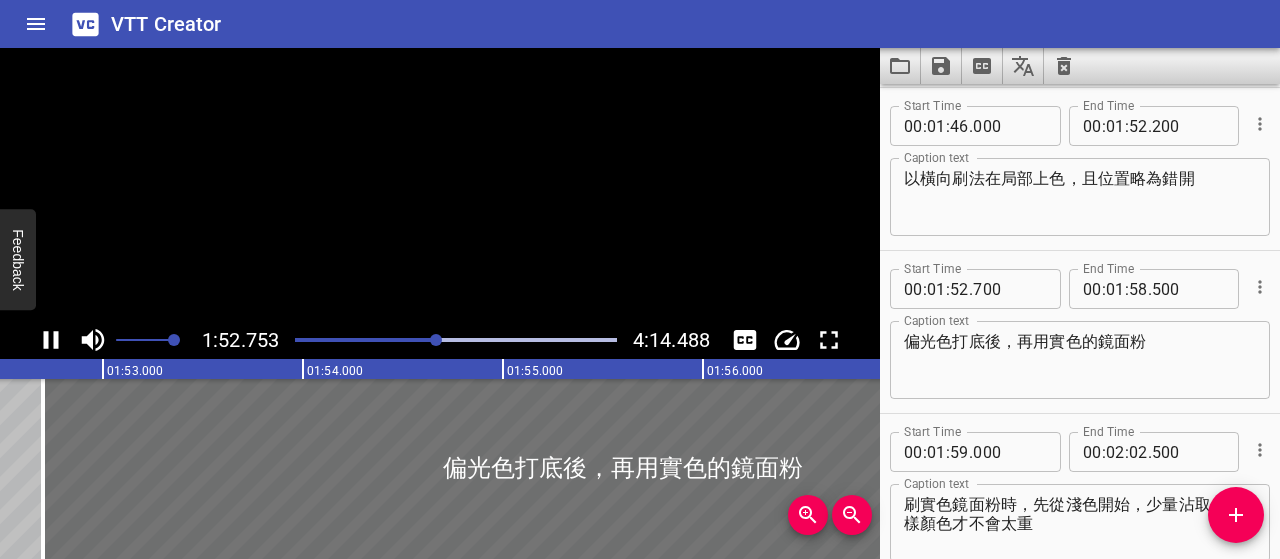 scroll, scrollTop: 0, scrollLeft: 22550, axis: horizontal 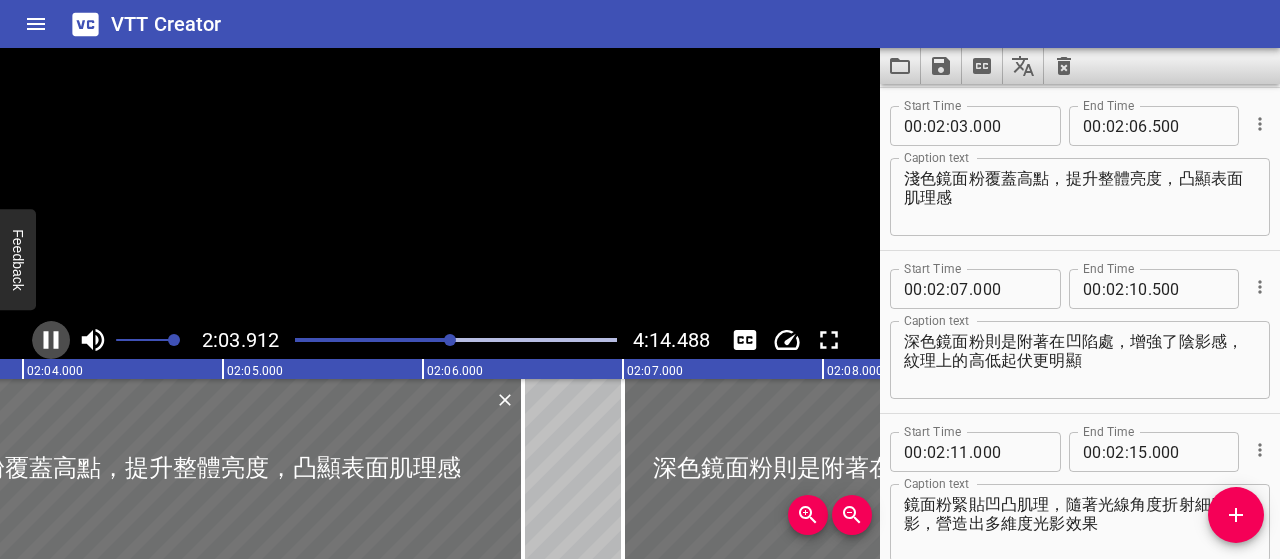 click 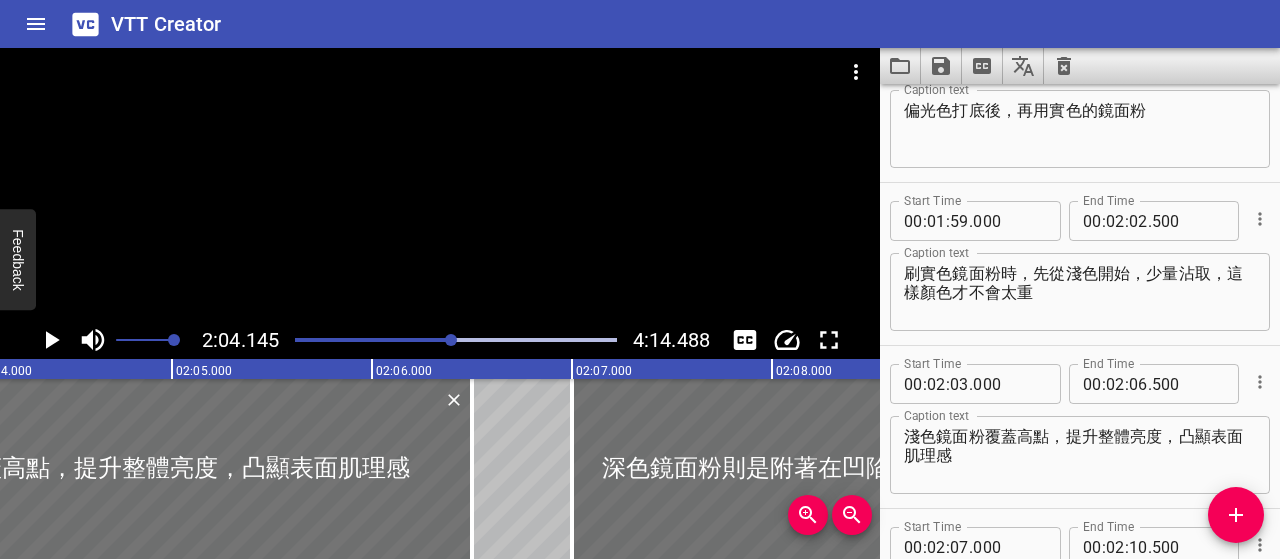 scroll, scrollTop: 2960, scrollLeft: 0, axis: vertical 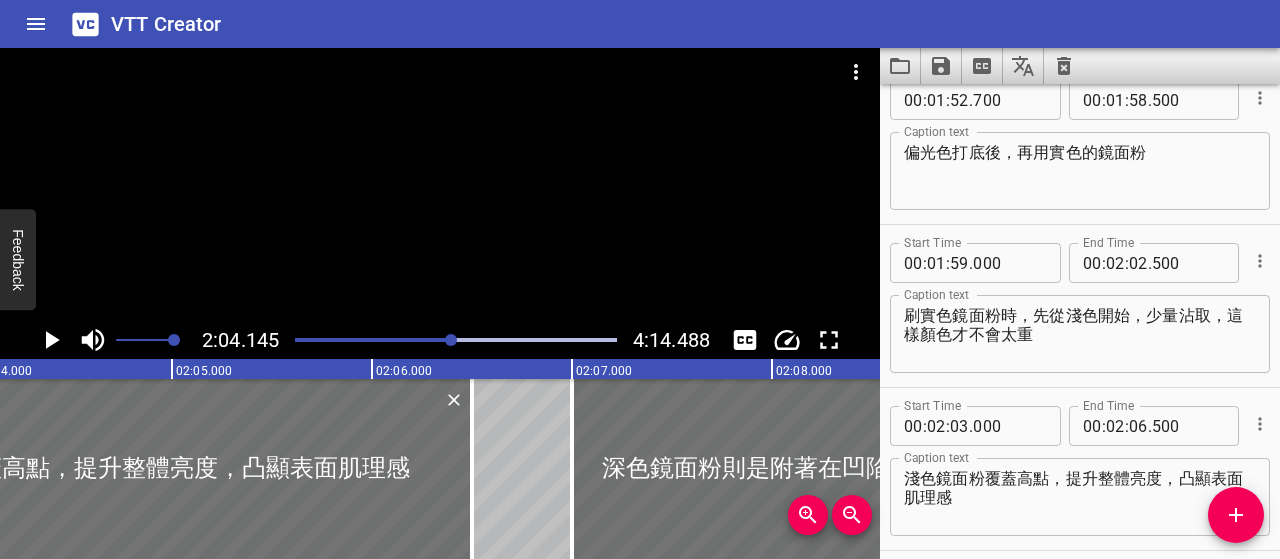 click on "刷實色鏡面粉時，先從淺色開始，少量沾取，這樣顏色才不會太重" at bounding box center [1080, 334] 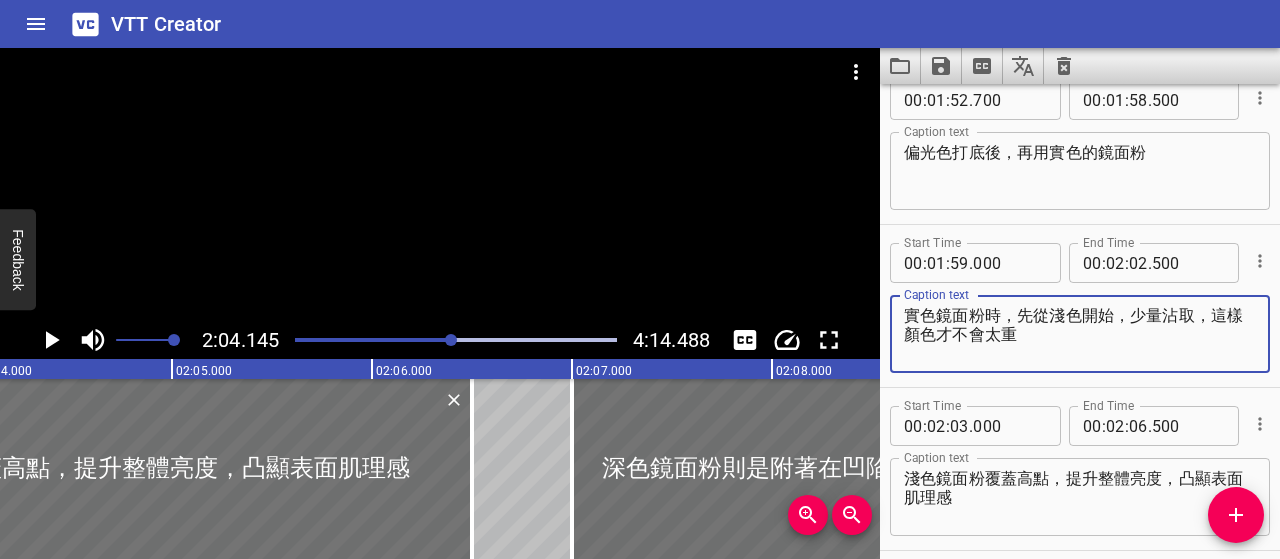 click on "實色鏡面粉時，先從淺色開始，少量沾取，這樣顏色才不會太重" at bounding box center [1080, 334] 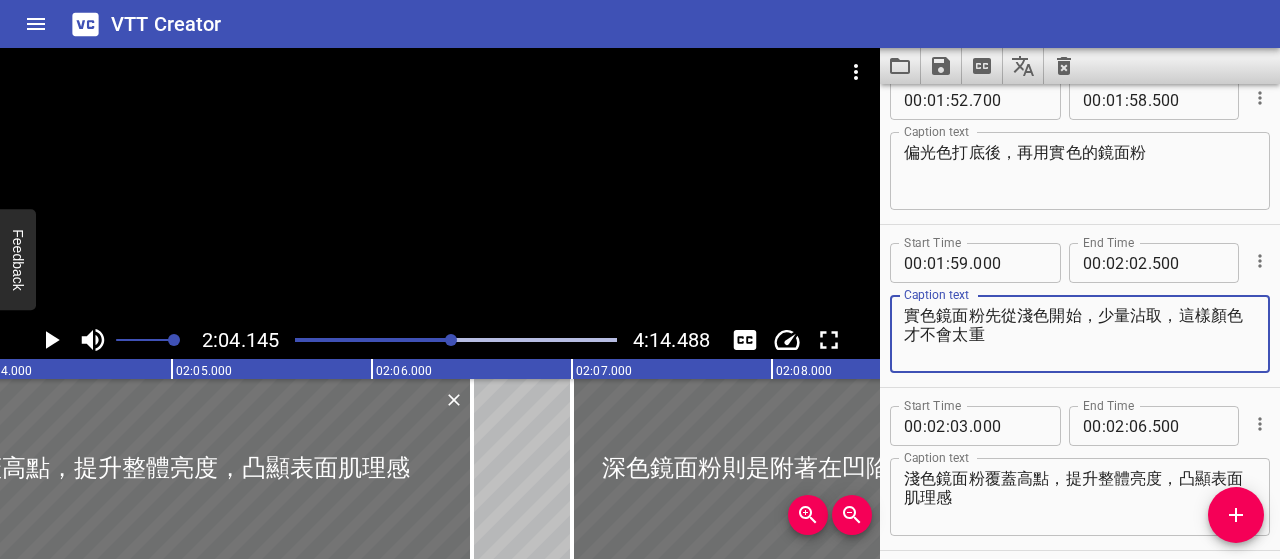 click on "實色鏡面粉先從淺色開始，少量沾取，這樣顏色才不會太重" at bounding box center (1080, 334) 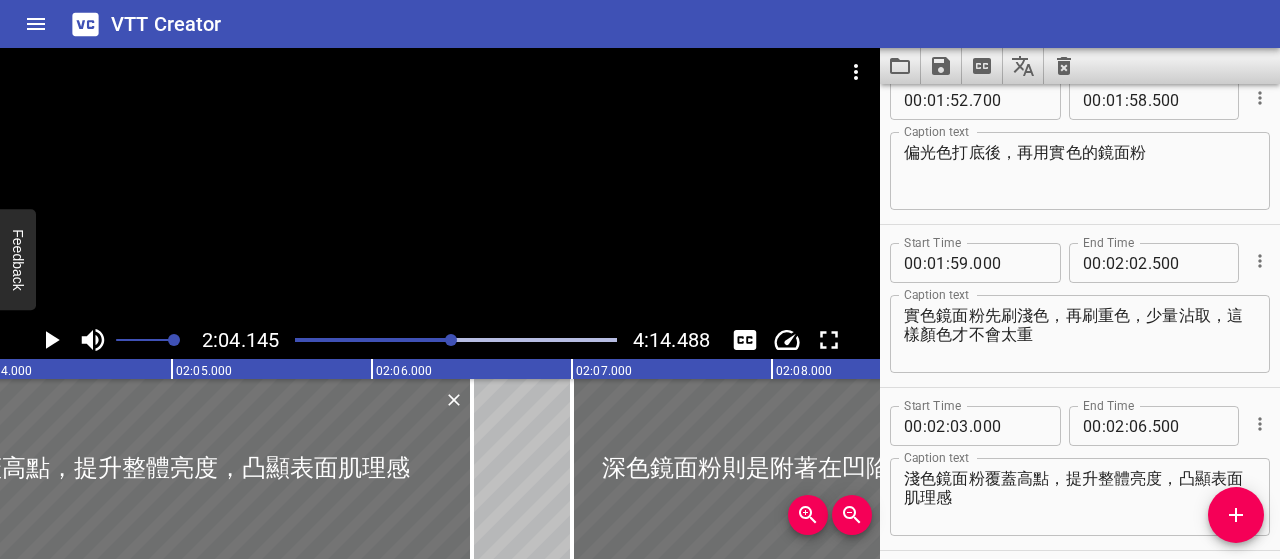 click at bounding box center [291, 340] 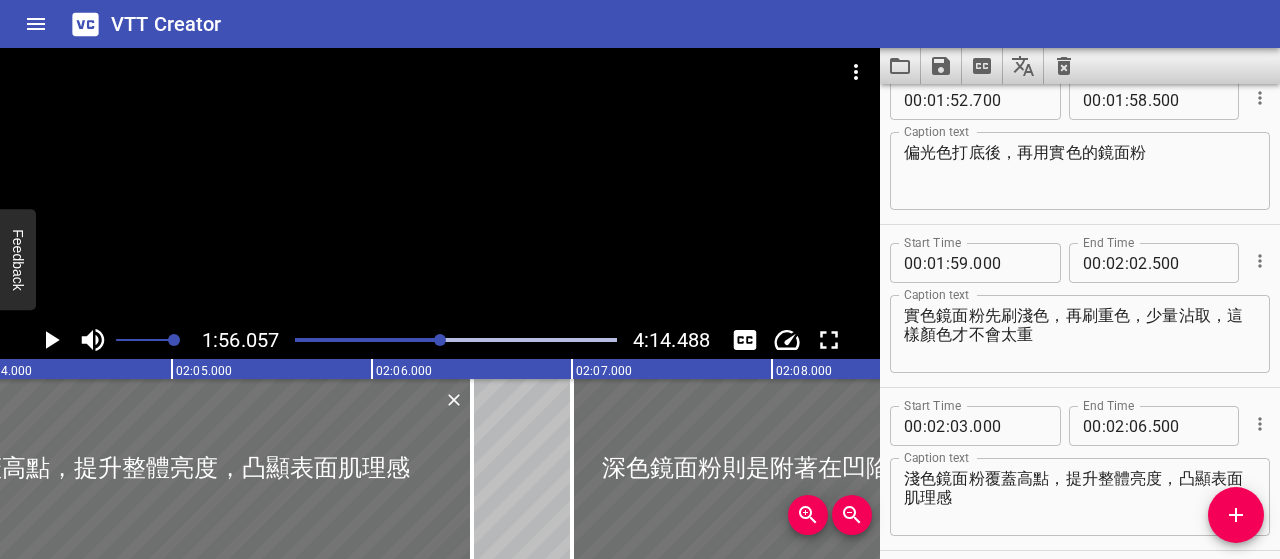 scroll, scrollTop: 0, scrollLeft: 24454, axis: horizontal 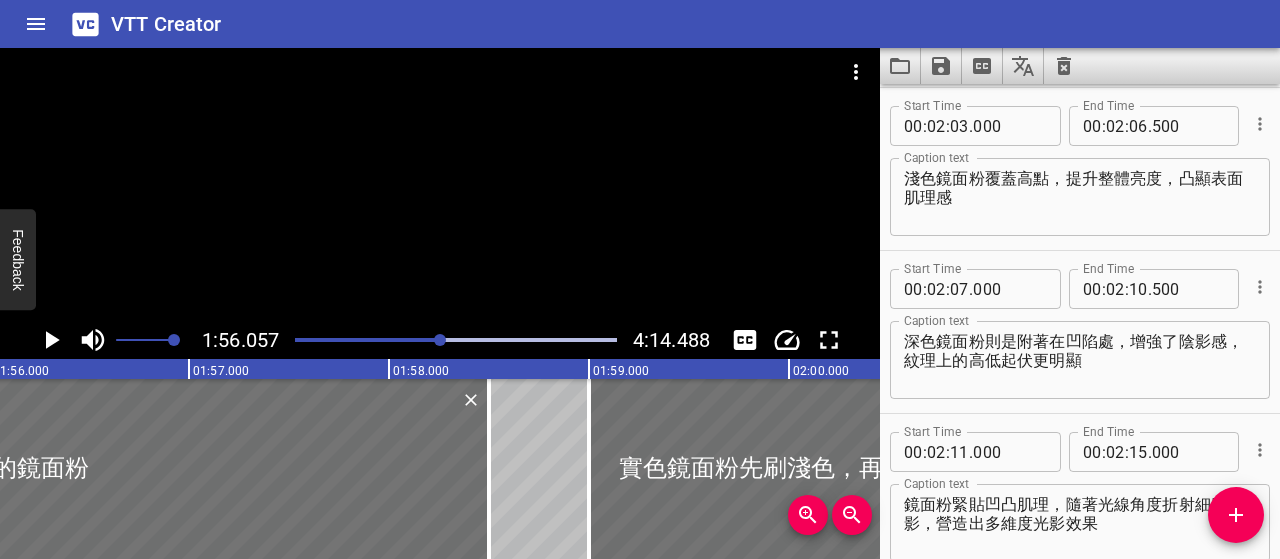 click 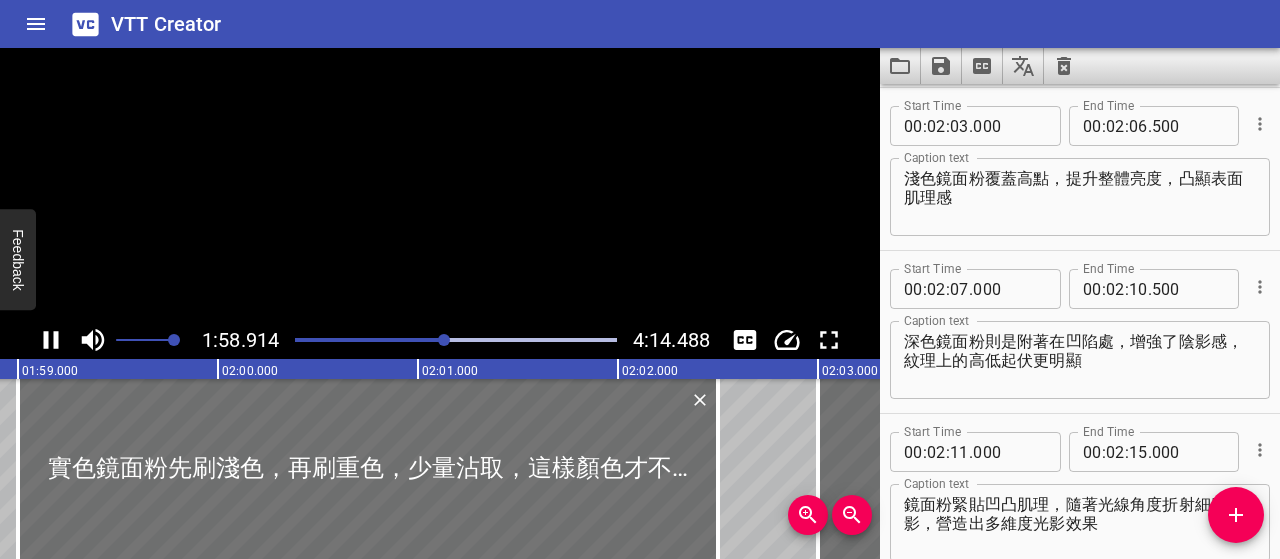 scroll, scrollTop: 0, scrollLeft: 23830, axis: horizontal 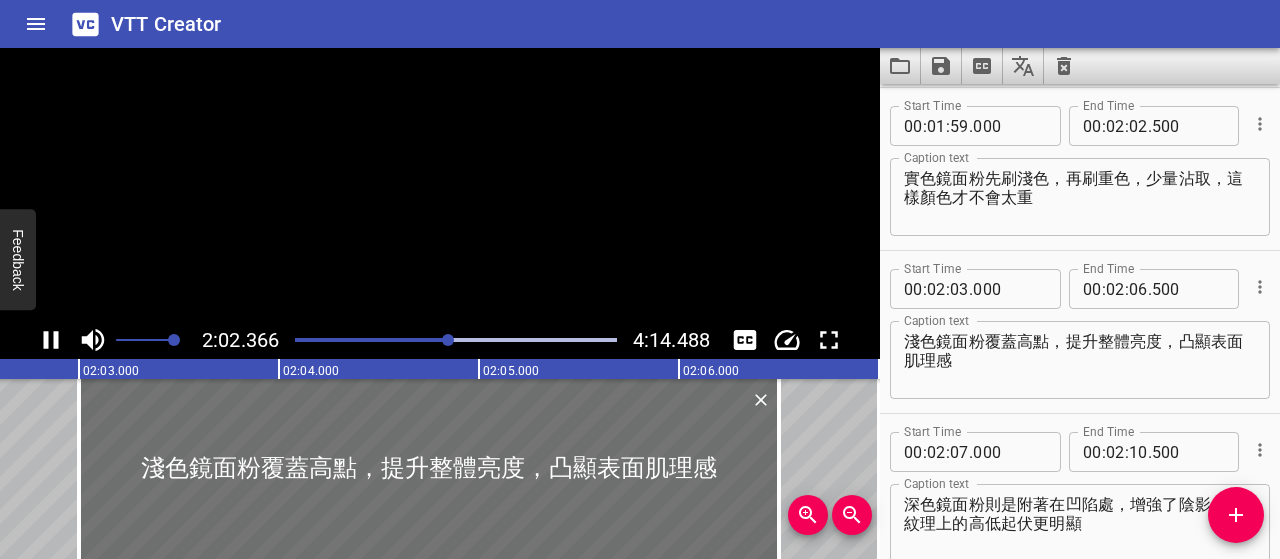 click 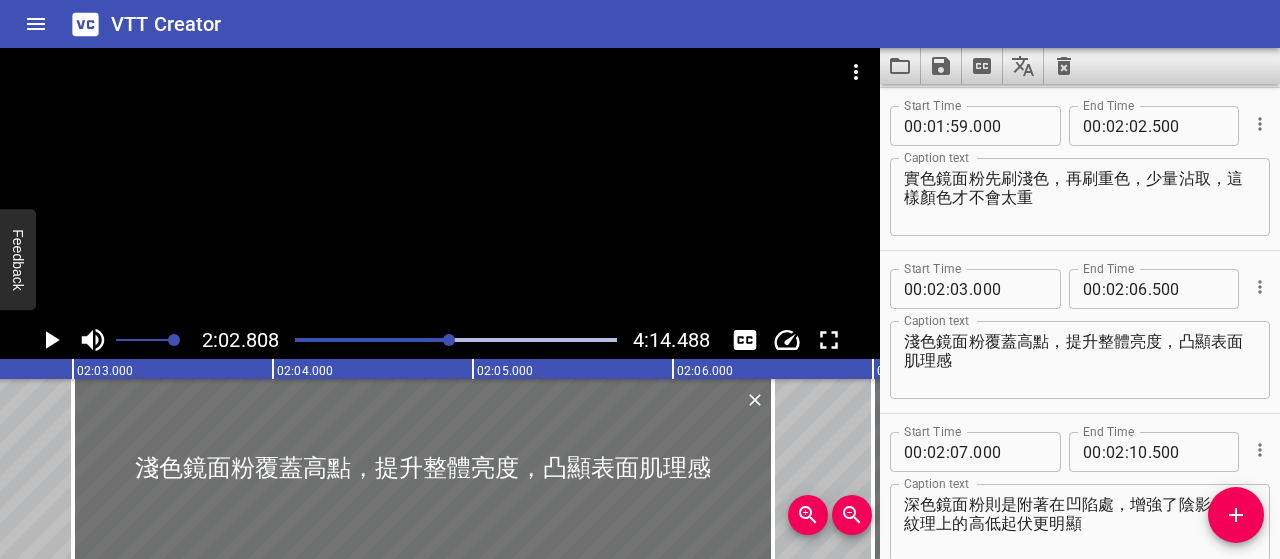 scroll, scrollTop: 0, scrollLeft: 24561, axis: horizontal 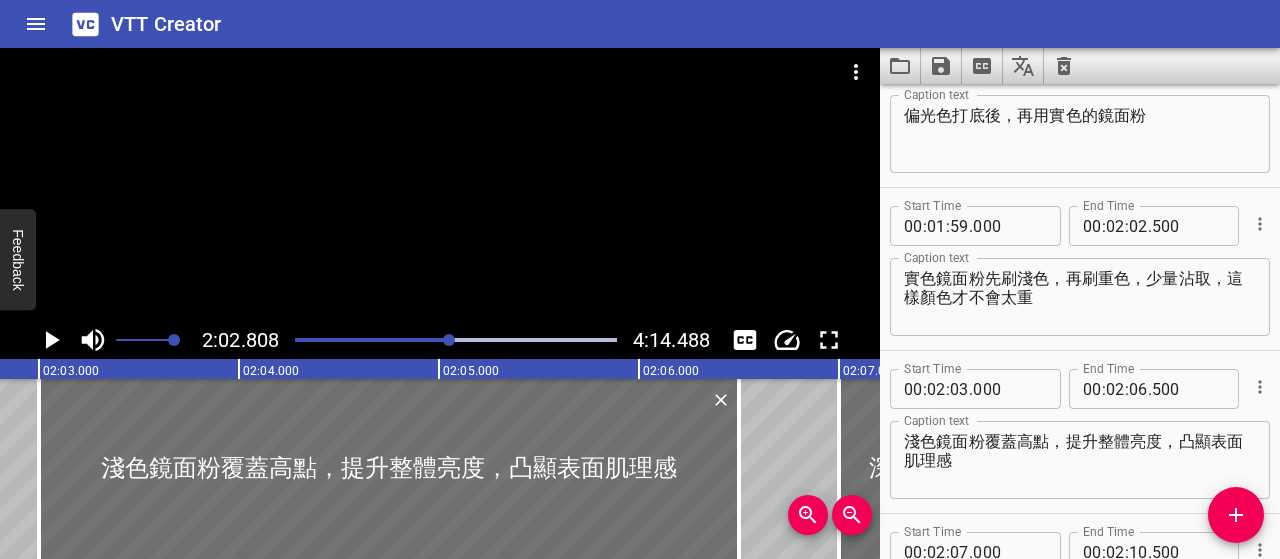 click on "實色鏡面粉先刷淺色，再刷重色，少量沾取，這樣顏色才不會太重" at bounding box center (1080, 297) 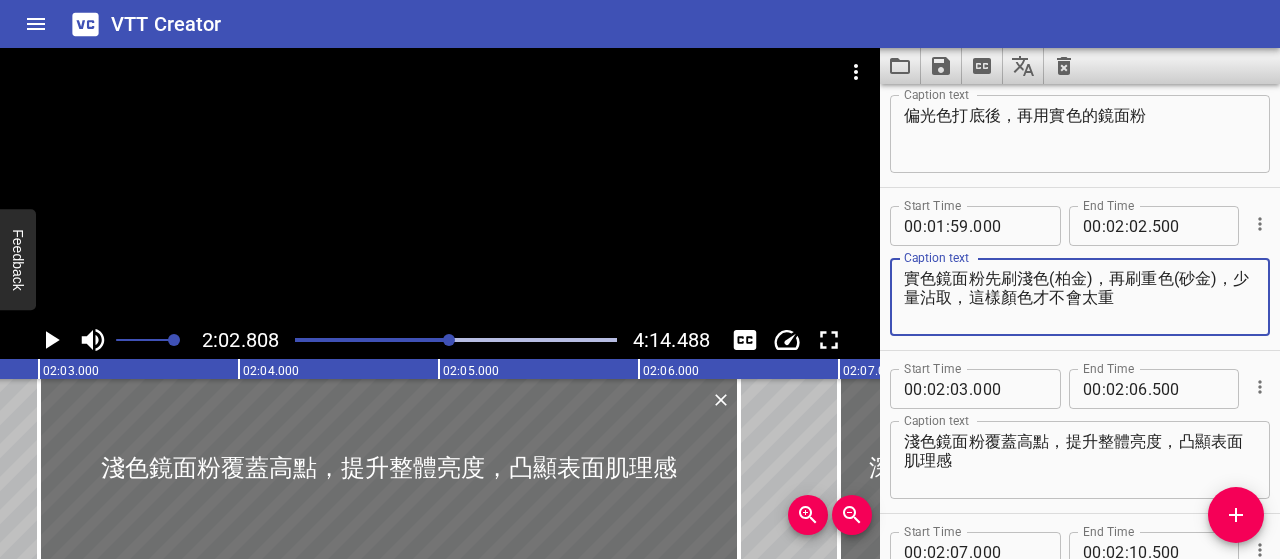 type on "實色鏡面粉先刷淺色(柏金)，再刷重色(砂金)，少量沾取，這樣顏色才不會太重" 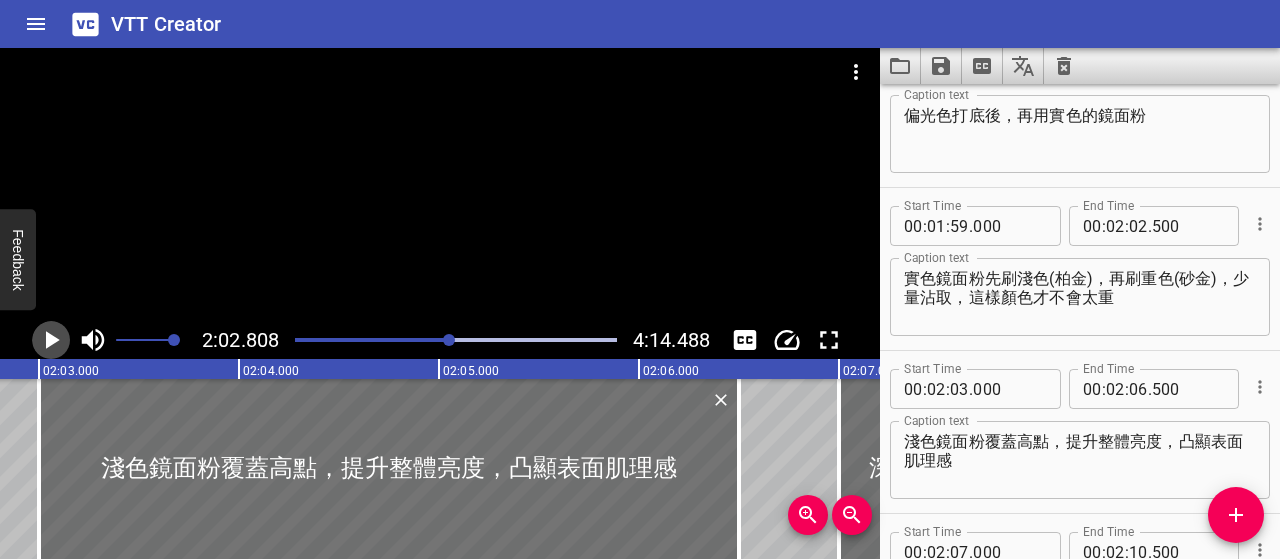 click 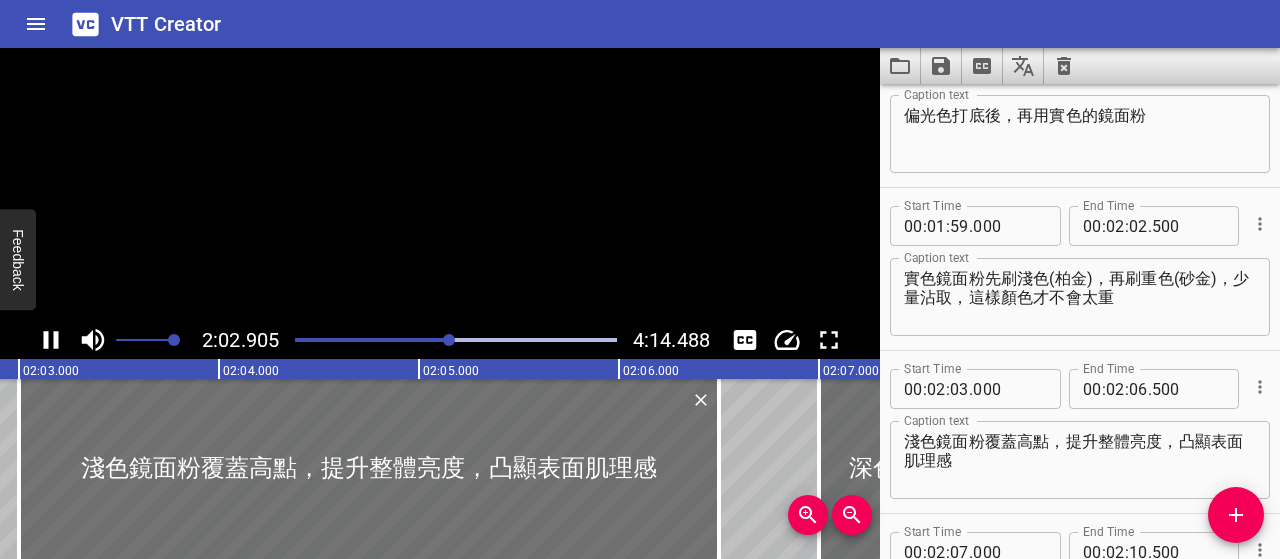 scroll, scrollTop: 0, scrollLeft: 24628, axis: horizontal 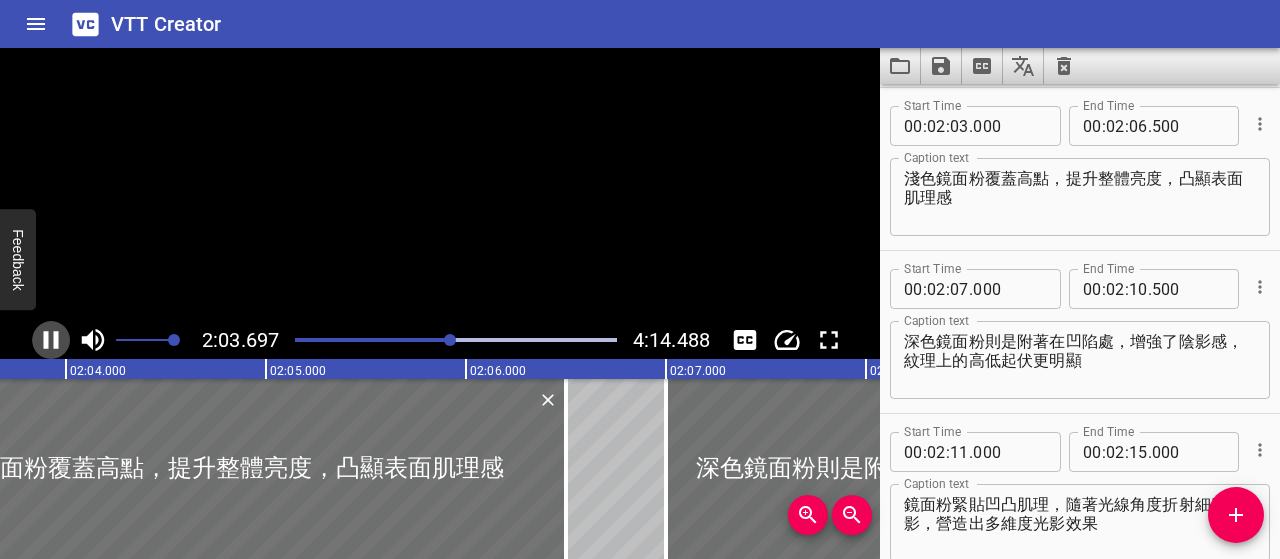 click 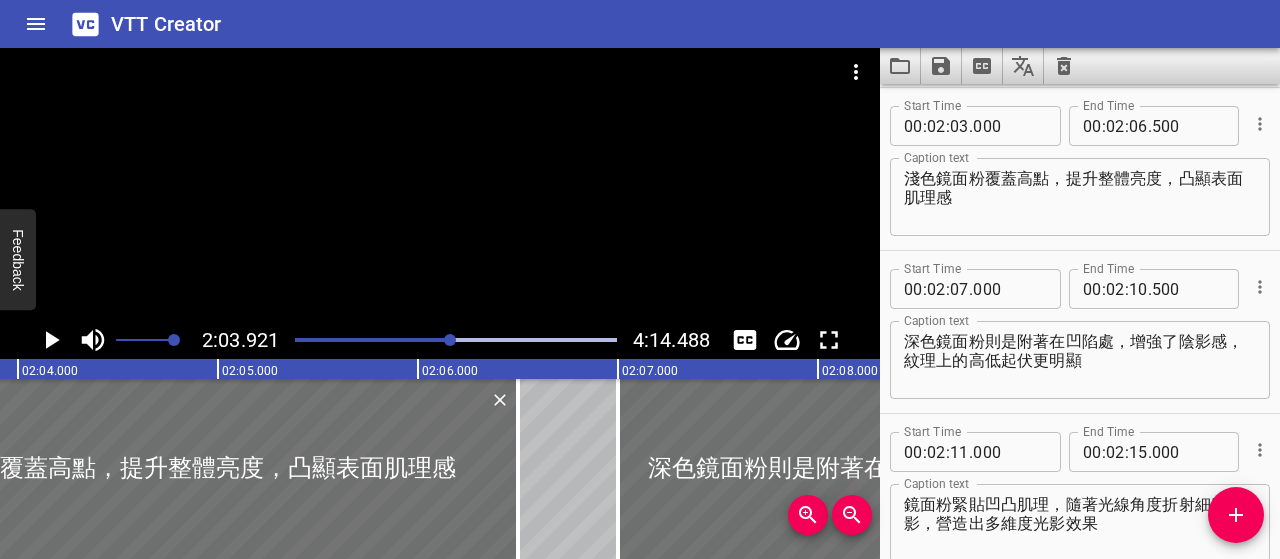 scroll, scrollTop: 0, scrollLeft: 24784, axis: horizontal 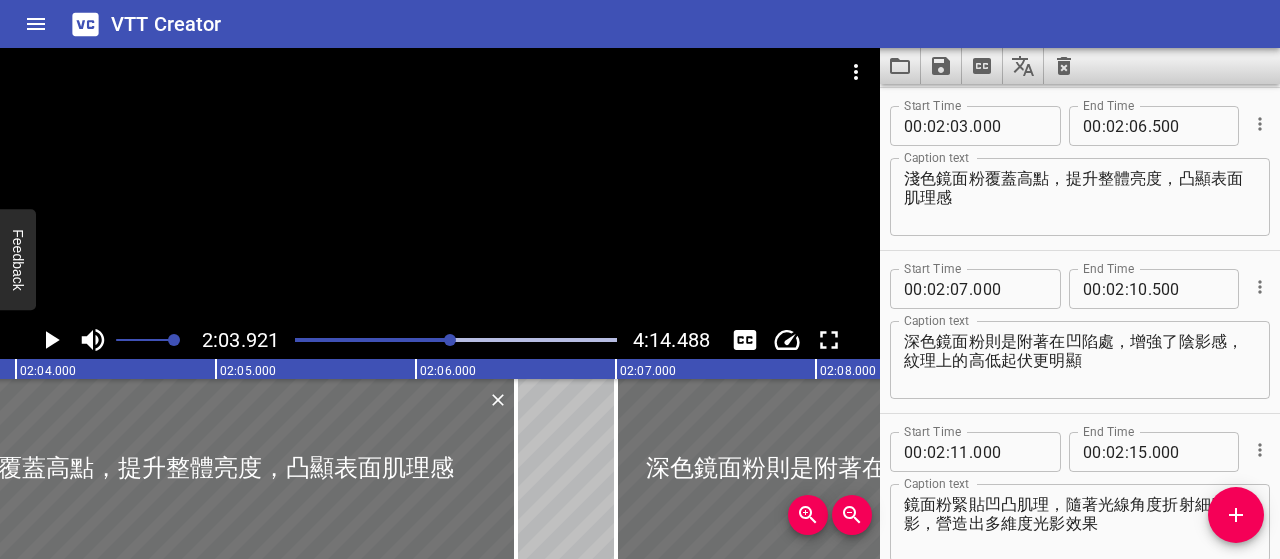 click at bounding box center (456, 340) 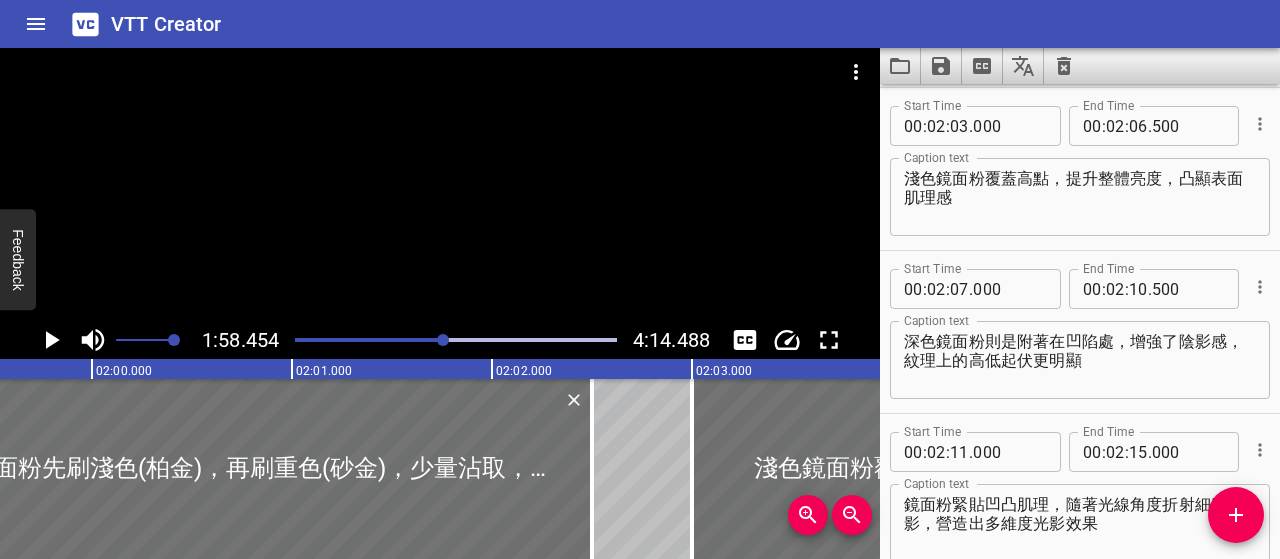 scroll, scrollTop: 0, scrollLeft: 23690, axis: horizontal 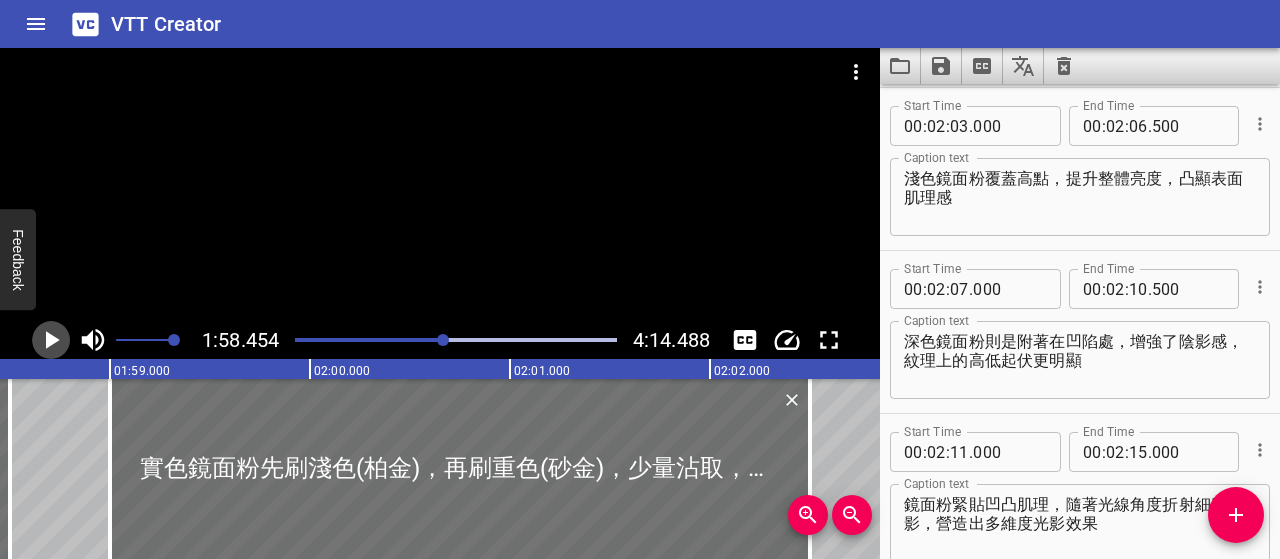 click 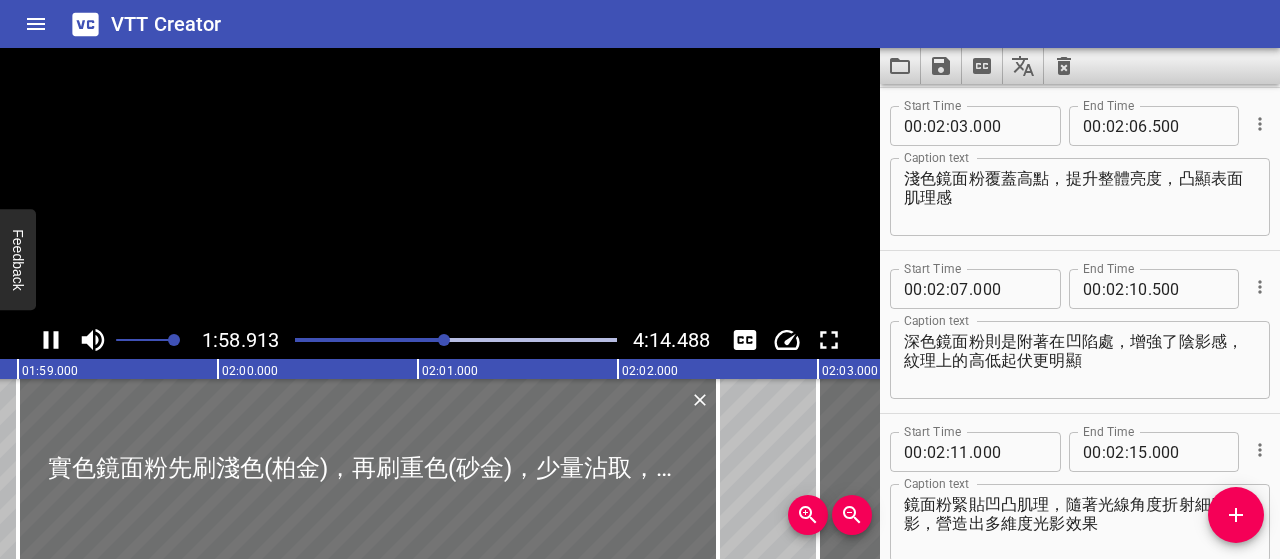 scroll, scrollTop: 0, scrollLeft: 23830, axis: horizontal 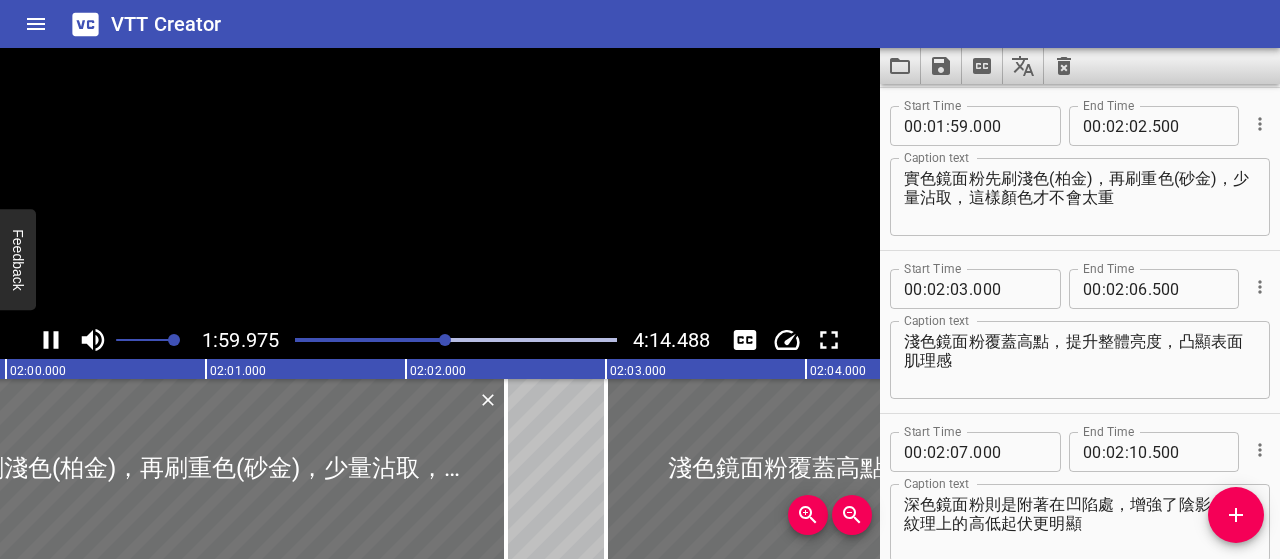click 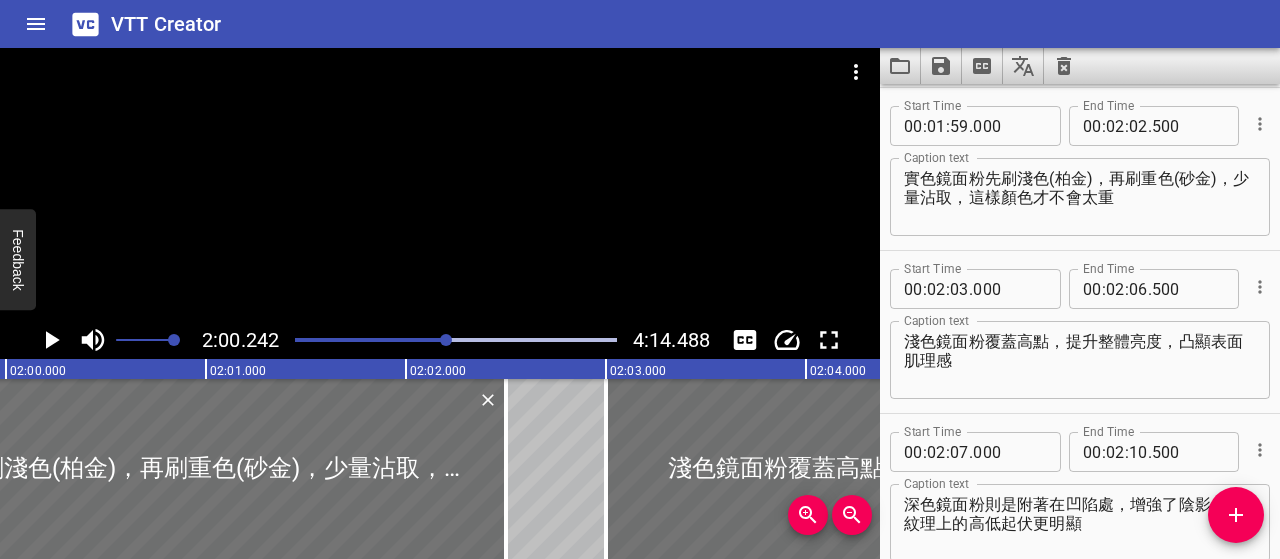 scroll, scrollTop: 0, scrollLeft: 24048, axis: horizontal 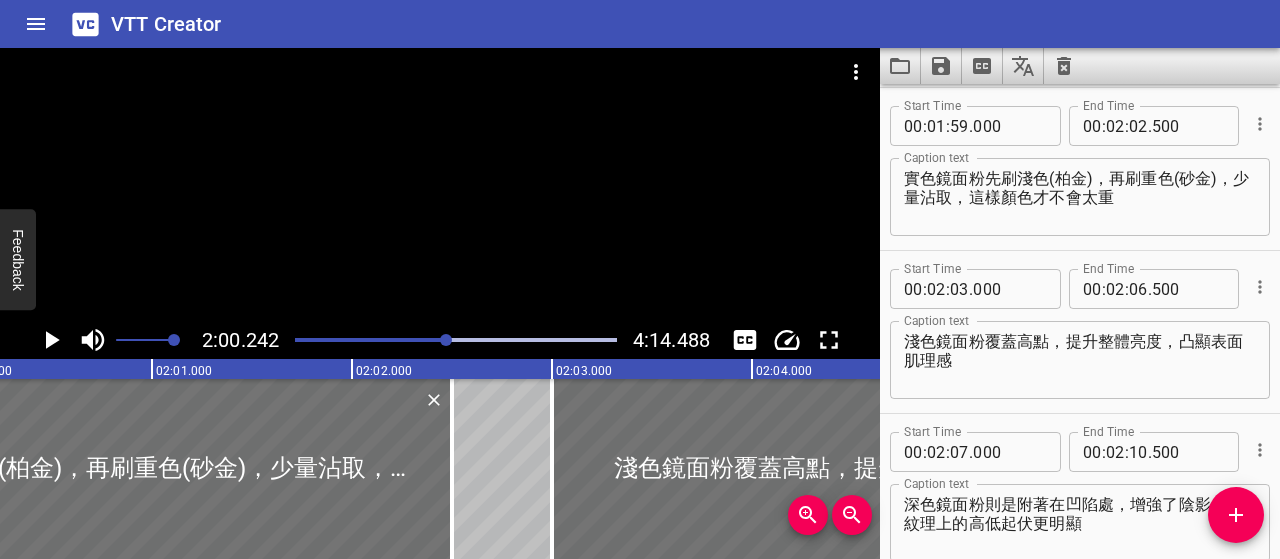 click 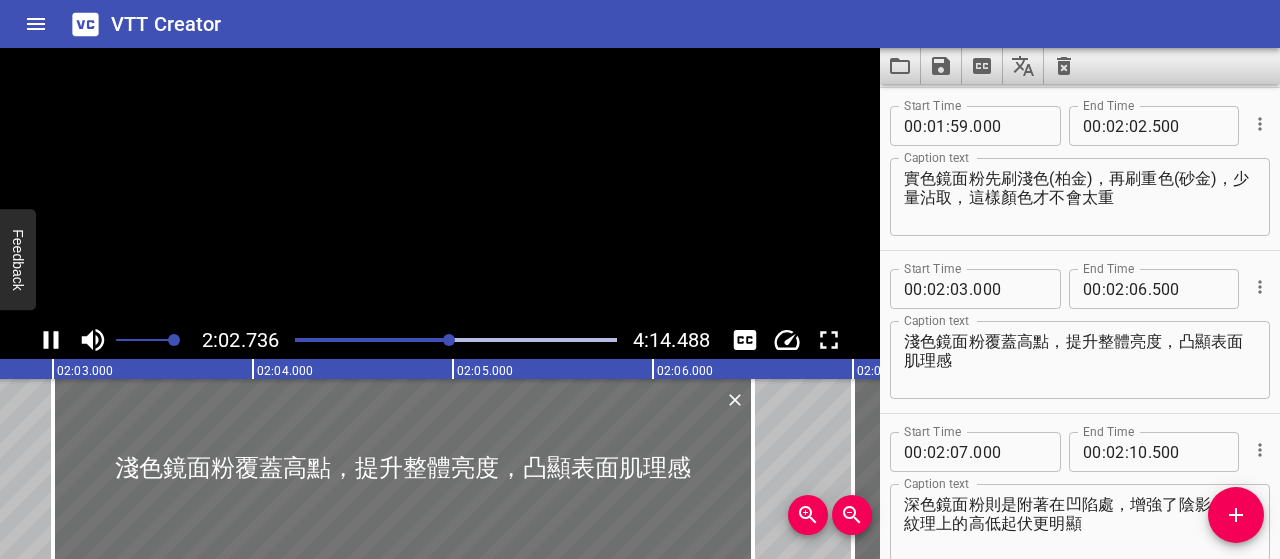 scroll, scrollTop: 0, scrollLeft: 24595, axis: horizontal 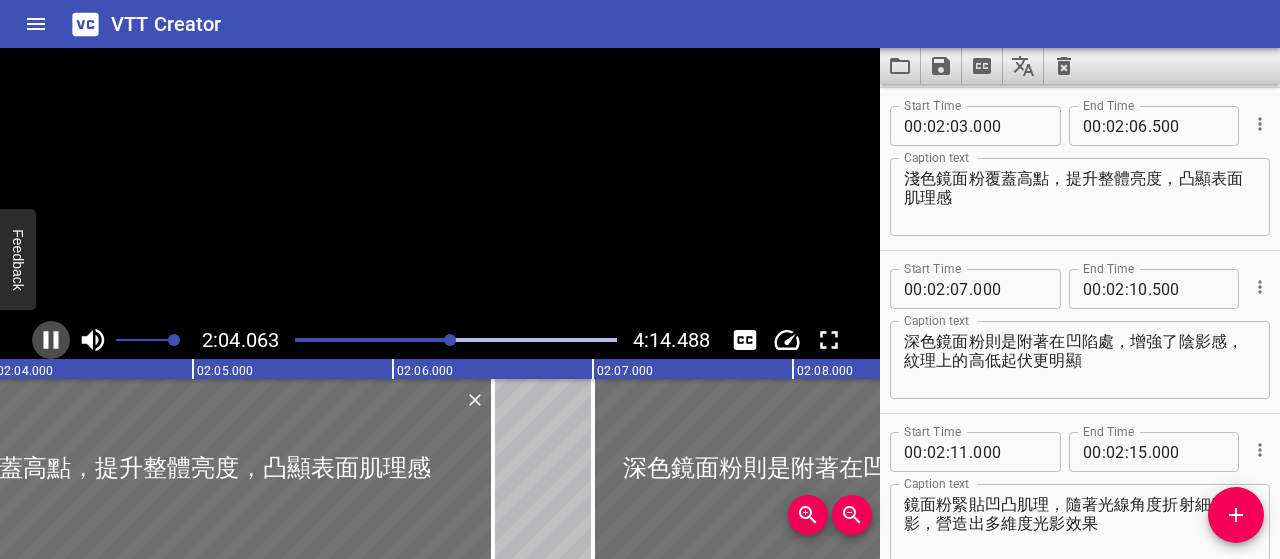 click 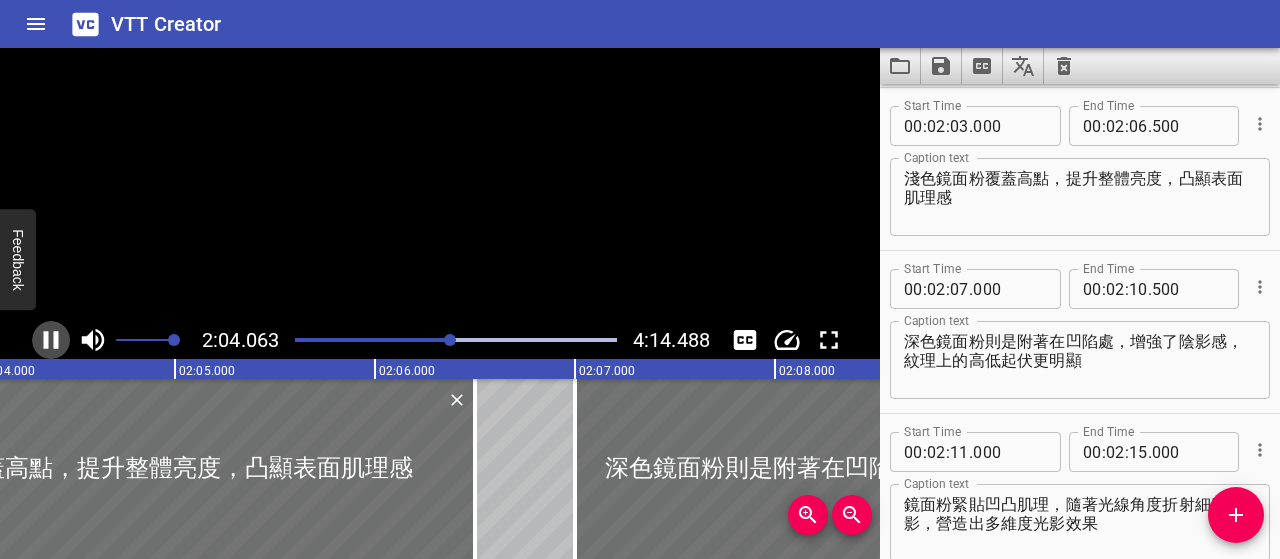scroll, scrollTop: 0, scrollLeft: 24846, axis: horizontal 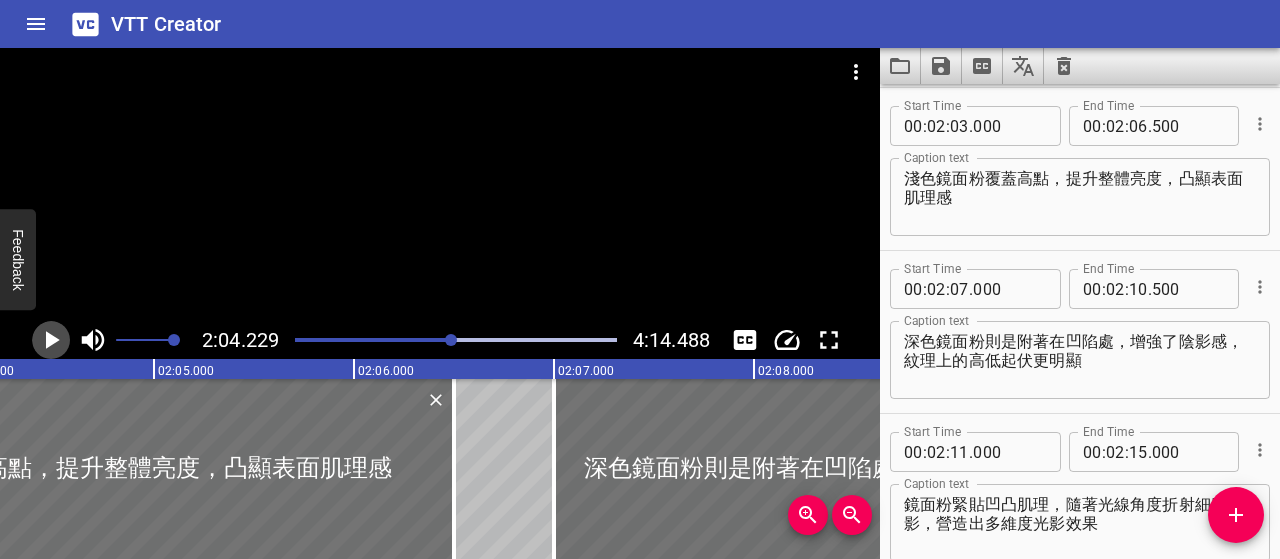 click 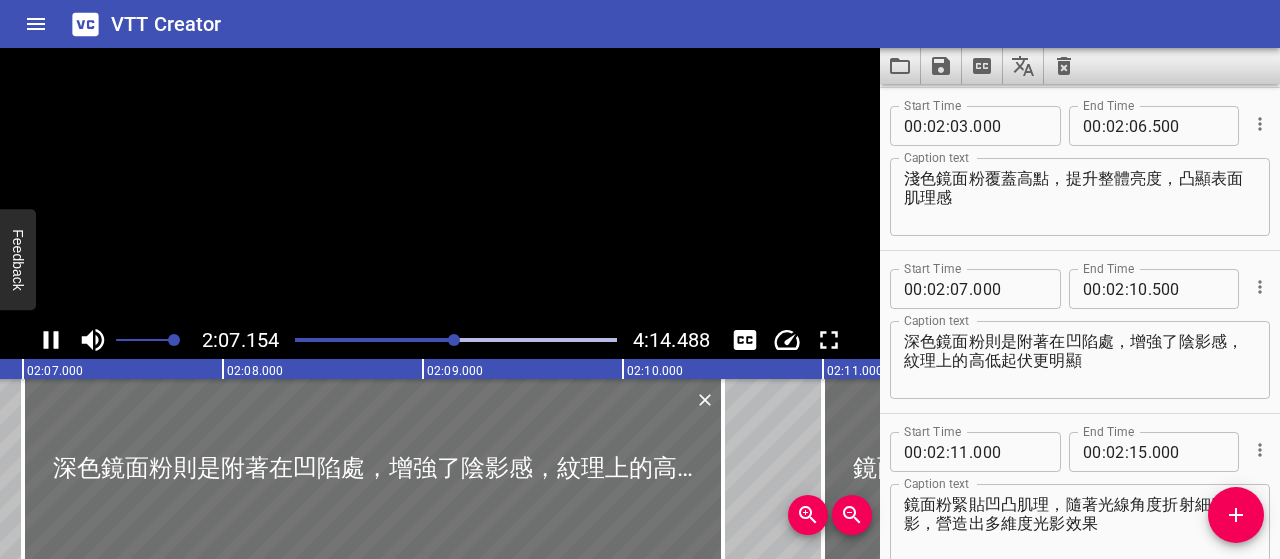 scroll, scrollTop: 0, scrollLeft: 25430, axis: horizontal 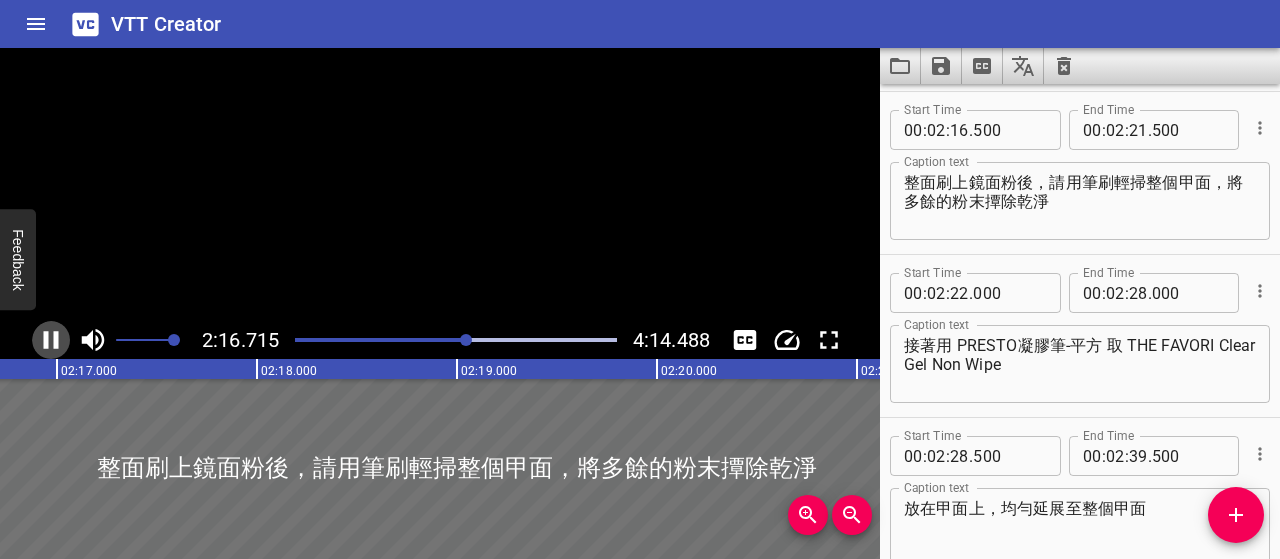 click 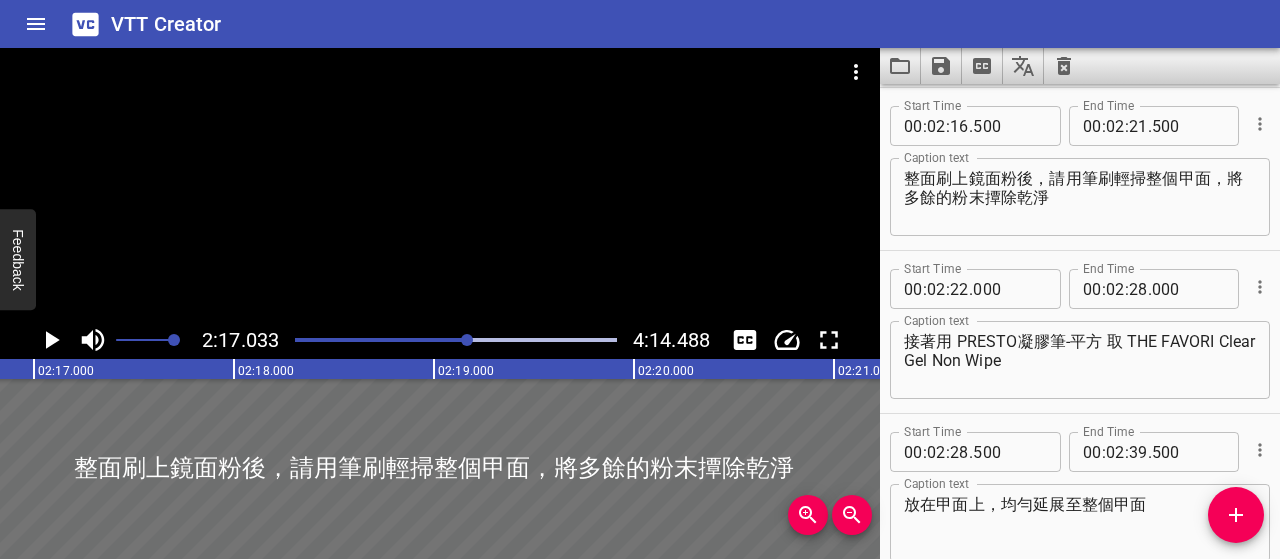scroll, scrollTop: 0, scrollLeft: 27406, axis: horizontal 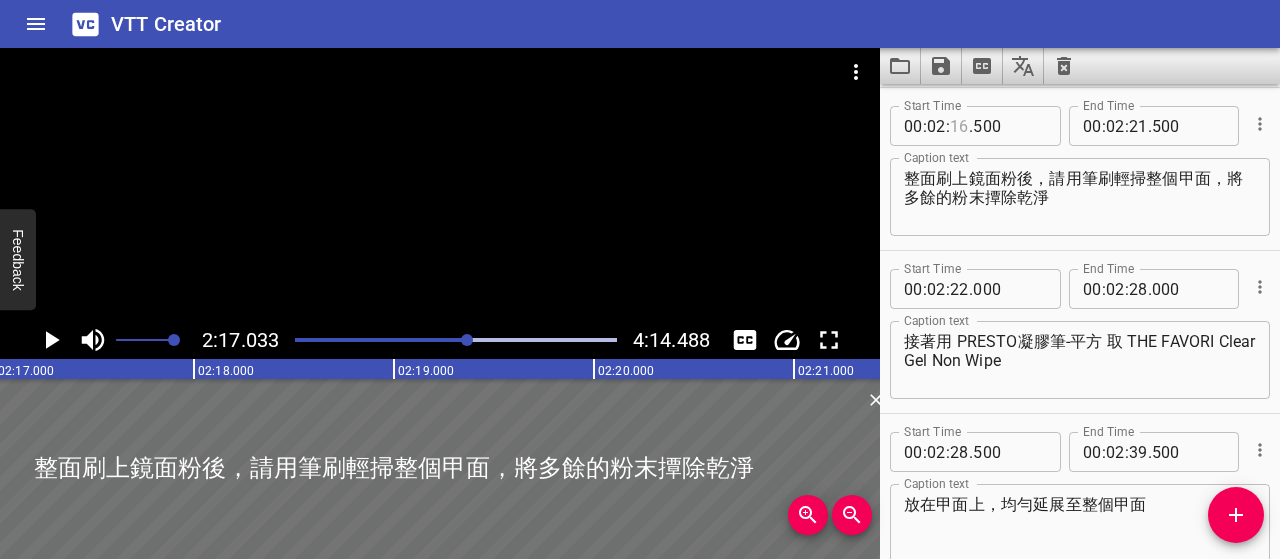 click at bounding box center [959, 126] 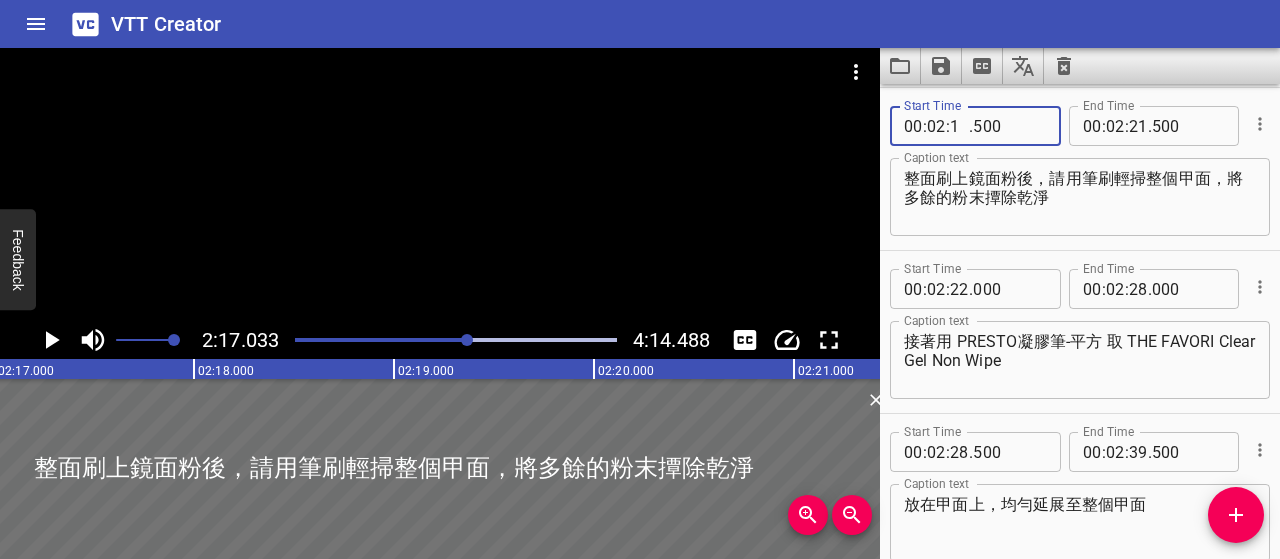 type on "17" 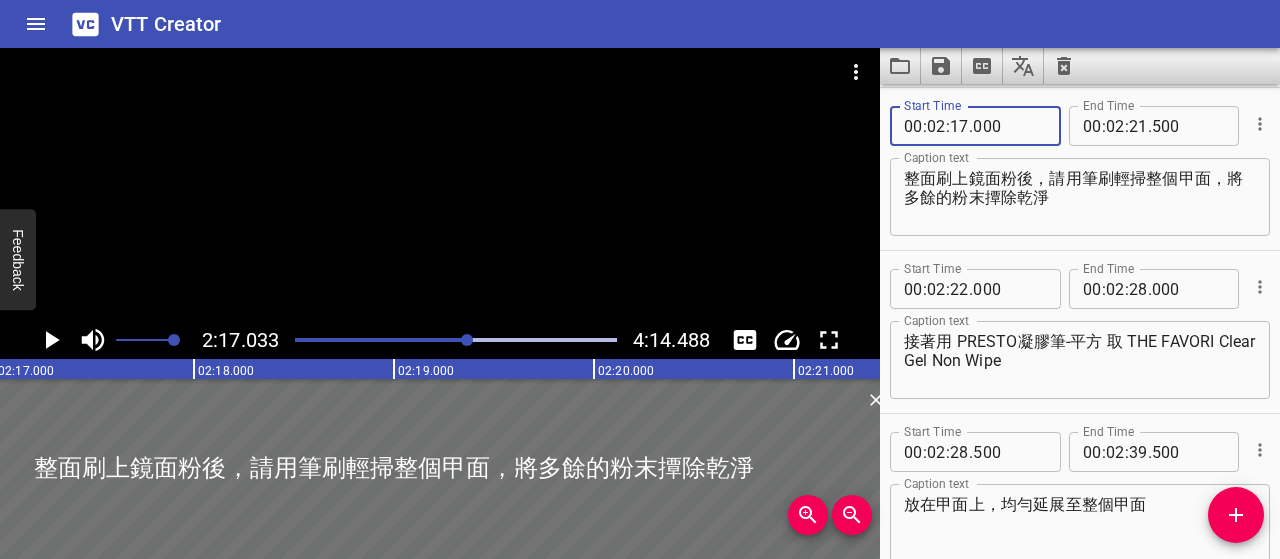 type on "000" 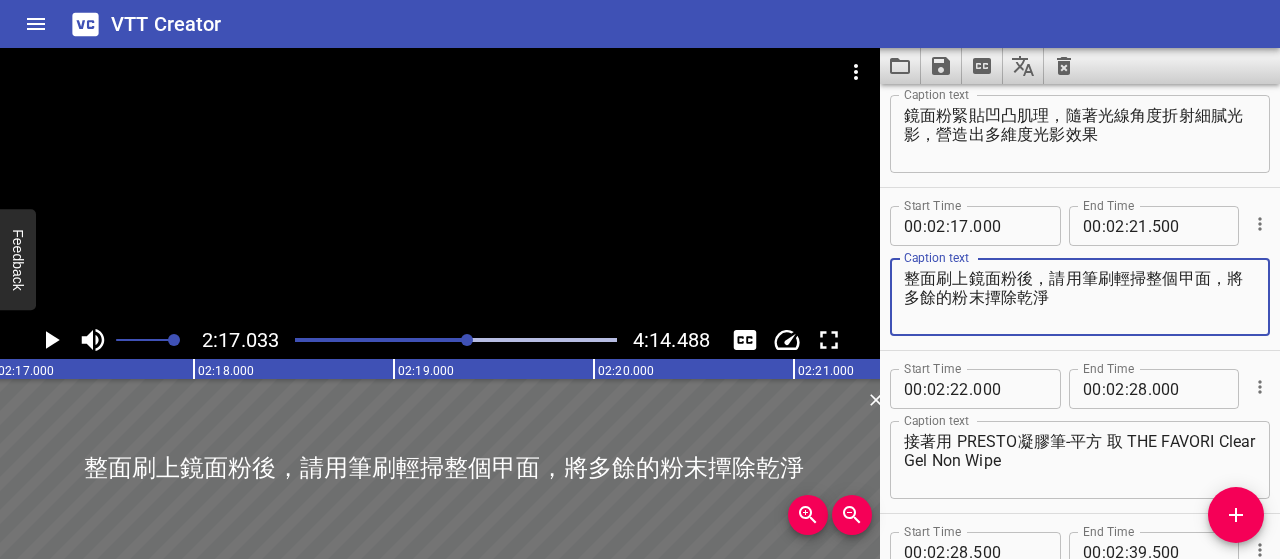 scroll, scrollTop: 3549, scrollLeft: 0, axis: vertical 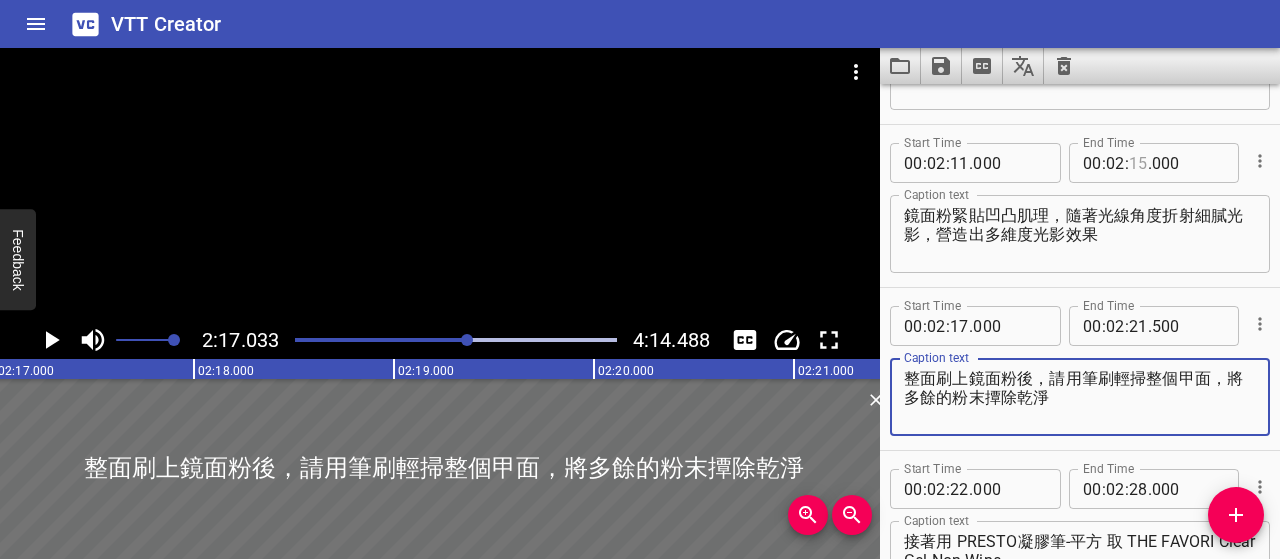 click at bounding box center [1138, 163] 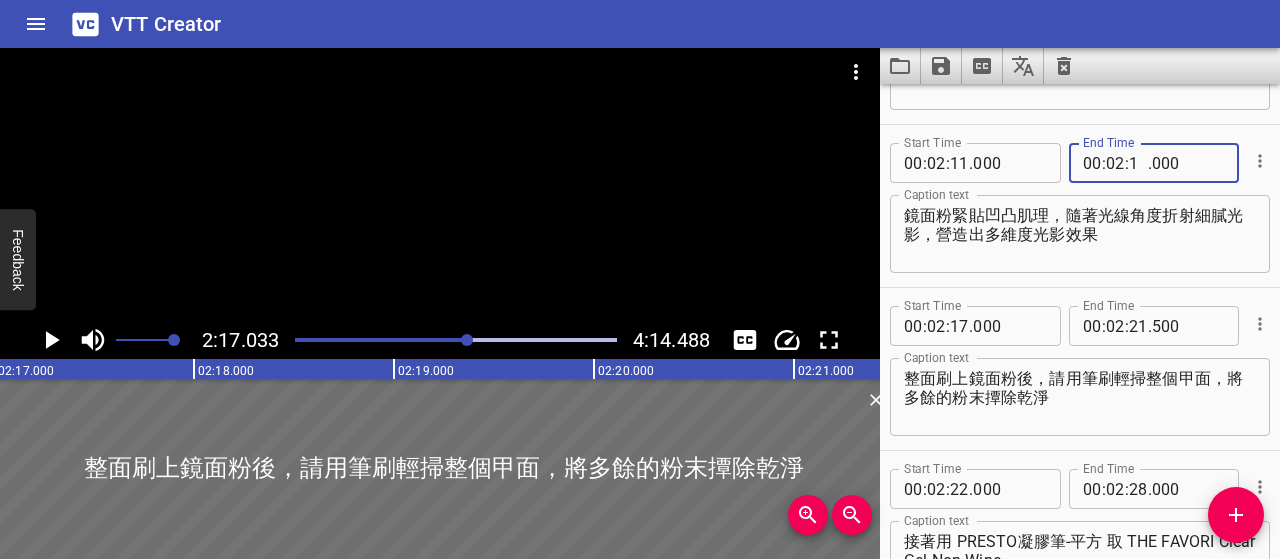 type on "16" 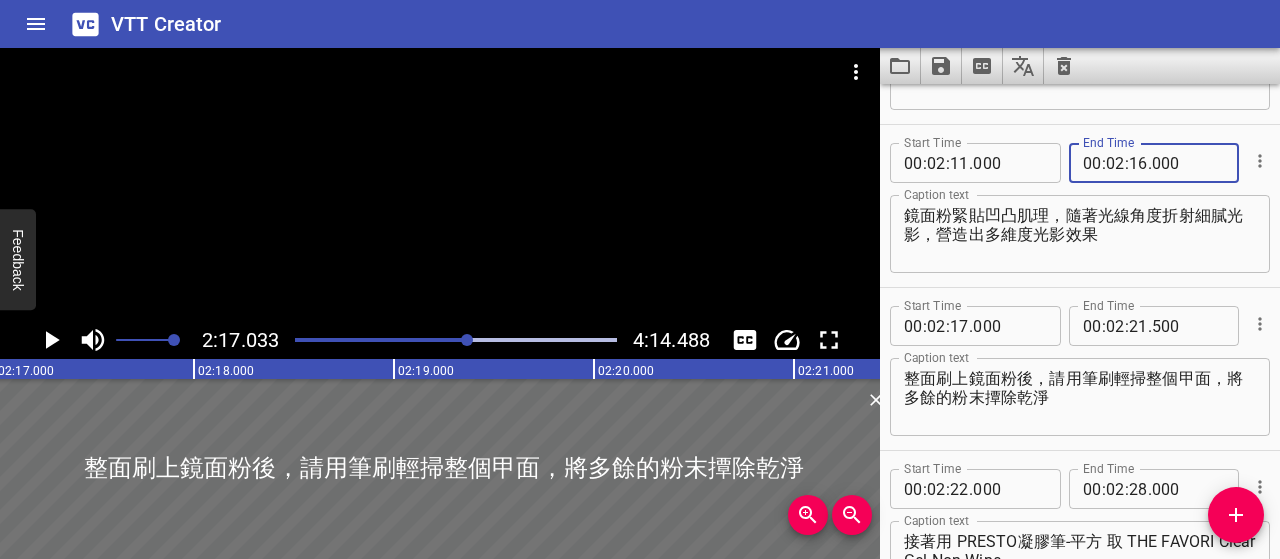 type on "000" 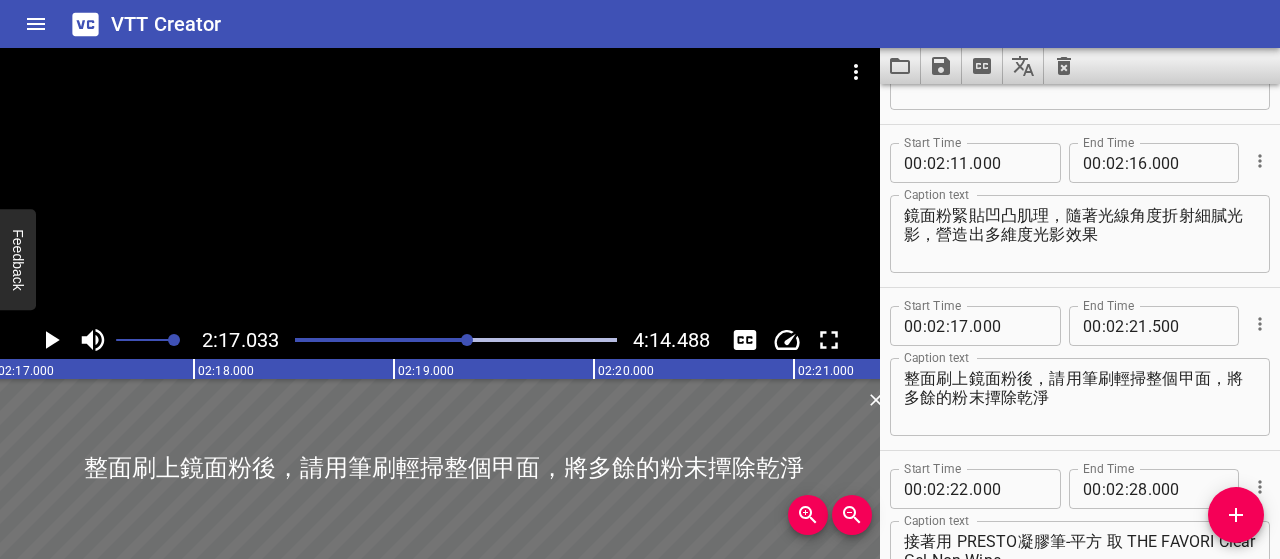 click at bounding box center [467, 340] 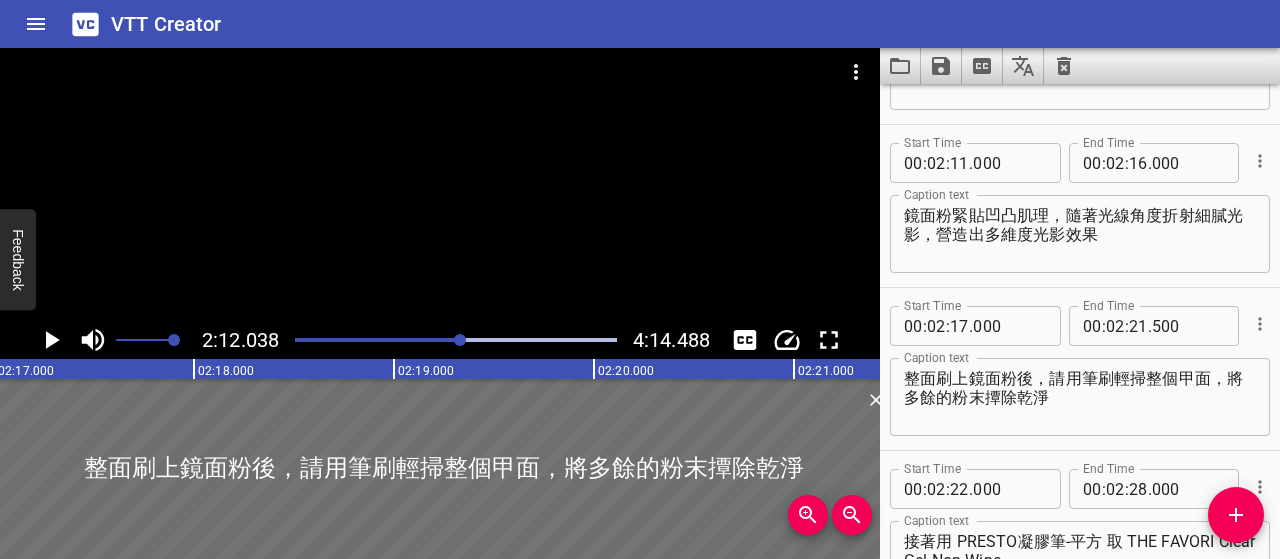 scroll, scrollTop: 0, scrollLeft: 27134, axis: horizontal 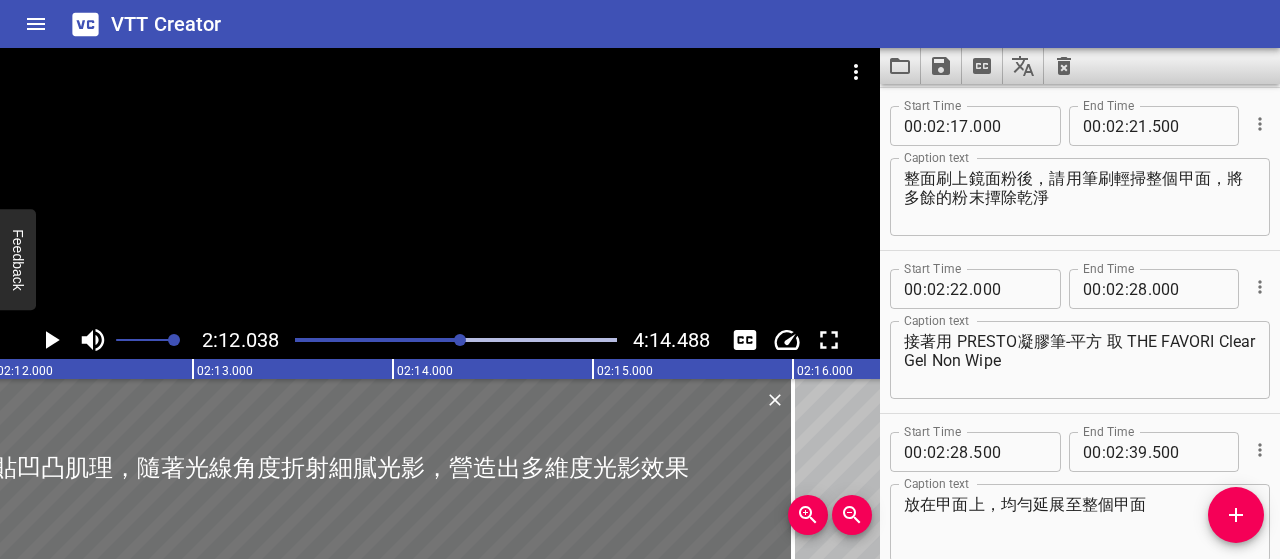 click 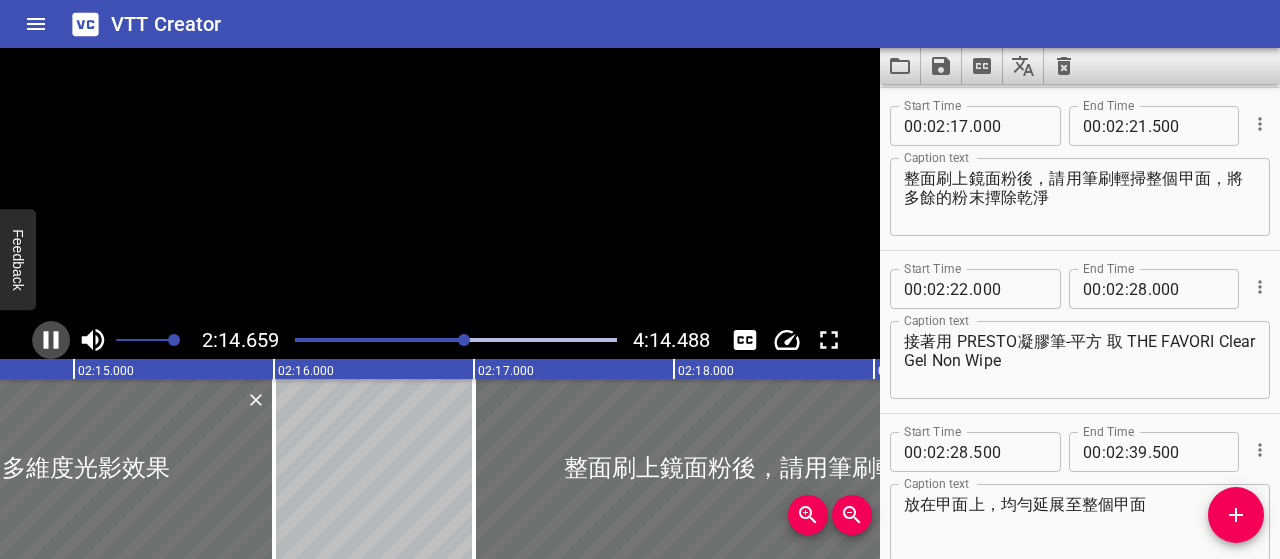 click 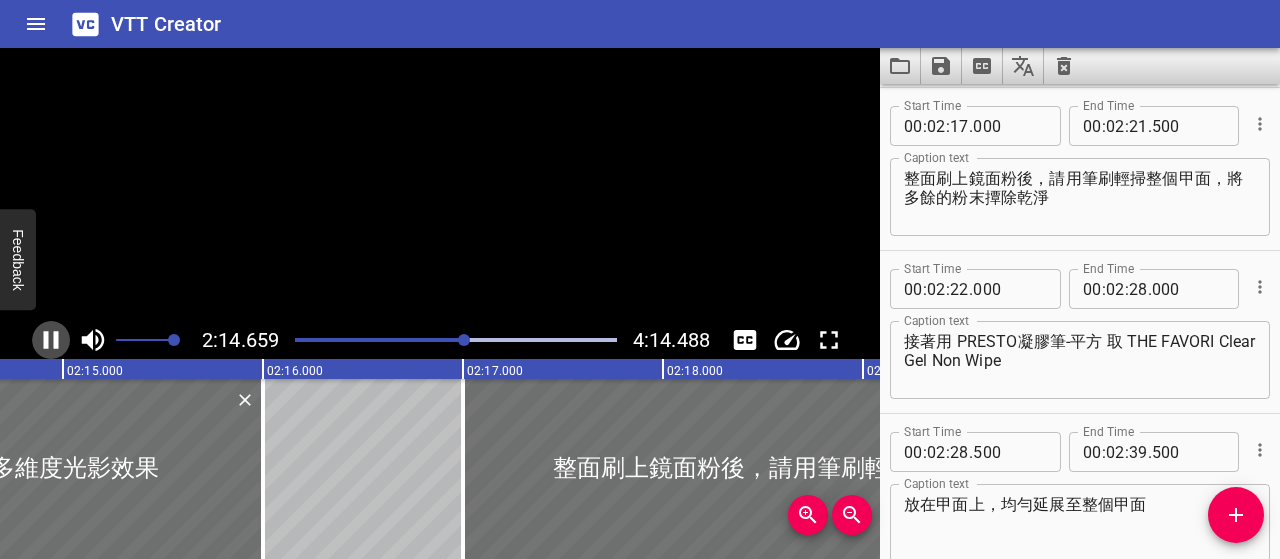 scroll, scrollTop: 0, scrollLeft: 26970, axis: horizontal 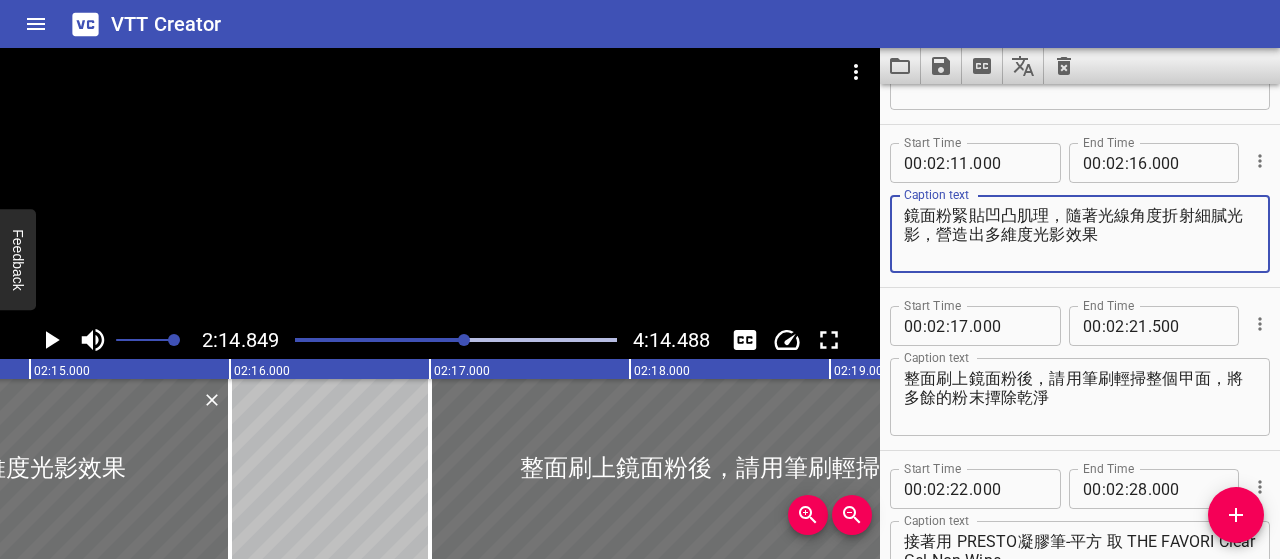 click on "鏡面粉緊貼凹凸肌理，隨著光線角度折射細膩光影，營造出多維度光影效果" at bounding box center (1080, 234) 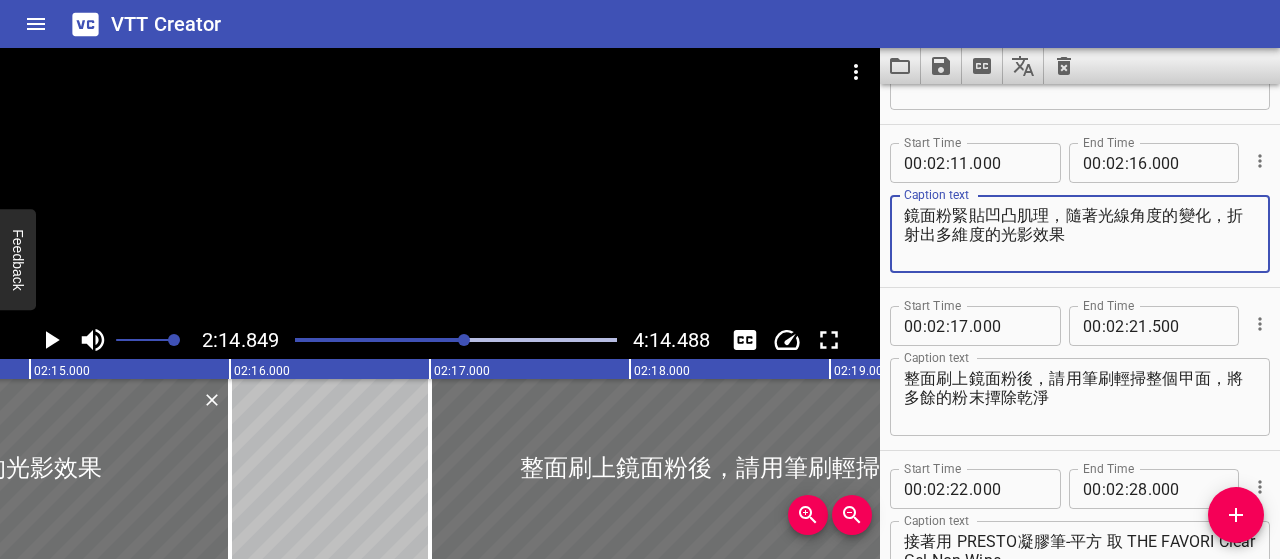 type on "鏡面粉緊貼凹凸肌理，隨著光線角度的變化，折射出多維度的光影效果" 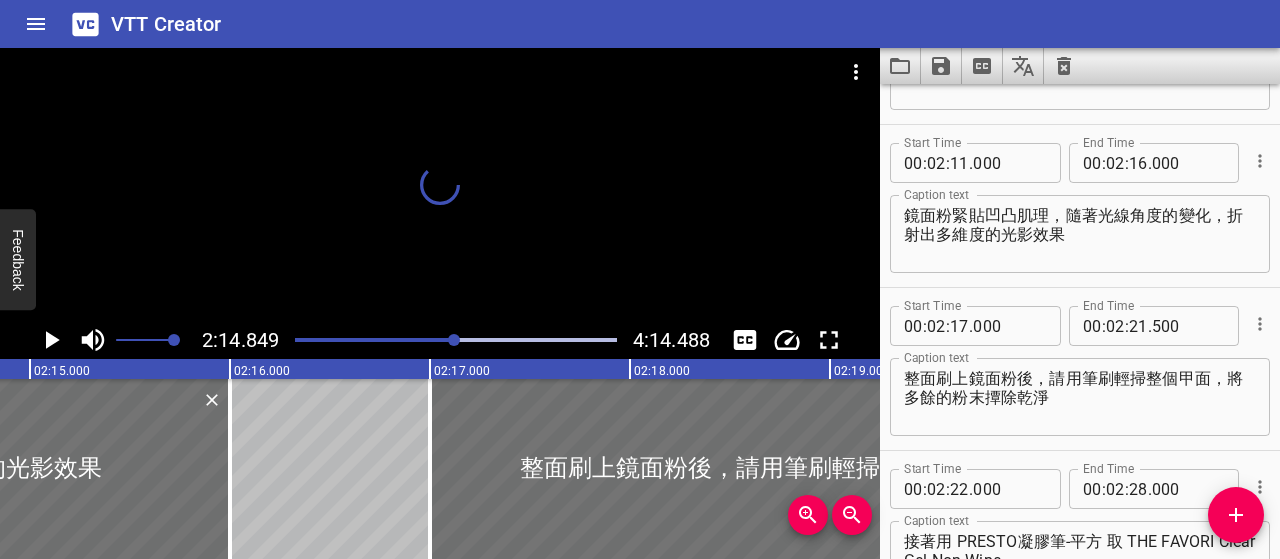scroll, scrollTop: 0, scrollLeft: 26884, axis: horizontal 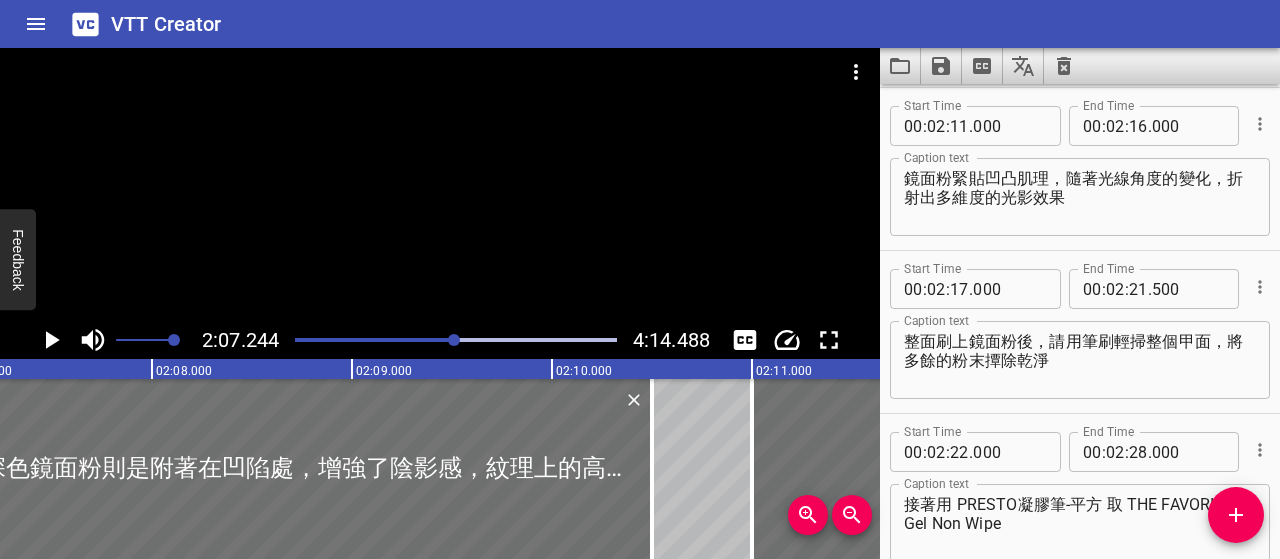 click 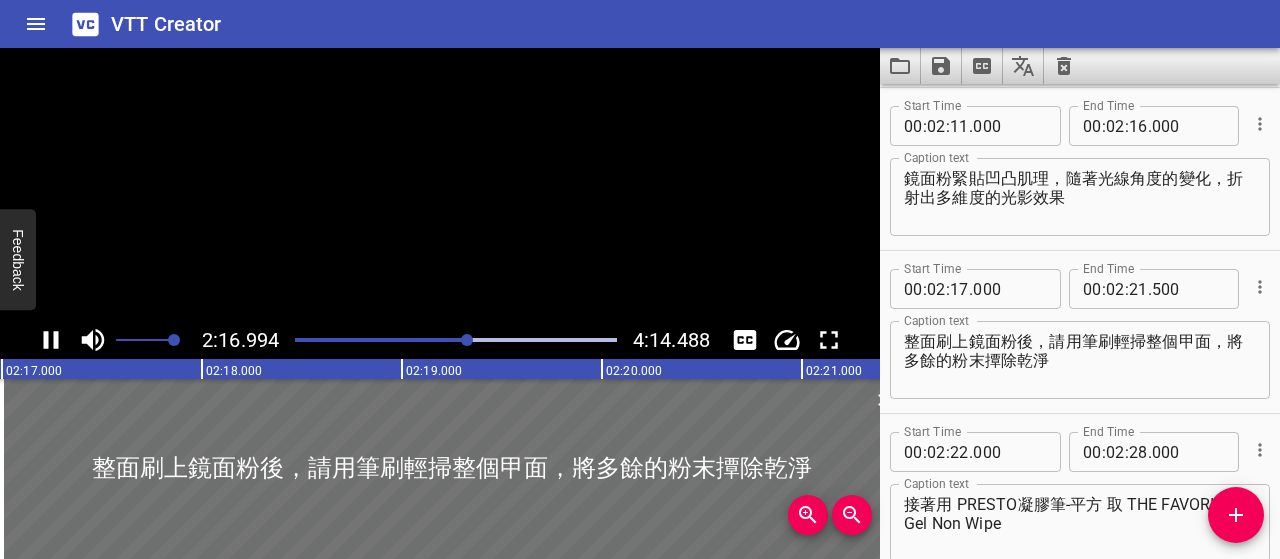 scroll, scrollTop: 0, scrollLeft: 27446, axis: horizontal 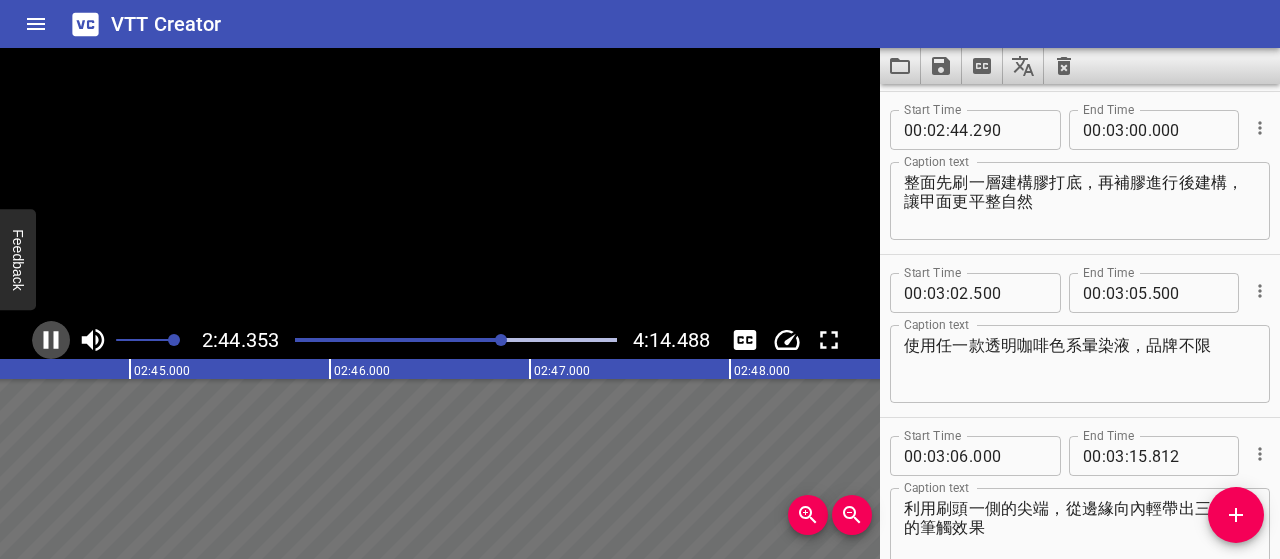 click 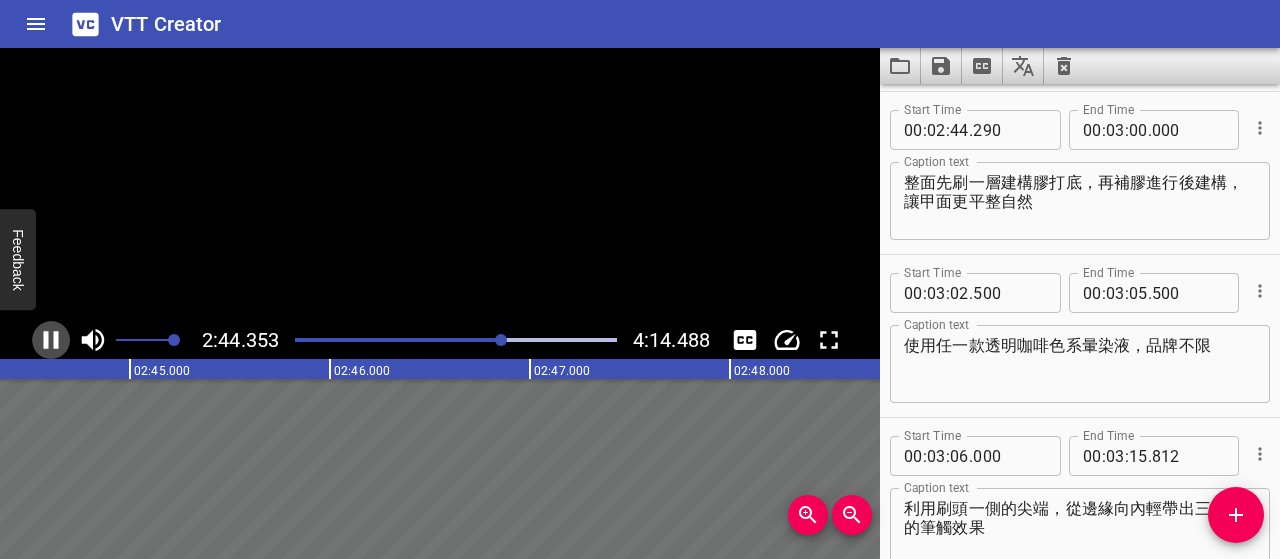 scroll, scrollTop: 4401, scrollLeft: 0, axis: vertical 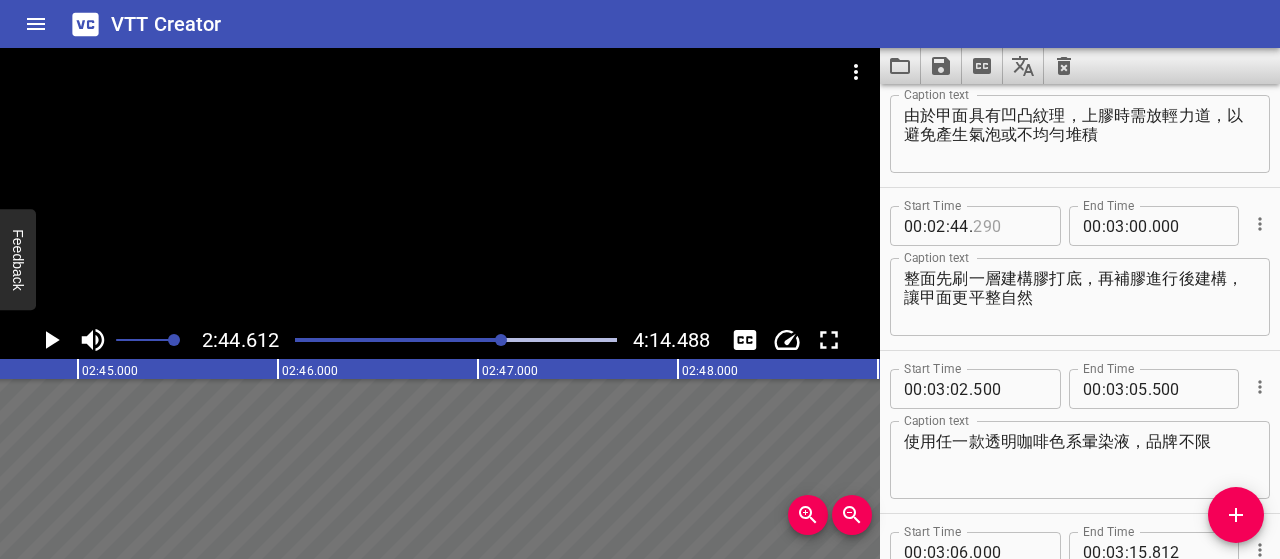 click at bounding box center [1009, 226] 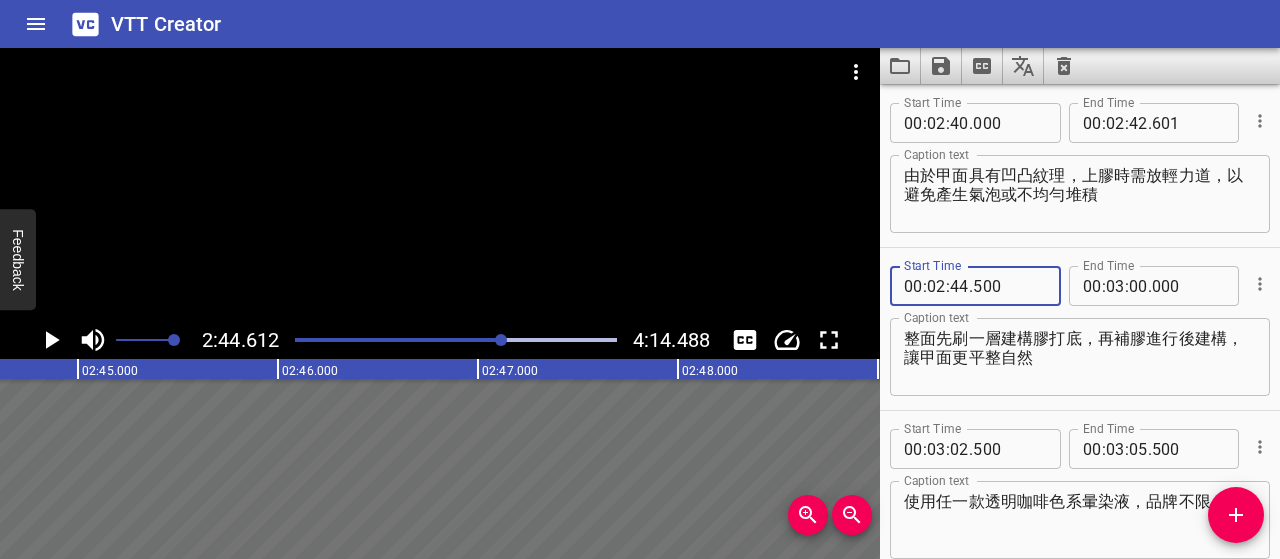 scroll, scrollTop: 4201, scrollLeft: 0, axis: vertical 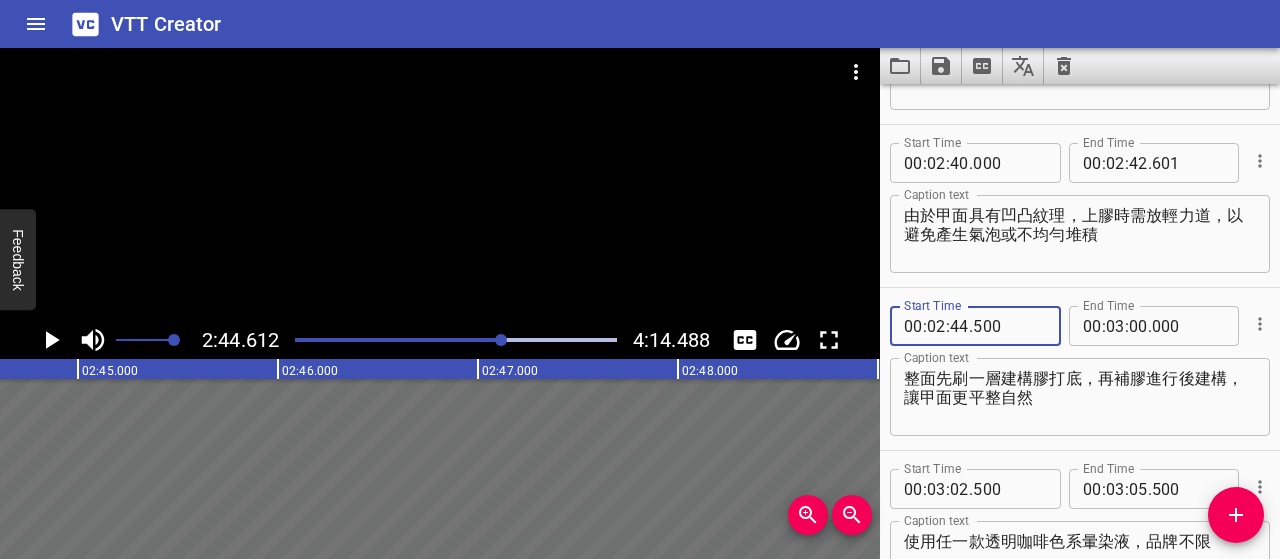 type on "500" 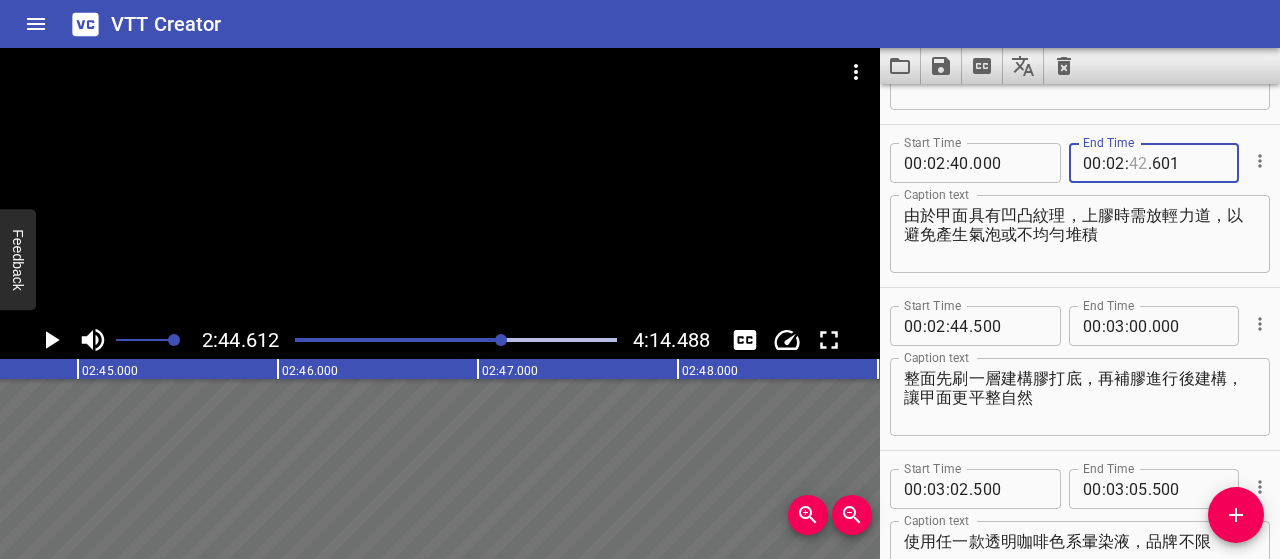 click at bounding box center (1138, 163) 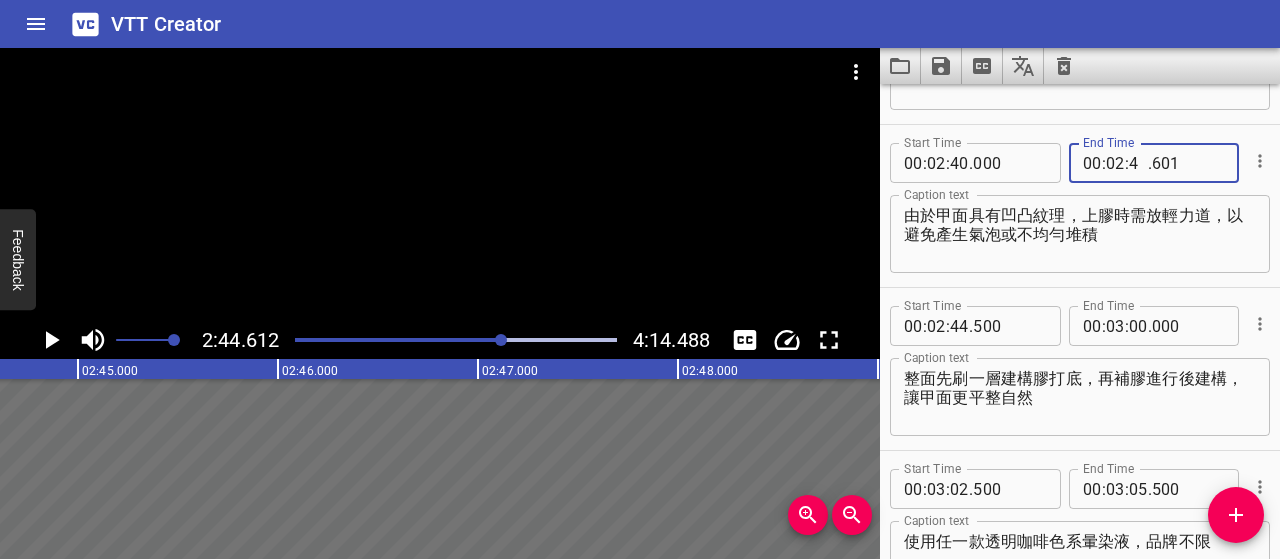type on "44" 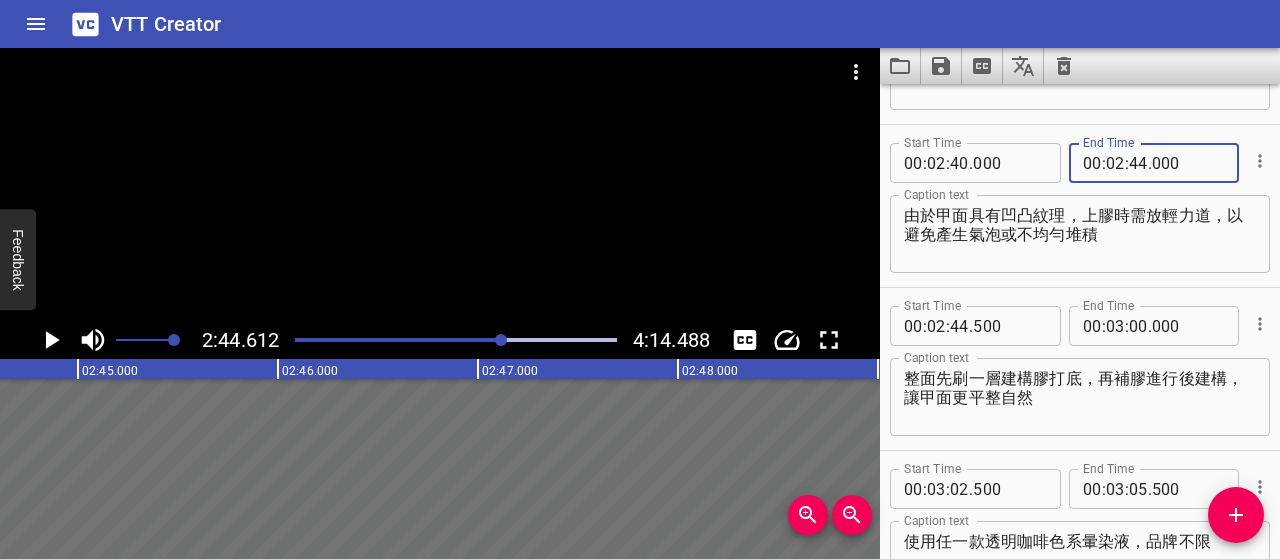 type on "000" 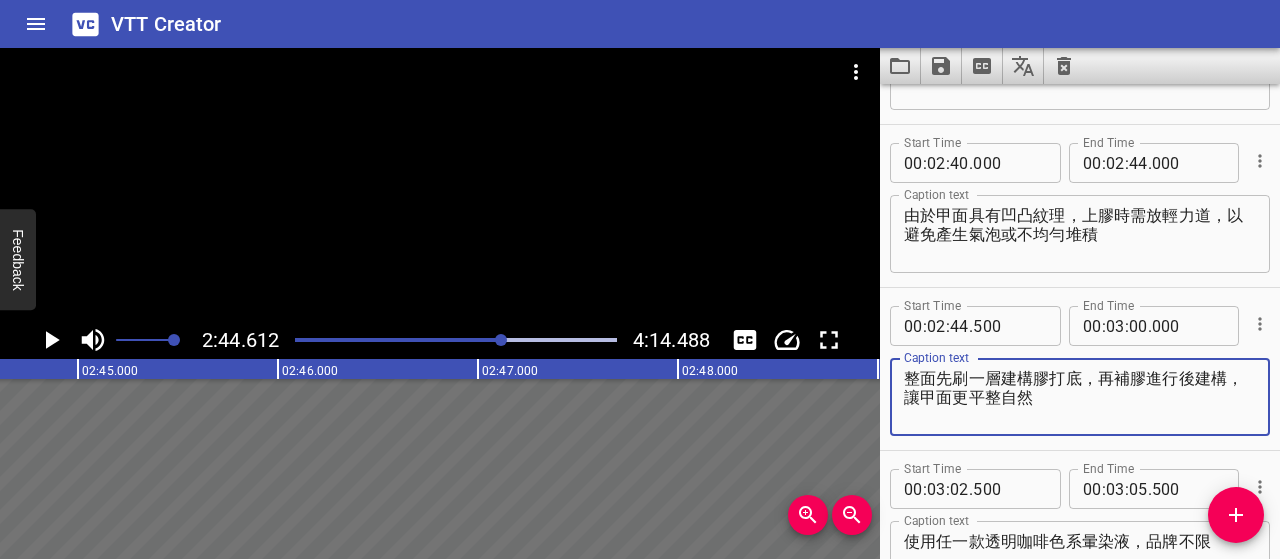 click on "整面先刷一層建構膠打底，再補膠進行後建構，讓甲面更平整自然" at bounding box center [1080, 397] 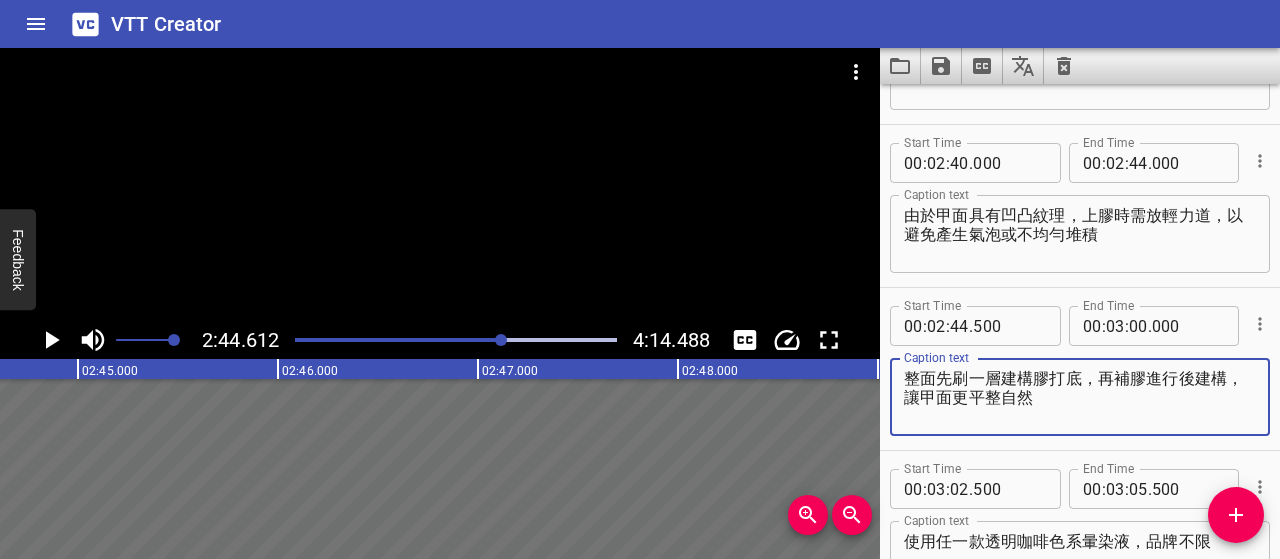 click at bounding box center (343, 340) 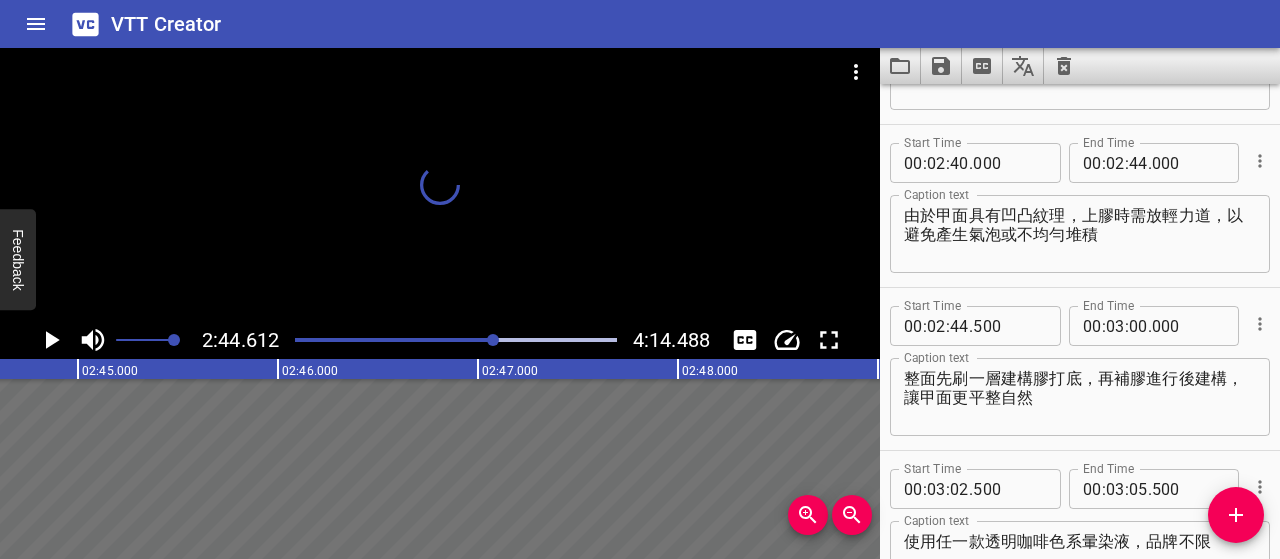 scroll, scrollTop: 0, scrollLeft: 32852, axis: horizontal 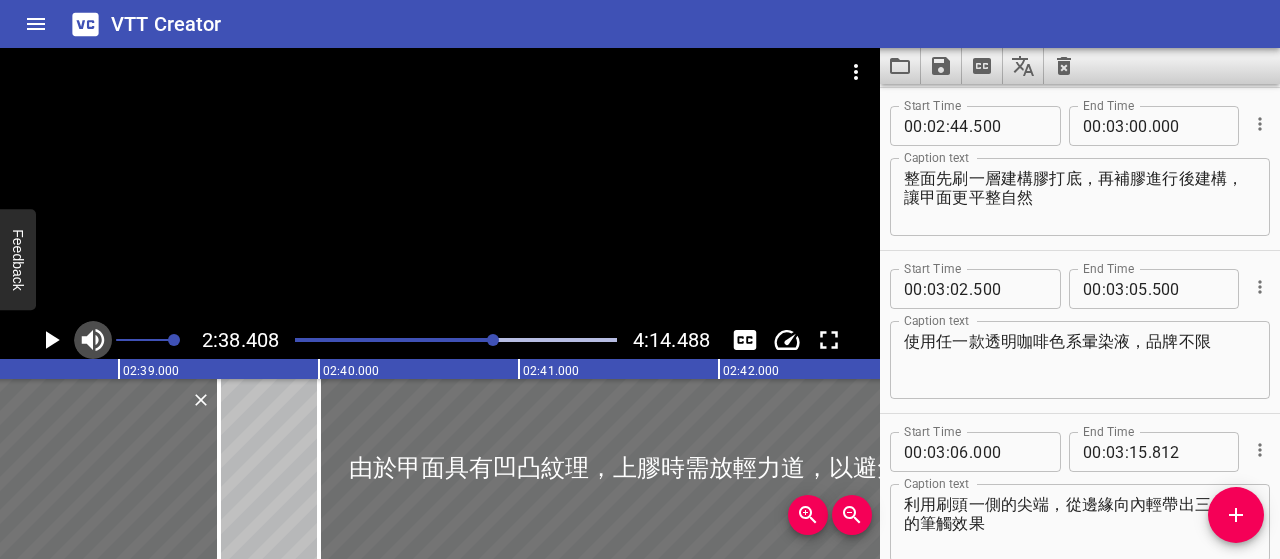 click 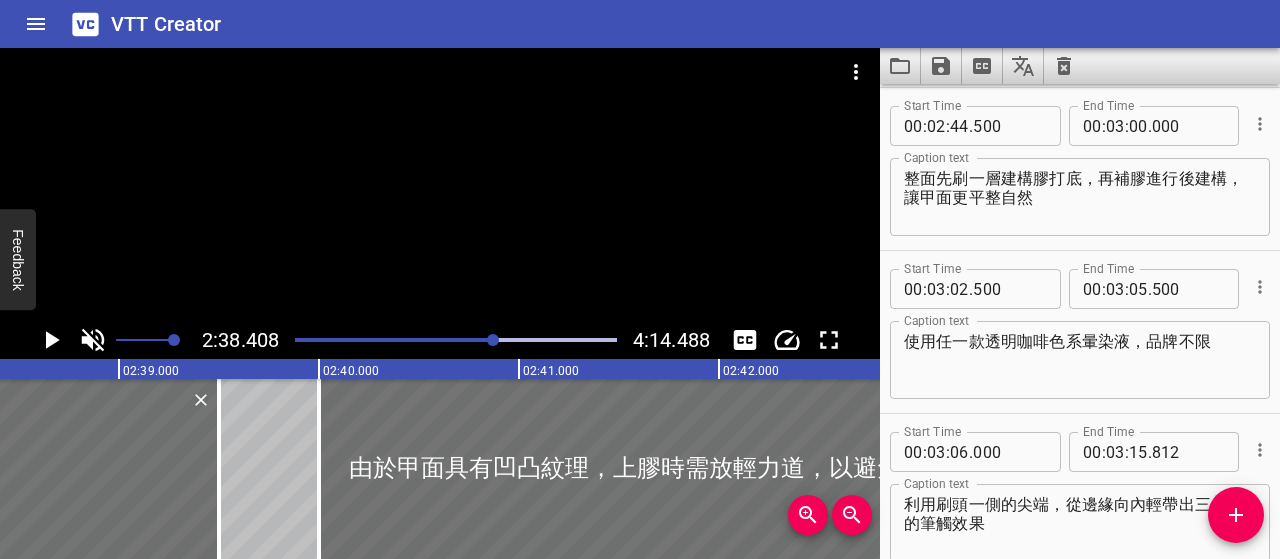 click 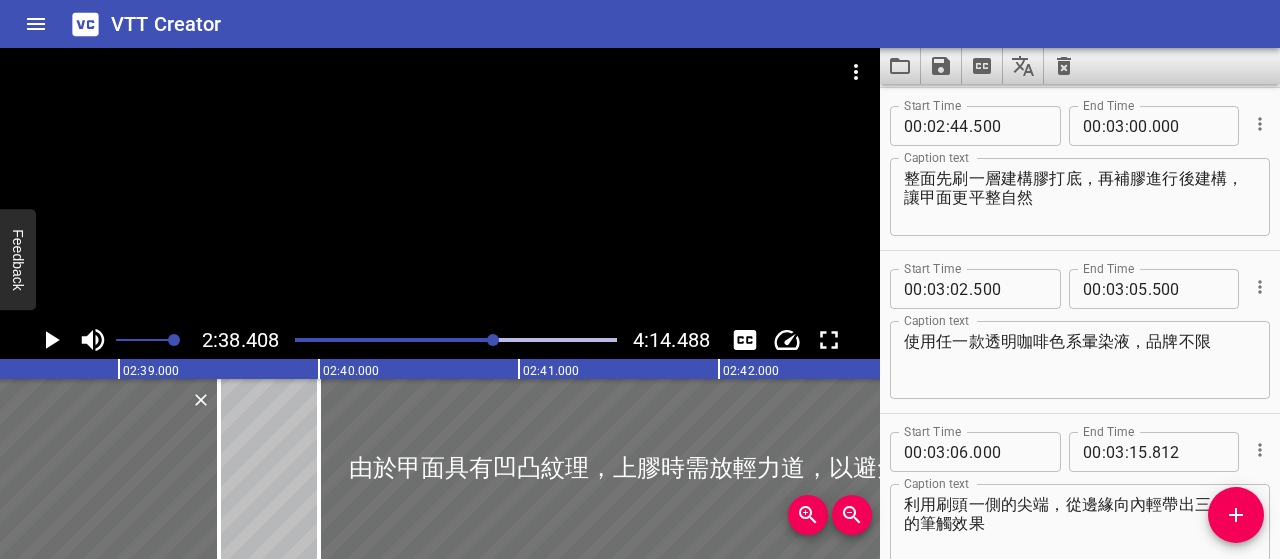 click 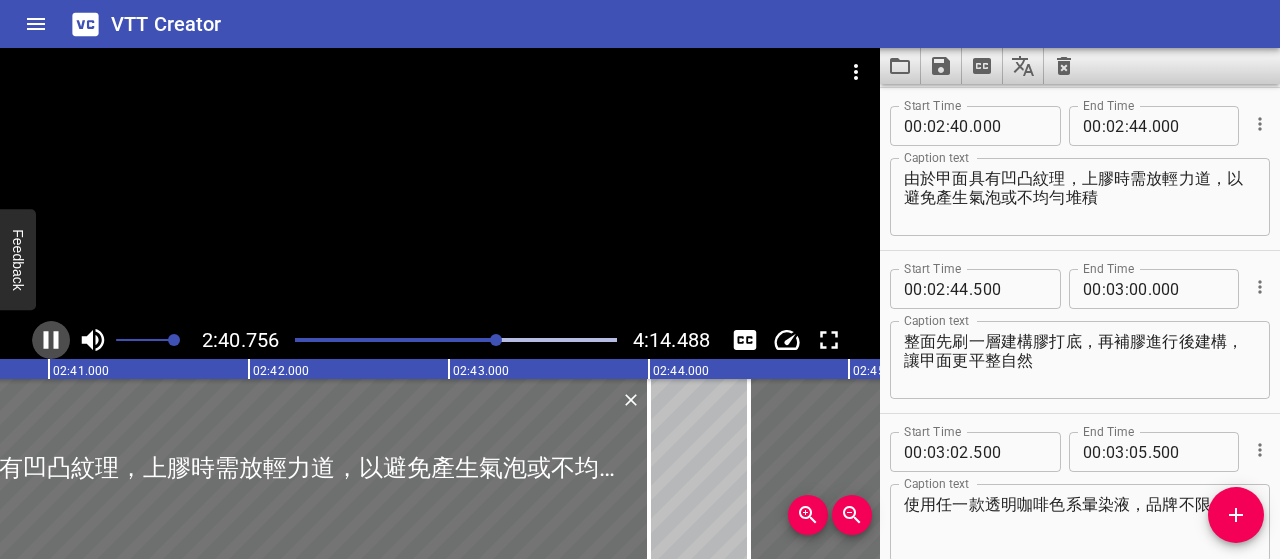 click 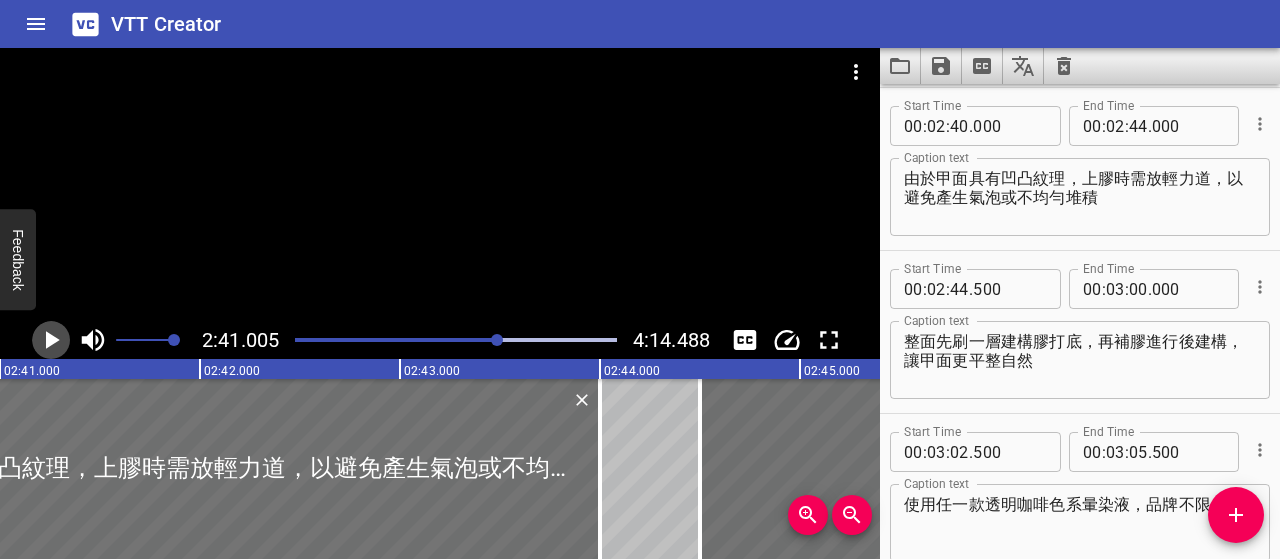 click 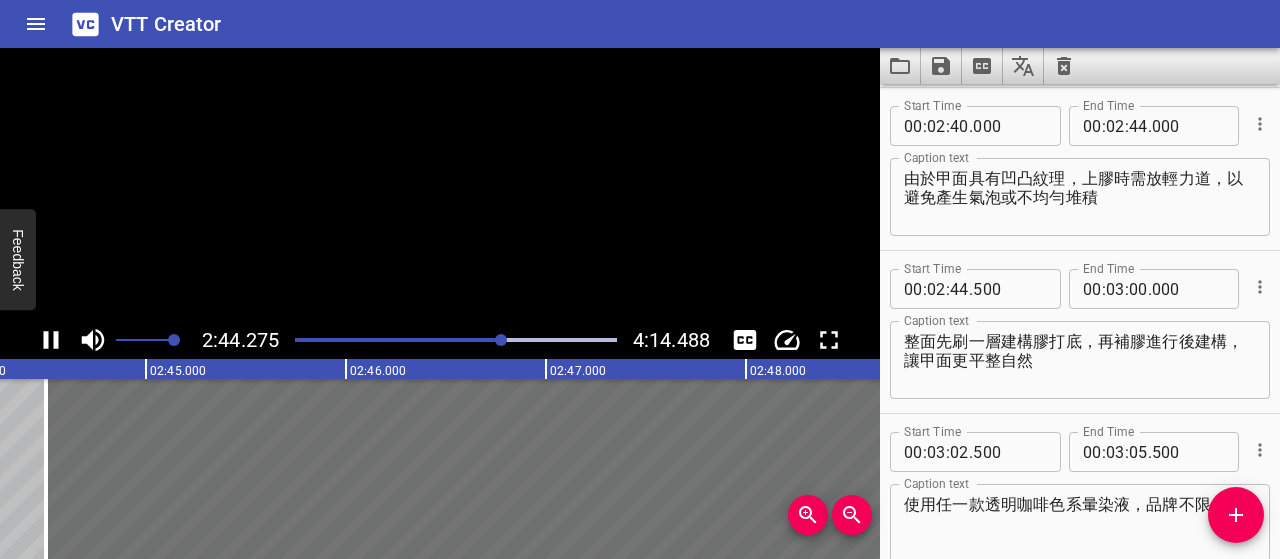scroll, scrollTop: 0, scrollLeft: 32902, axis: horizontal 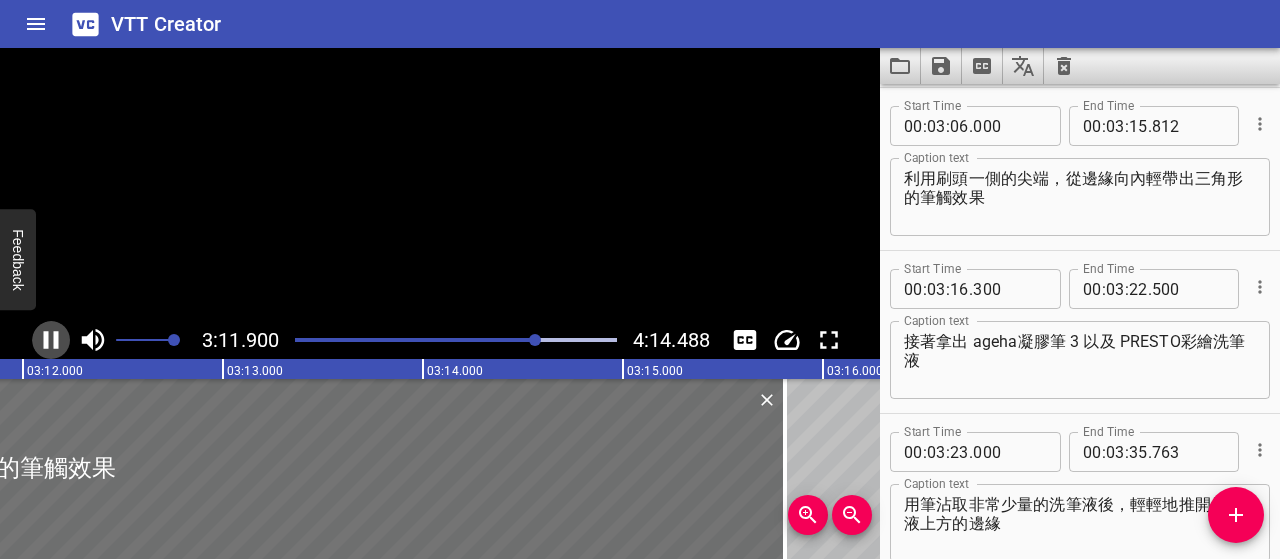 click 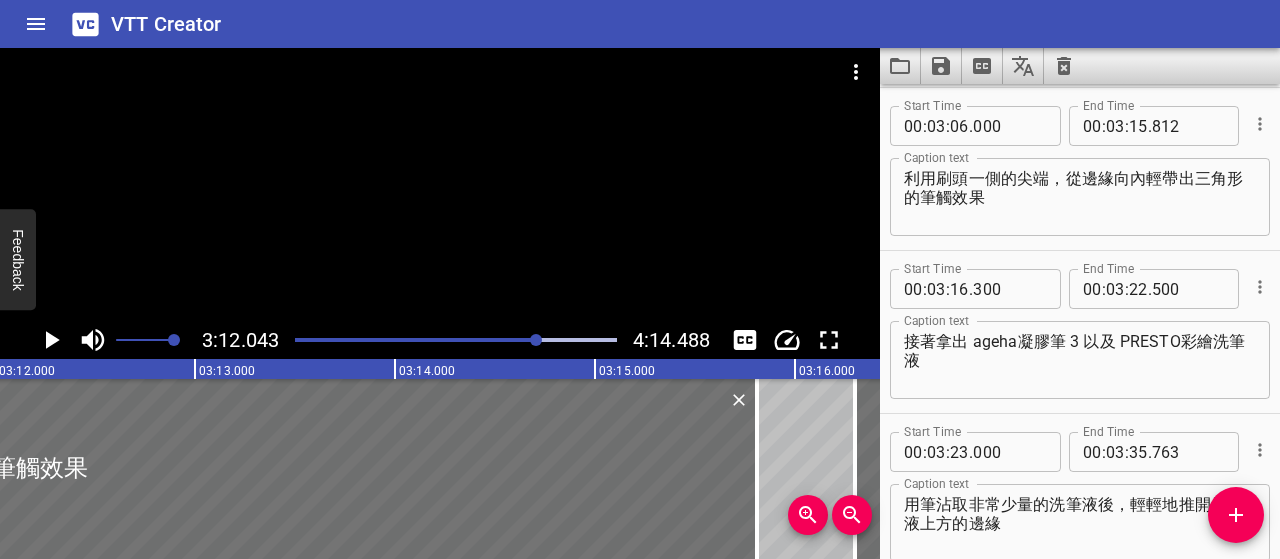 scroll, scrollTop: 0, scrollLeft: 38408, axis: horizontal 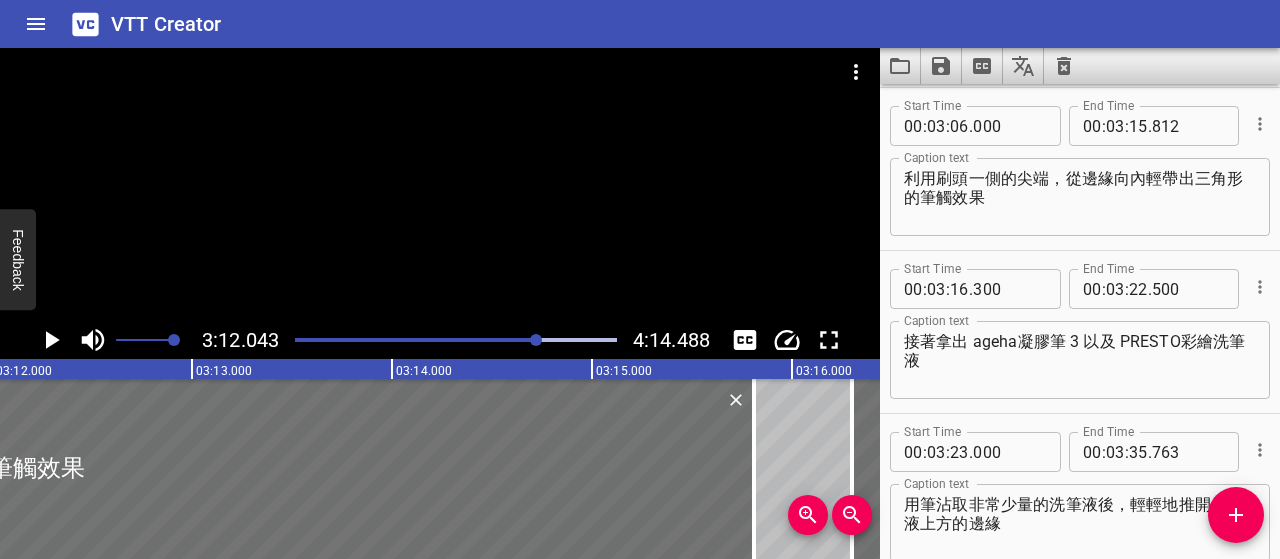 click 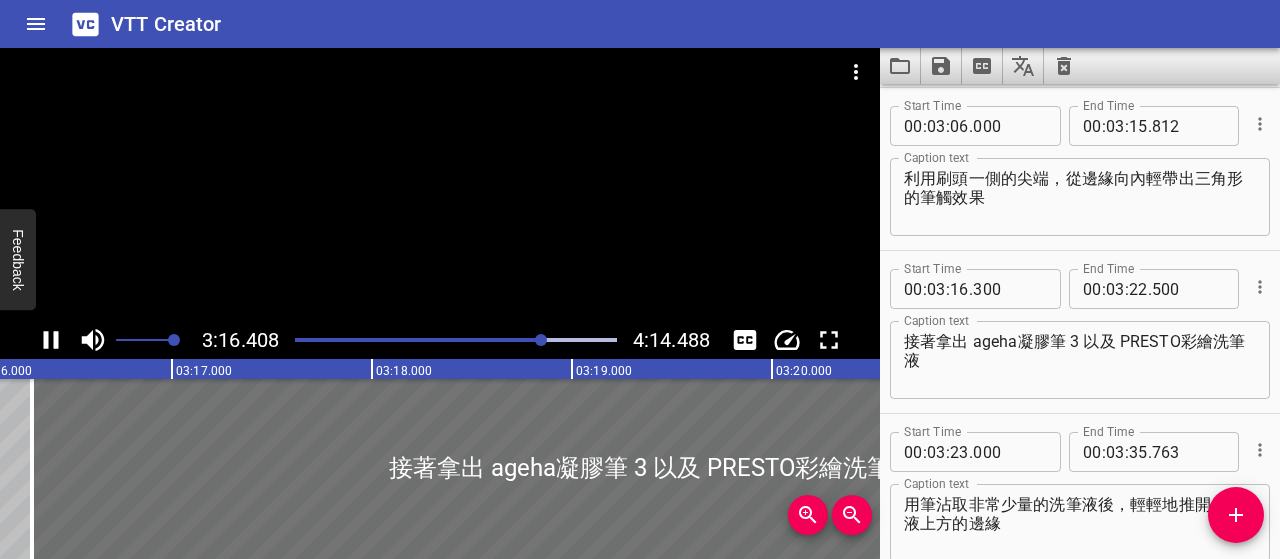 scroll, scrollTop: 0, scrollLeft: 39281, axis: horizontal 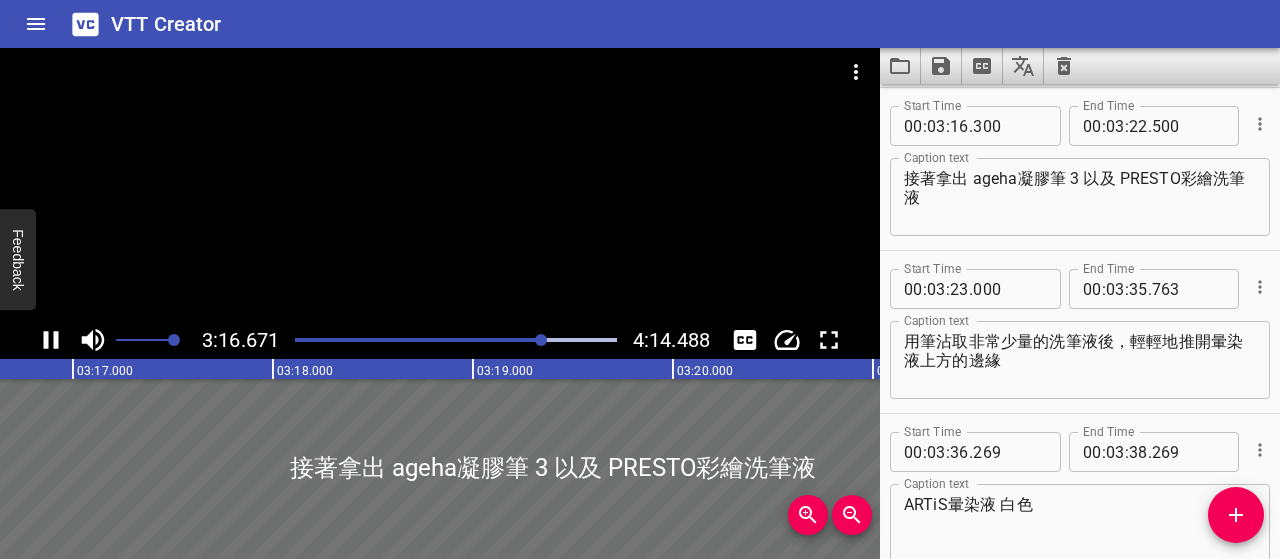 click 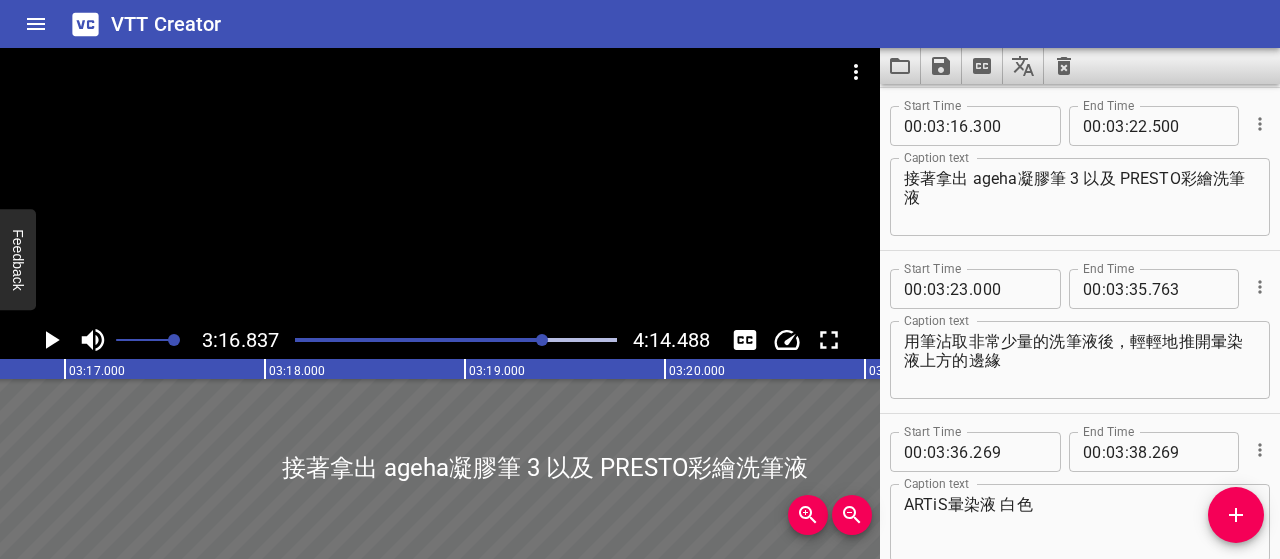 scroll, scrollTop: 0, scrollLeft: 39367, axis: horizontal 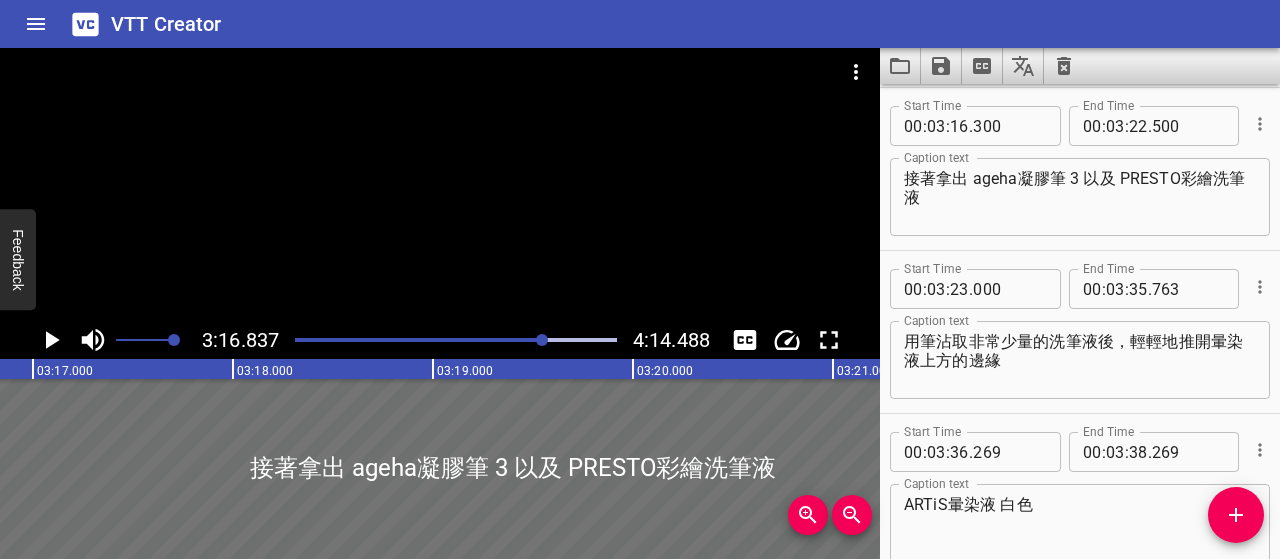 click 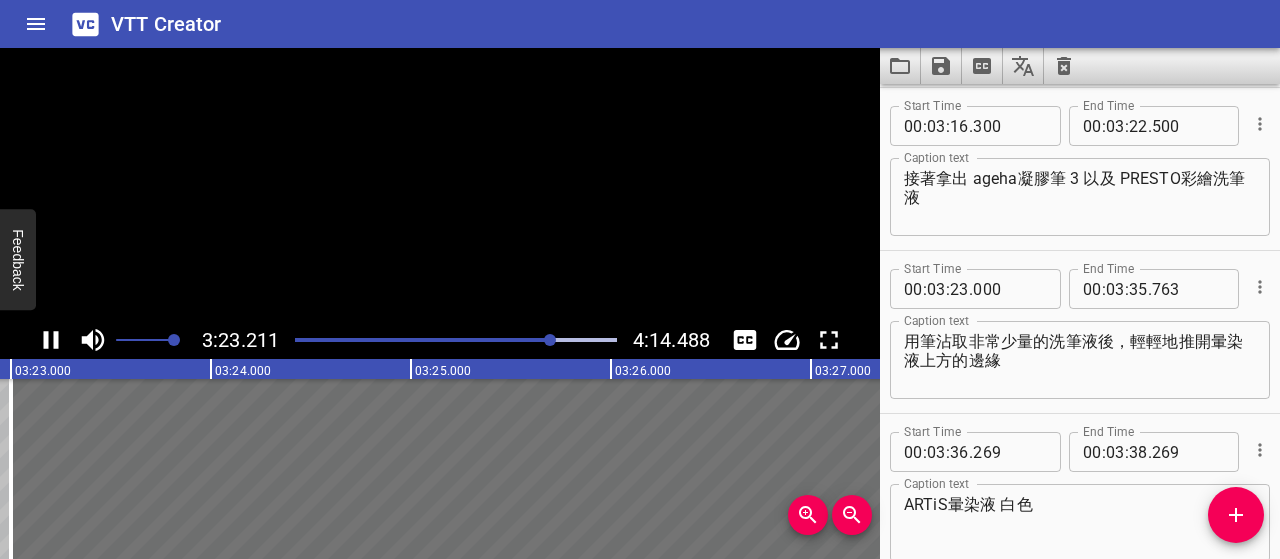 scroll, scrollTop: 0, scrollLeft: 40642, axis: horizontal 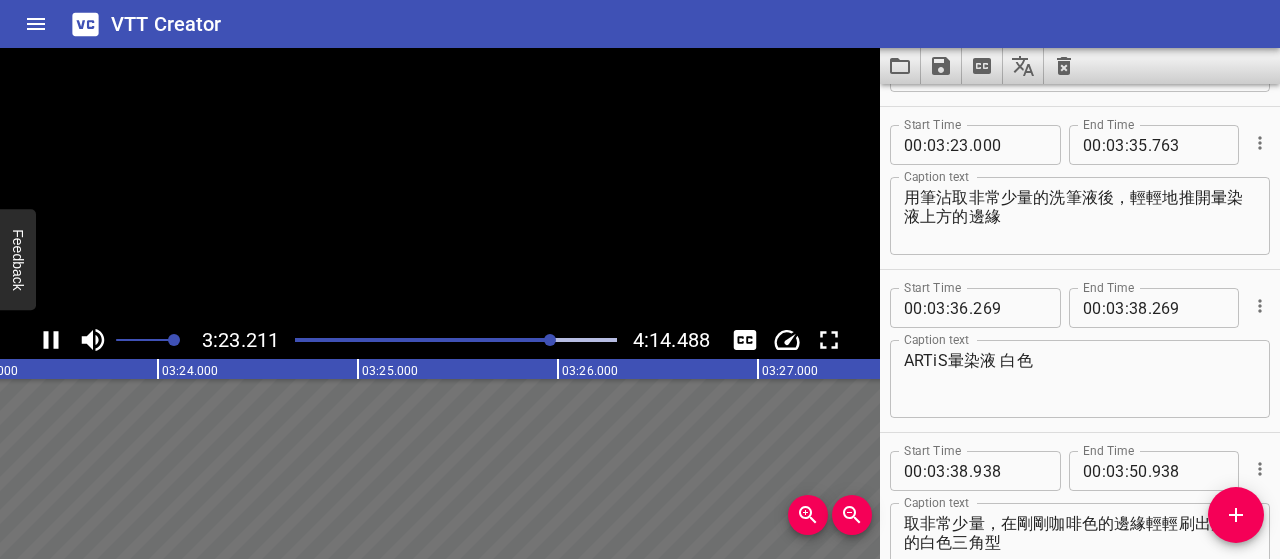 click 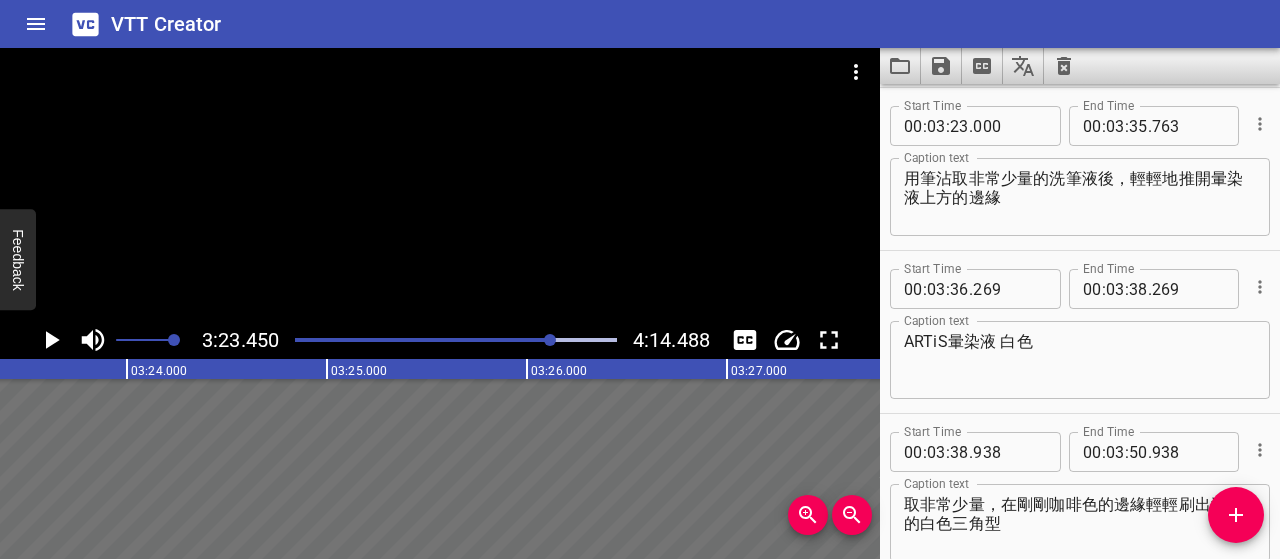 scroll, scrollTop: 0, scrollLeft: 40690, axis: horizontal 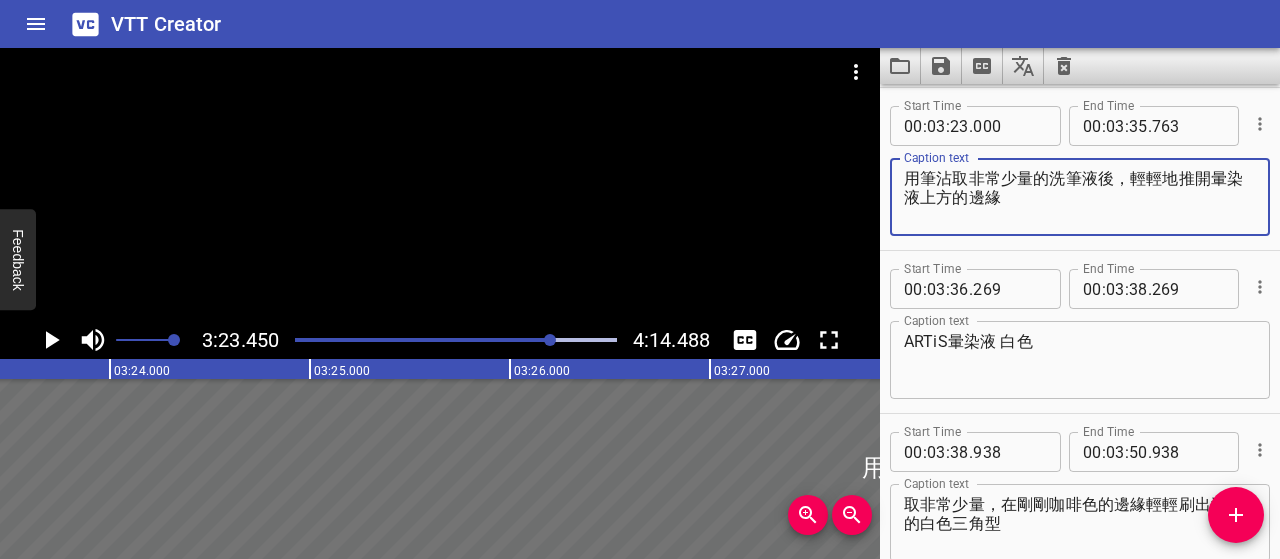click on "用筆沾取非常少量的洗筆液後，輕輕地推開暈染液上方的邊緣" at bounding box center [1080, 197] 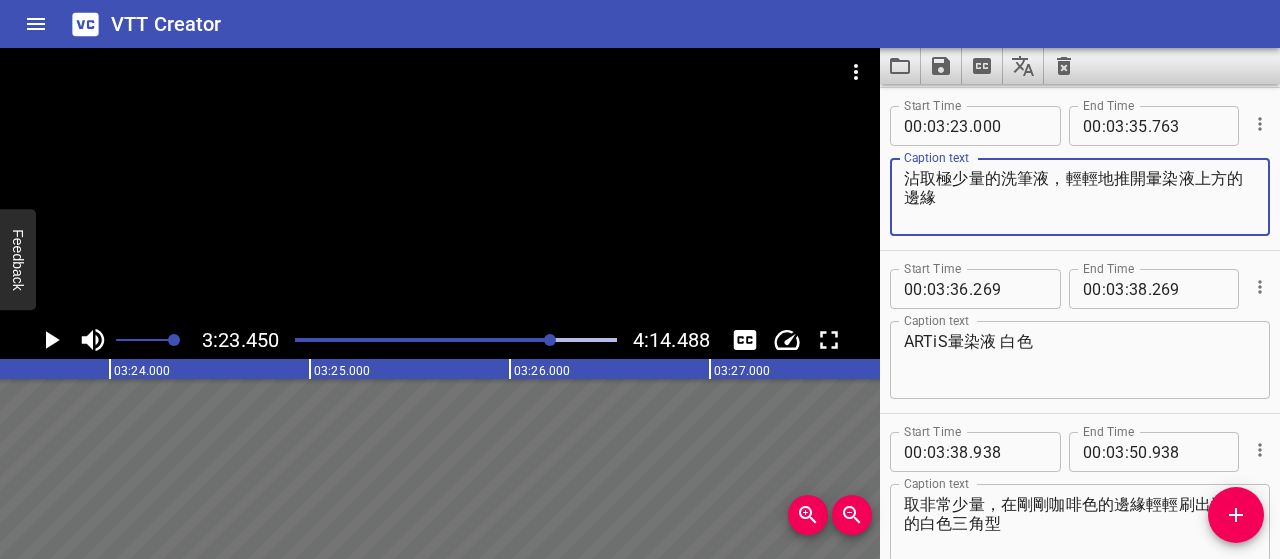 drag, startPoint x: 960, startPoint y: 200, endPoint x: 908, endPoint y: 175, distance: 57.697487 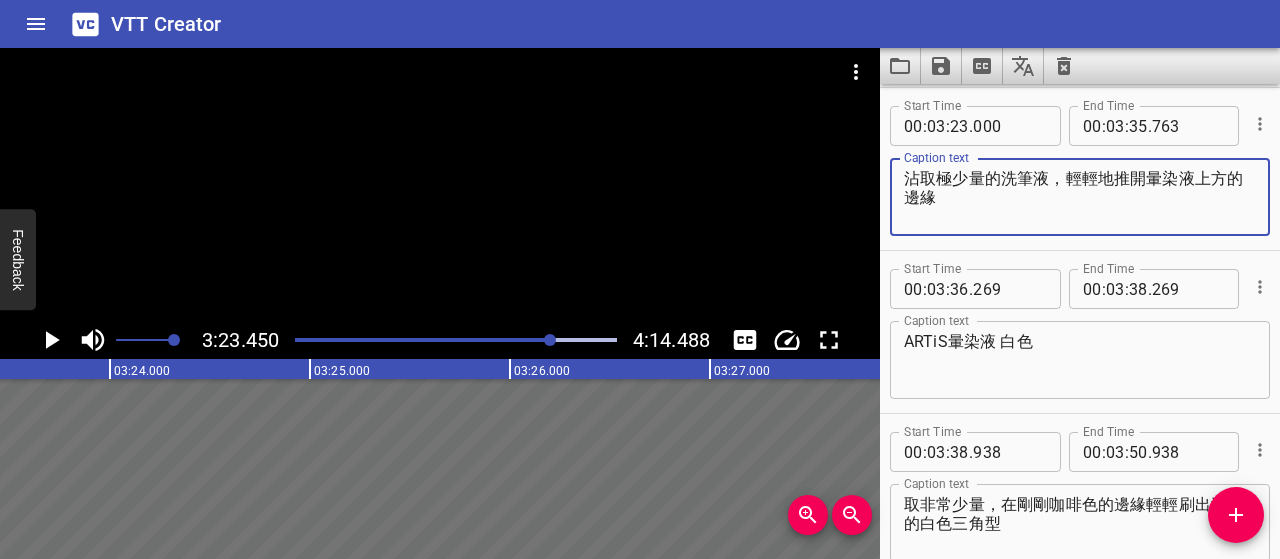 drag, startPoint x: 918, startPoint y: 175, endPoint x: 1110, endPoint y: 211, distance: 195.34584 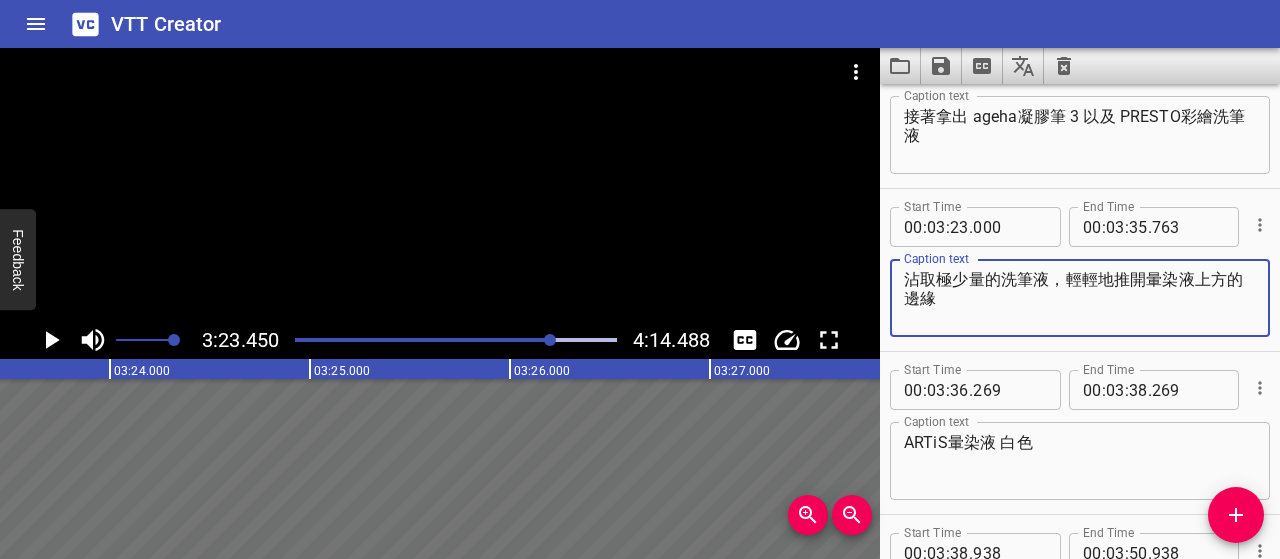 scroll, scrollTop: 4853, scrollLeft: 0, axis: vertical 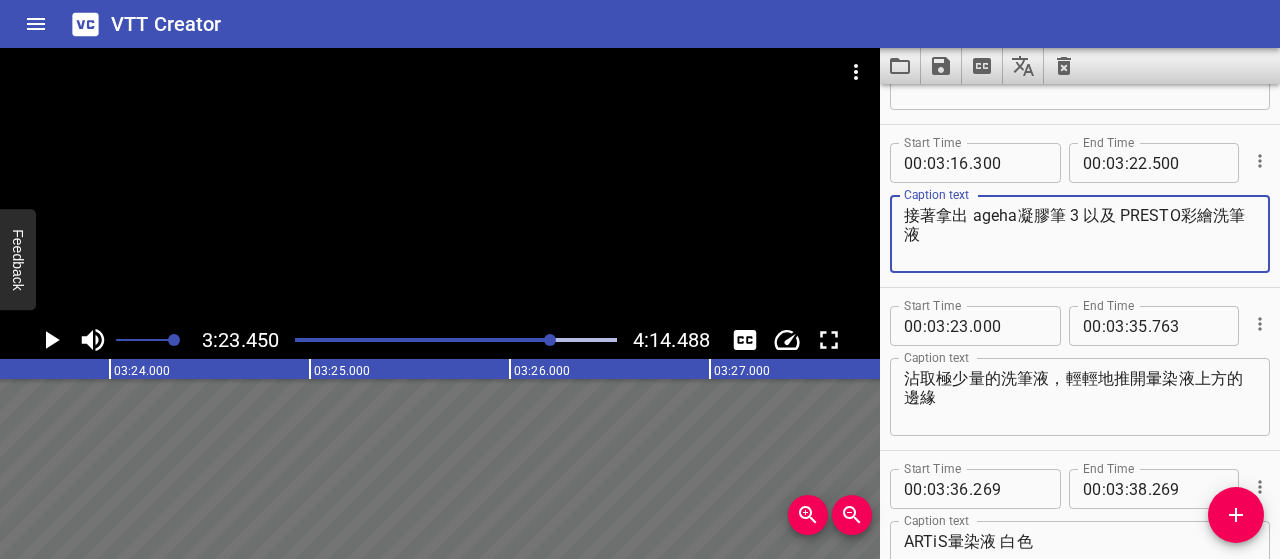 drag, startPoint x: 931, startPoint y: 234, endPoint x: 899, endPoint y: 215, distance: 37.215588 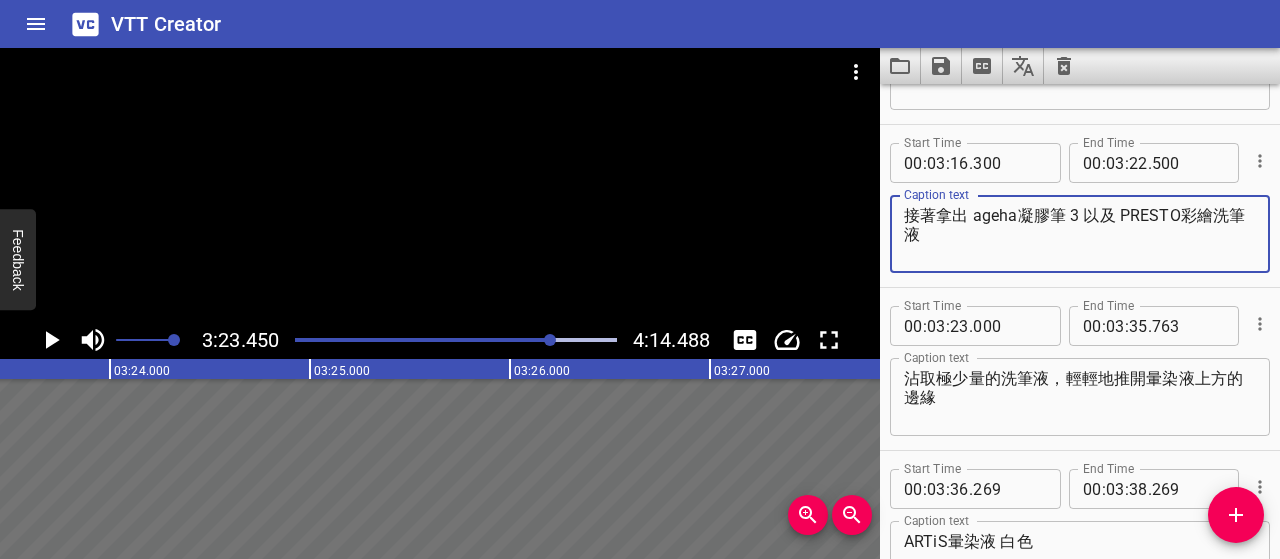 click on "接著拿出 ageha凝膠筆 3 以及 PRESTO彩繪洗筆液 Caption text" at bounding box center [1080, 234] 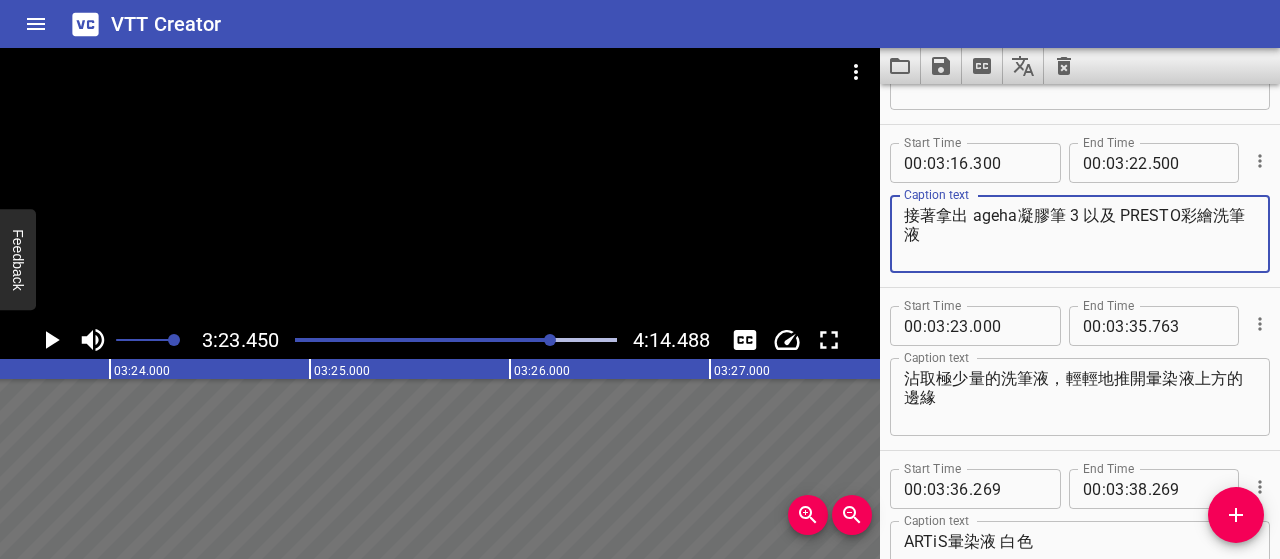 click on "沾取極少量的洗筆液，輕輕地推開暈染液上方的邊緣" at bounding box center [1080, 397] 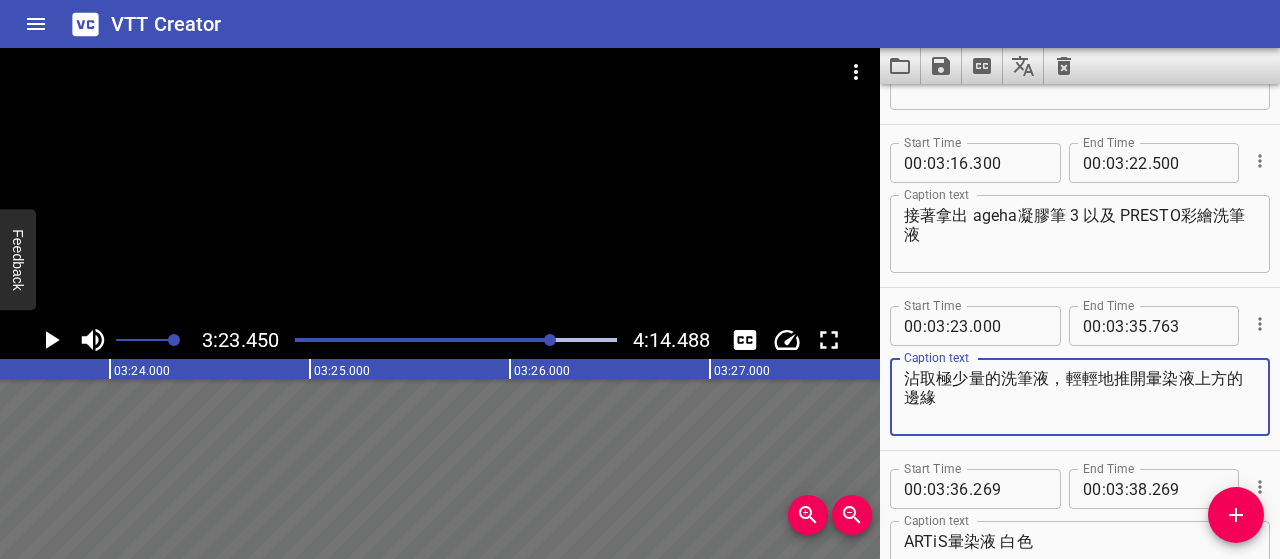 drag, startPoint x: 956, startPoint y: 399, endPoint x: 888, endPoint y: 382, distance: 70.0928 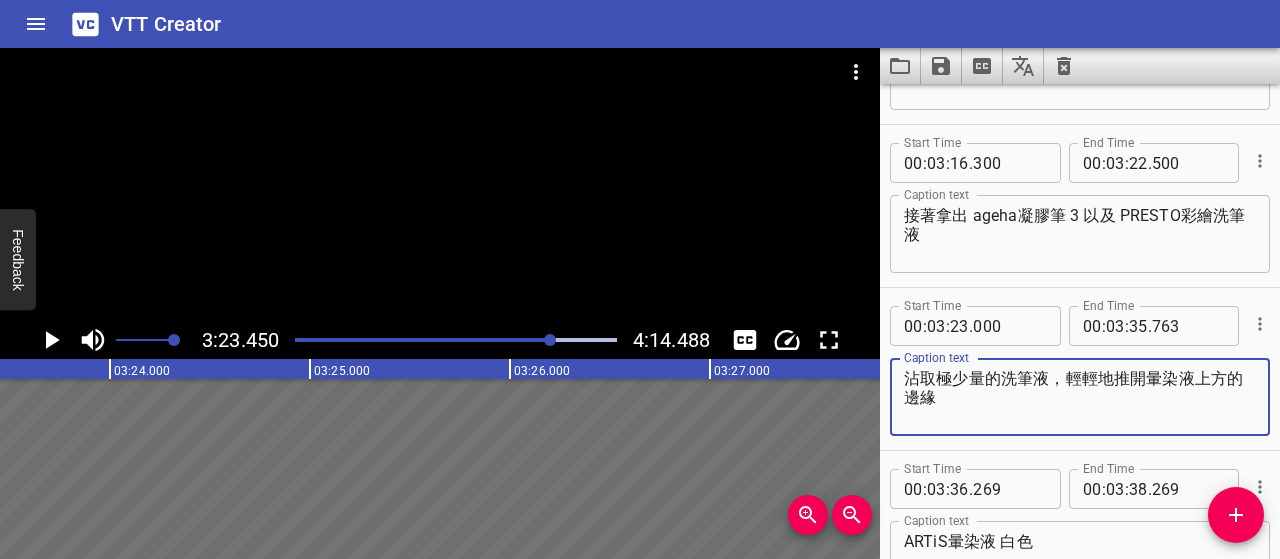 click on "Start Time 00 : 03 : 23 . 000 Start Time End Time 00 : 03 : 35 . 763 End Time Caption text 沾取極少量的洗筆液，輕輕地推開暈染液上方的邊緣 Caption text" at bounding box center (1080, 369) 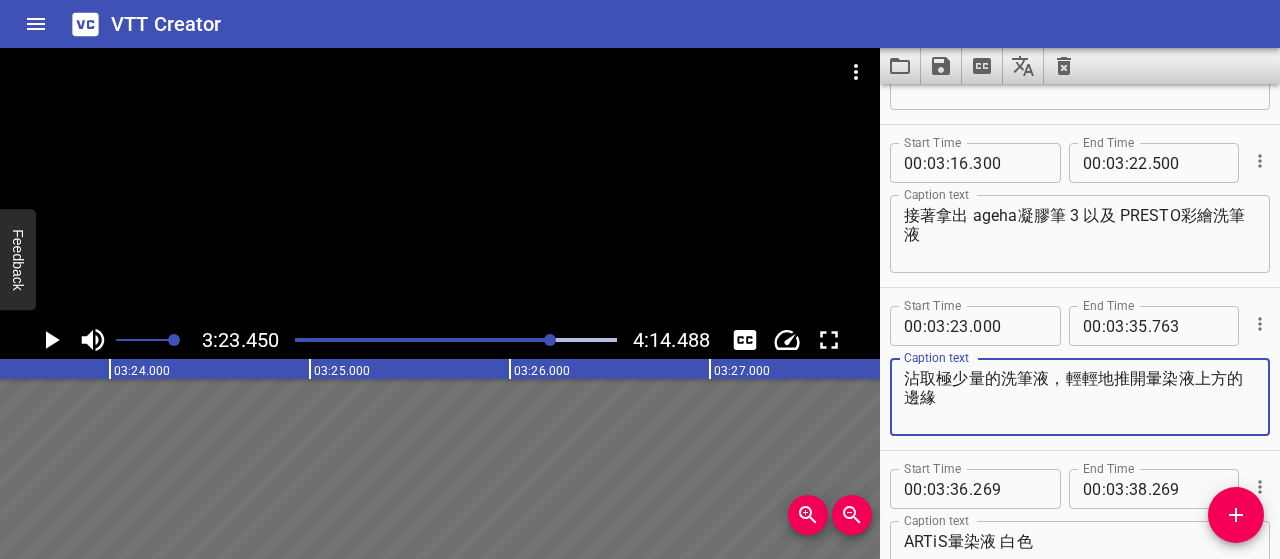 click on "沾取極少量的洗筆液，輕輕地推開暈染液上方的邊緣" at bounding box center [1080, 397] 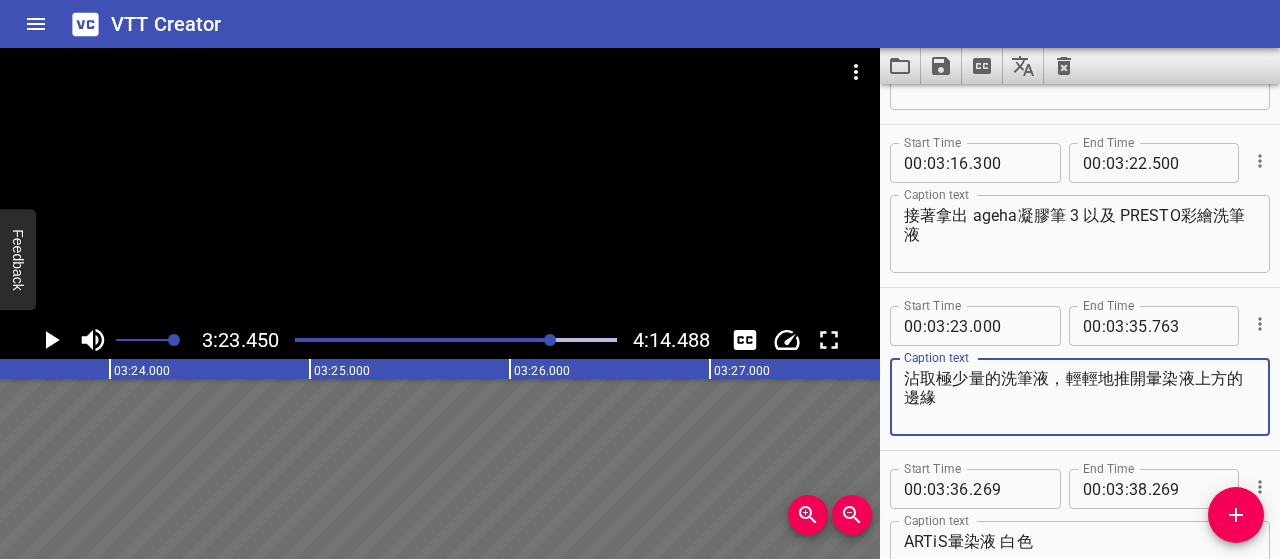 drag, startPoint x: 1063, startPoint y: 379, endPoint x: 1064, endPoint y: 399, distance: 20.024984 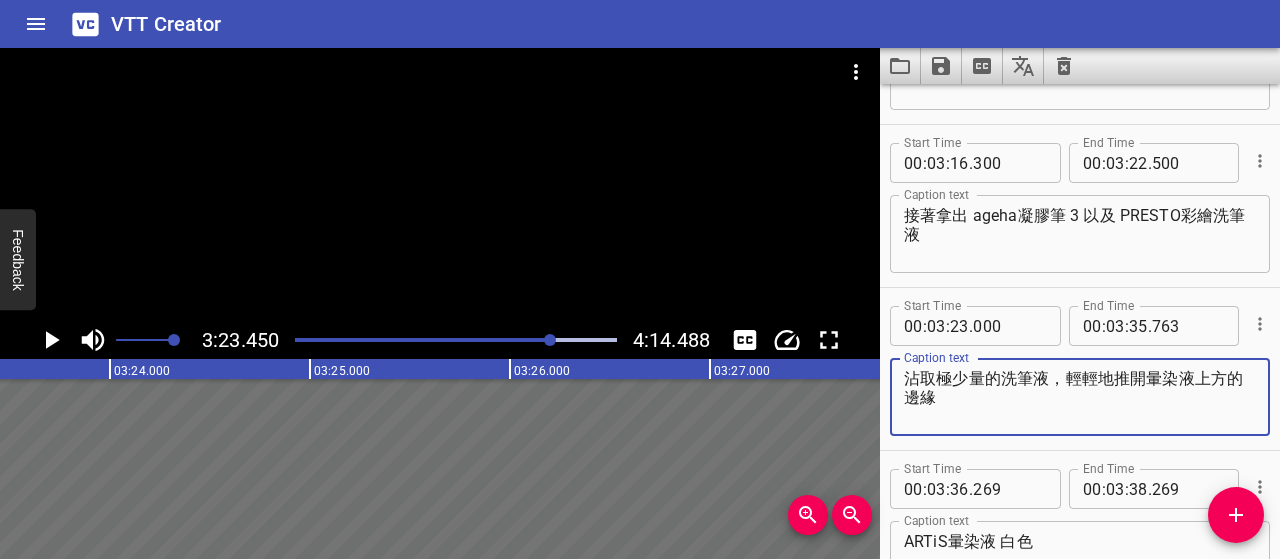 click on "沾取極少量的洗筆液，輕輕地推開暈染液上方的邊緣" at bounding box center (1080, 397) 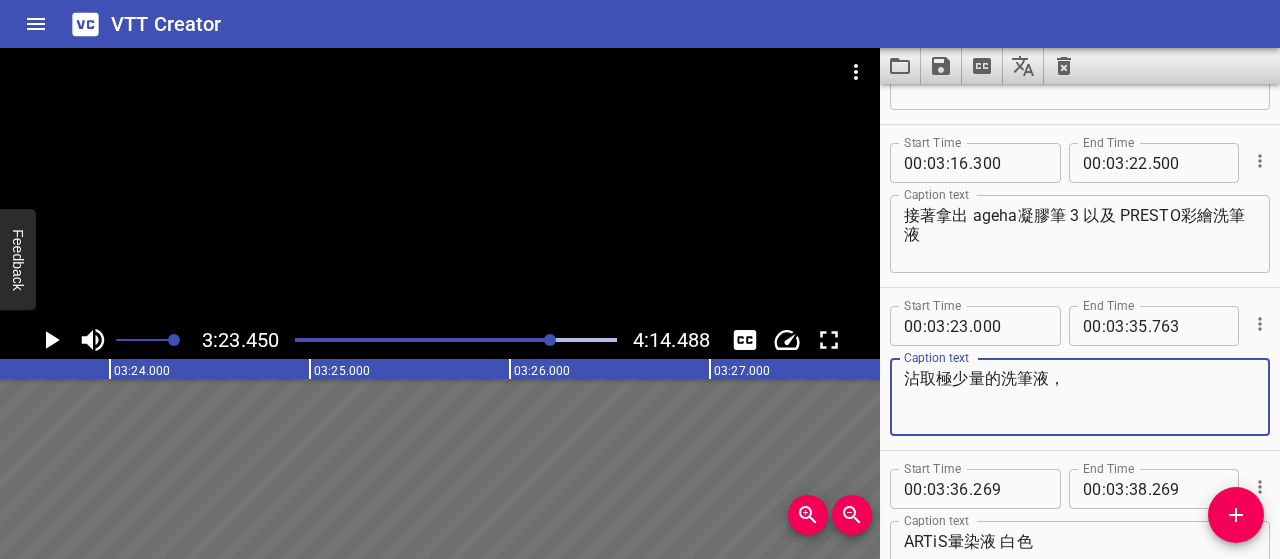 paste on "輕推暈染液邊緣，讓邊界更柔和" 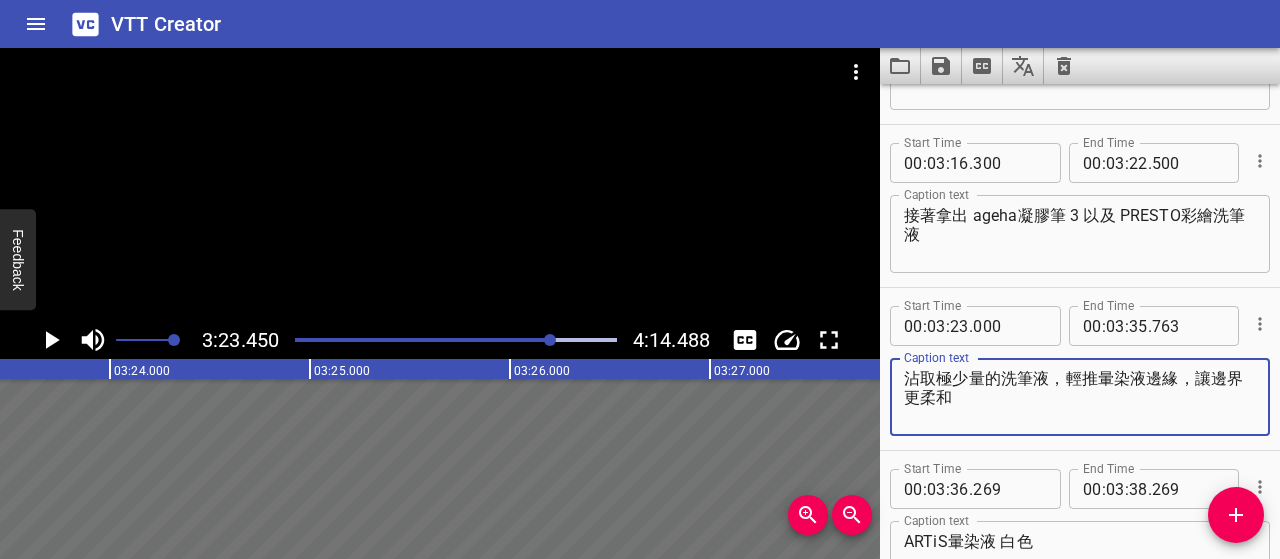 click on "沾取極少量的洗筆液，輕推暈染液邊緣，讓邊界更柔和" at bounding box center [1080, 397] 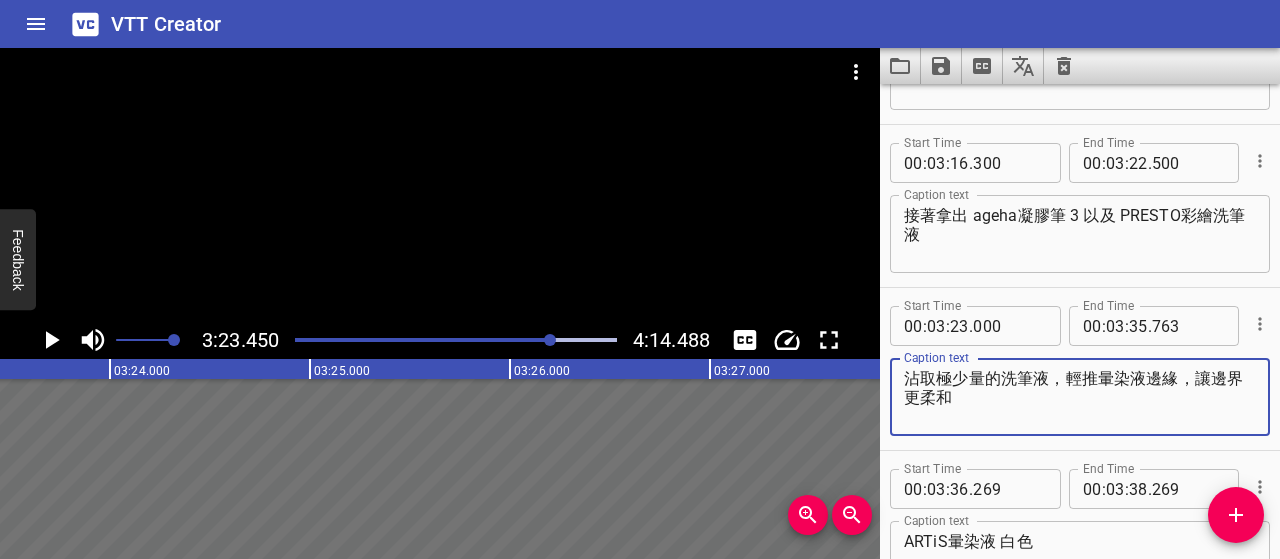 type on "沾取極少量的洗筆液，輕推暈染液邊緣，讓邊界更柔和" 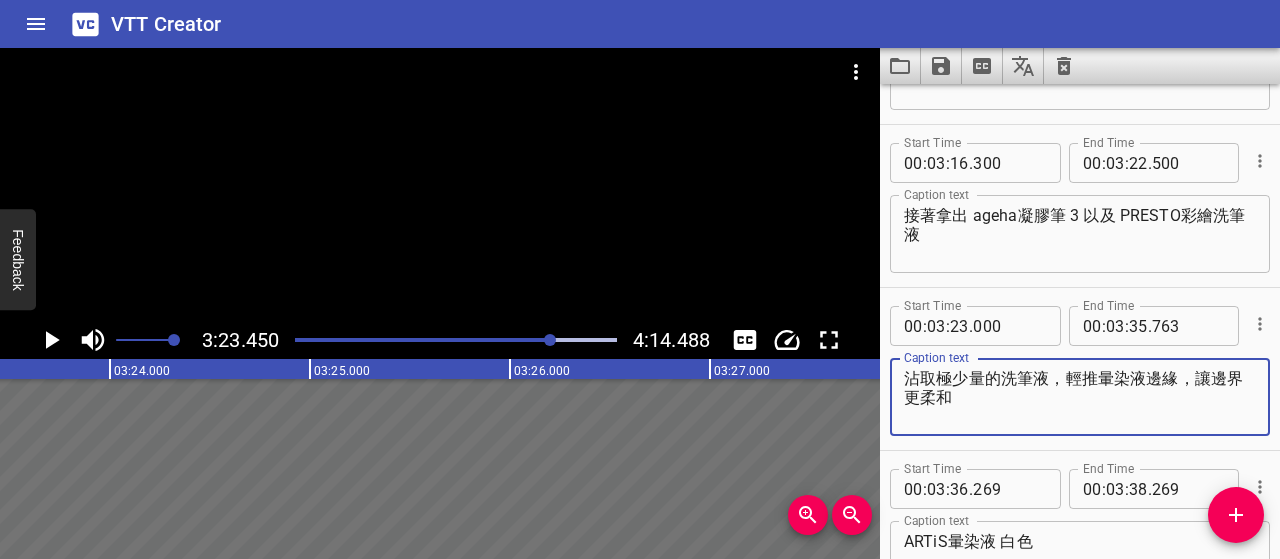 click 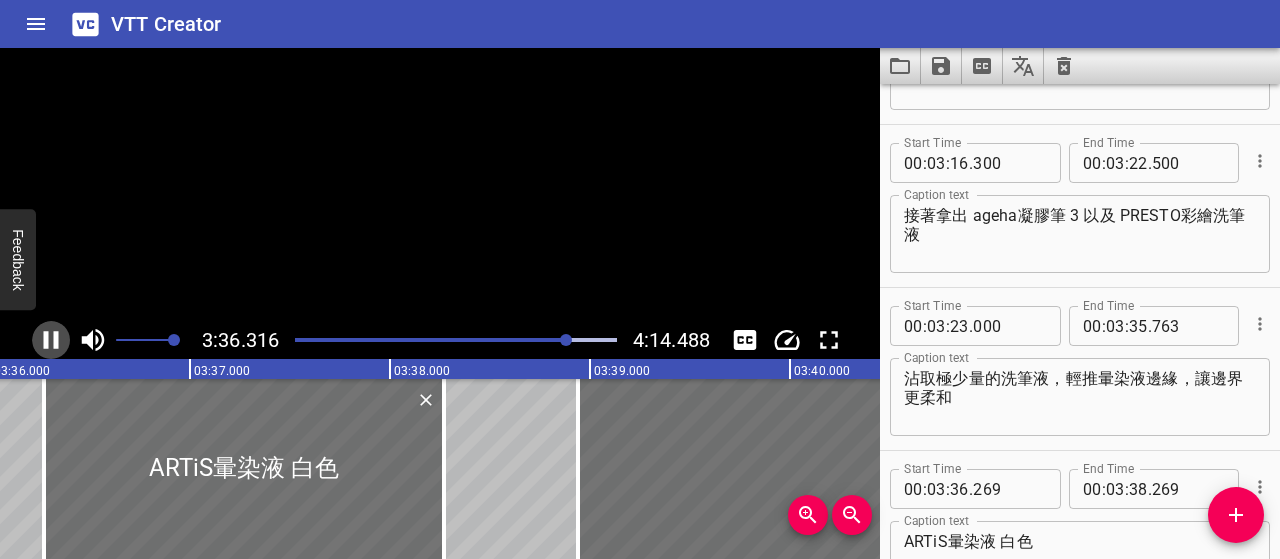 click 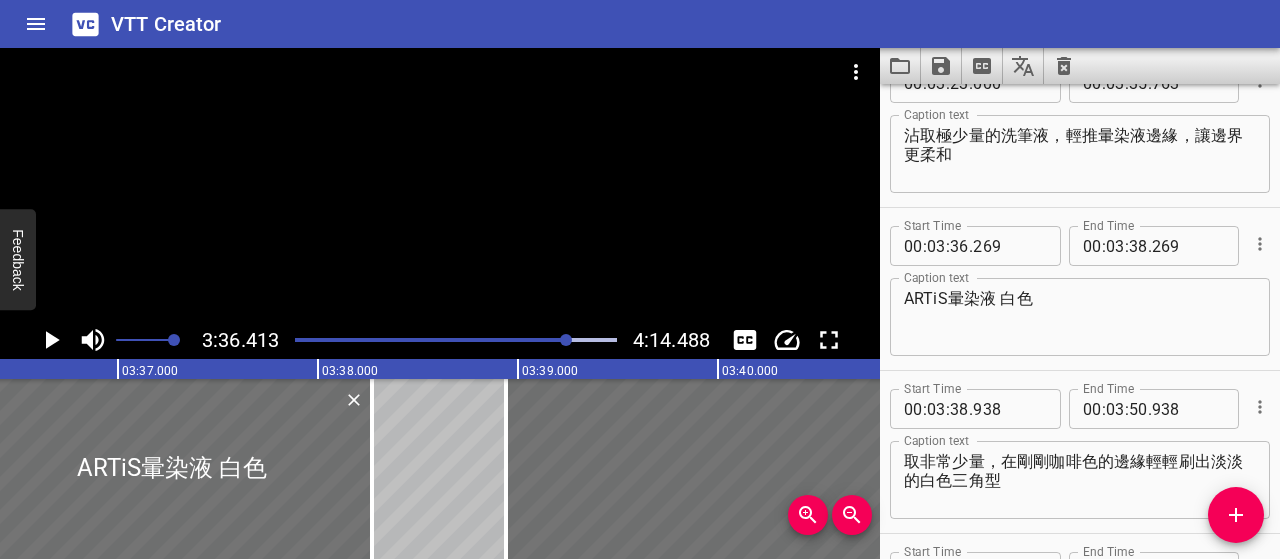 scroll, scrollTop: 5216, scrollLeft: 0, axis: vertical 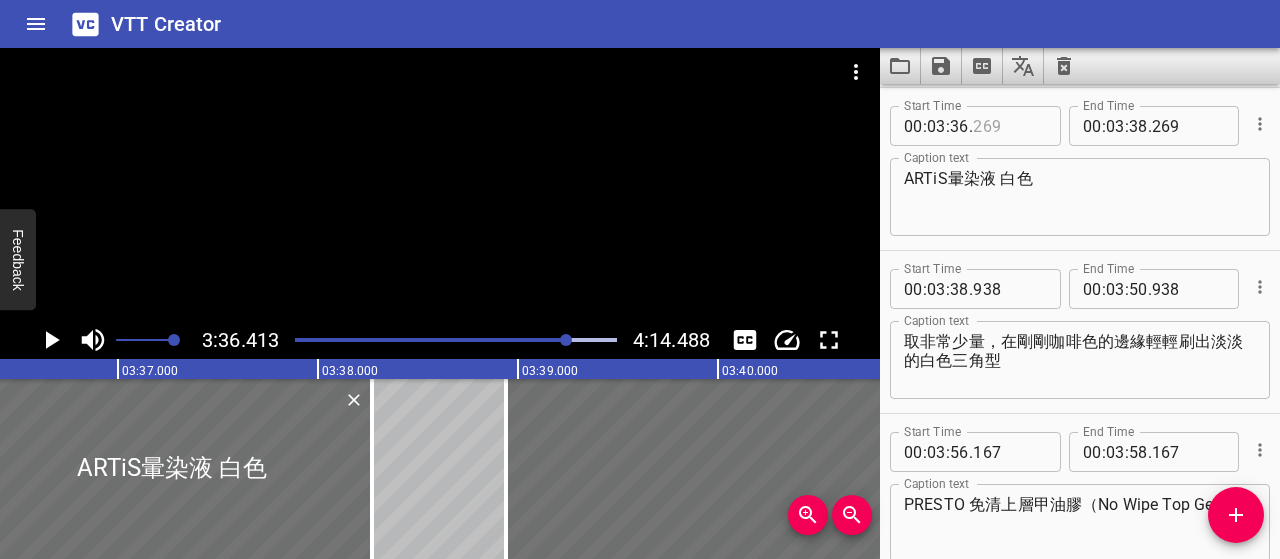 click at bounding box center [1009, 126] 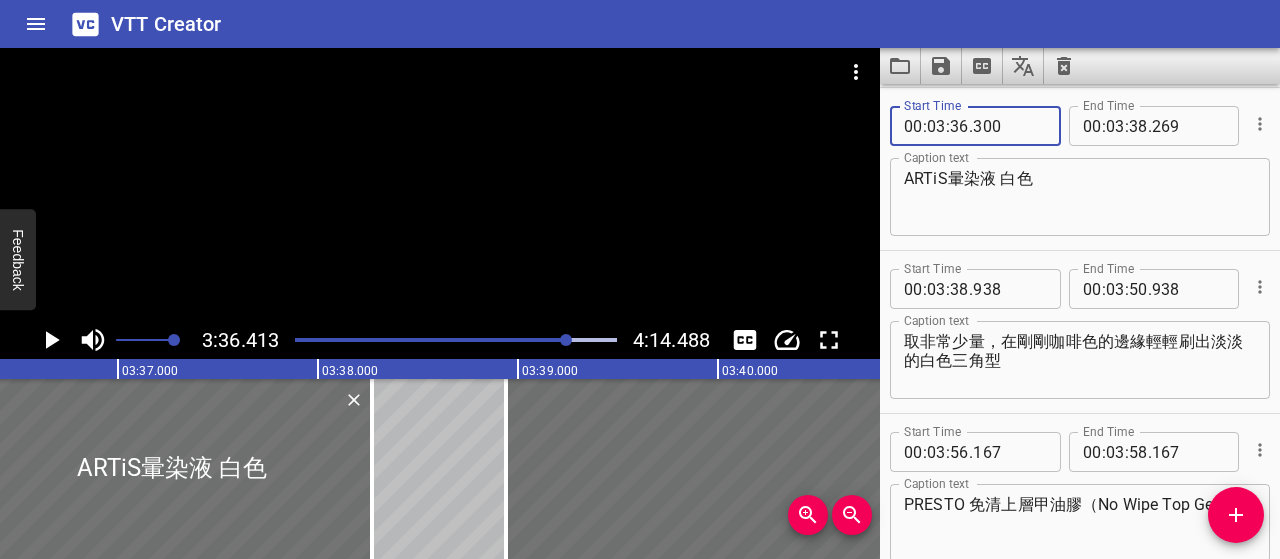 type on "300" 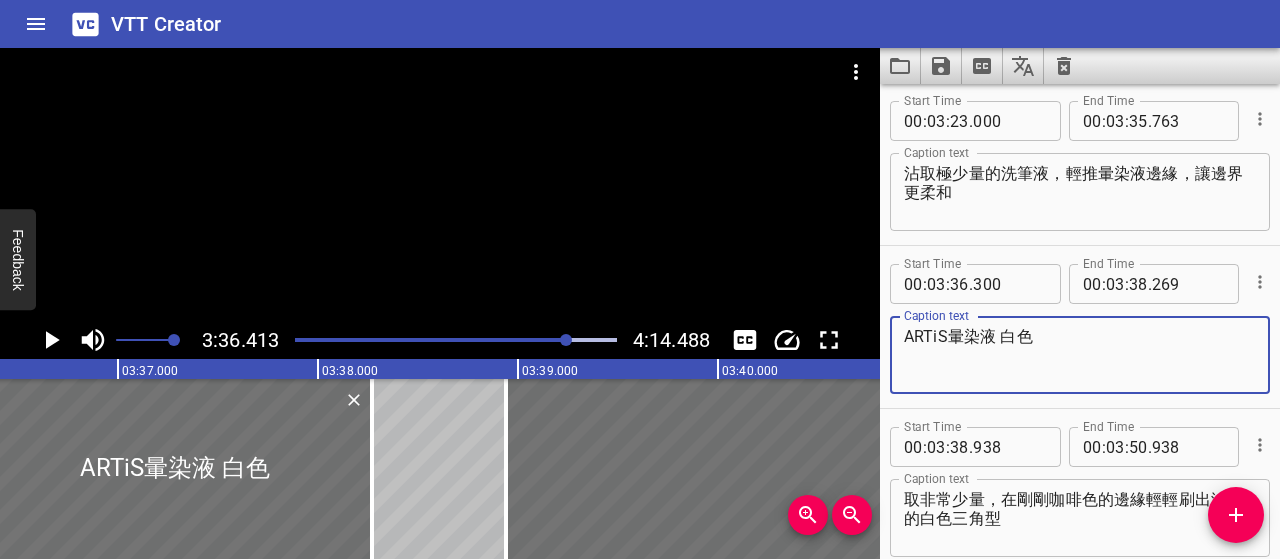 scroll, scrollTop: 5016, scrollLeft: 0, axis: vertical 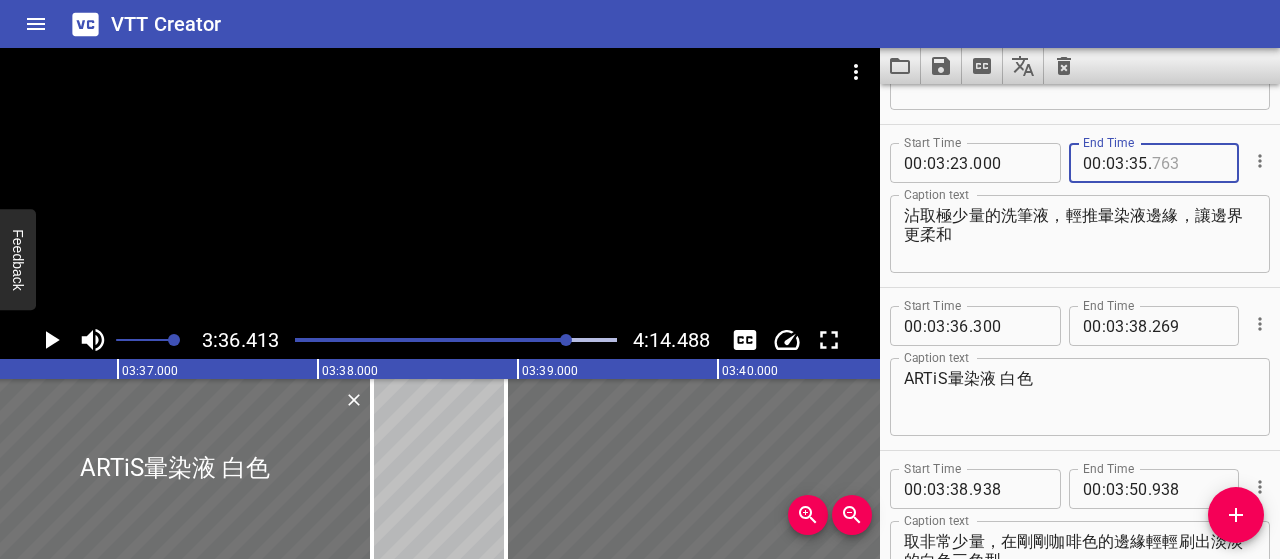 click at bounding box center [1188, 163] 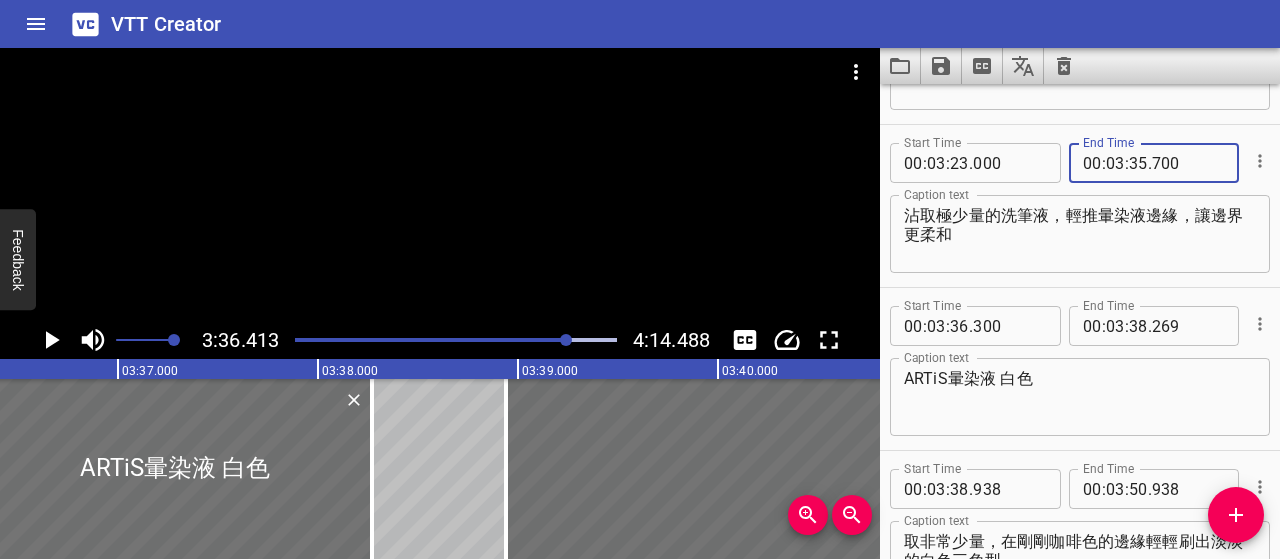 click on "700" at bounding box center (1188, 163) 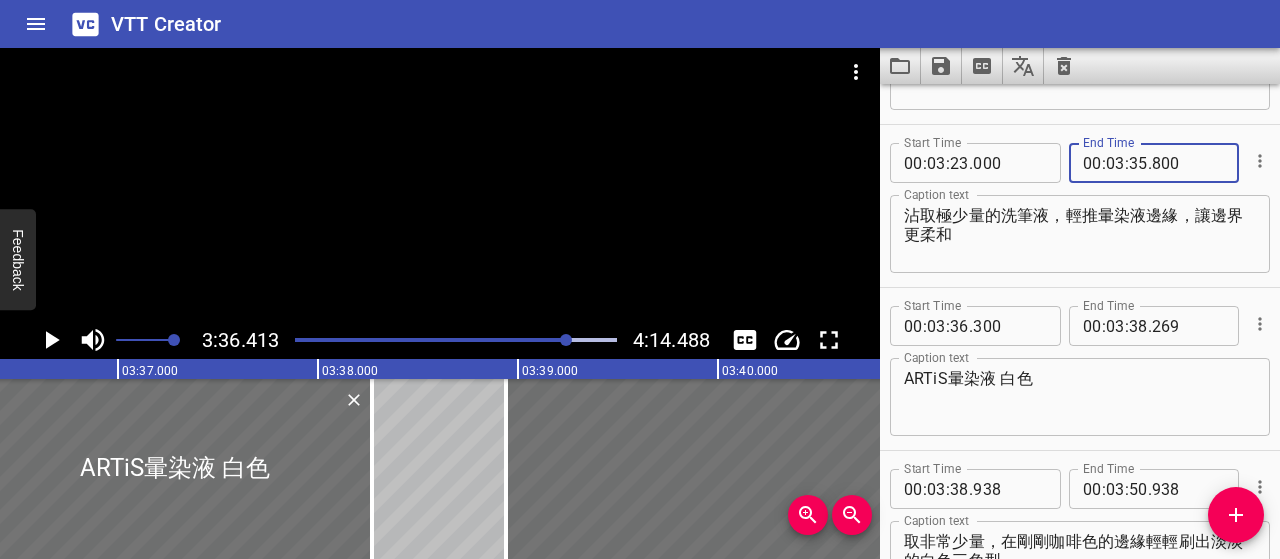 type on "800" 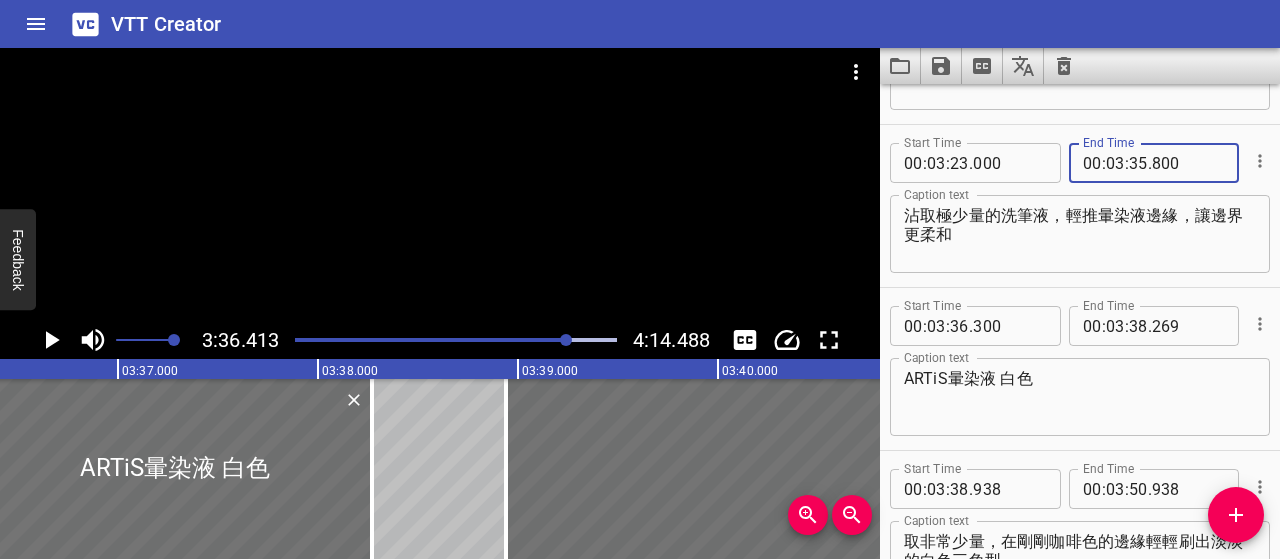 click on "沾取極少量的洗筆液，輕推暈染液邊緣，讓邊界更柔和" at bounding box center [1080, 234] 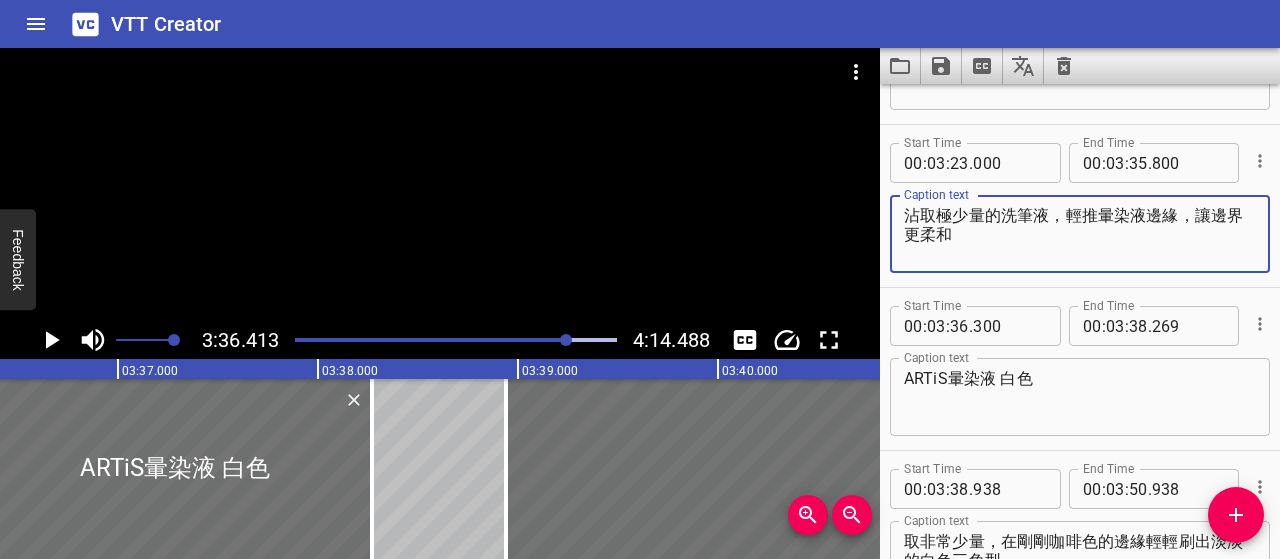 click on "ARTiS暈染液 白色" at bounding box center (1080, 397) 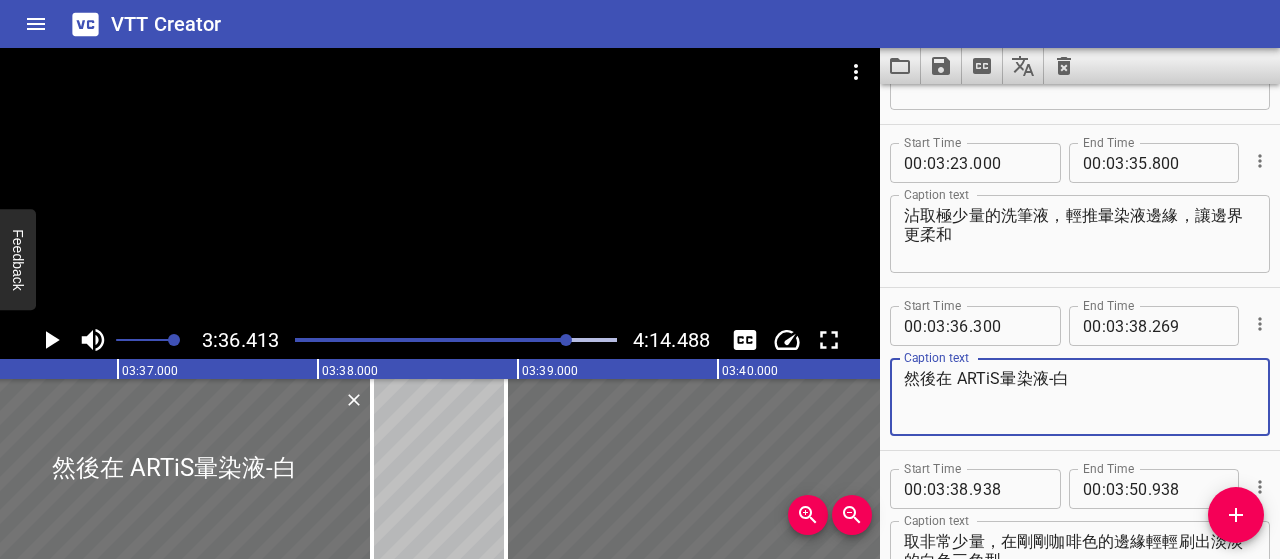 scroll, scrollTop: 5216, scrollLeft: 0, axis: vertical 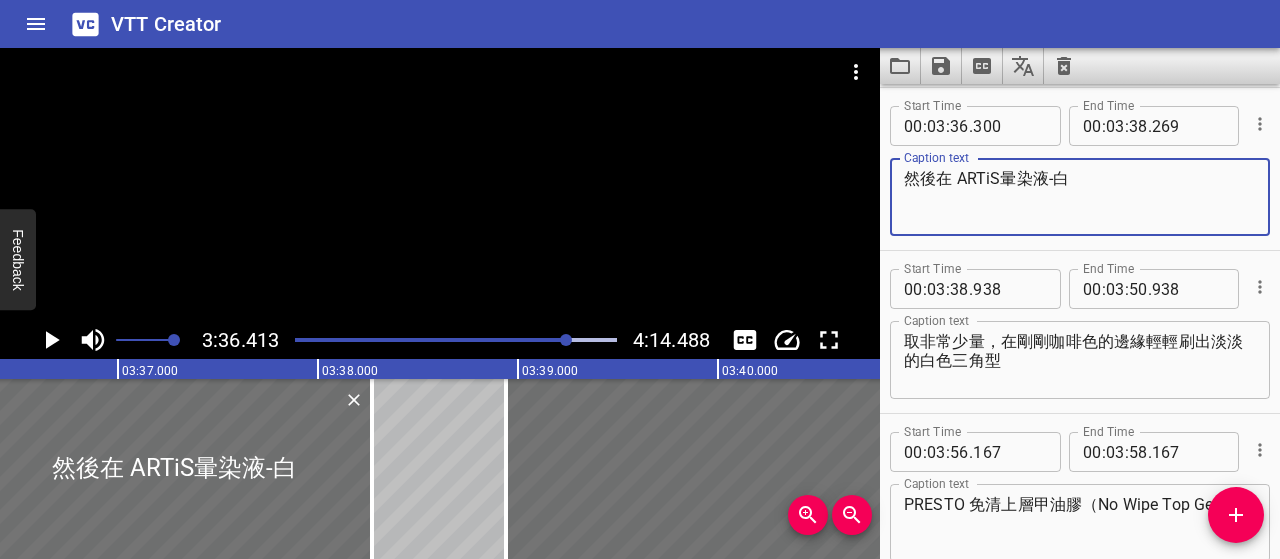 type on "然後在 ARTiS暈染液-白" 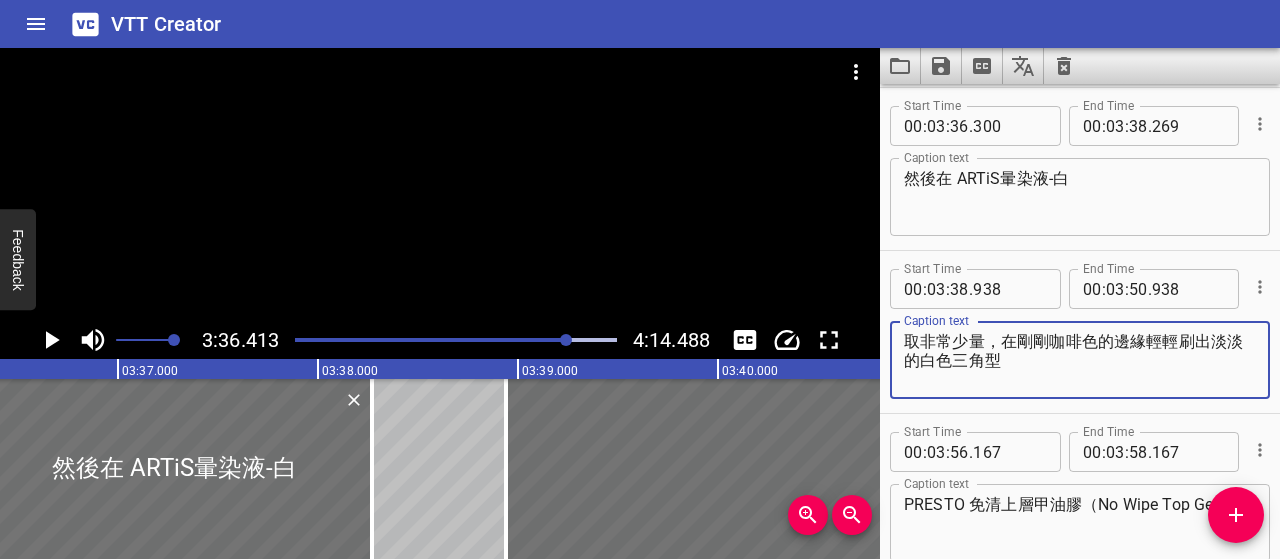 drag, startPoint x: 1051, startPoint y: 341, endPoint x: 1134, endPoint y: 346, distance: 83.15047 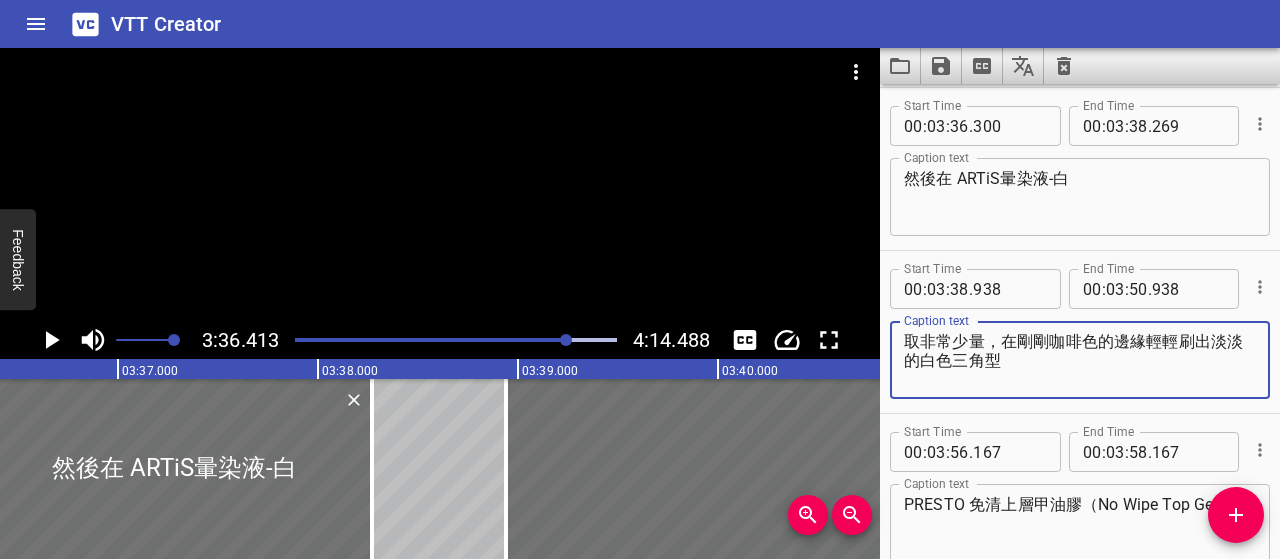 click on "取非常少量，在剛剛咖啡色的邊緣輕輕刷出淡淡的白色三角型" at bounding box center (1080, 360) 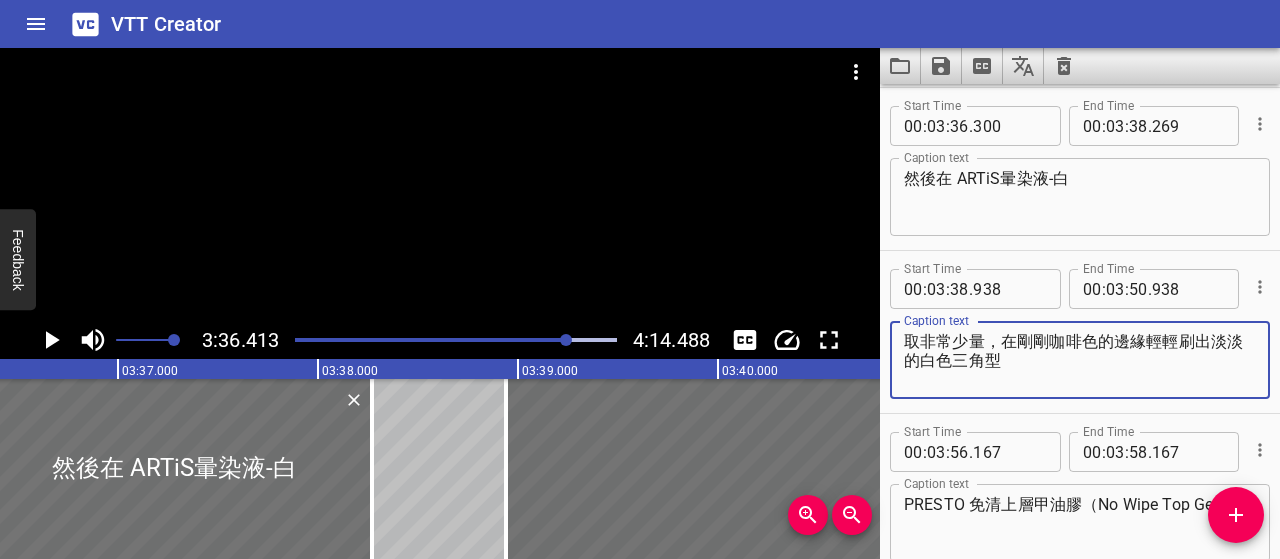 drag, startPoint x: 1052, startPoint y: 341, endPoint x: 1144, endPoint y: 335, distance: 92.19544 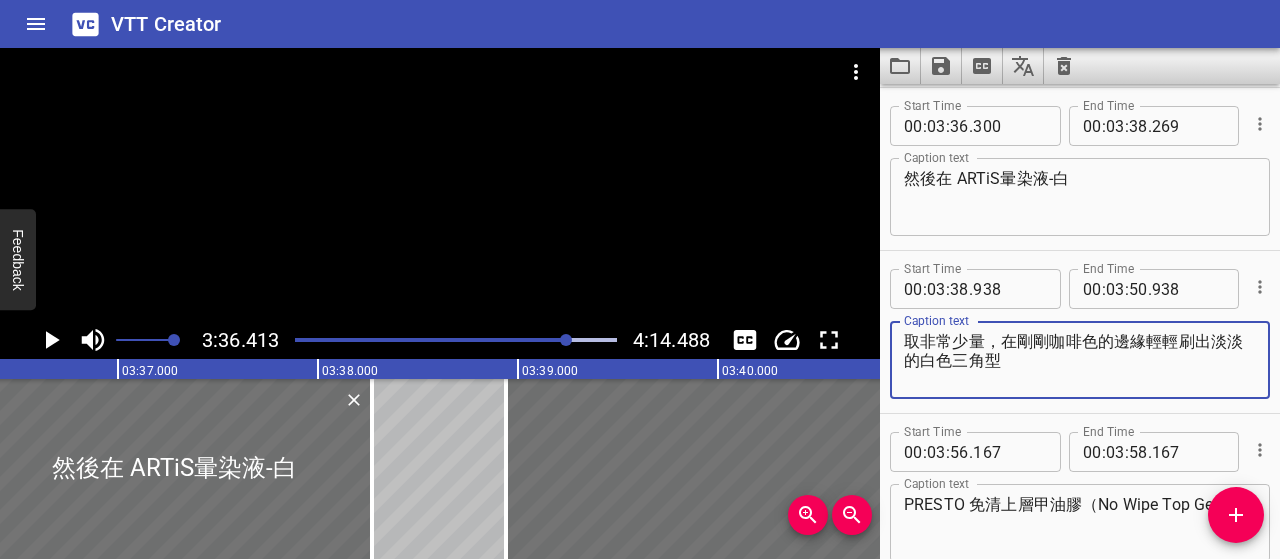 click on "取非常少量，在剛剛咖啡色的邊緣輕輕刷出淡淡的白色三角型" at bounding box center (1080, 360) 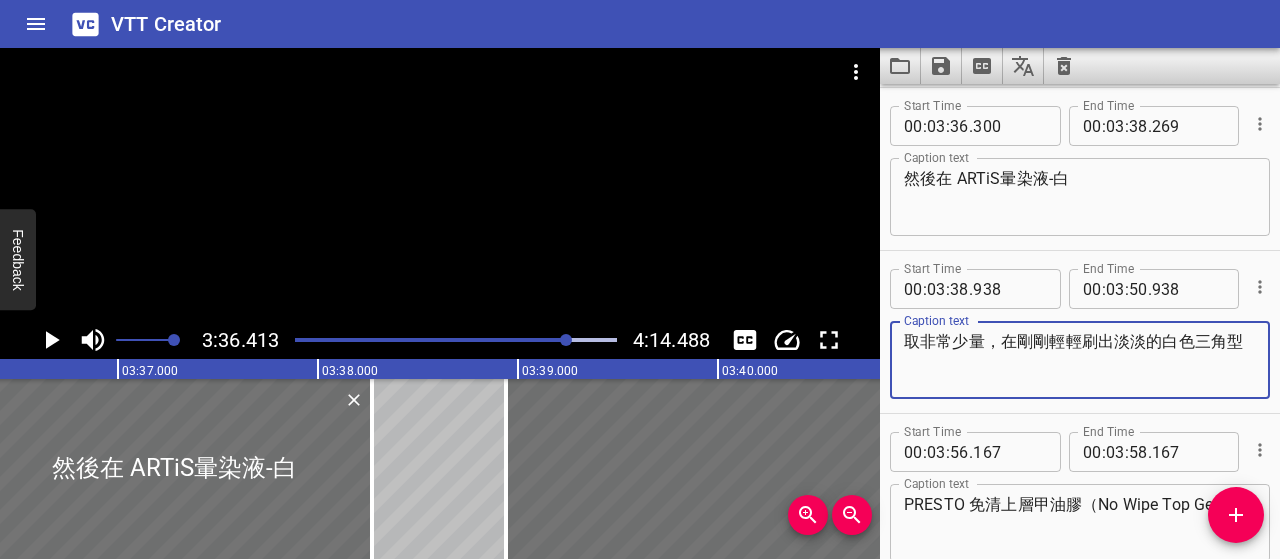 type on "取非常少量，在剛剛輕輕刷出淡淡的白色三角型" 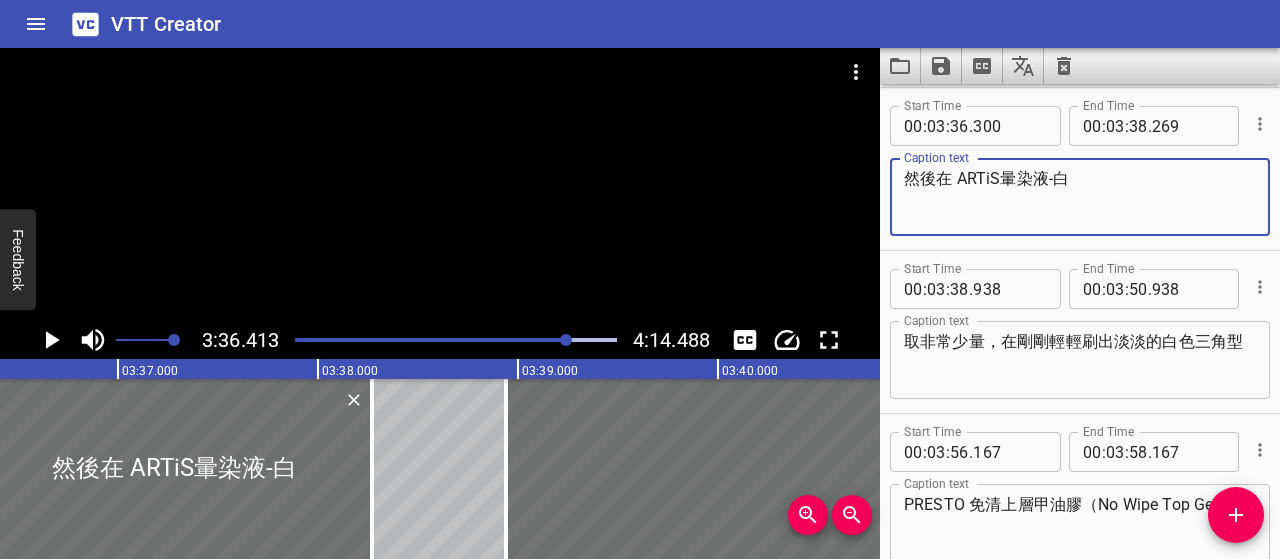 paste on "咖啡色的邊緣" 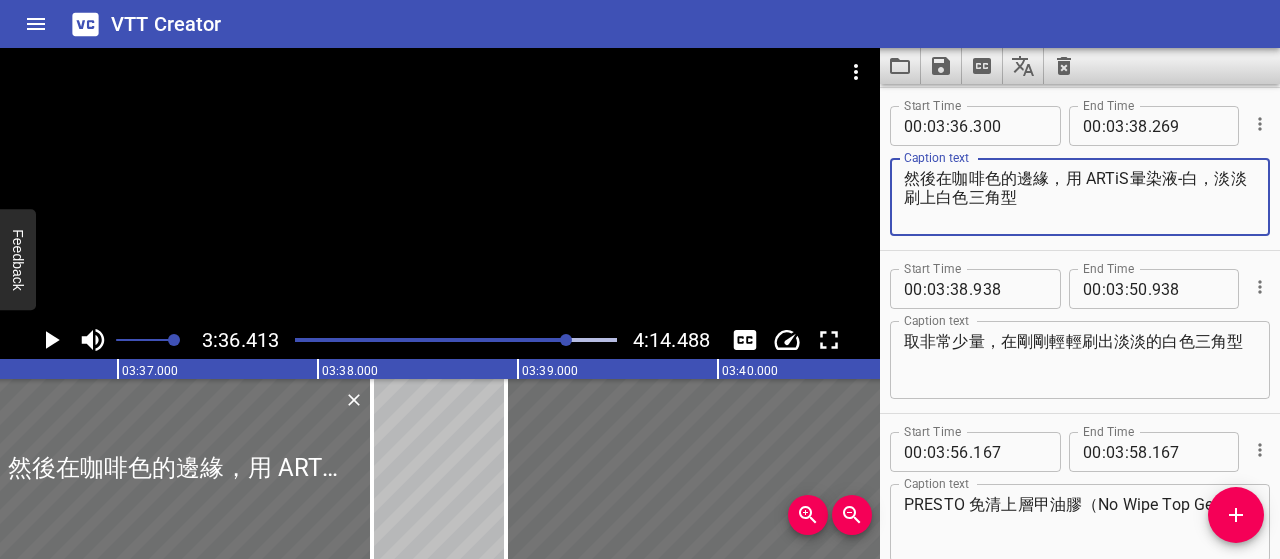 type on "然後在咖啡色的邊緣，用 ARTiS暈染液-白，淡淡刷上白色三角型" 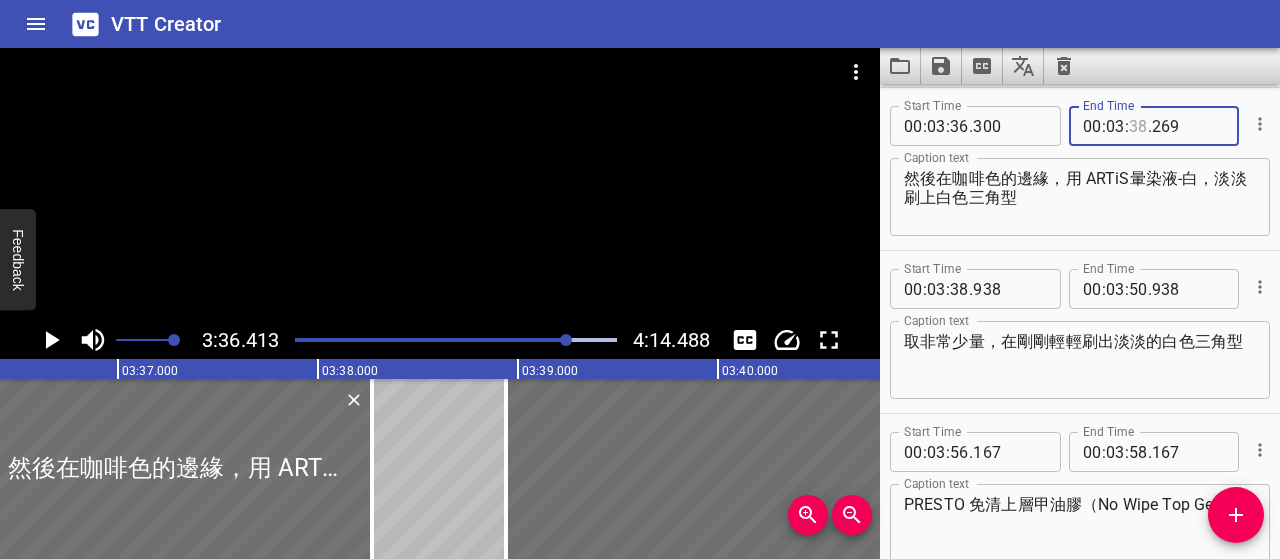 click at bounding box center (1138, 126) 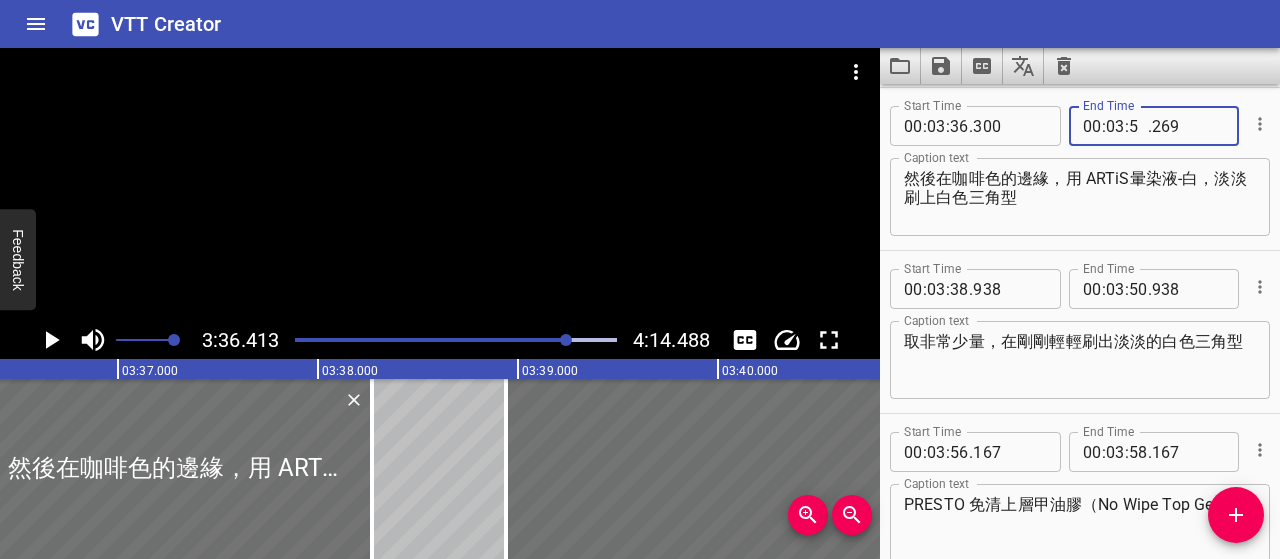 type on "51" 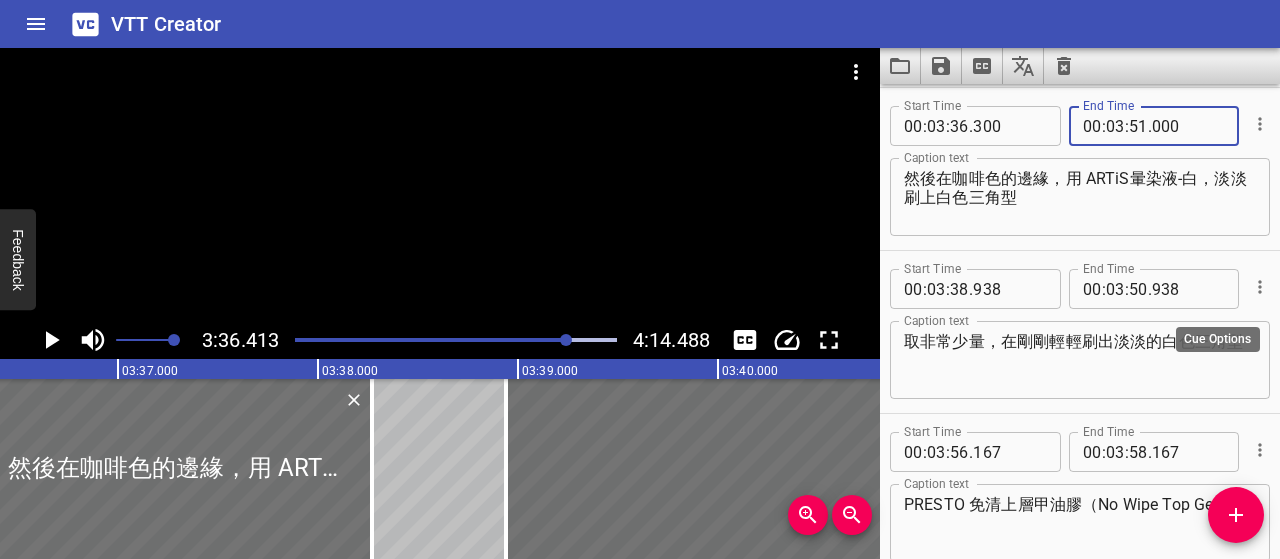 type on "000" 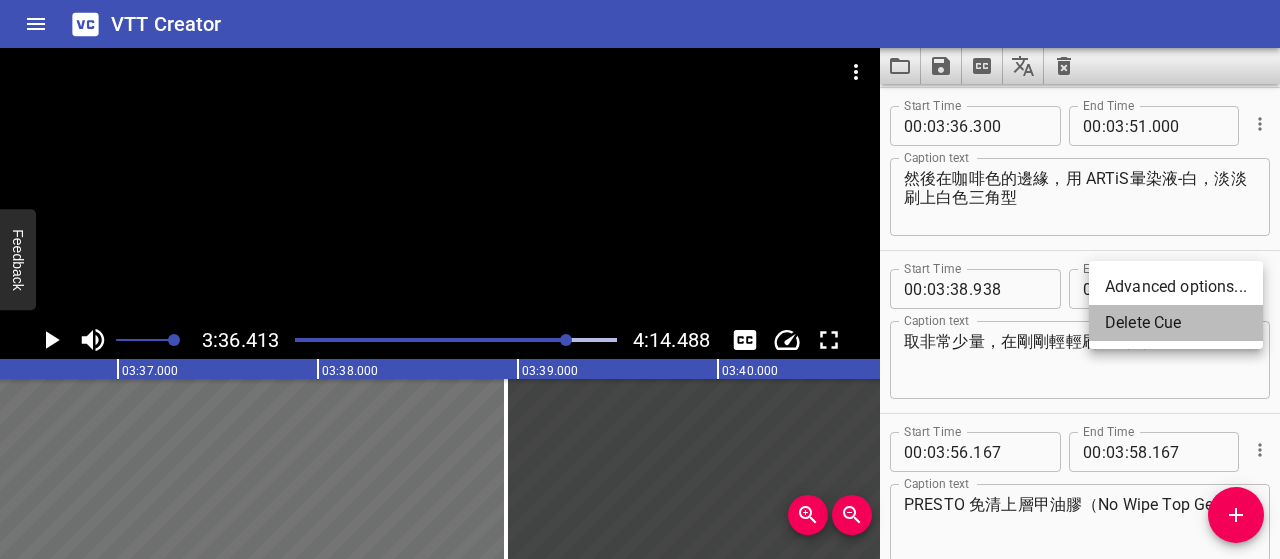 click on "Delete Cue" at bounding box center (1176, 323) 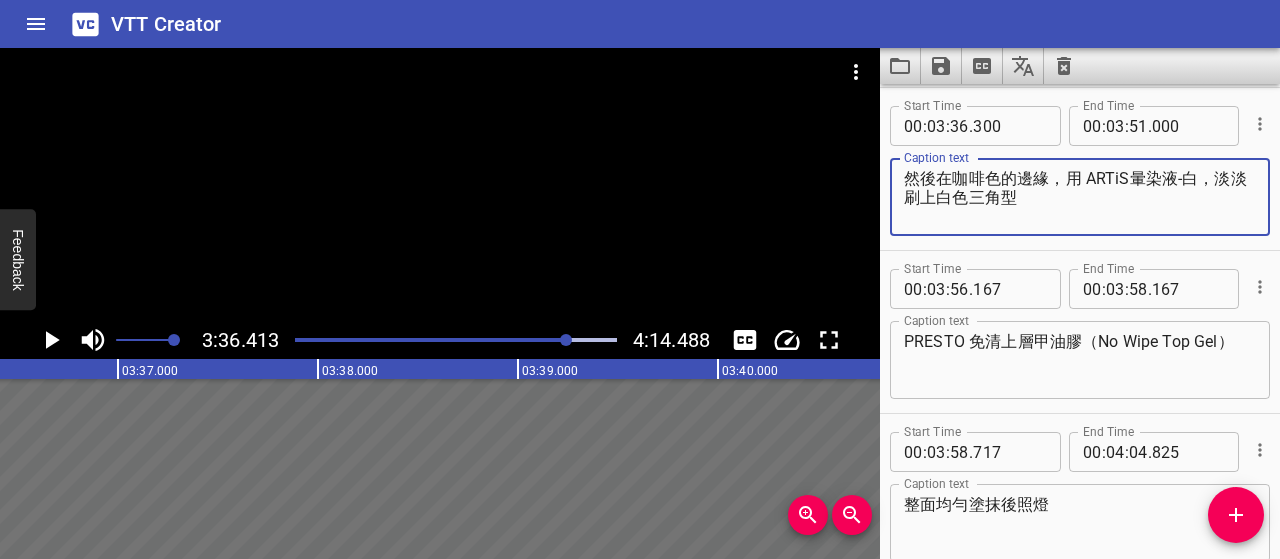 click on "然後在咖啡色的邊緣，用 ARTiS暈染液-白，淡淡刷上白色三角型" at bounding box center (1080, 197) 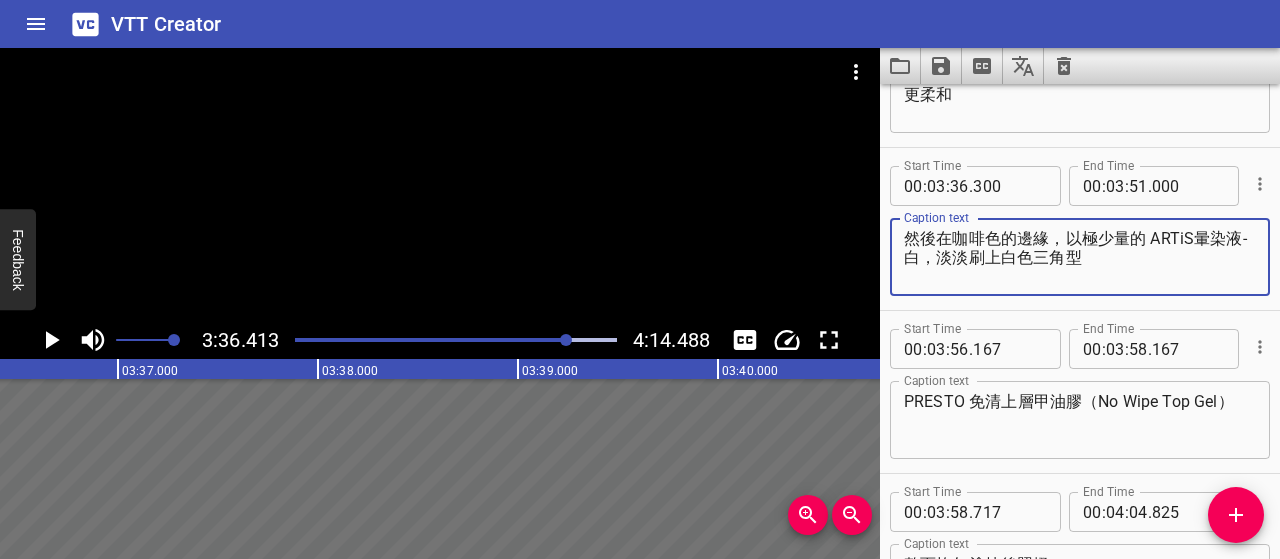 scroll, scrollTop: 5116, scrollLeft: 0, axis: vertical 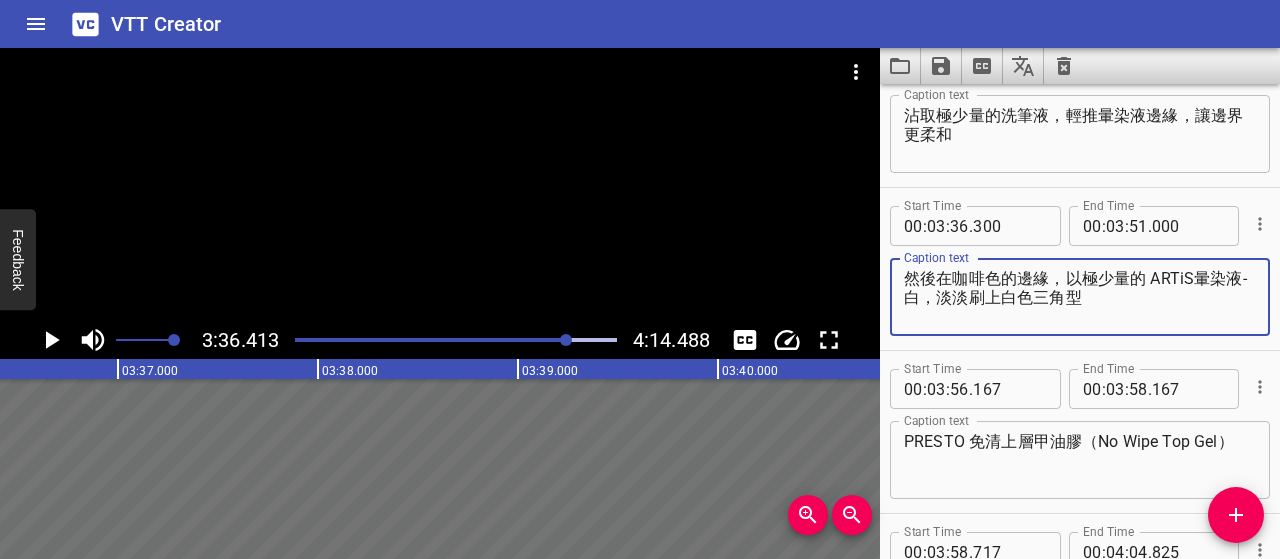 click on "然後在咖啡色的邊緣，以極少量的 ARTiS暈染液-白，淡淡刷上白色三角型" at bounding box center (1080, 297) 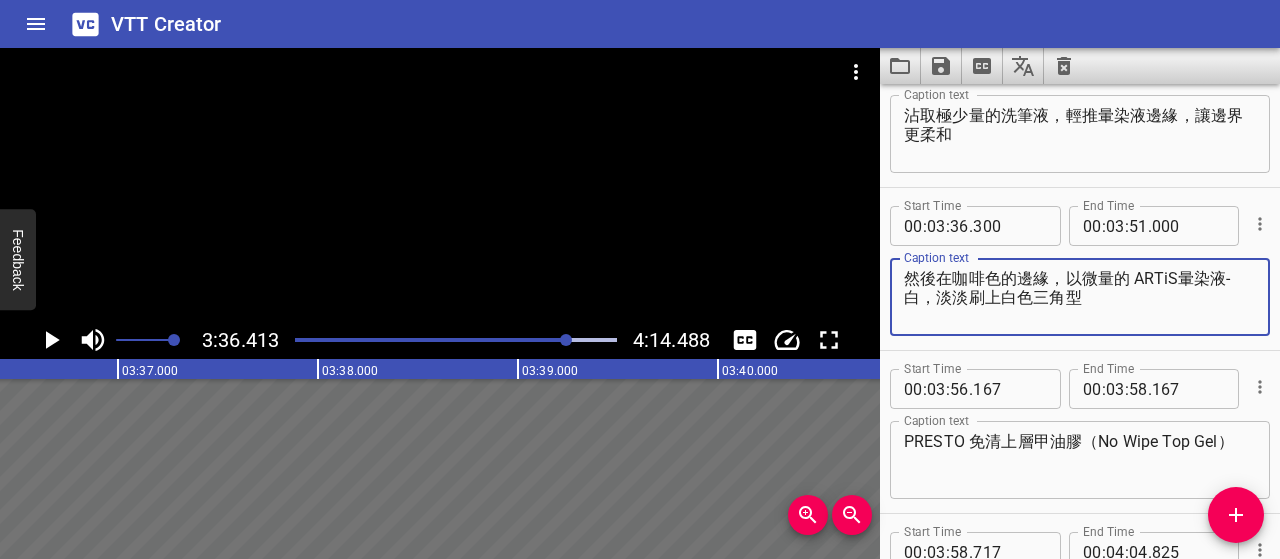 type on "然後在咖啡色的邊緣，以微量的 ARTiS暈染液-白，淡淡刷上白色三角型" 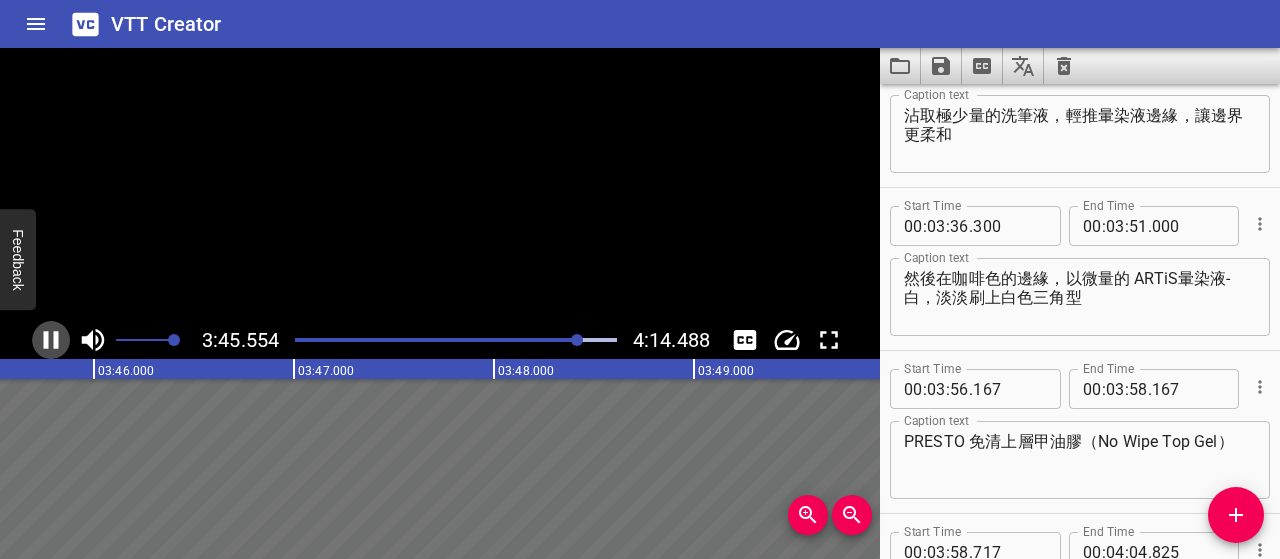 click 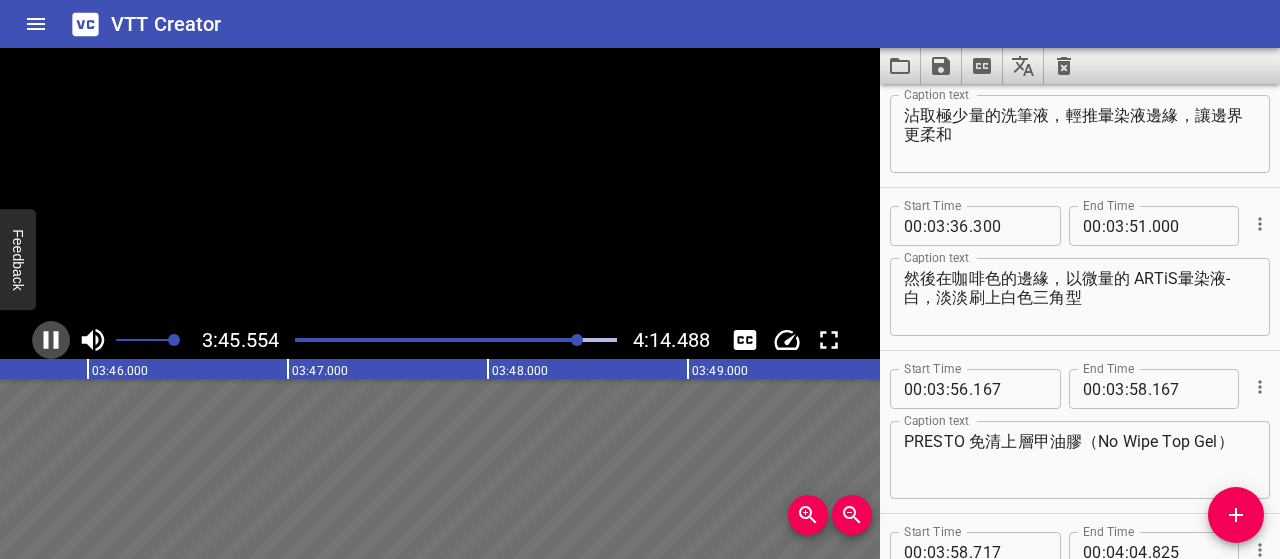 scroll, scrollTop: 0, scrollLeft: 45152, axis: horizontal 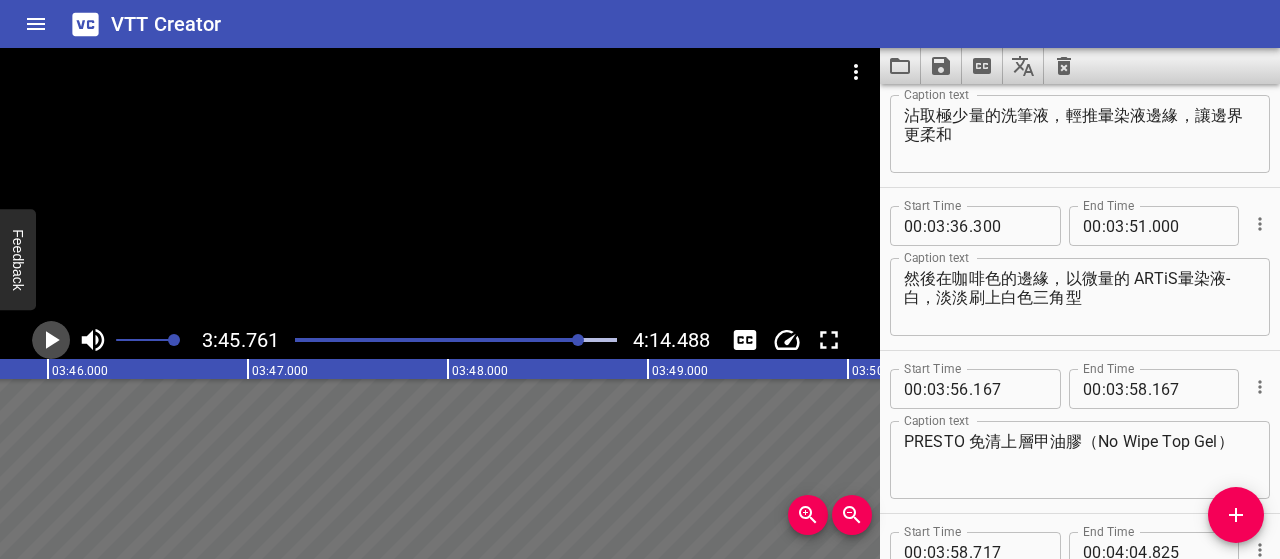 click 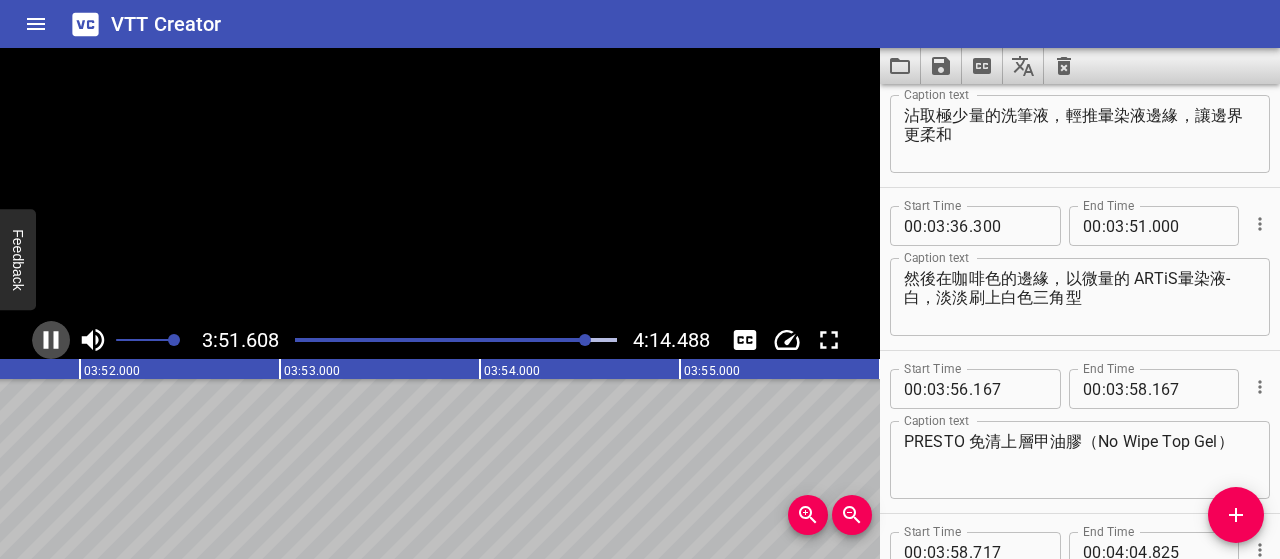 click 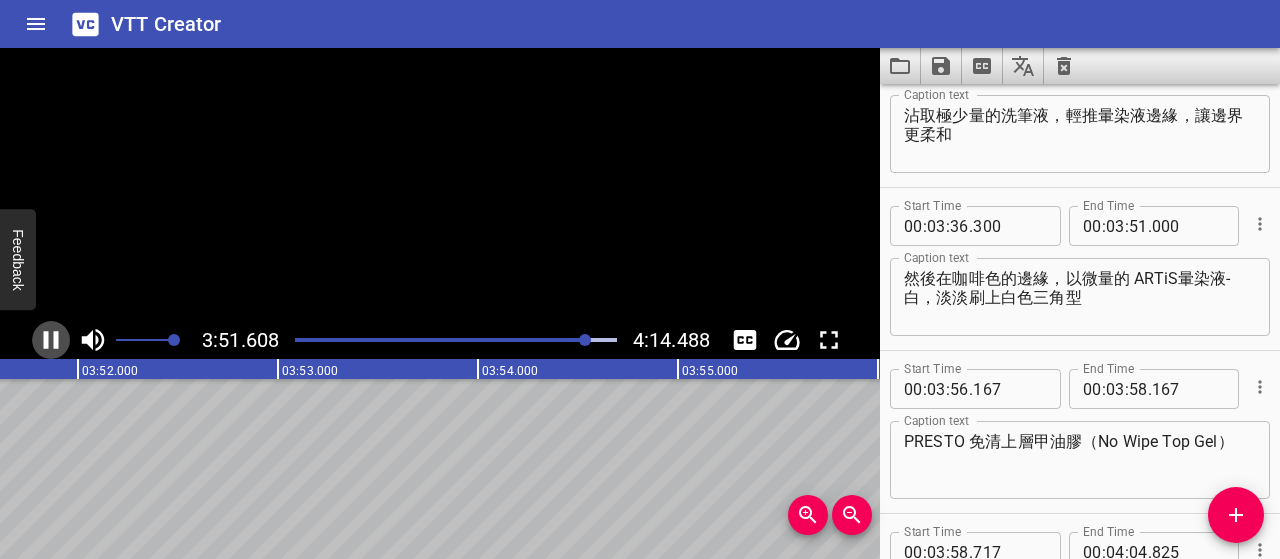 scroll, scrollTop: 0, scrollLeft: 46363, axis: horizontal 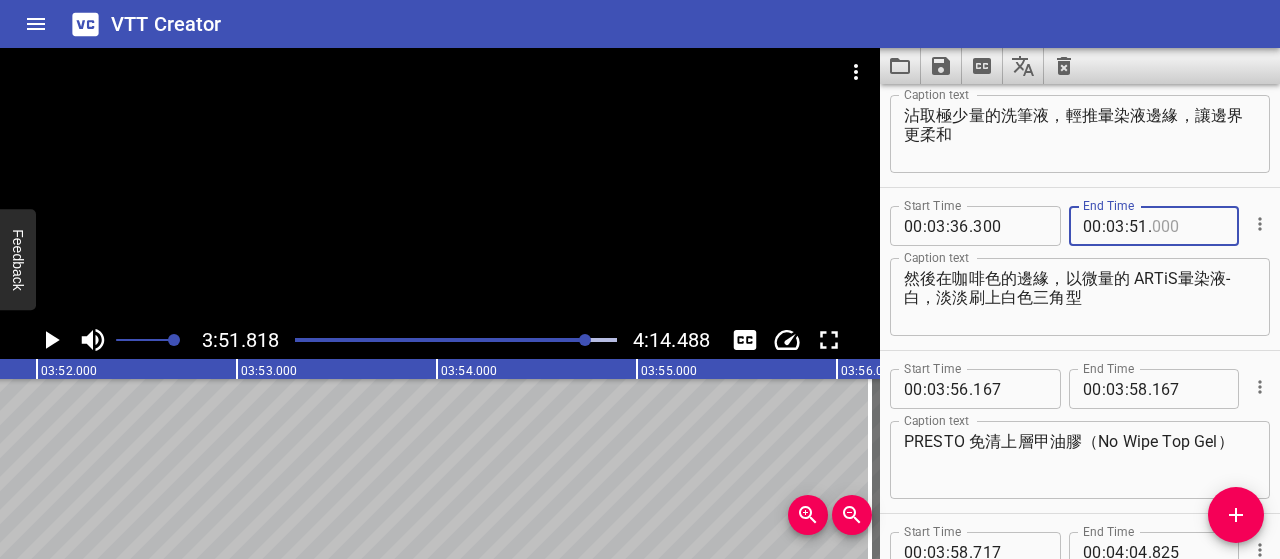 click at bounding box center [1188, 226] 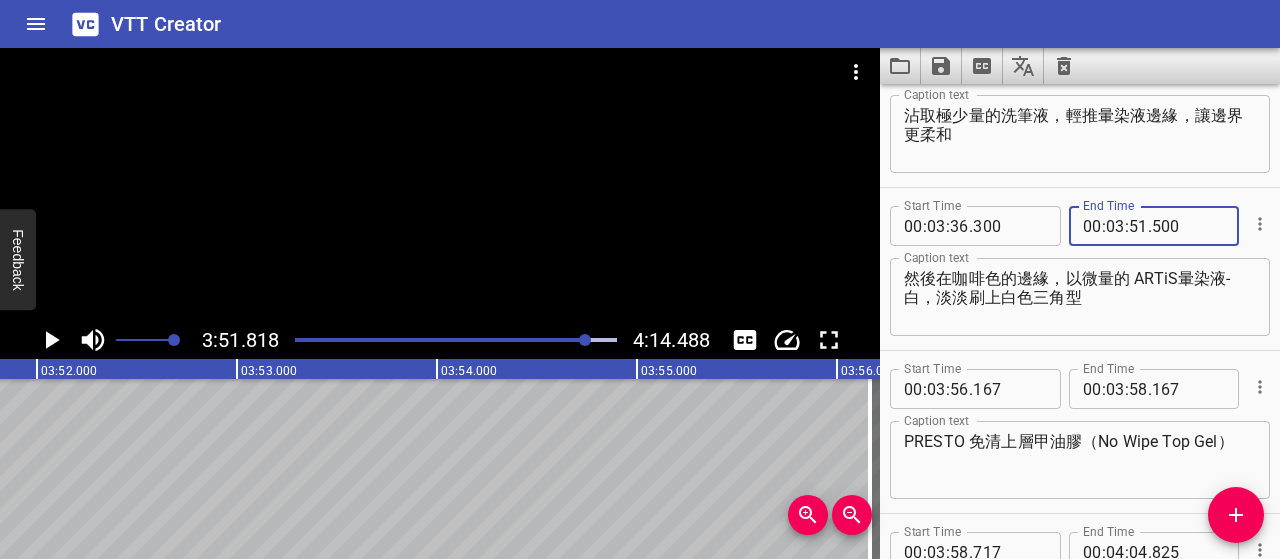 type on "500" 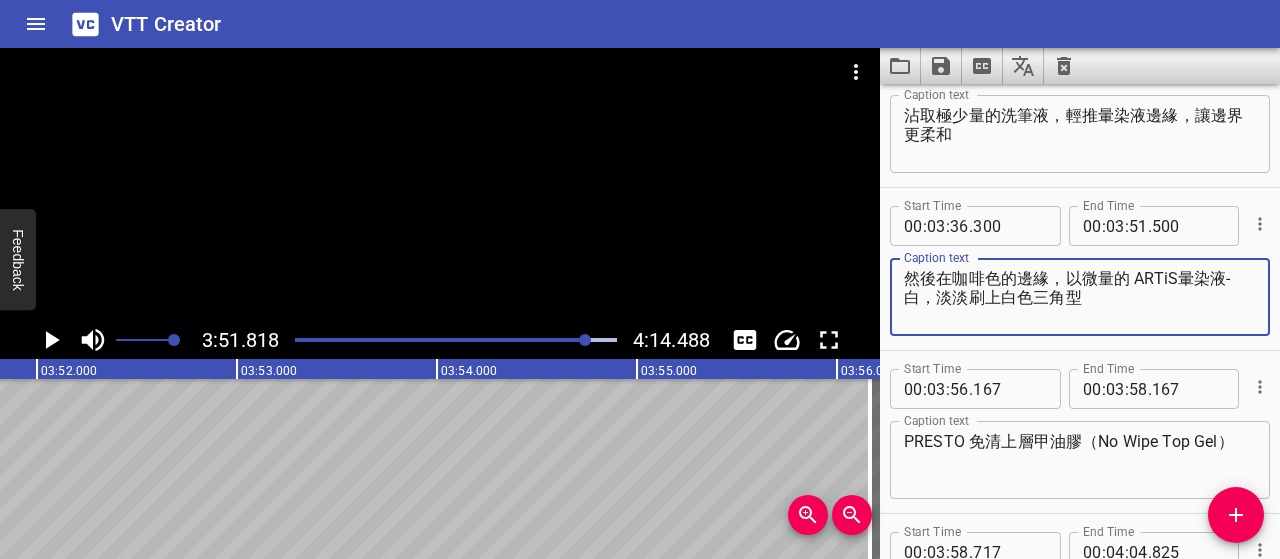 click on "然後在咖啡色的邊緣，以微量的 ARTiS暈染液-白，淡淡刷上白色三角型" at bounding box center (1080, 297) 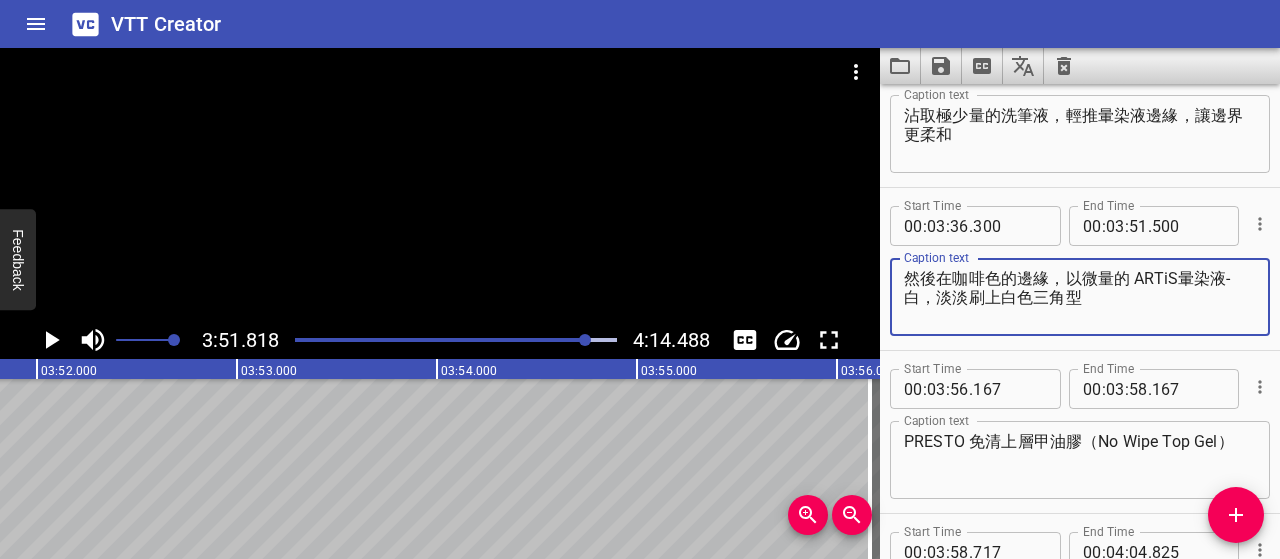 click 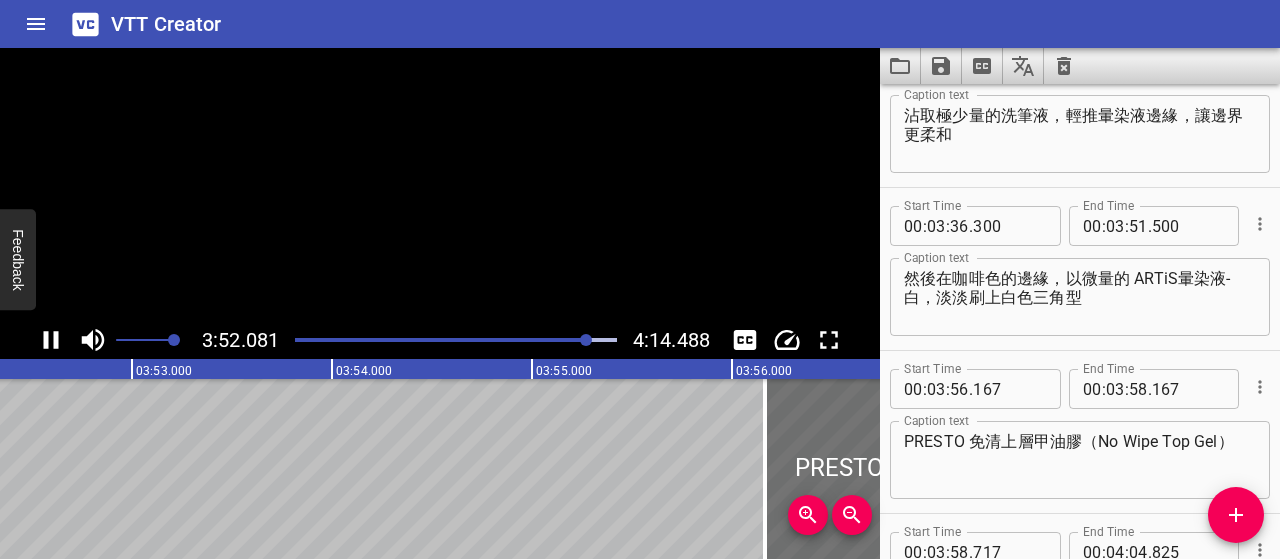 click 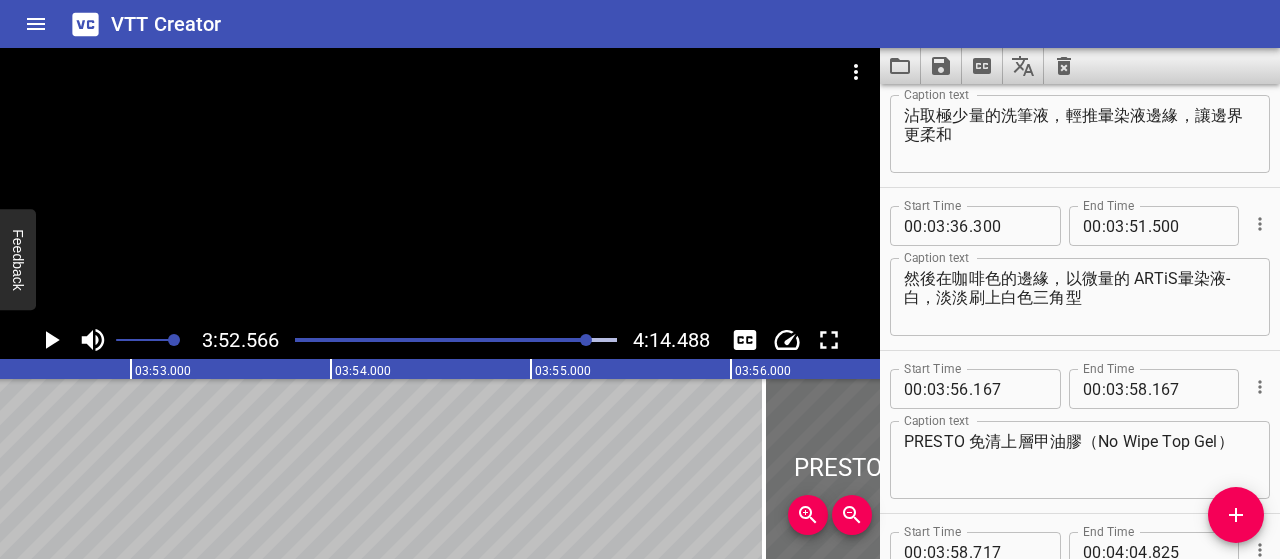scroll, scrollTop: 0, scrollLeft: 46513, axis: horizontal 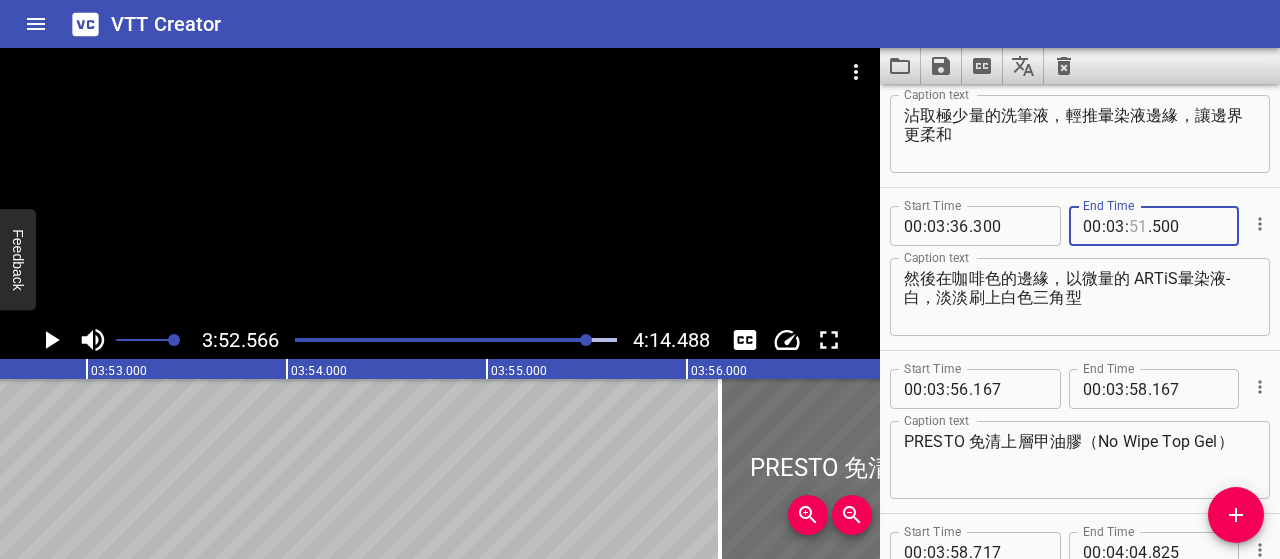 click at bounding box center [1138, 226] 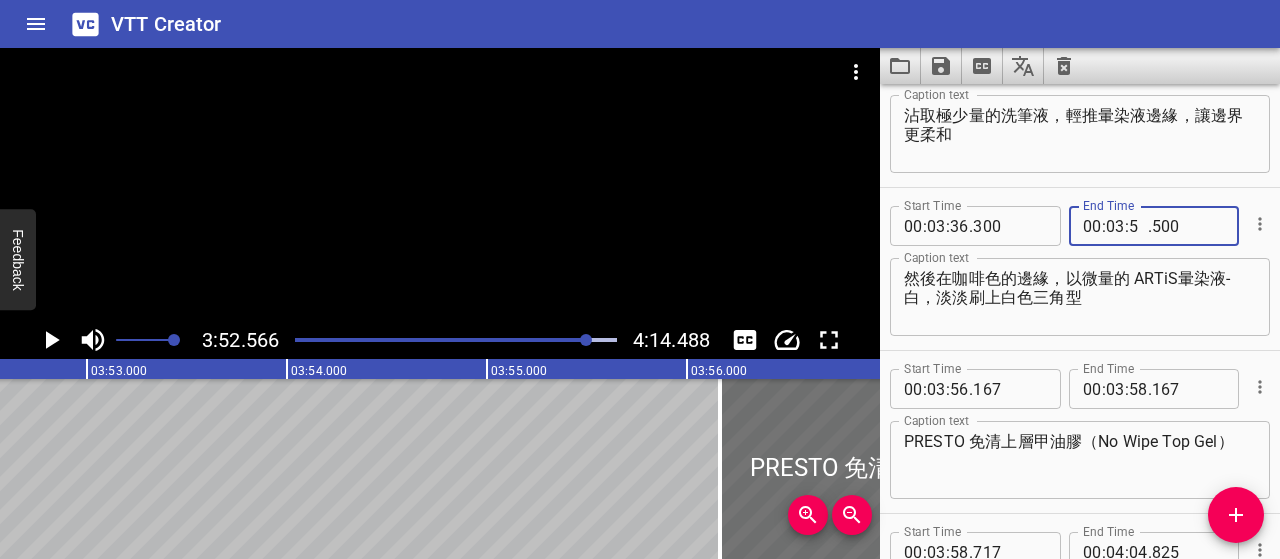 type on "52" 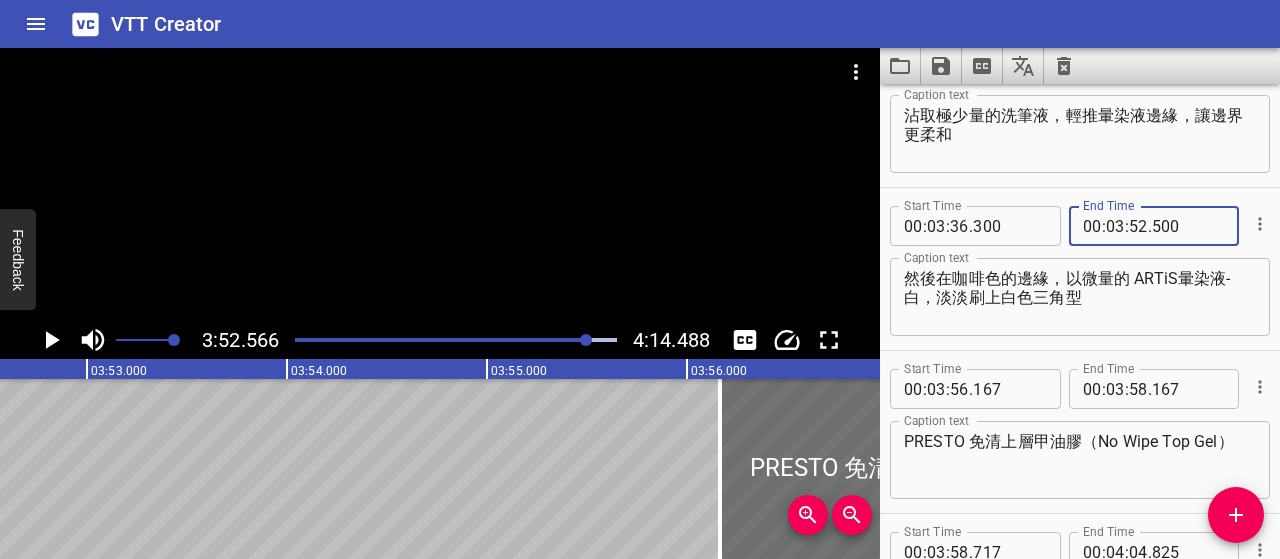 type on "500" 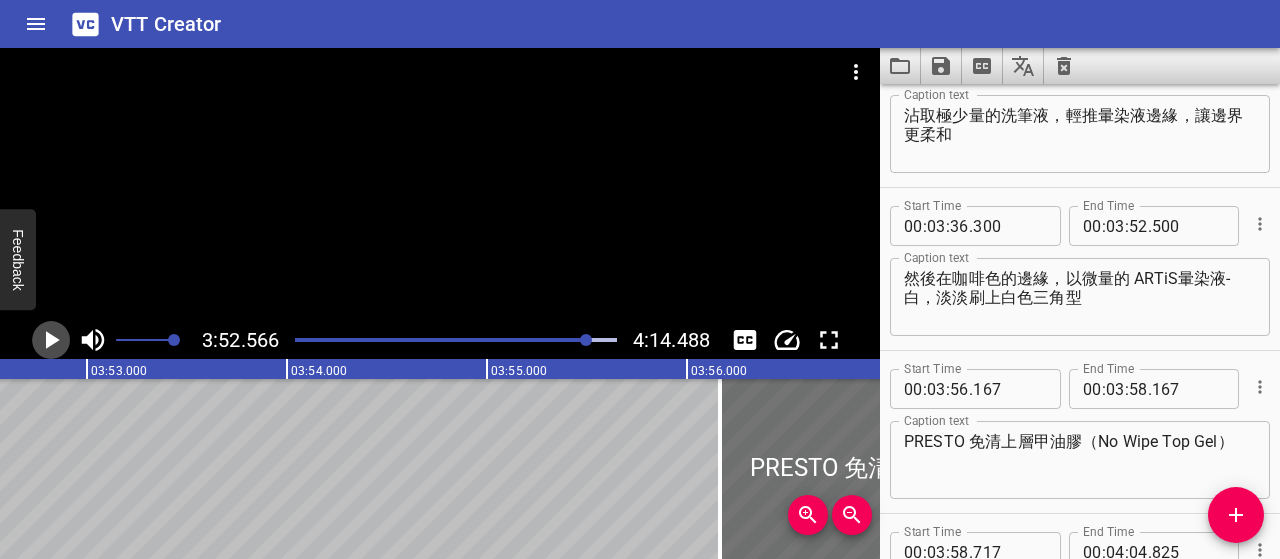 click 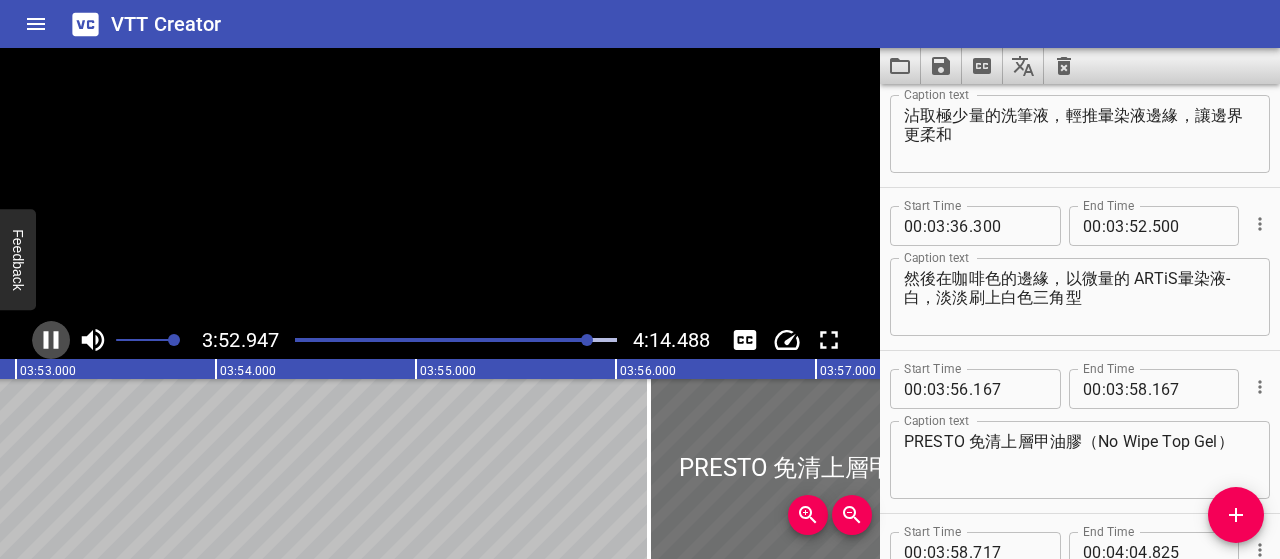 click 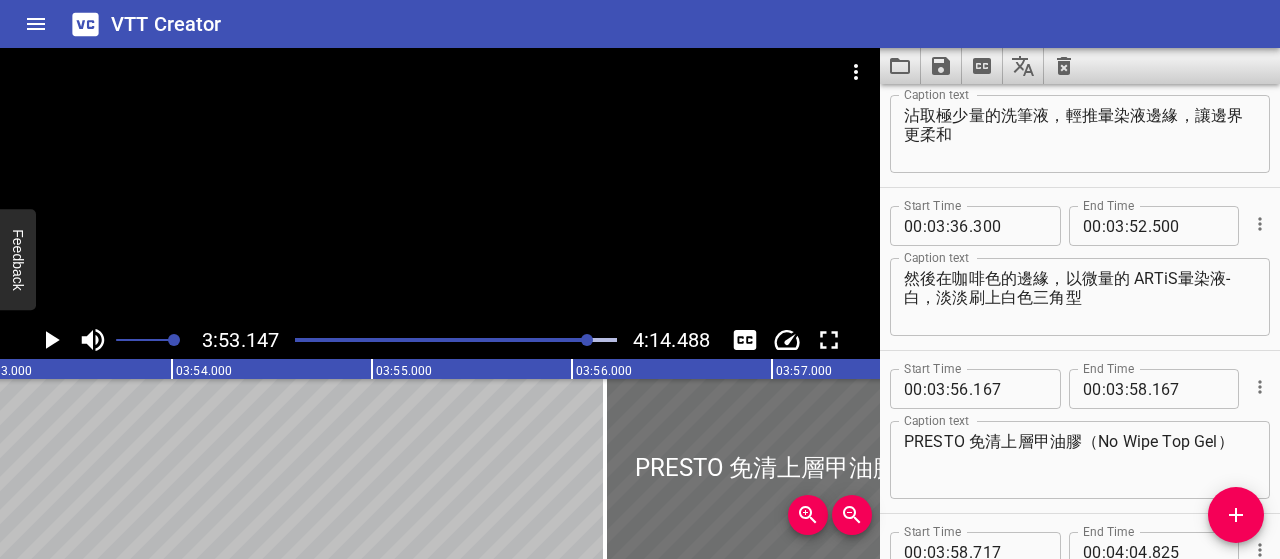 scroll, scrollTop: 0, scrollLeft: 46629, axis: horizontal 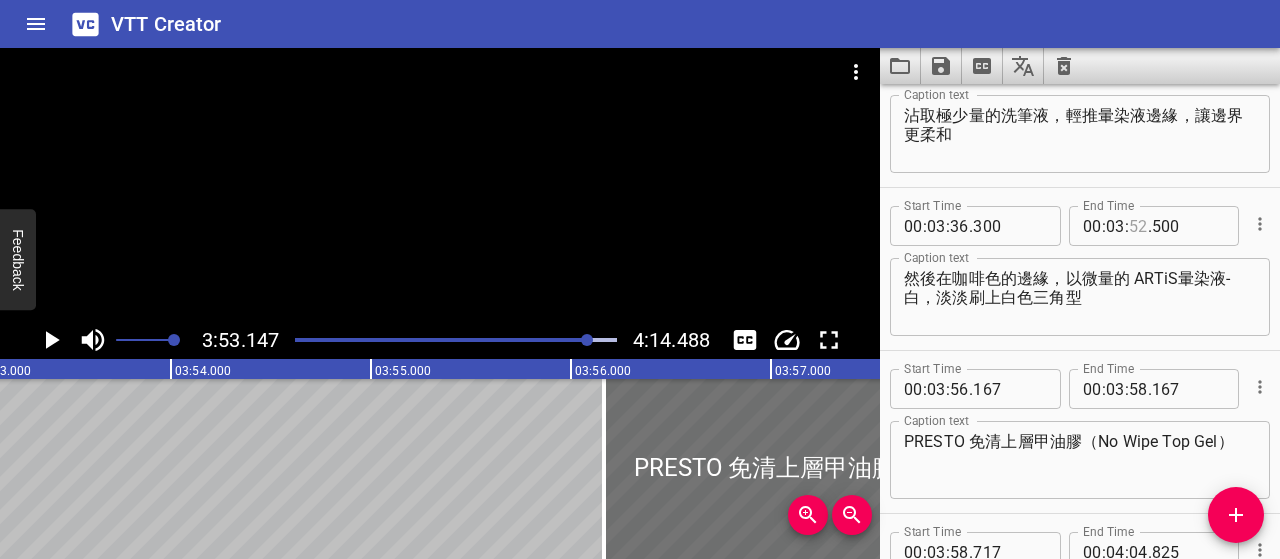 click at bounding box center (1138, 226) 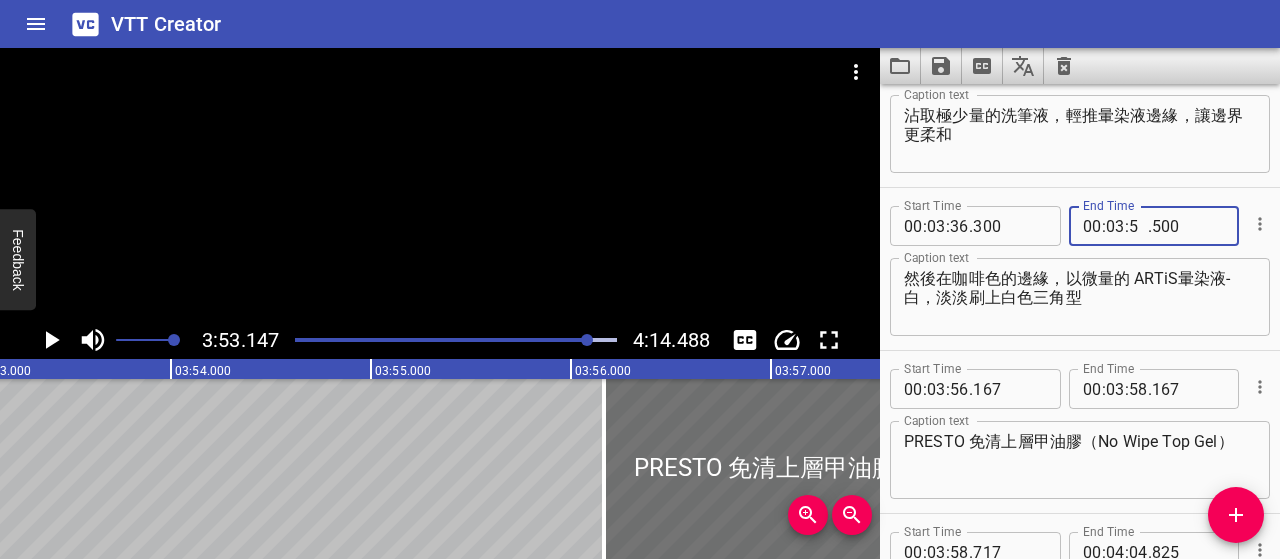 type on "53" 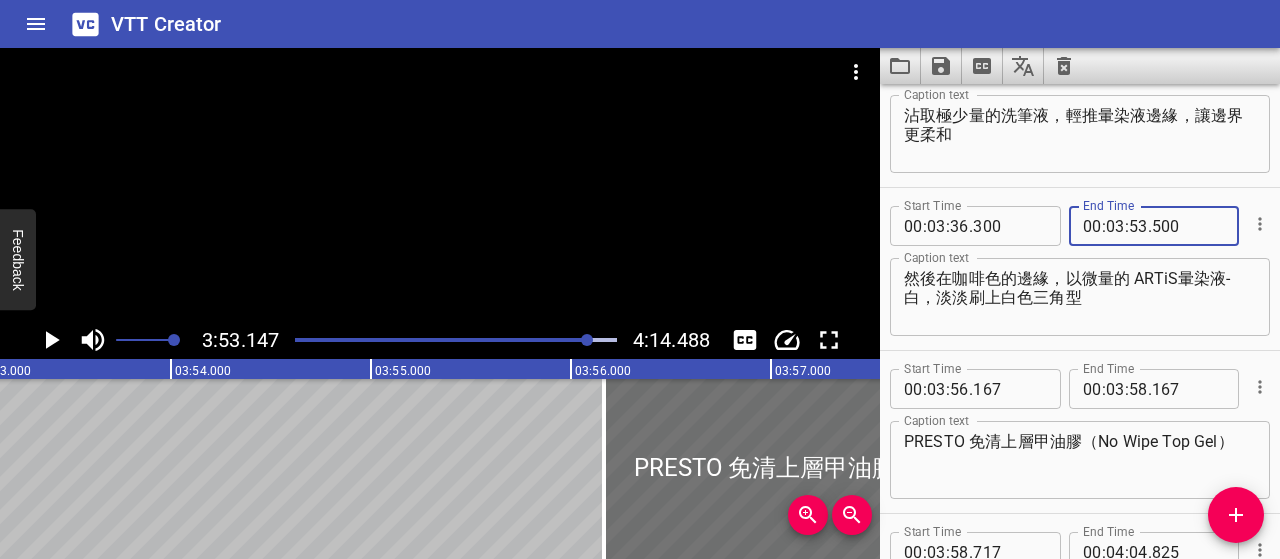 type on "500" 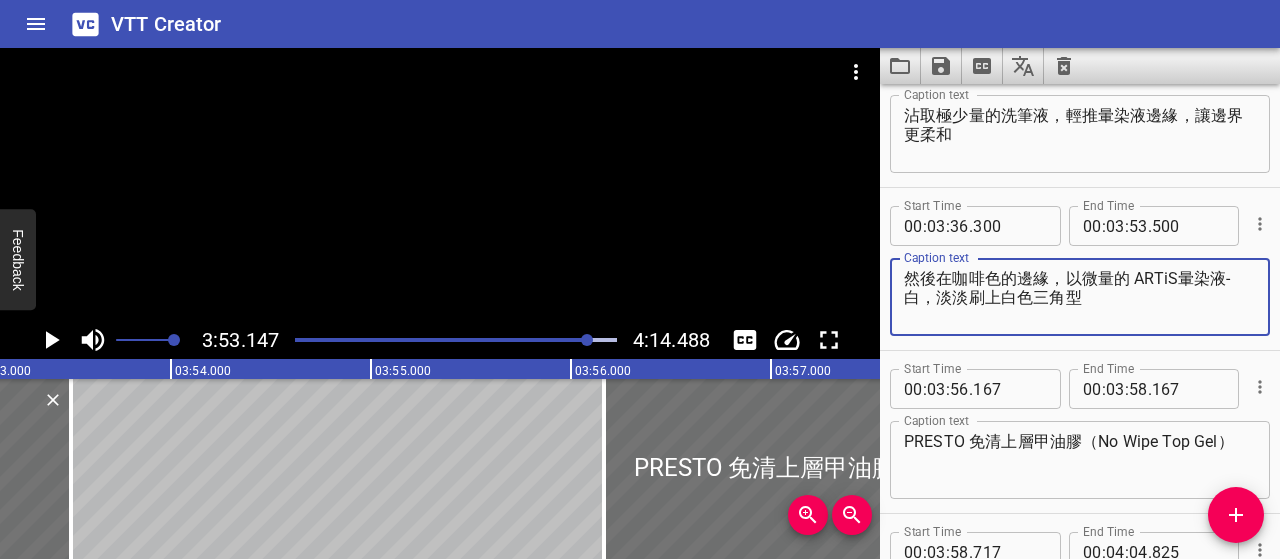 click 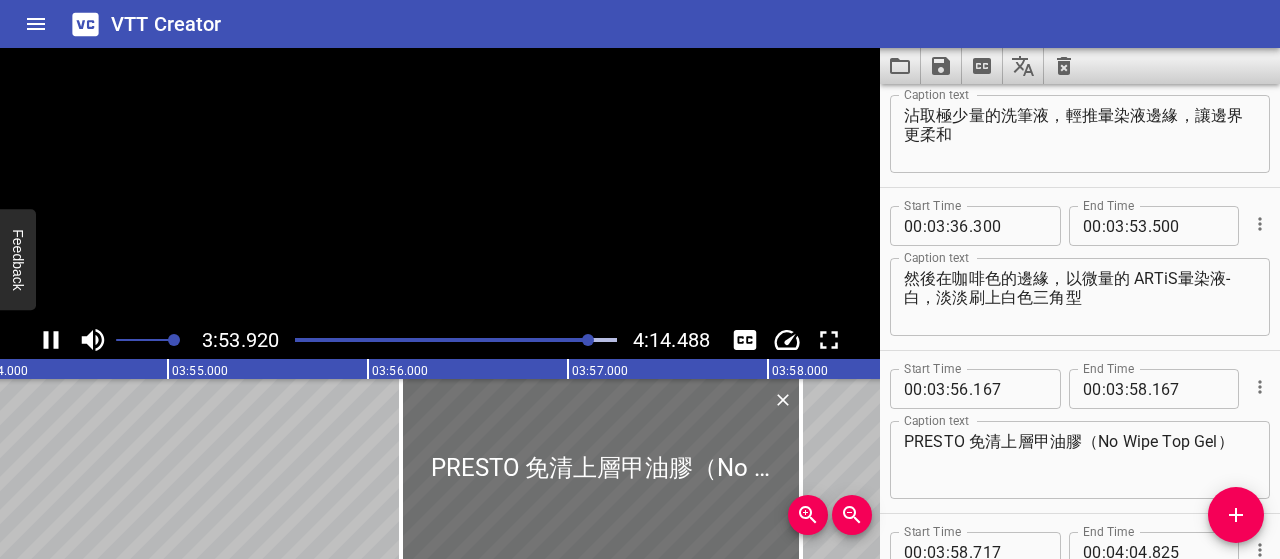 click 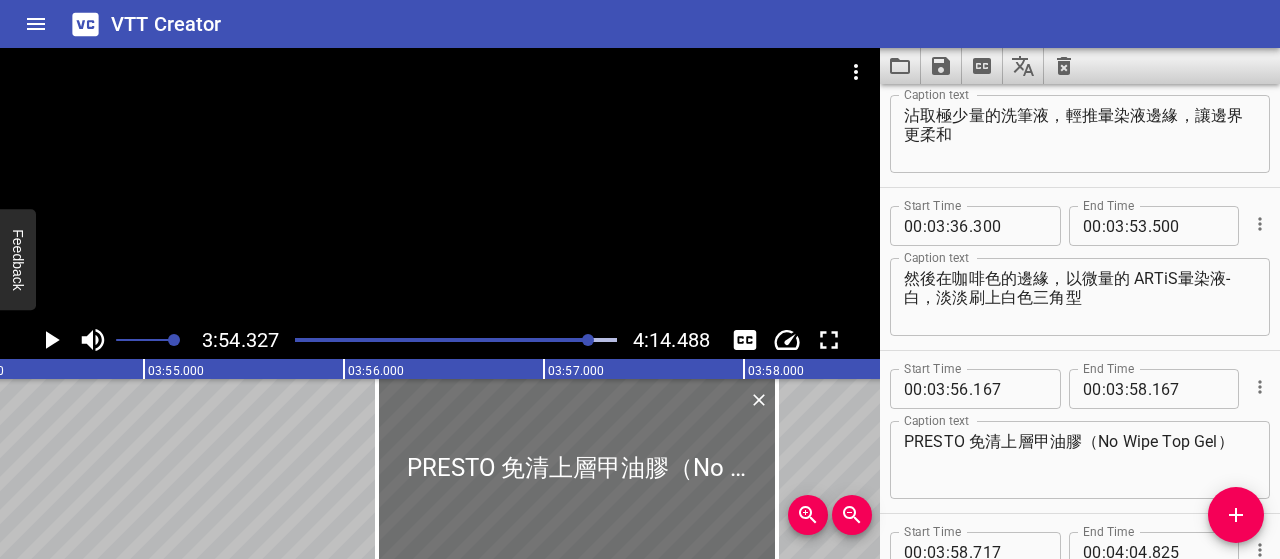 scroll, scrollTop: 0, scrollLeft: 46865, axis: horizontal 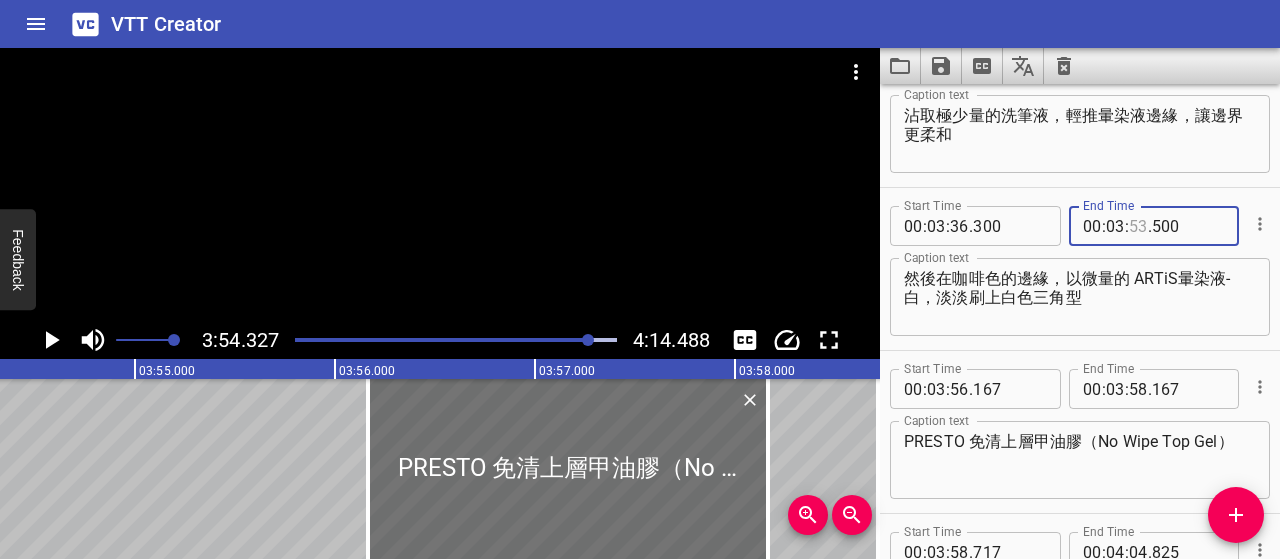 click at bounding box center (1138, 226) 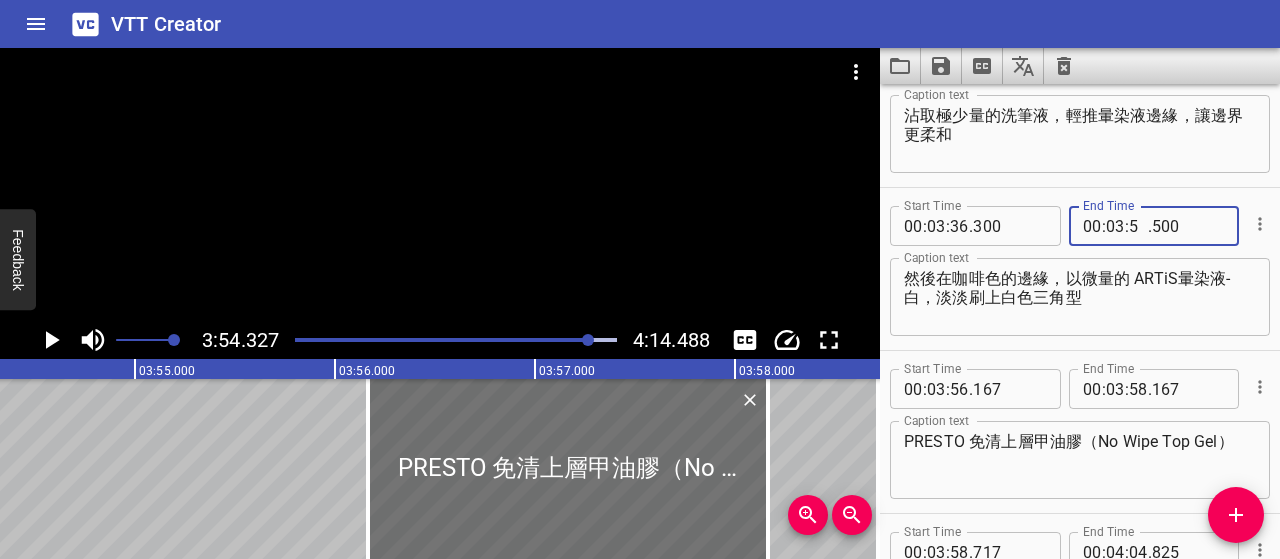 type on "54" 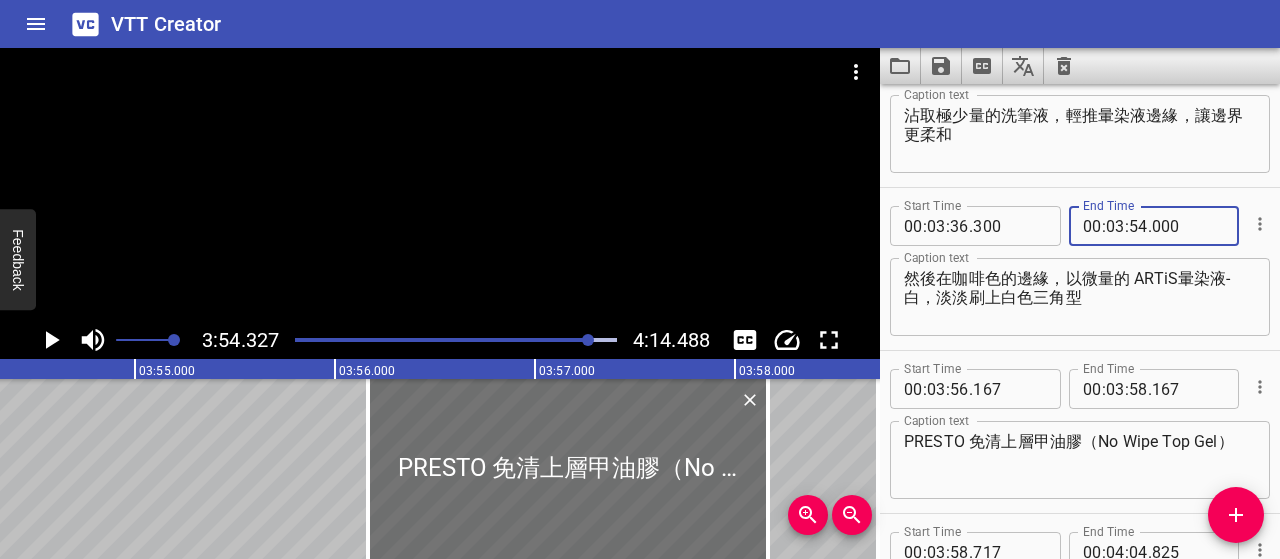type on "000" 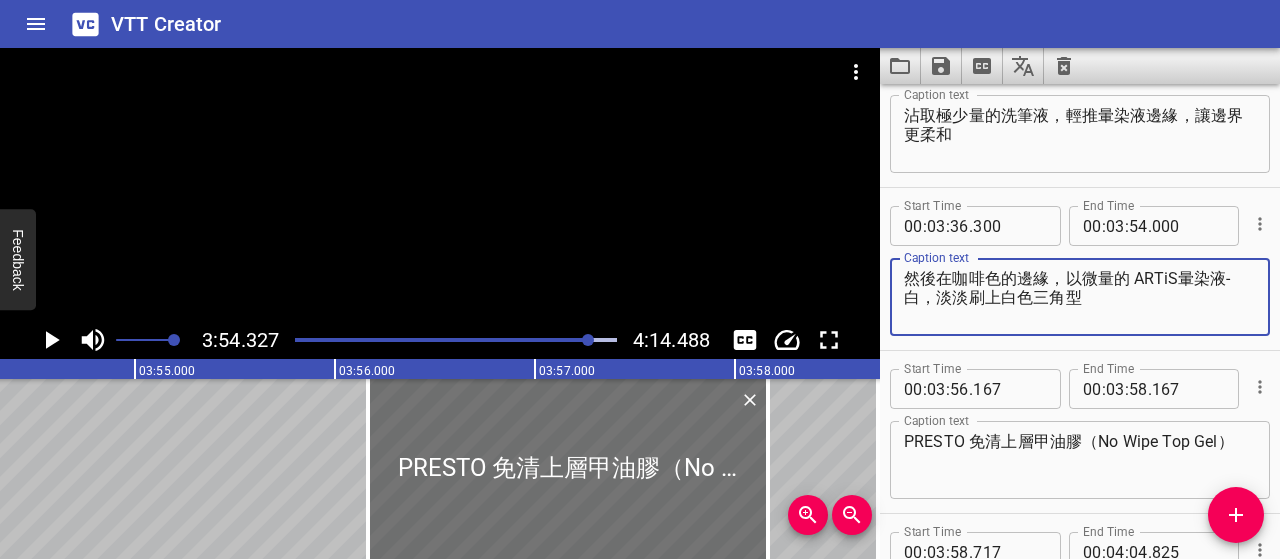 click 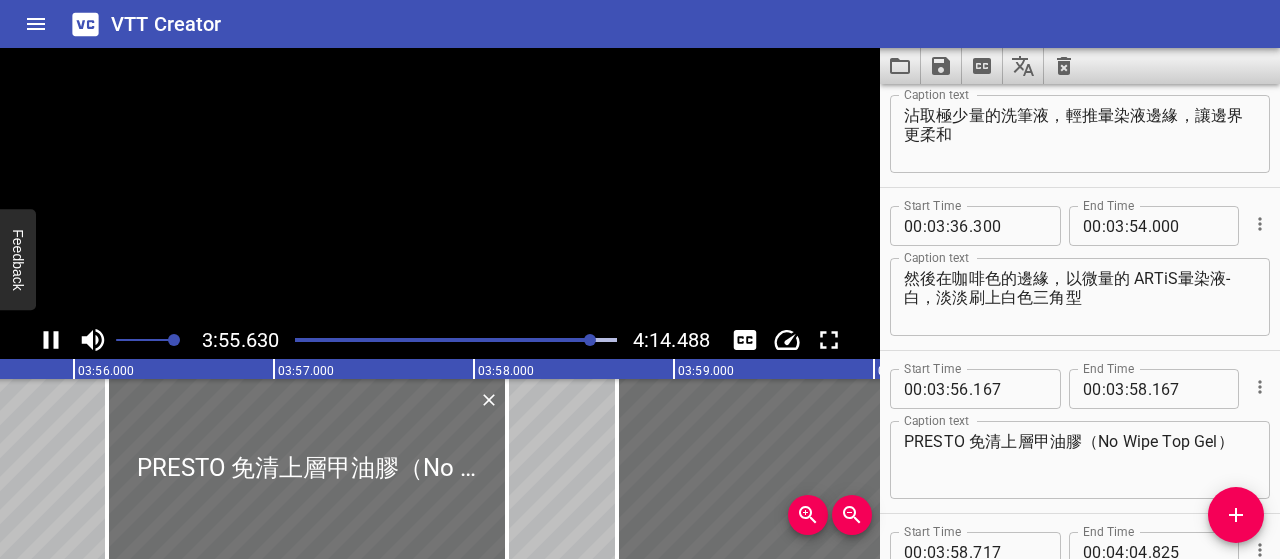 click 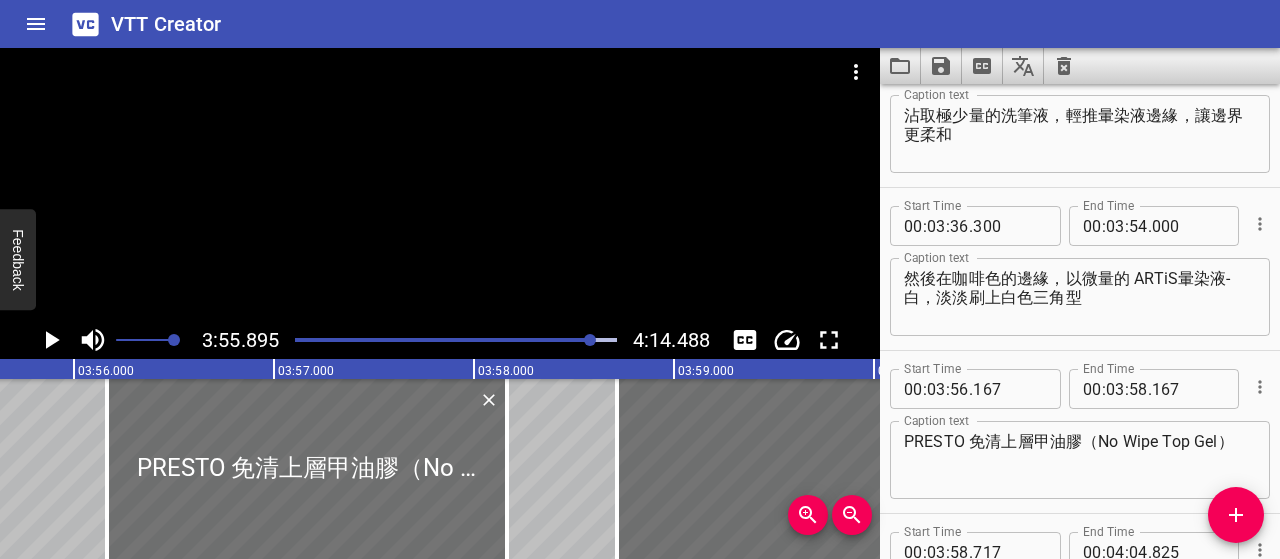 scroll, scrollTop: 0, scrollLeft: 47179, axis: horizontal 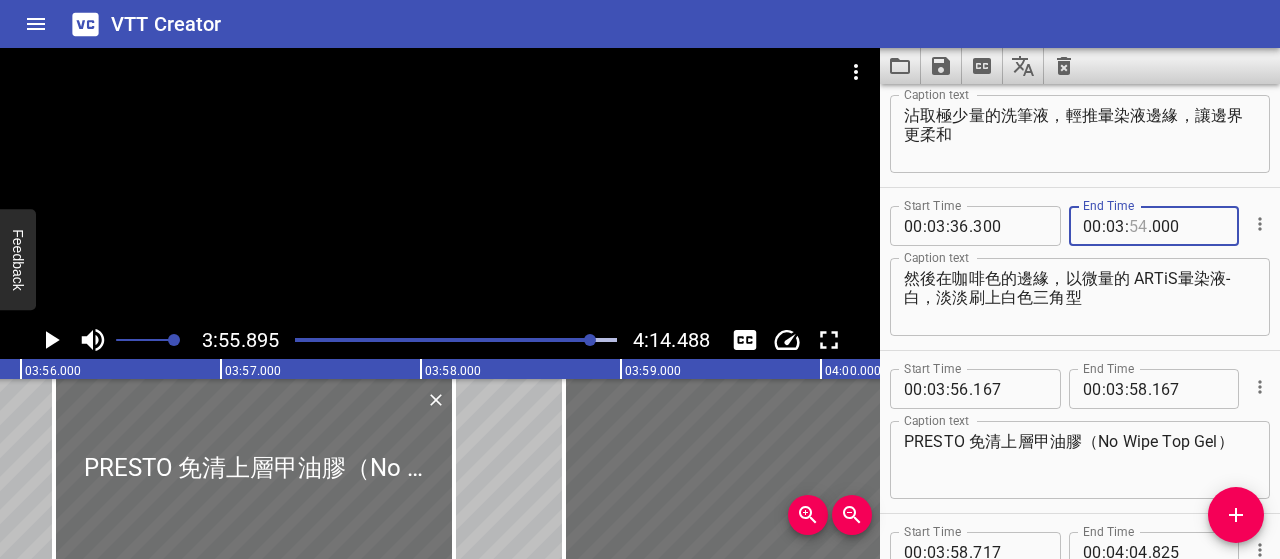 click at bounding box center [1138, 226] 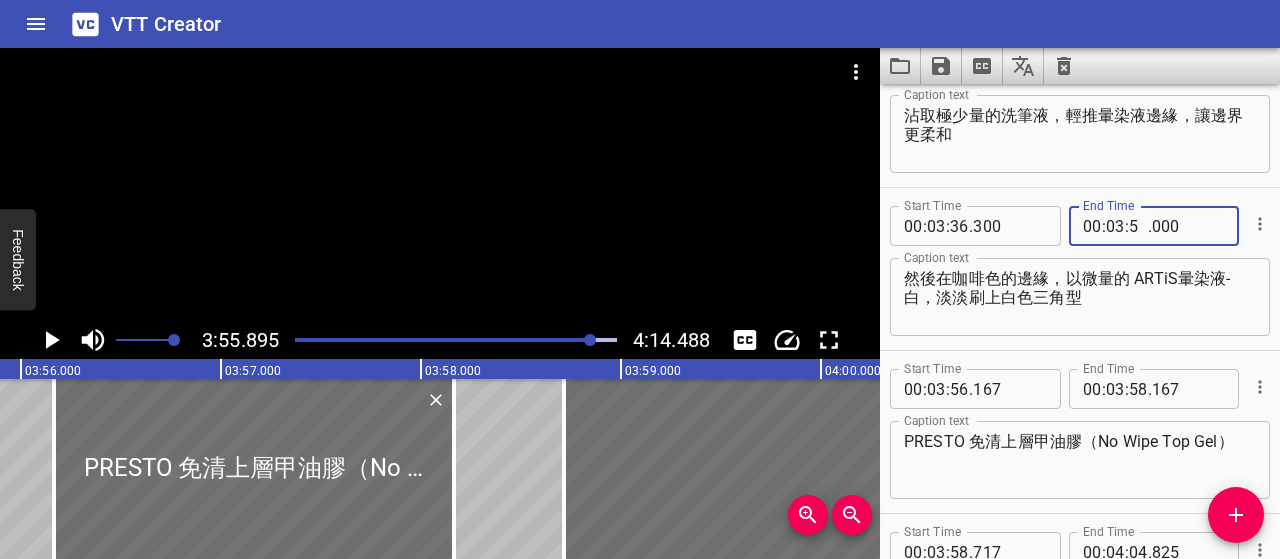 type on "55" 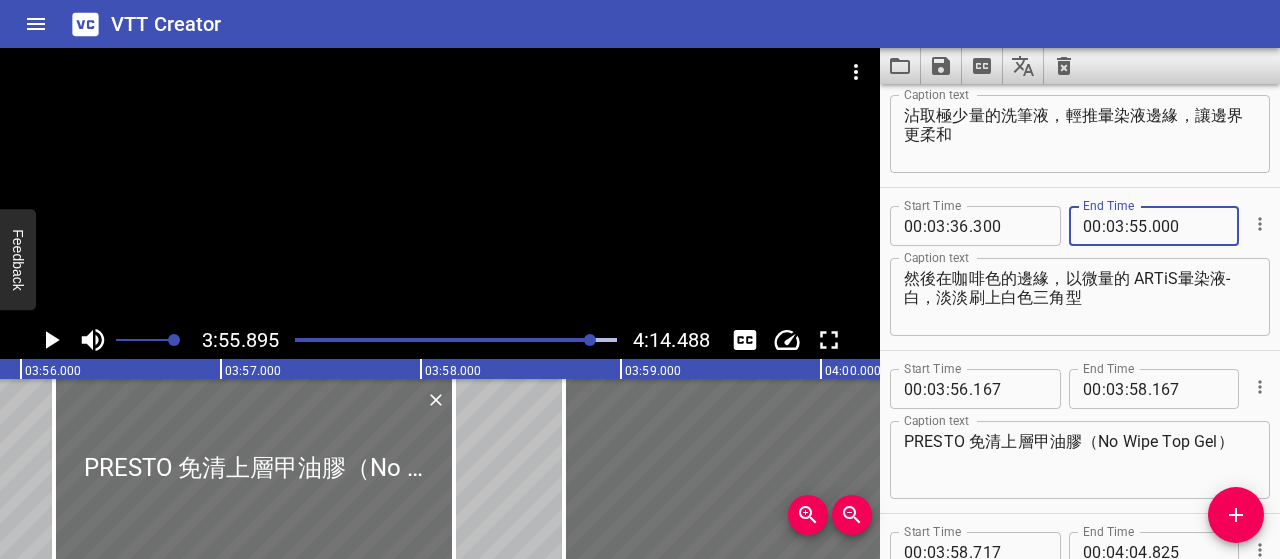 type on "000" 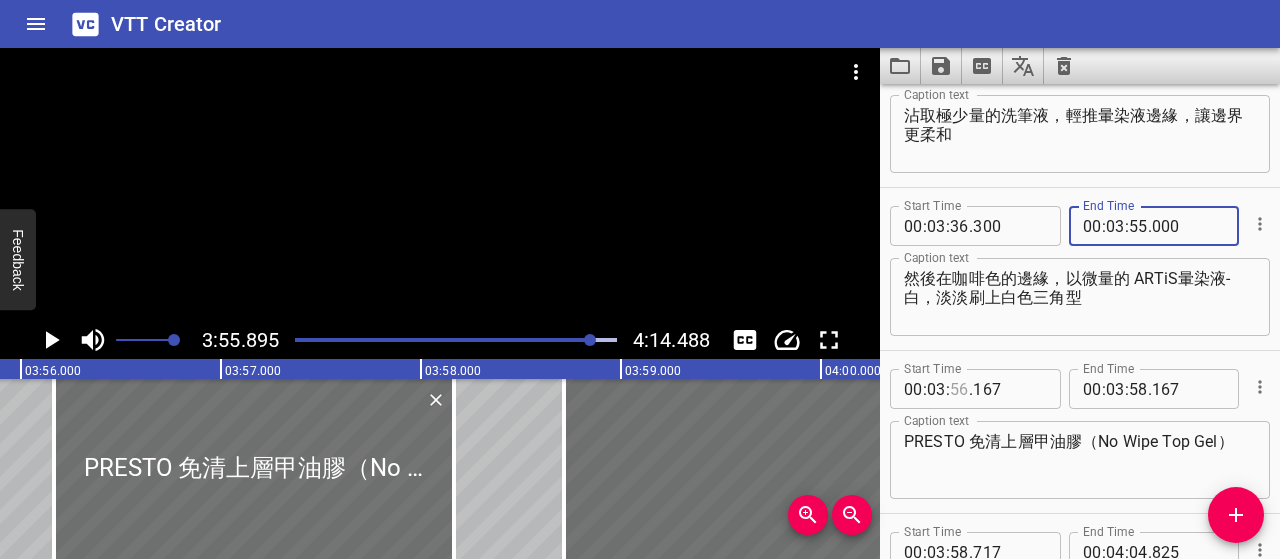 click at bounding box center (959, 389) 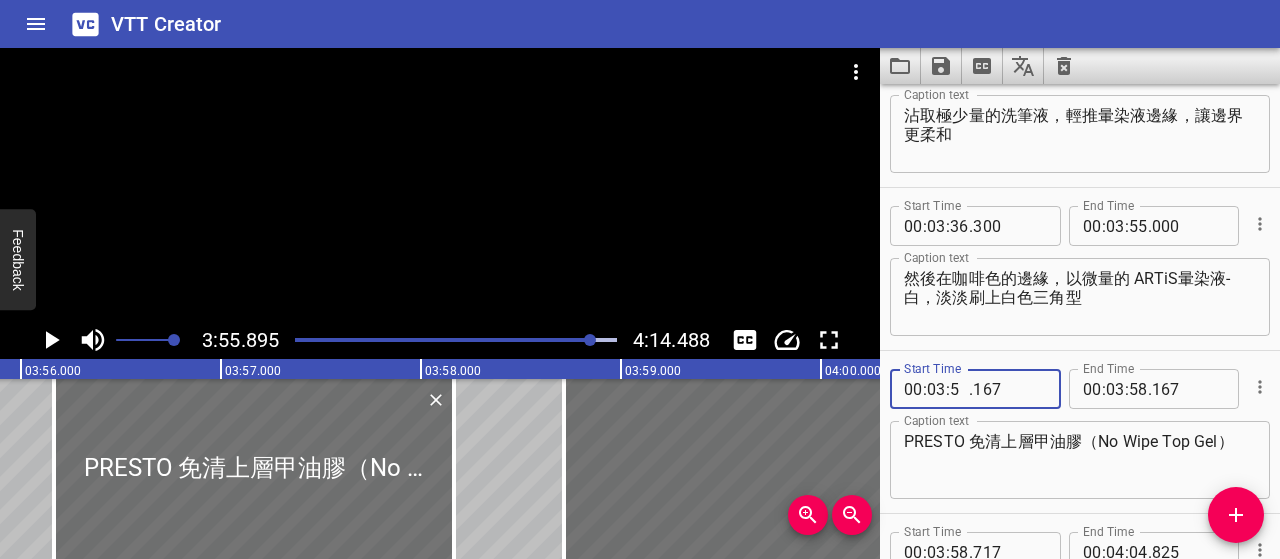 type on "55" 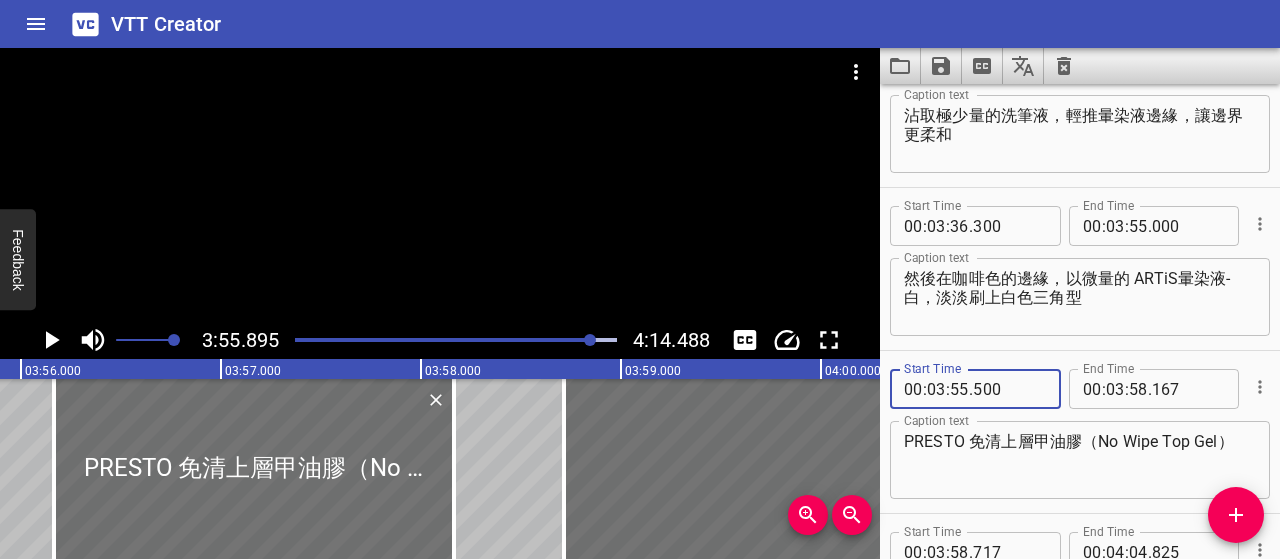 type on "500" 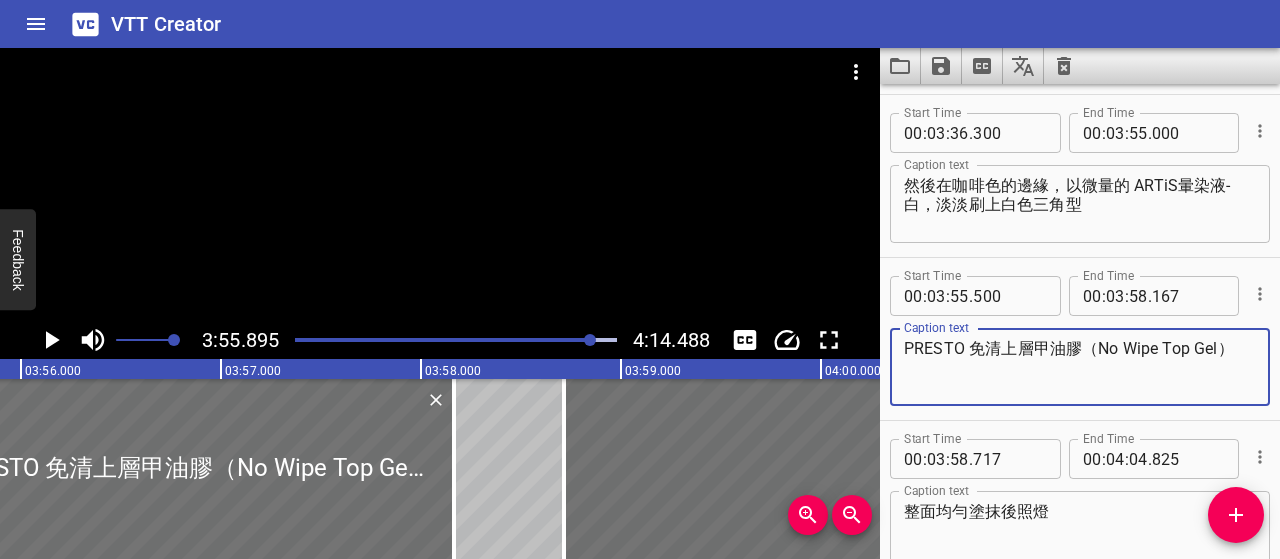 scroll, scrollTop: 5316, scrollLeft: 0, axis: vertical 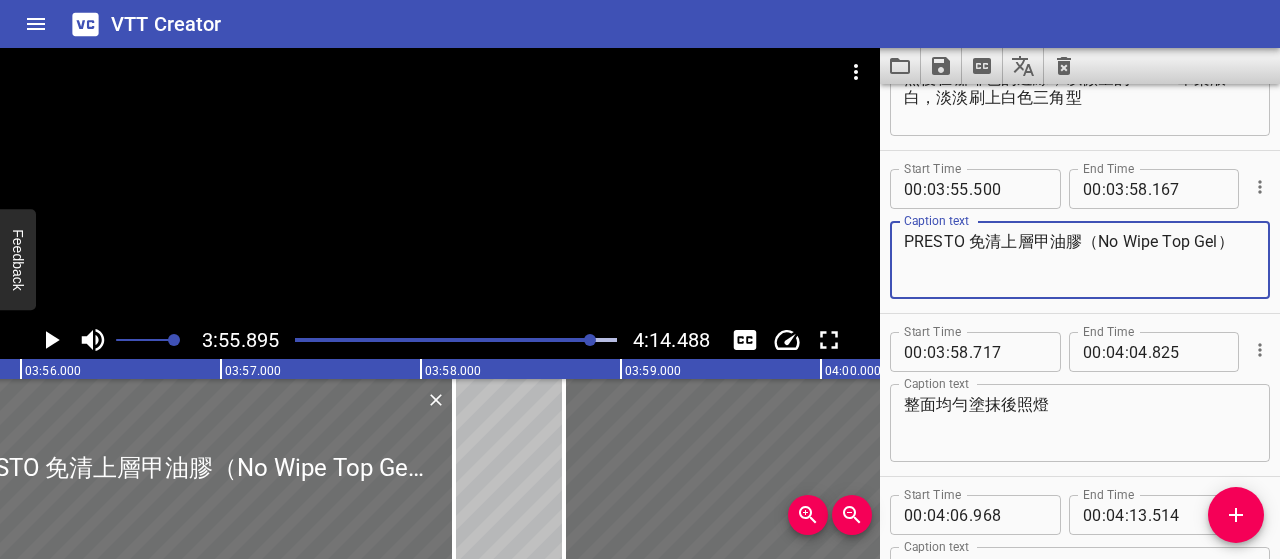 click on "PRESTO 免清上層甲油膠（No Wipe Top Gel）" at bounding box center [1080, 260] 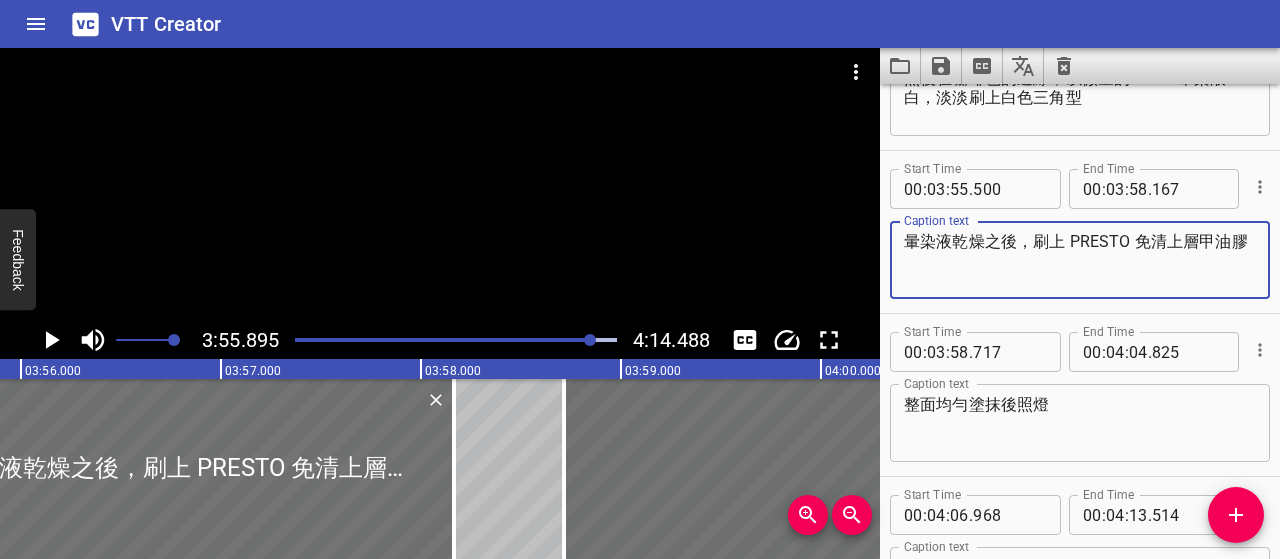click on "暈染液乾燥之後，刷上 PRESTO 免清上層甲油膠" at bounding box center (1080, 260) 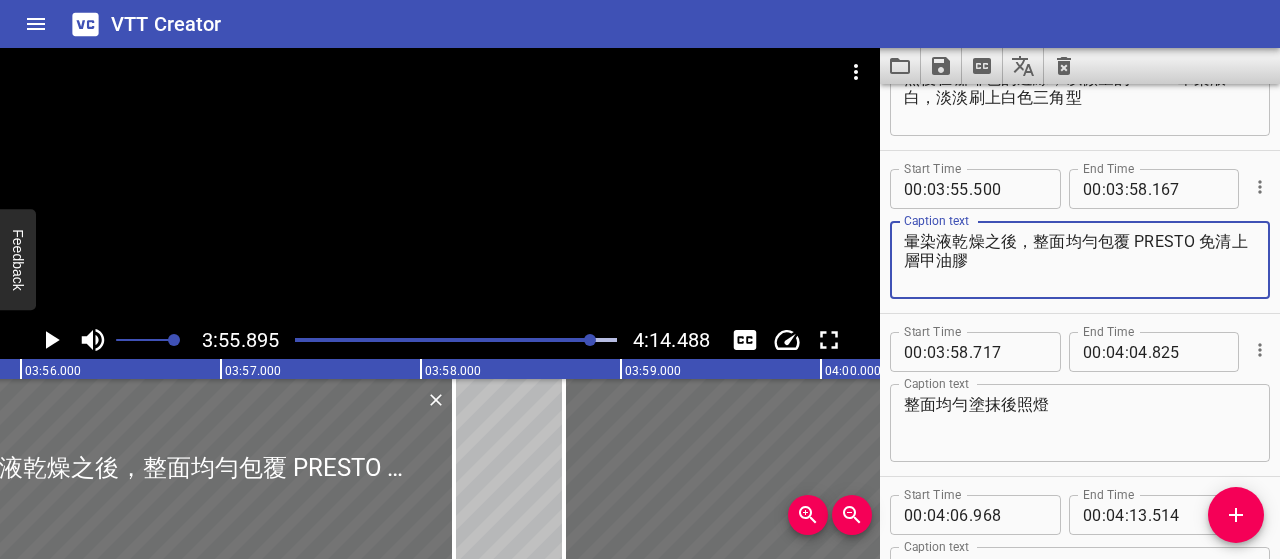 type on "暈染液乾燥之後，整面均勻包覆 PRESTO 免清上層甲油膠" 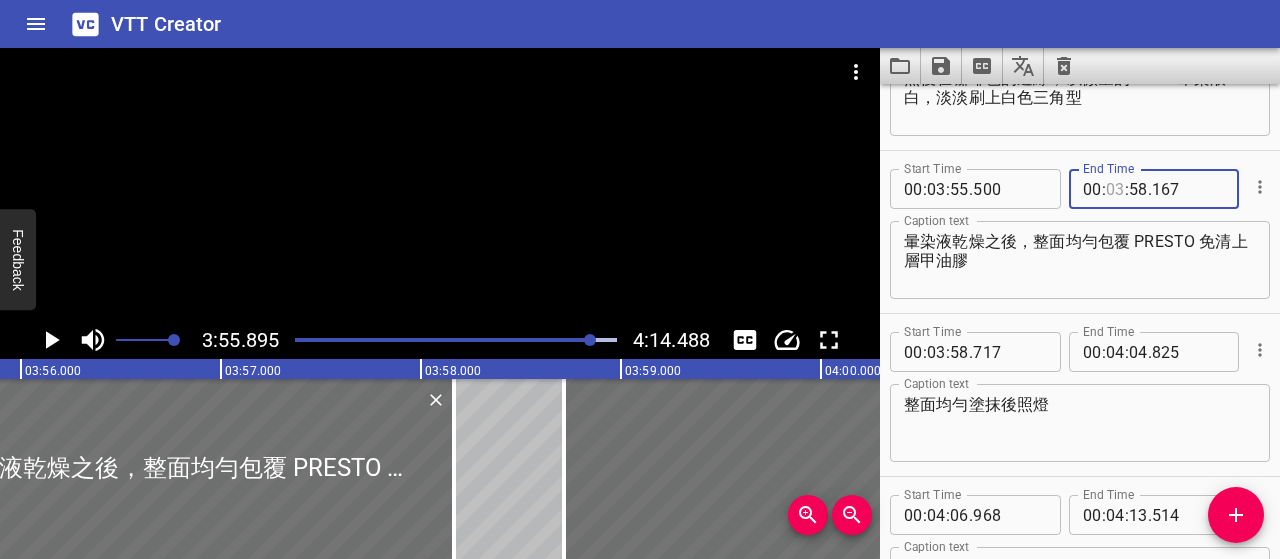 click at bounding box center [1115, 189] 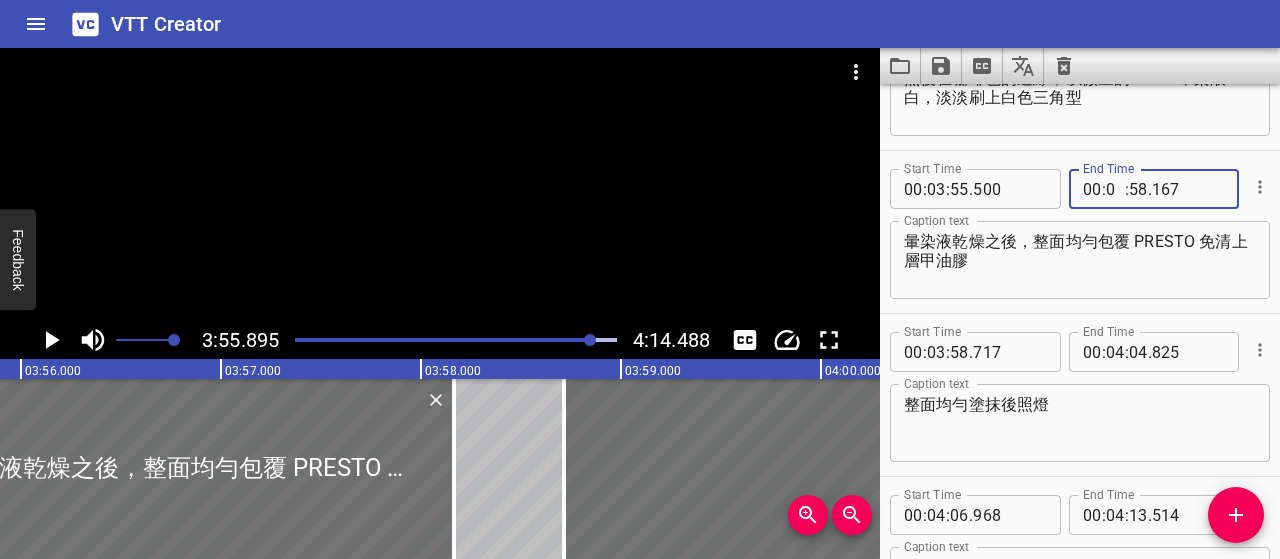 type on "04" 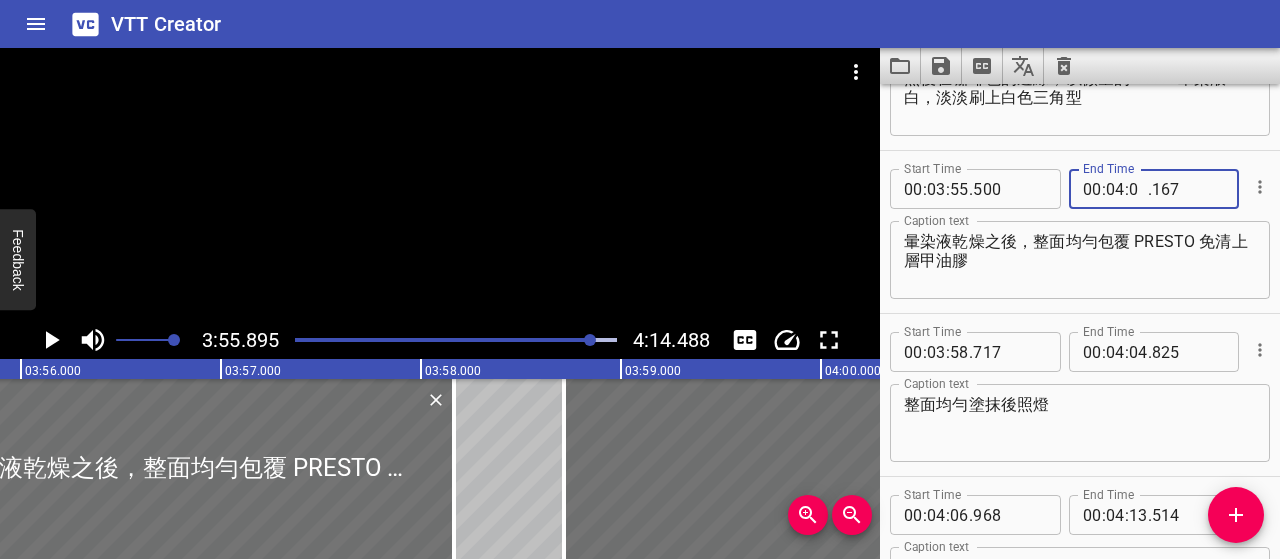 type on "04" 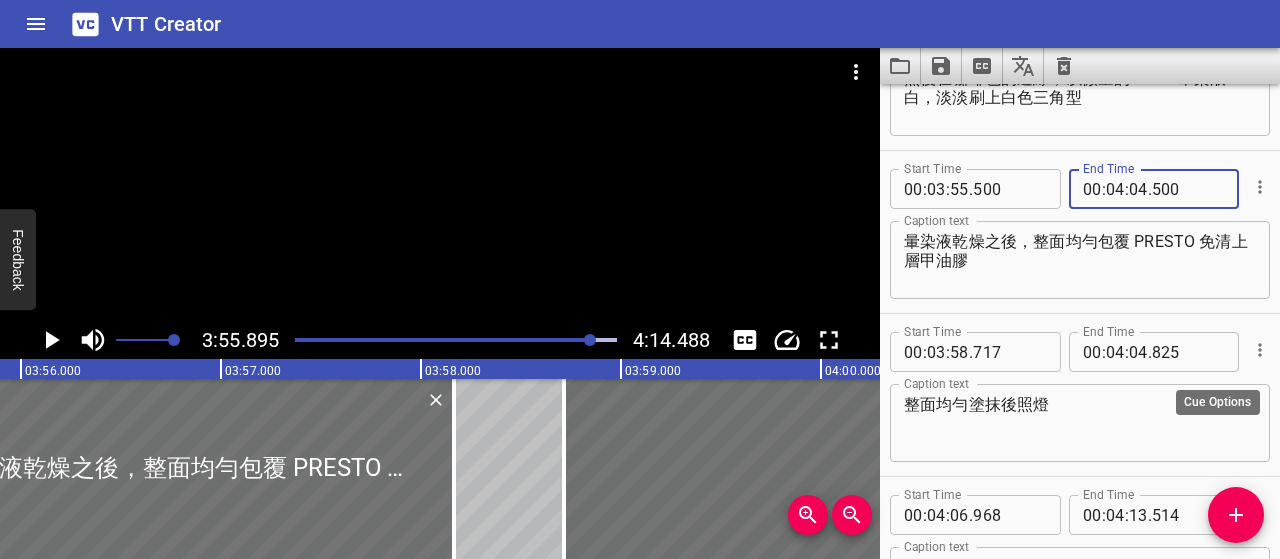 type on "500" 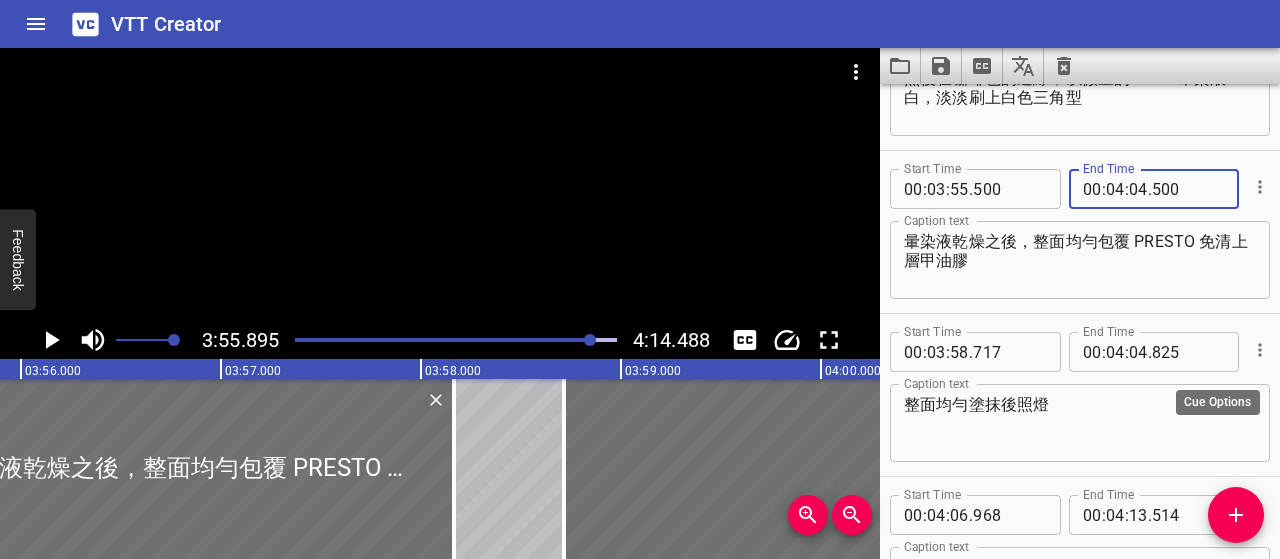 click 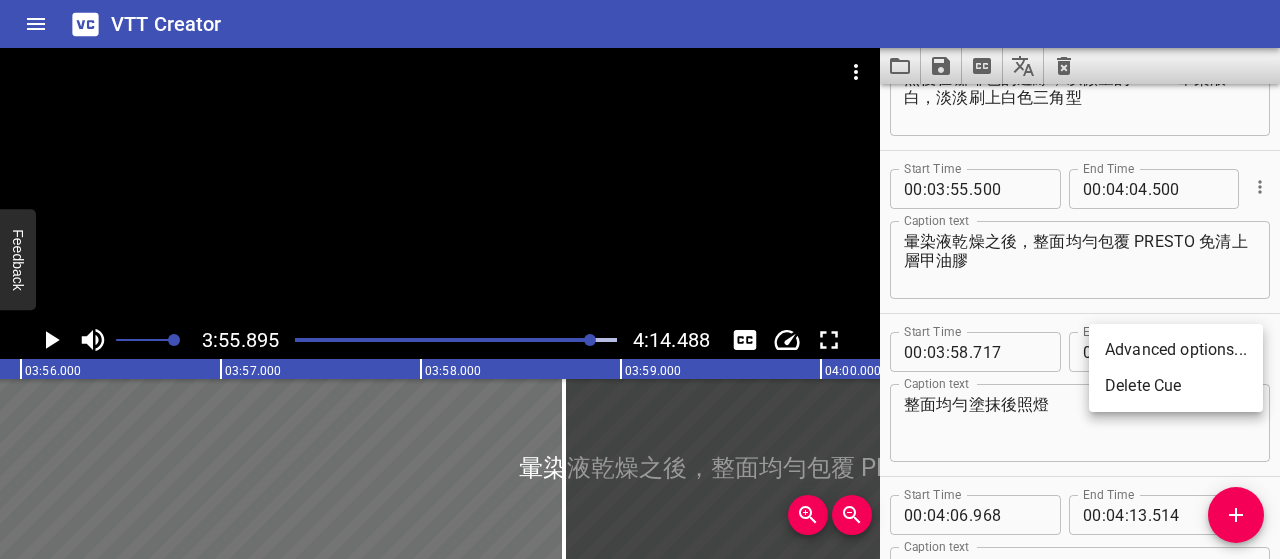 click on "Delete Cue" at bounding box center [1176, 386] 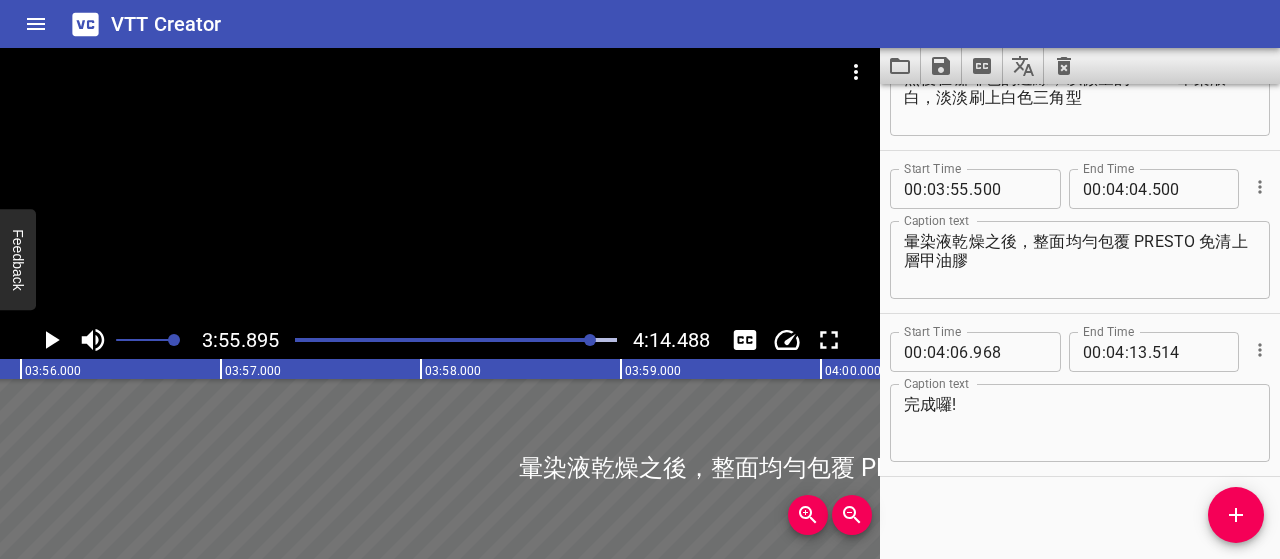 click 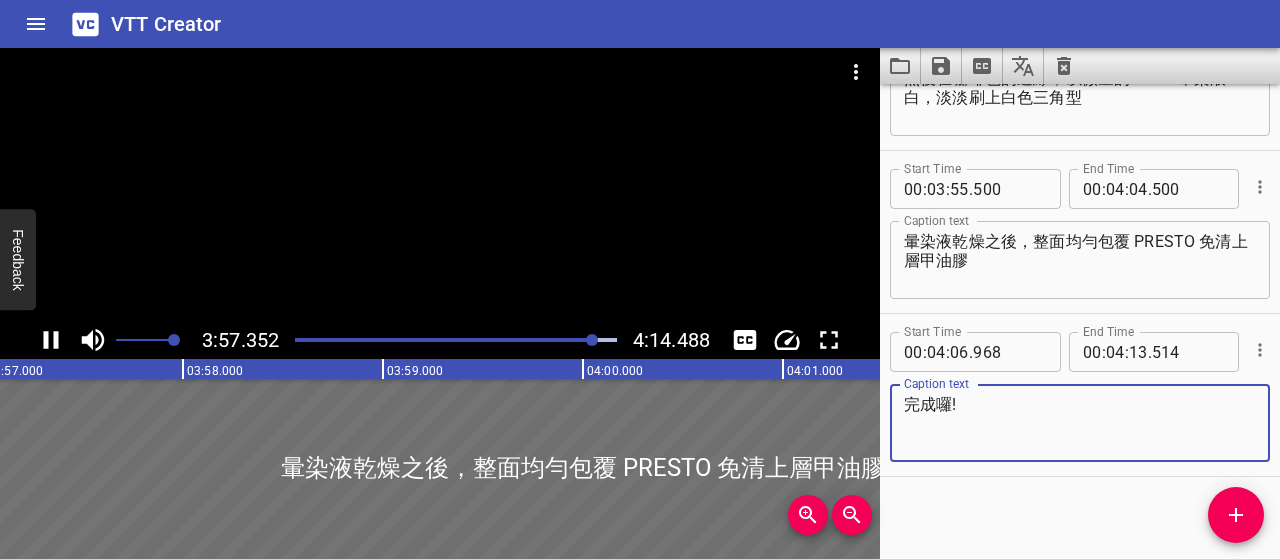 click on "完成囉!" at bounding box center (1080, 423) 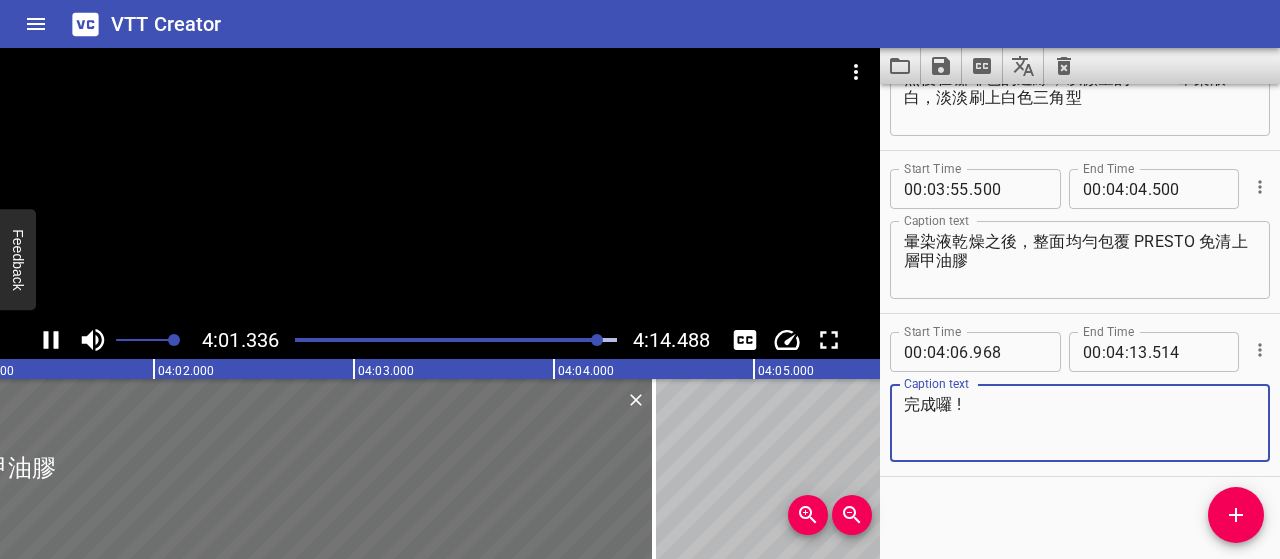 type on "完成囉 !" 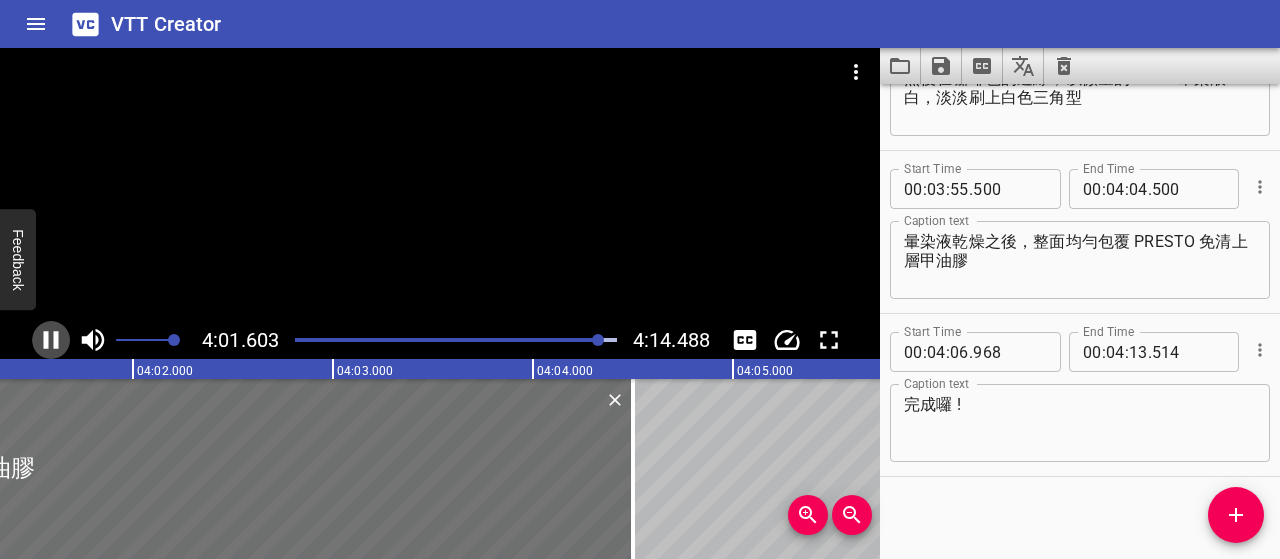 click 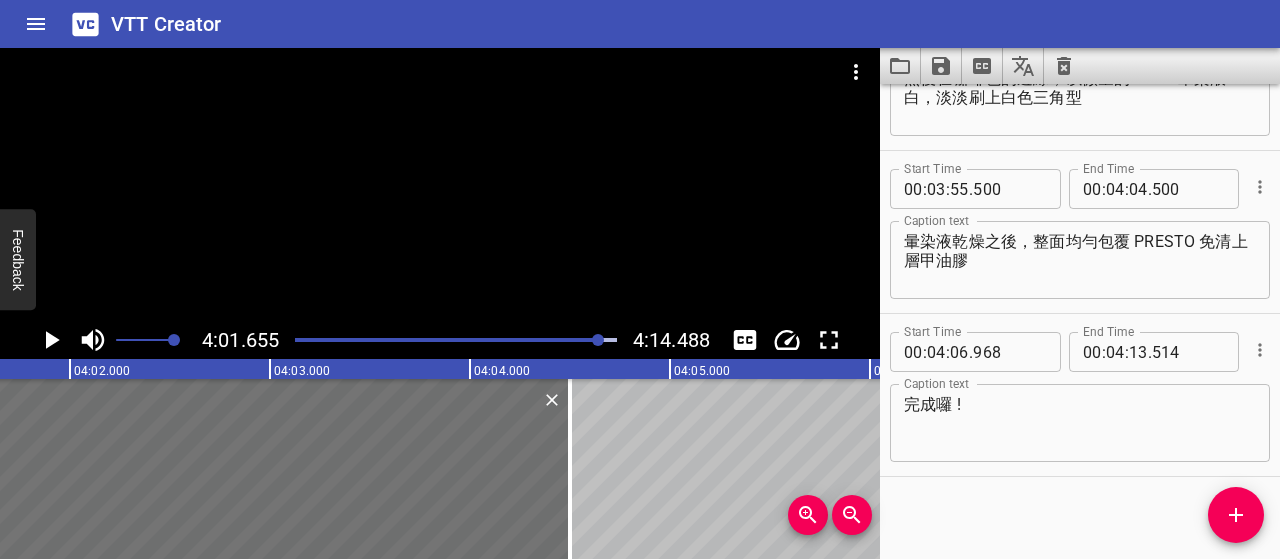 click 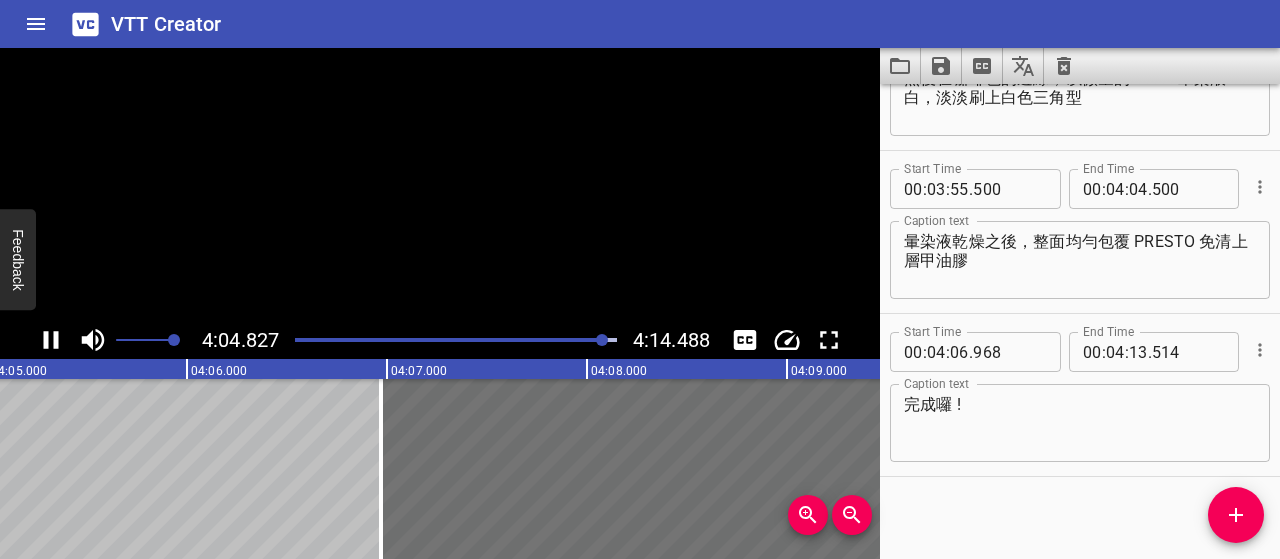 click 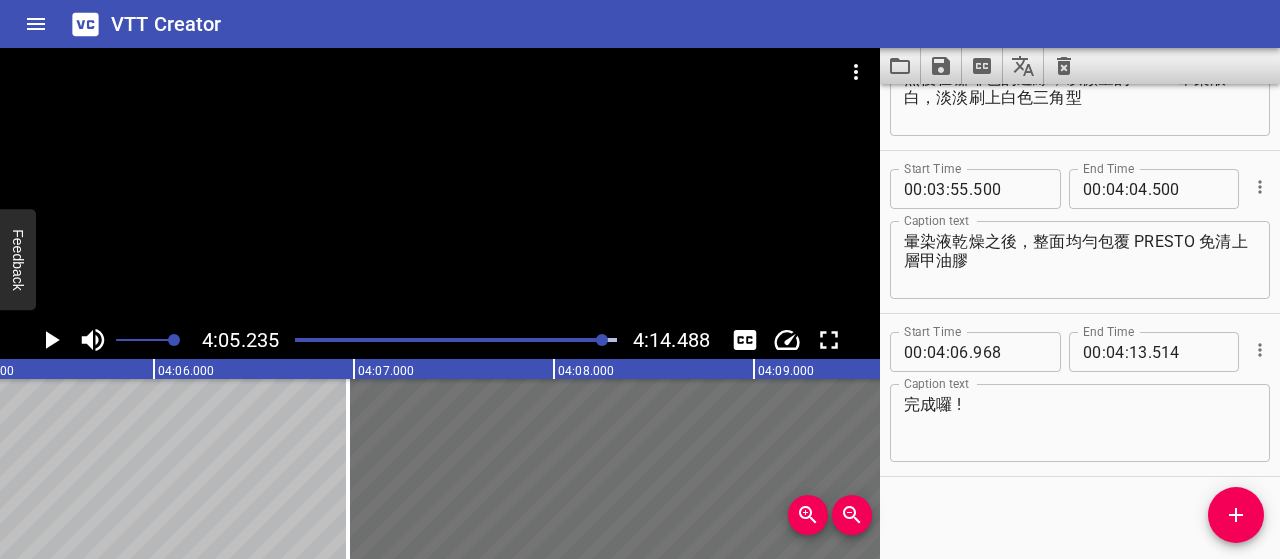 click 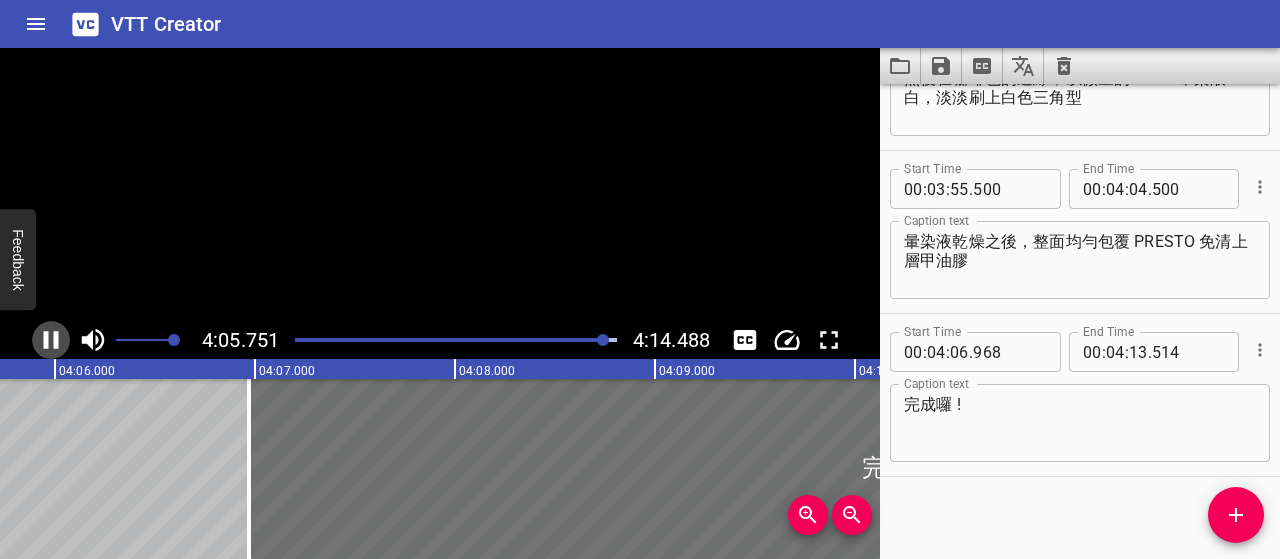 click 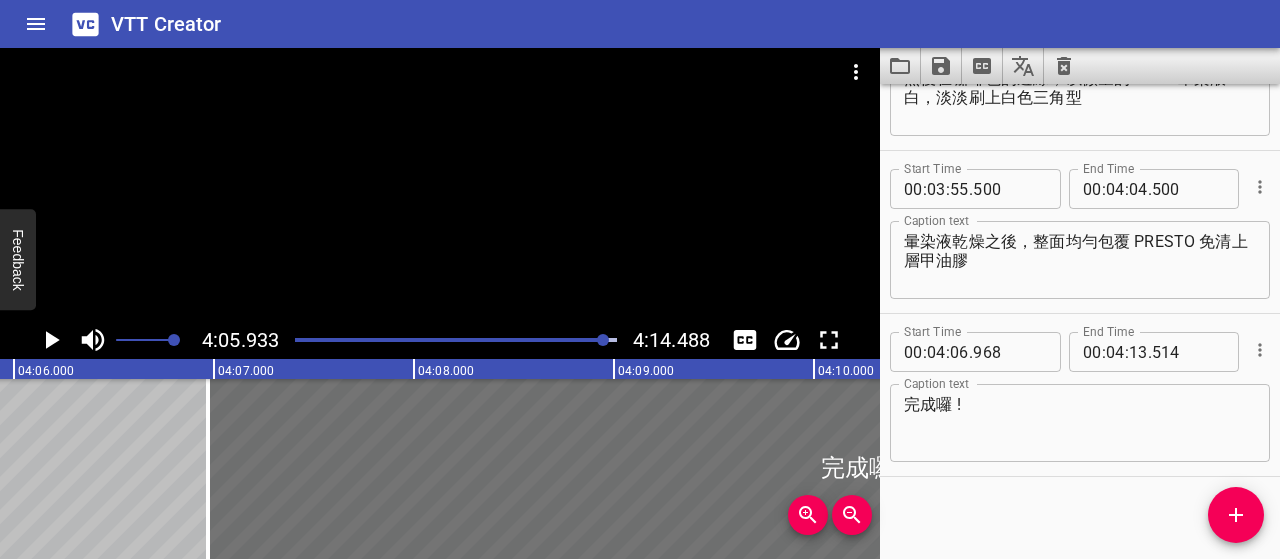 click 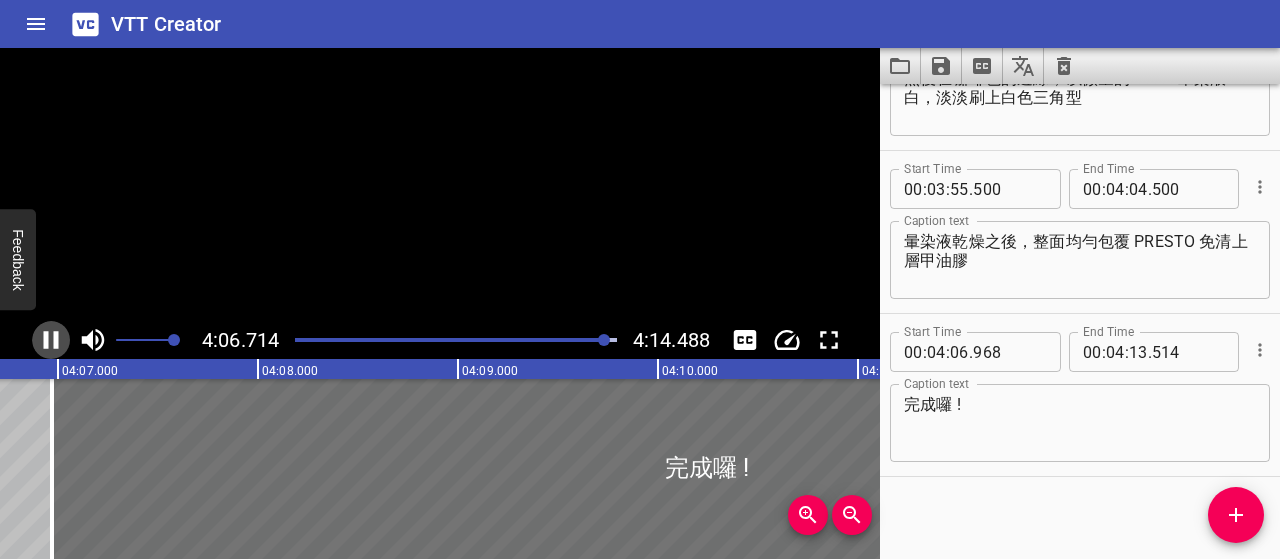 click 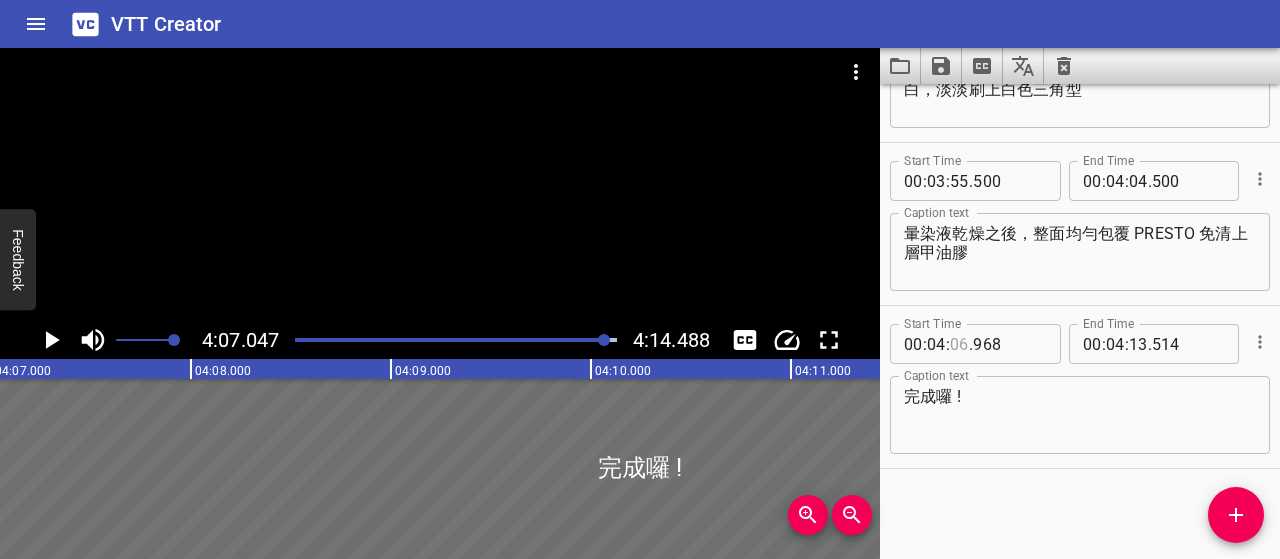click at bounding box center [959, 344] 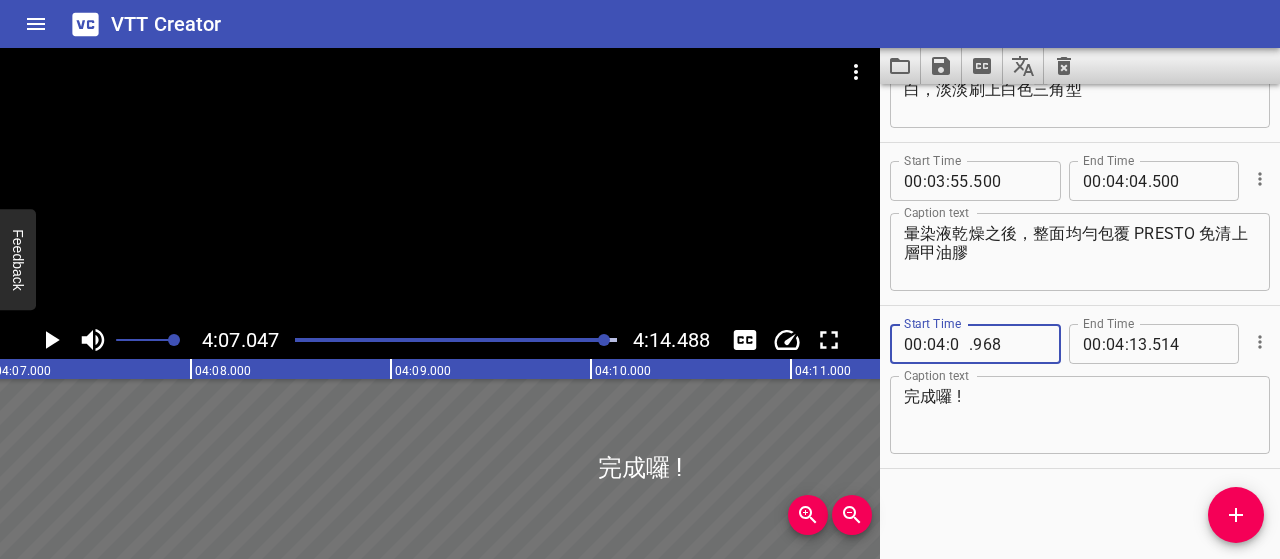 type on "07" 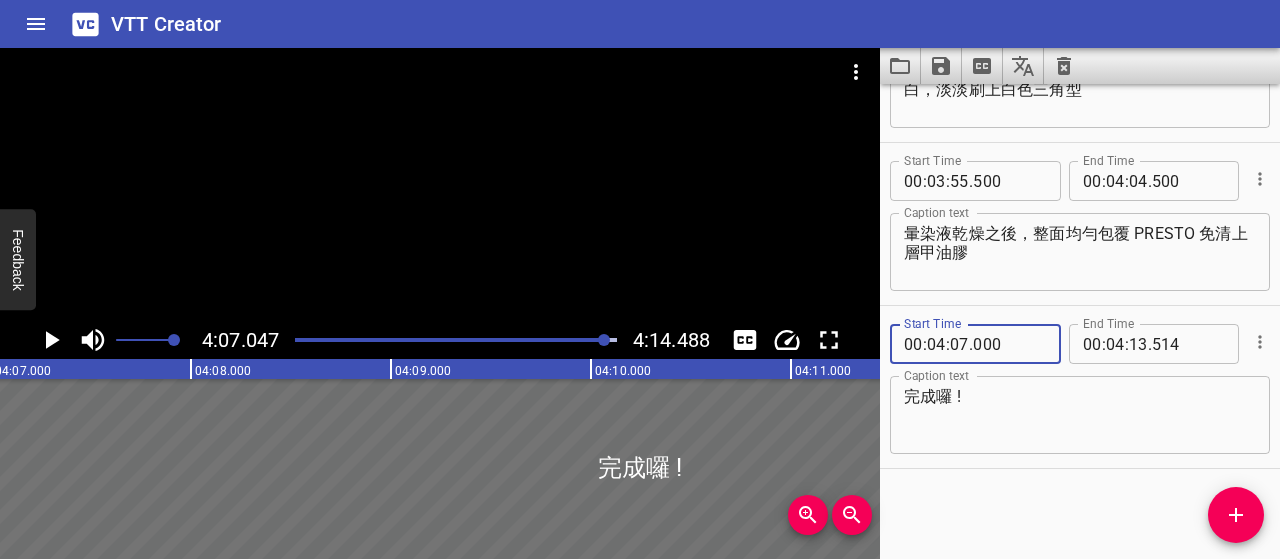 type on "000" 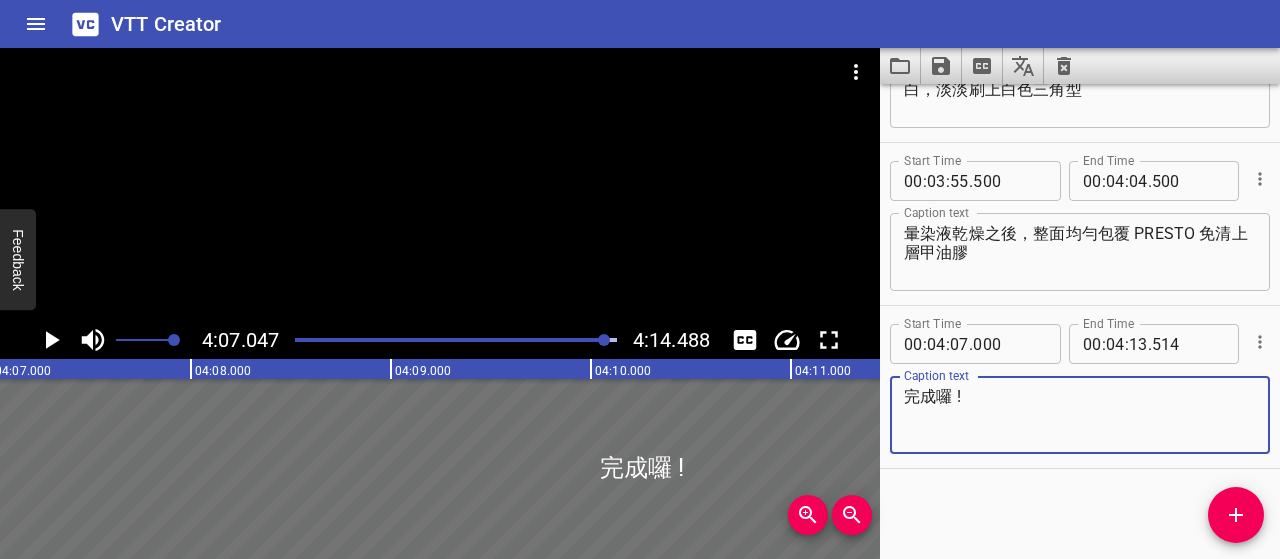 click on "完成囉 !" at bounding box center [1080, 415] 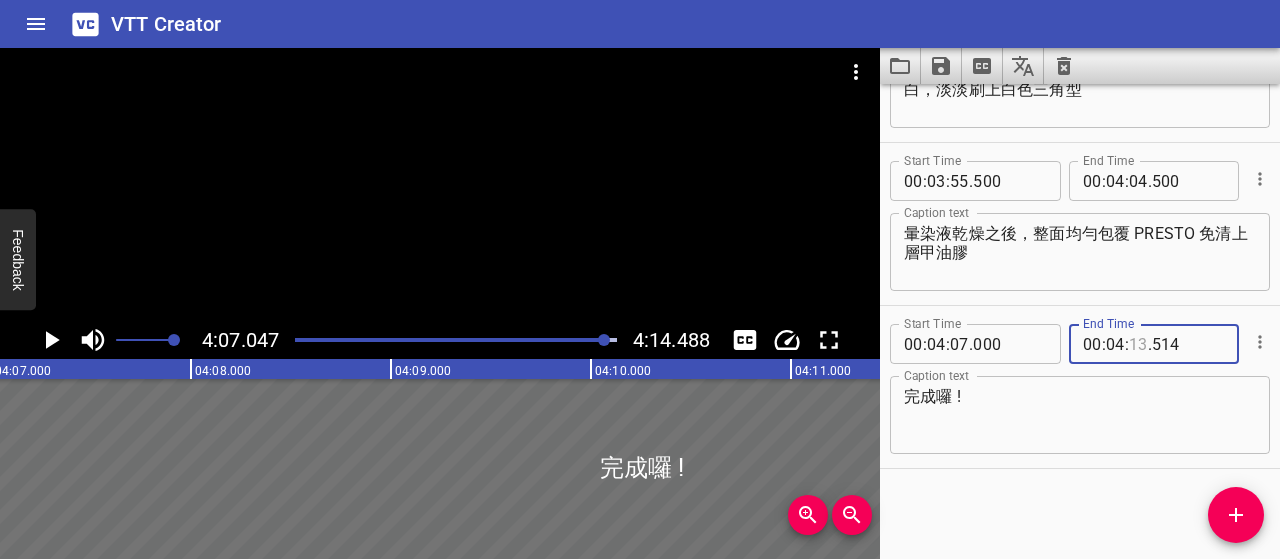 click at bounding box center [1138, 344] 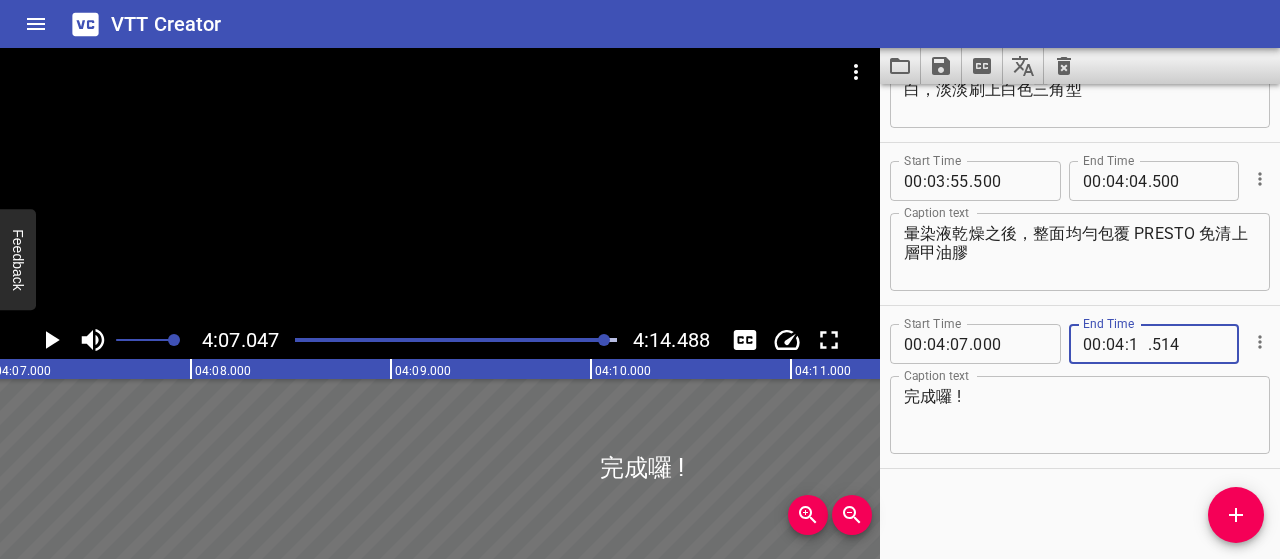 type on "14" 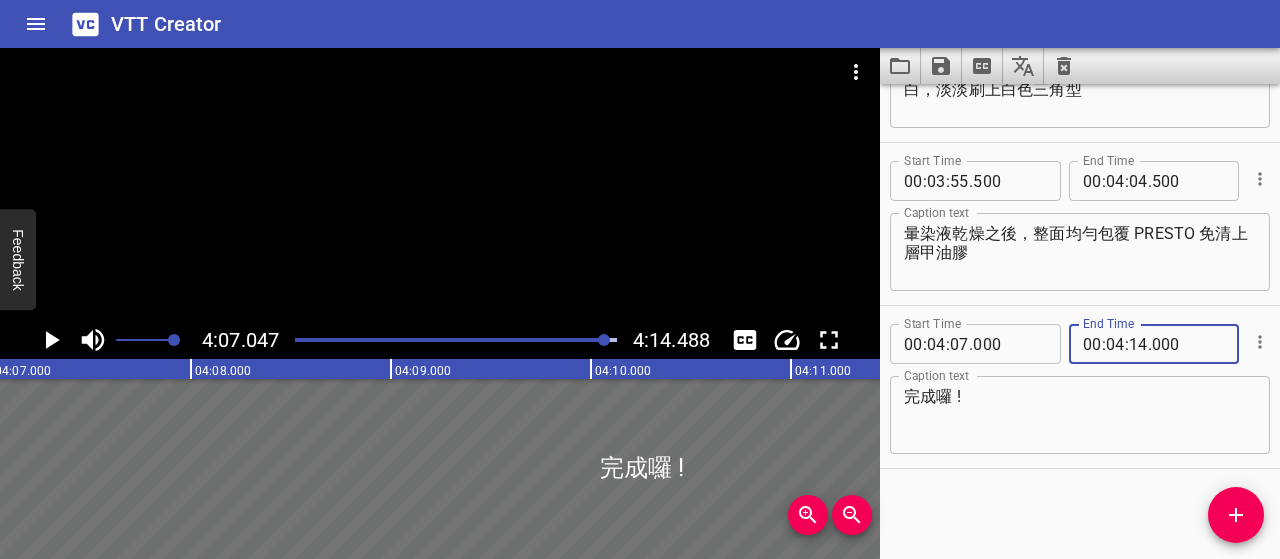 type on "000" 